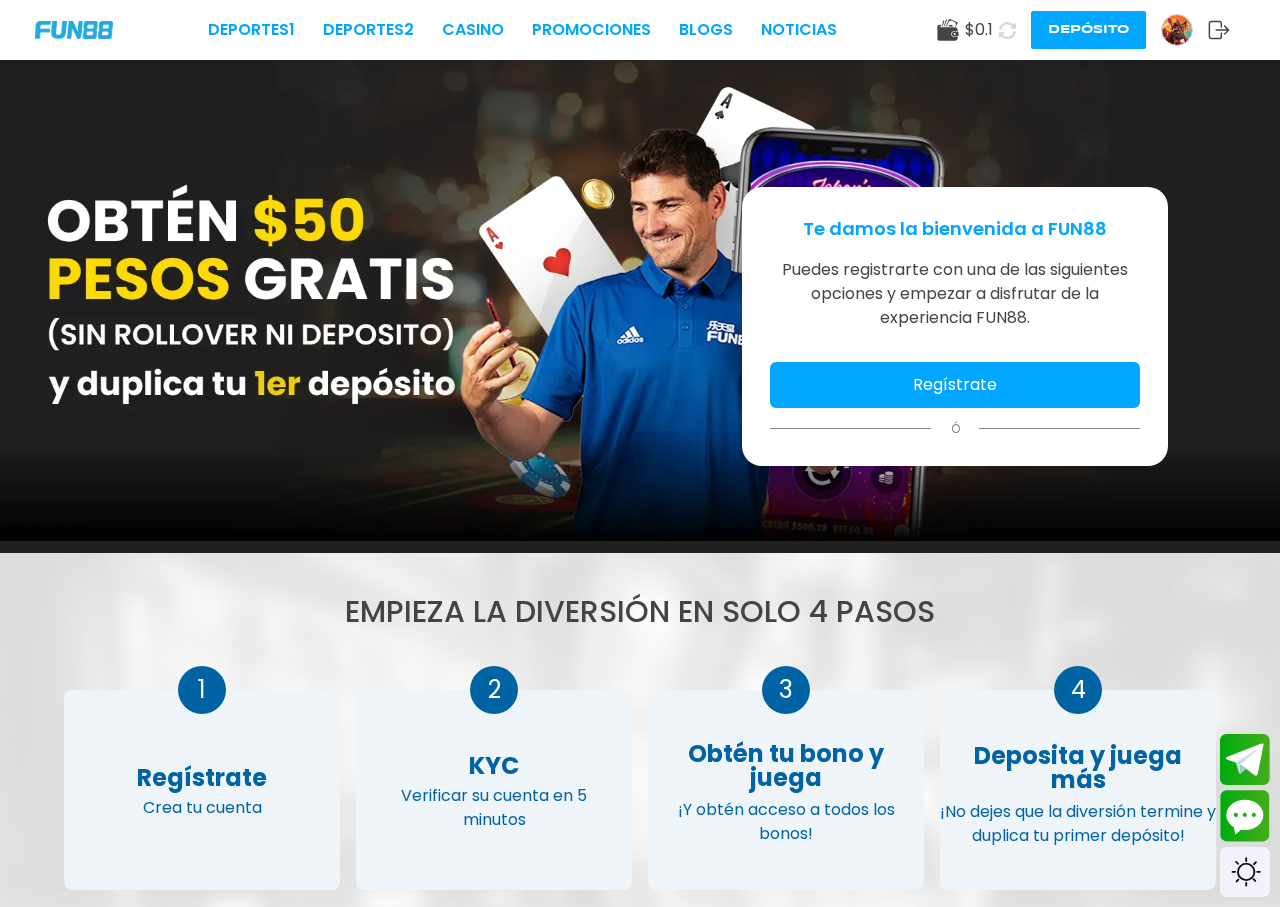 scroll, scrollTop: 0, scrollLeft: 0, axis: both 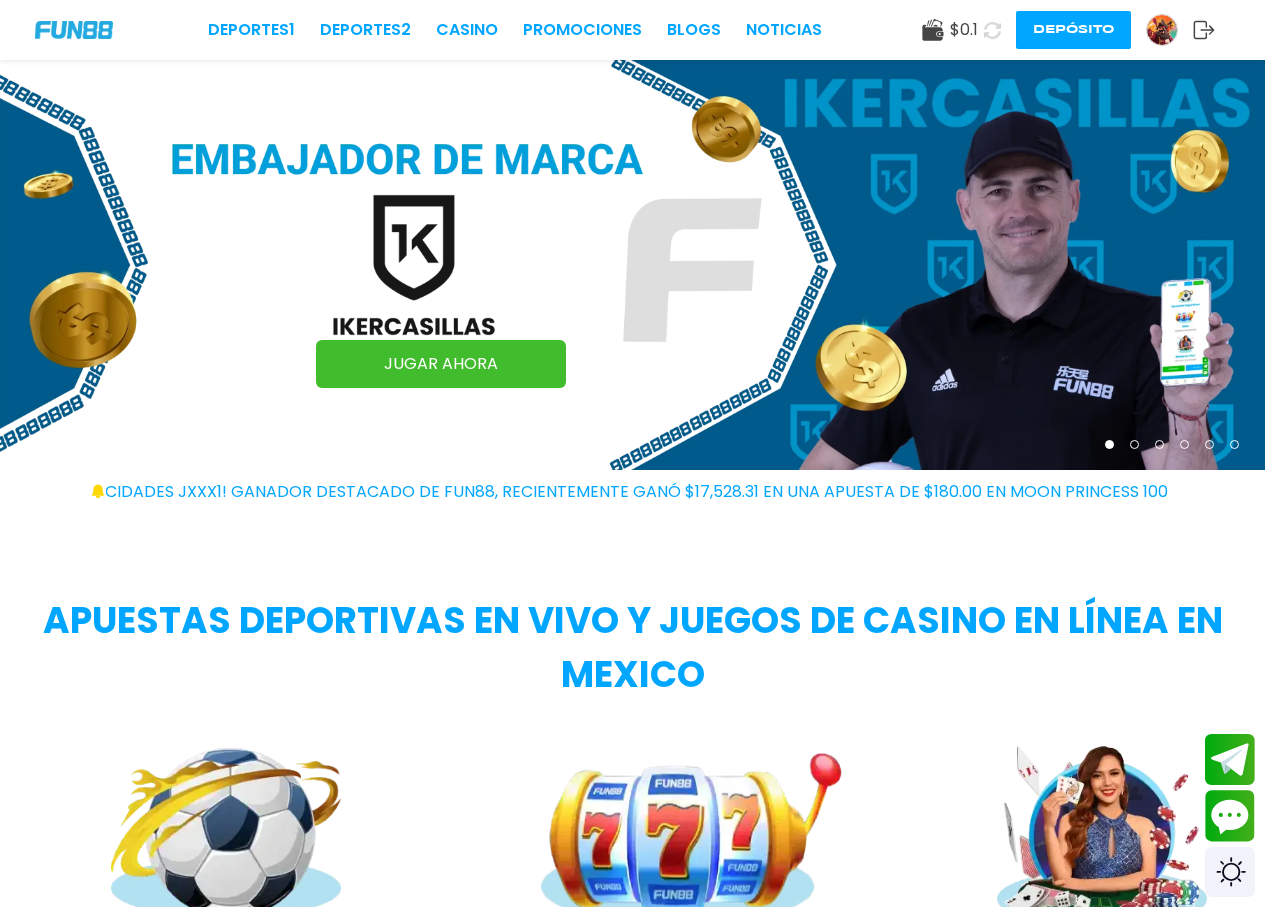 click at bounding box center (74, 29) 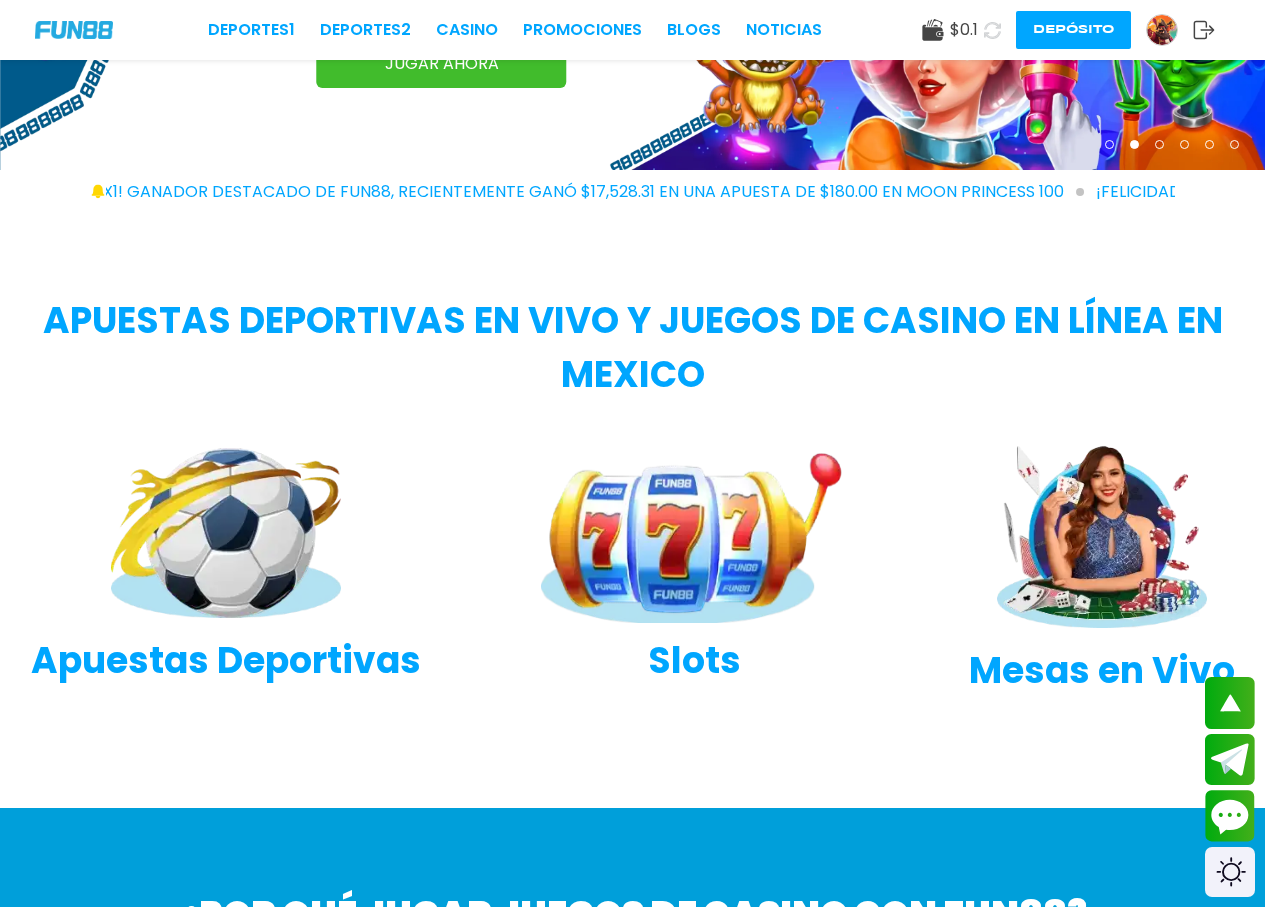 scroll, scrollTop: 600, scrollLeft: 0, axis: vertical 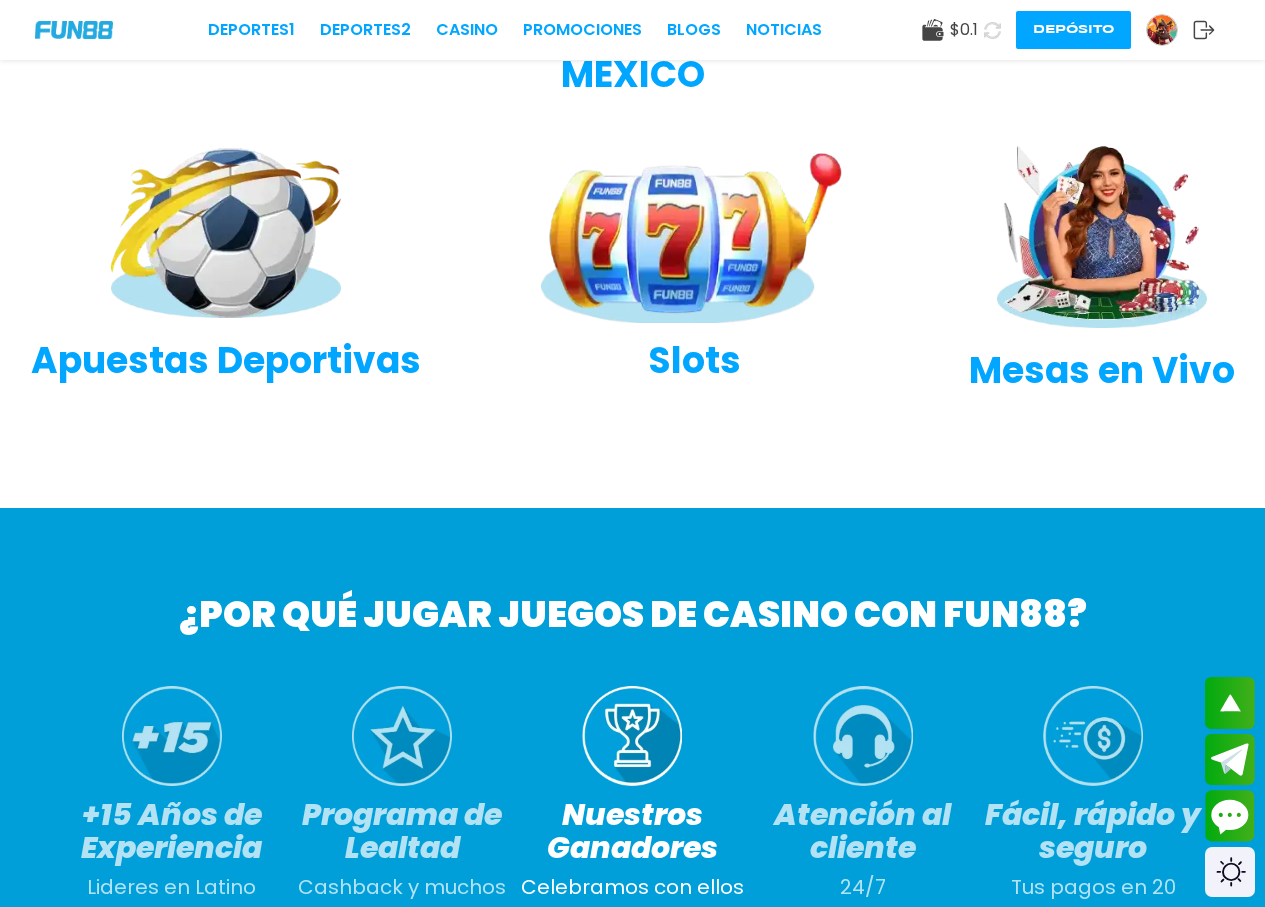 click at bounding box center [695, 235] 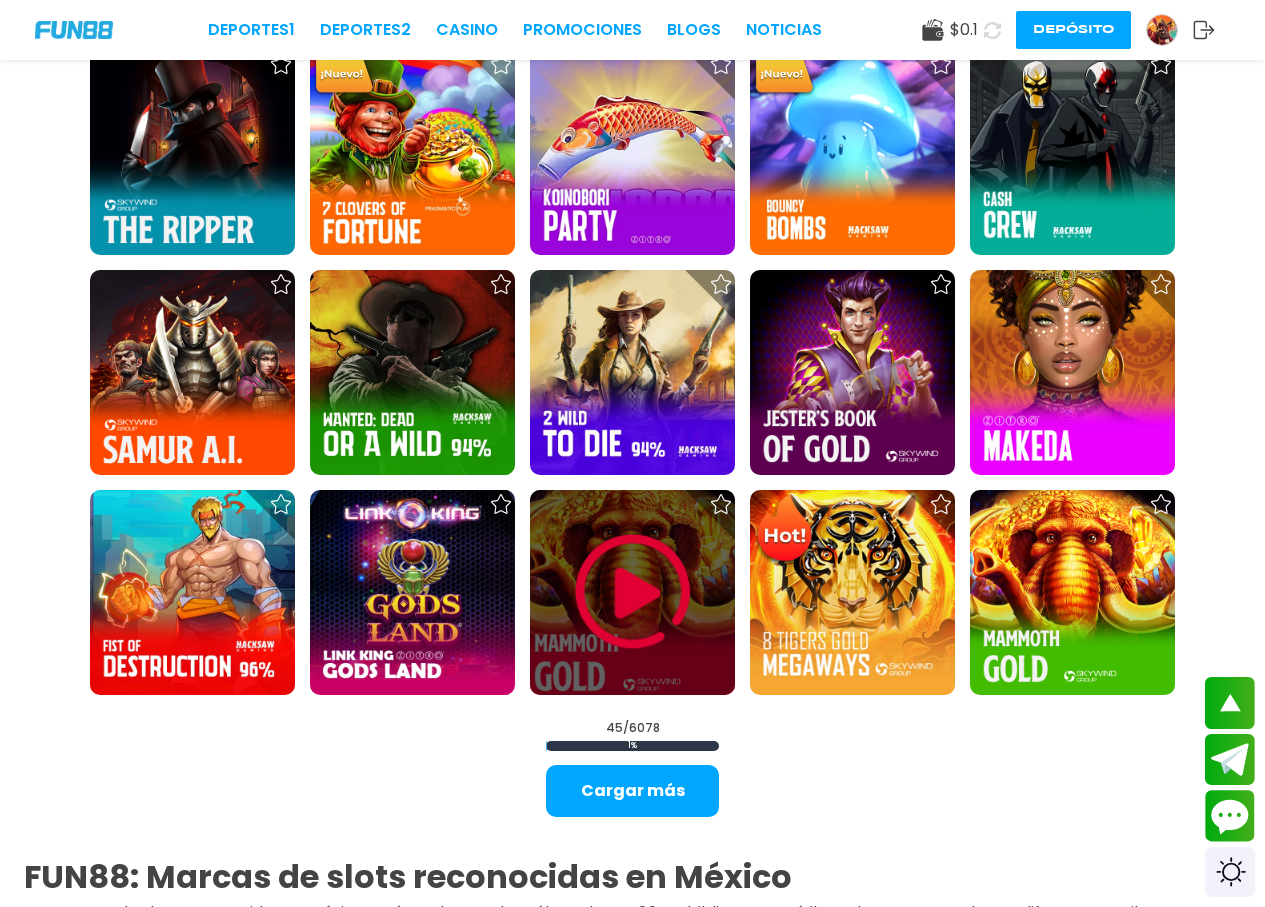 scroll, scrollTop: 1900, scrollLeft: 0, axis: vertical 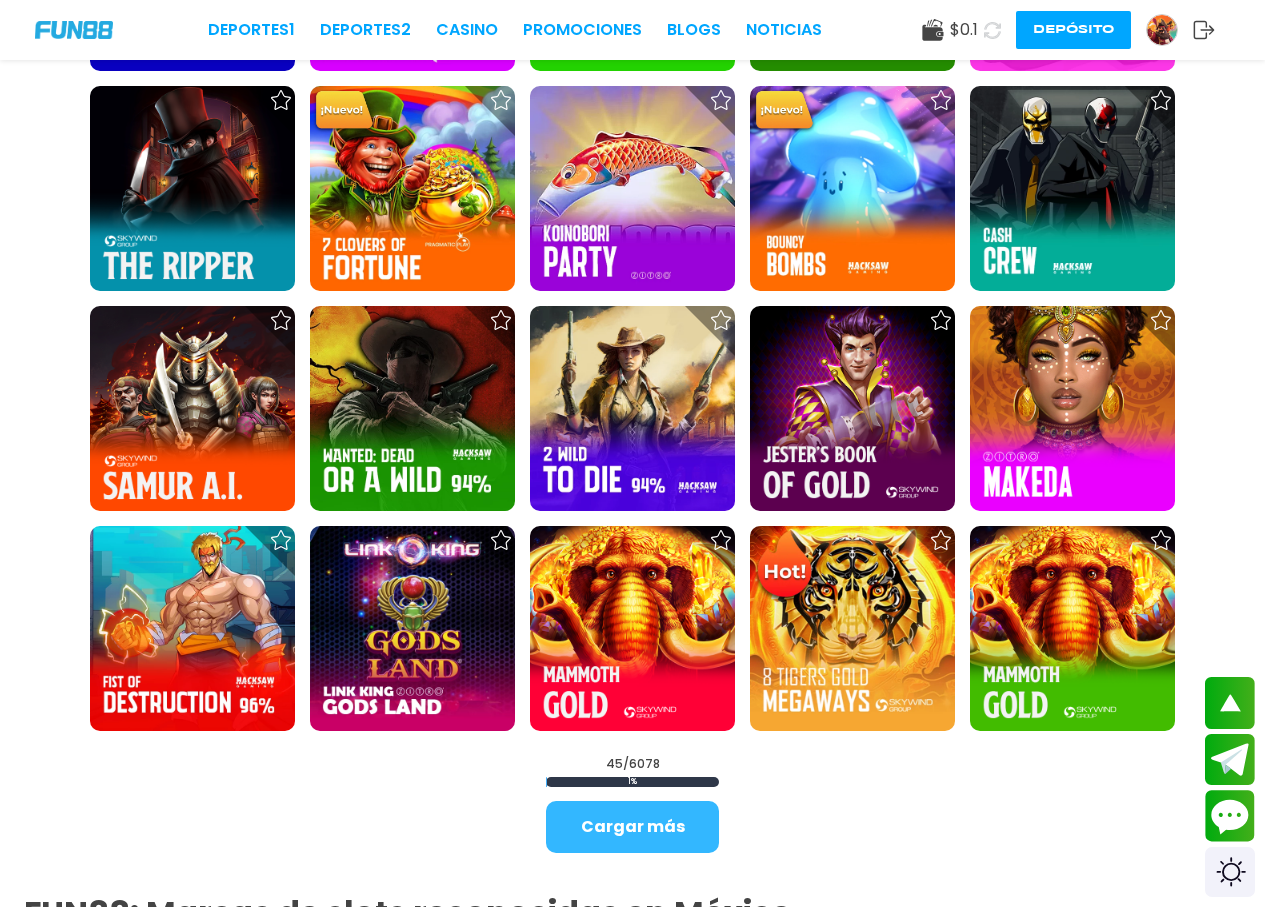 click on "Cargar más" at bounding box center (632, 827) 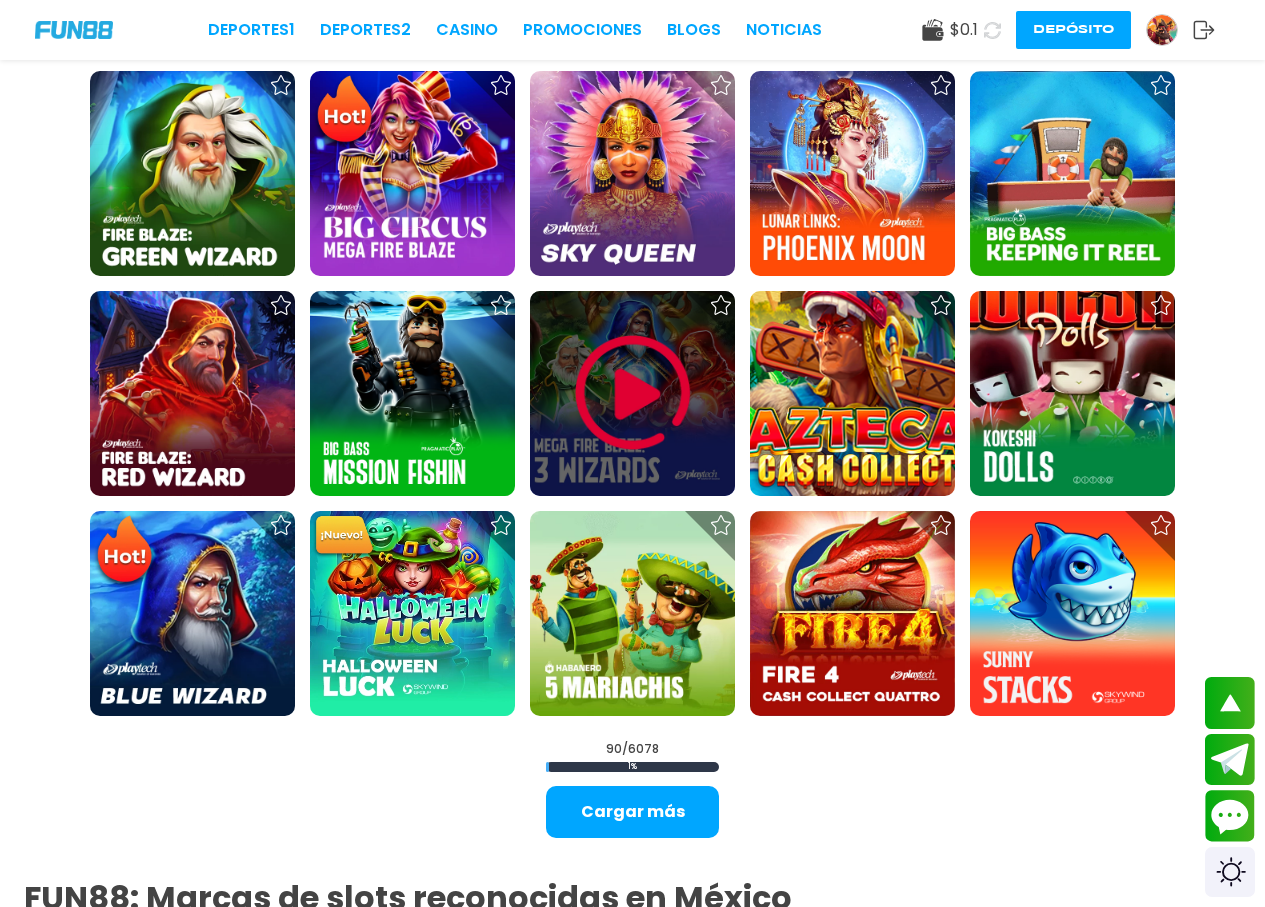 scroll, scrollTop: 3900, scrollLeft: 0, axis: vertical 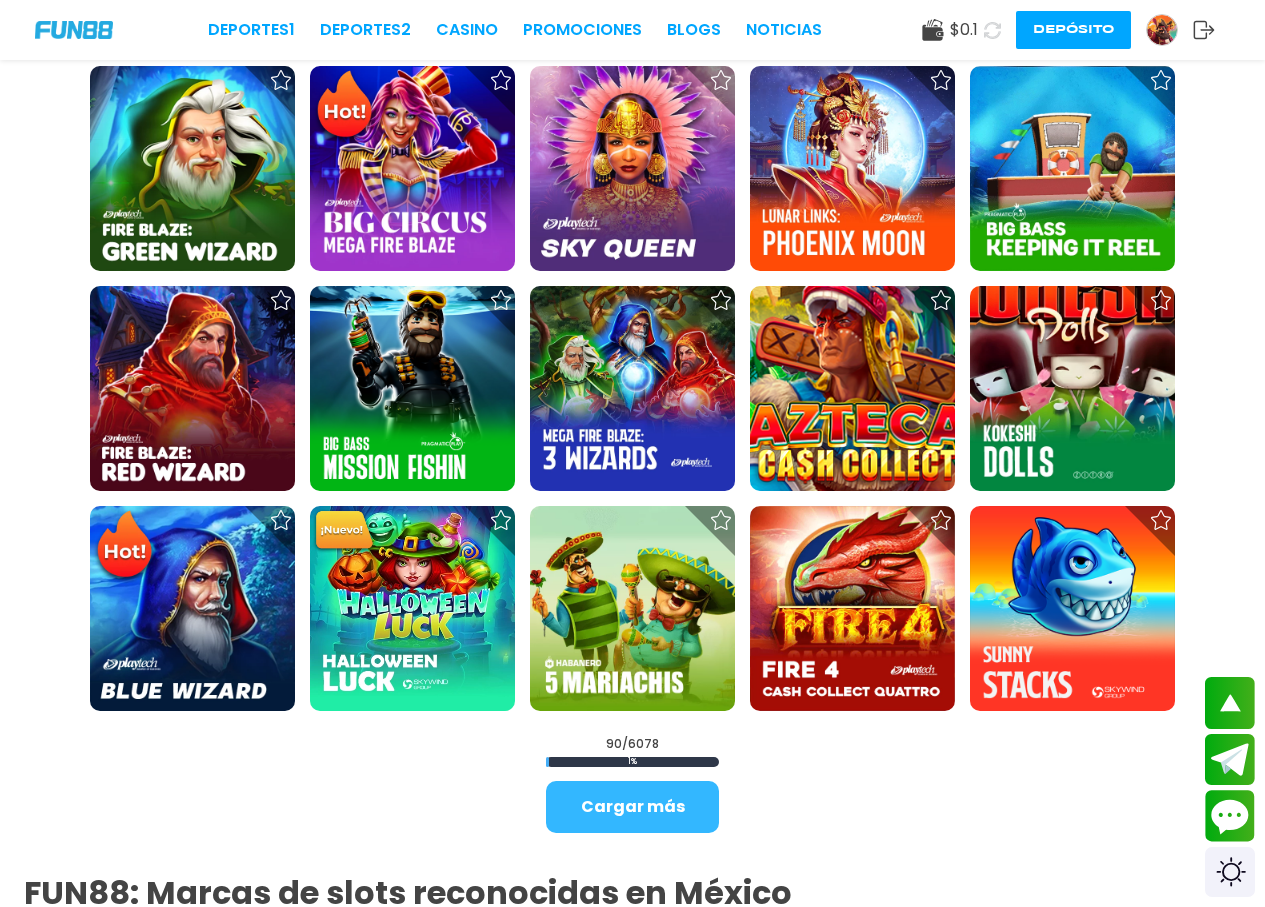 click on "Cargar más" at bounding box center (632, 807) 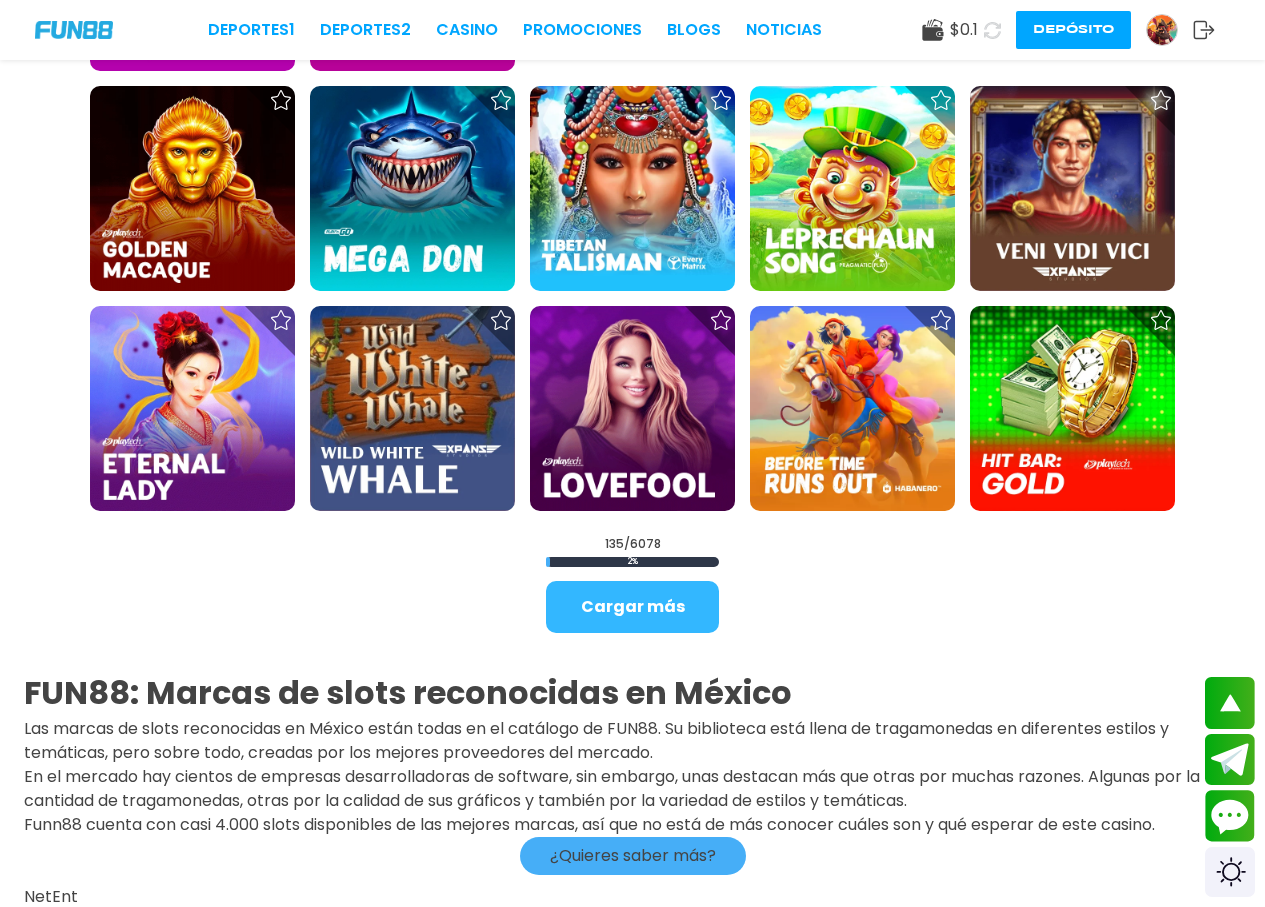 scroll, scrollTop: 6060, scrollLeft: 0, axis: vertical 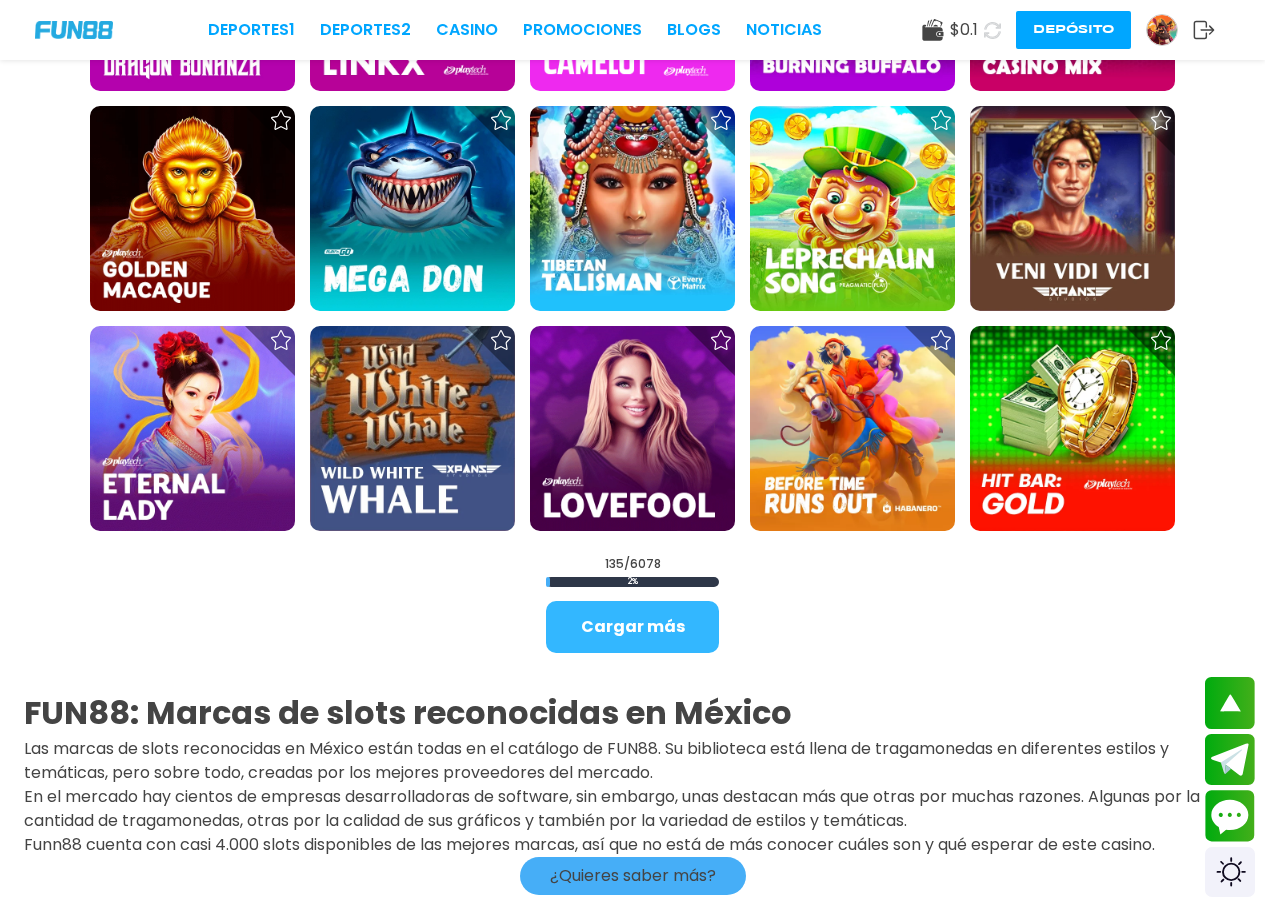 click on "Cargar más" at bounding box center [632, 627] 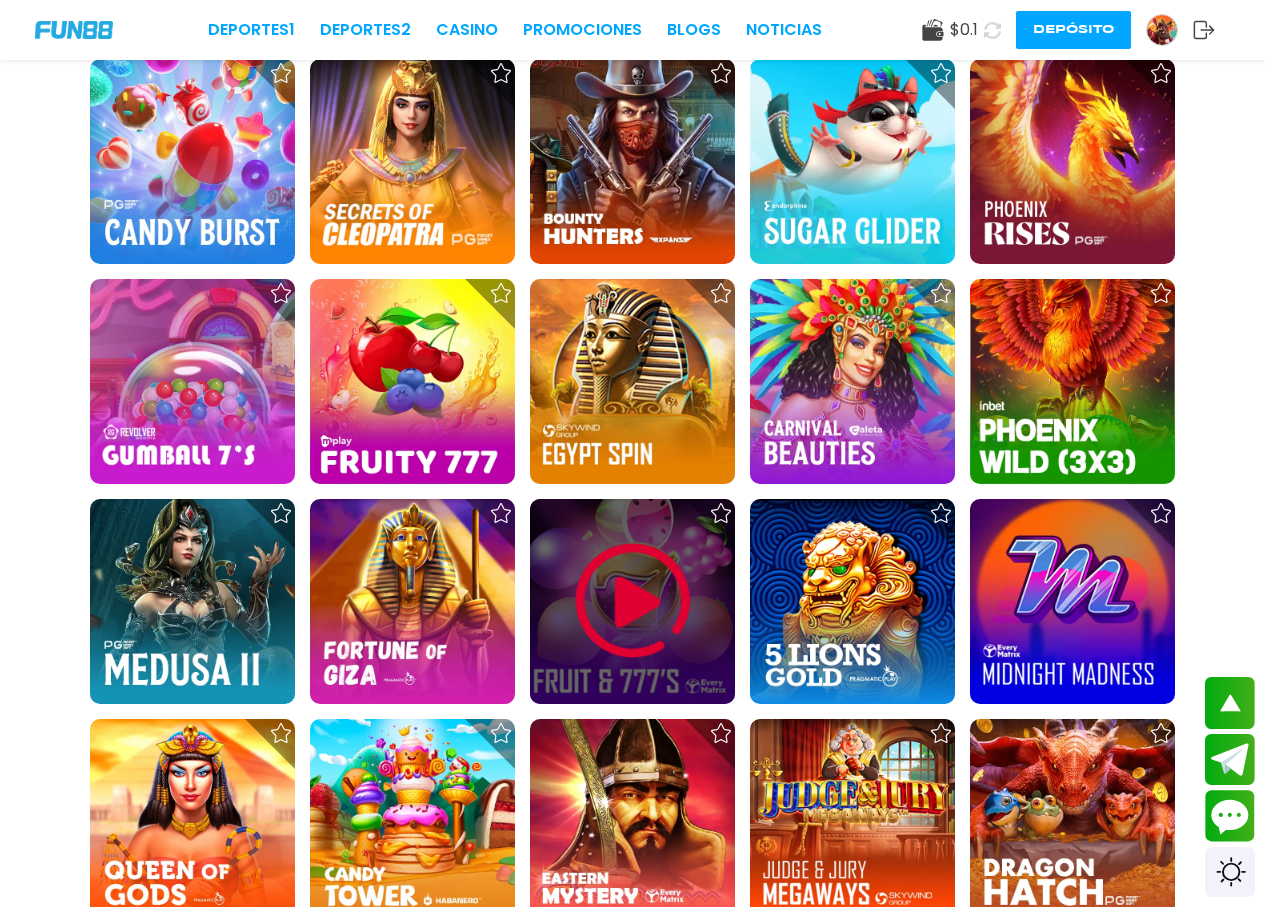 scroll, scrollTop: 7860, scrollLeft: 0, axis: vertical 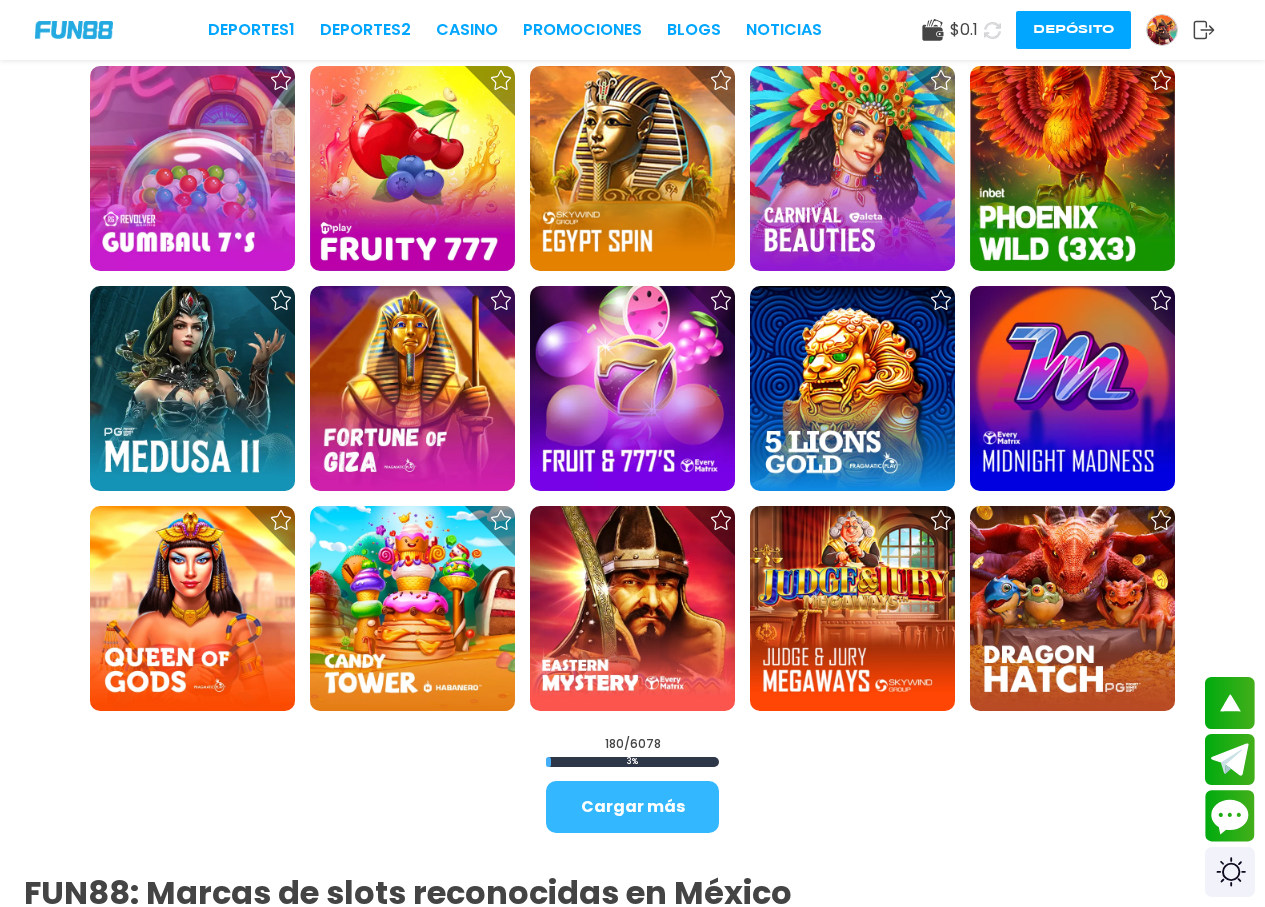click on "Cargar más" at bounding box center [632, 807] 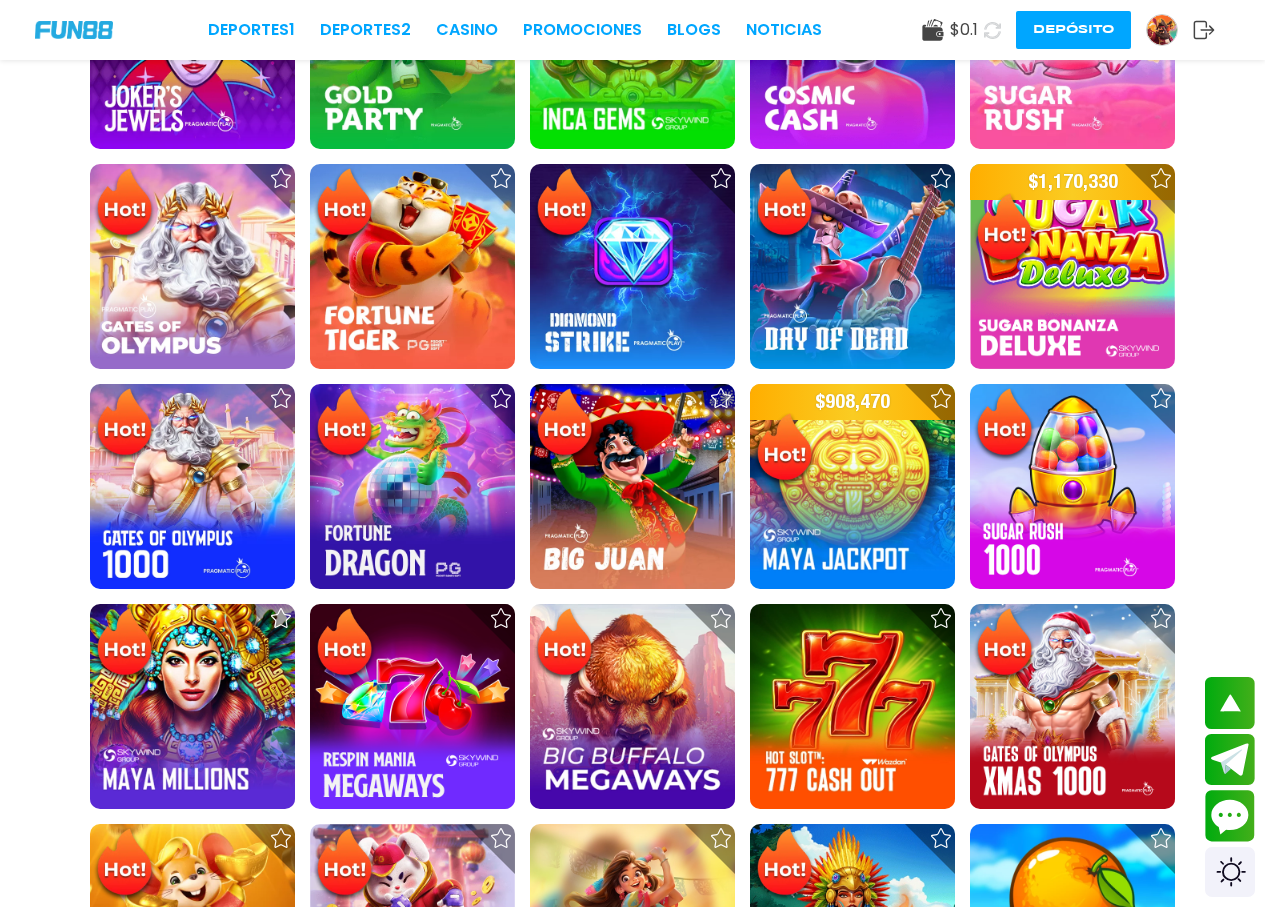 scroll, scrollTop: 0, scrollLeft: 0, axis: both 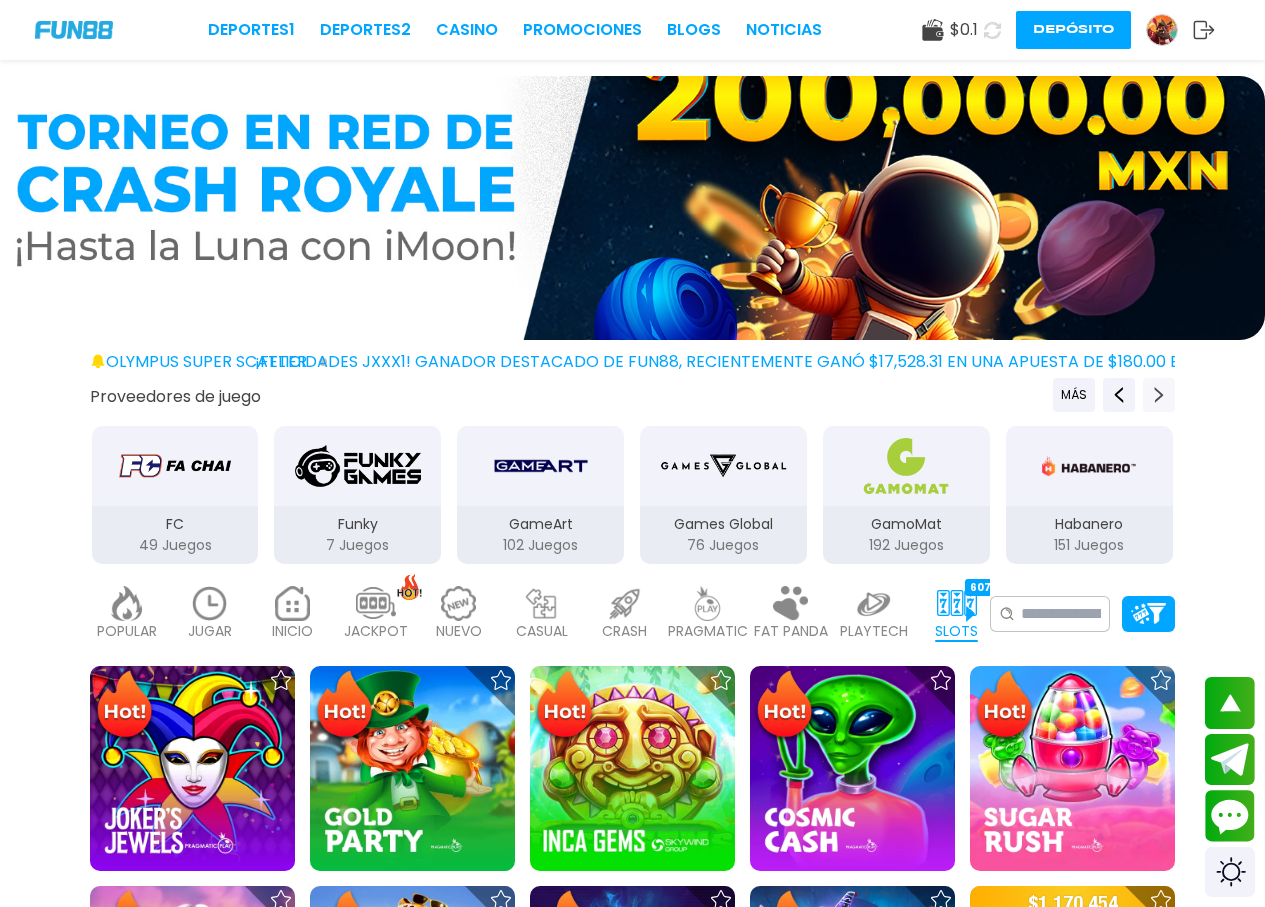 click 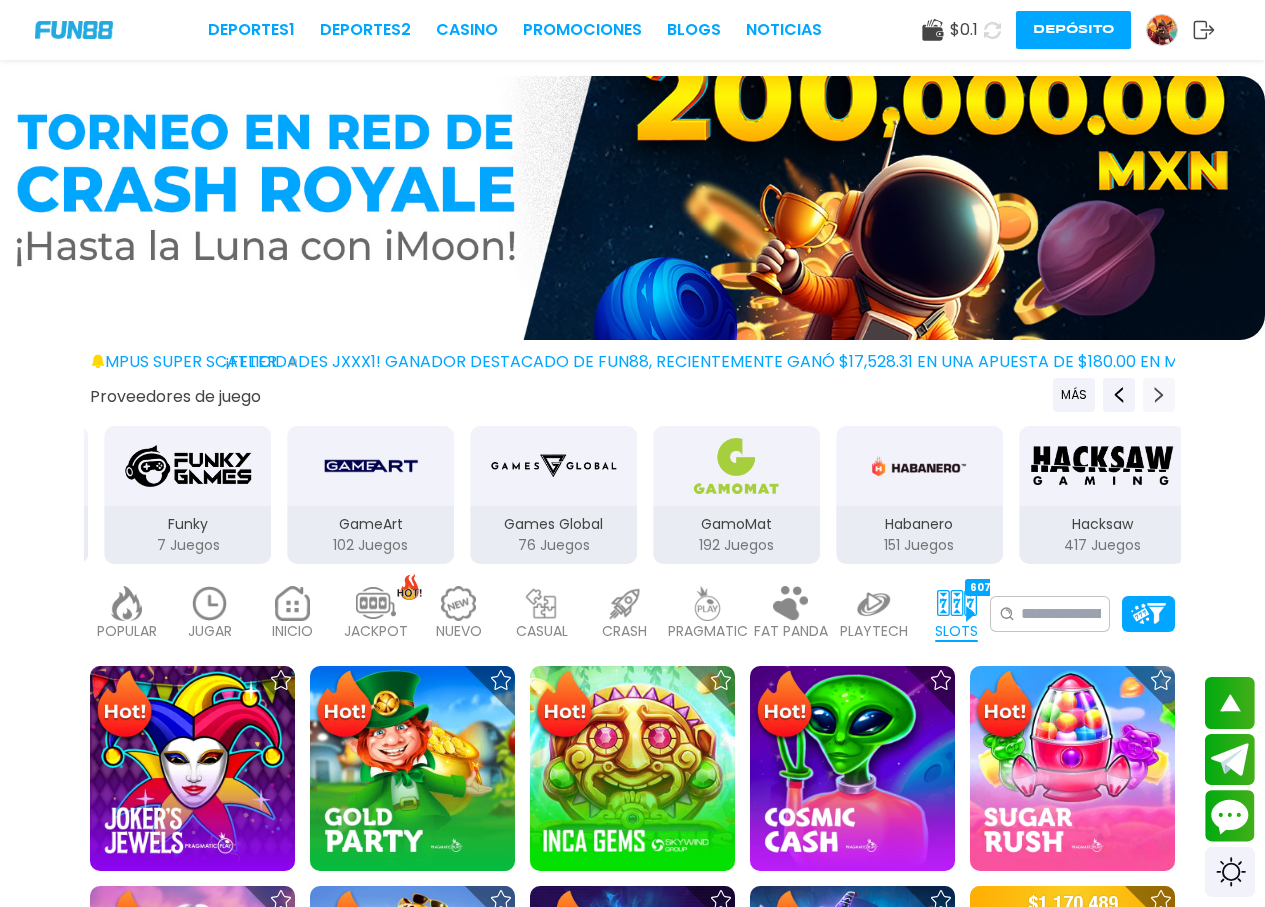 click 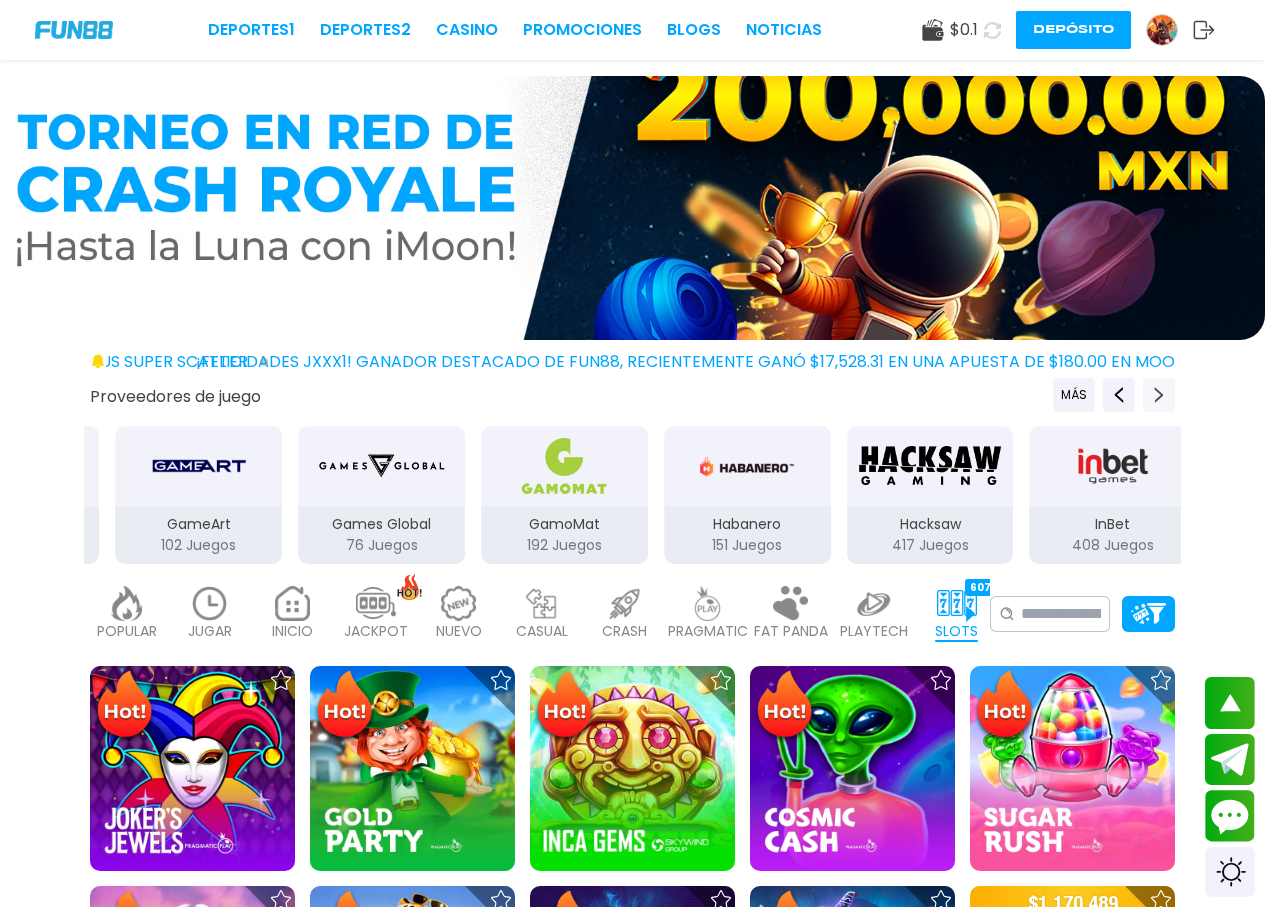 click 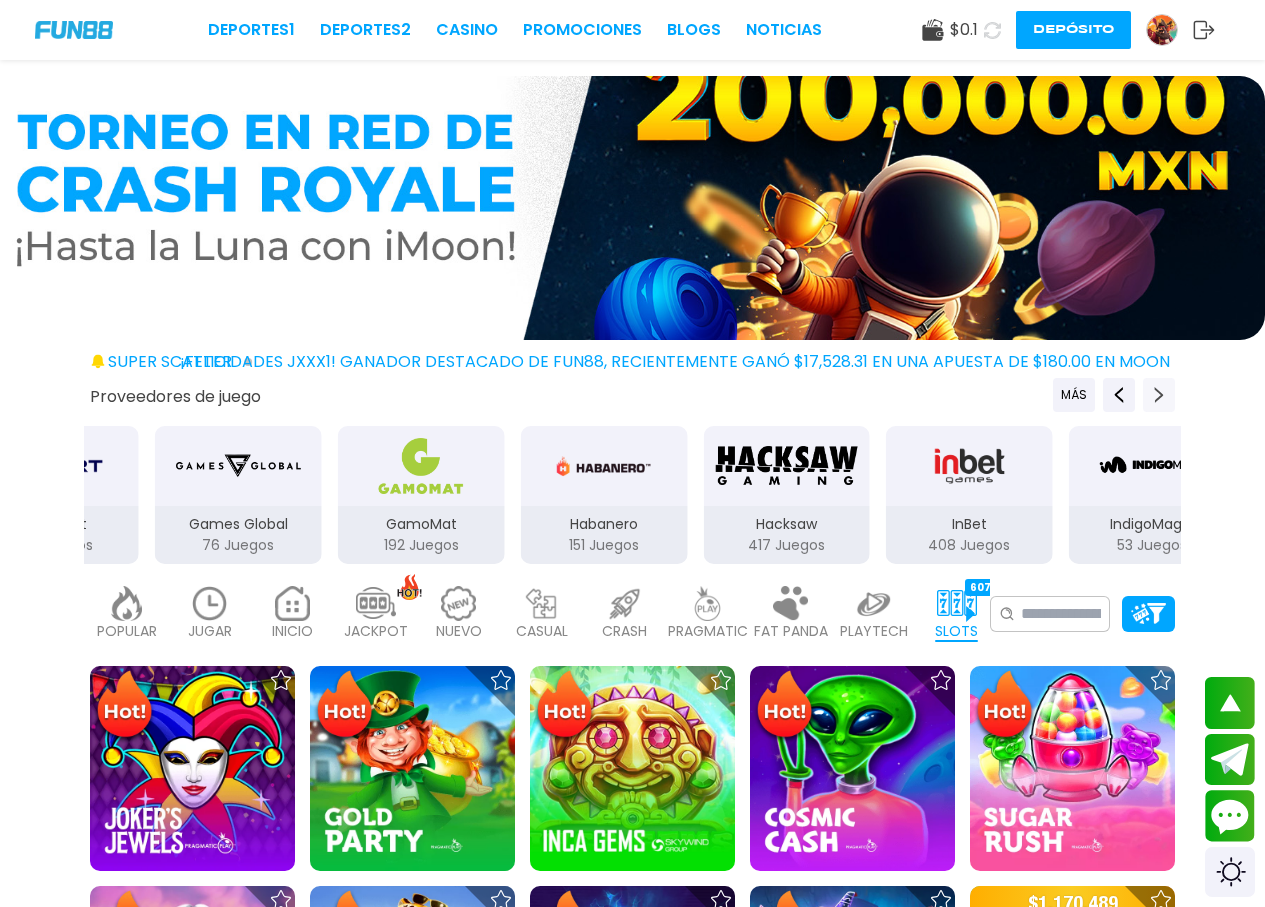 click 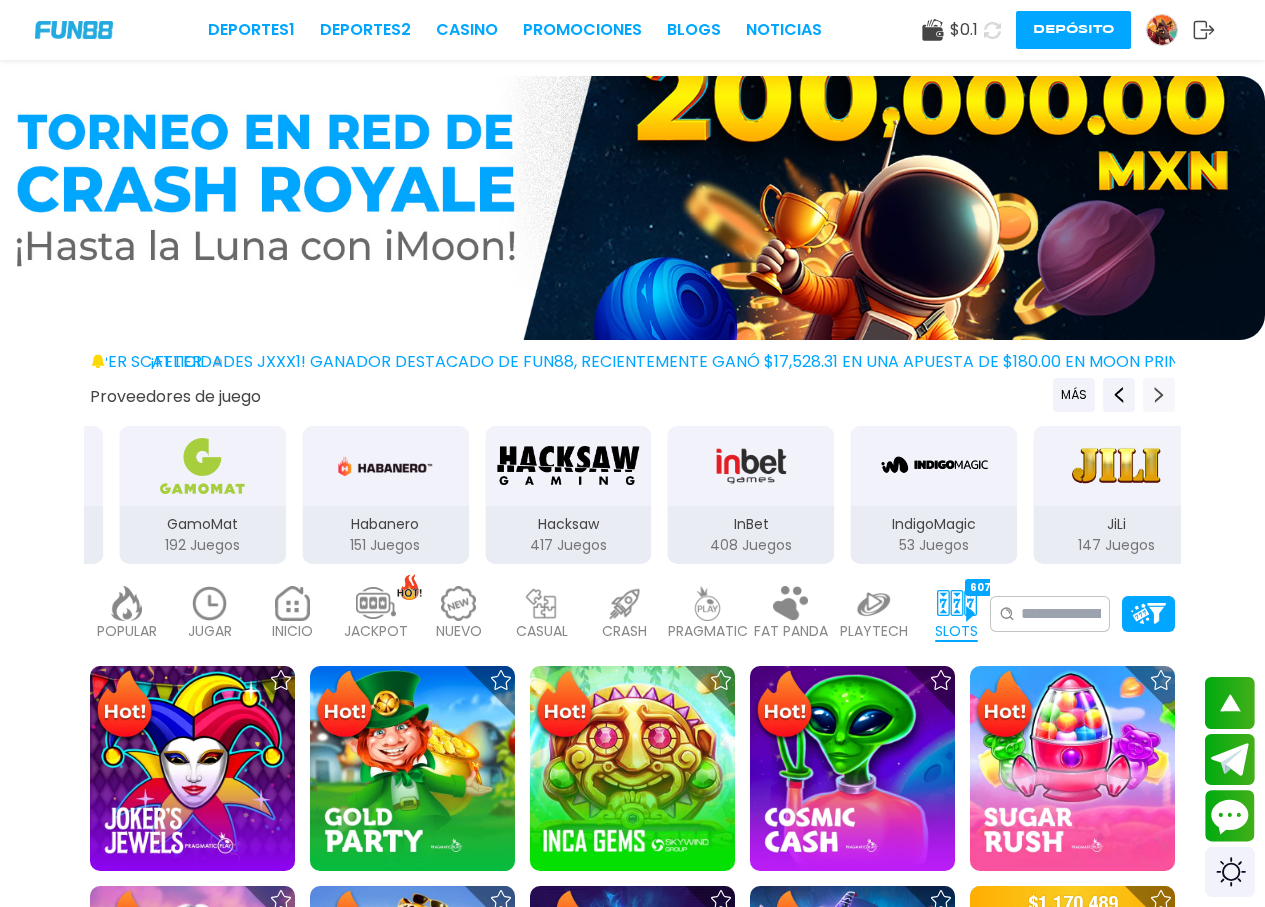 click 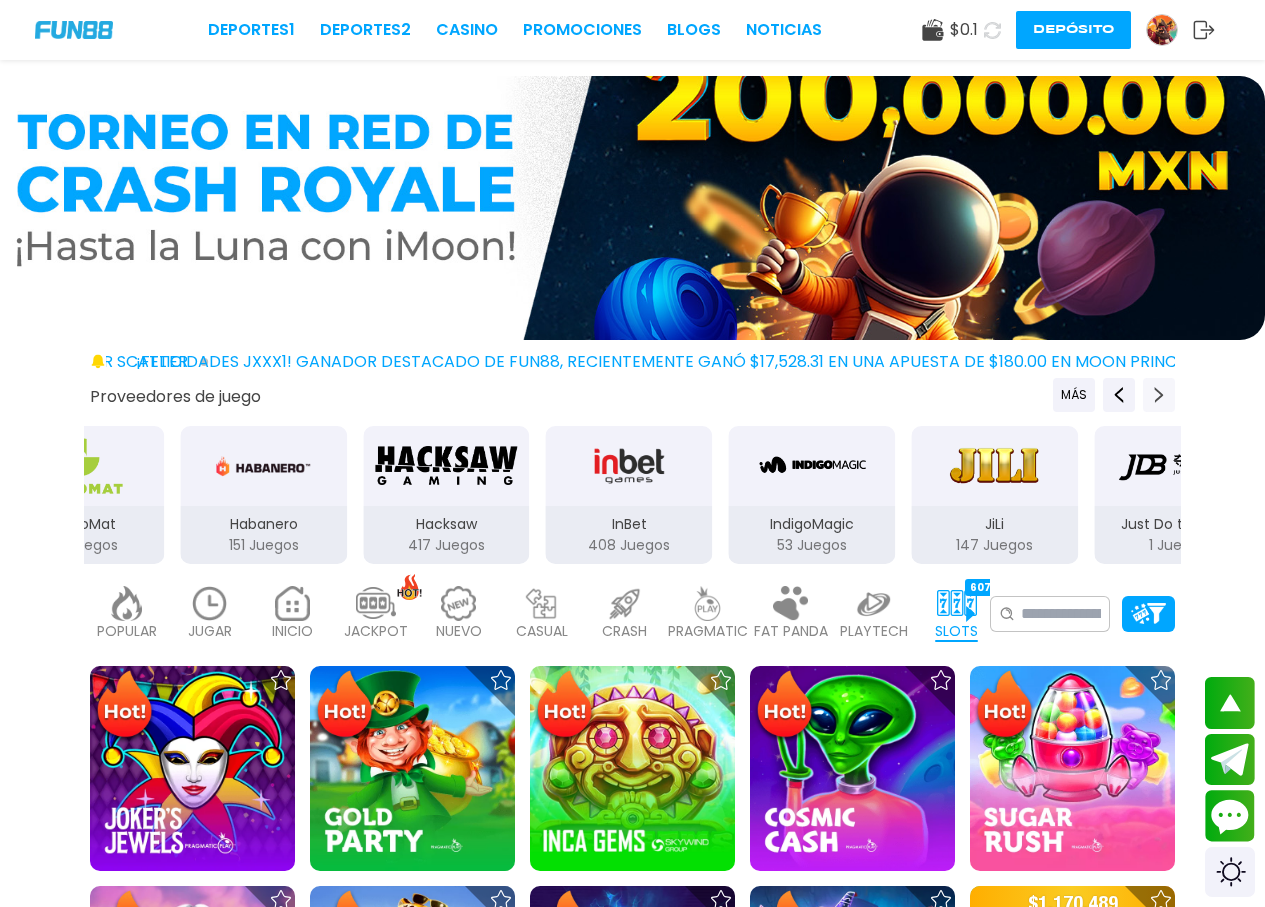 click 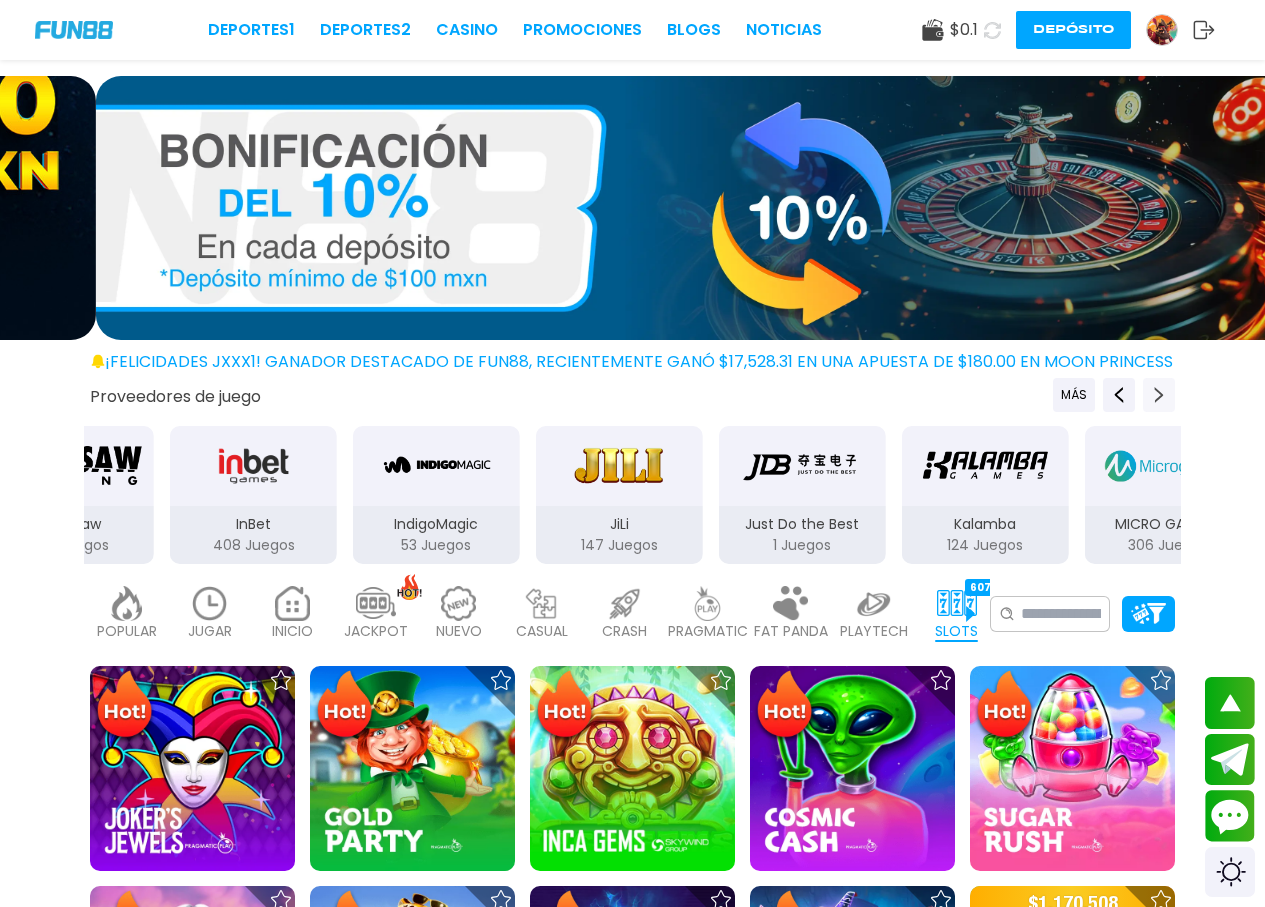 click 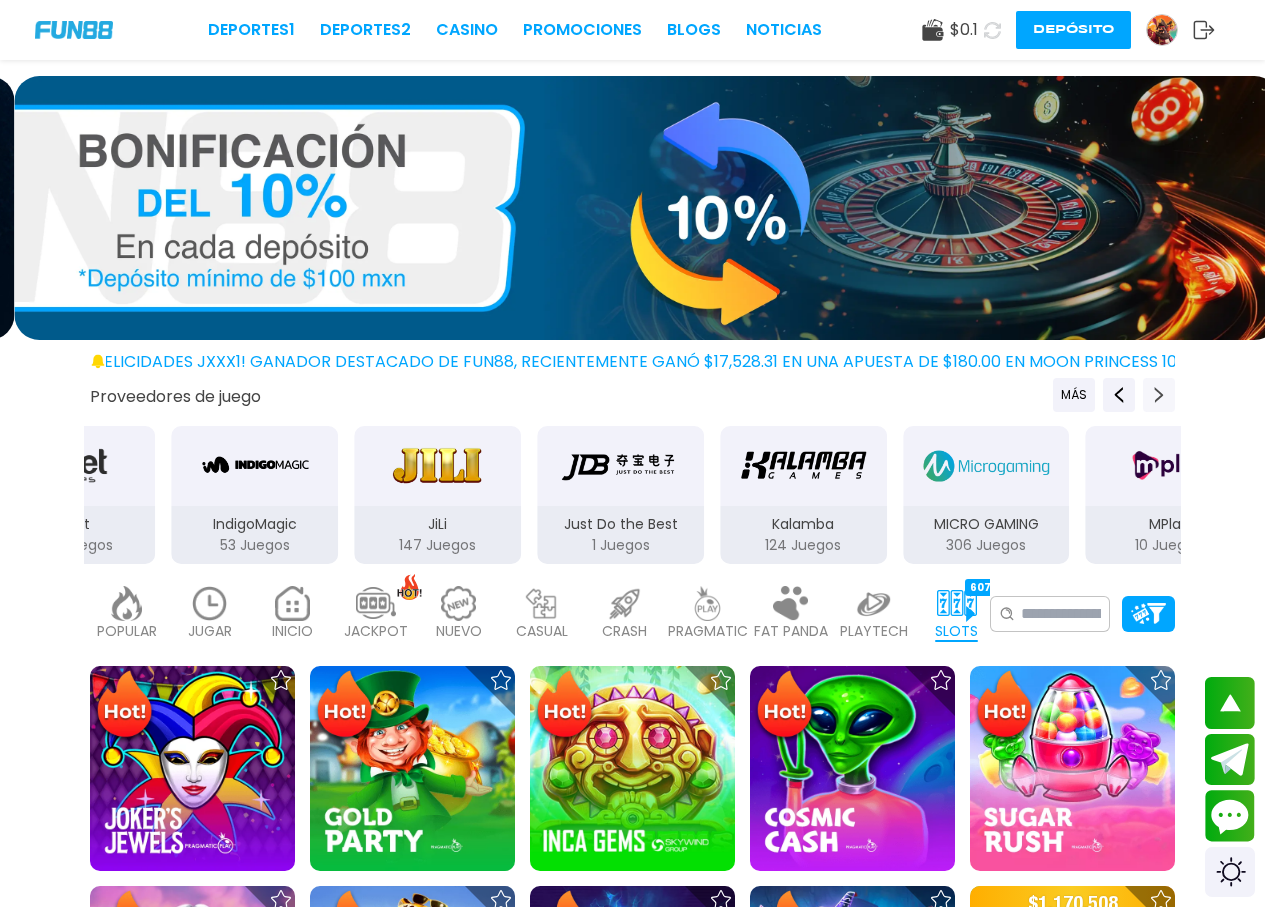 click 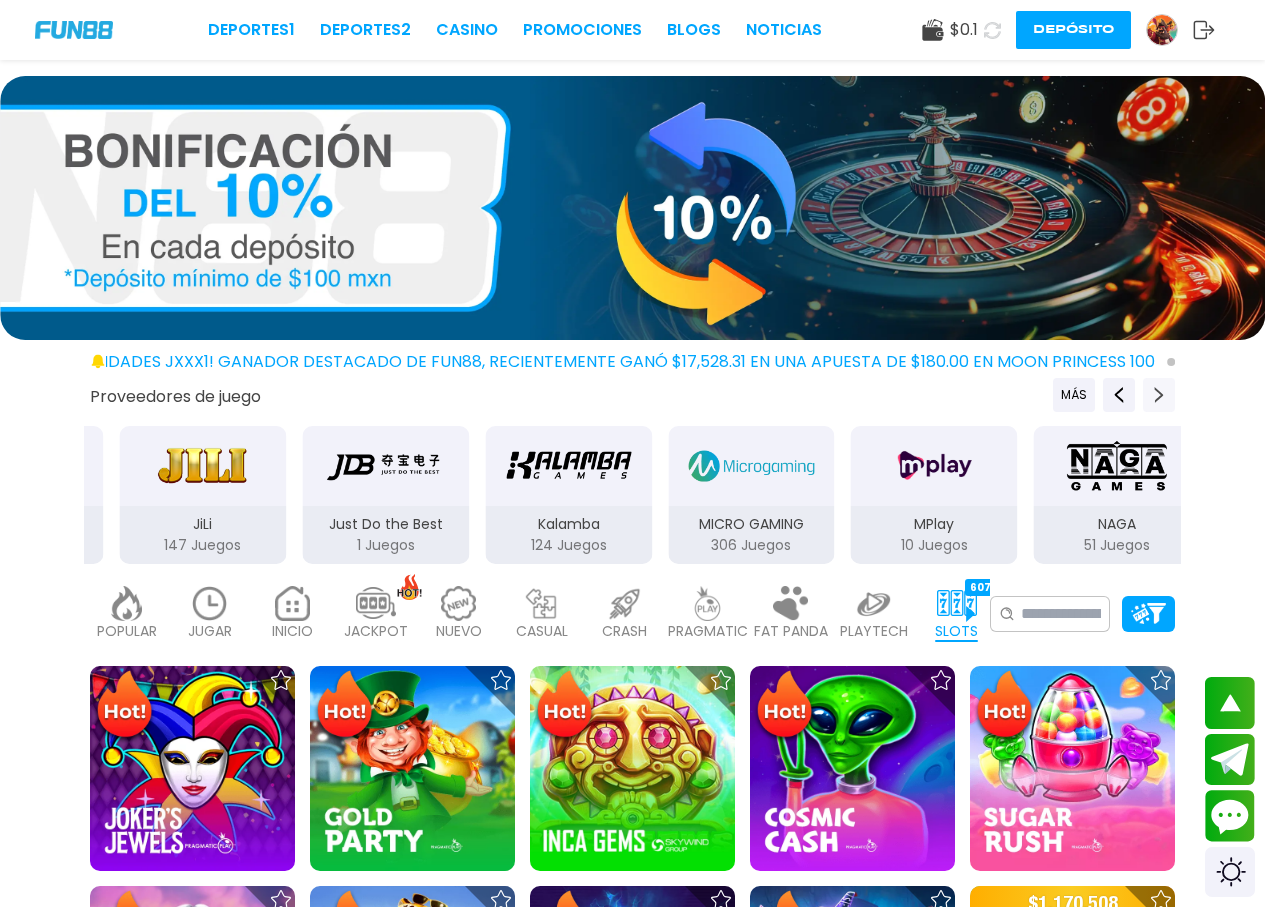 click 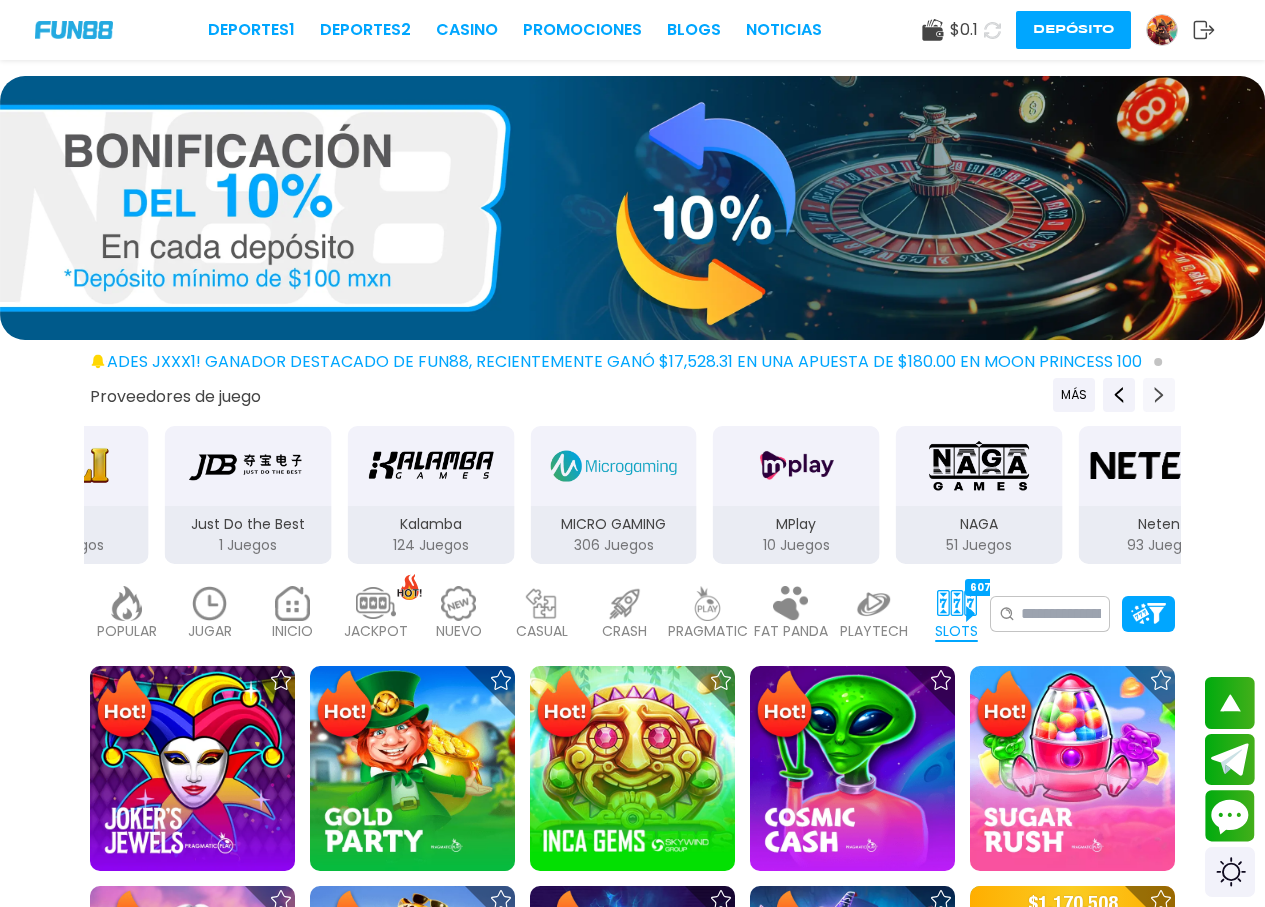 click 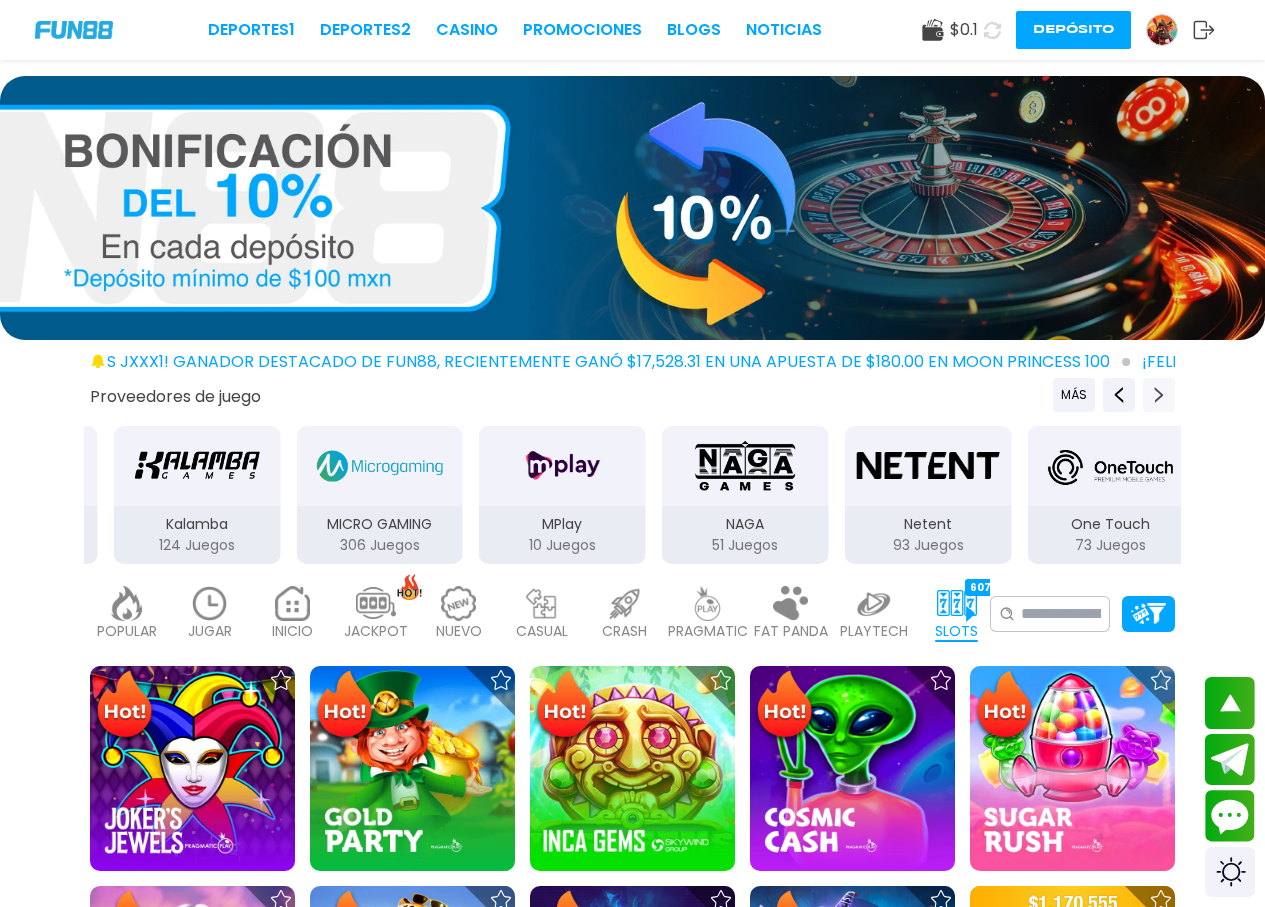 click 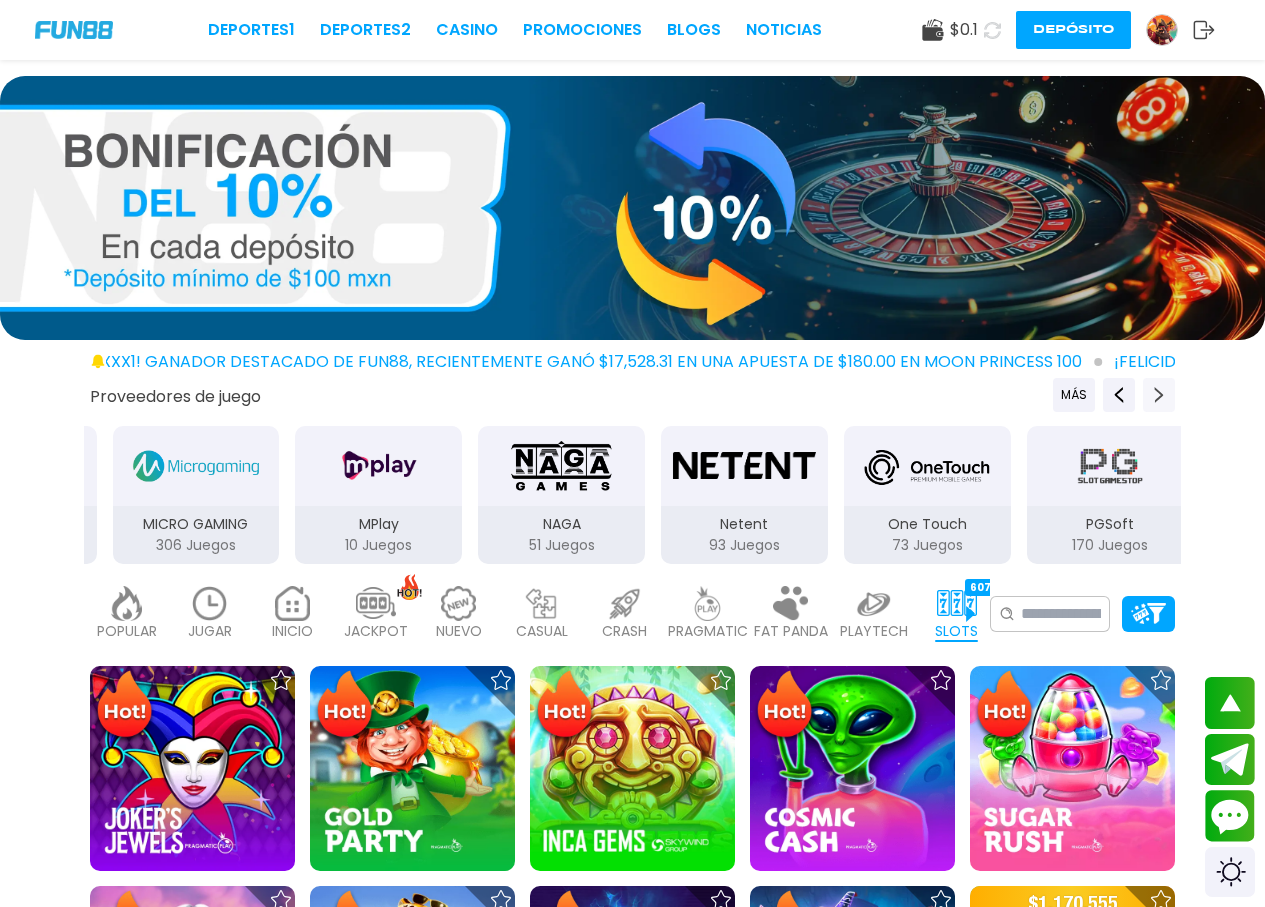 click 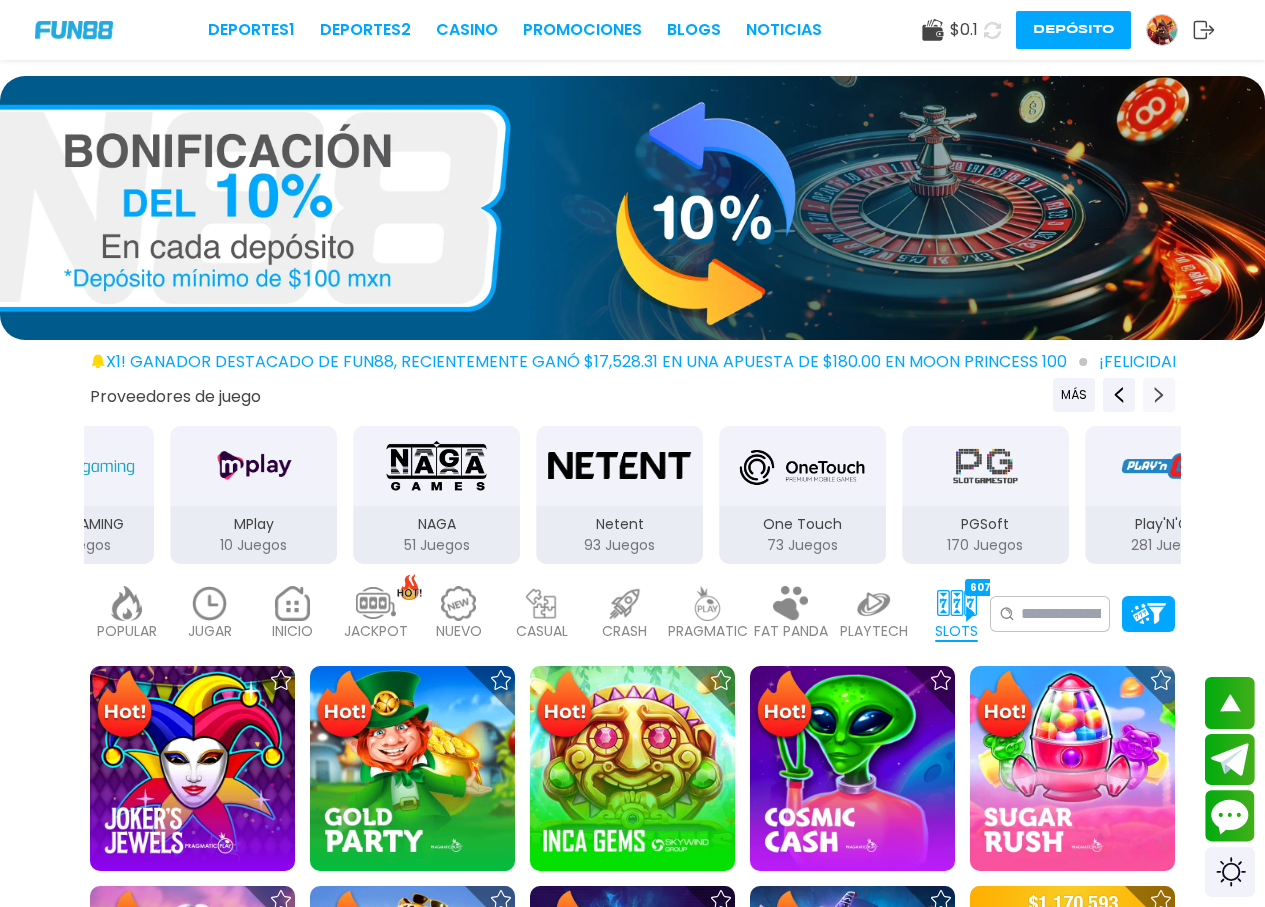 click 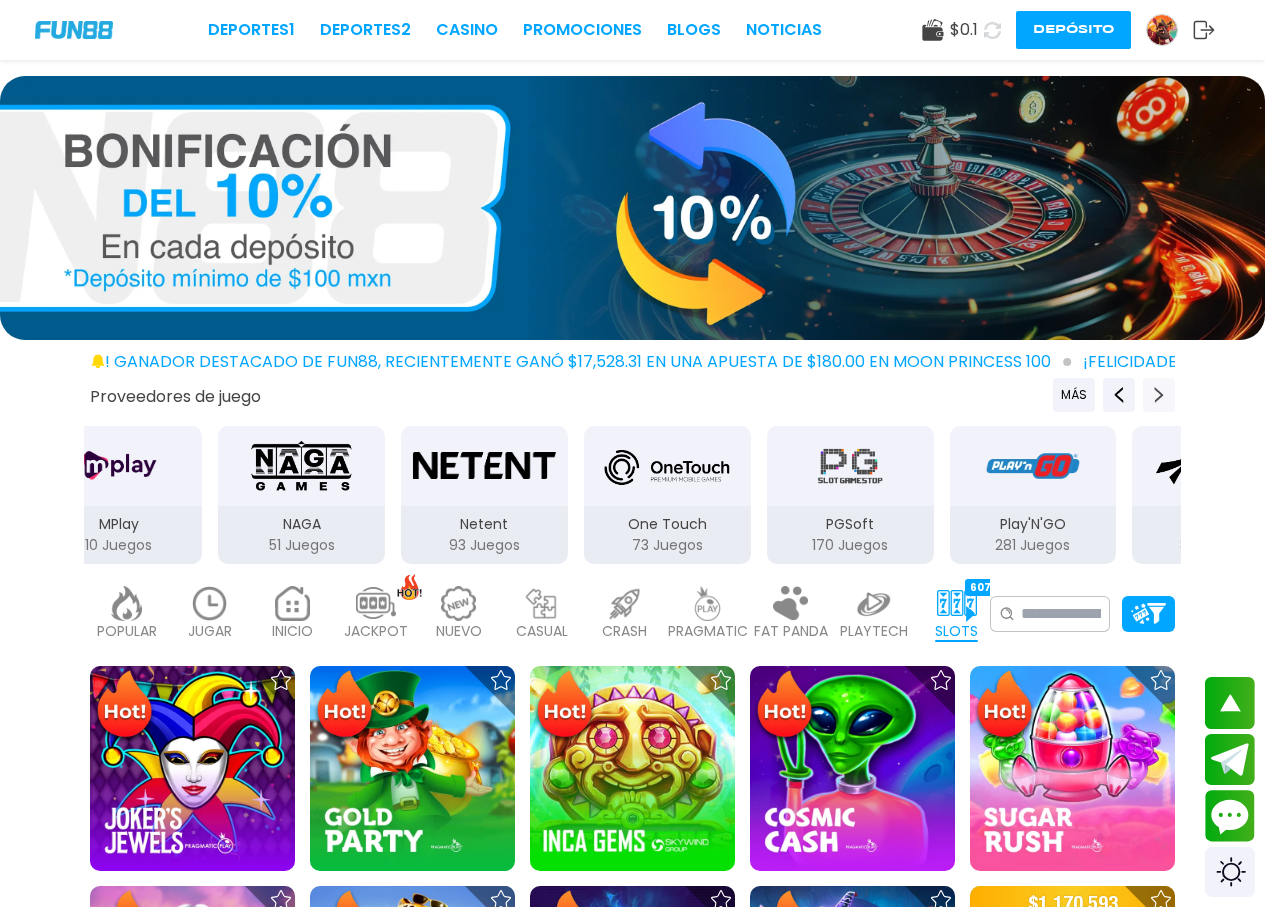 click 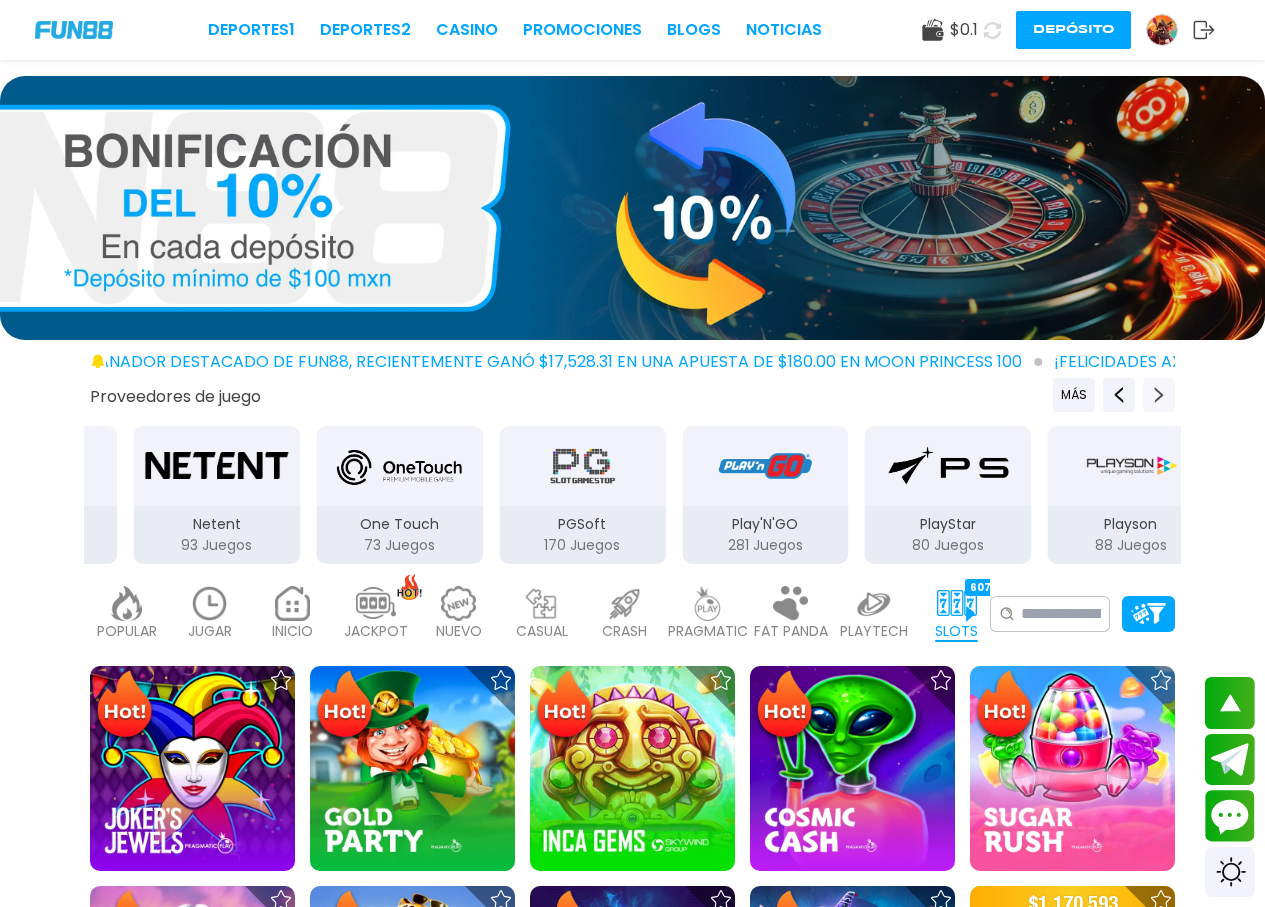 click 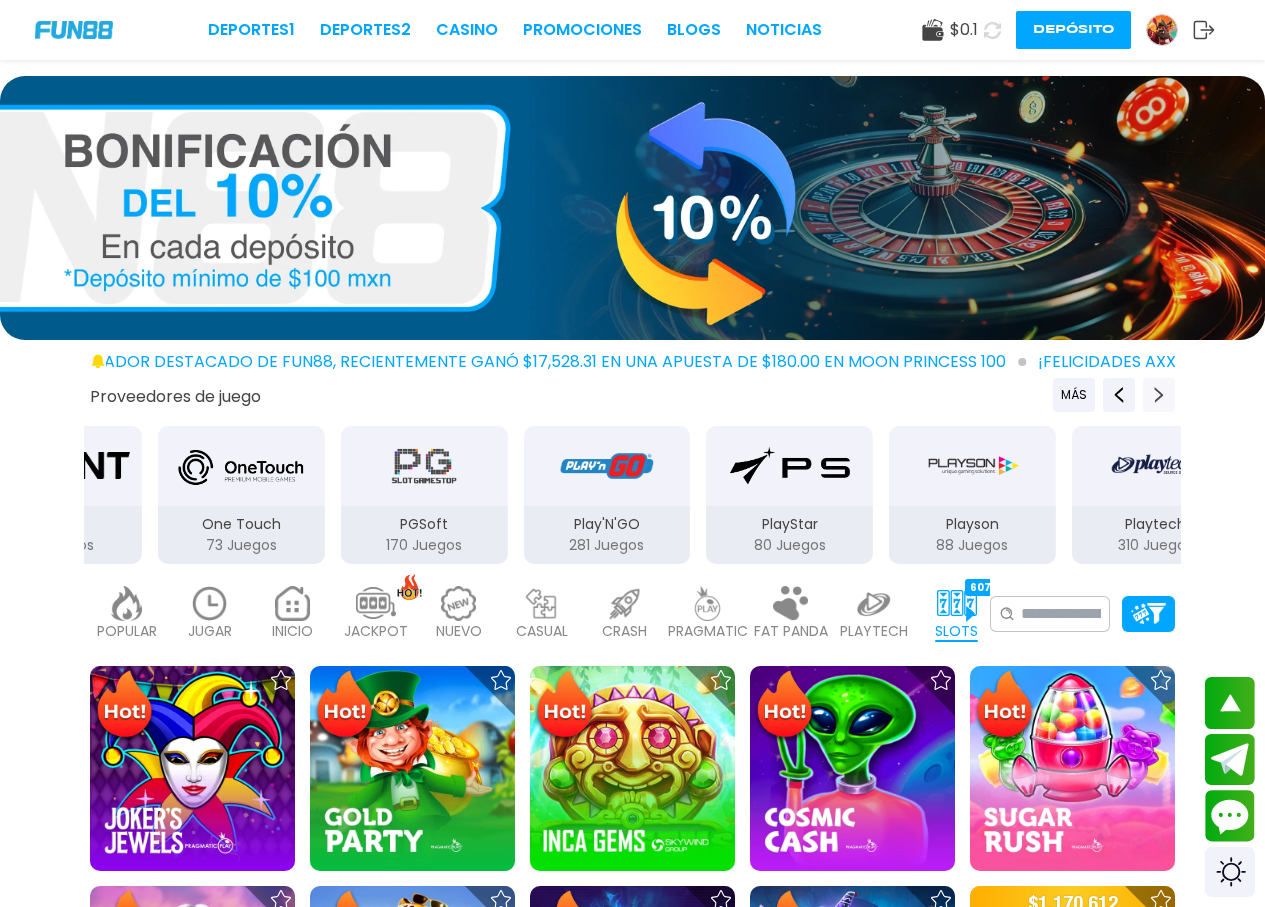 click 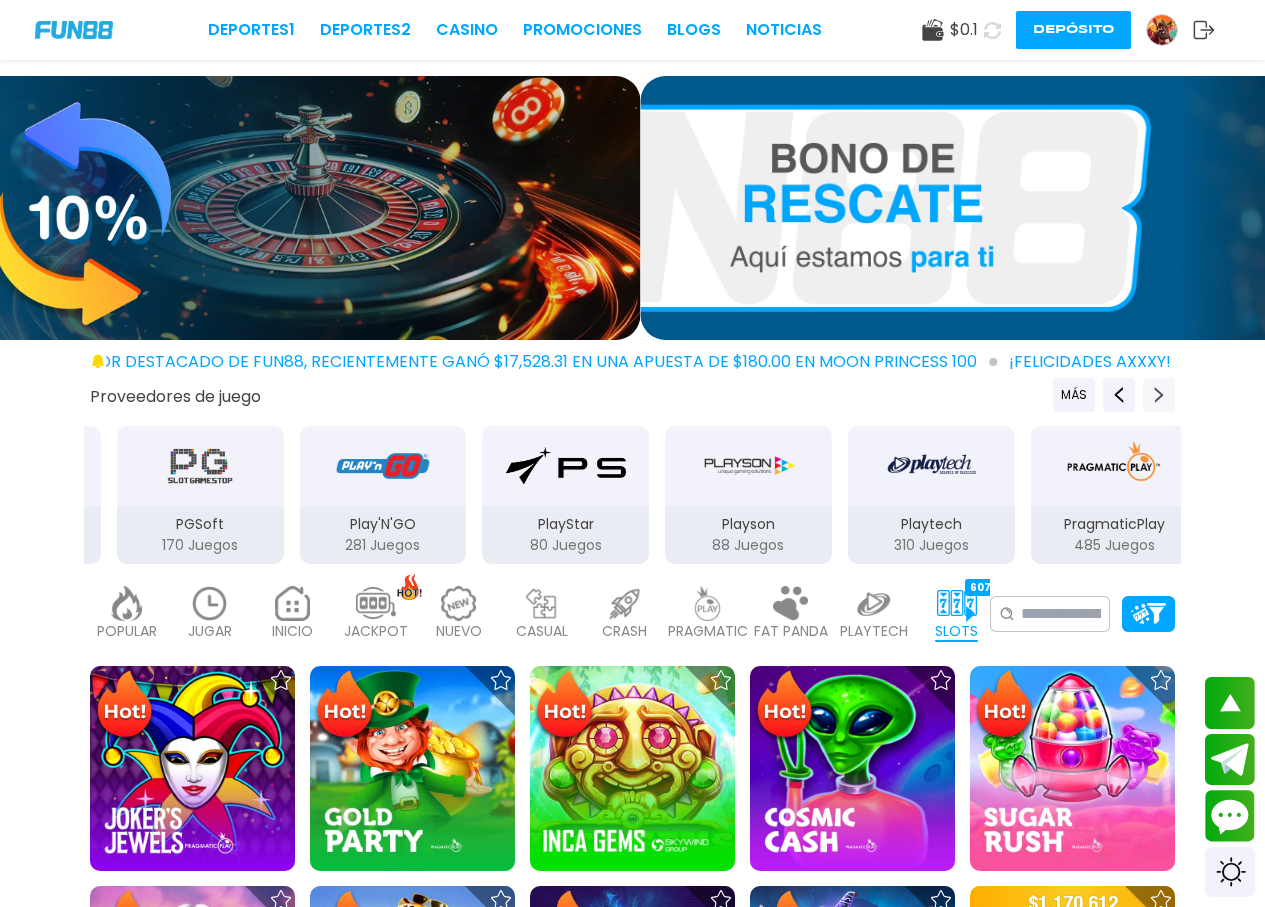 click 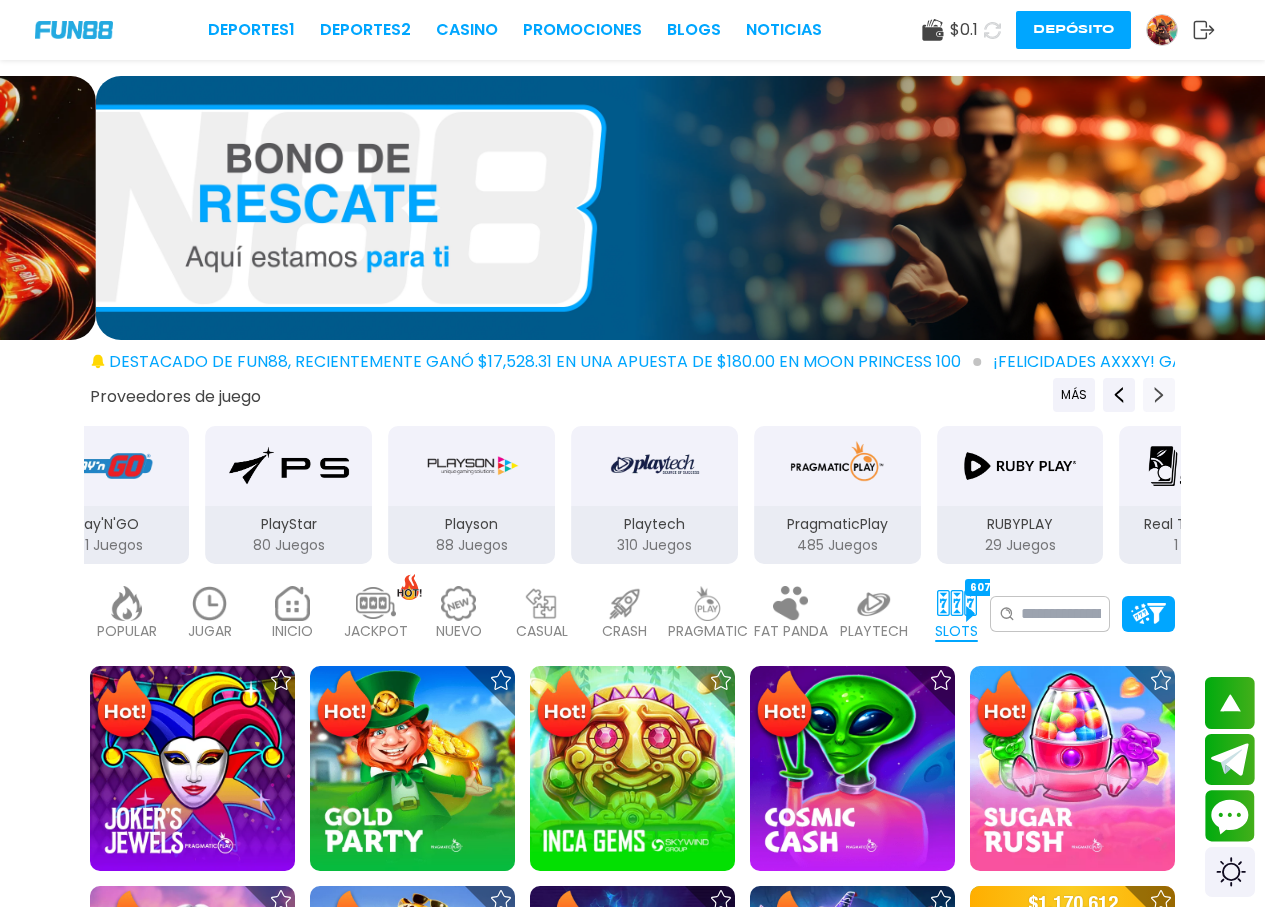 click 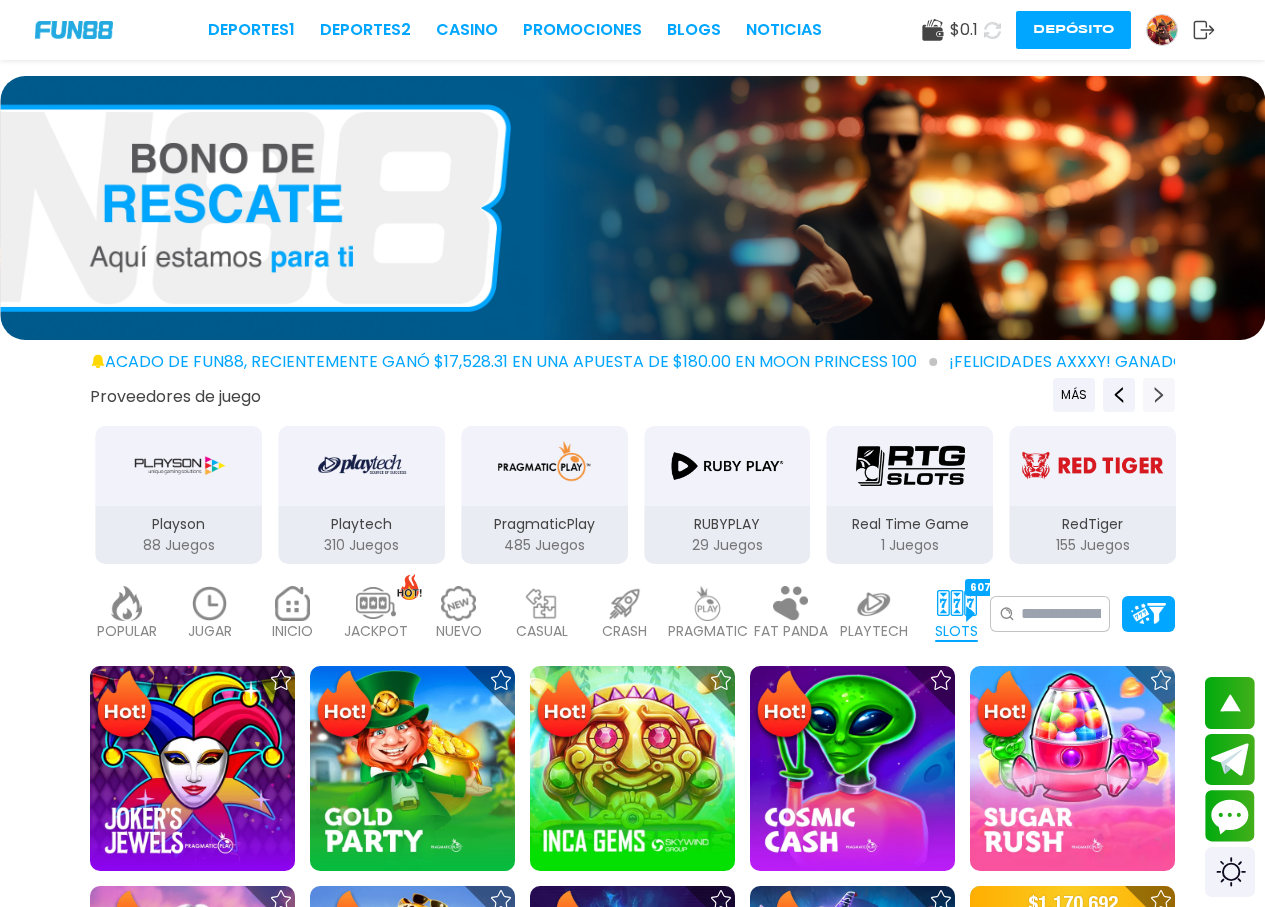 click 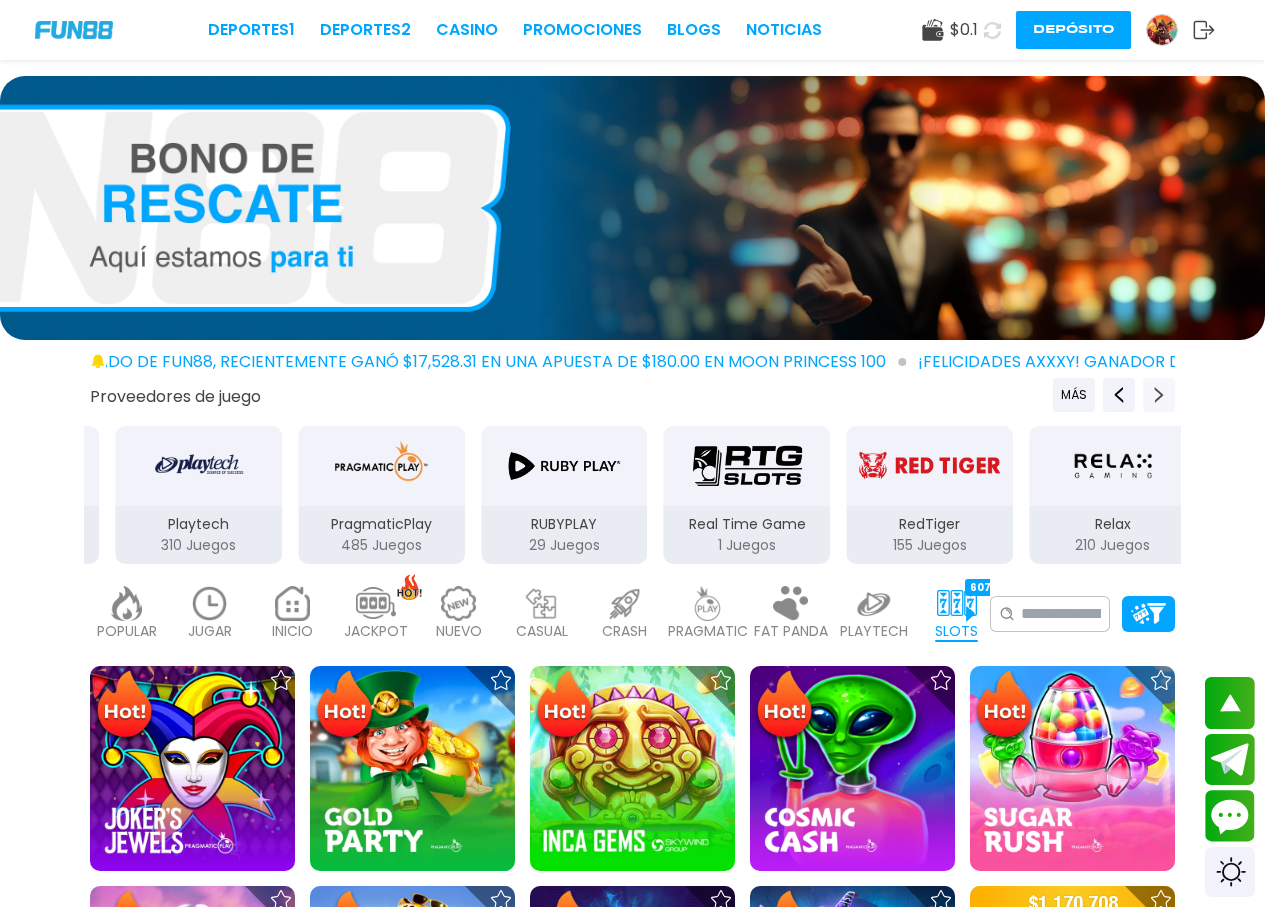 click 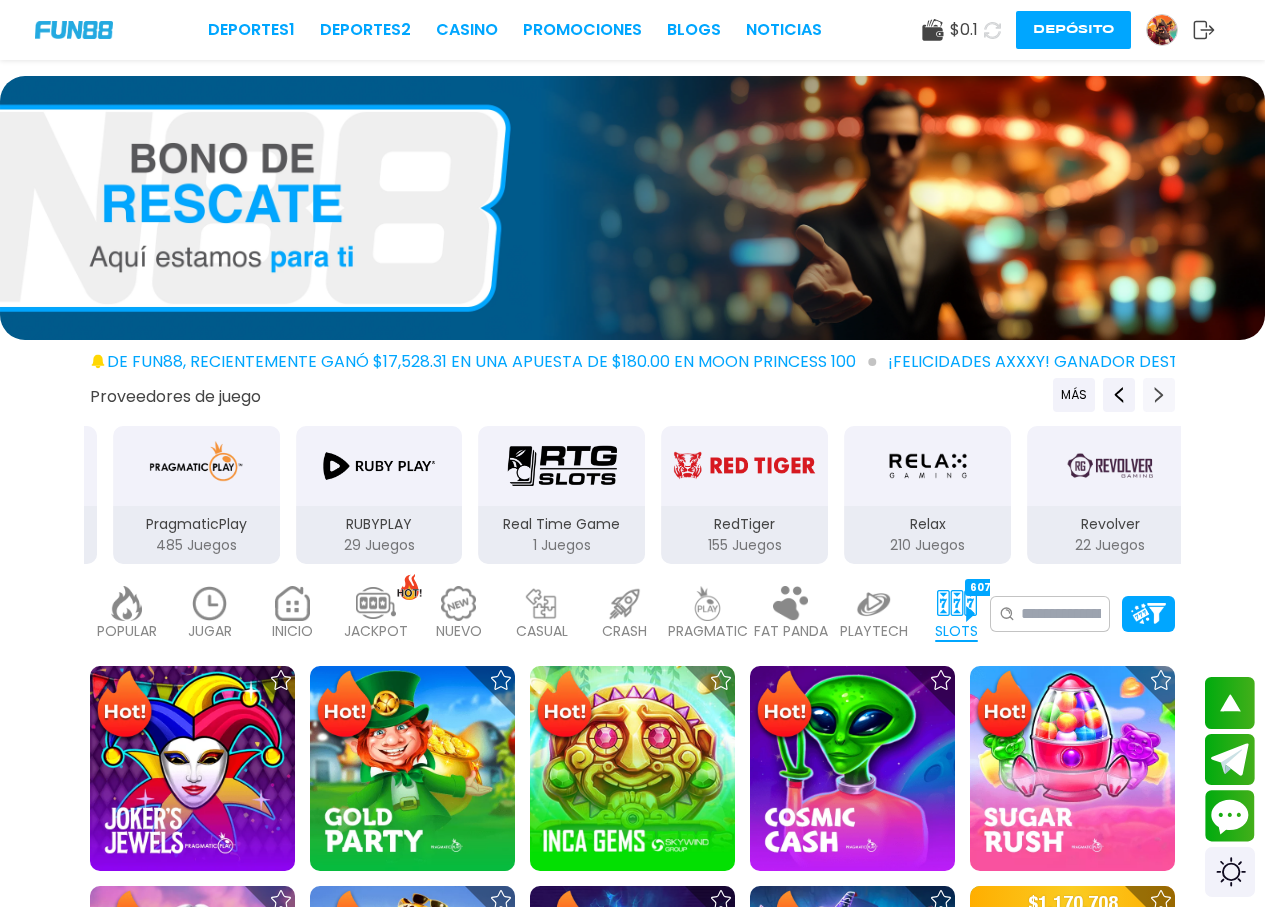 click 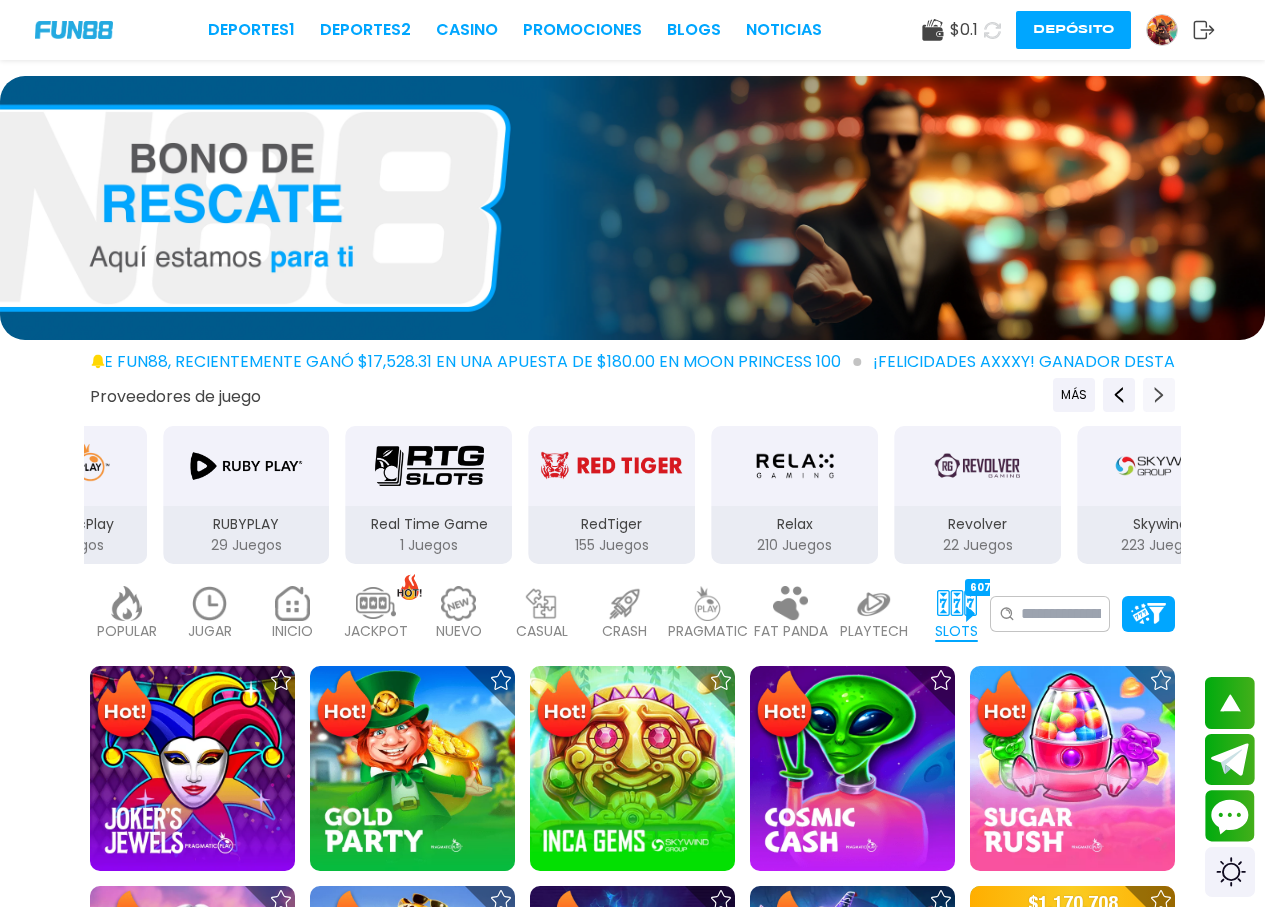 click 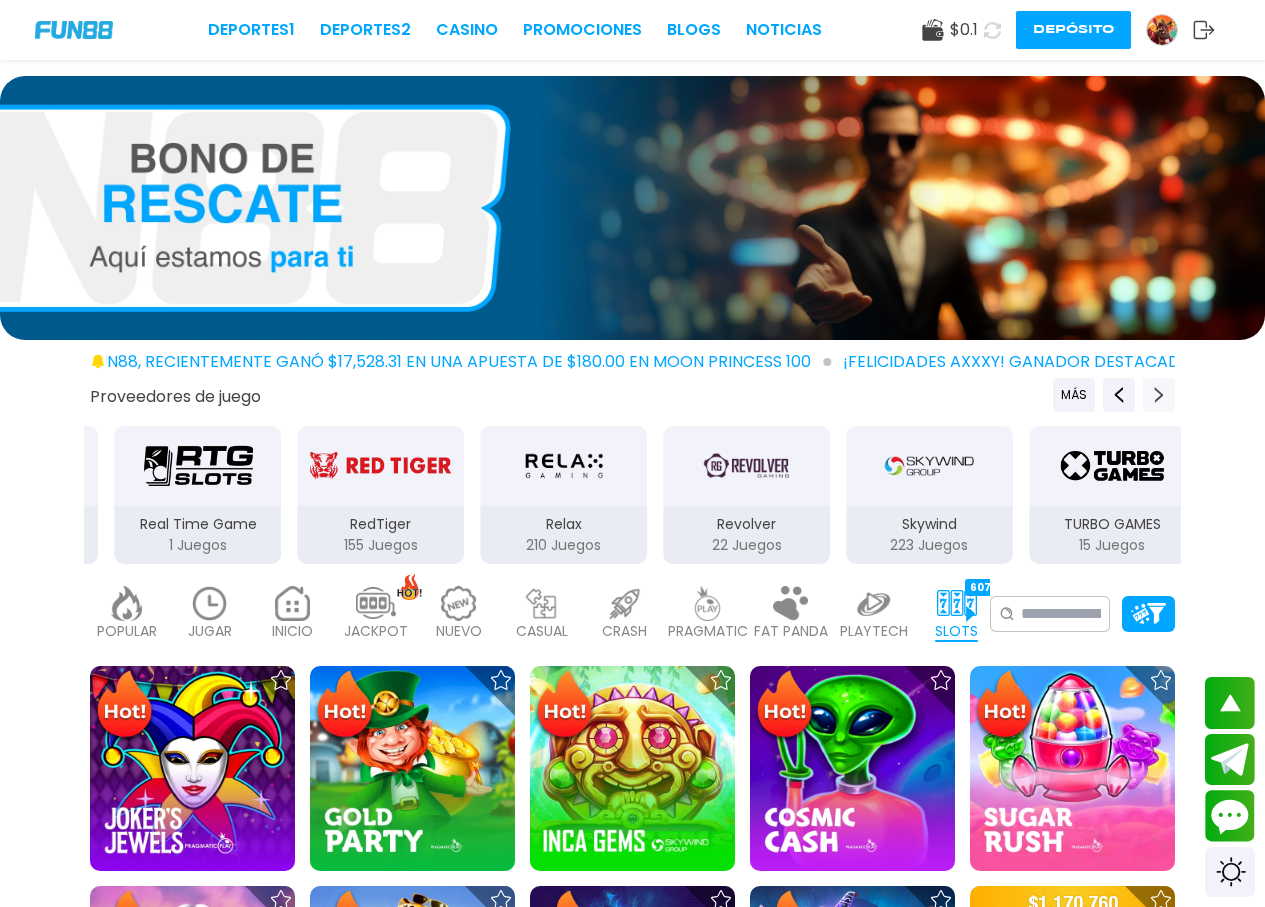 click 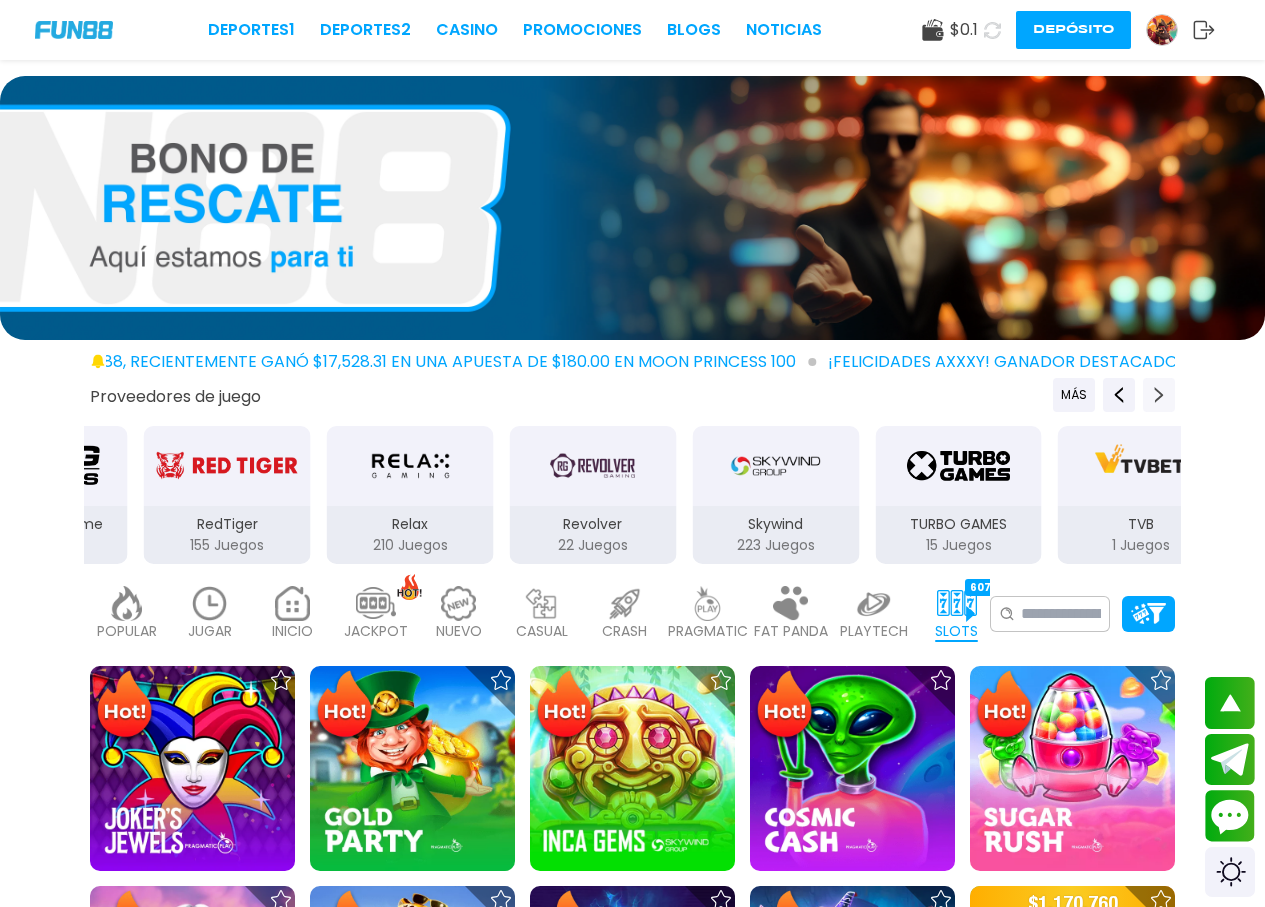 click 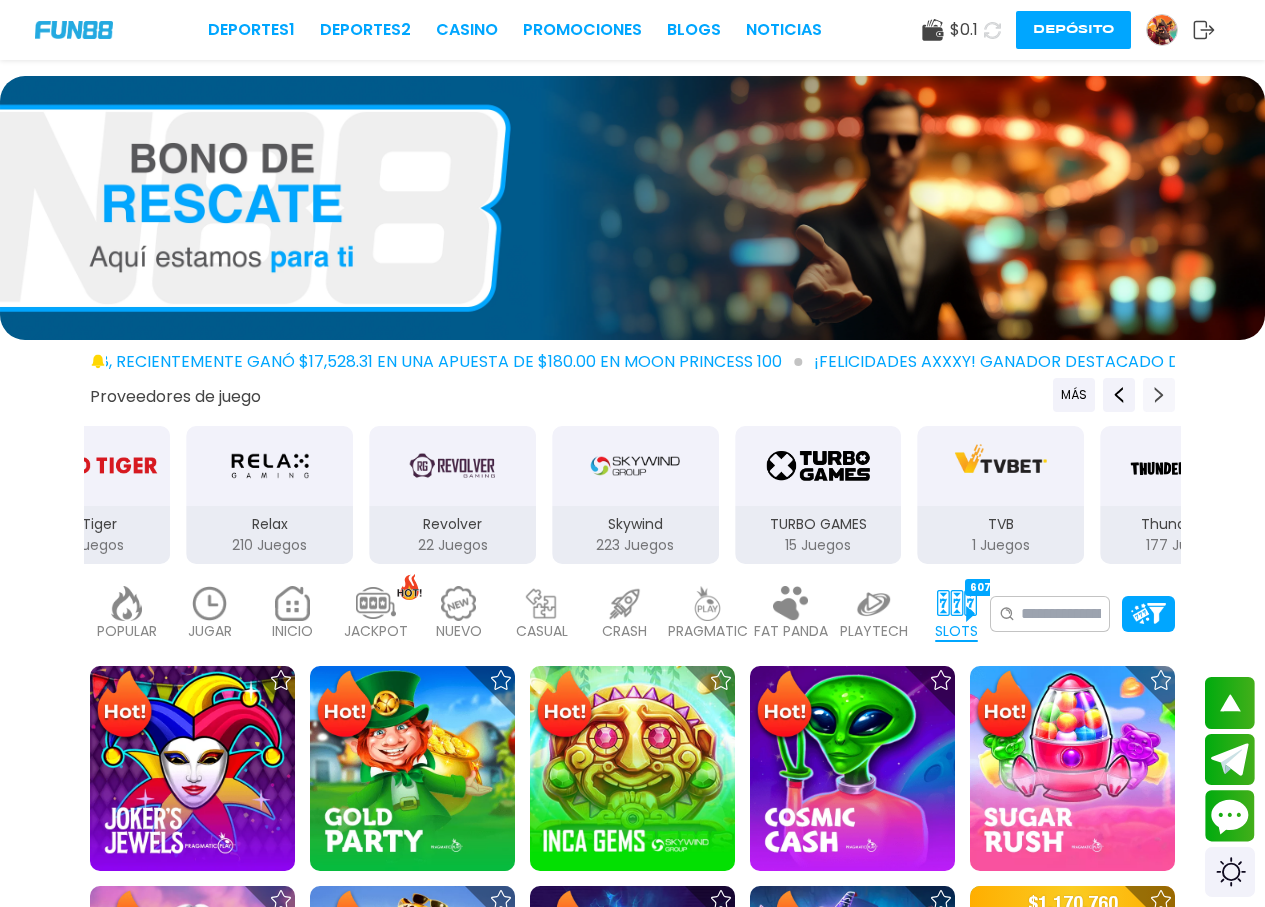 click 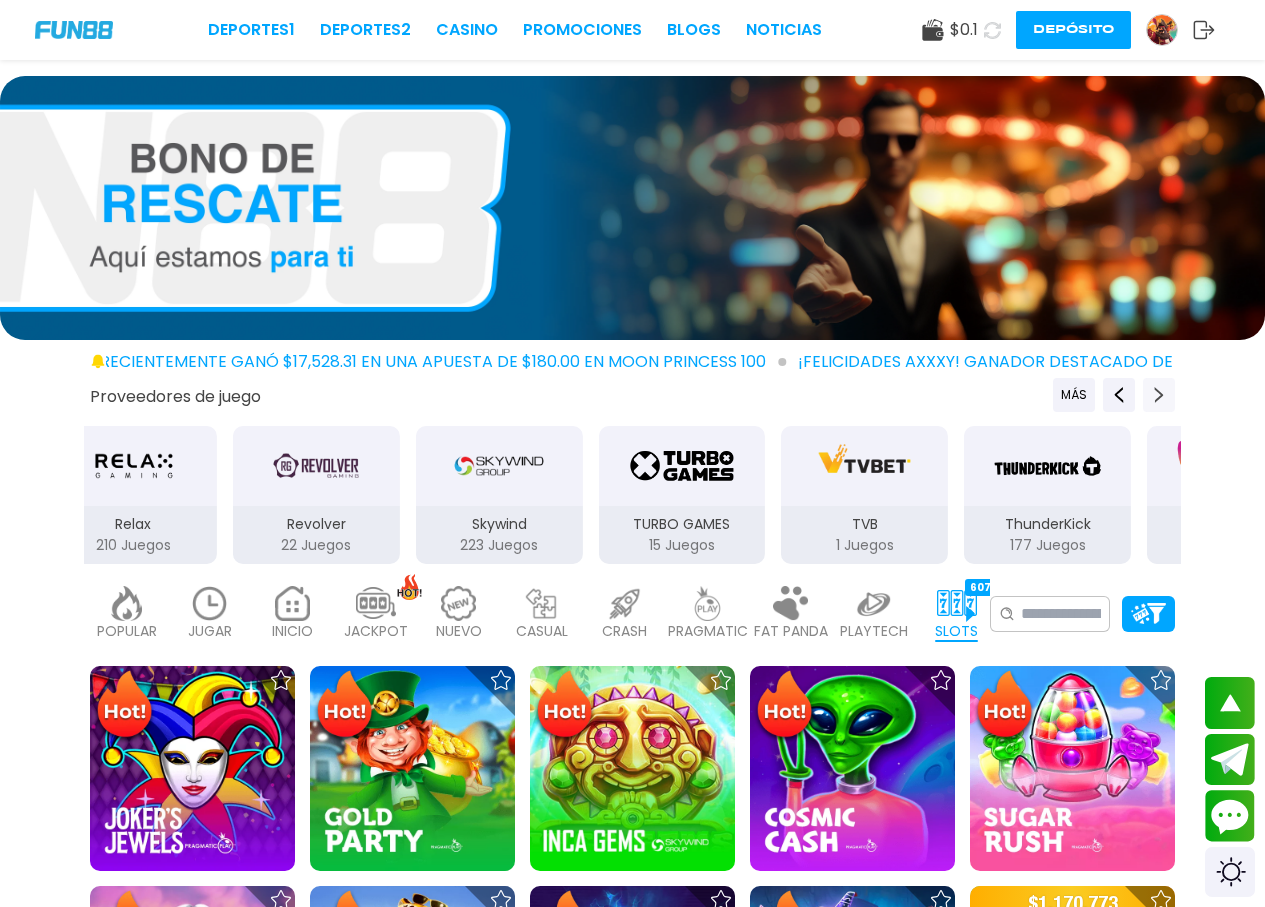 click 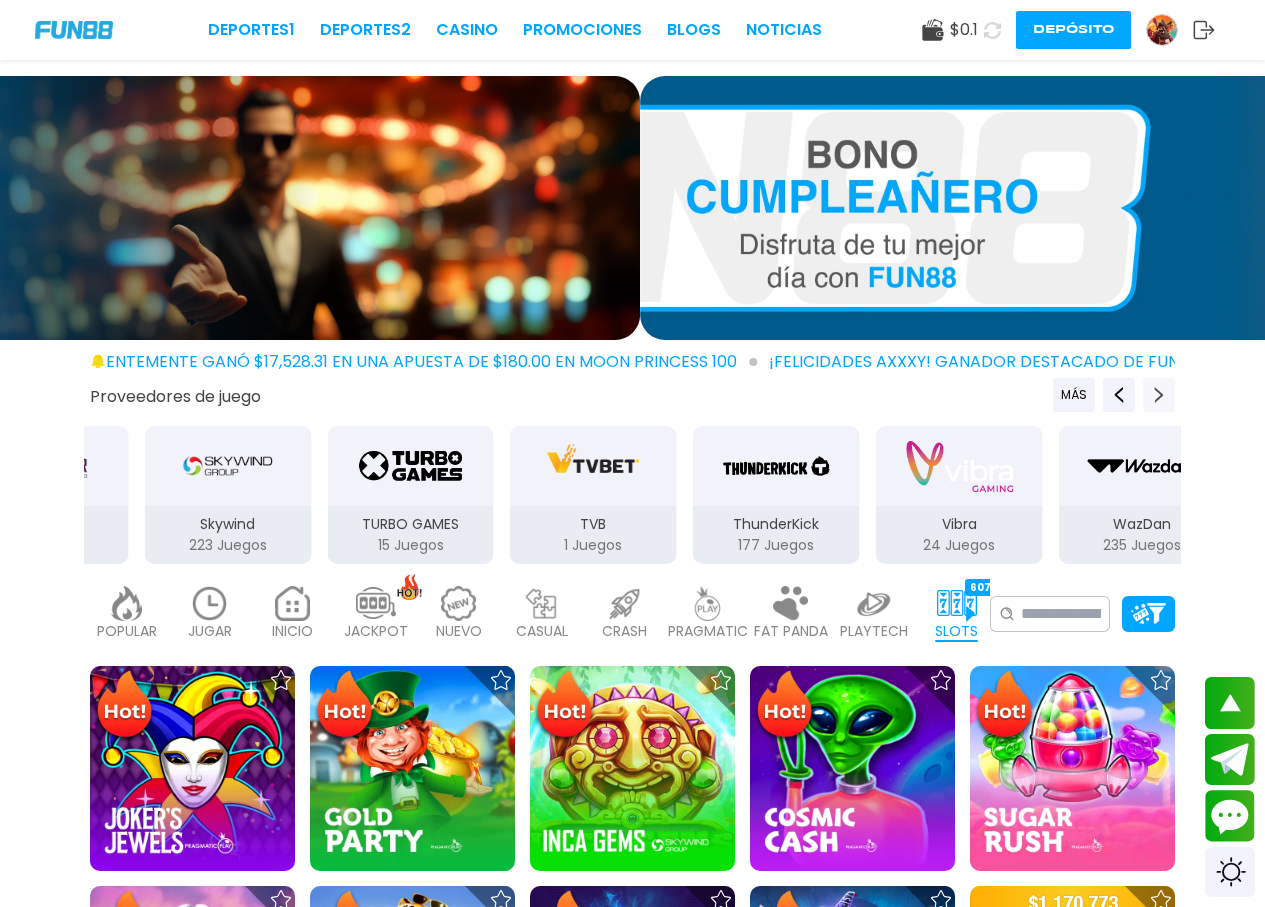 click 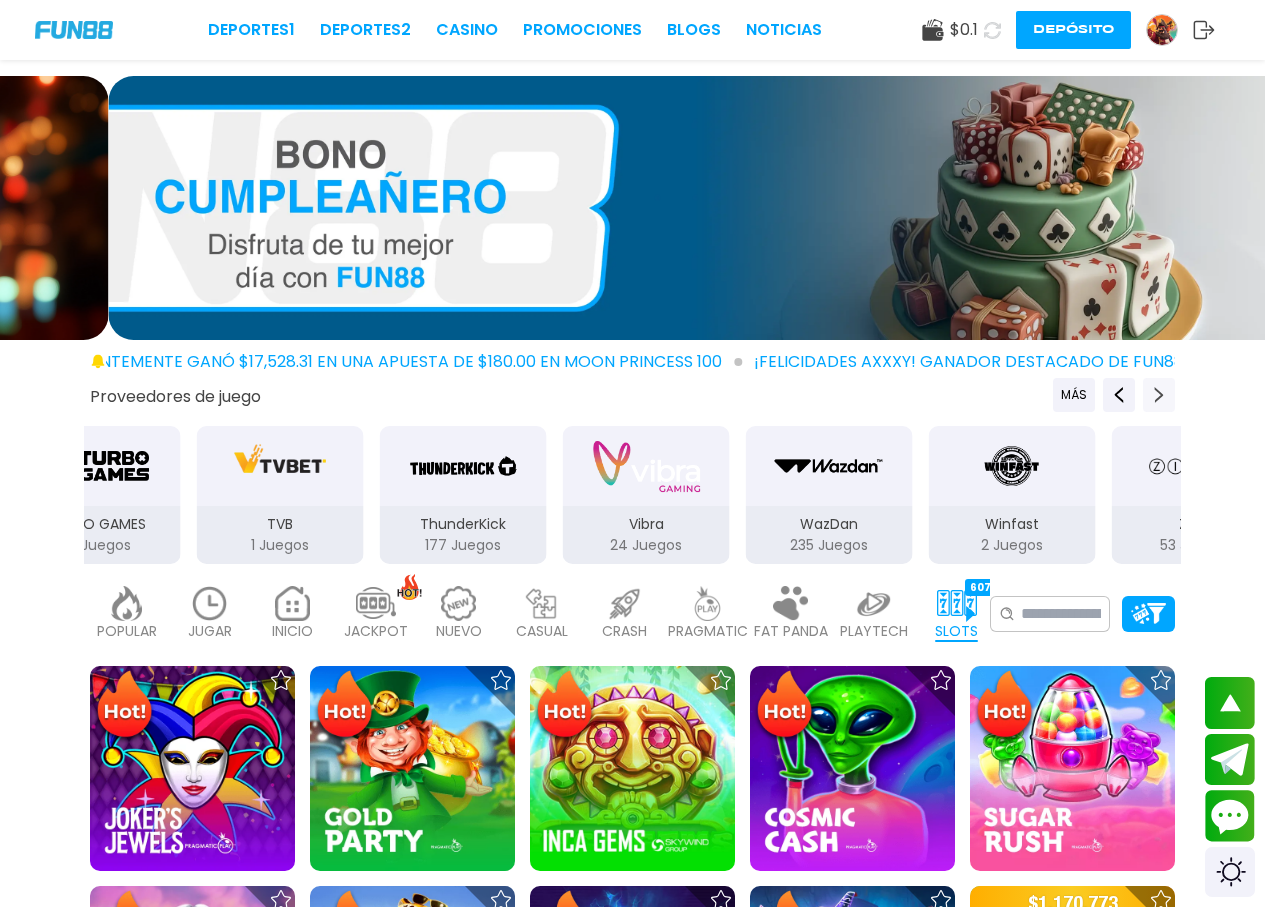 click 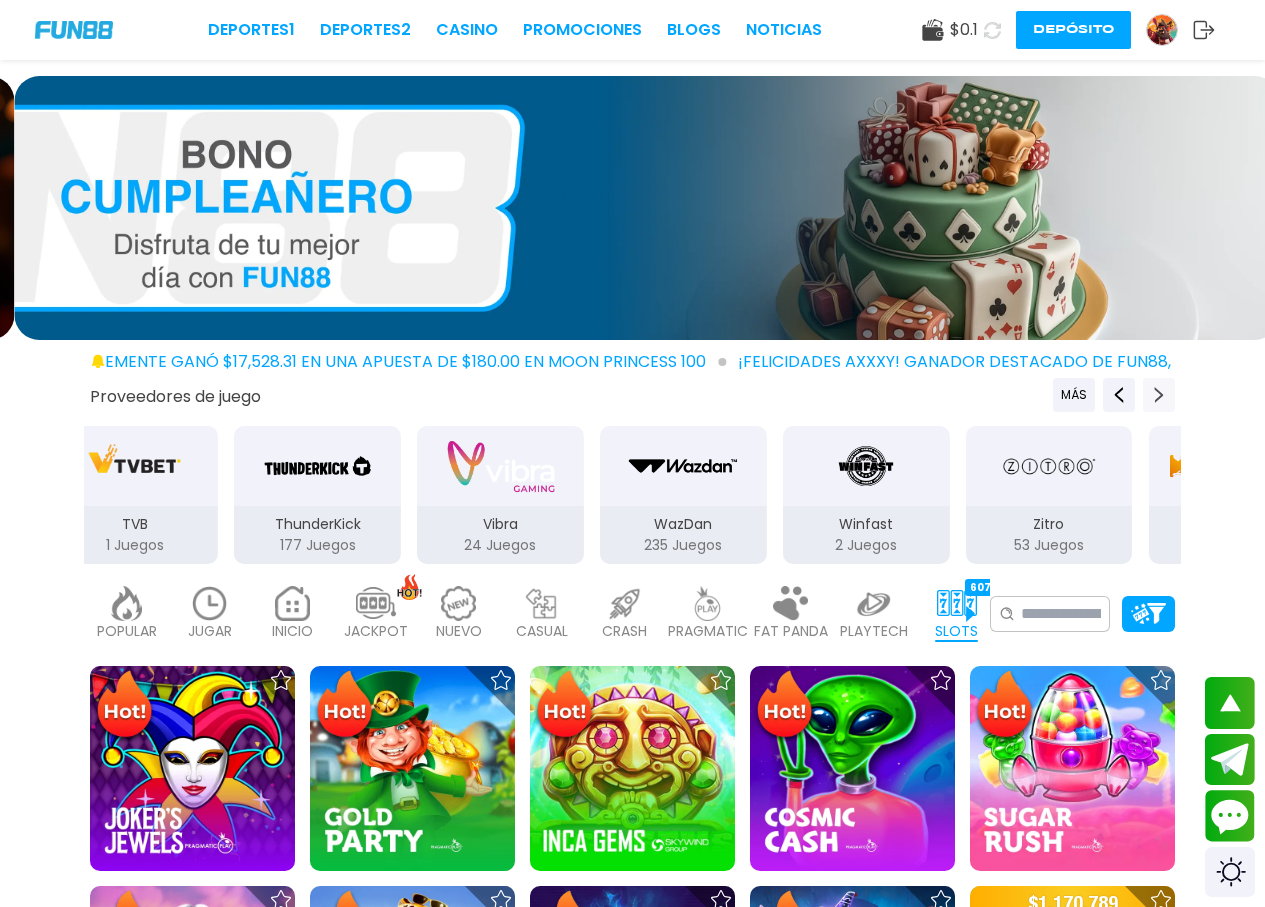 click 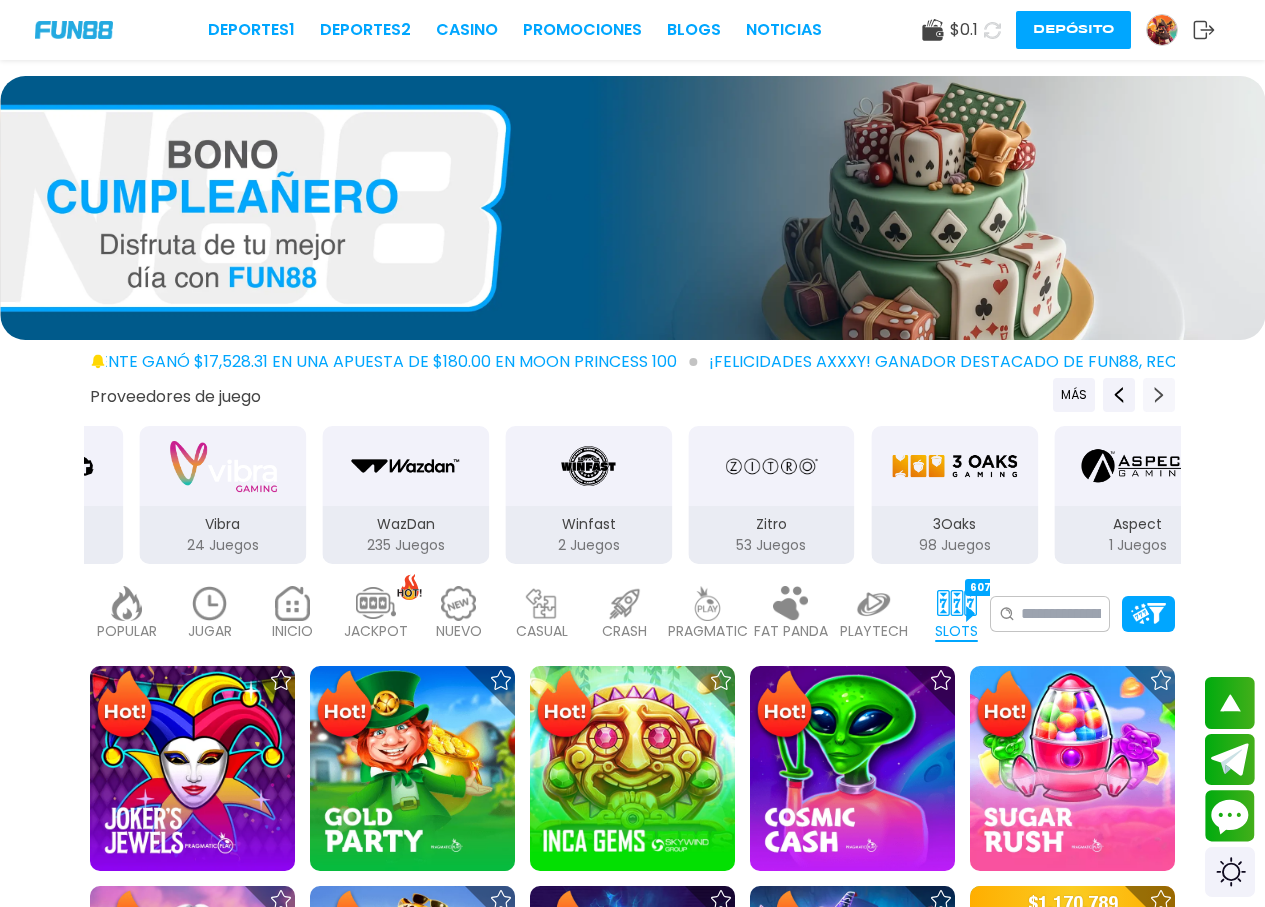 click 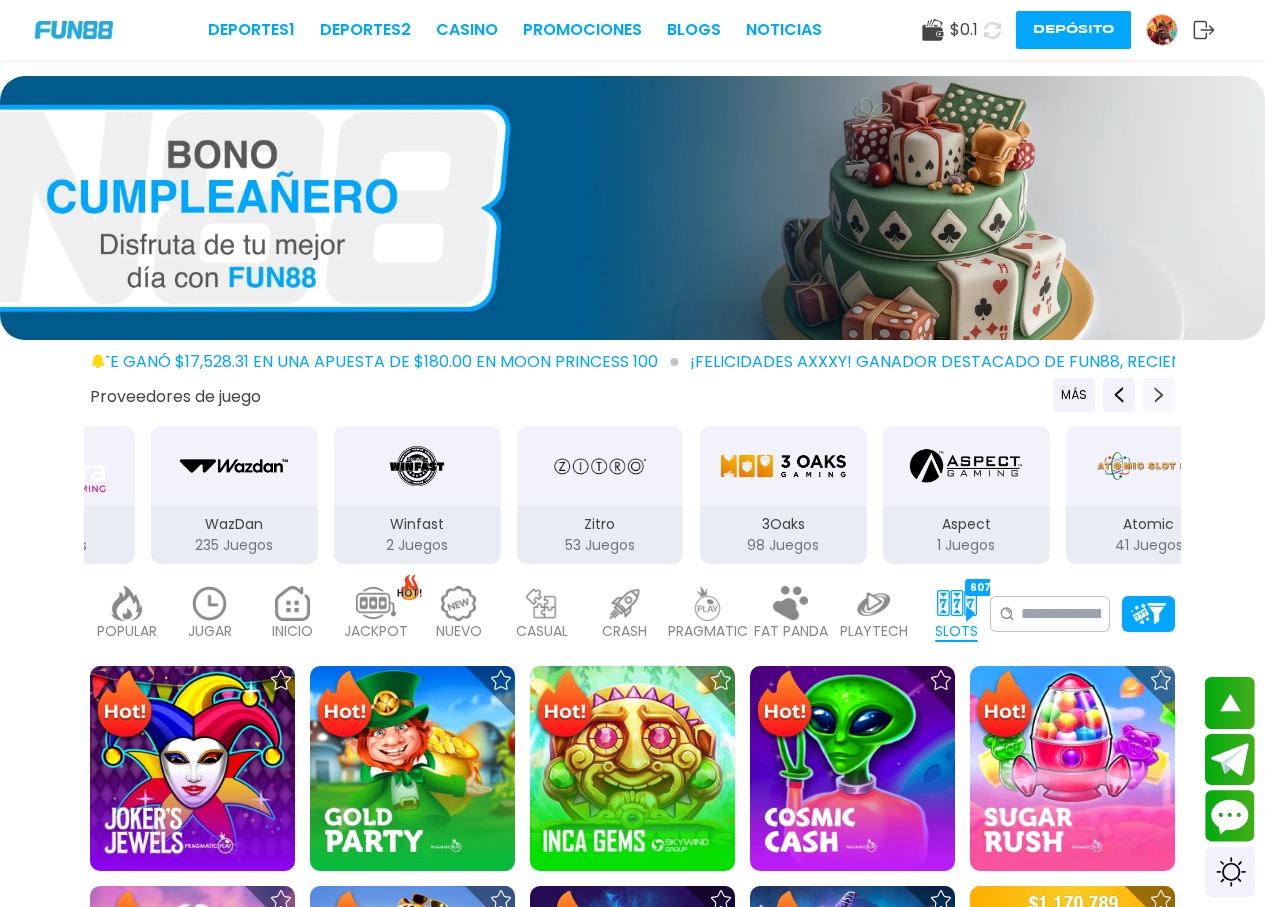 click 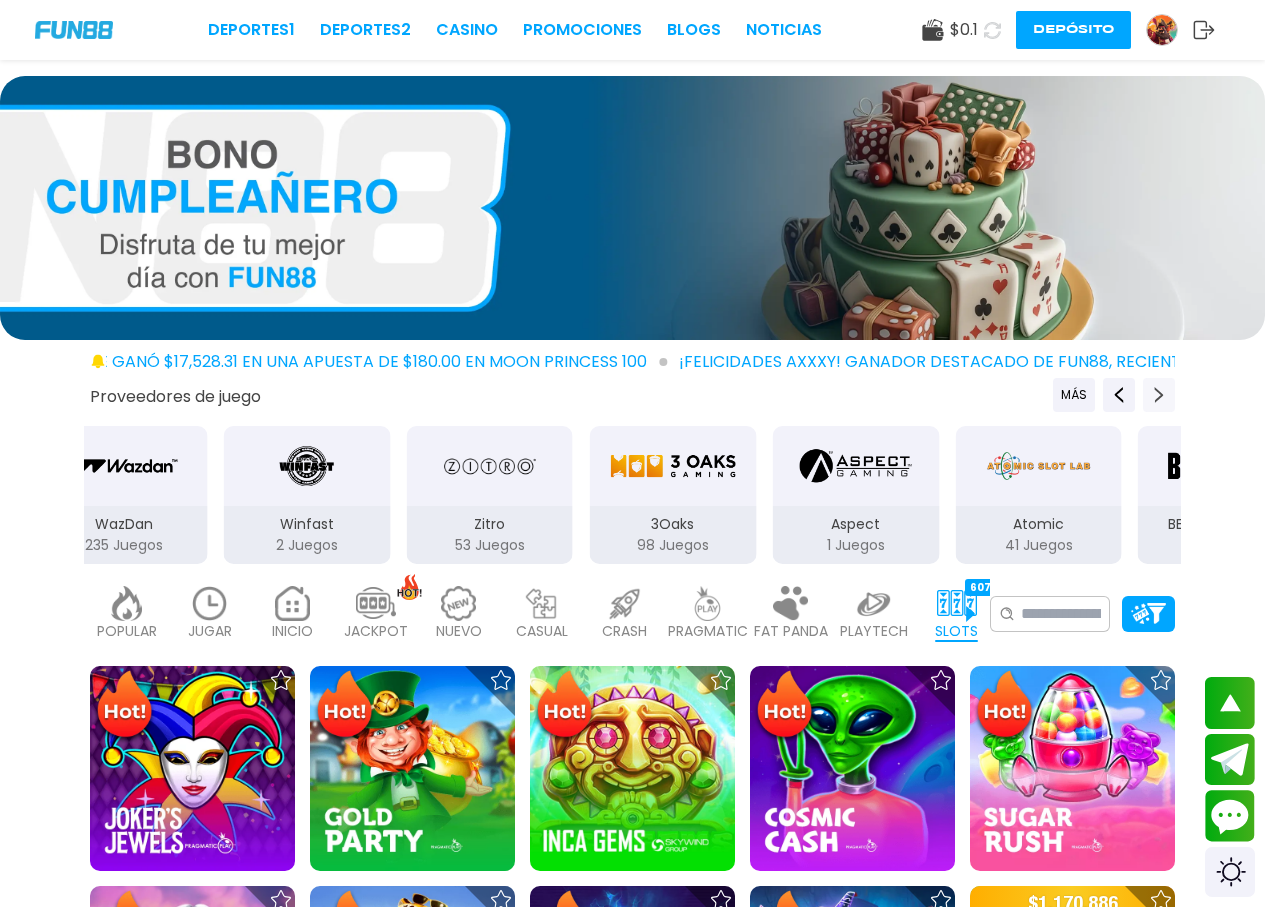 click 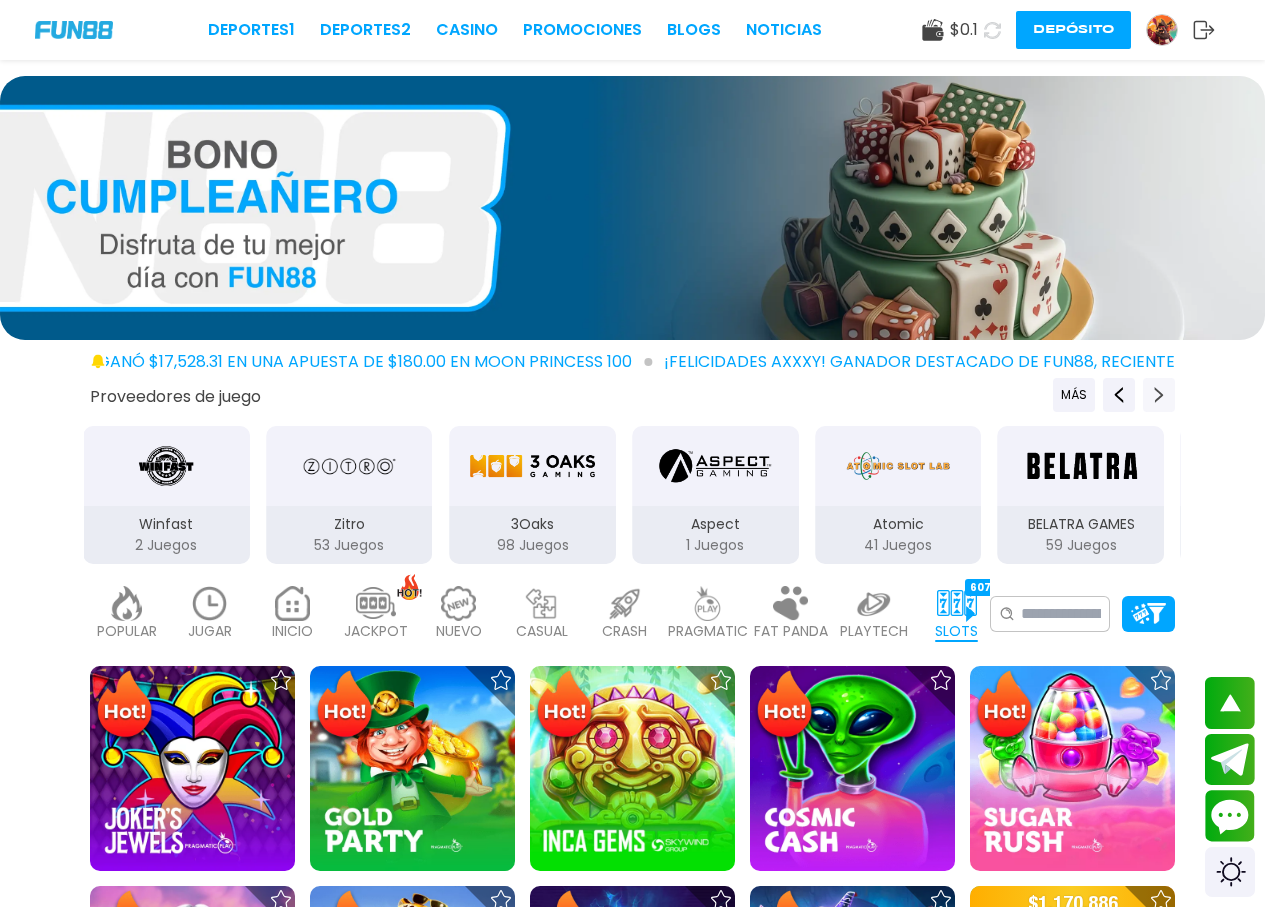 click 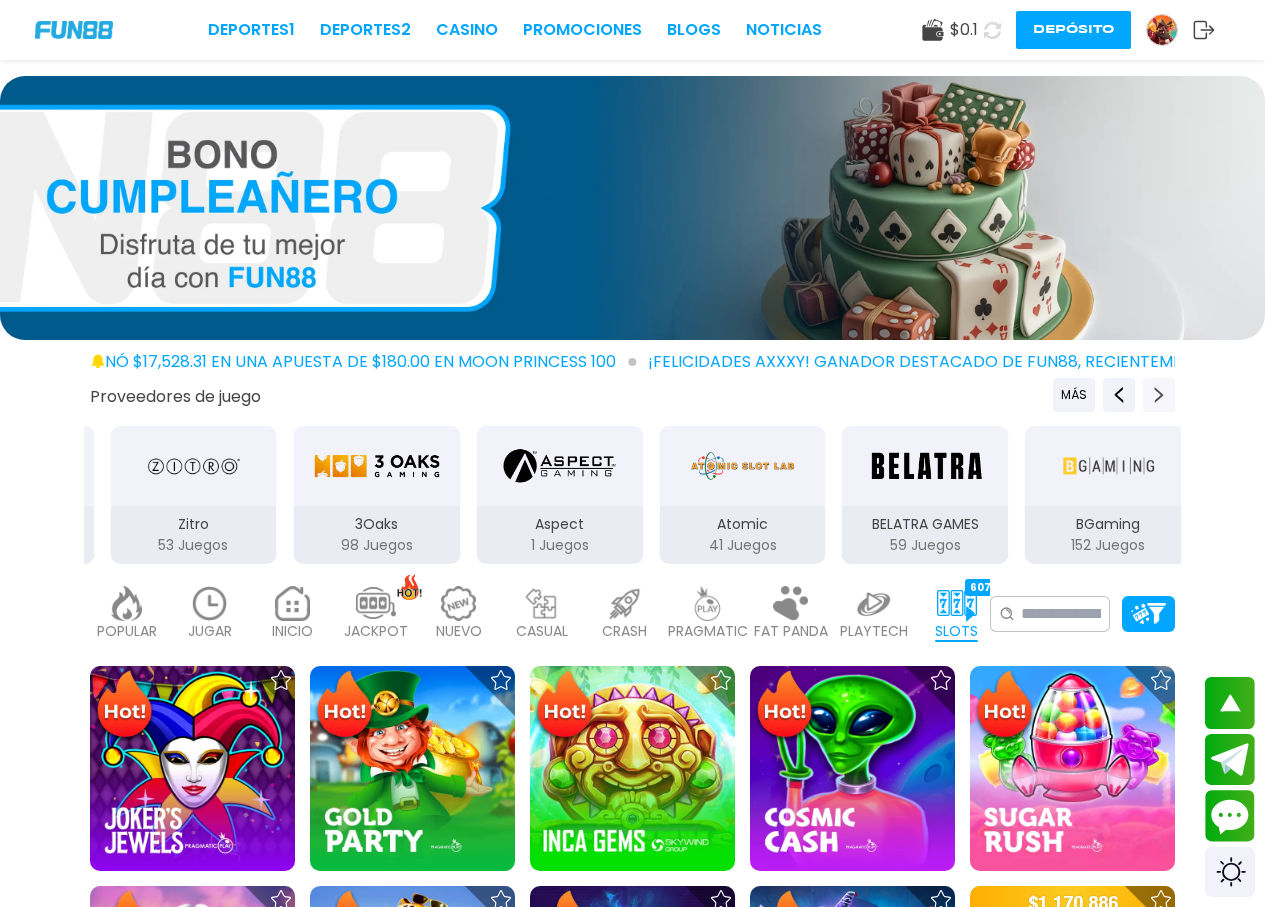 click 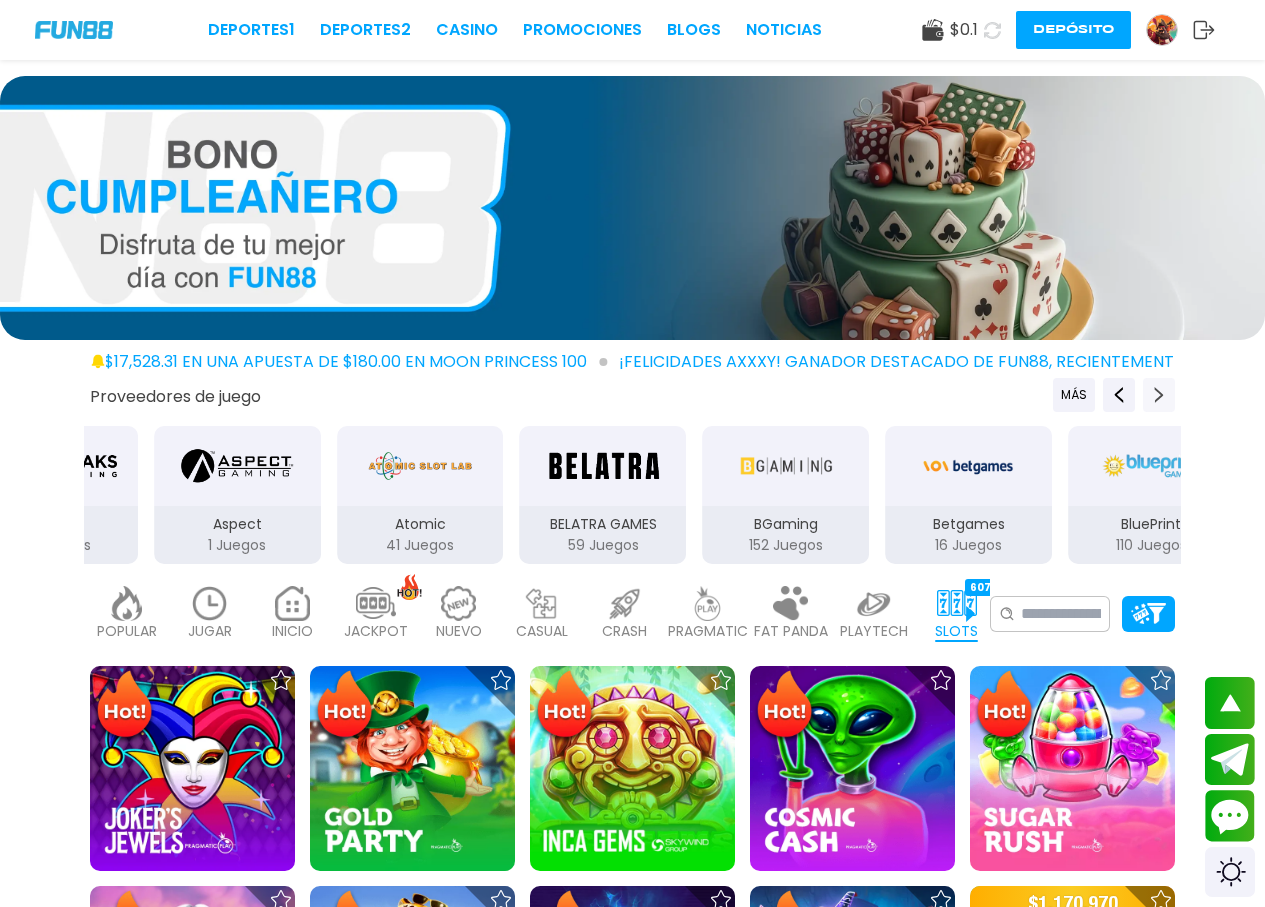 click 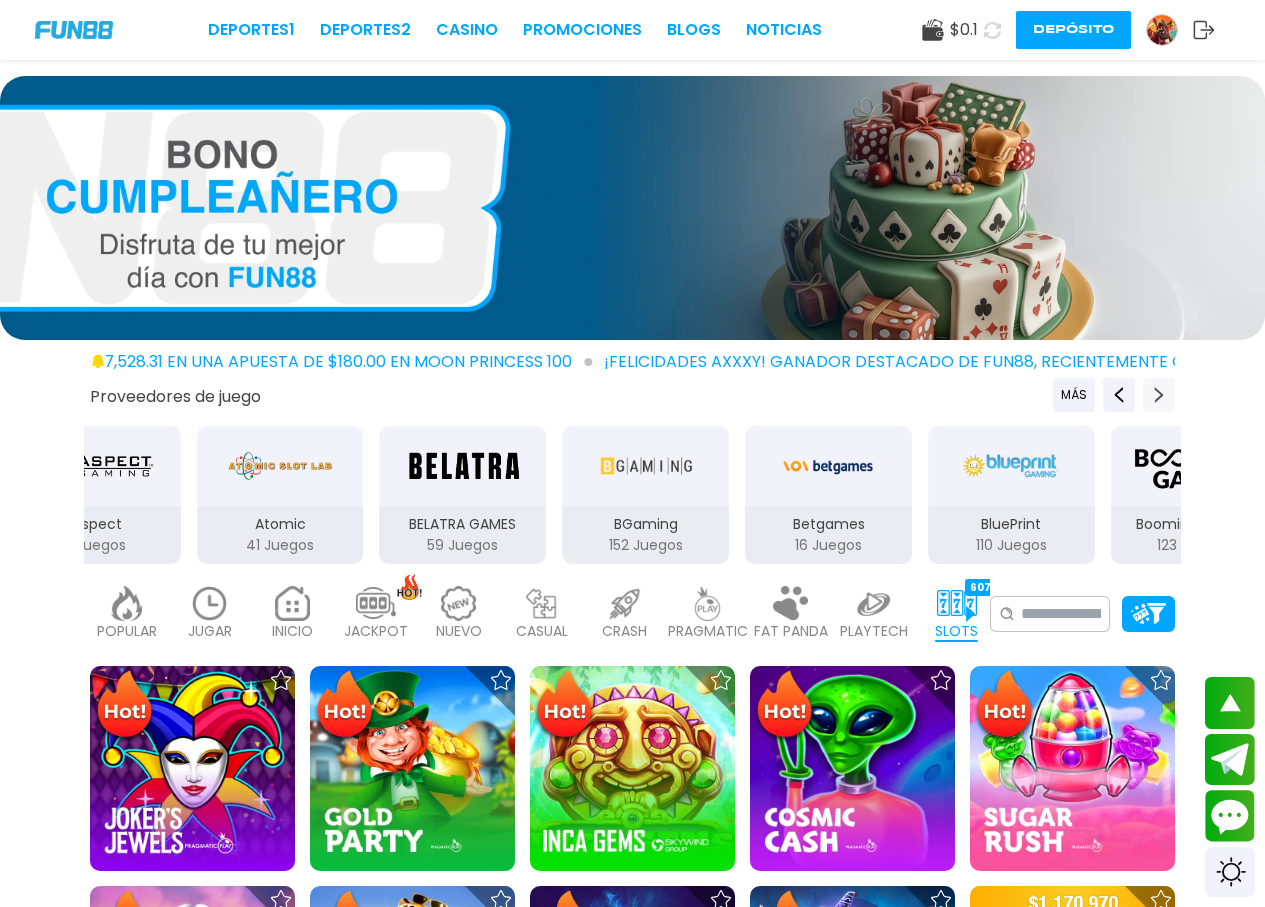 click 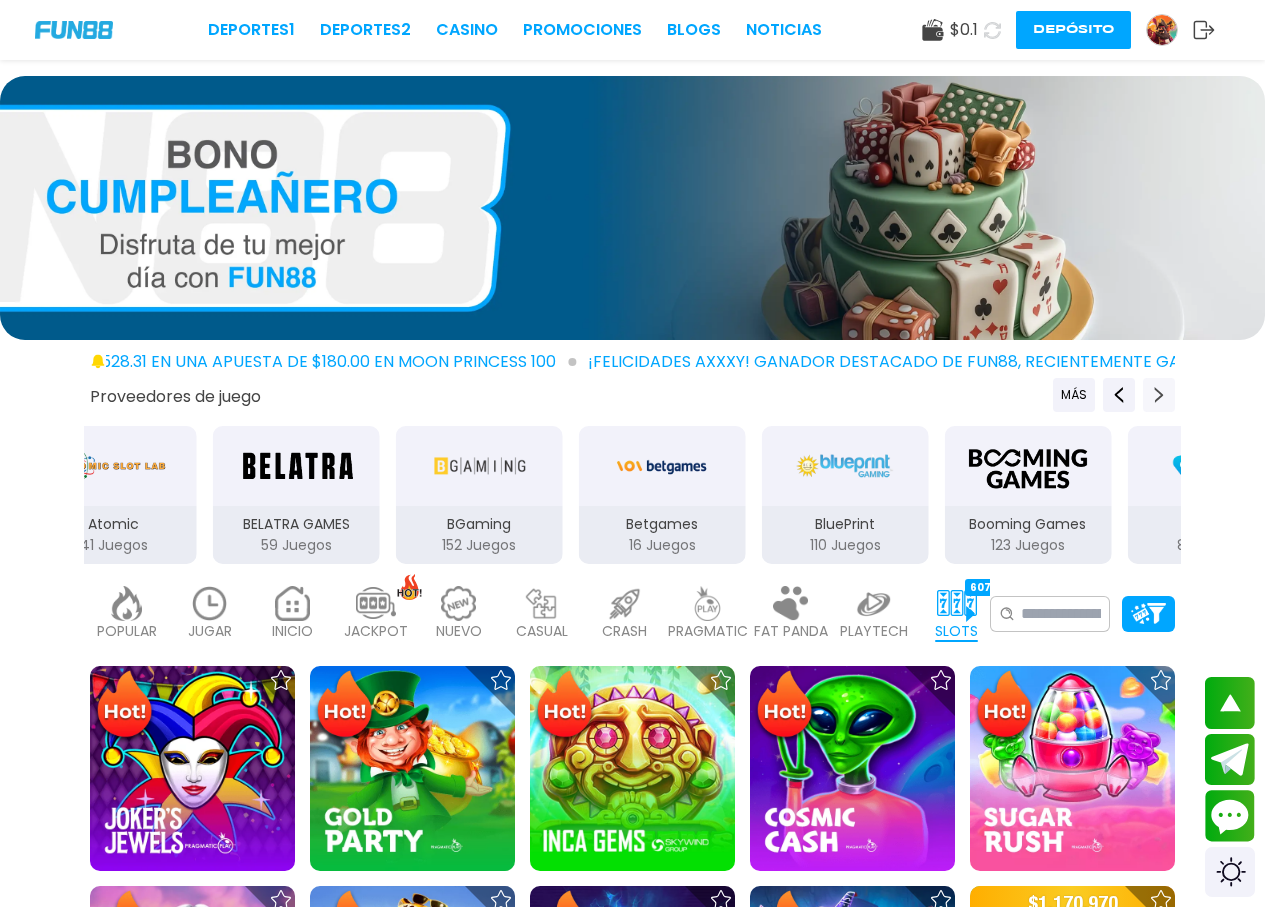 click 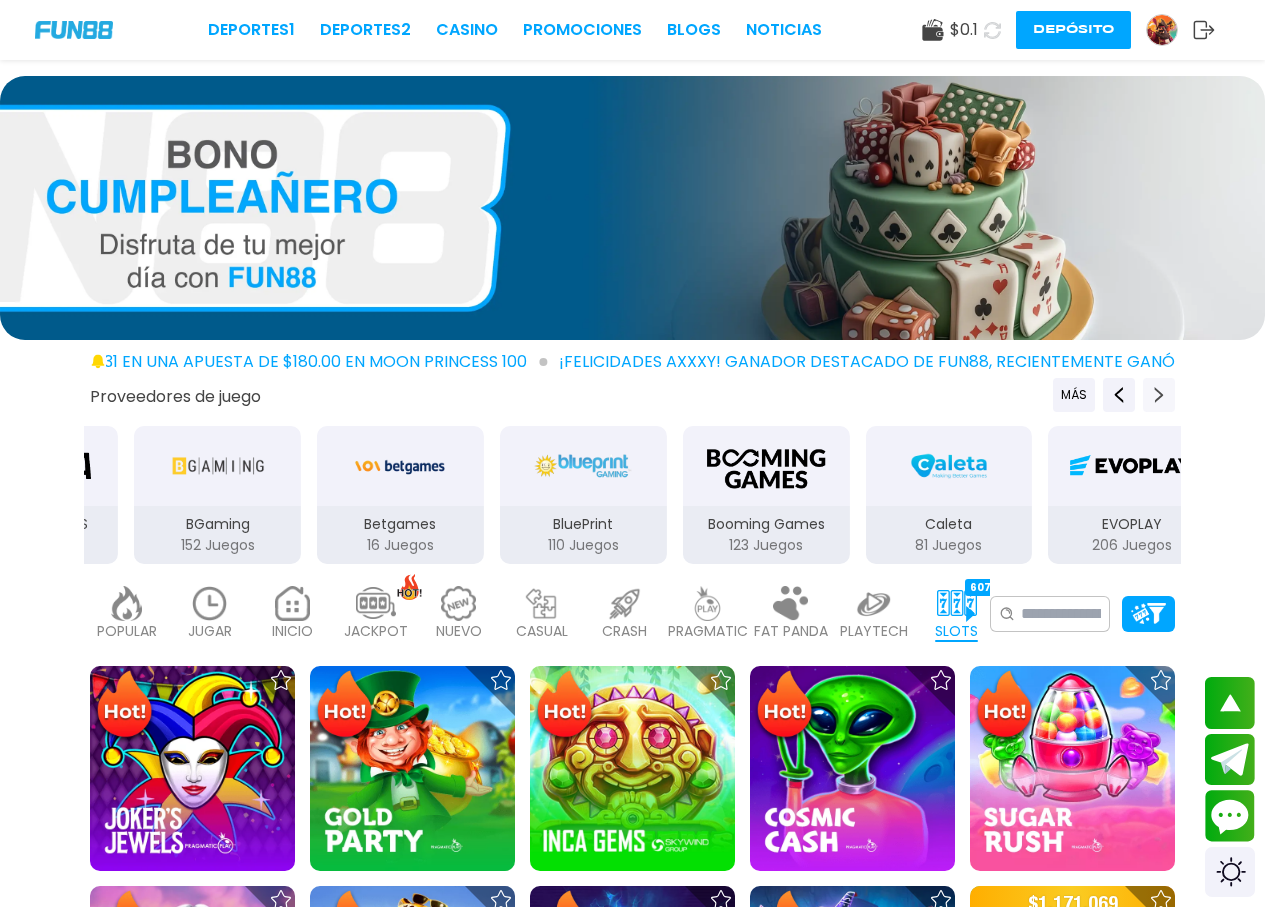 click 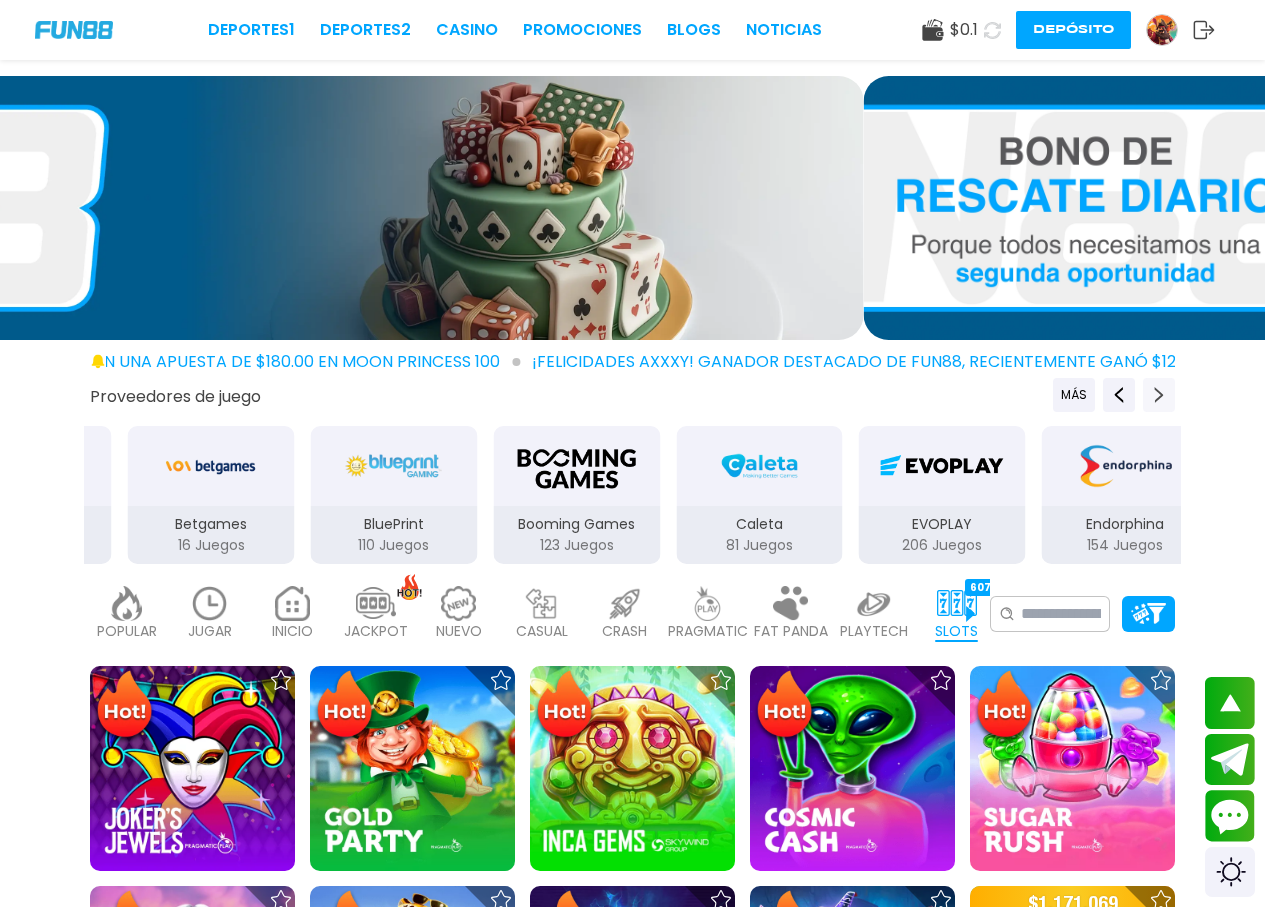 click 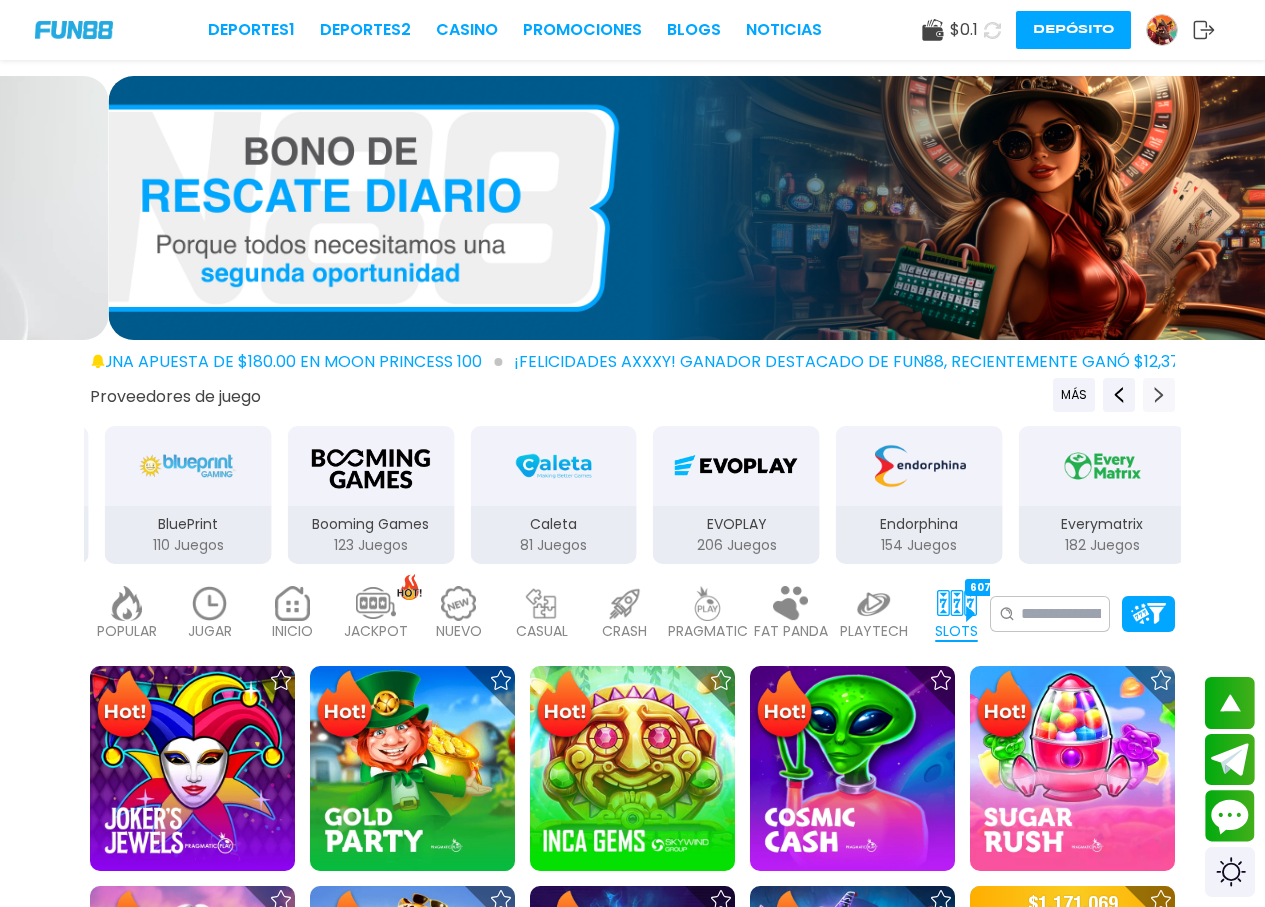 click 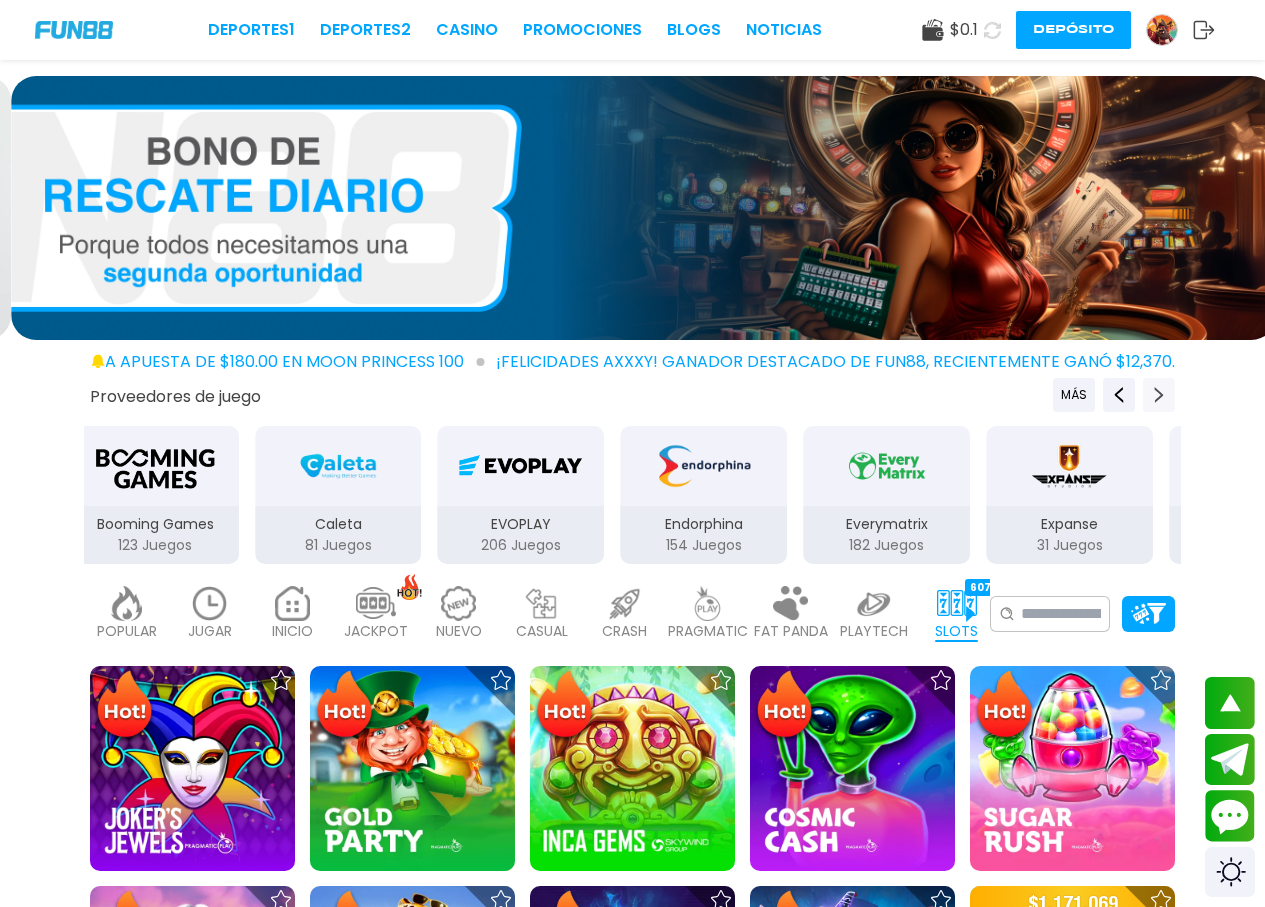 click 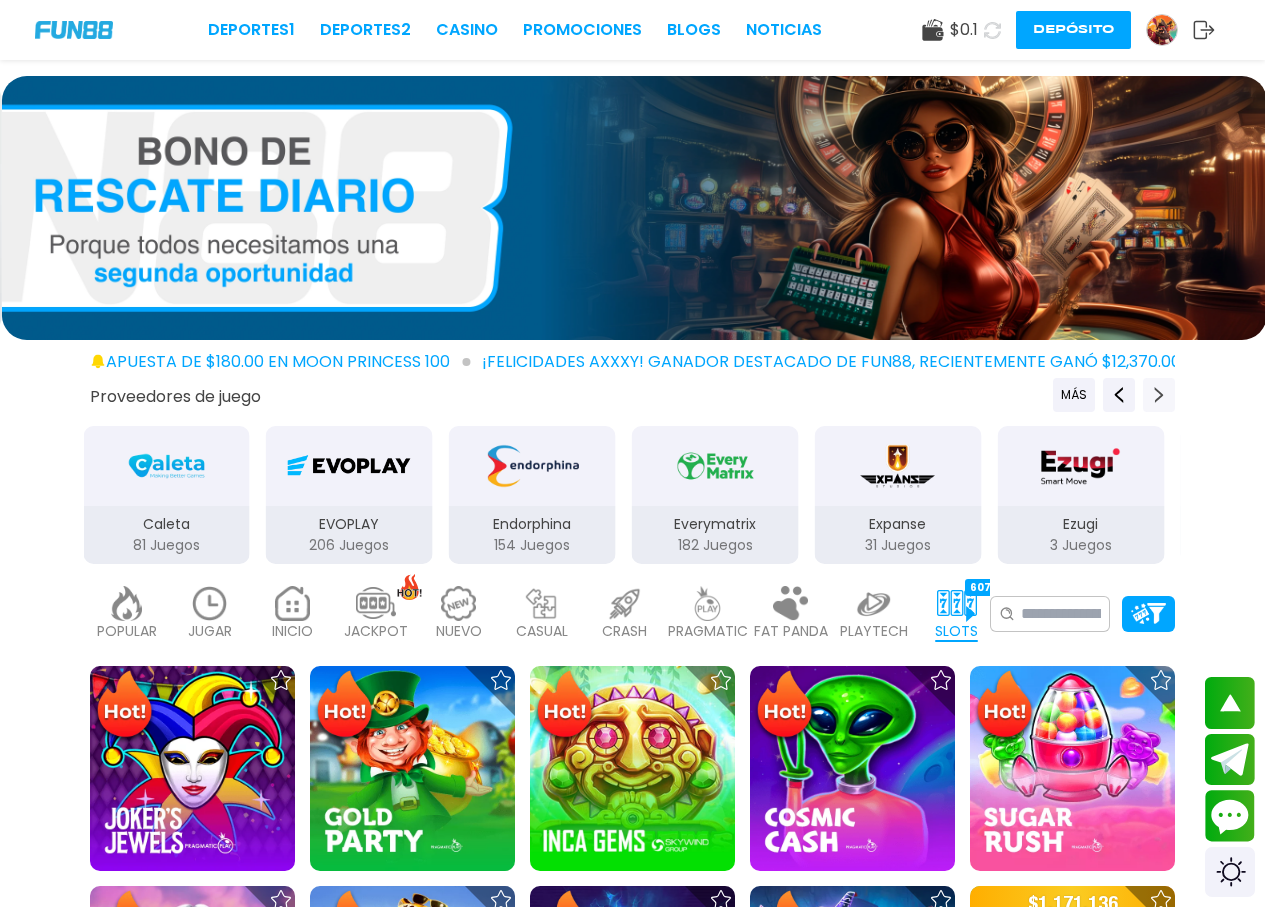 click 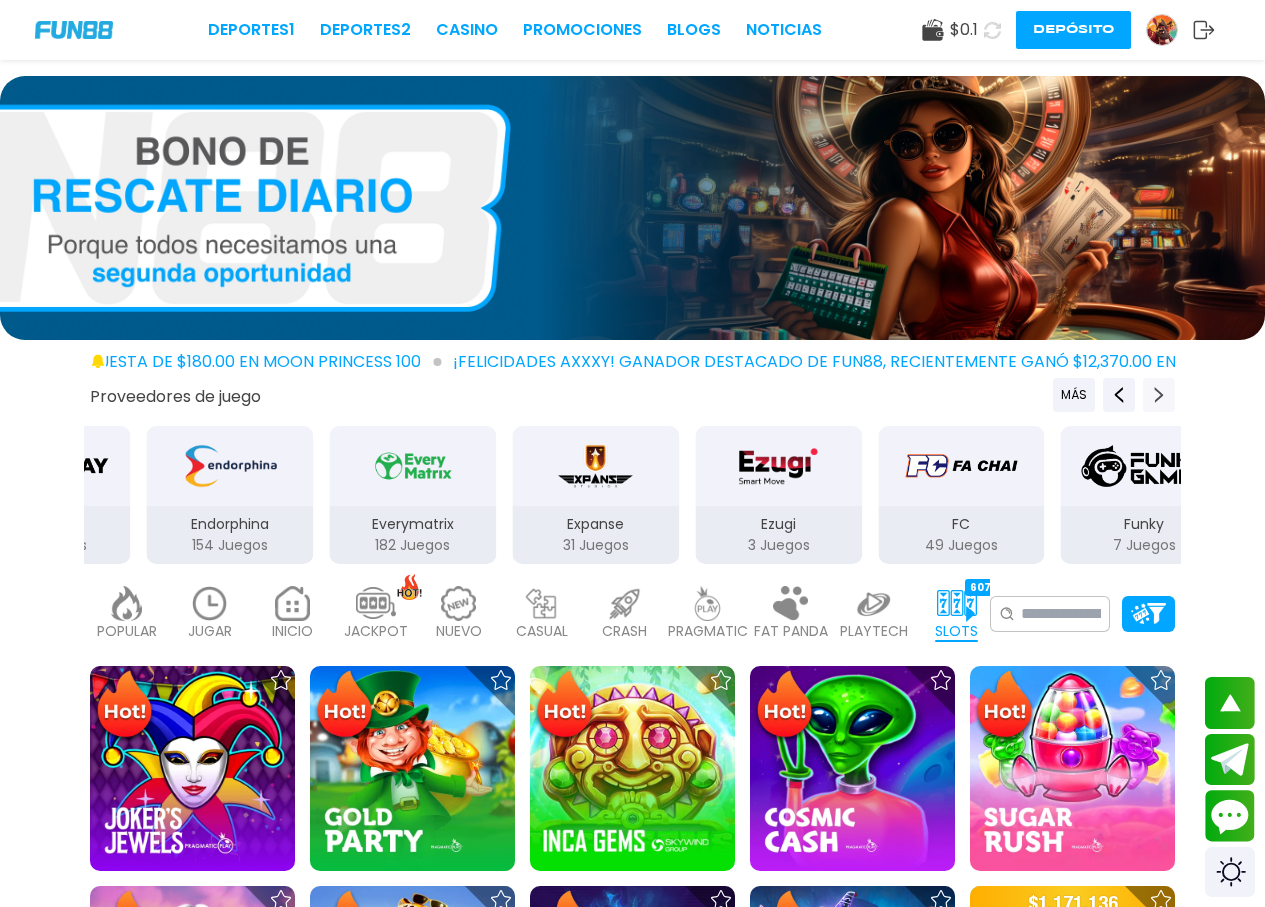 click 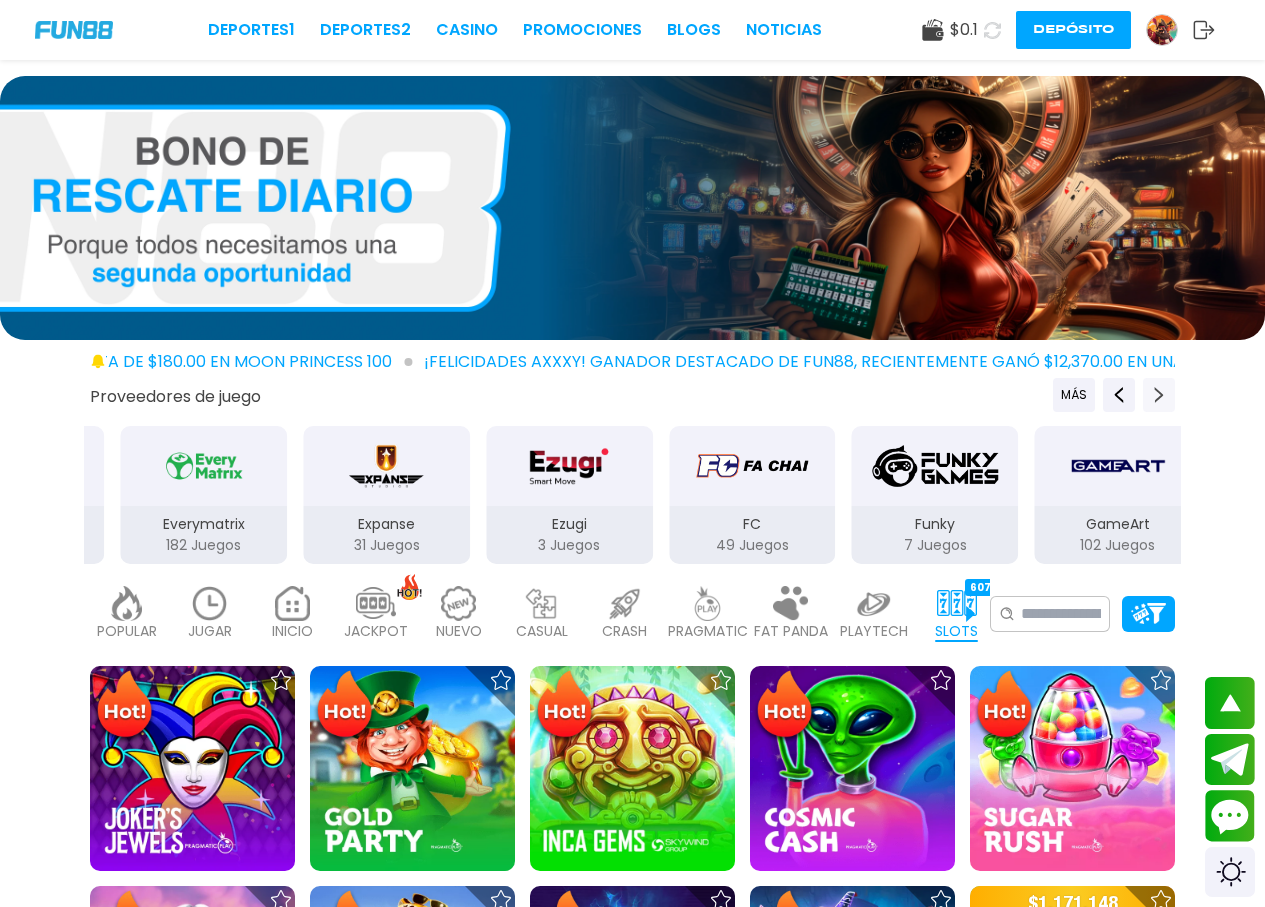 click 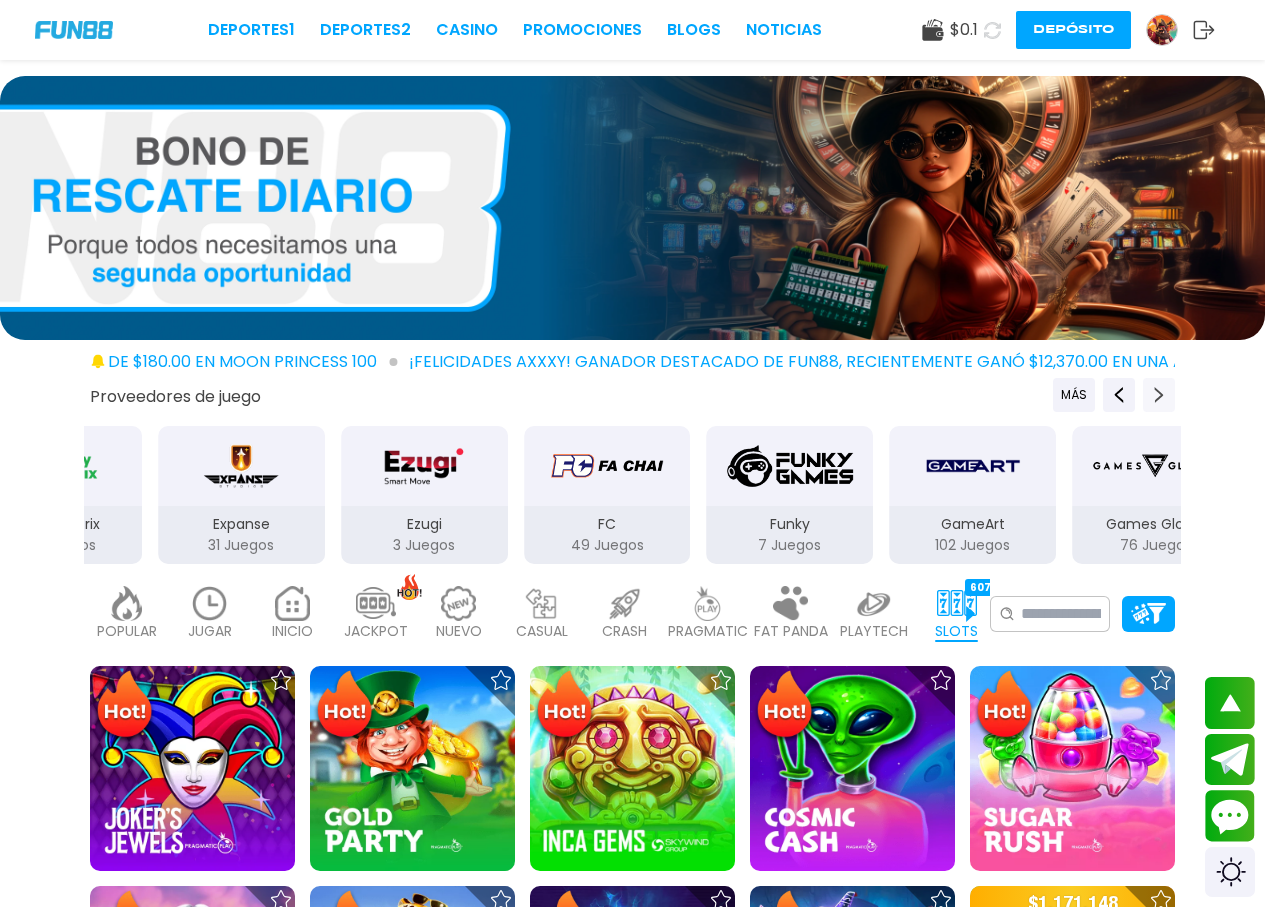 click 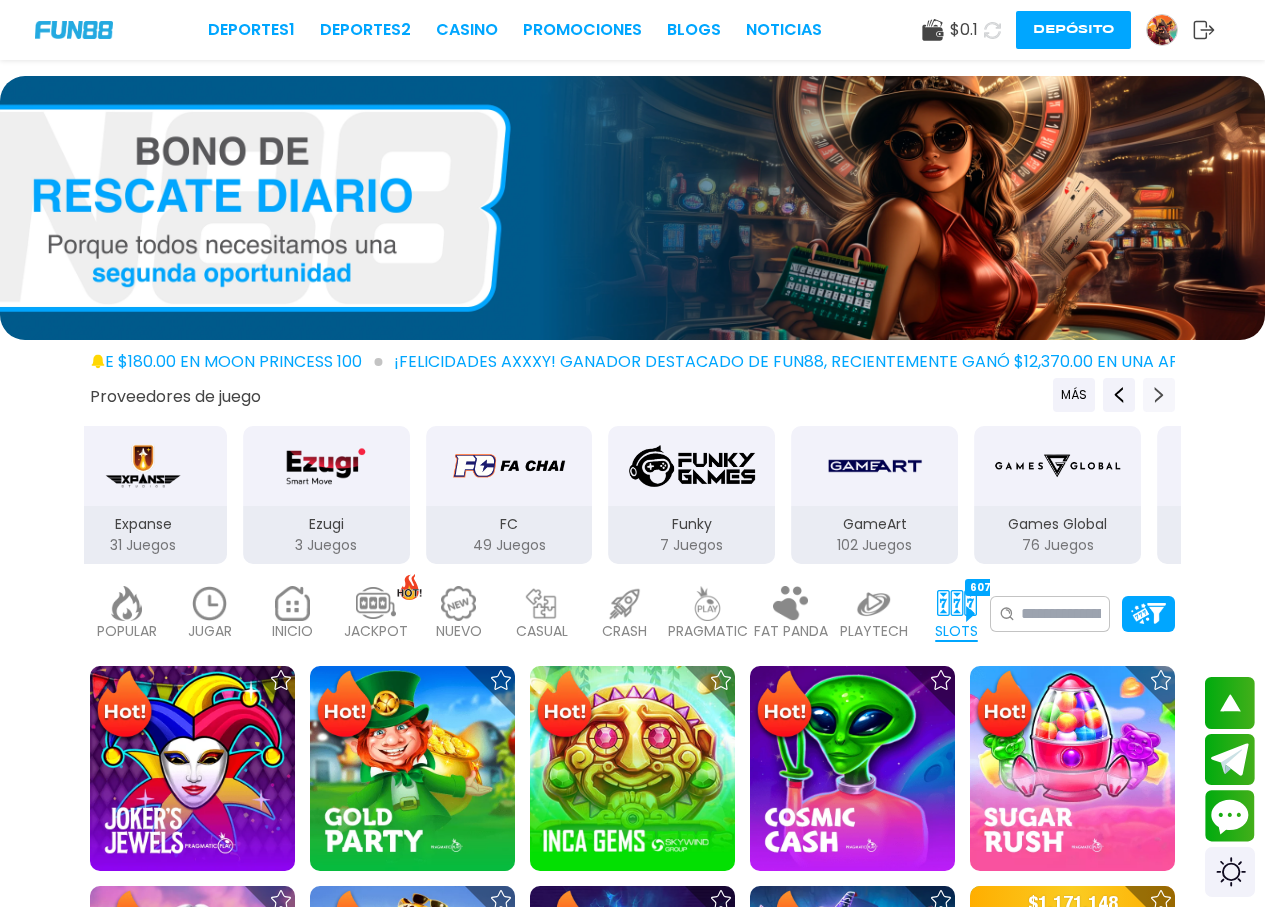 click 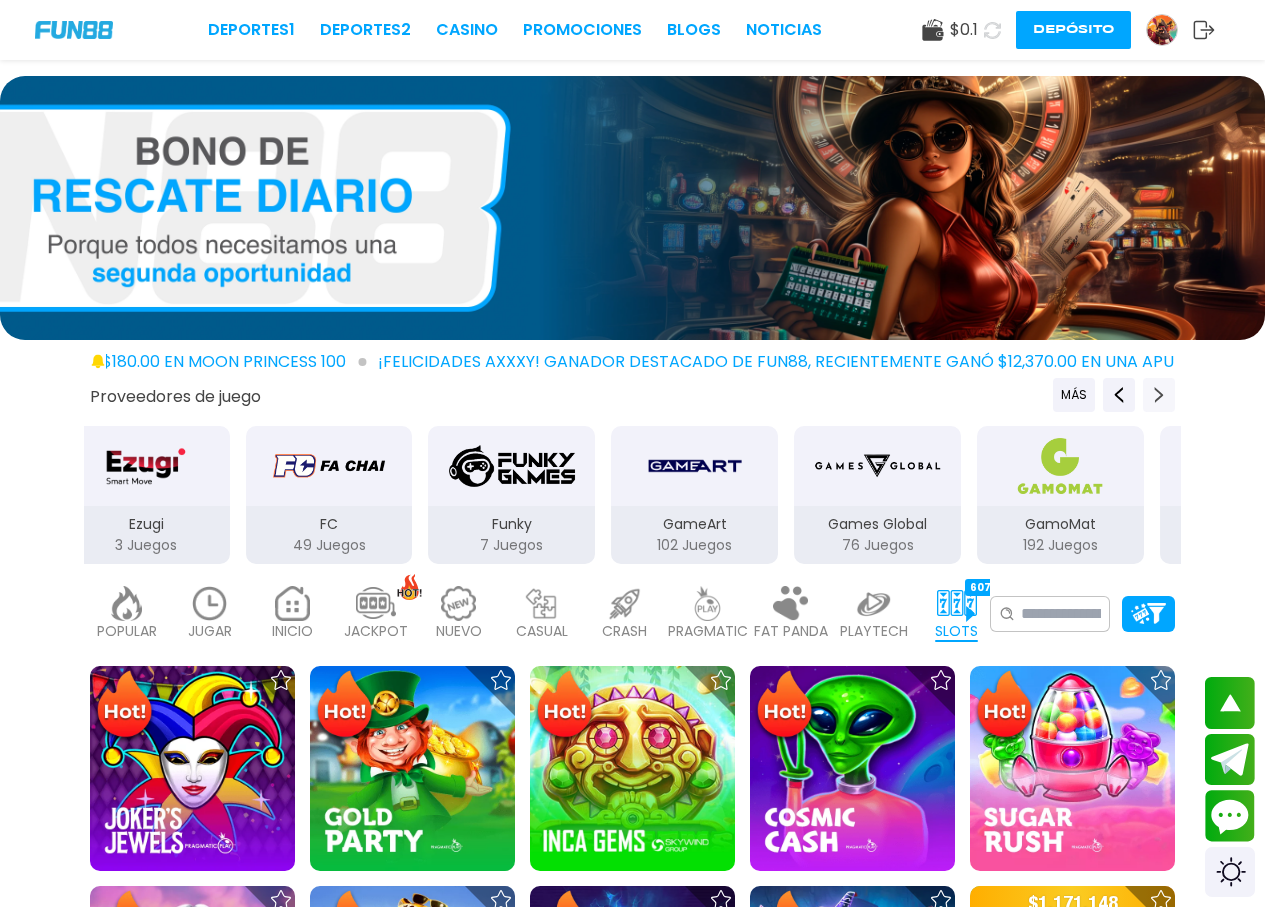 click 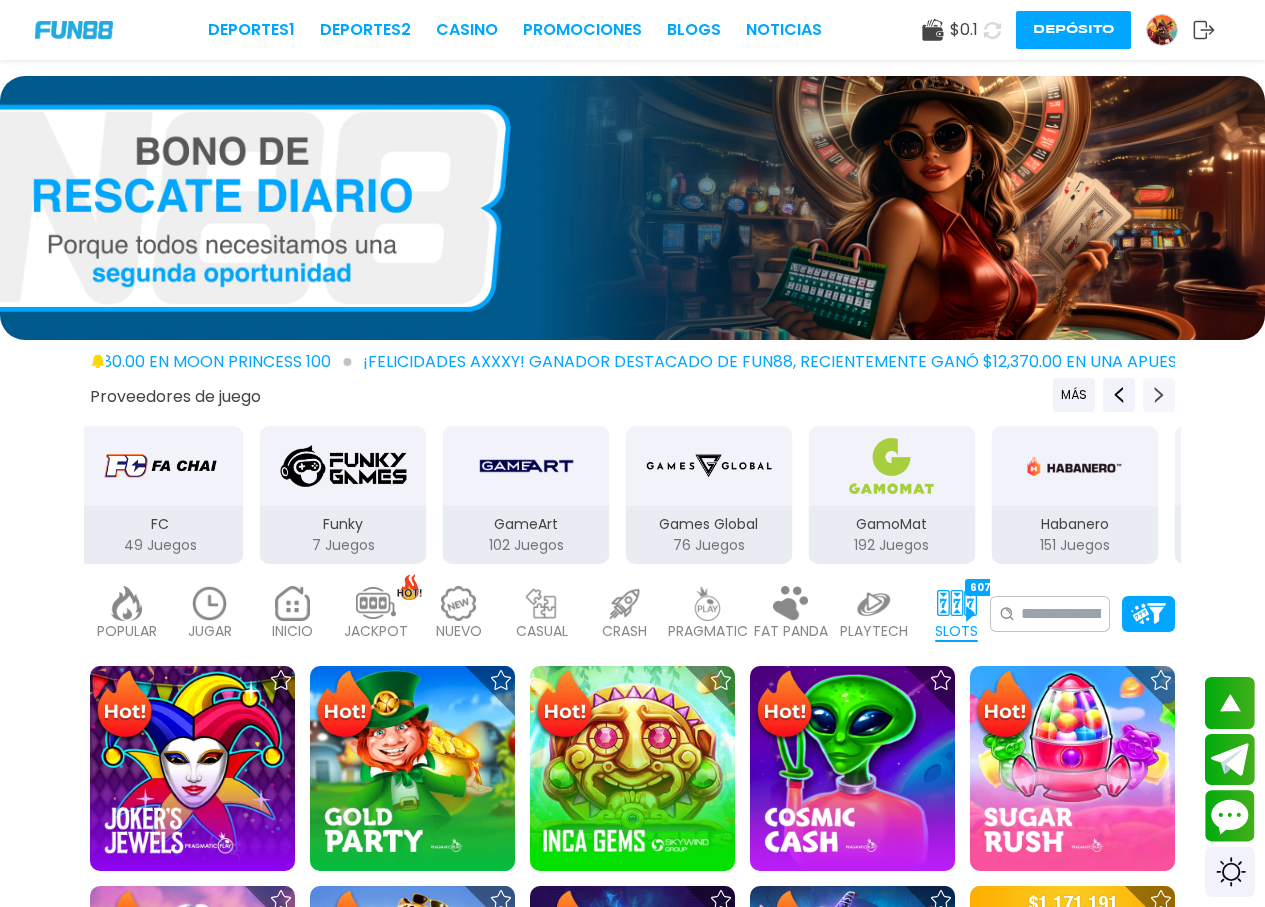 click 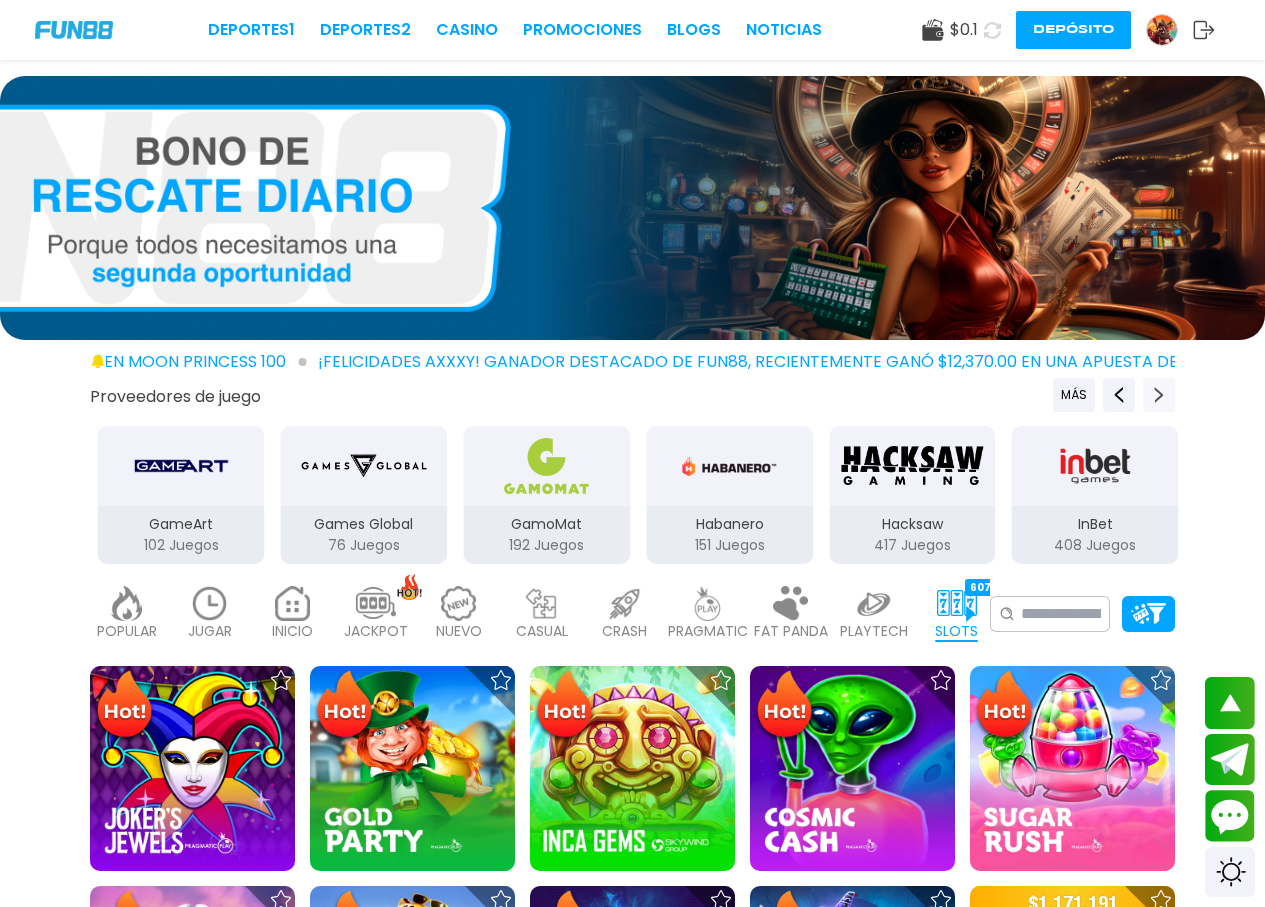click 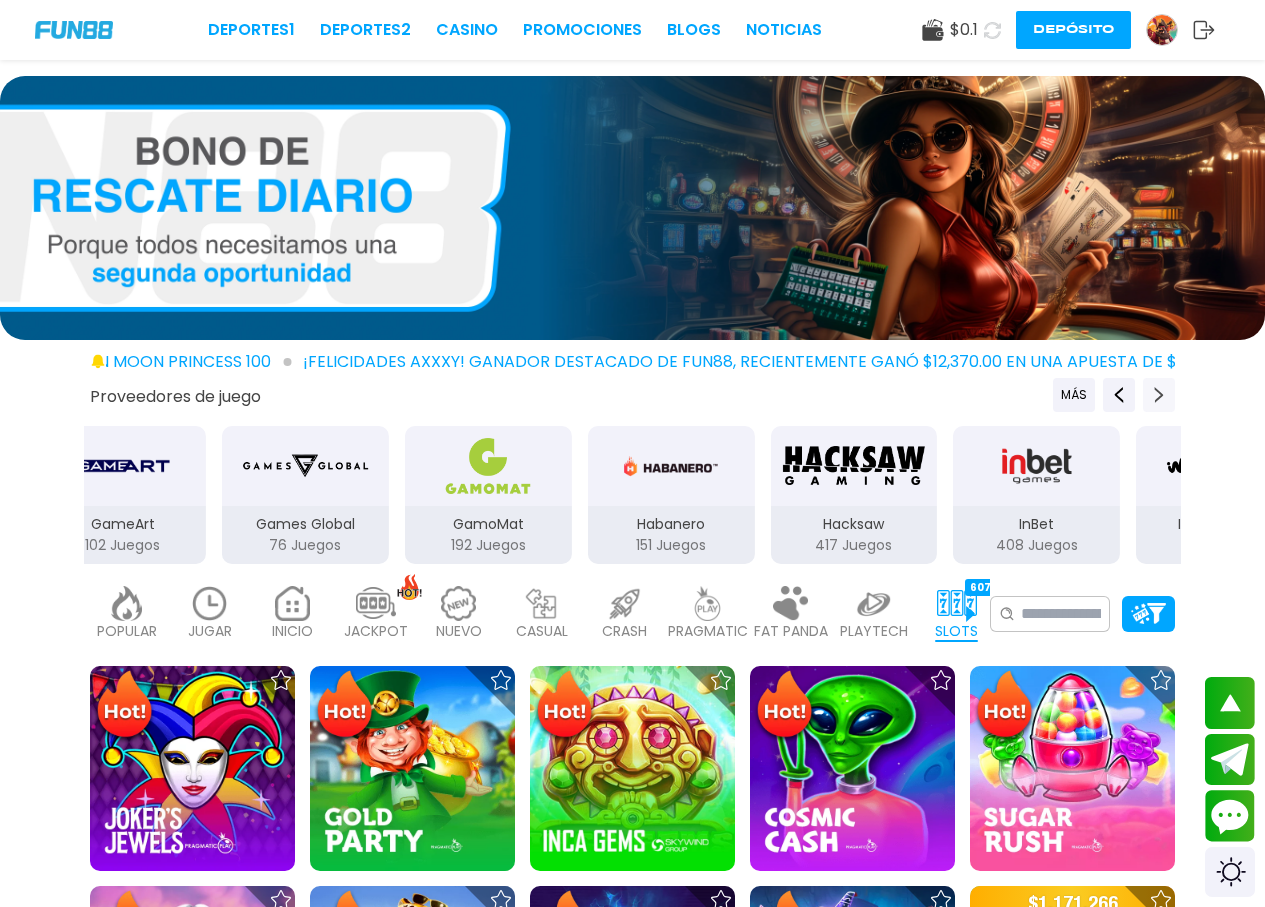 click 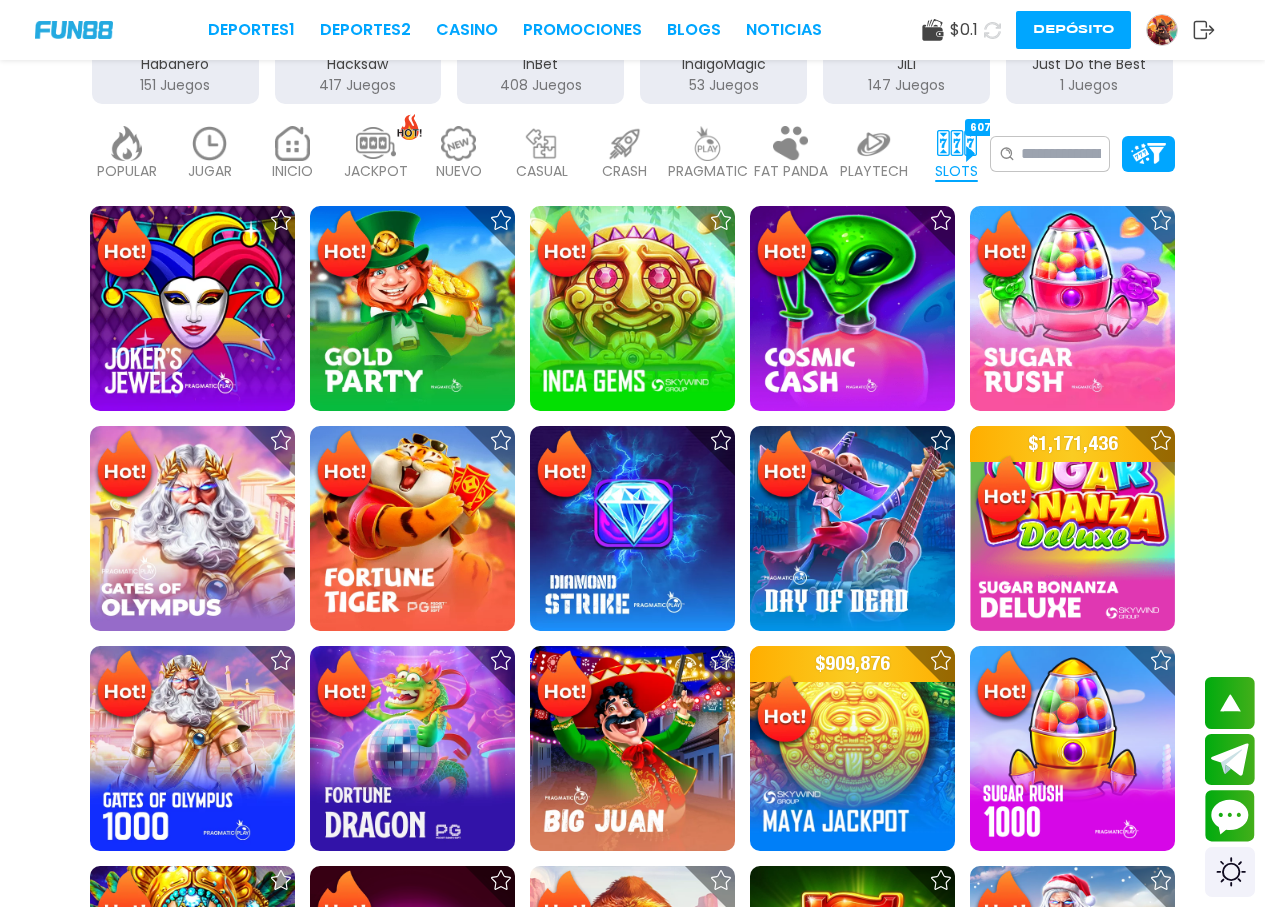 scroll, scrollTop: 100, scrollLeft: 0, axis: vertical 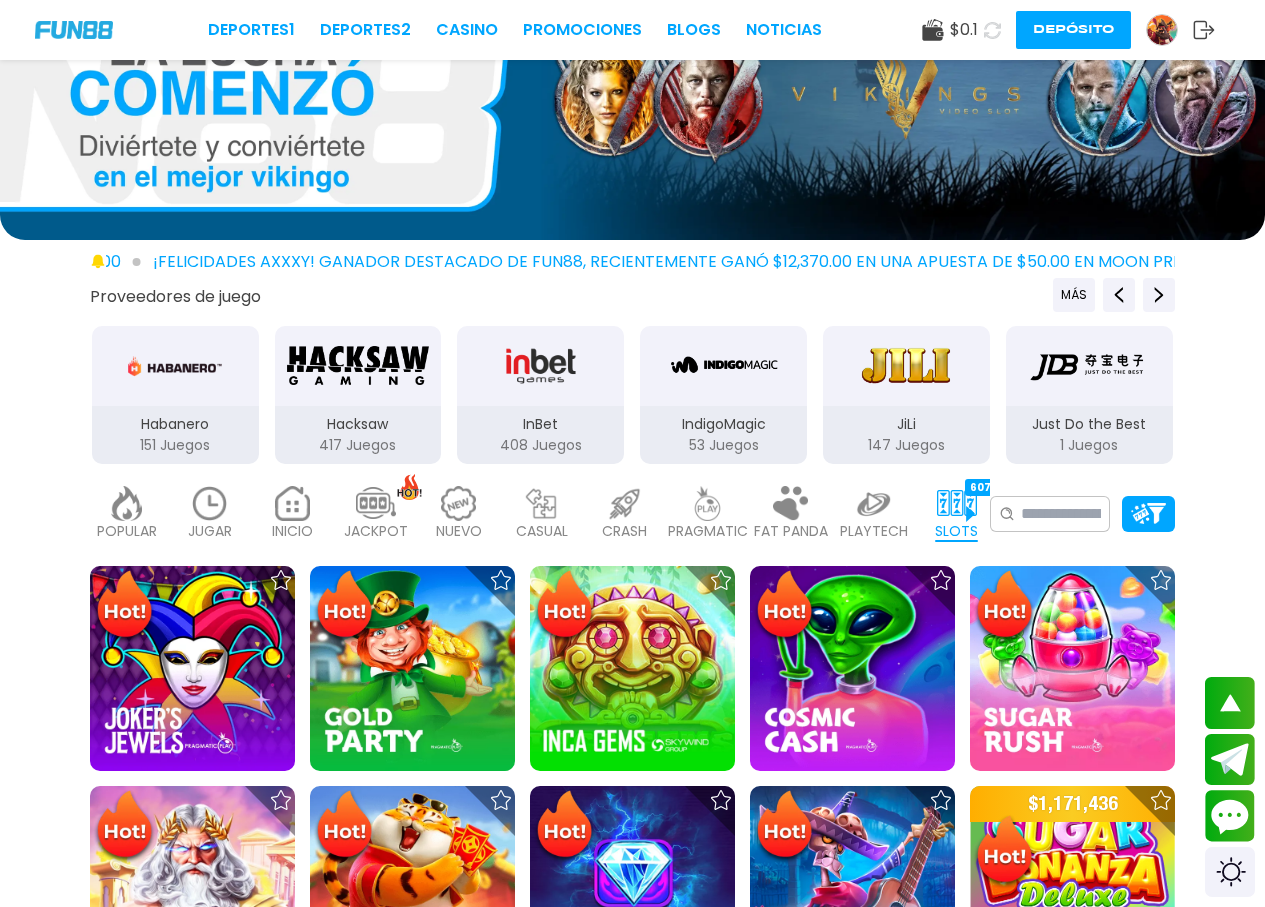 click at bounding box center [906, 366] 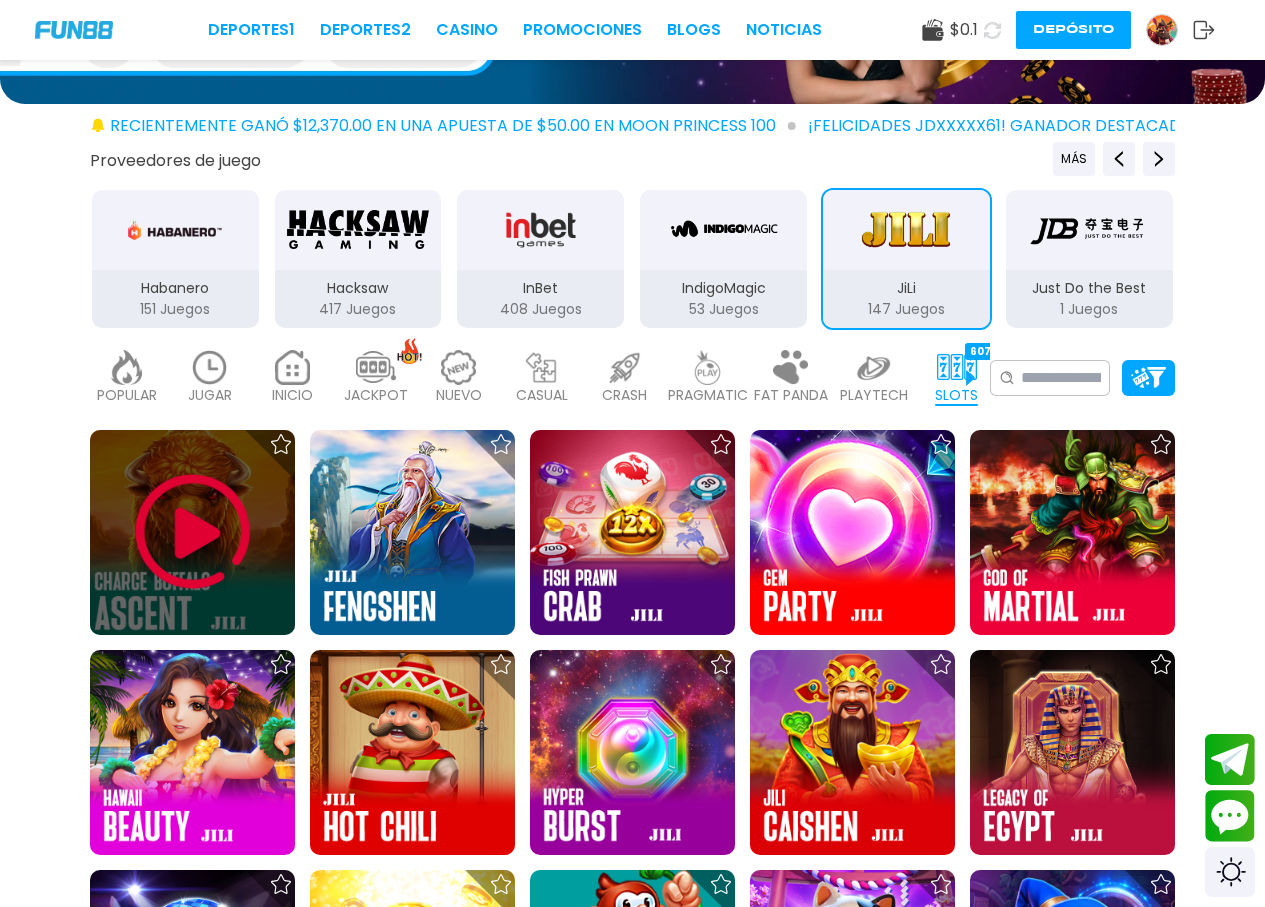 scroll, scrollTop: 400, scrollLeft: 0, axis: vertical 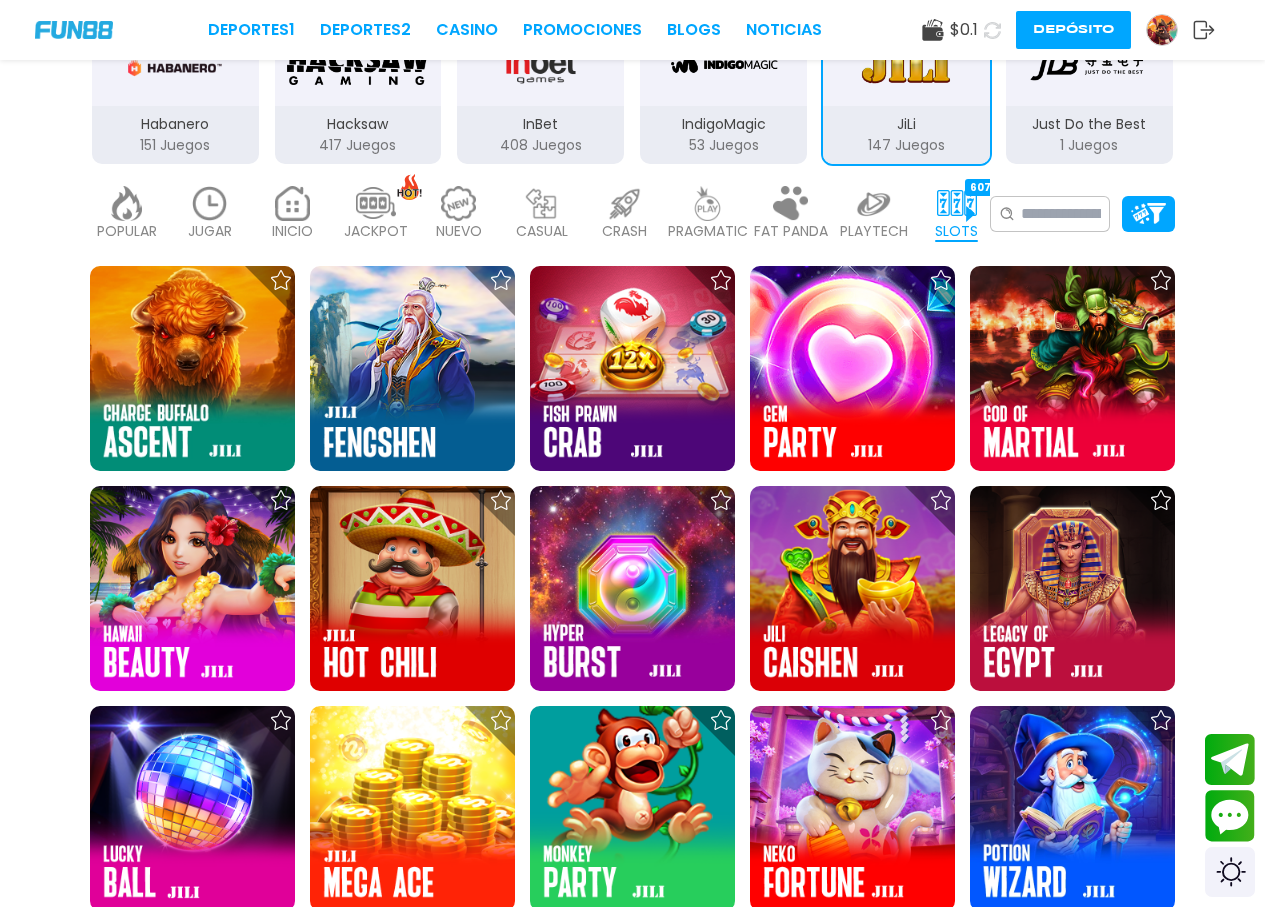click on "POPULAR 40" at bounding box center [126, 214] 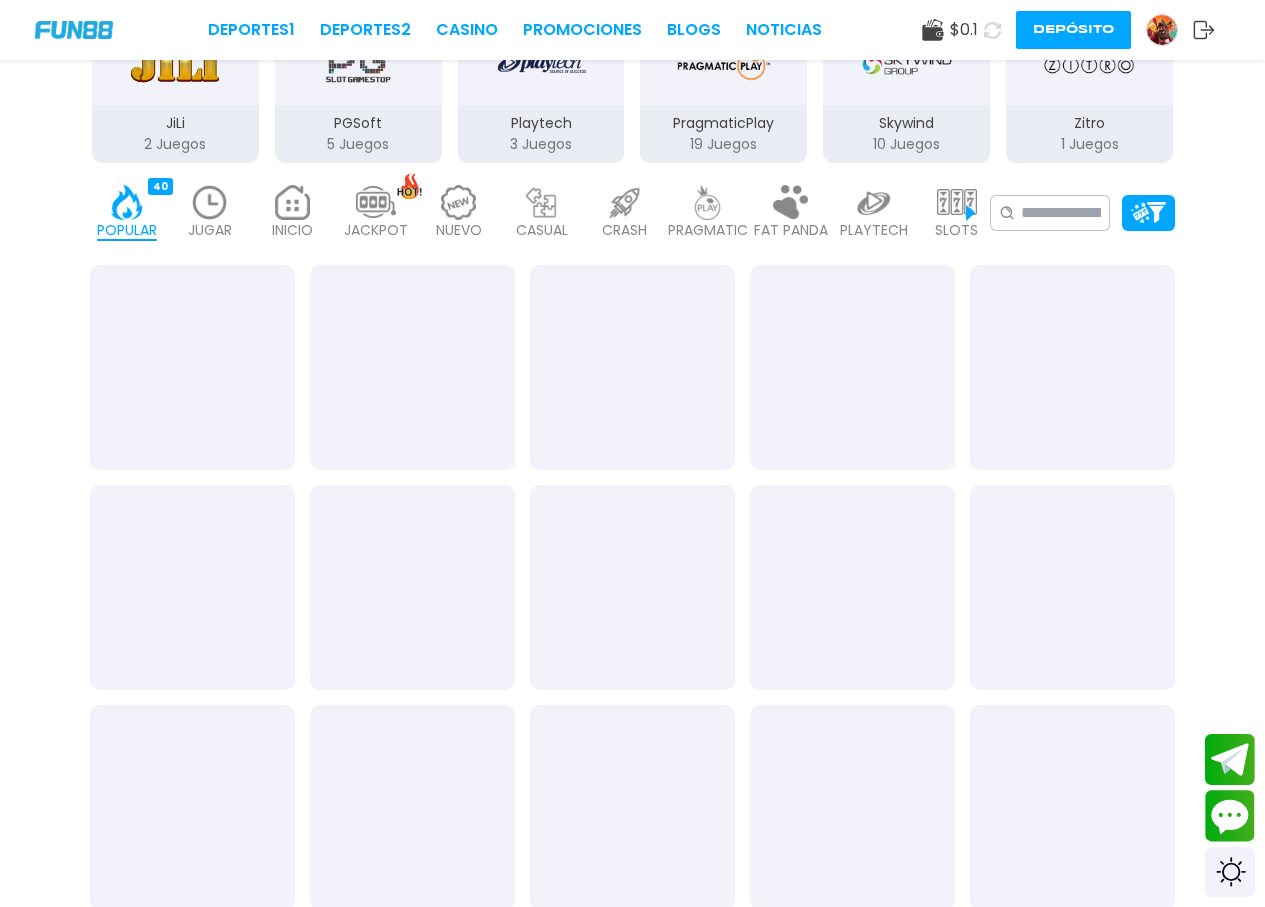click at bounding box center (127, 202) 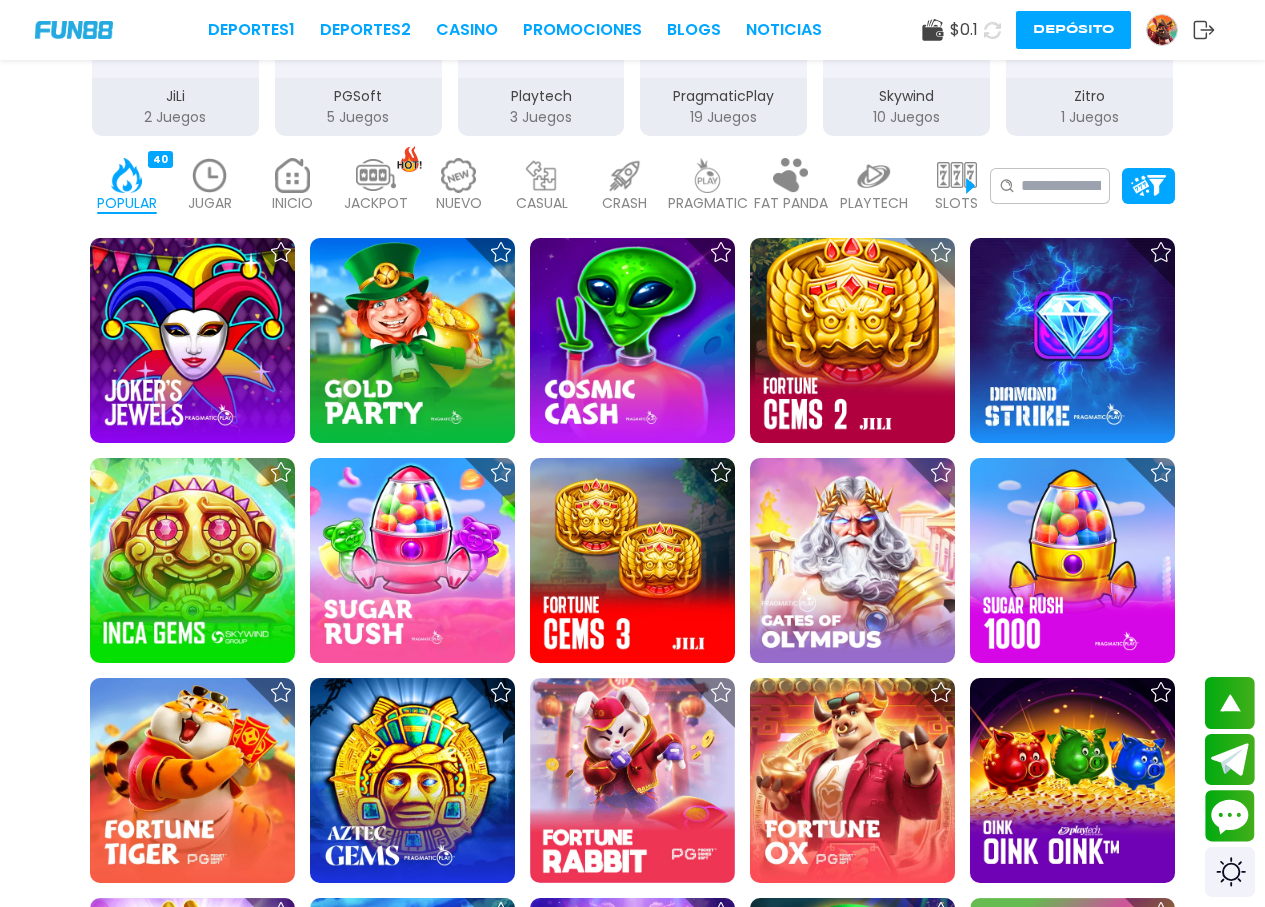 scroll, scrollTop: 200, scrollLeft: 0, axis: vertical 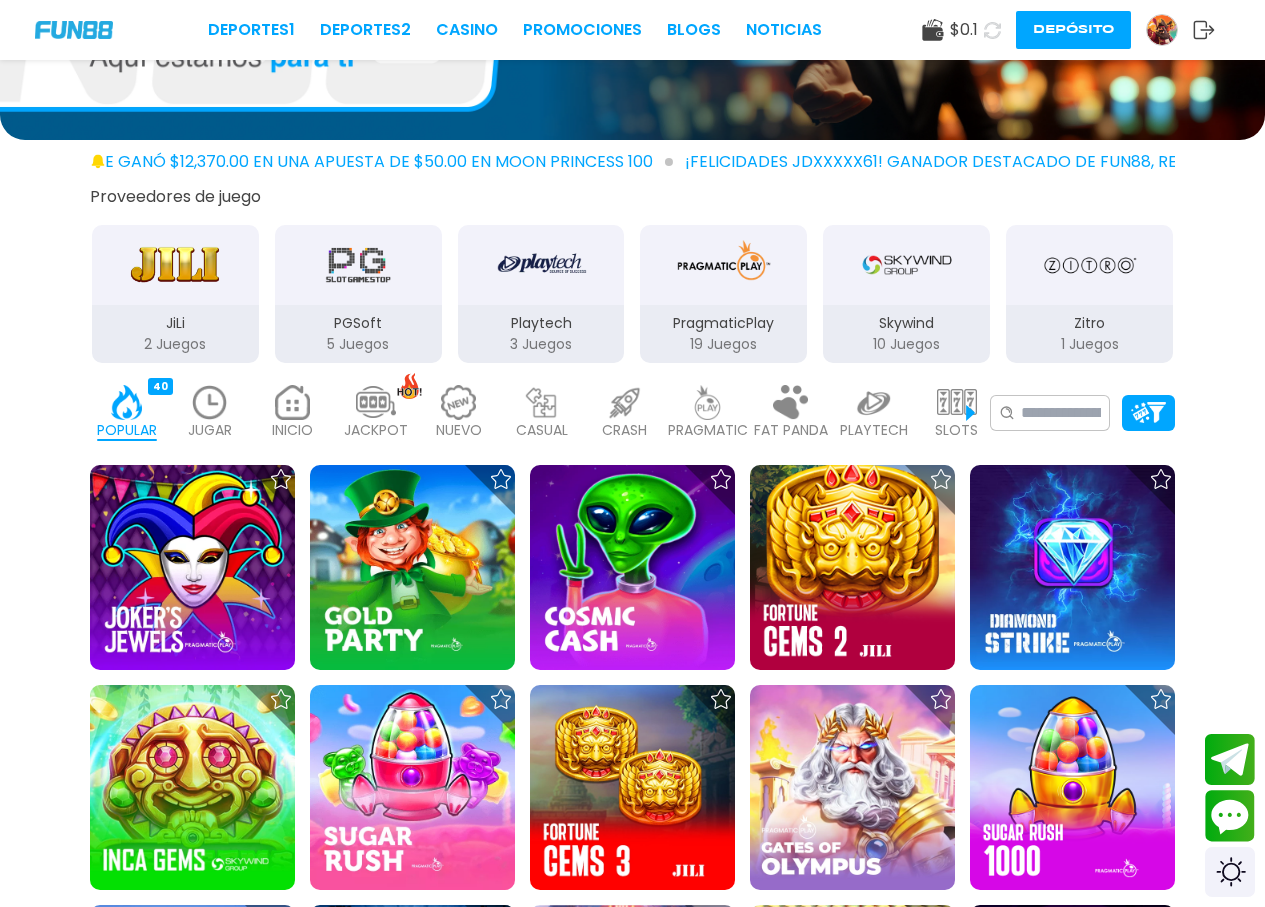 click at bounding box center (175, 265) 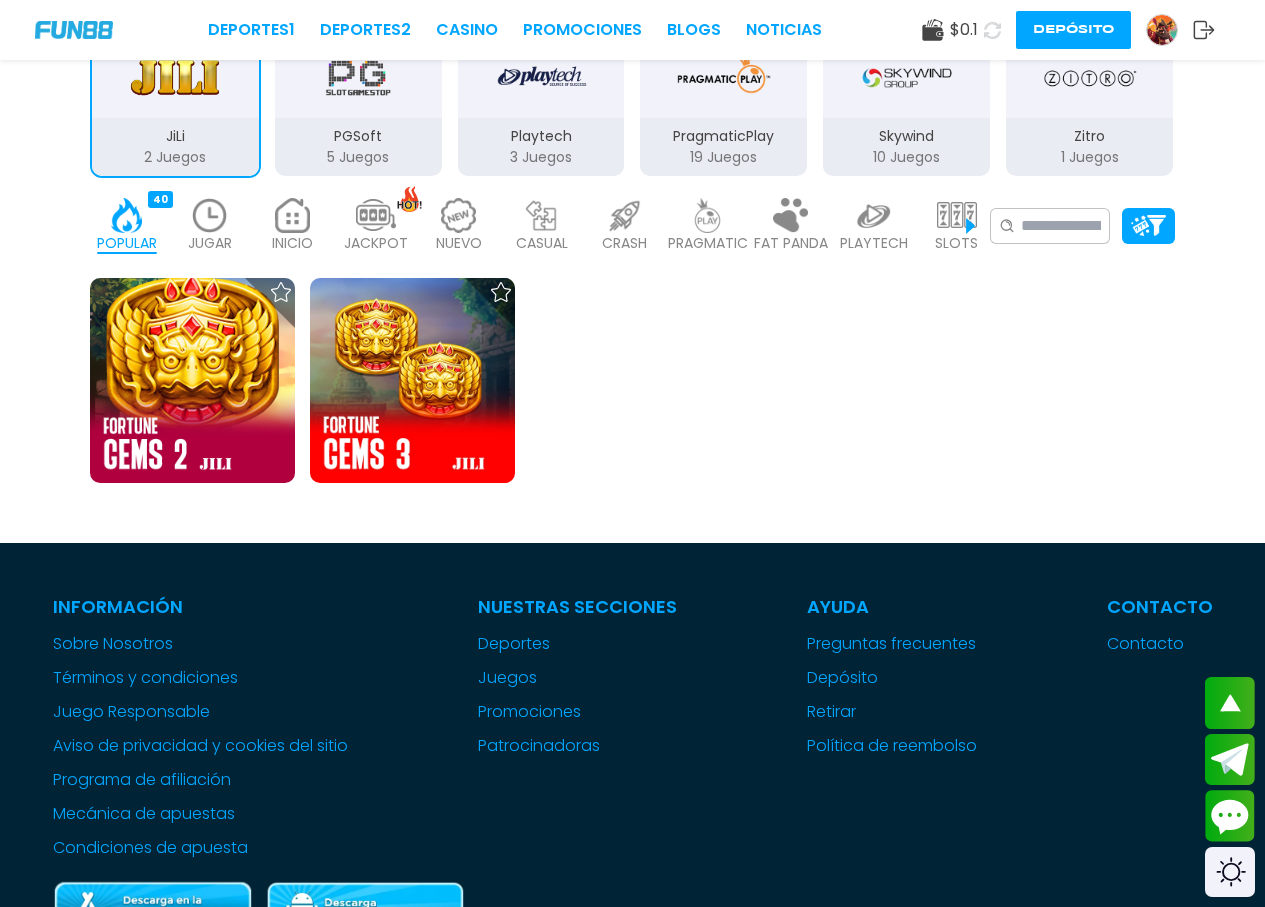 scroll, scrollTop: 400, scrollLeft: 0, axis: vertical 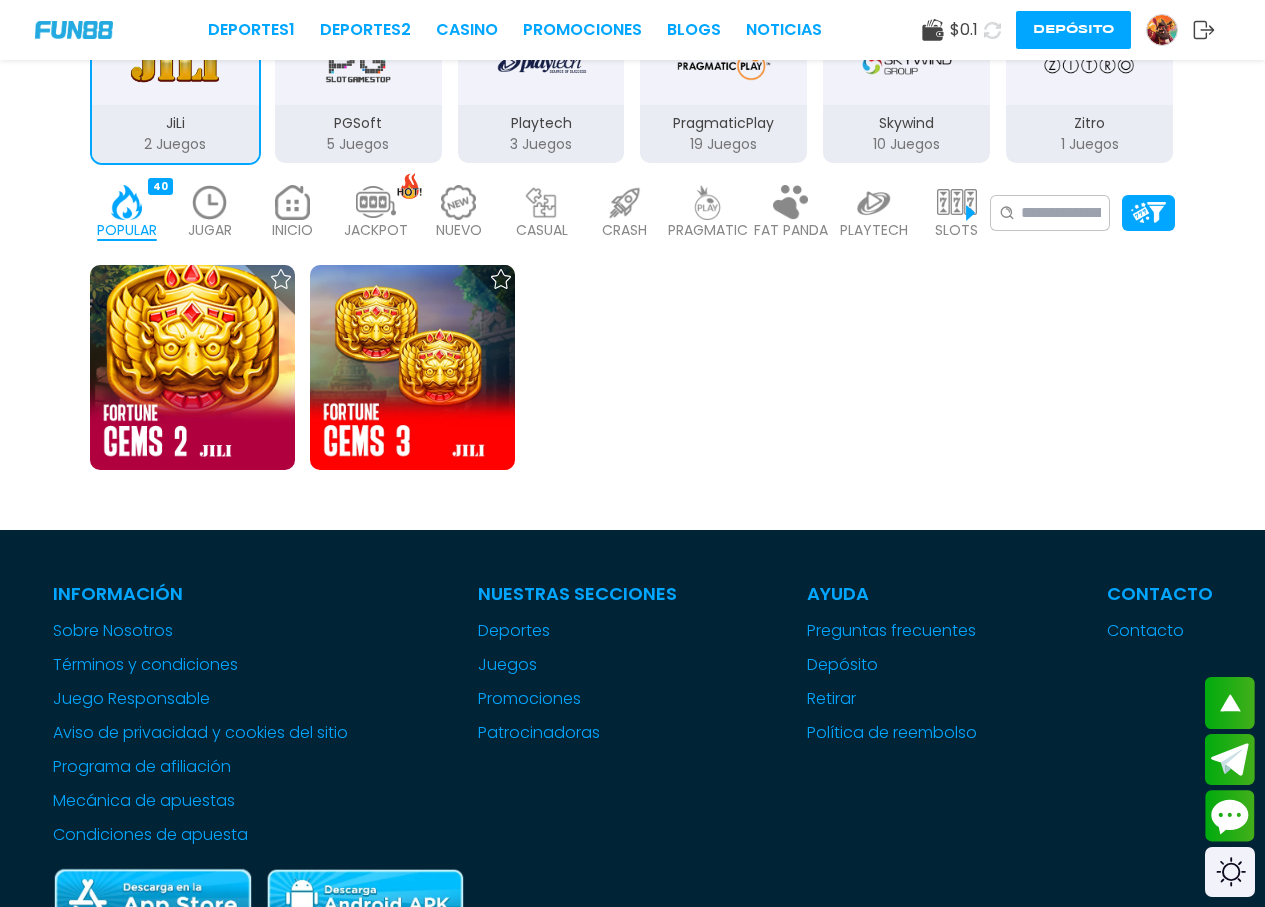 click on "JUGAR" at bounding box center [210, 230] 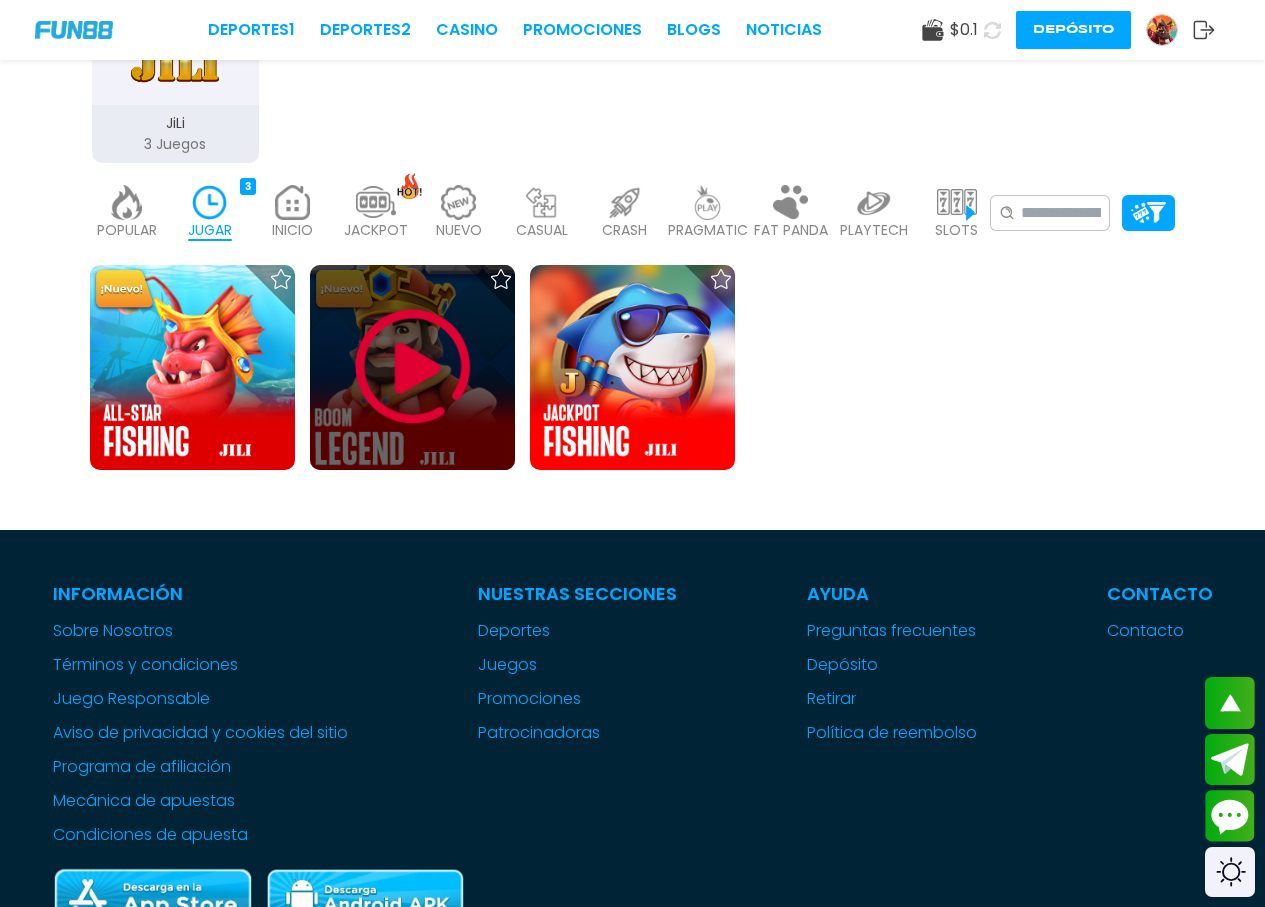 scroll, scrollTop: 500, scrollLeft: 0, axis: vertical 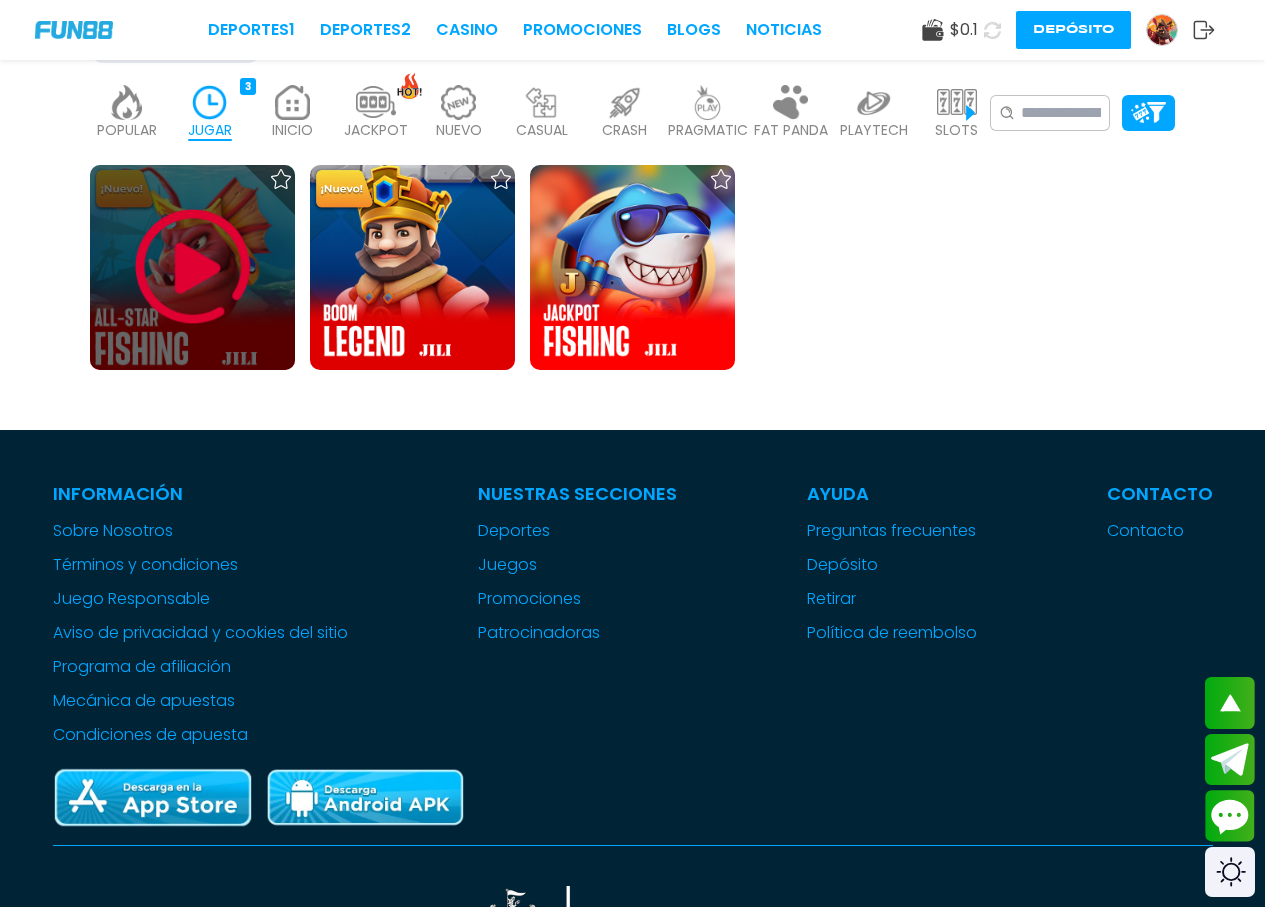 click at bounding box center (193, 267) 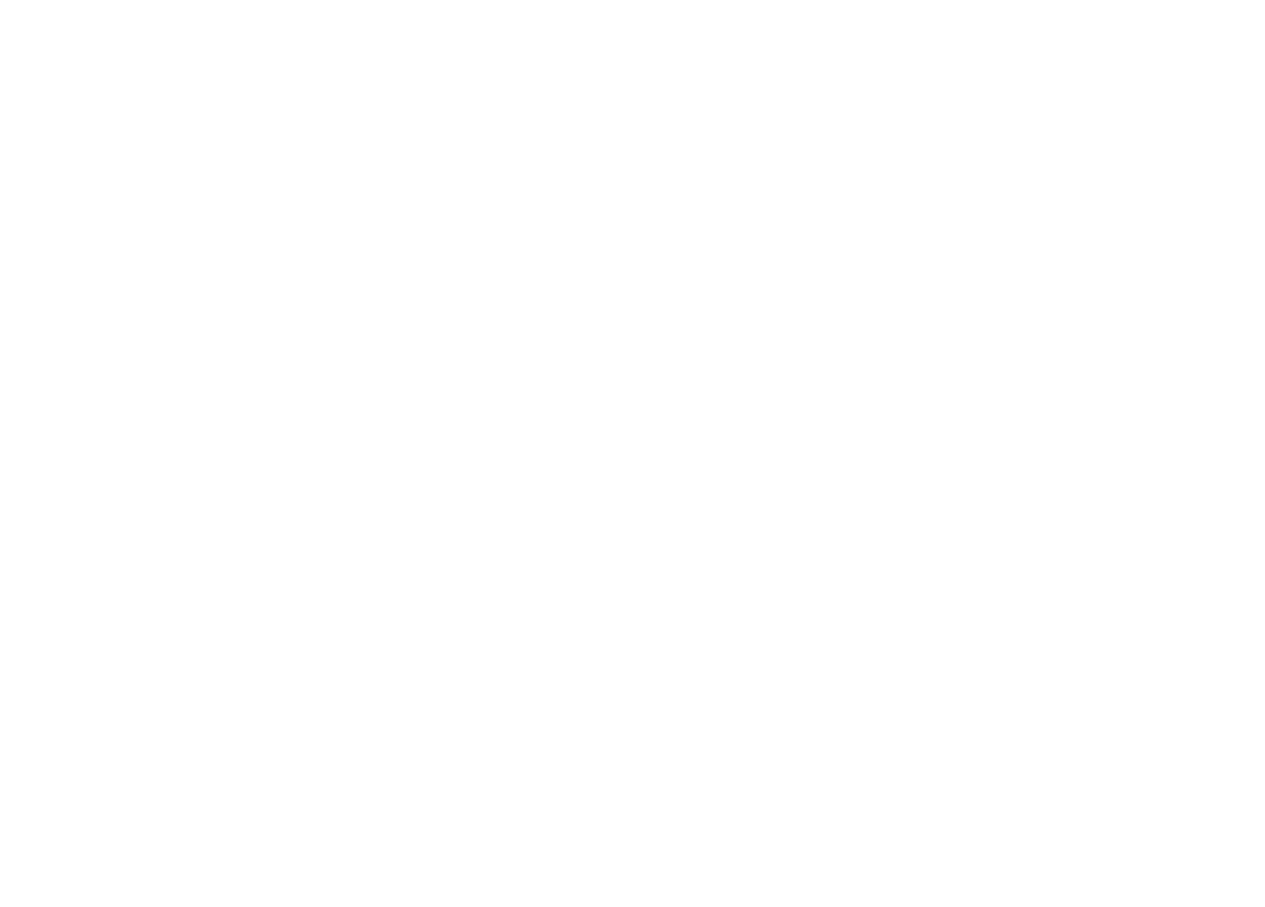 scroll, scrollTop: 0, scrollLeft: 0, axis: both 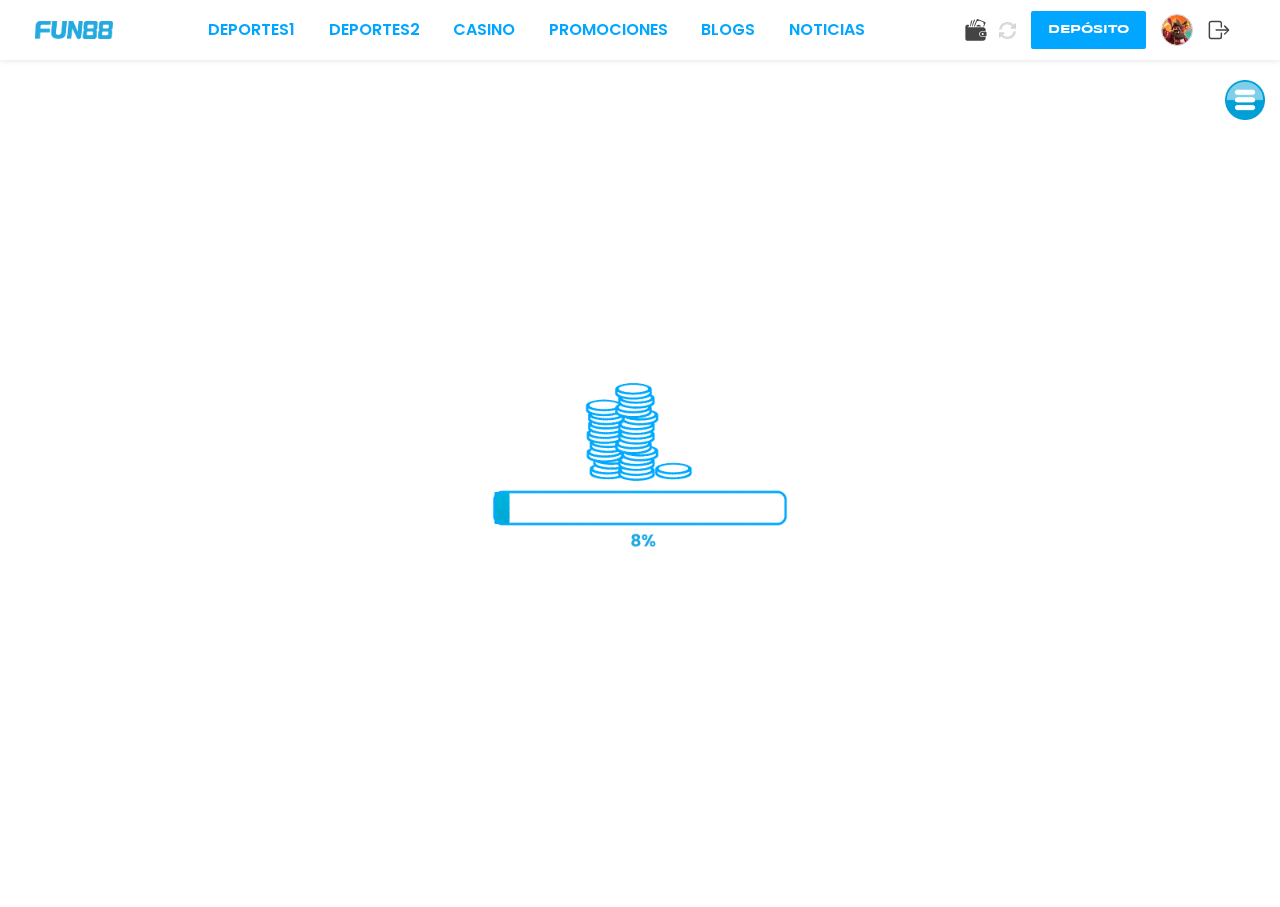 click on "Depósito" at bounding box center (1088, 30) 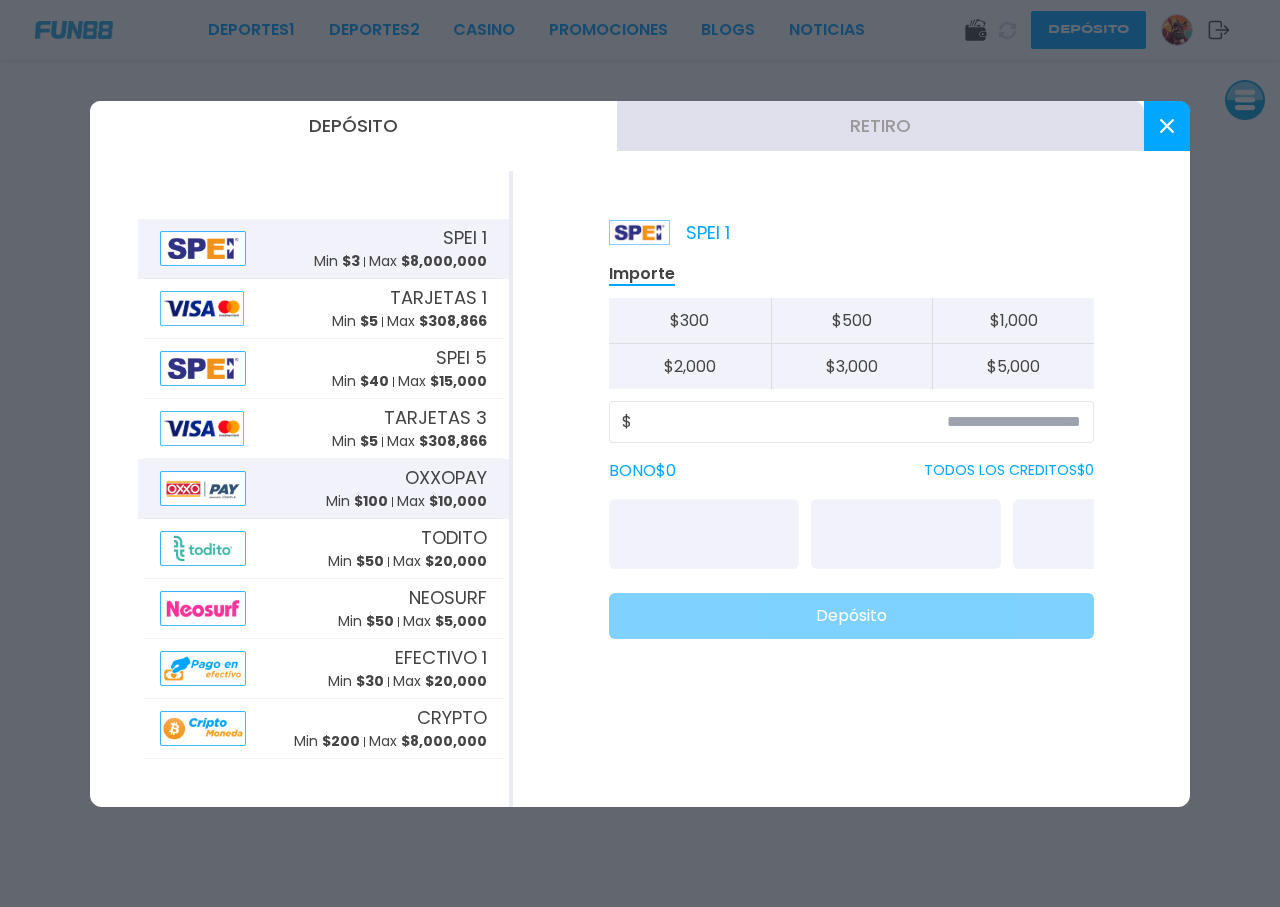 click on "OXXOPAY Min   $ 100 Max   $ 10,000" at bounding box center [406, 488] 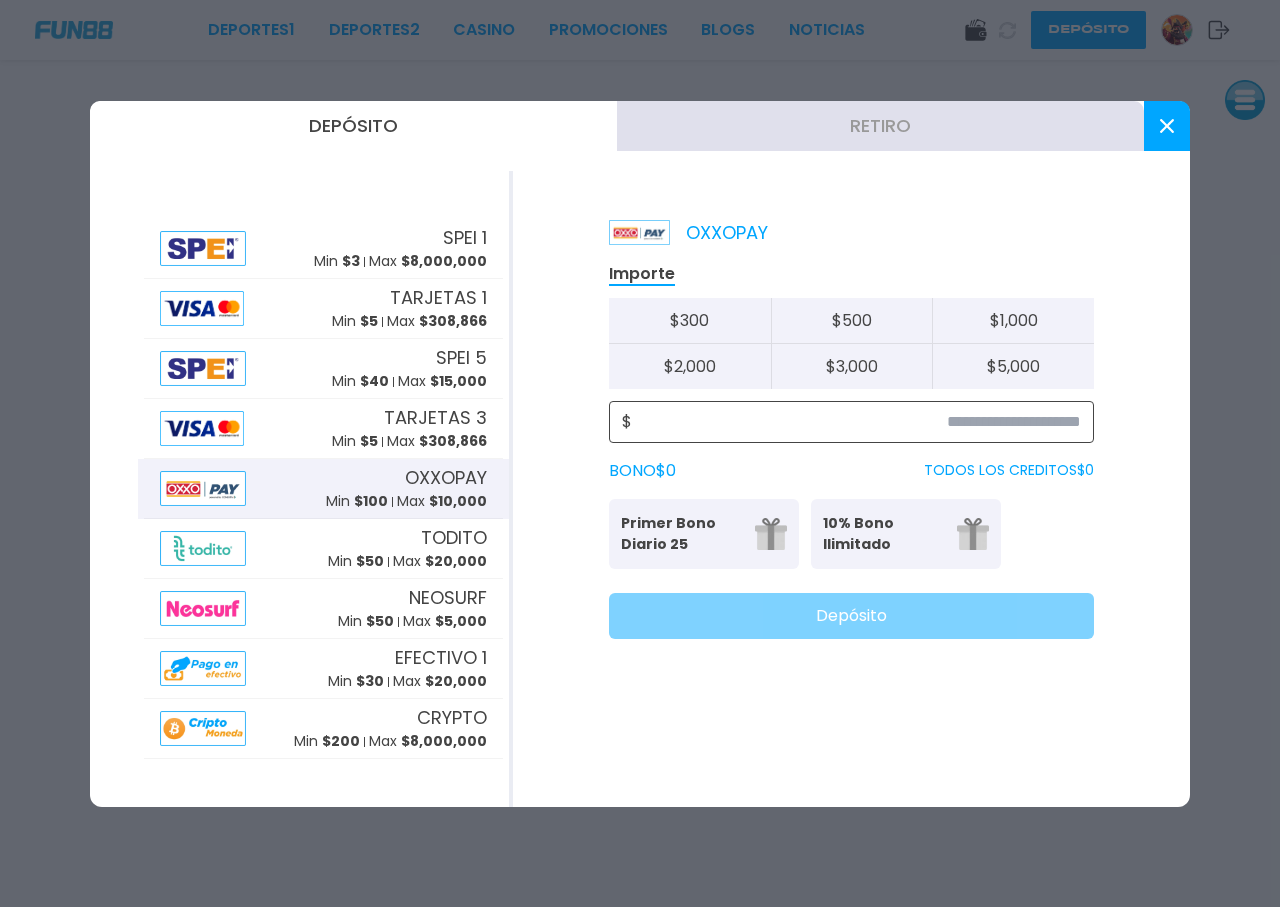click at bounding box center [856, 422] 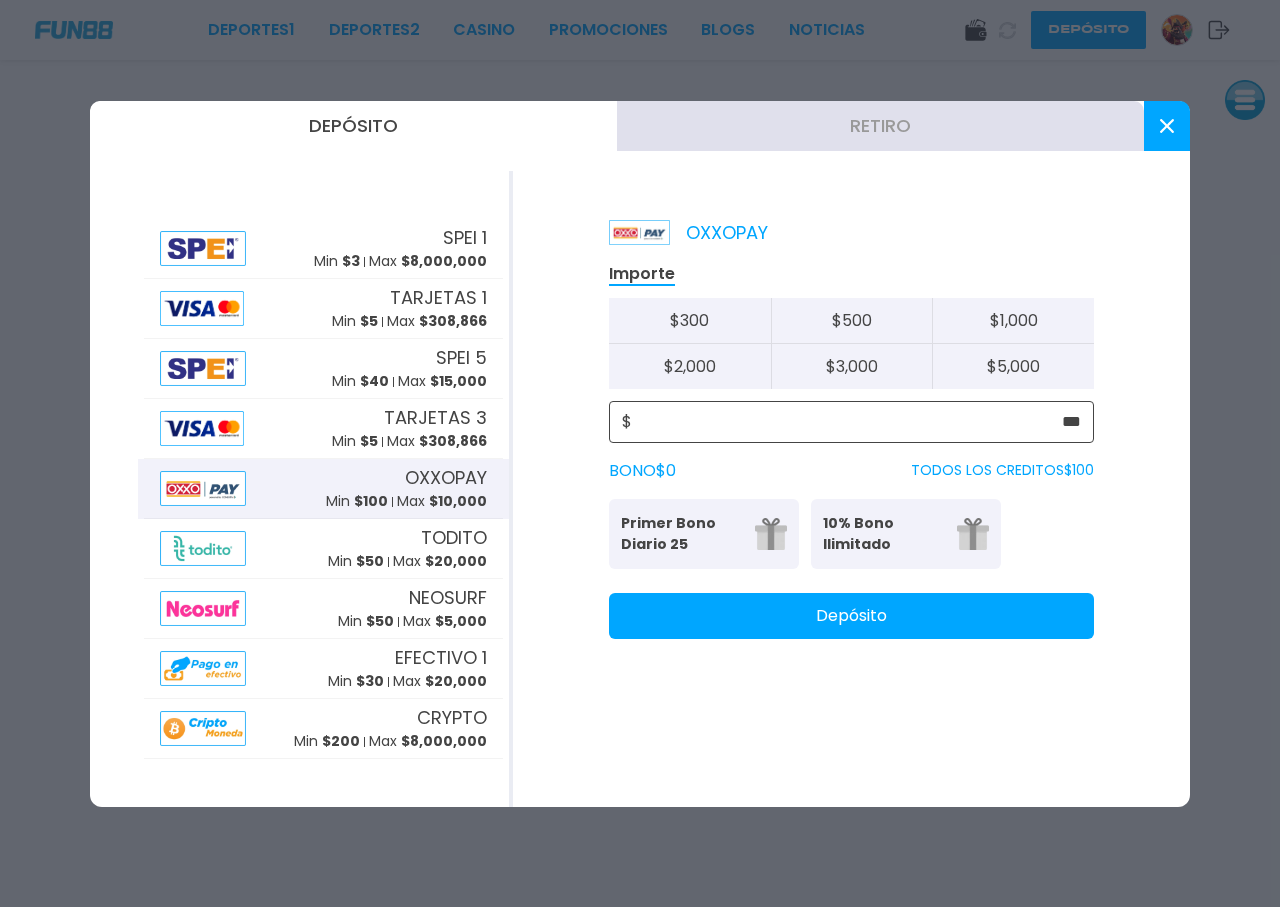 type on "***" 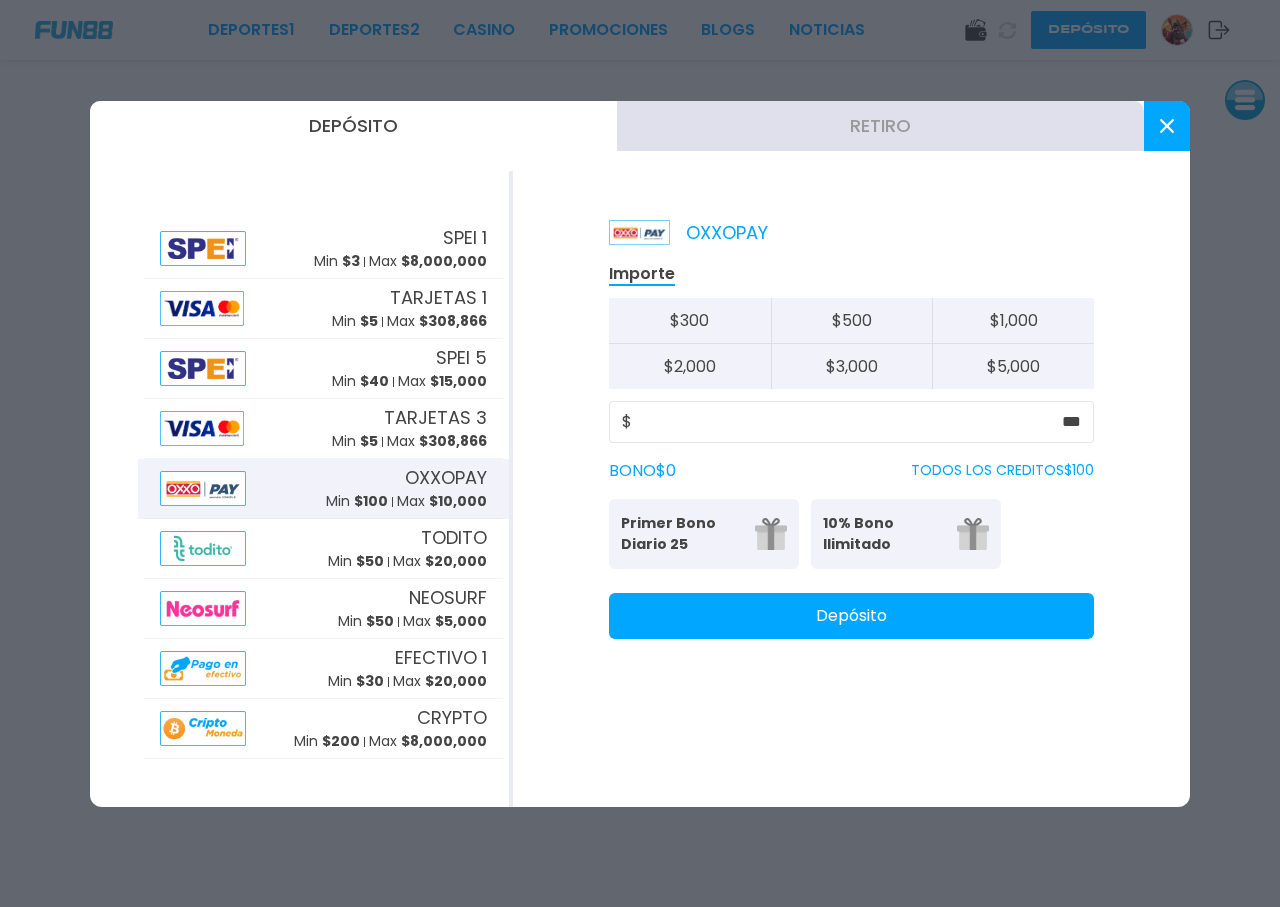 click on "Primer Bono Diario 25" at bounding box center (682, 534) 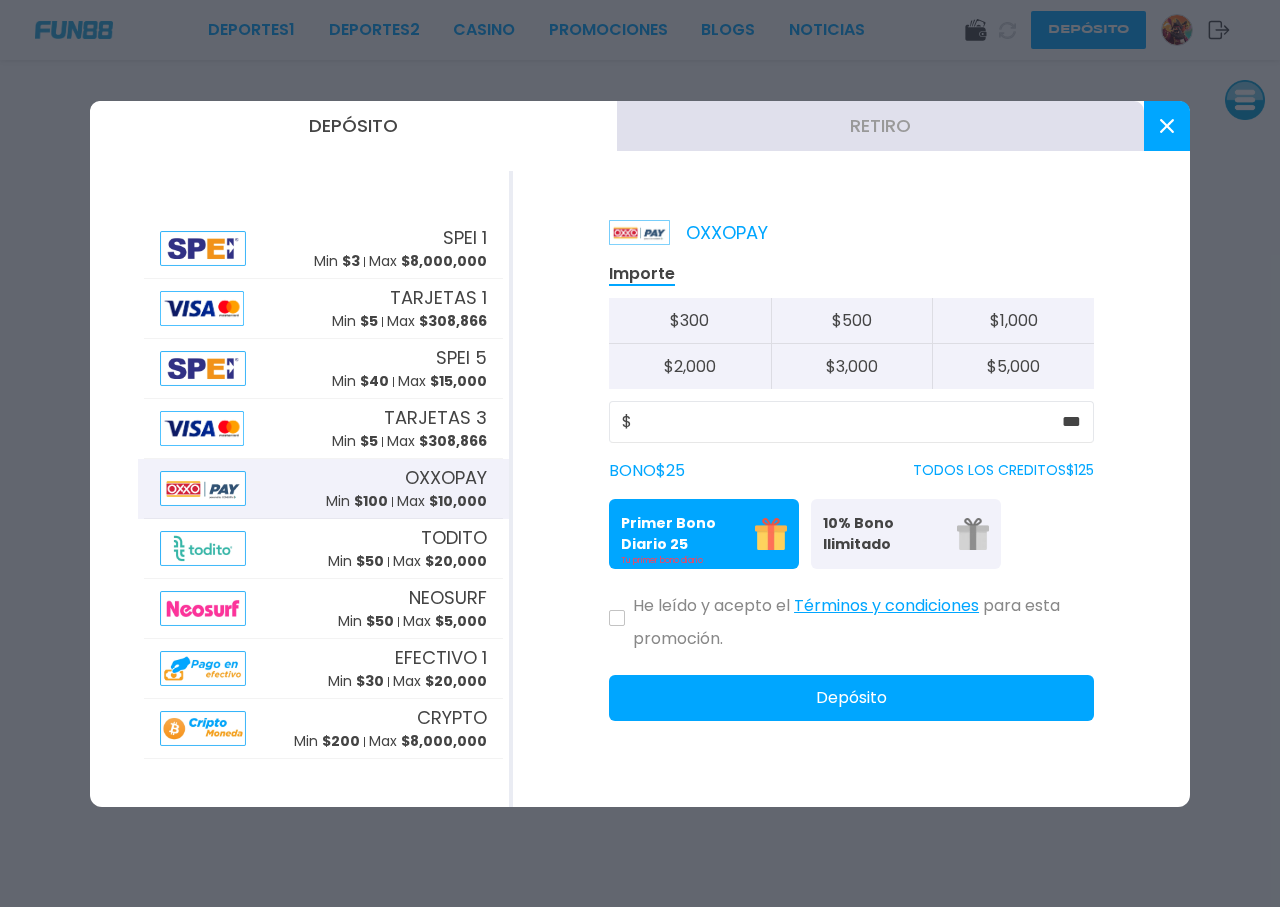 drag, startPoint x: 605, startPoint y: 624, endPoint x: 615, endPoint y: 621, distance: 10.440307 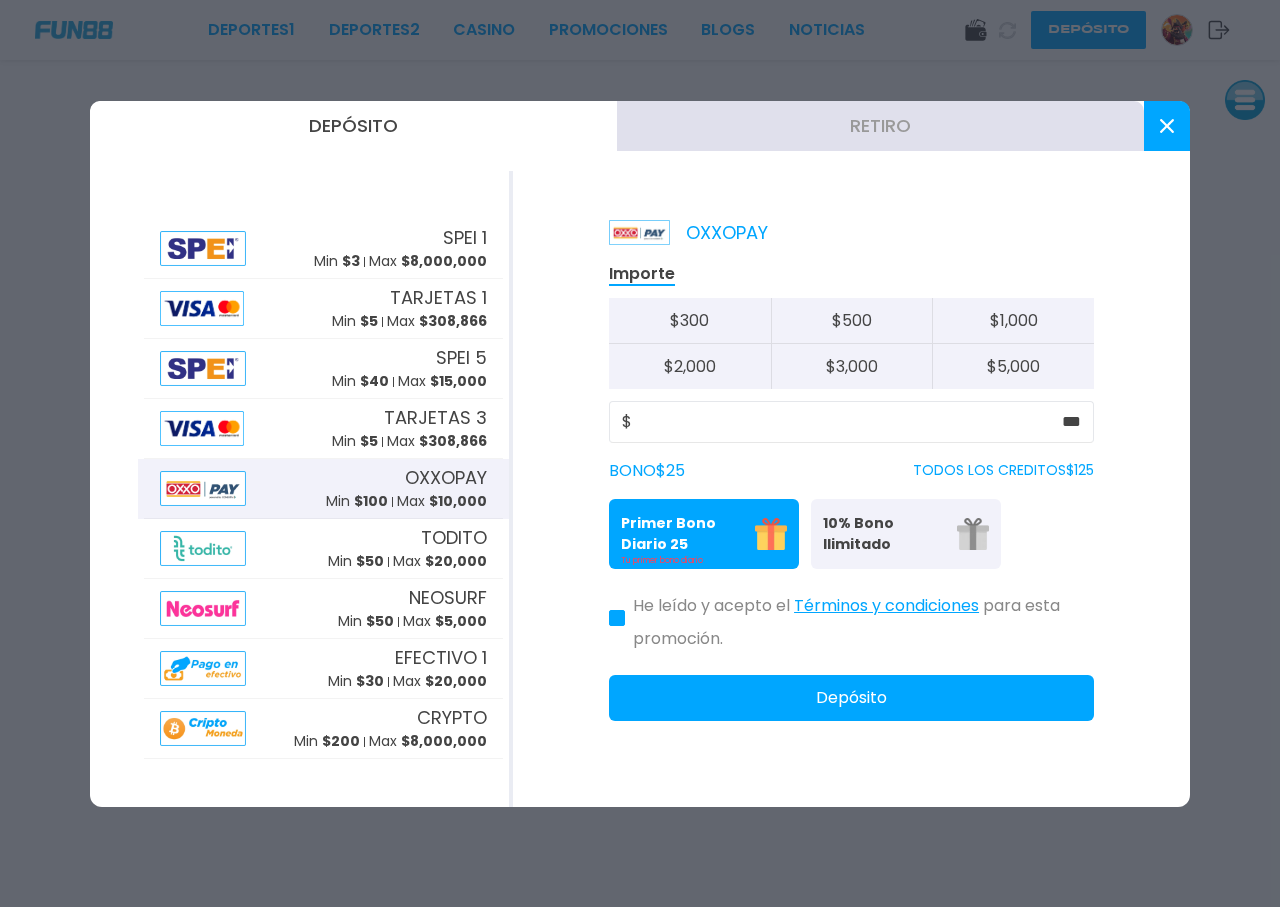 click on "Depósito" at bounding box center [851, 698] 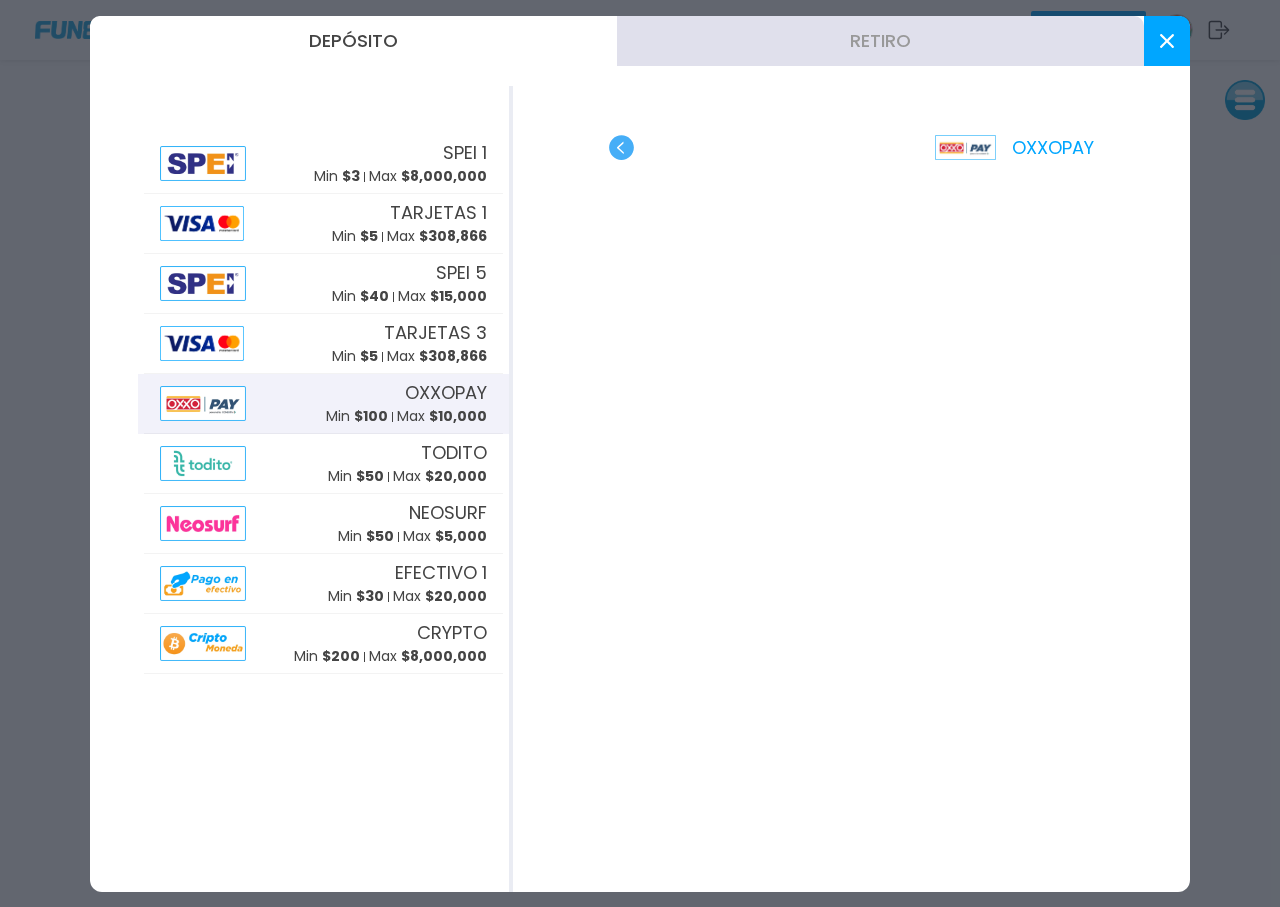 click 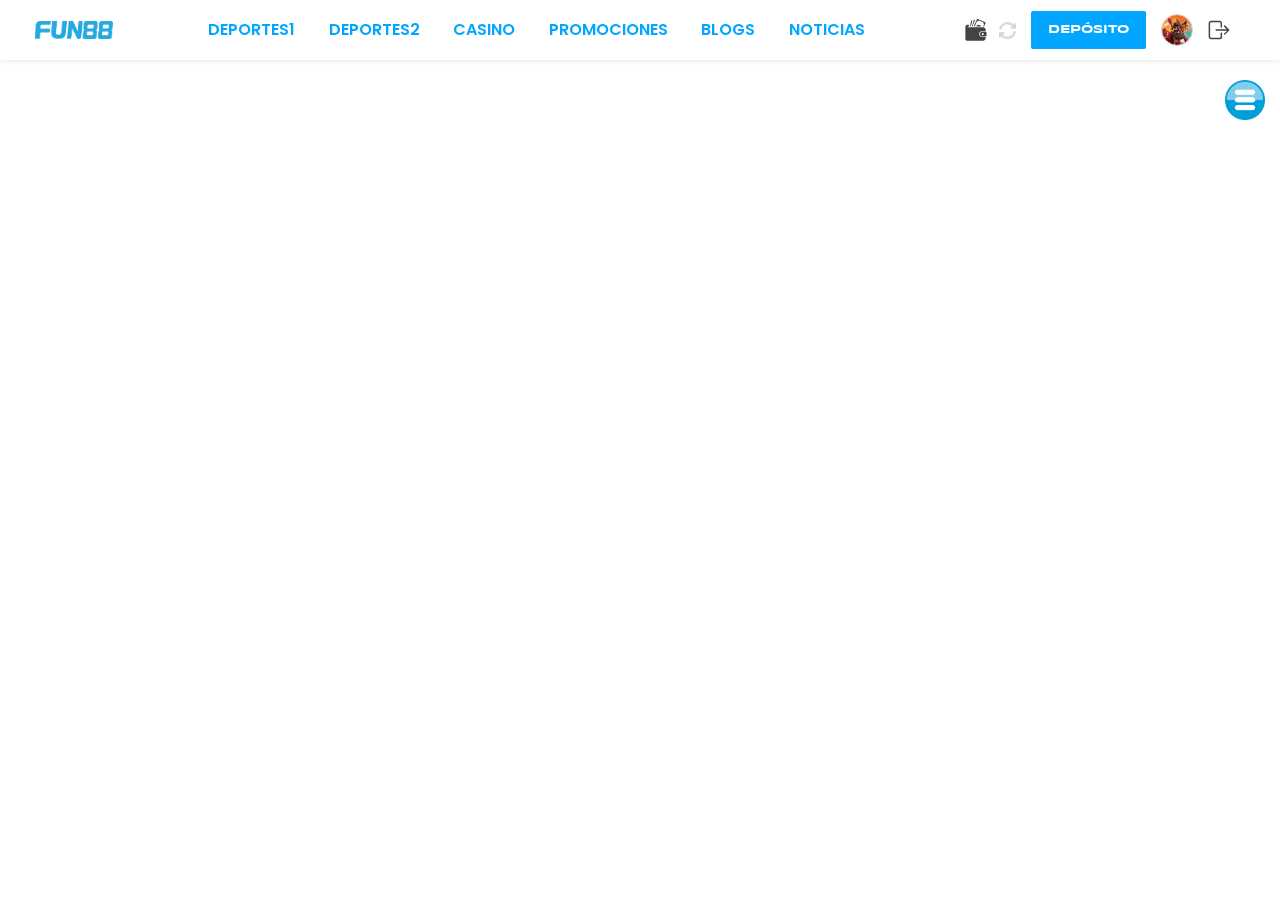 click on "Deportes  1 Deportes  2 CASINO Promociones BLOGS NOTICIAS Depósito" at bounding box center [640, 30] 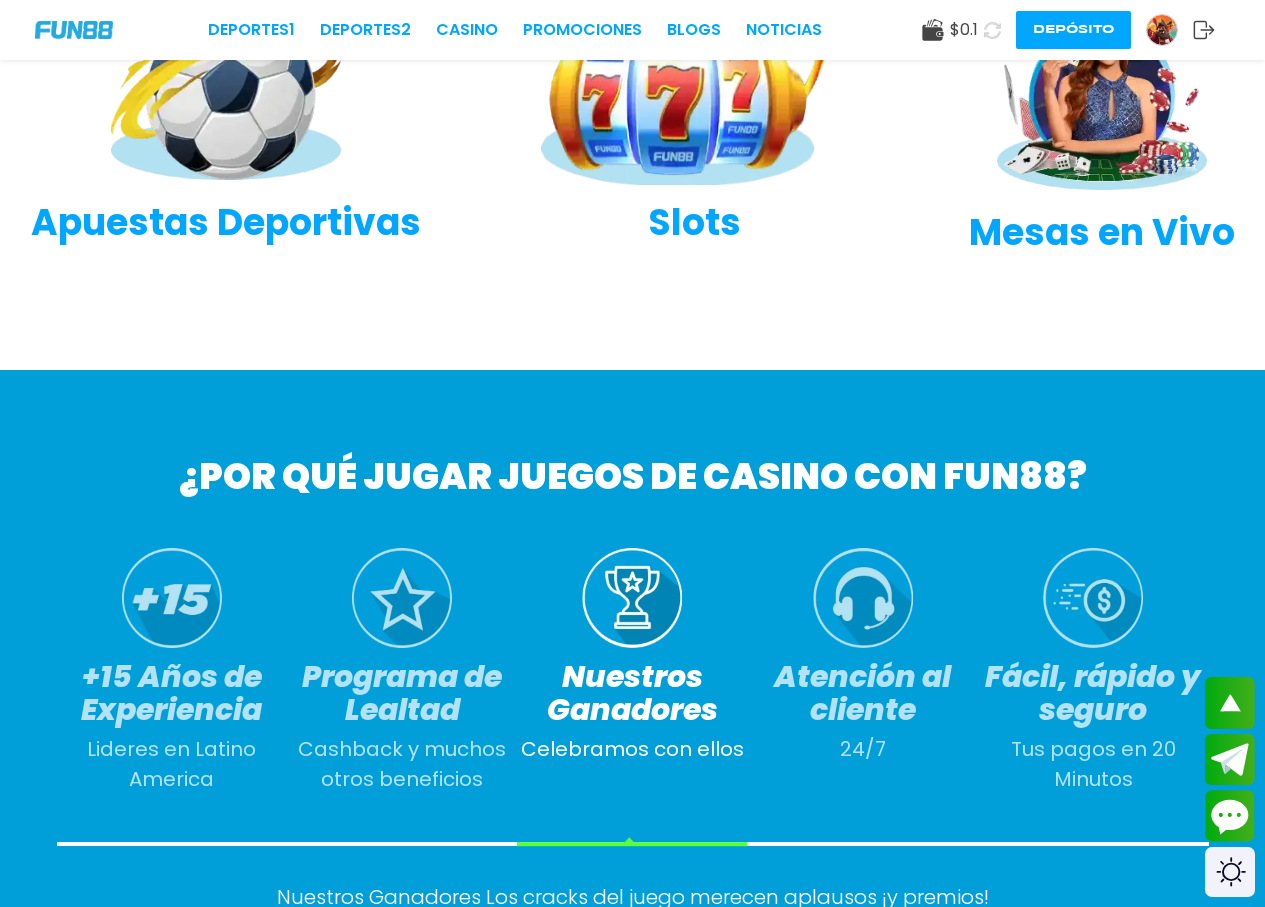 scroll, scrollTop: 900, scrollLeft: 0, axis: vertical 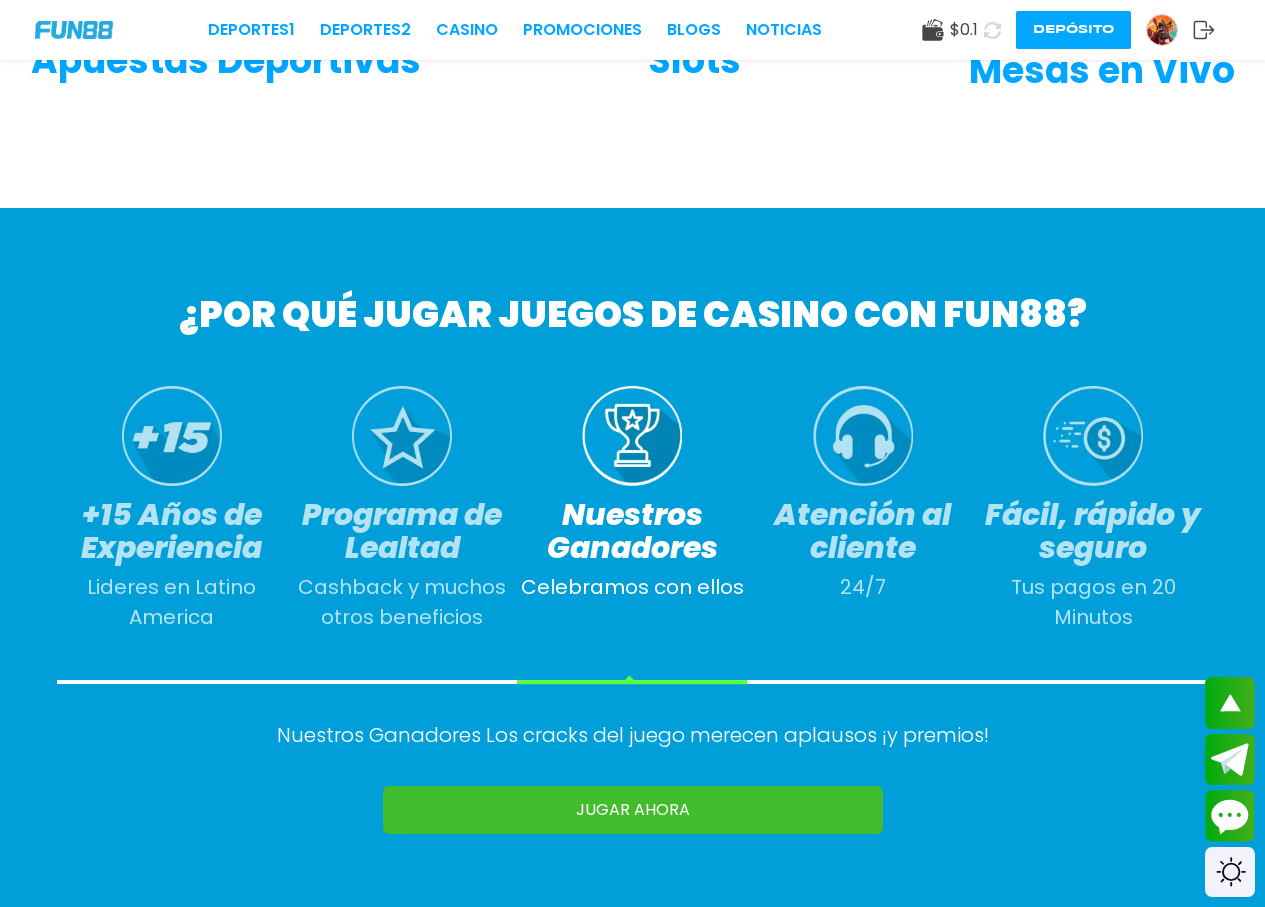 drag, startPoint x: 612, startPoint y: 841, endPoint x: 635, endPoint y: 826, distance: 27.45906 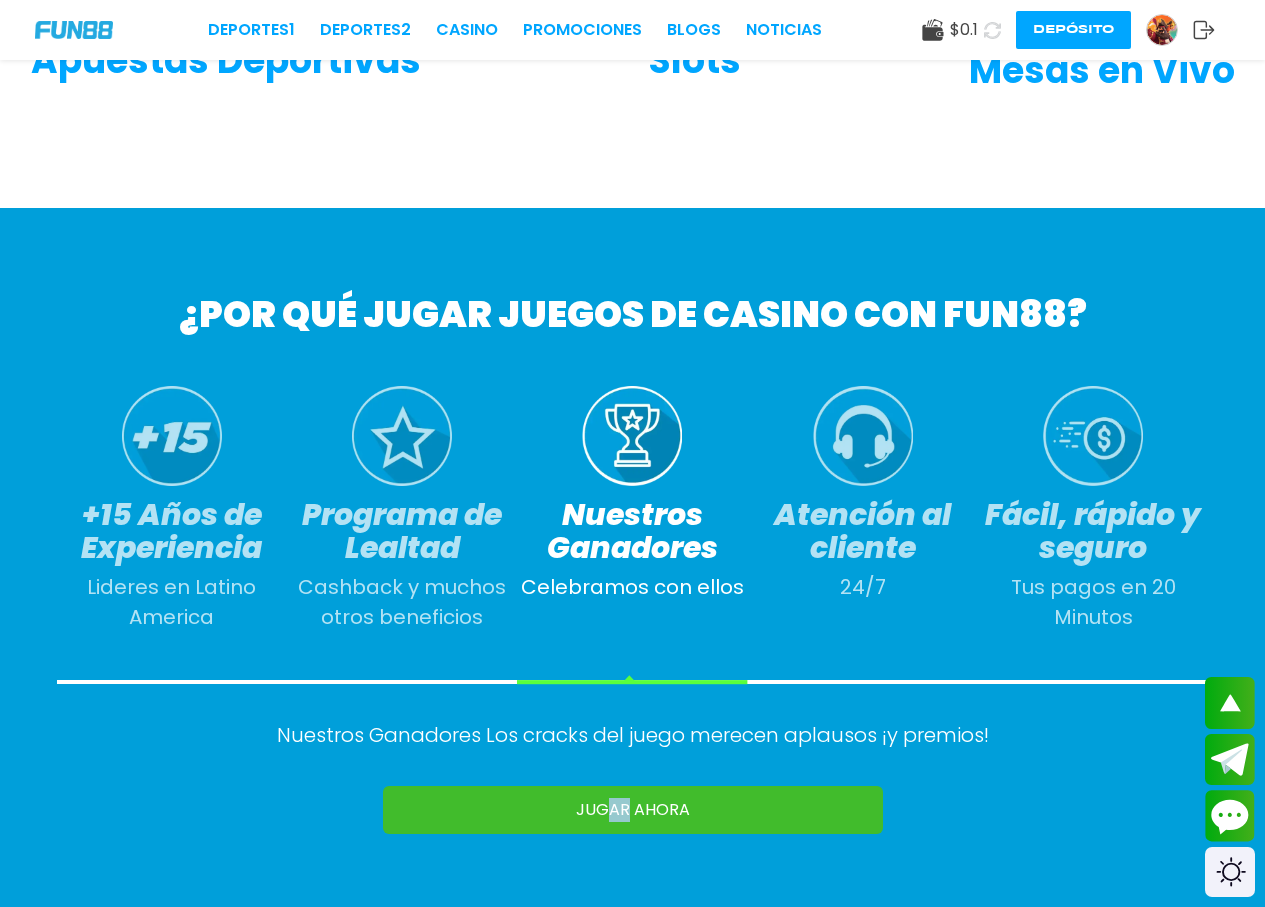 drag, startPoint x: 635, startPoint y: 826, endPoint x: 634, endPoint y: 815, distance: 11.045361 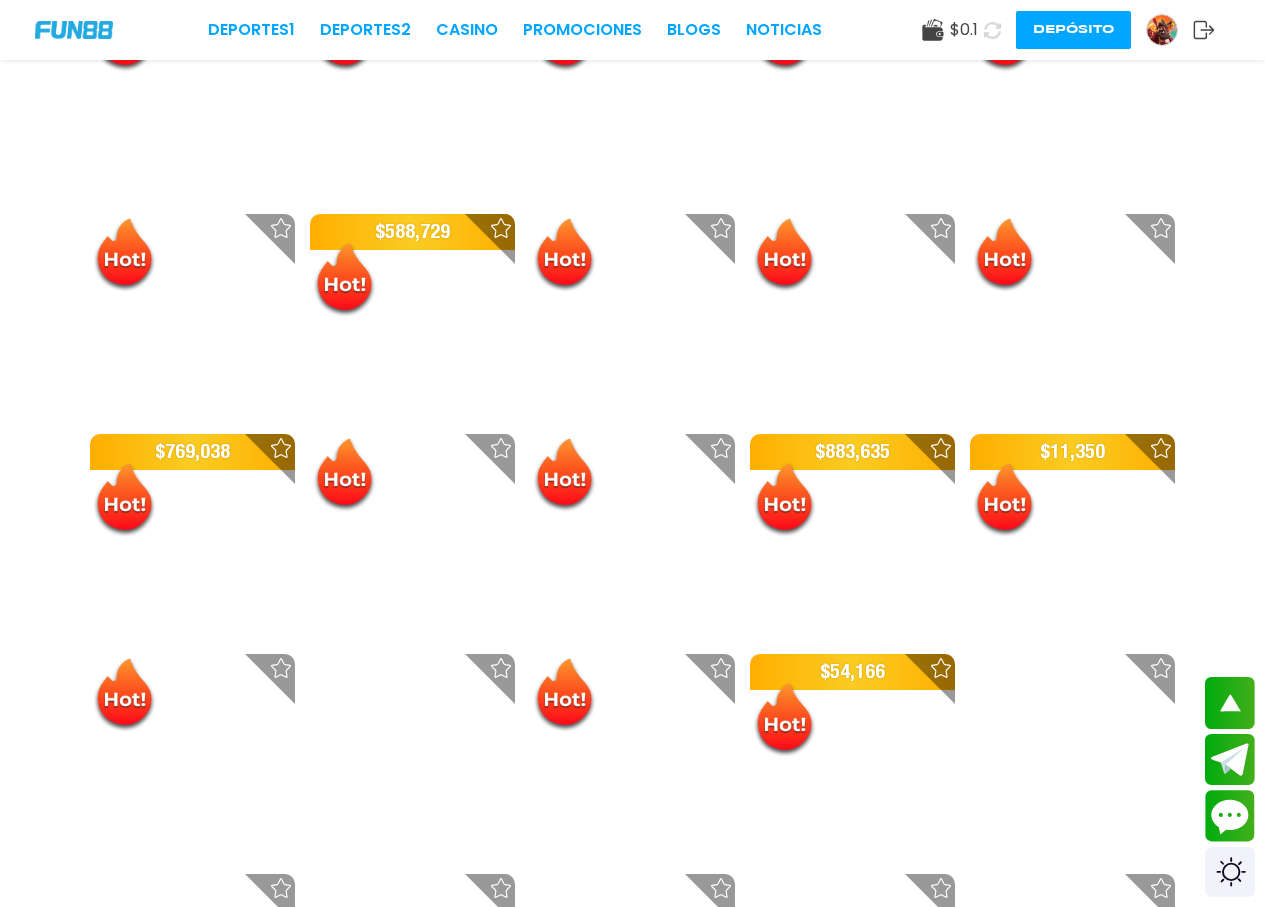 scroll, scrollTop: 34, scrollLeft: 0, axis: vertical 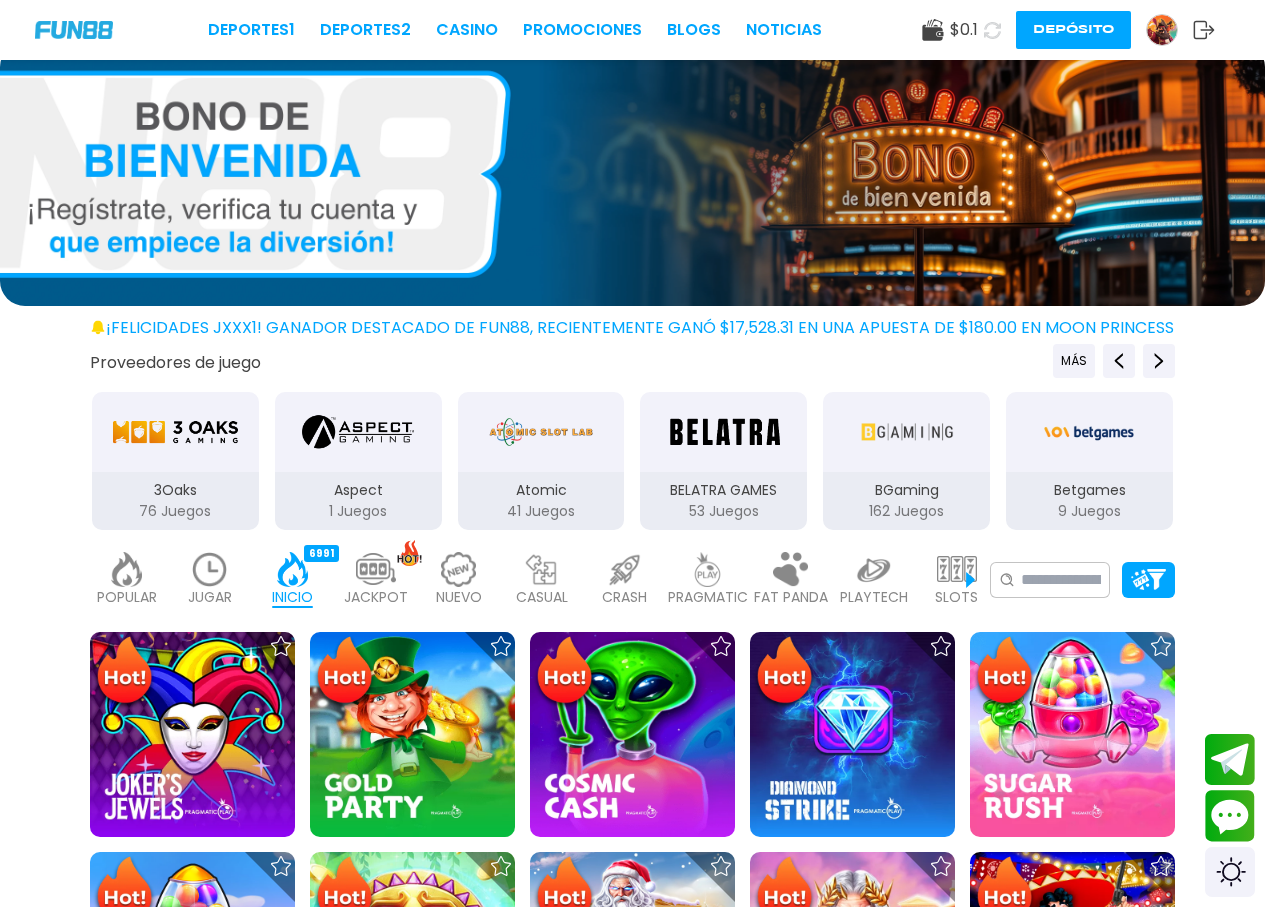 click at bounding box center [957, 569] 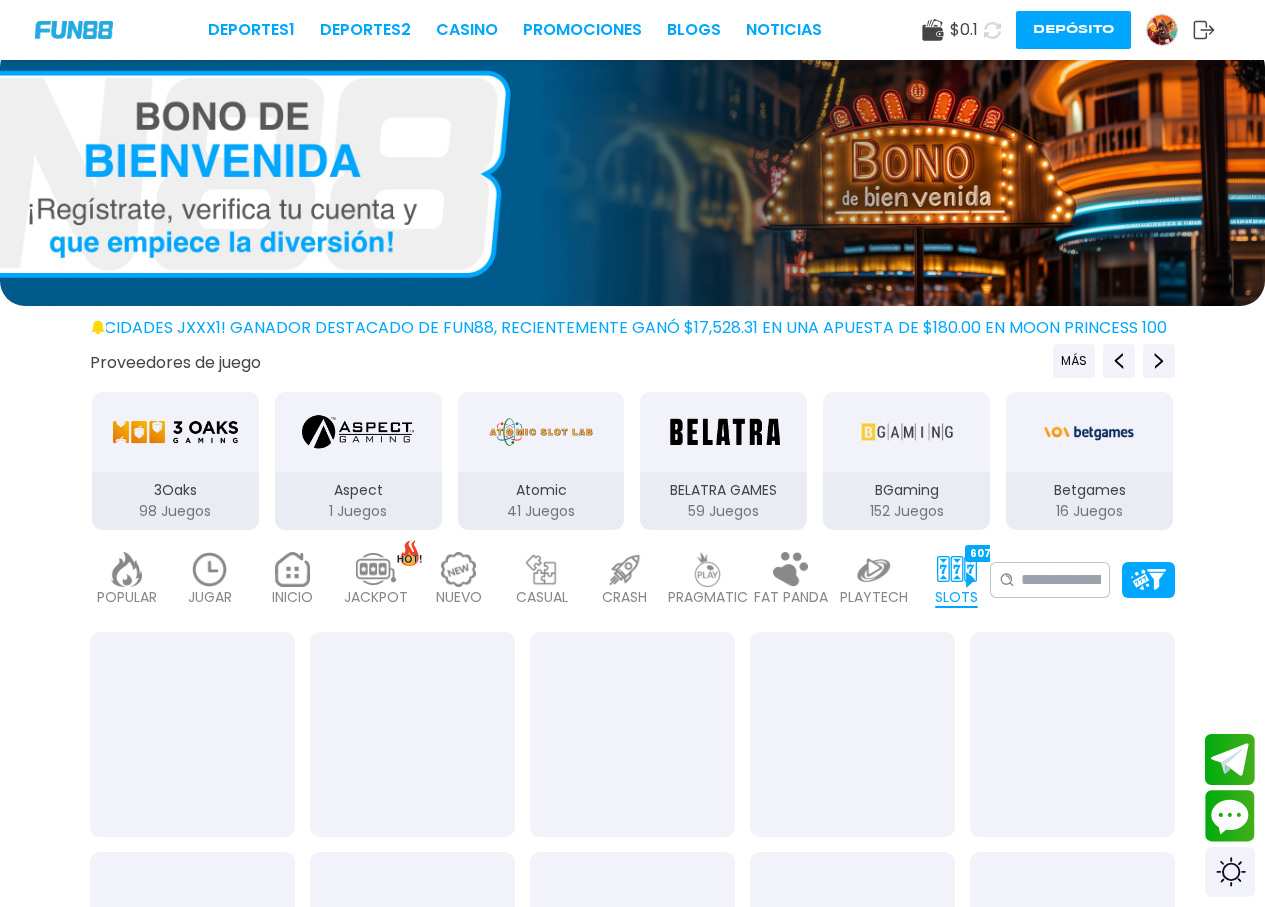 click at bounding box center [957, 569] 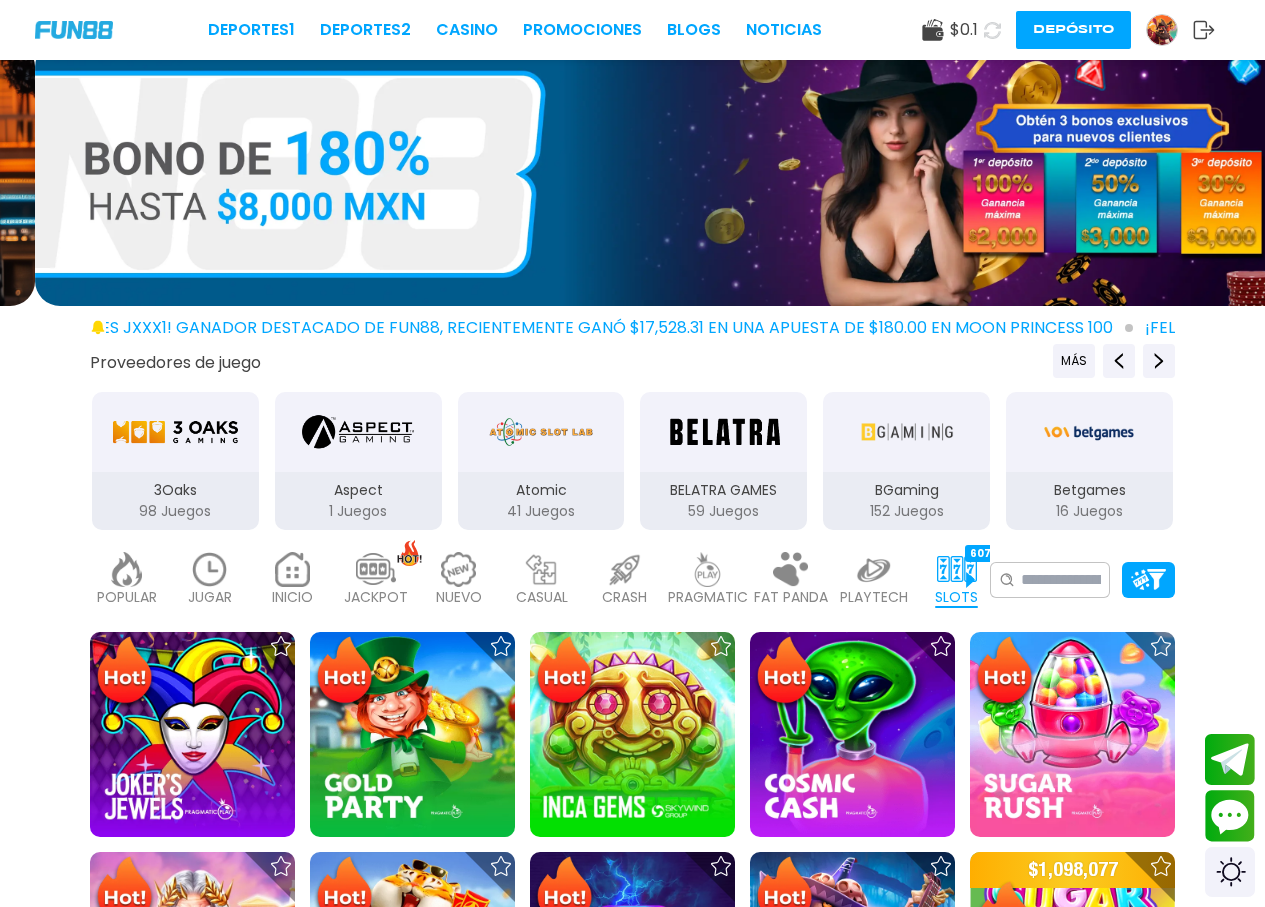 click at bounding box center (957, 569) 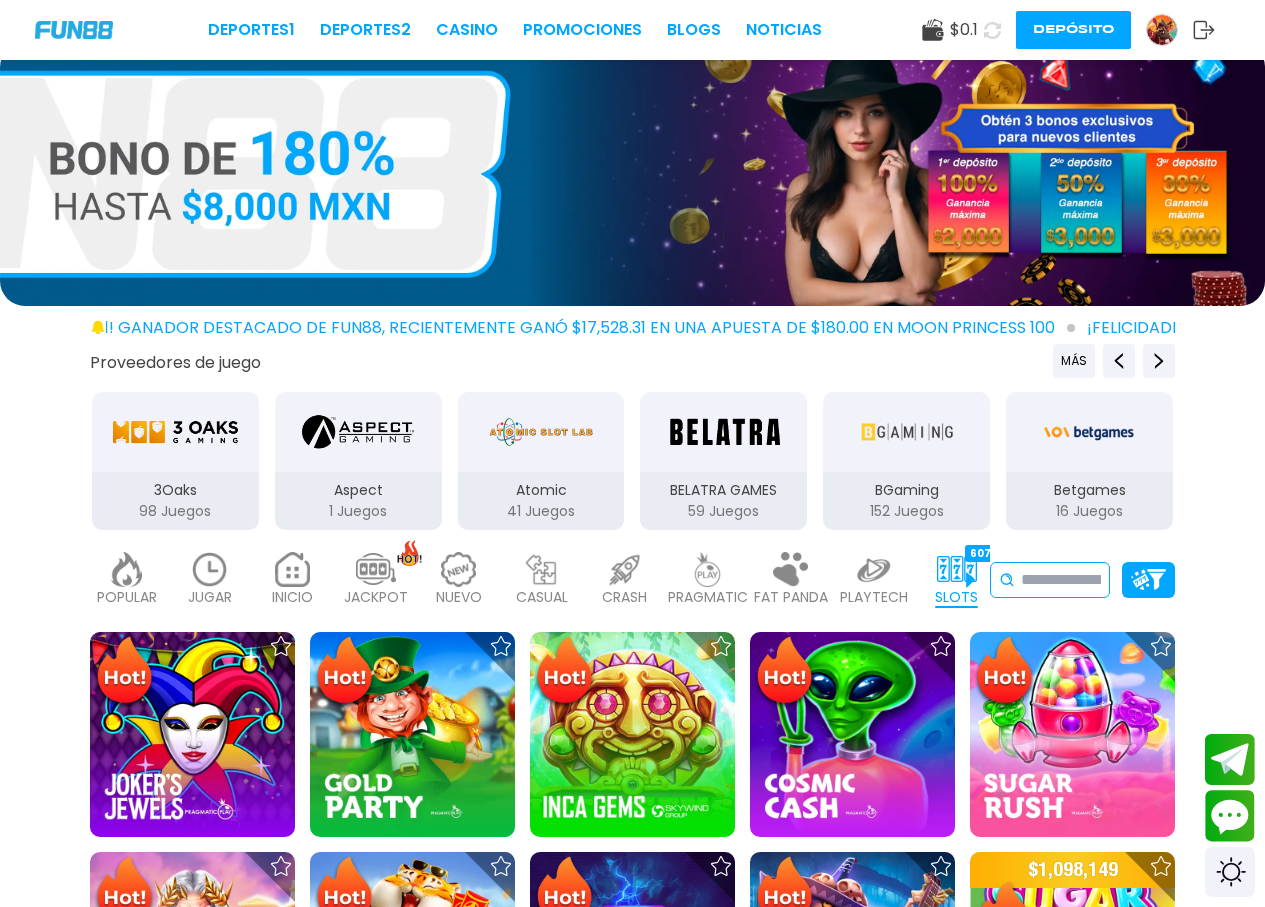 click 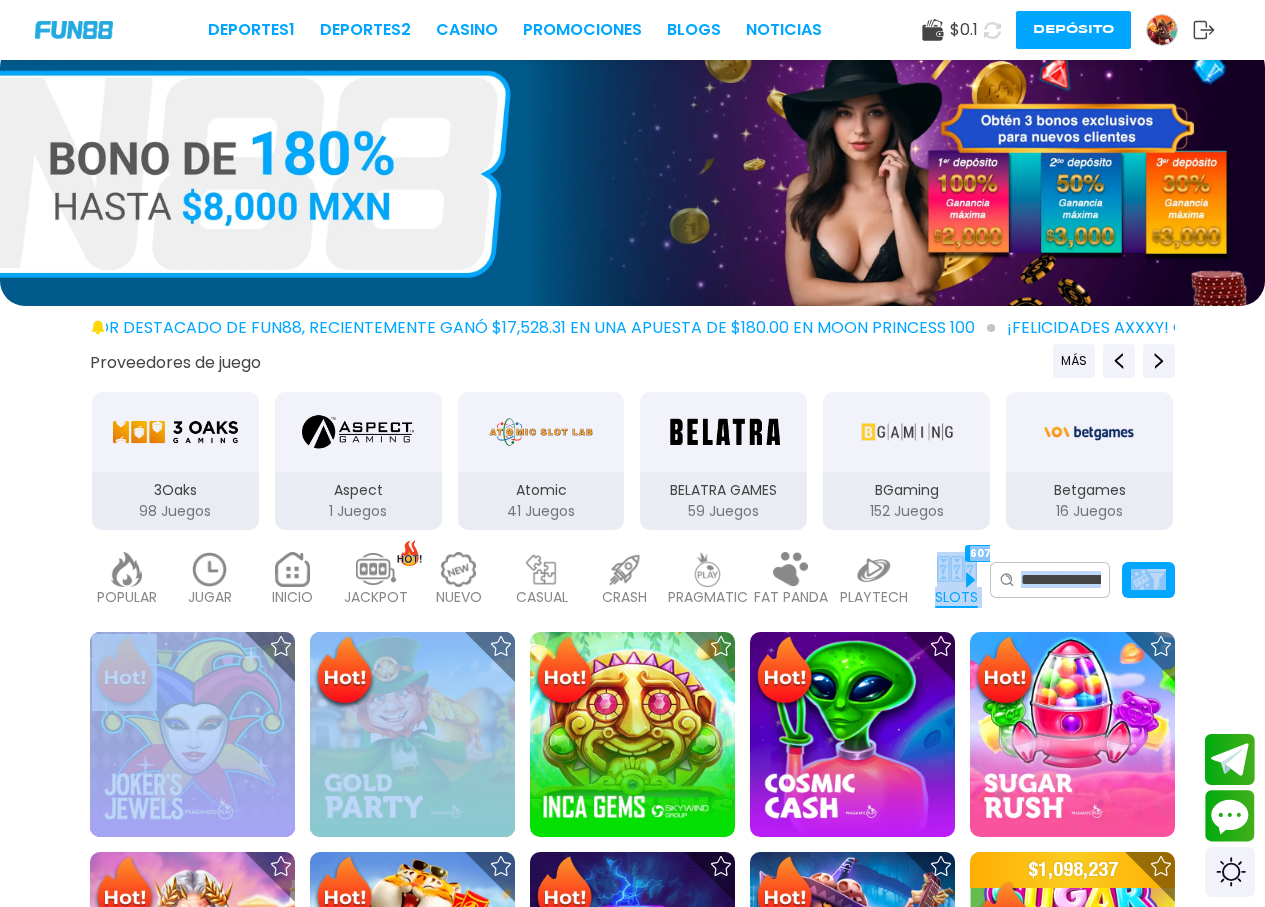 drag, startPoint x: 856, startPoint y: 583, endPoint x: 358, endPoint y: 610, distance: 498.73138 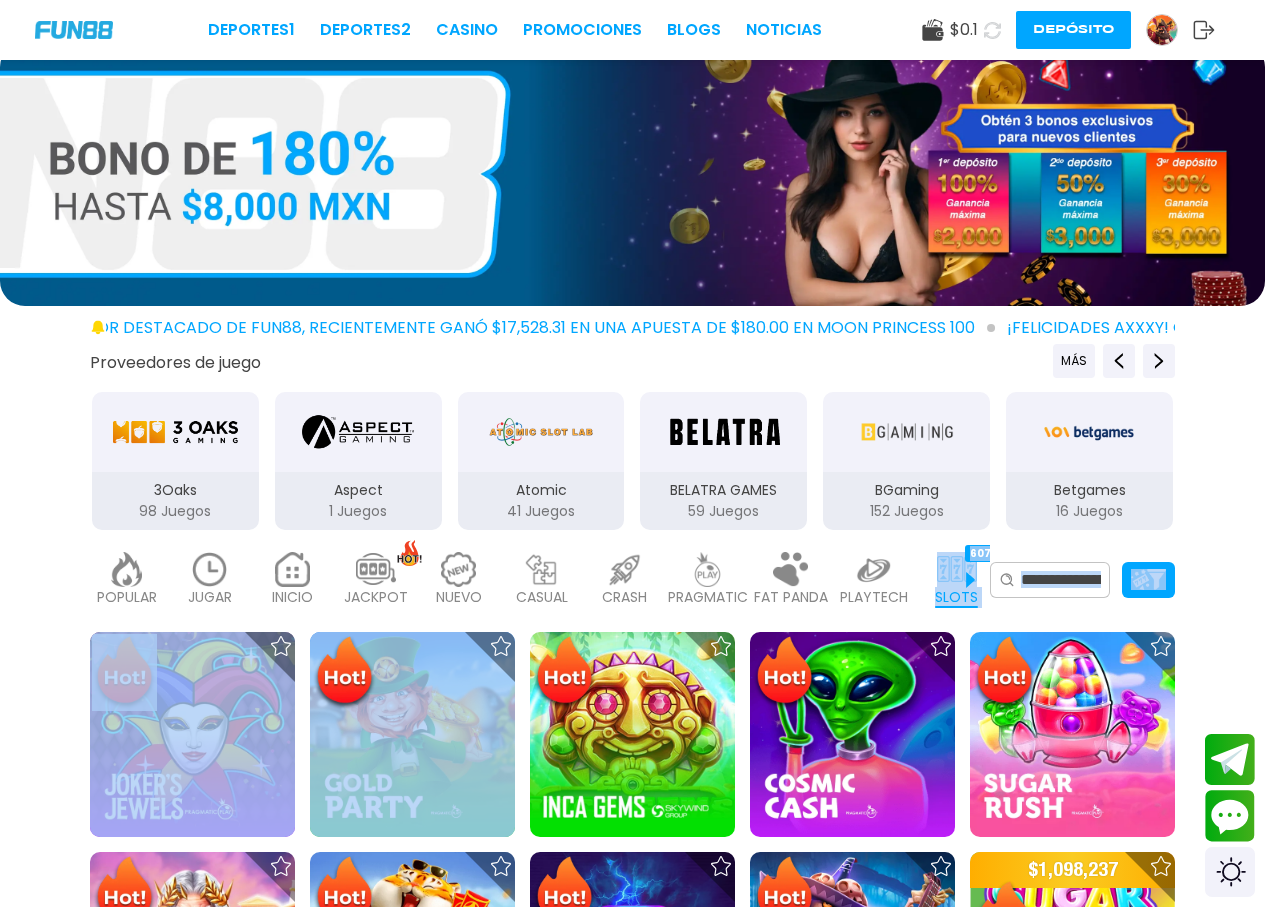 click on "POPULAR 40 JUGAR 3 INICIO 6991 JACKPOT 133 NUEVO 979 CASUAL 17 CRASH 35 PRAGMATIC 492 FAT PANDA 9 PLAYTECH 41 SLOTS 6078 BINGO 143 EN VIVO 849 CARTAS 197 OTROS 334" at bounding box center [540, 580] 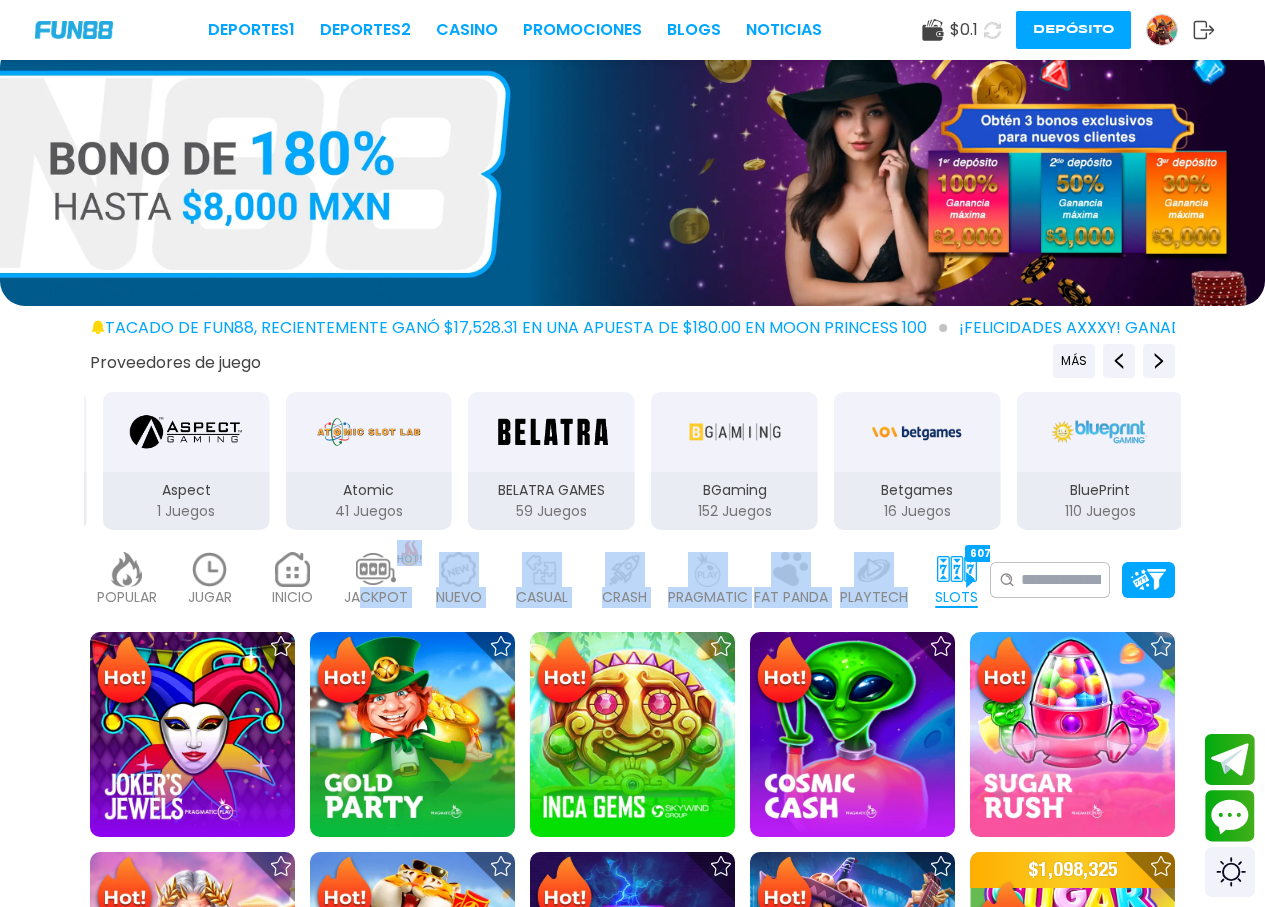 click on "POPULAR 40 JUGAR 3 INICIO 6991 JACKPOT 133 NUEVO 979 CASUAL 17 CRASH 35 PRAGMATIC 492 FAT PANDA 9 PLAYTECH 41 SLOTS 6078 BINGO 143 EN VIVO 849 CARTAS 197 OTROS 334 No se ha encontrado ningún juego." at bounding box center [632, 580] 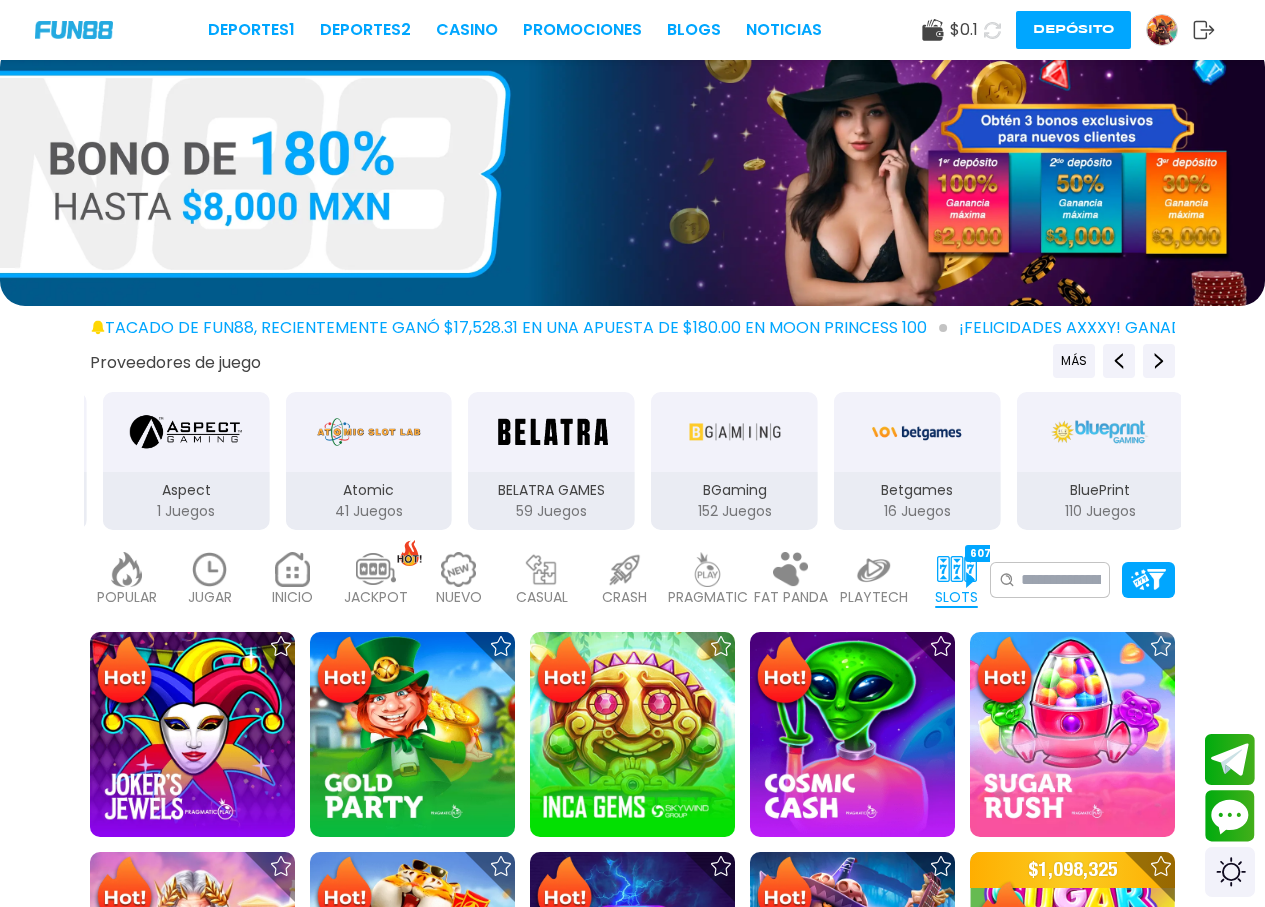 click on "POPULAR 40 JUGAR 3 INICIO 6991 JACKPOT 133 NUEVO 979 CASUAL 17 CRASH 35 PRAGMATIC 492 FAT PANDA 9 PLAYTECH 41 SLOTS 6078 BINGO 143 EN VIVO 849 CARTAS 197 OTROS 334 No se ha encontrado ningún juego." at bounding box center [632, 580] 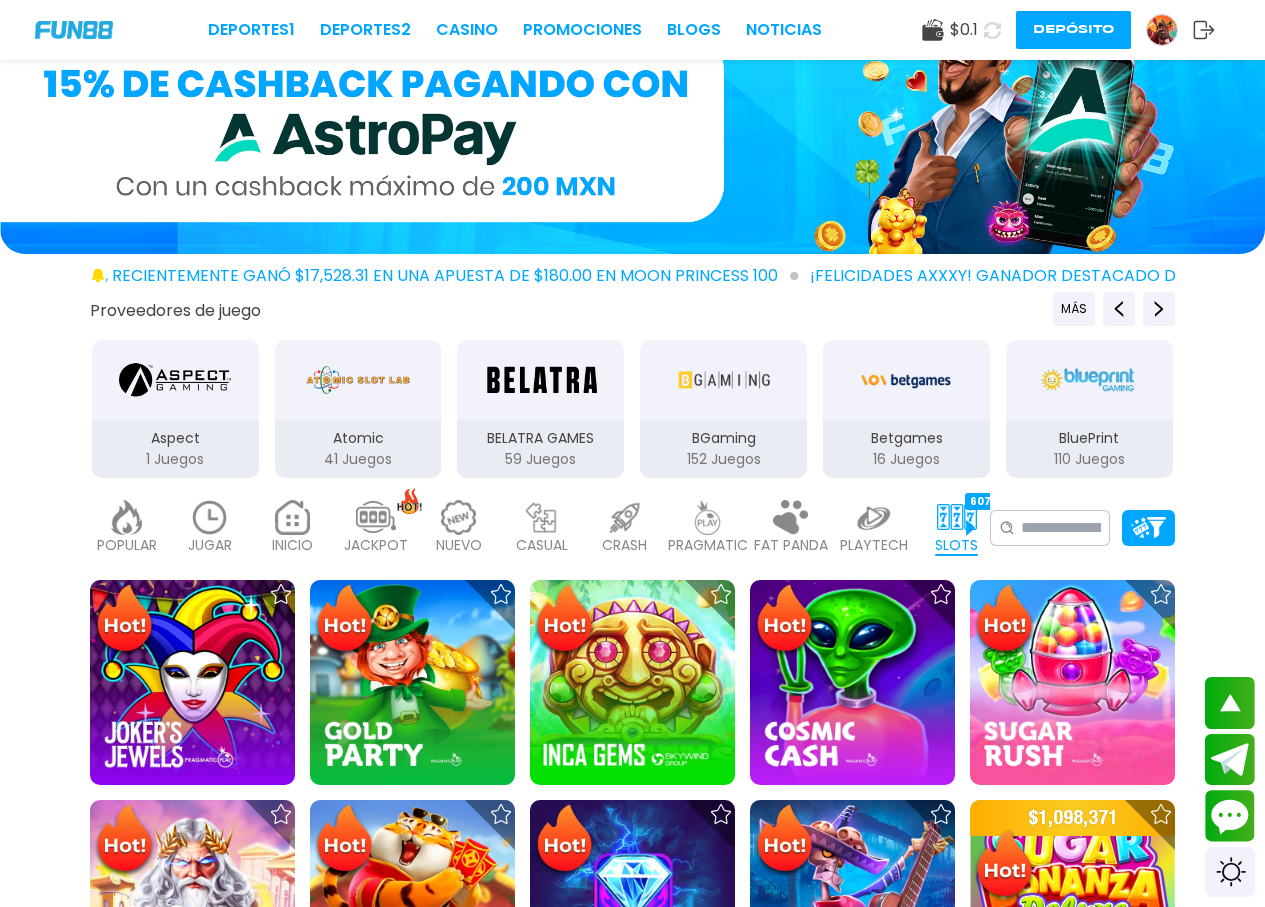 scroll, scrollTop: 0, scrollLeft: 0, axis: both 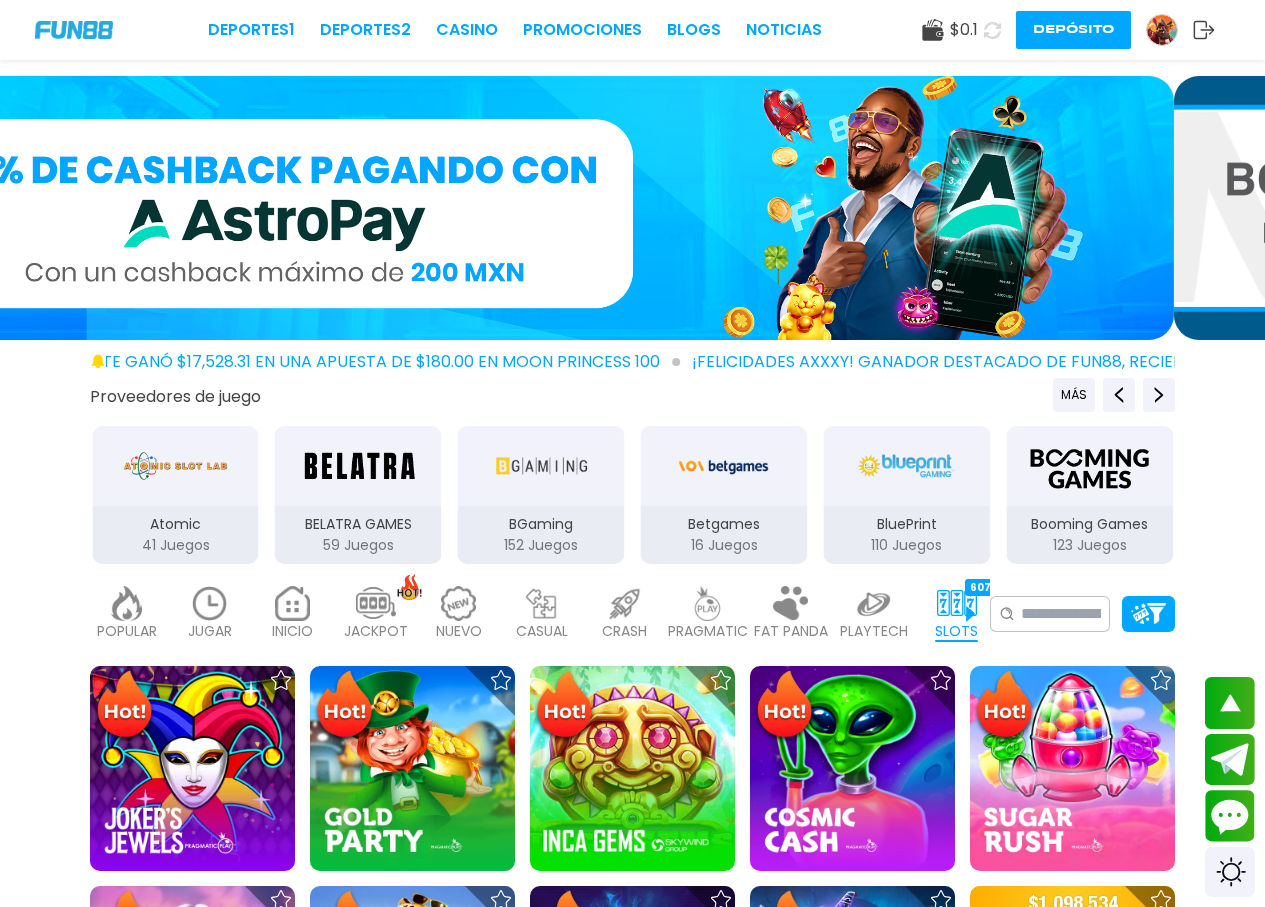 click on "INICIO 6991" at bounding box center [292, 614] 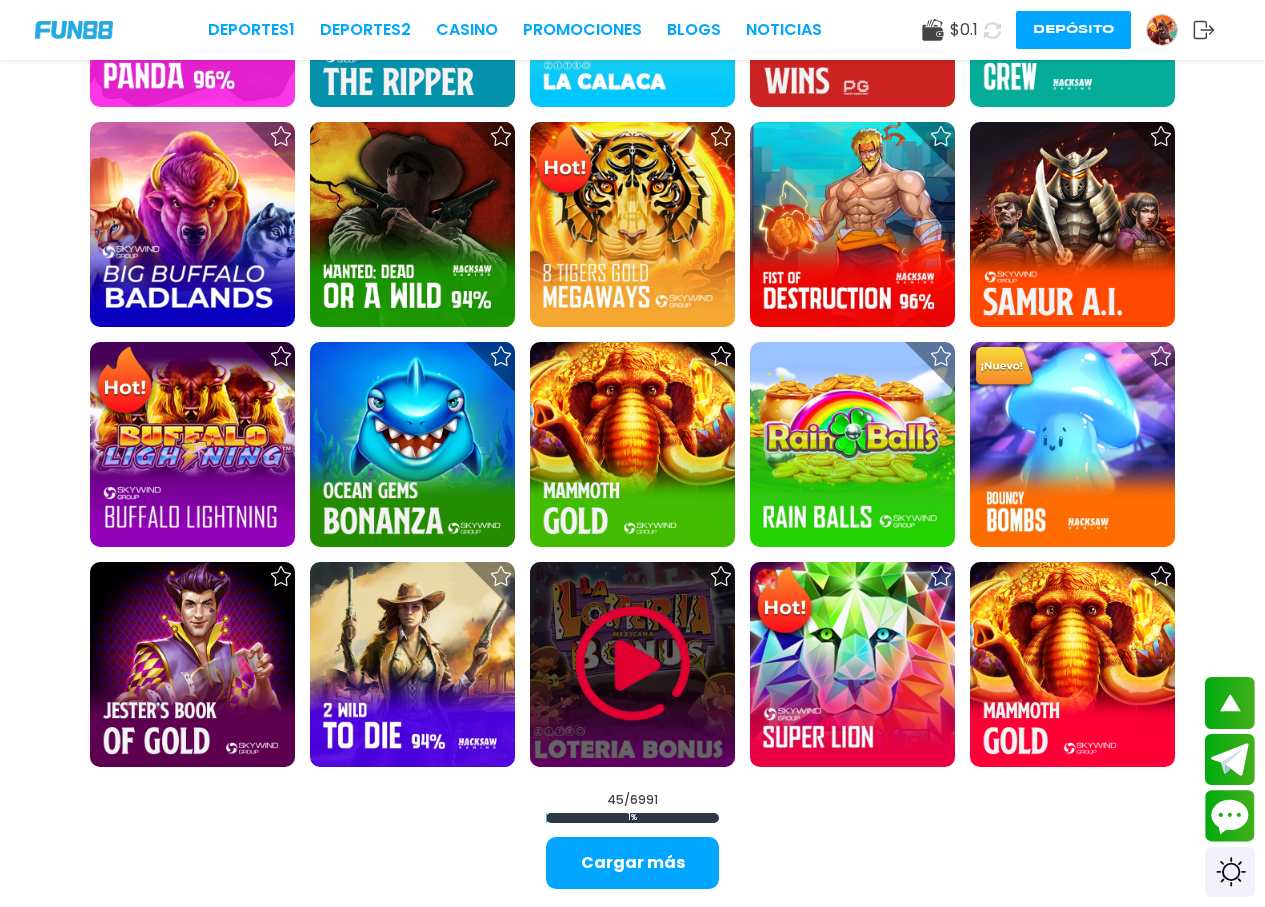 scroll, scrollTop: 1900, scrollLeft: 0, axis: vertical 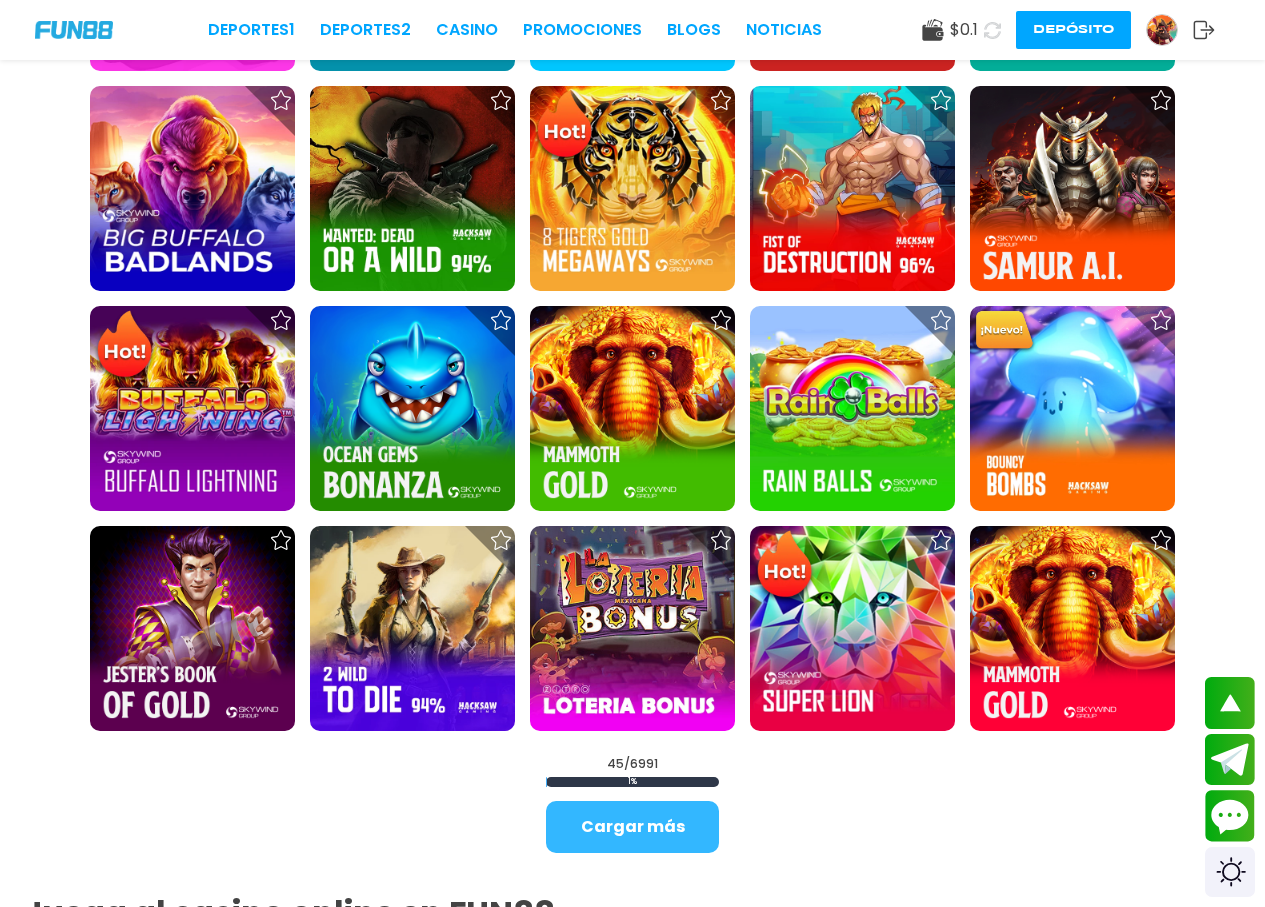 click on "Cargar más" at bounding box center [632, 827] 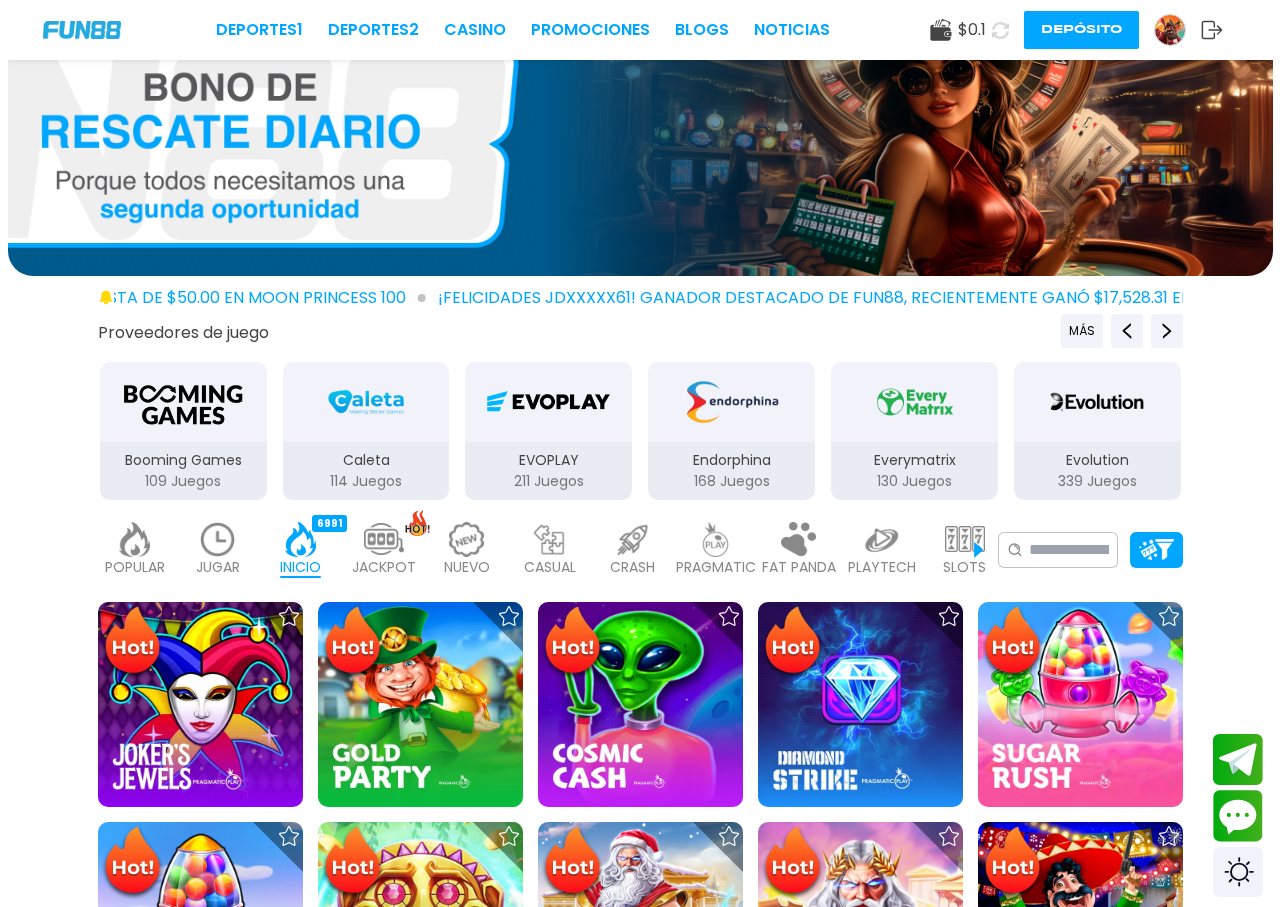 scroll, scrollTop: 0, scrollLeft: 0, axis: both 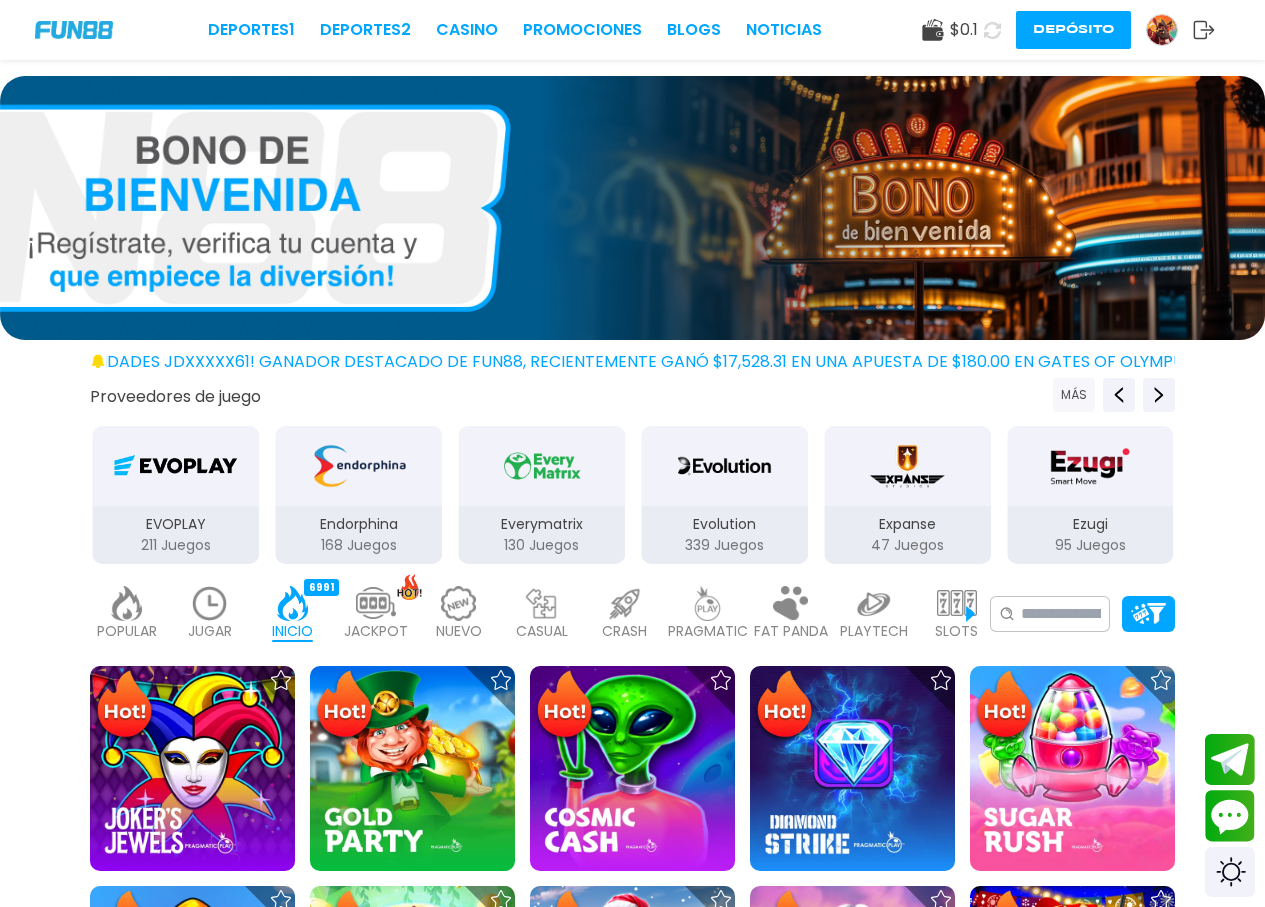 click on "MÁS" at bounding box center (1074, 395) 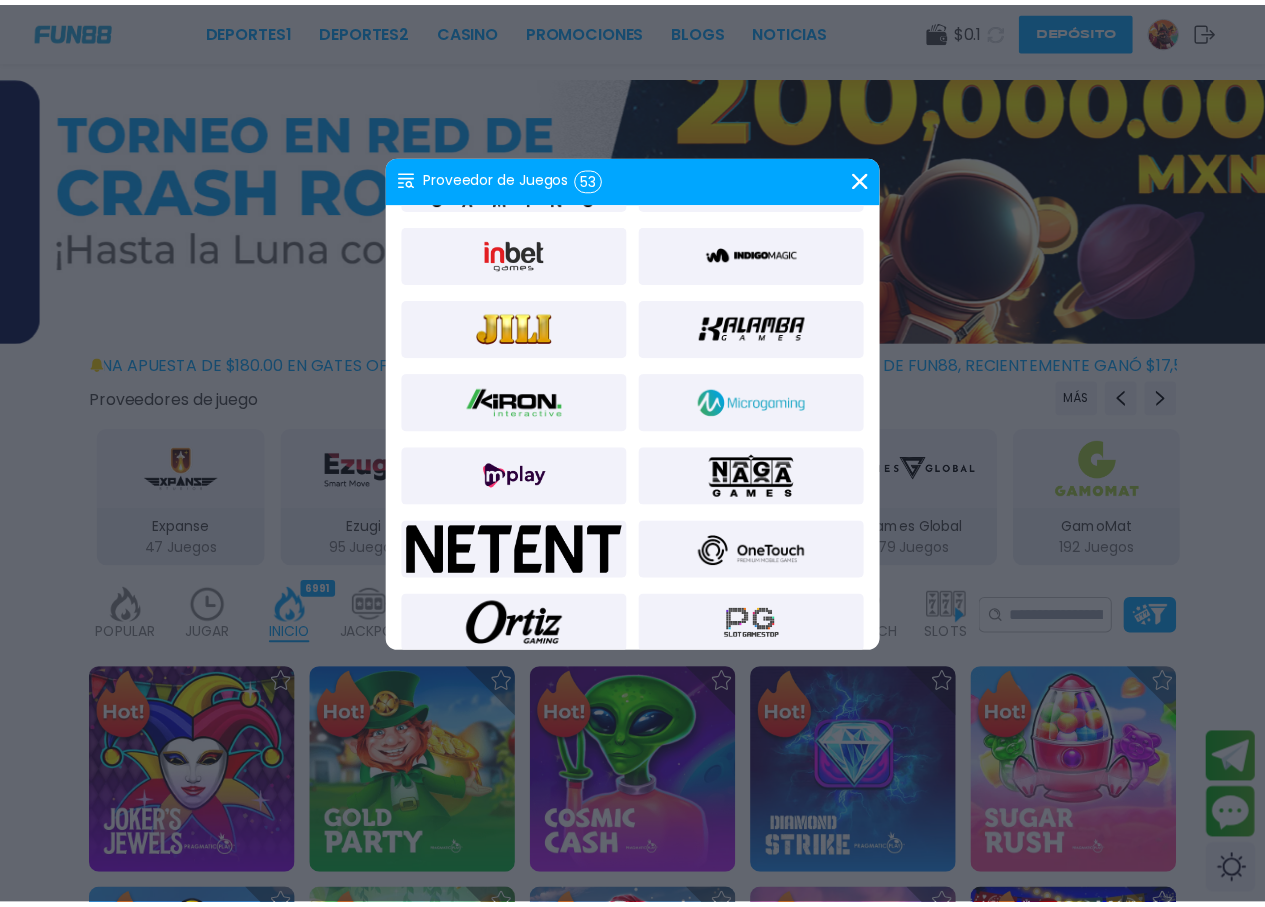 scroll, scrollTop: 800, scrollLeft: 0, axis: vertical 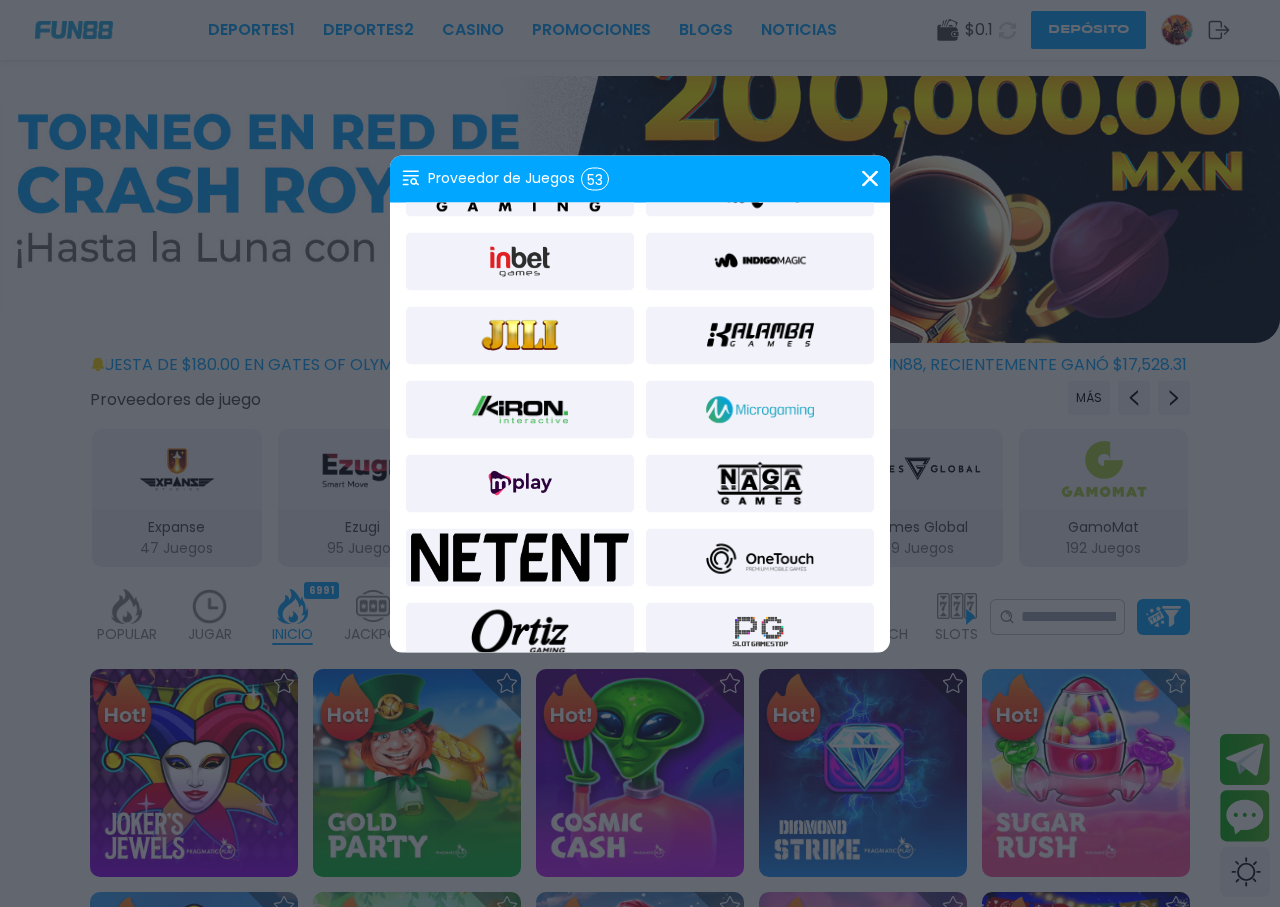 click at bounding box center [760, 409] 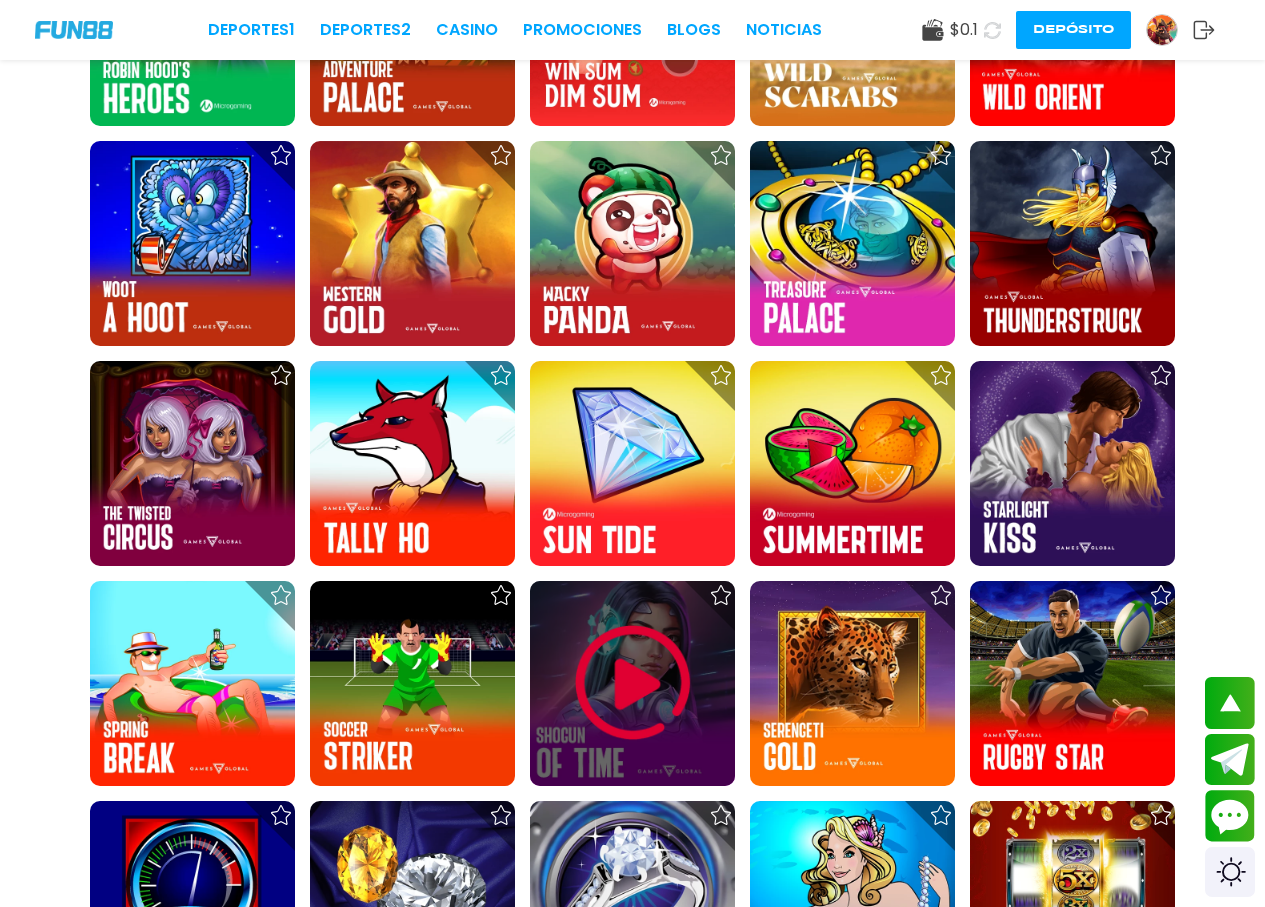 scroll, scrollTop: 1100, scrollLeft: 0, axis: vertical 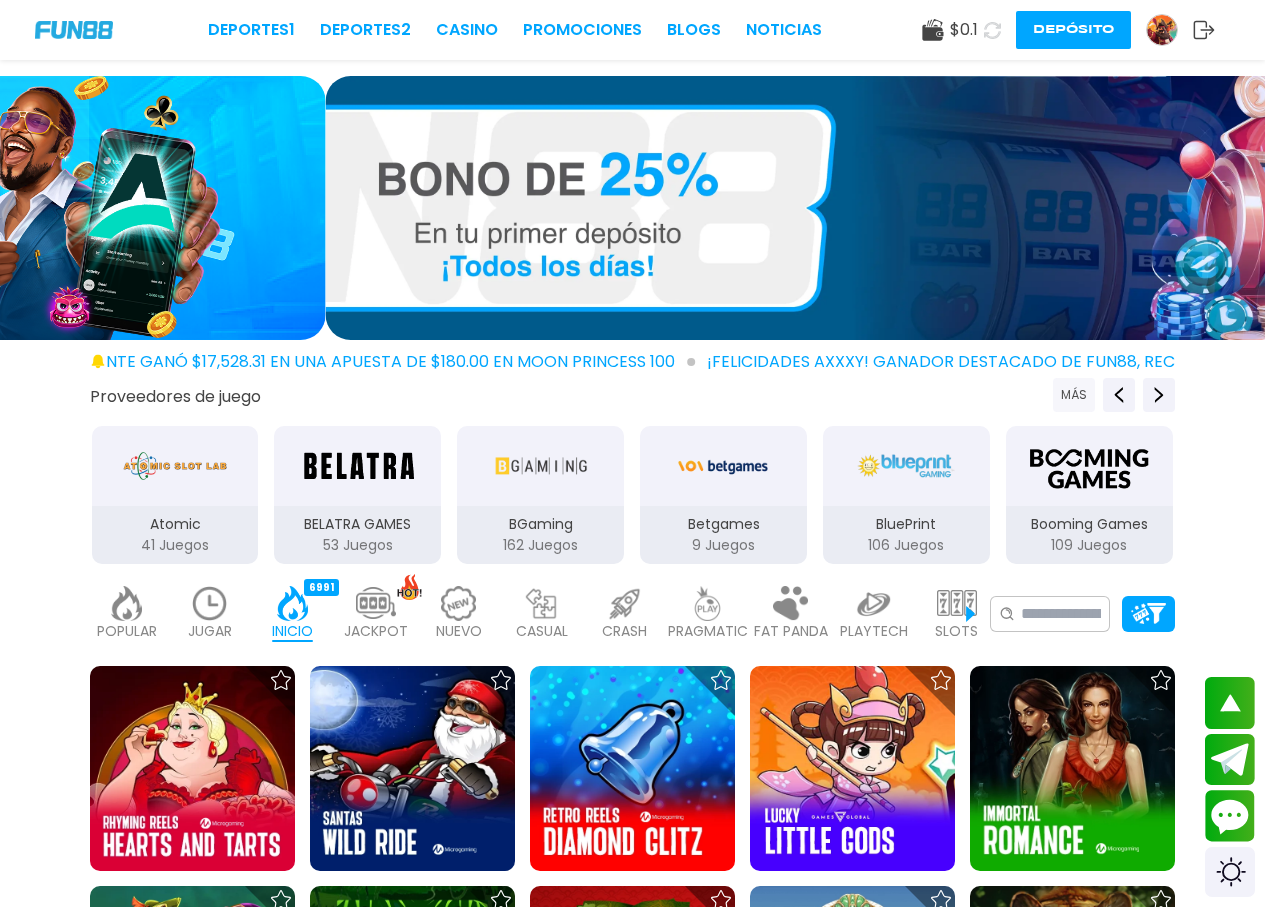 click on "MÁS" at bounding box center (1074, 395) 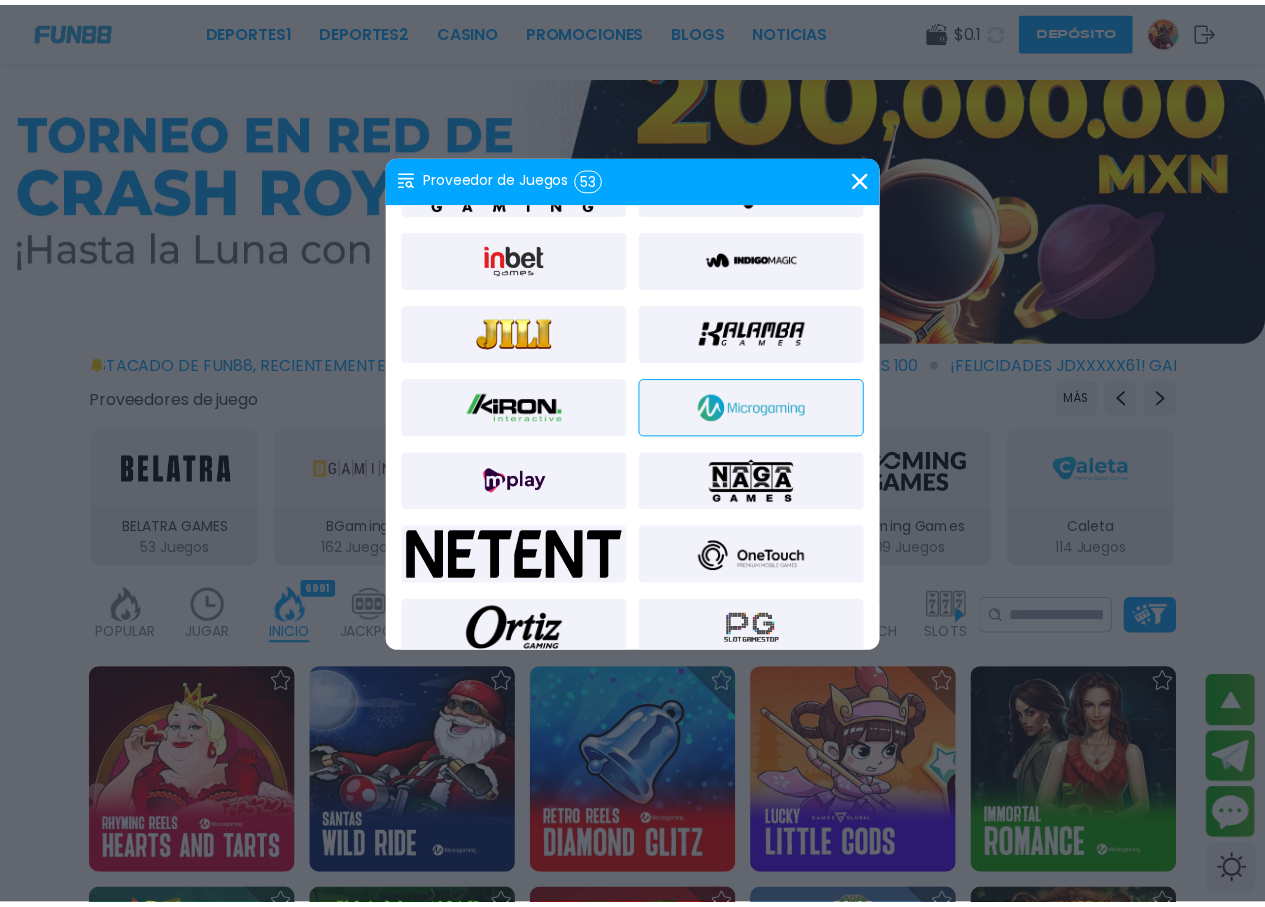 scroll, scrollTop: 764, scrollLeft: 0, axis: vertical 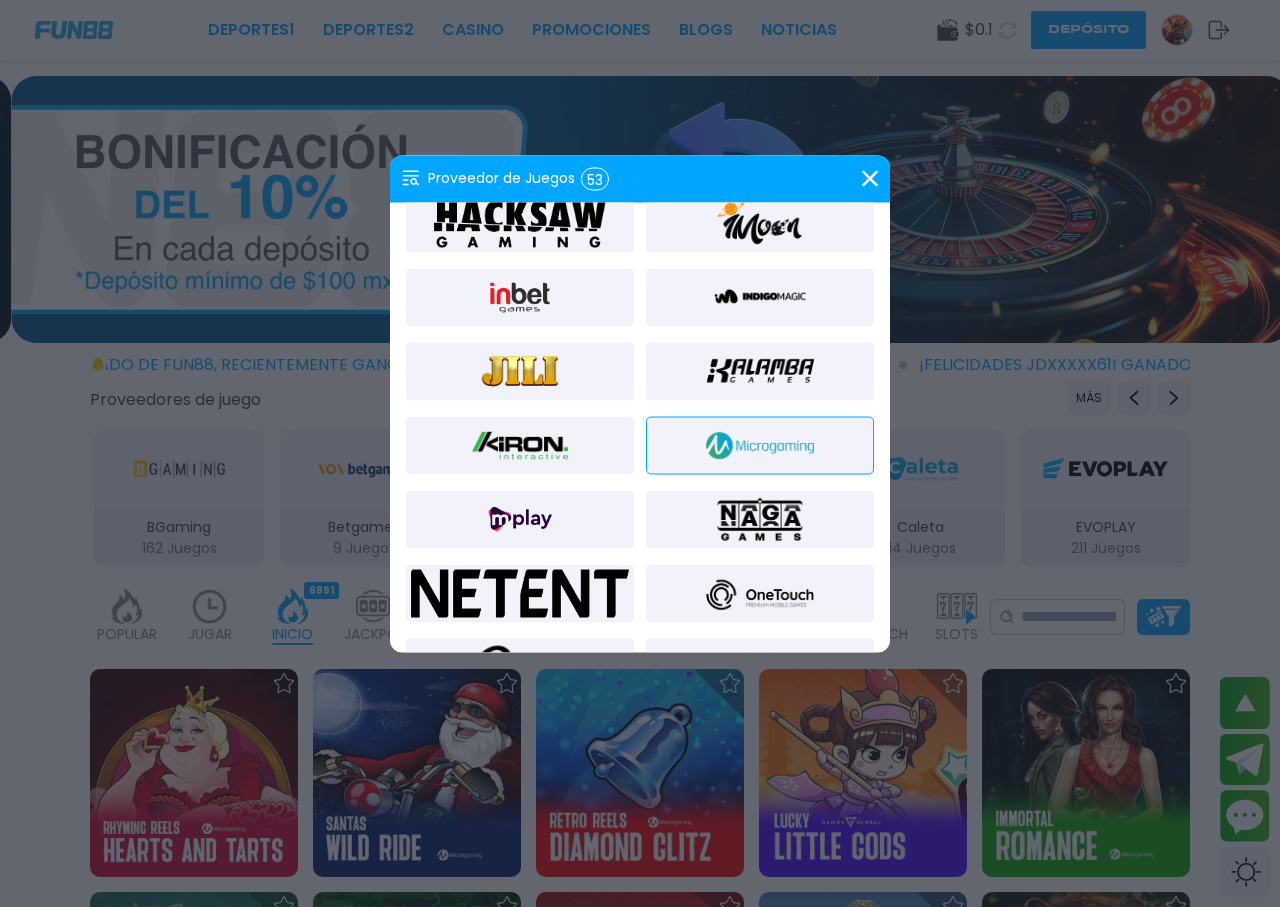 click at bounding box center [760, 445] 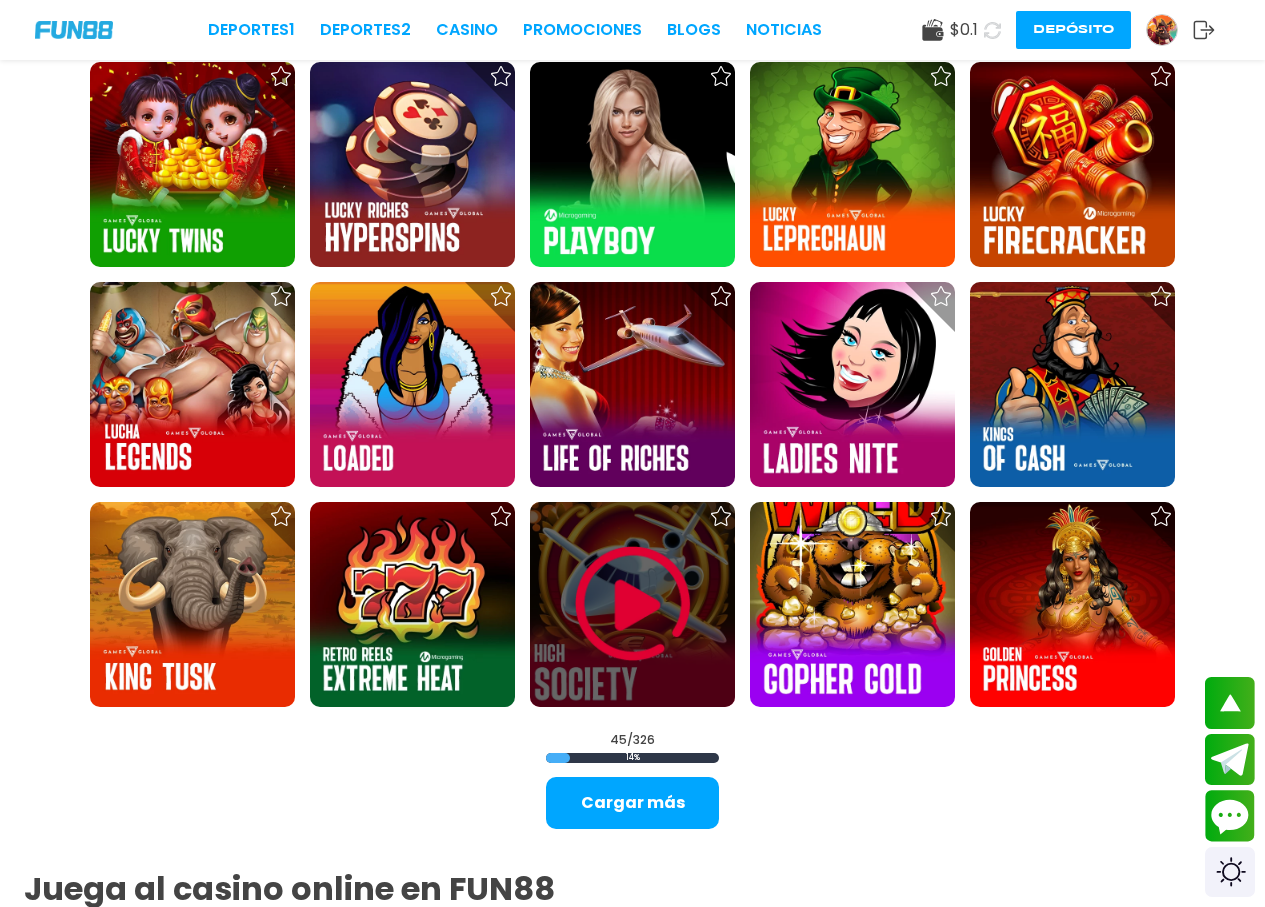 scroll, scrollTop: 2100, scrollLeft: 0, axis: vertical 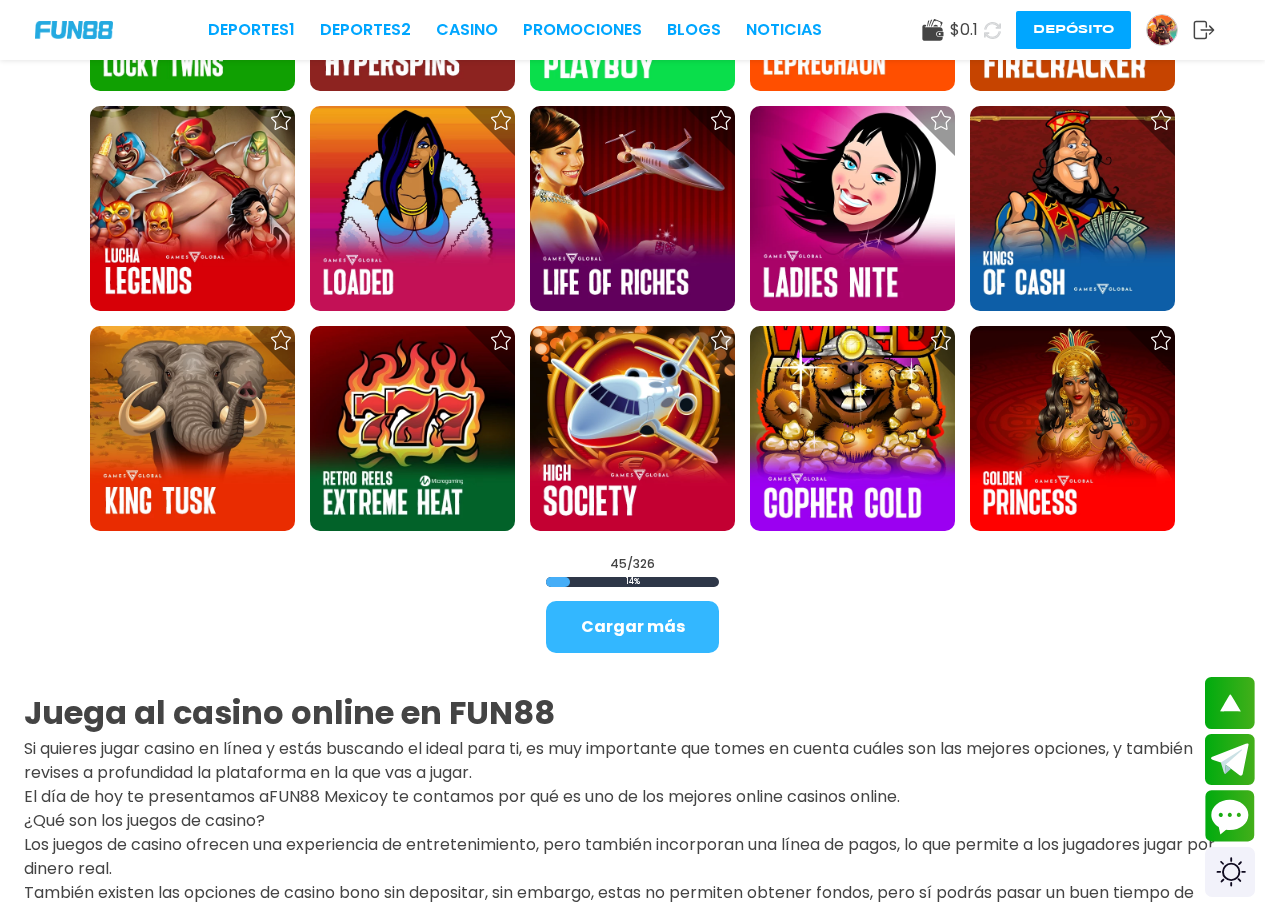 click on "Cargar más" at bounding box center (632, 627) 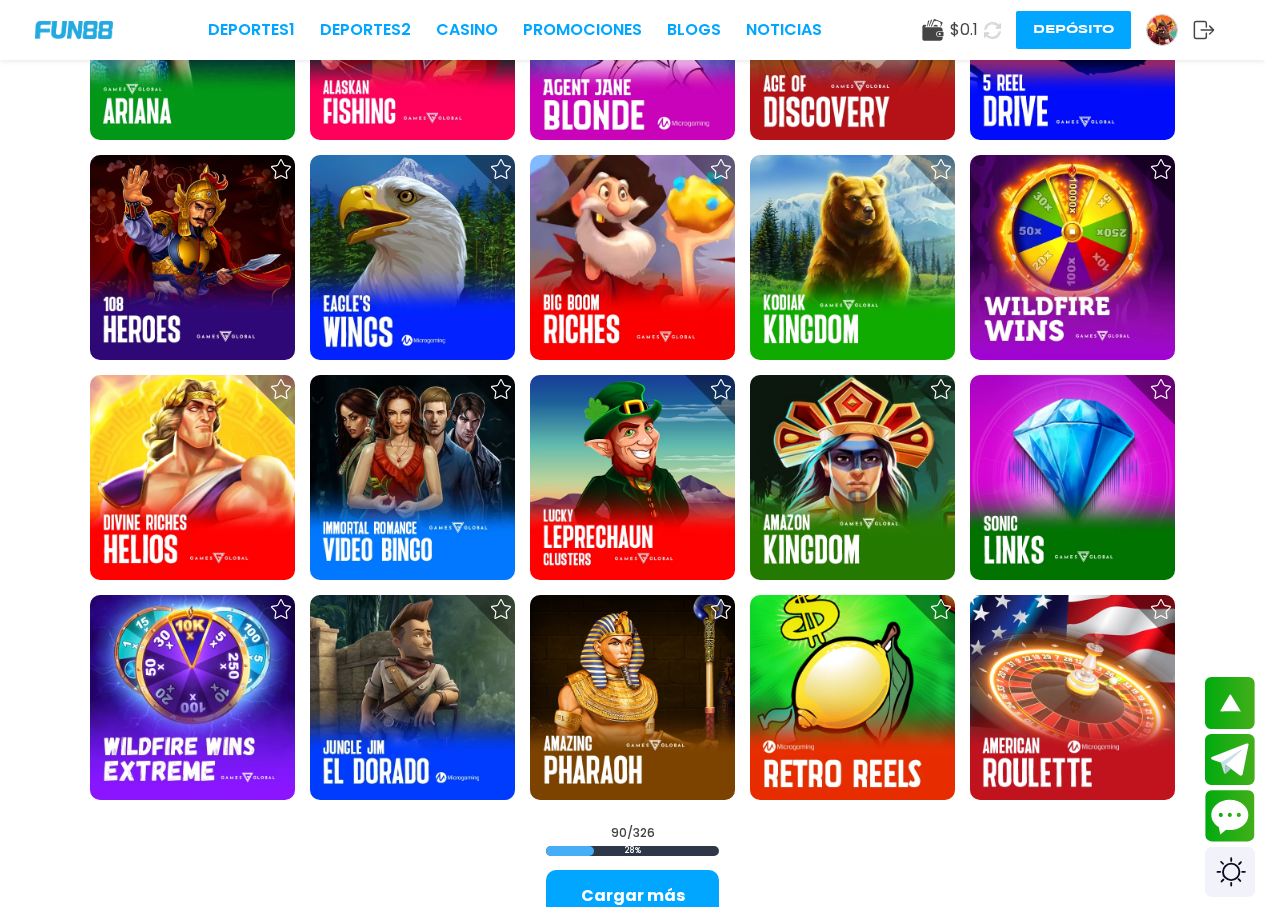 scroll, scrollTop: 3900, scrollLeft: 0, axis: vertical 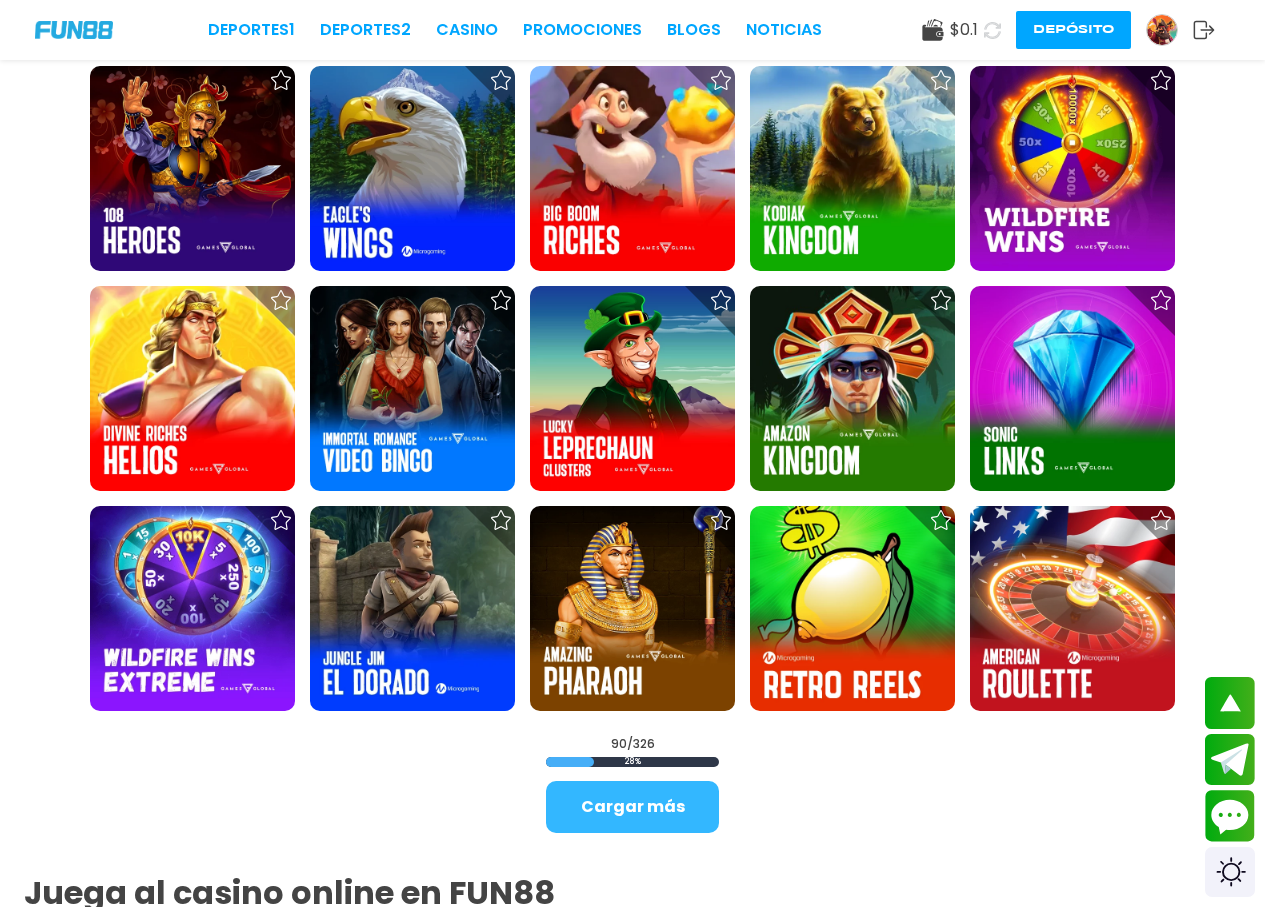 click on "Cargar más" at bounding box center [632, 807] 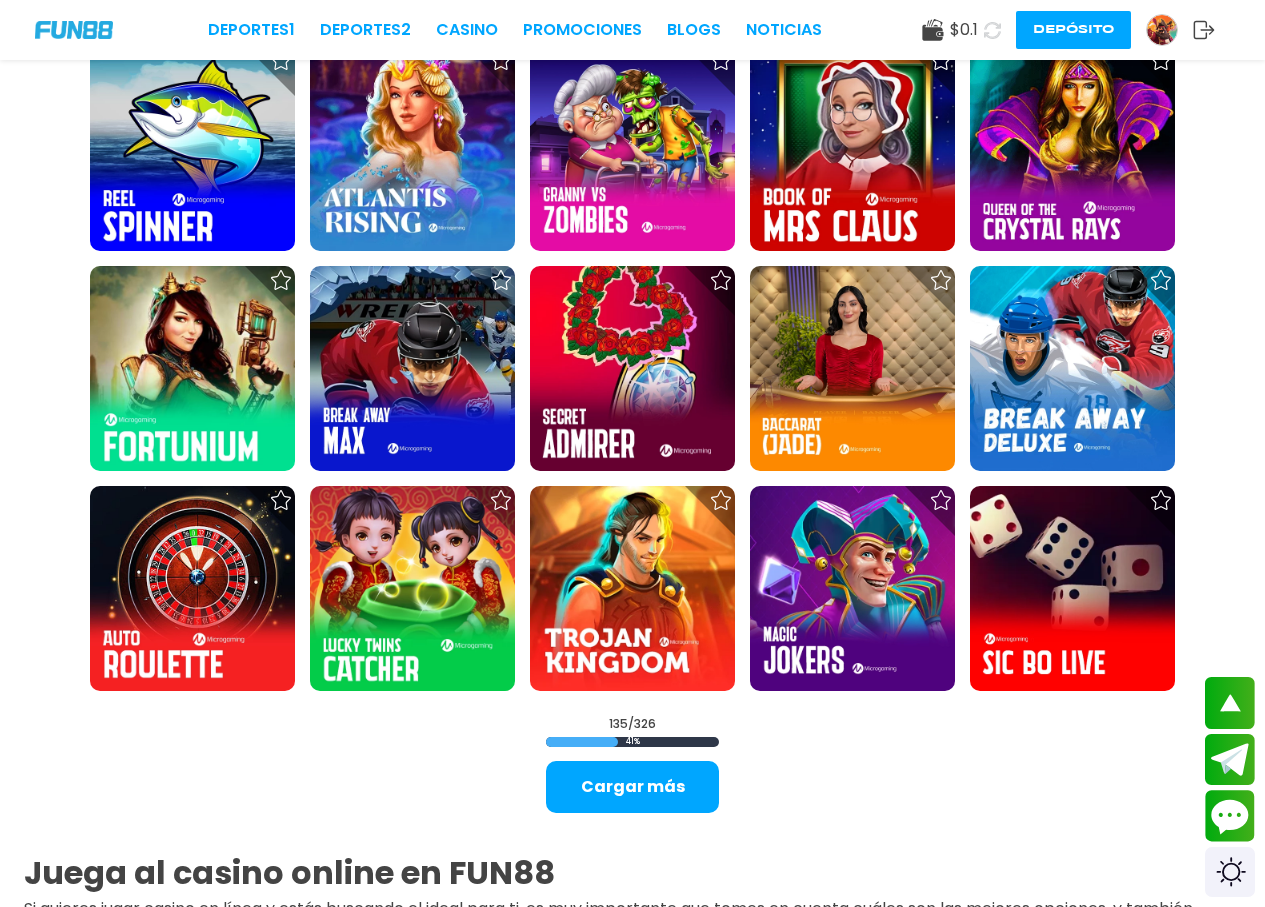 scroll, scrollTop: 6200, scrollLeft: 0, axis: vertical 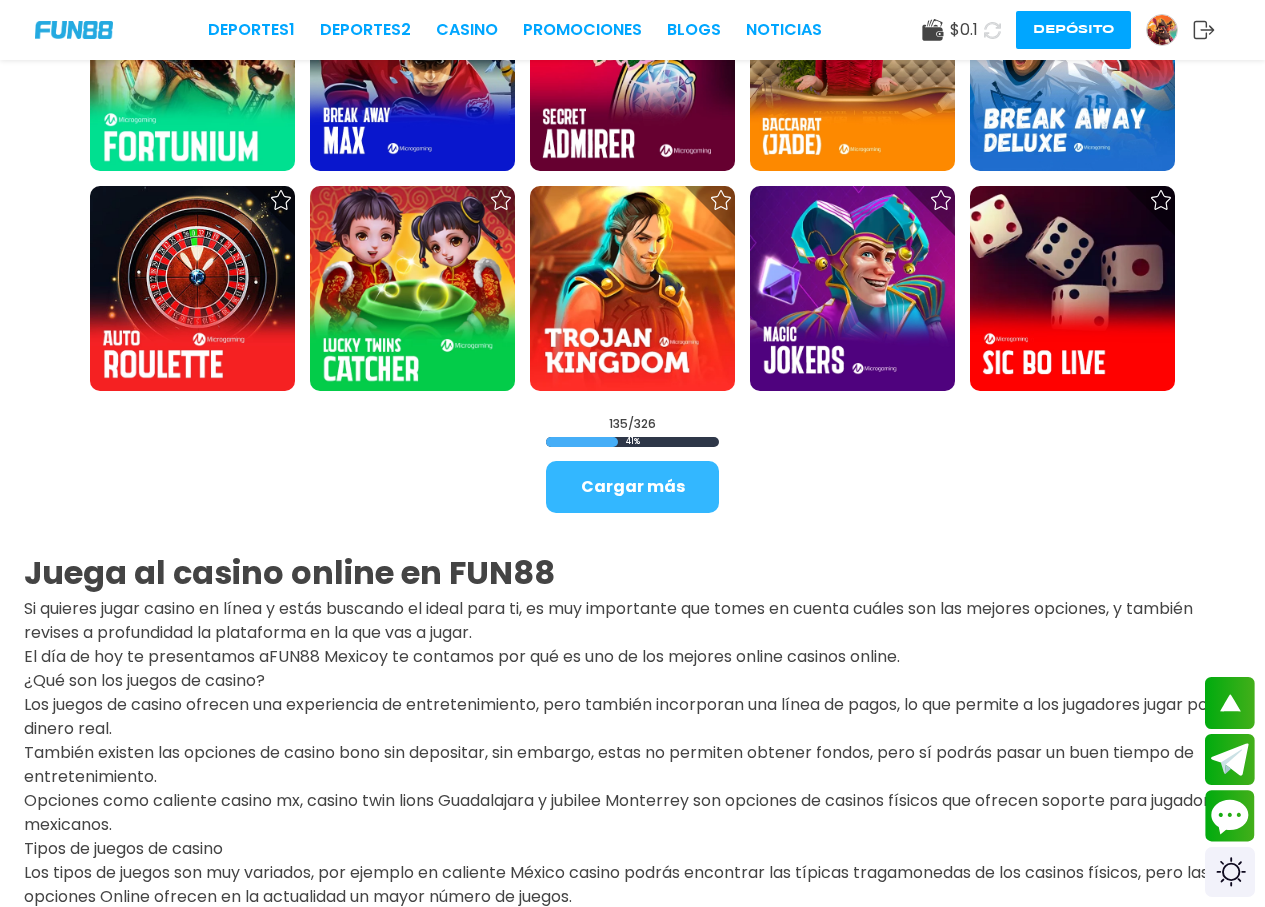 click on "Cargar más" at bounding box center (632, 487) 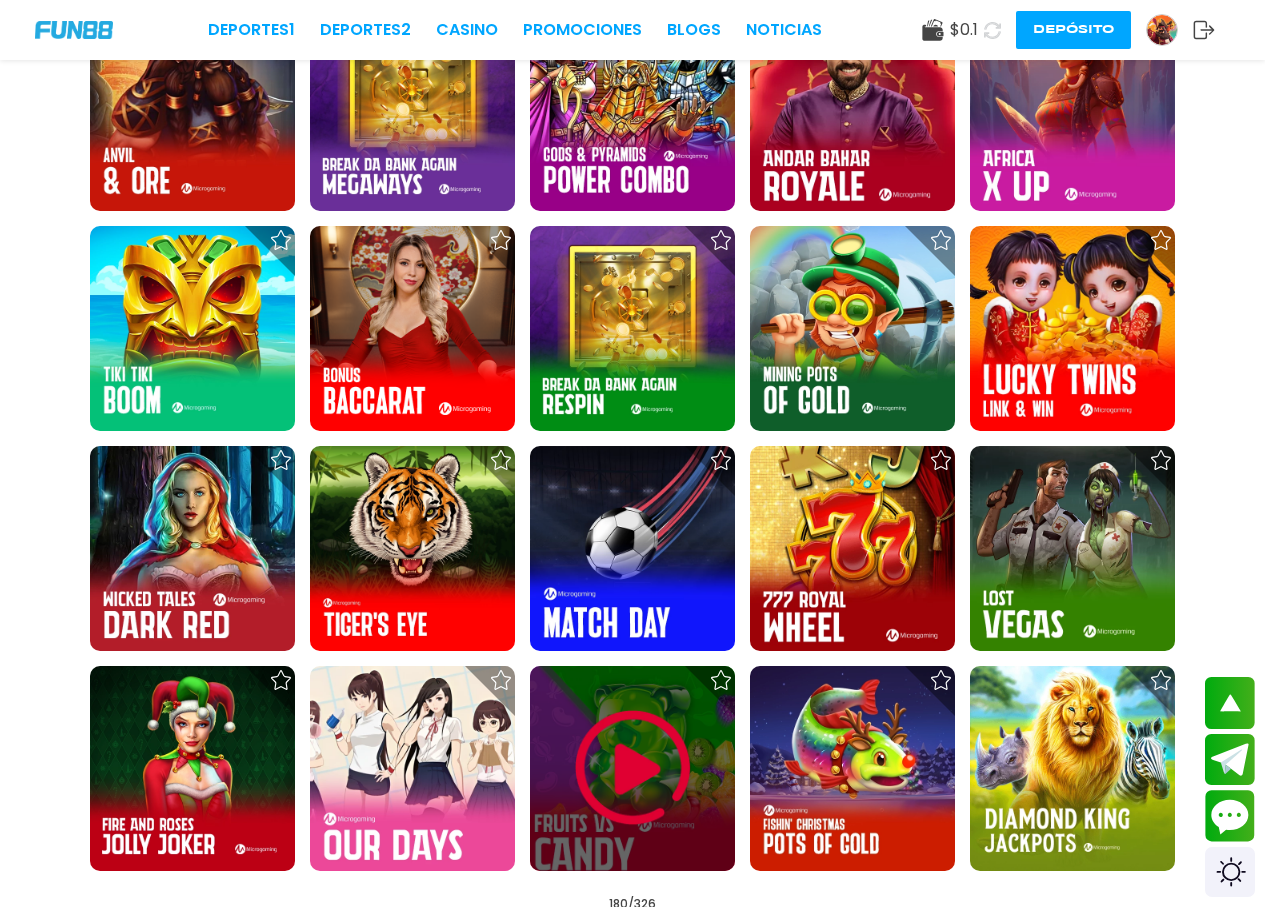 scroll, scrollTop: 7800, scrollLeft: 0, axis: vertical 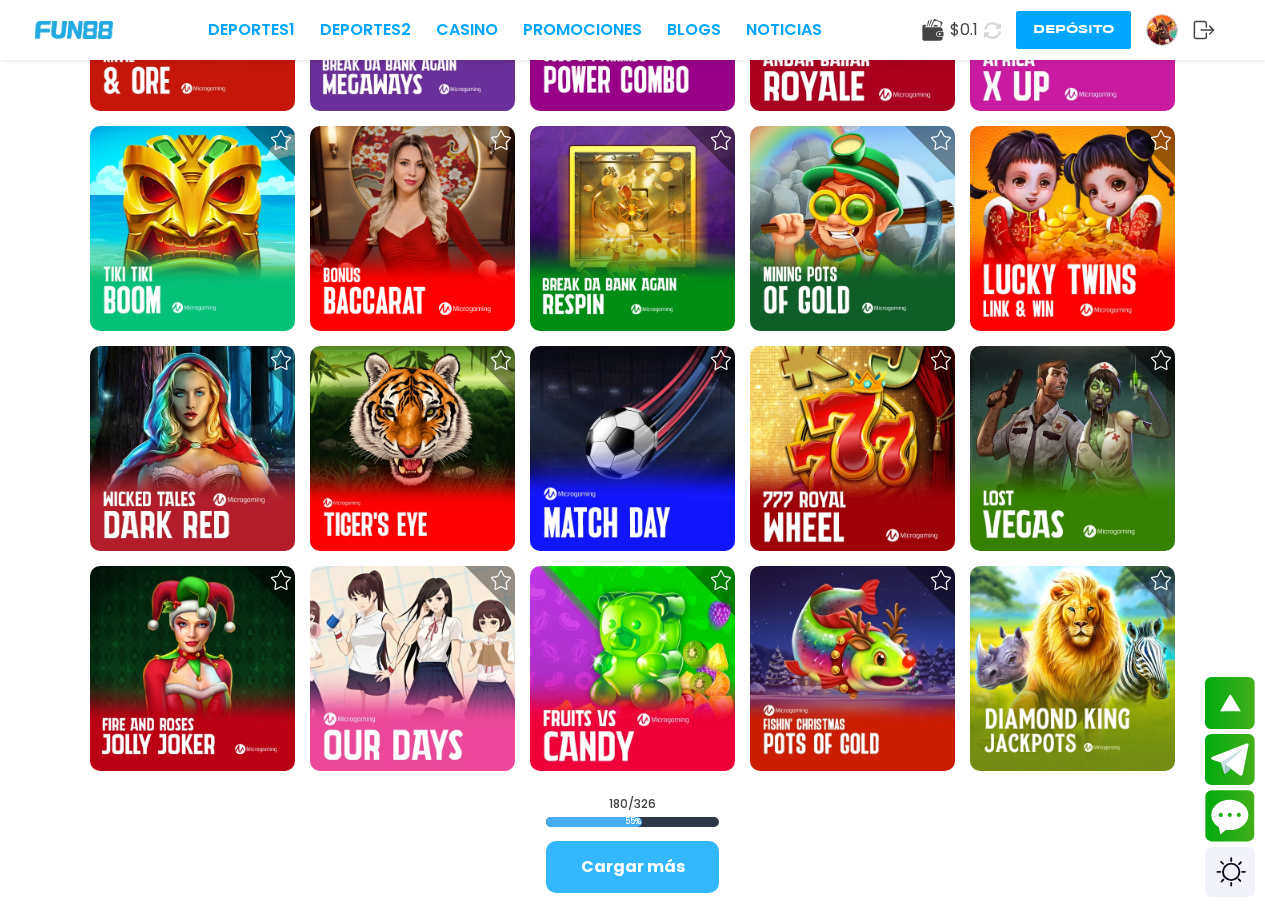 click on "Cargar más" at bounding box center [632, 867] 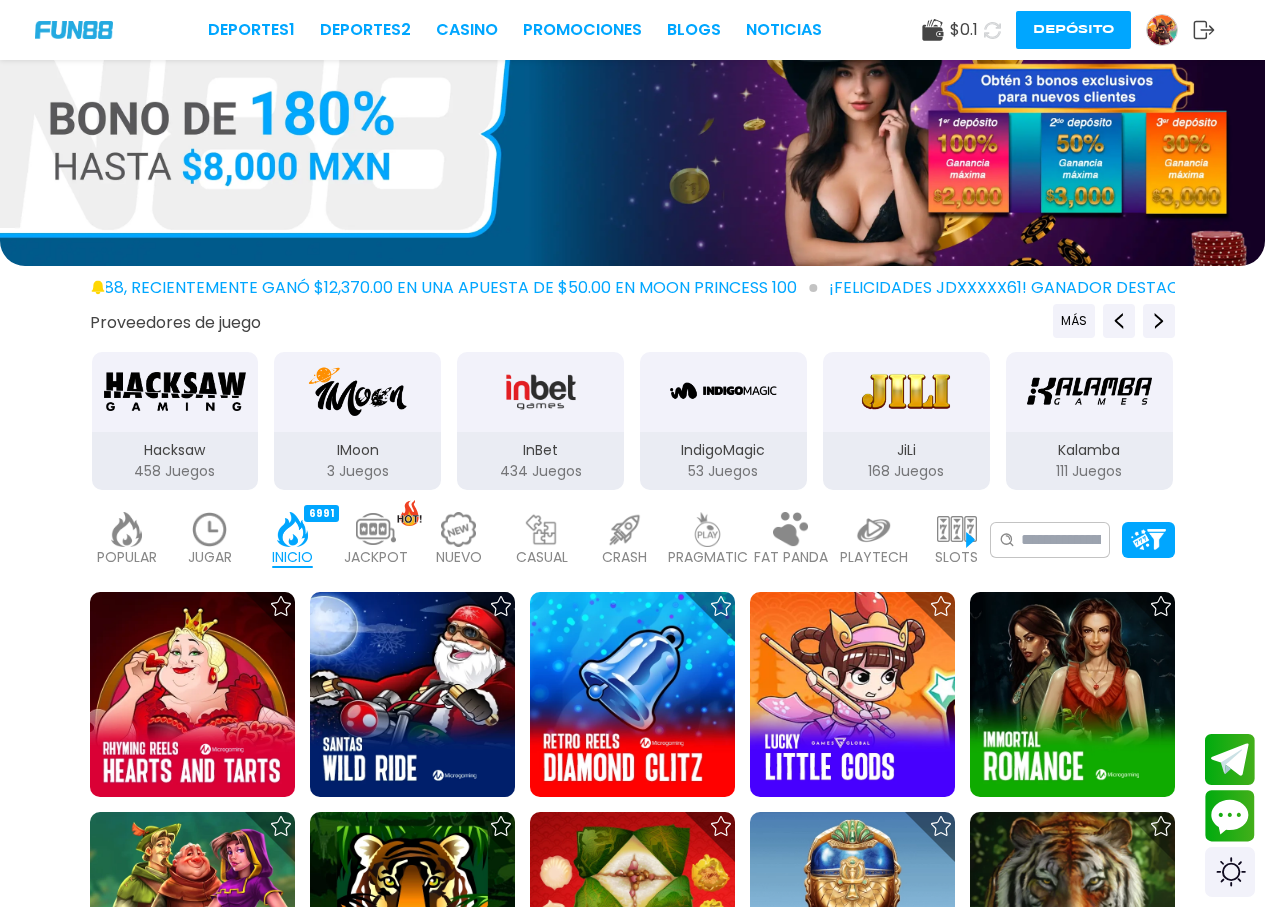scroll, scrollTop: 0, scrollLeft: 0, axis: both 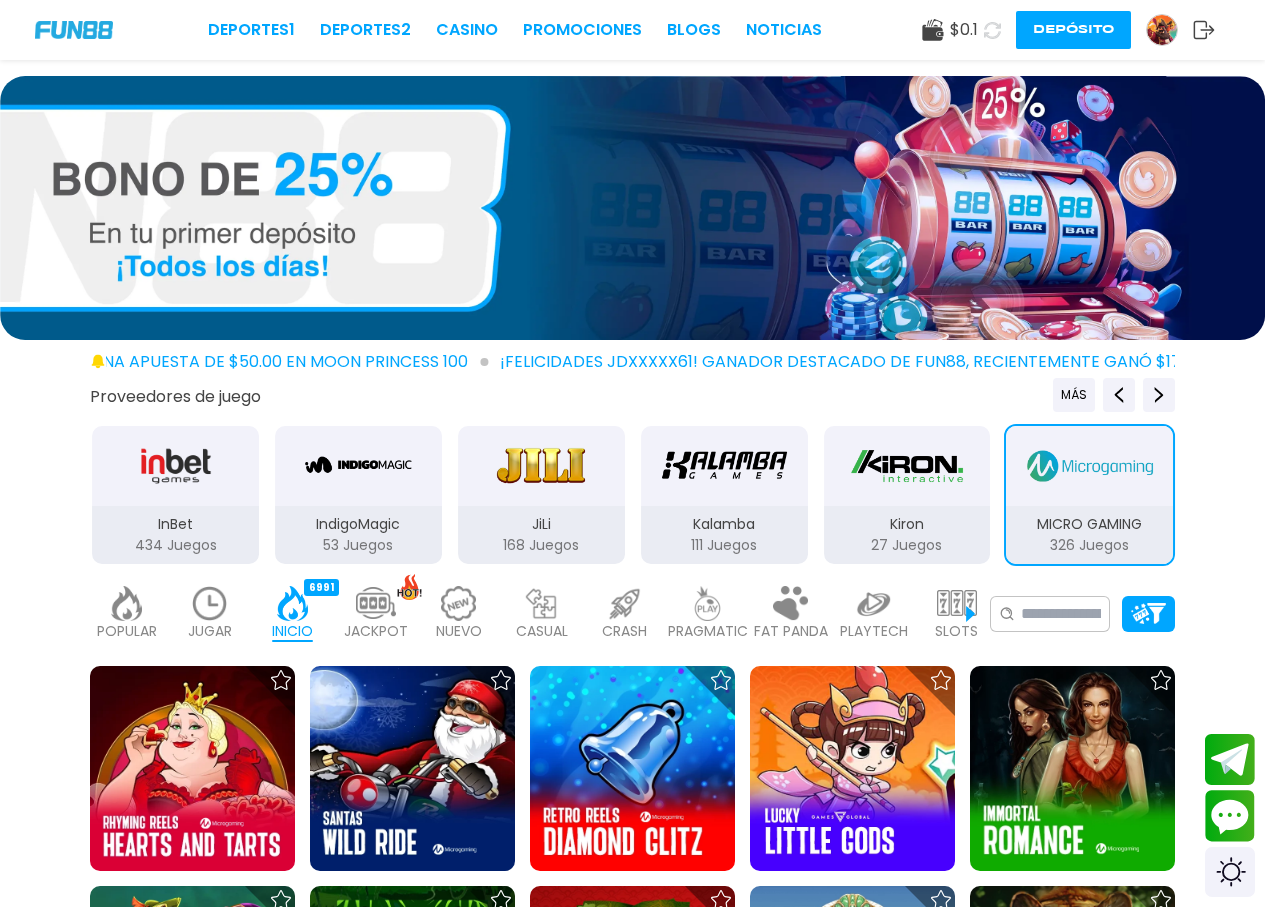 click at bounding box center [541, 466] 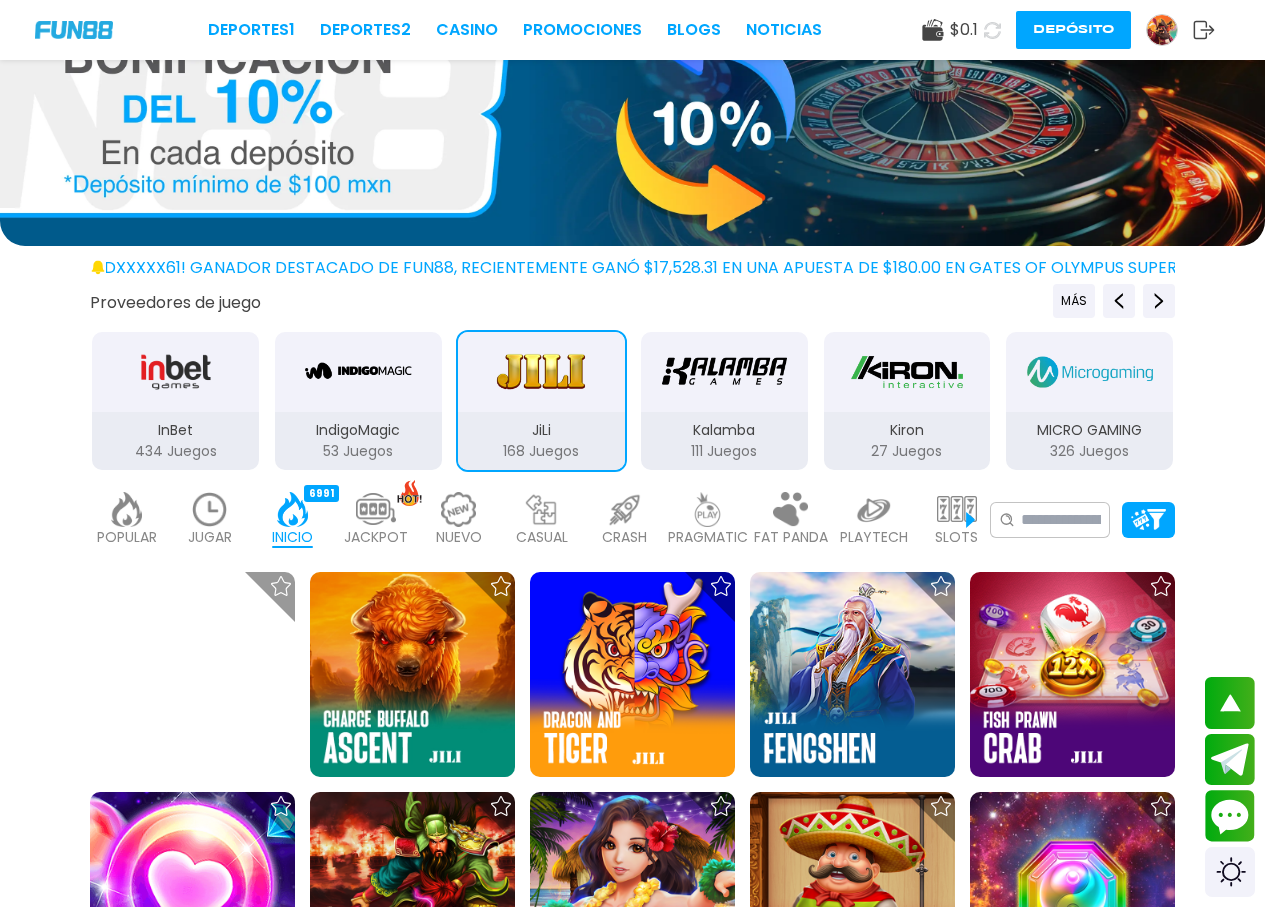 scroll, scrollTop: 0, scrollLeft: 0, axis: both 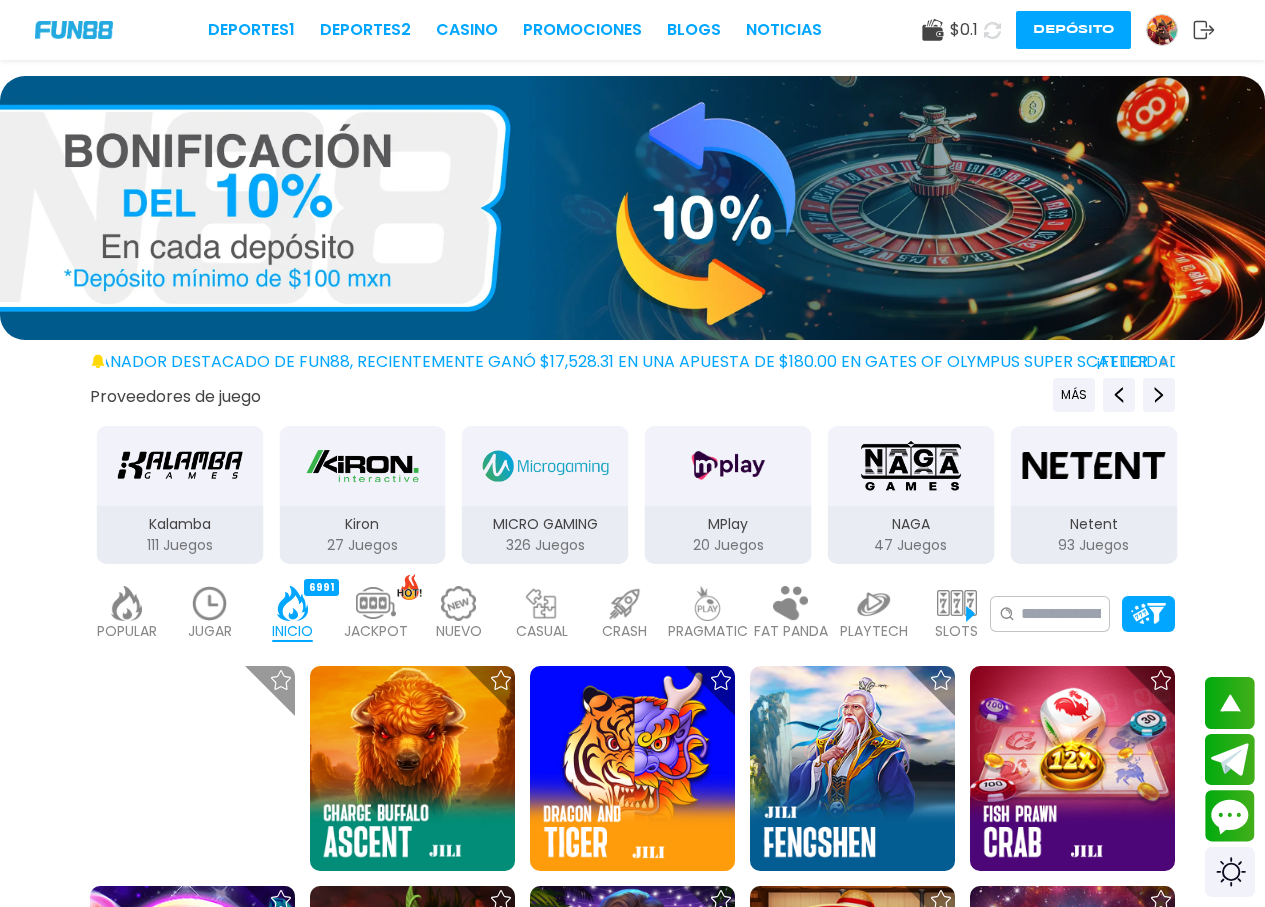 drag, startPoint x: 893, startPoint y: 504, endPoint x: 344, endPoint y: 555, distance: 551.3638 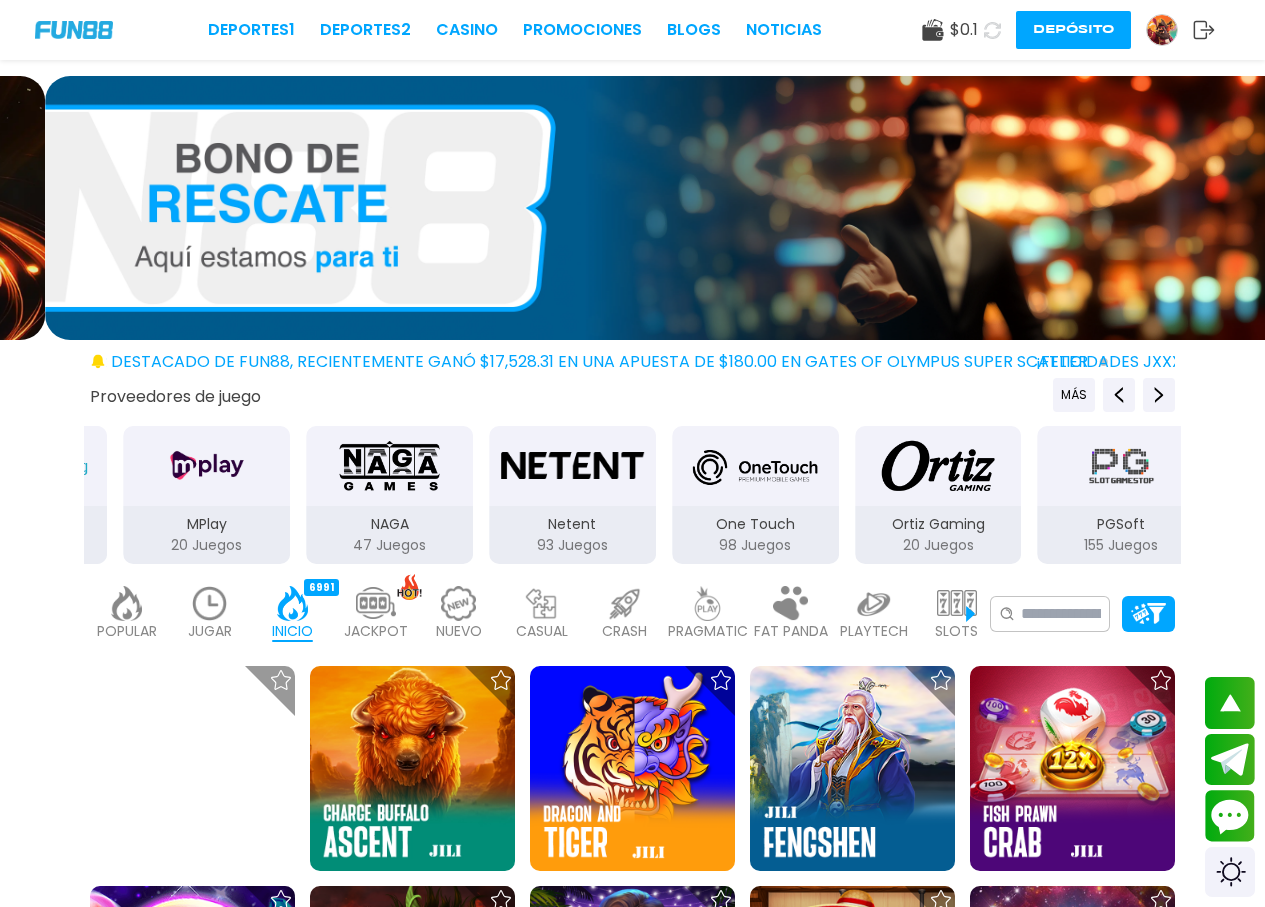 drag, startPoint x: 601, startPoint y: 554, endPoint x: 265, endPoint y: 580, distance: 337.00446 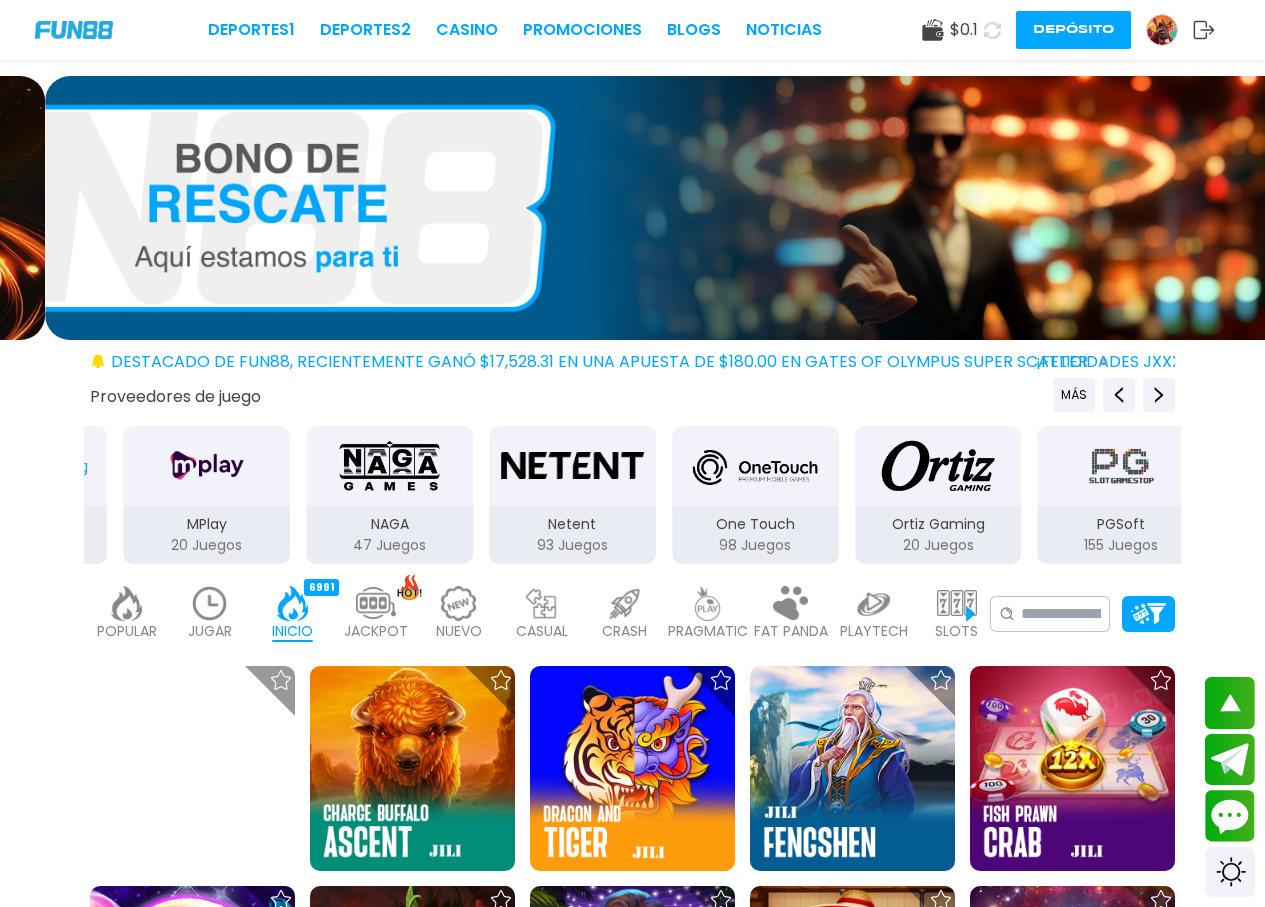 click on "¡FELICIDADES jxxx1! GANADOR DESTACADO DE FUN88, RECIENTEMENTE GANÓ $17,528.31 EN UNA APUESTA DE $180.00 EN Moon Princess 100 ¡FELICIDADES axxxy! GANADOR DESTACADO DE FUN88, RECIENTEMENTE GANÓ $12,370.00 EN UNA APUESTA DE $50.00 EN Moon Princess 100 ¡FELICIDADES jdxxxxx61! GANADOR DESTACADO DE FUN88, RECIENTEMENTE GANÓ $17,528.31 EN UNA APUESTA DE $180.00 EN Gates of Olympus Super Scatter Proveedores de juego MÁS 3Oaks 76   Juegos Aspect 1   Juegos Atomic 41   Juegos BELATRA GAMES 53   Juegos BGaming 162   Juegos Betgames 9   Juegos BluePrint 106   Juegos Booming Games 109   Juegos Caleta 114   Juegos EVOPLAY 211   Juegos Endorphina 168   Juegos Everymatrix 130   Juegos Evolution 339   Juegos Expanse 47   Juegos Ezugi 95   Juegos FC 45   Juegos GameArt 87   Juegos Games Global 79   Juegos GamoMat 192   Juegos Habanero 207   Juegos Hacksaw 458   Juegos IMoon 3   Juegos InBet 434   Juegos IndigoMagic 53   Juegos JiLi 168   Juegos Kalamba 111   Juegos Kiron 27   Juegos MICRO GAMING 326   Juegos MPlay 20" at bounding box center (632, 2309) 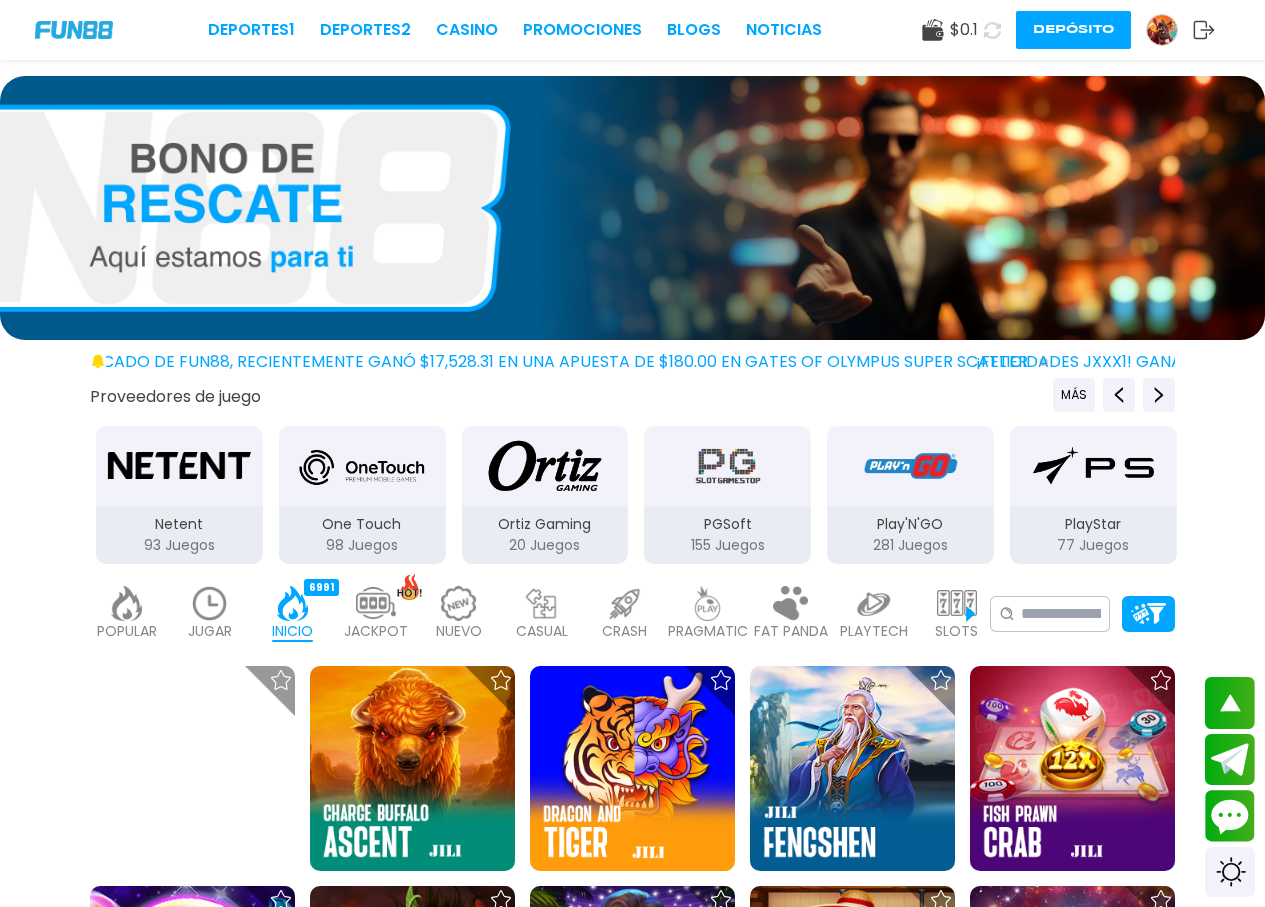 drag, startPoint x: 832, startPoint y: 525, endPoint x: 470, endPoint y: 558, distance: 363.50104 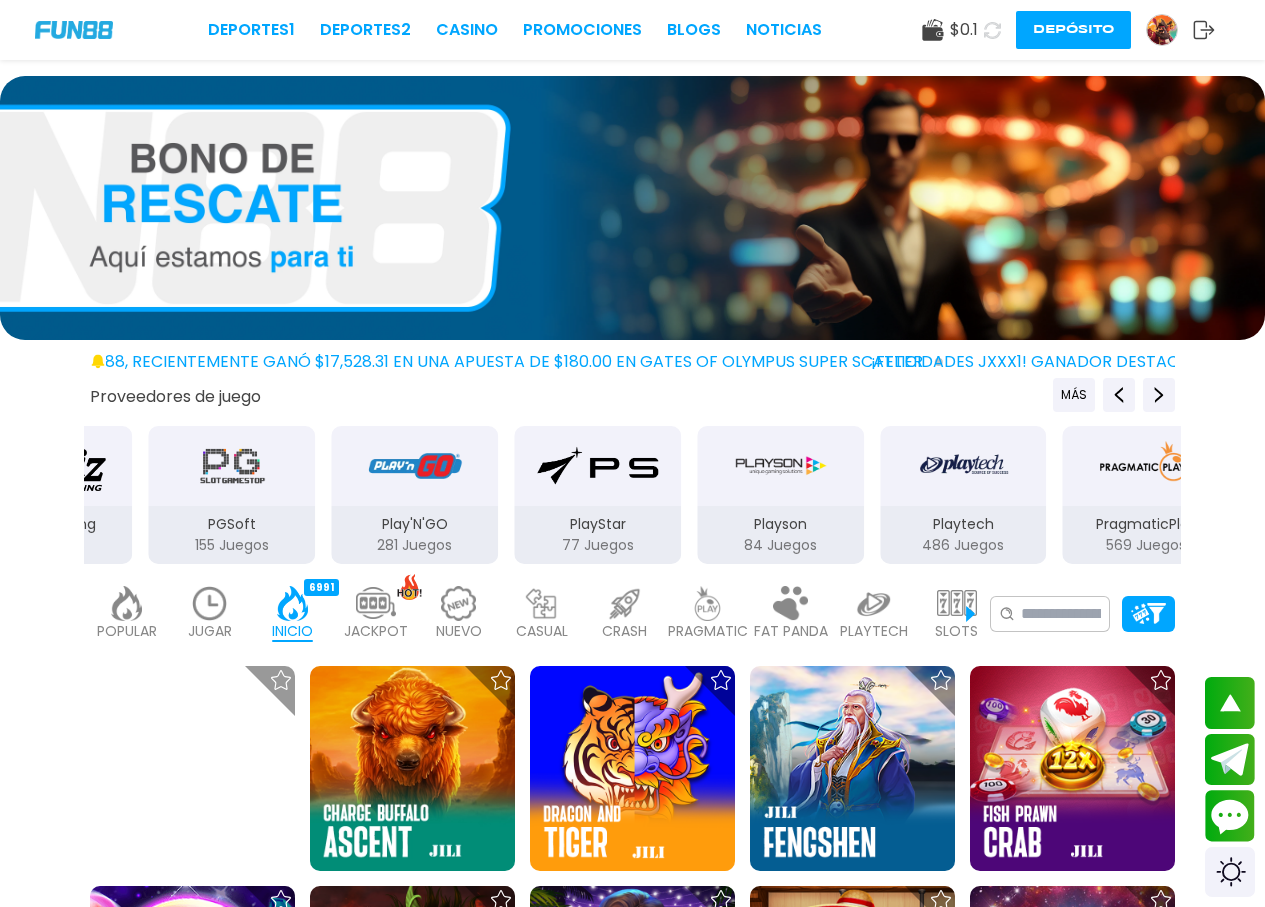 drag, startPoint x: 698, startPoint y: 524, endPoint x: 386, endPoint y: 559, distance: 313.957 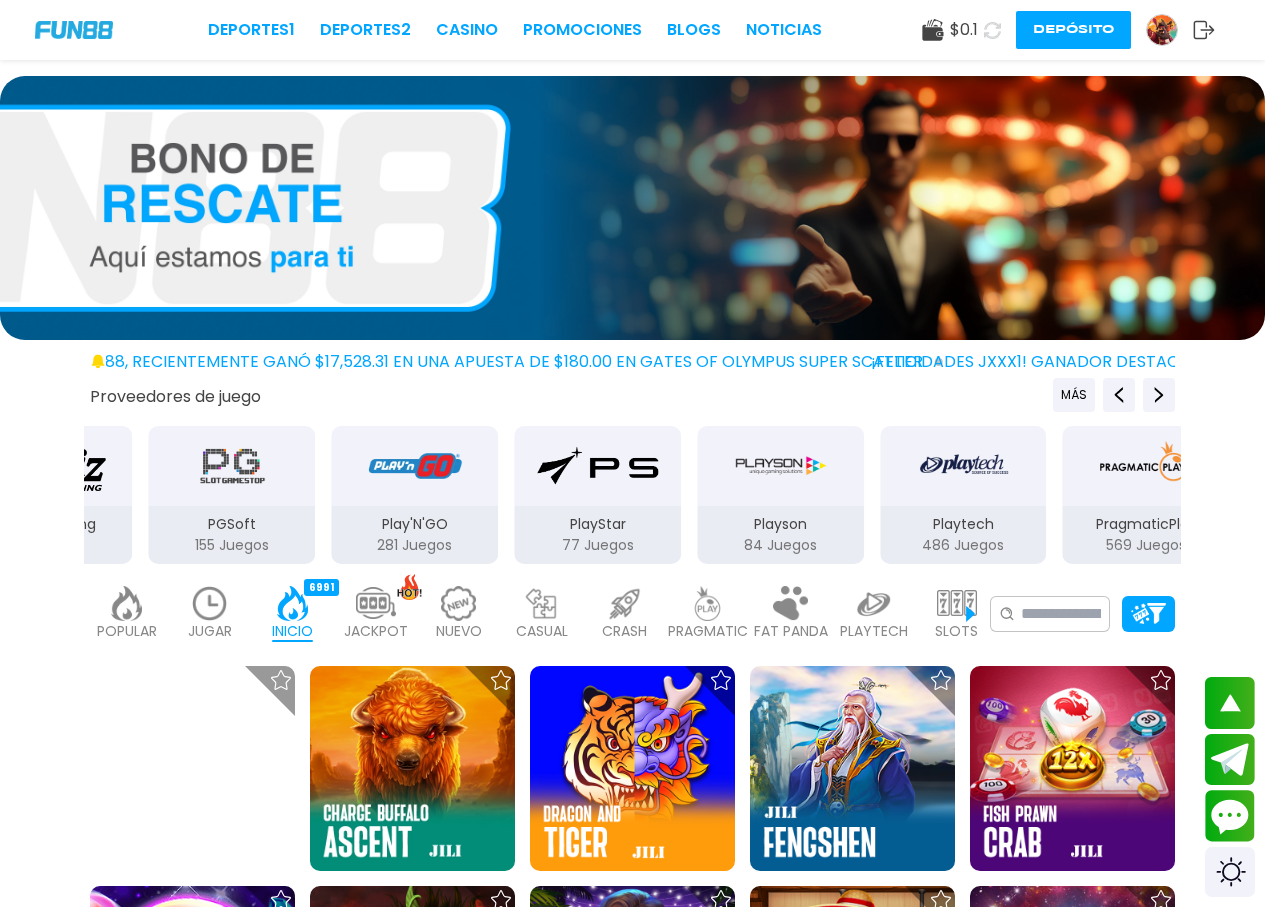 click on "Play'N'GO 281   Juegos" at bounding box center [414, 535] 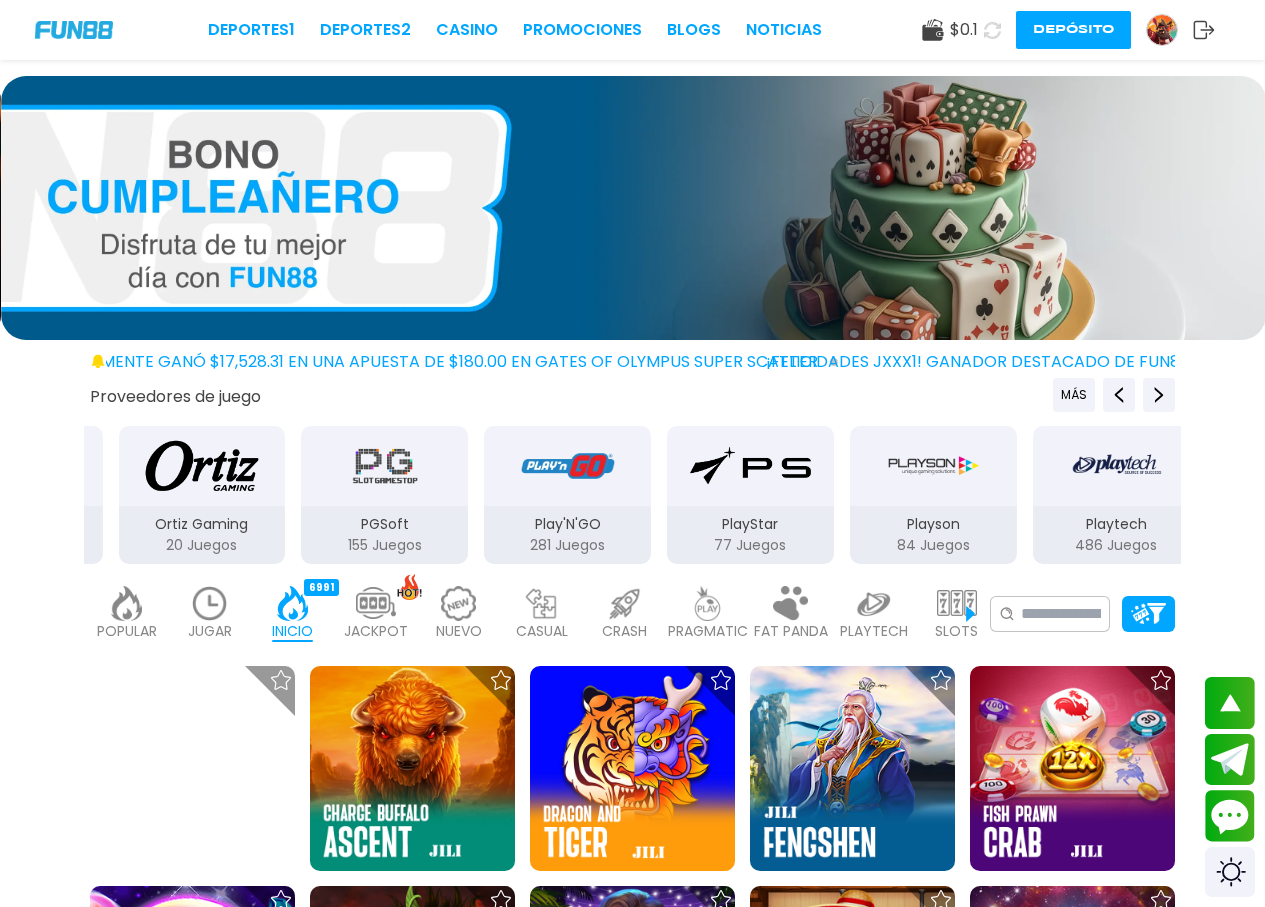drag, startPoint x: 649, startPoint y: 527, endPoint x: 938, endPoint y: 504, distance: 289.9138 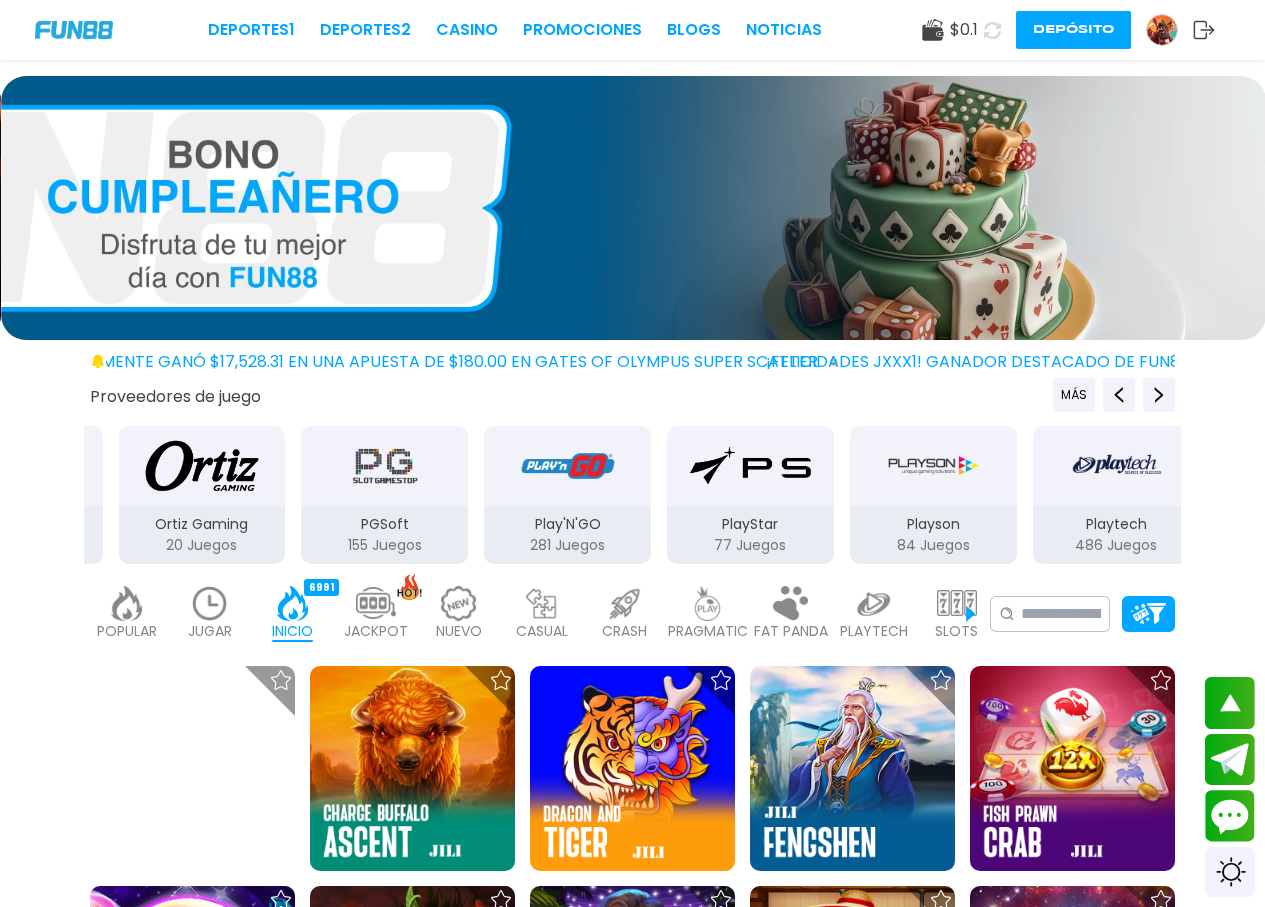 click on "Playson 84   Juegos" at bounding box center (933, 495) 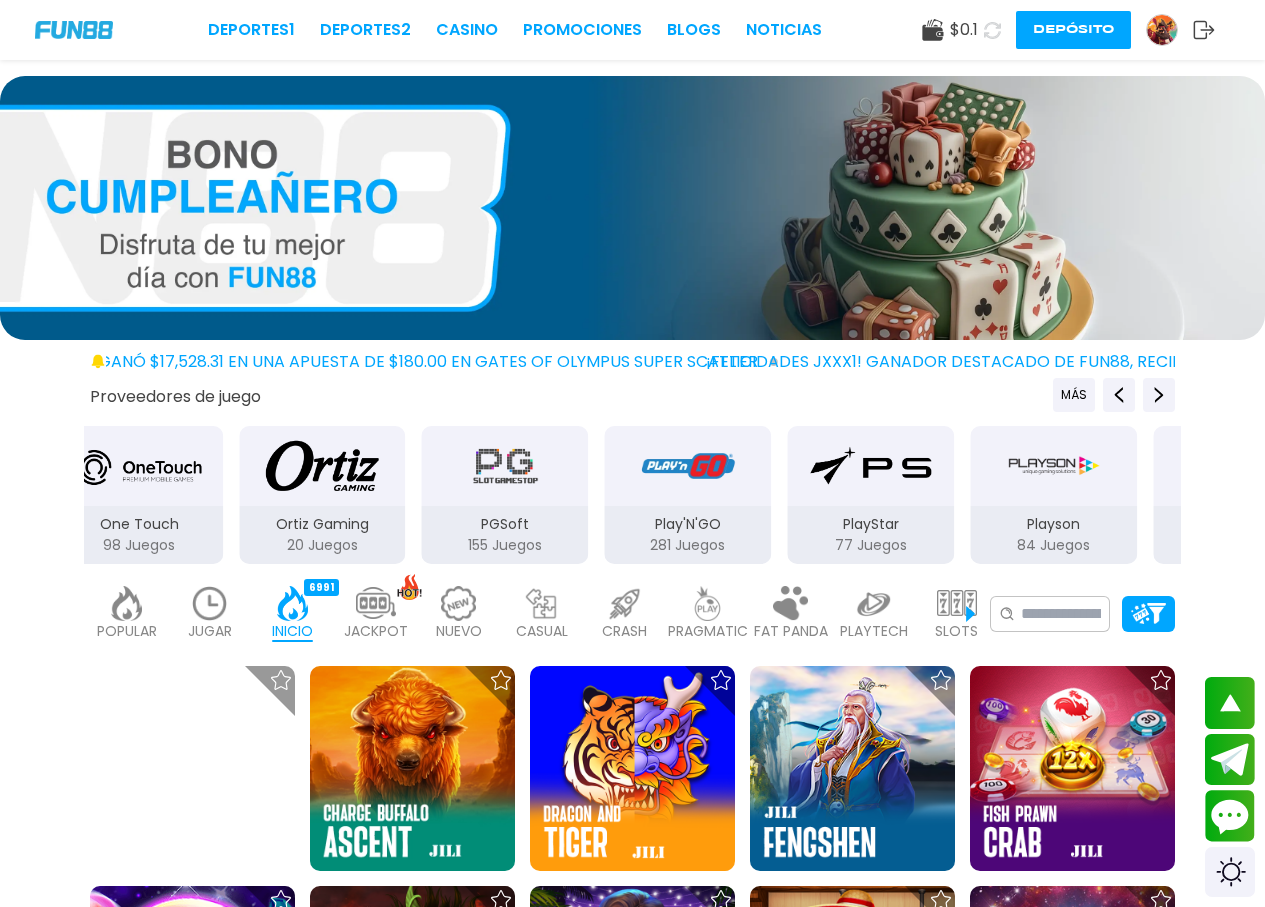 drag, startPoint x: 544, startPoint y: 508, endPoint x: 688, endPoint y: 505, distance: 144.03125 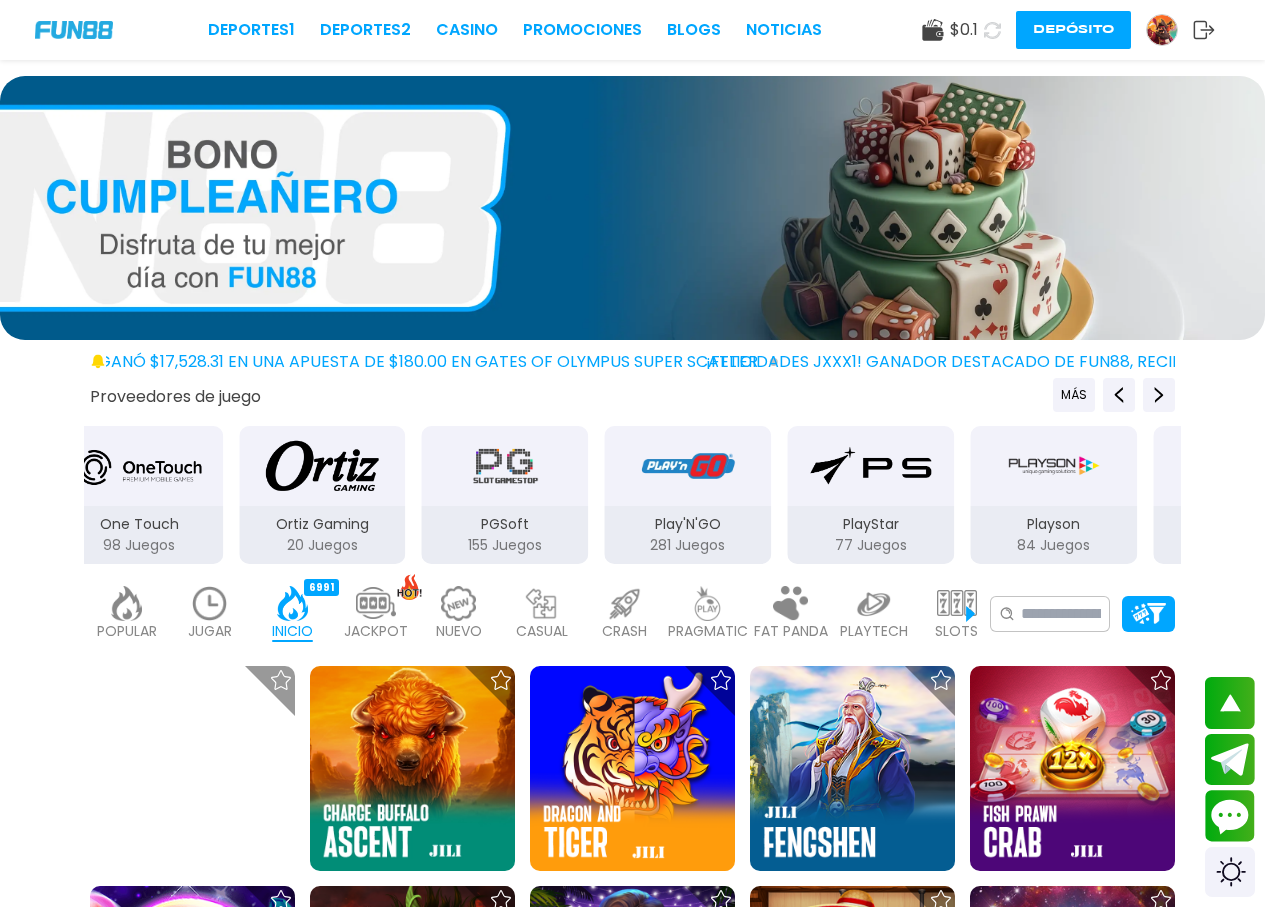 click on "Play'N'GO 281   Juegos" at bounding box center [687, 535] 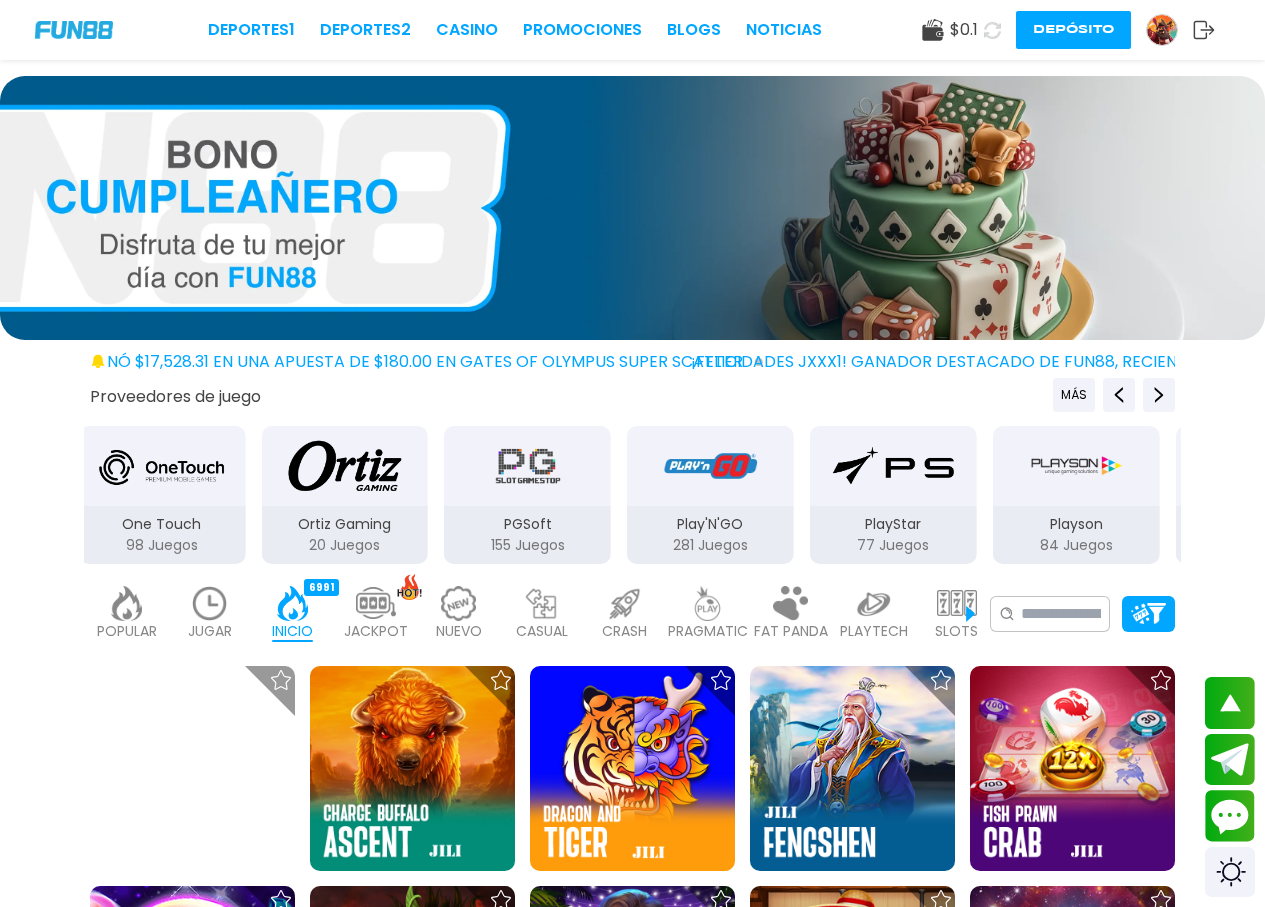 click at bounding box center [528, 466] 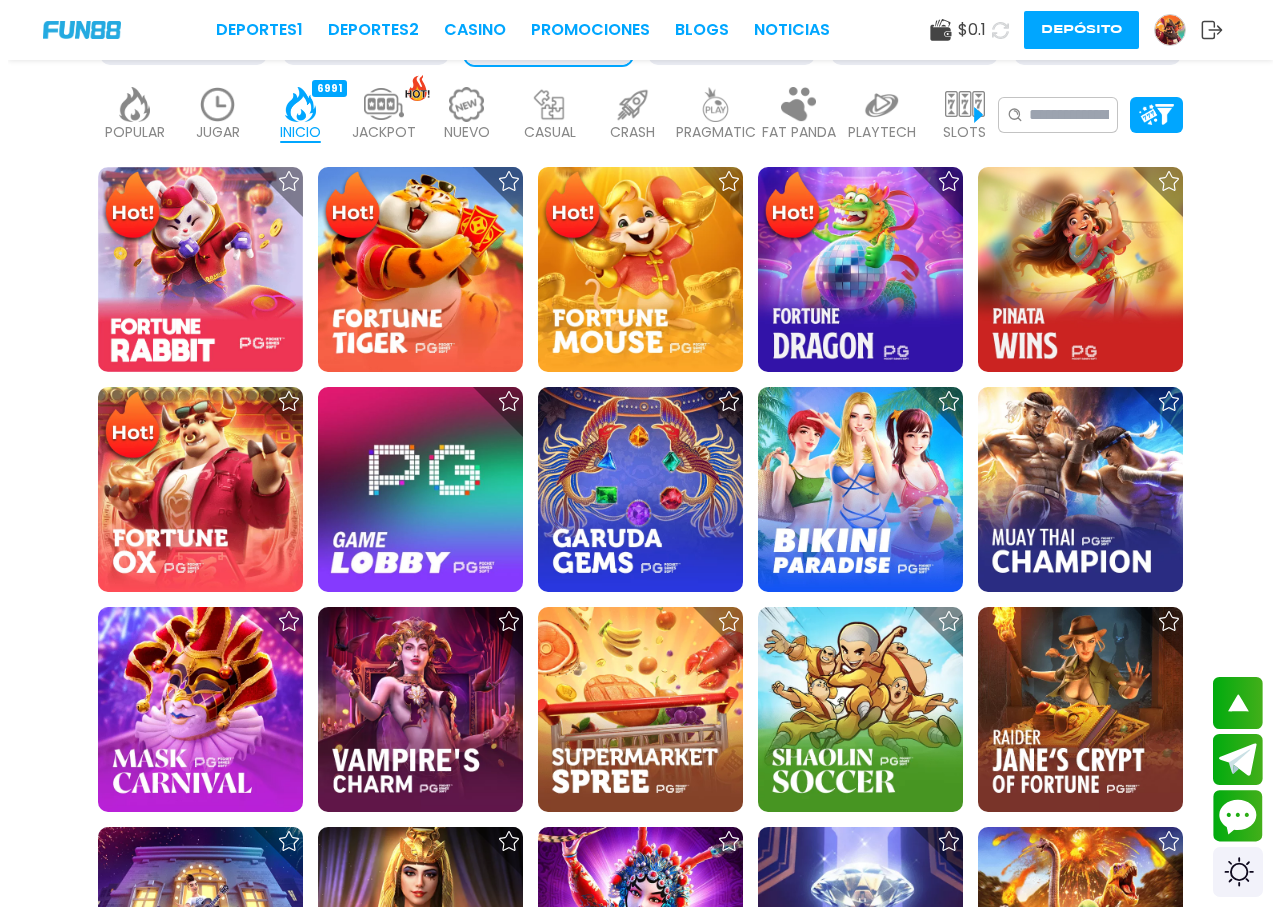 scroll, scrollTop: 0, scrollLeft: 0, axis: both 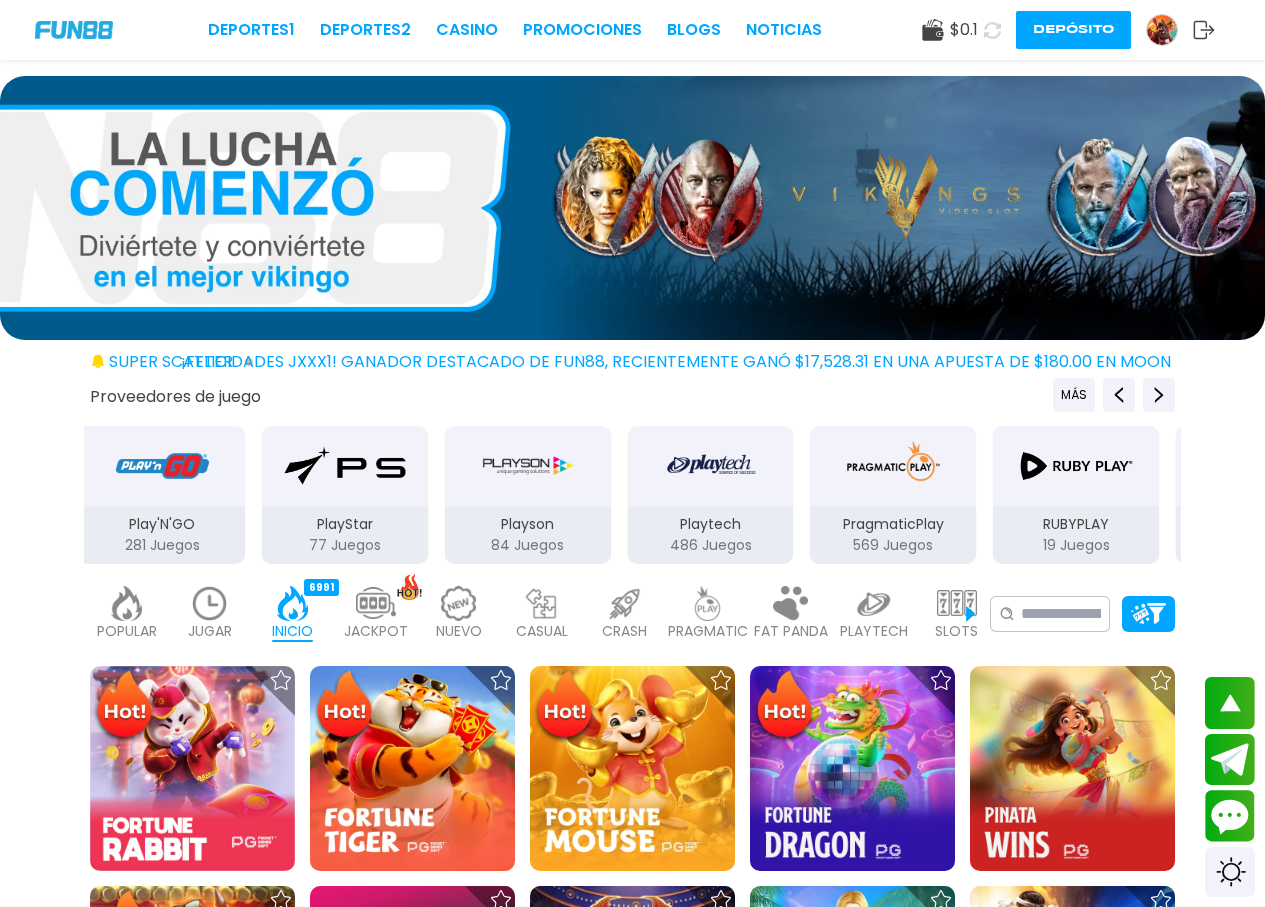 drag, startPoint x: 615, startPoint y: 505, endPoint x: 341, endPoint y: 513, distance: 274.11676 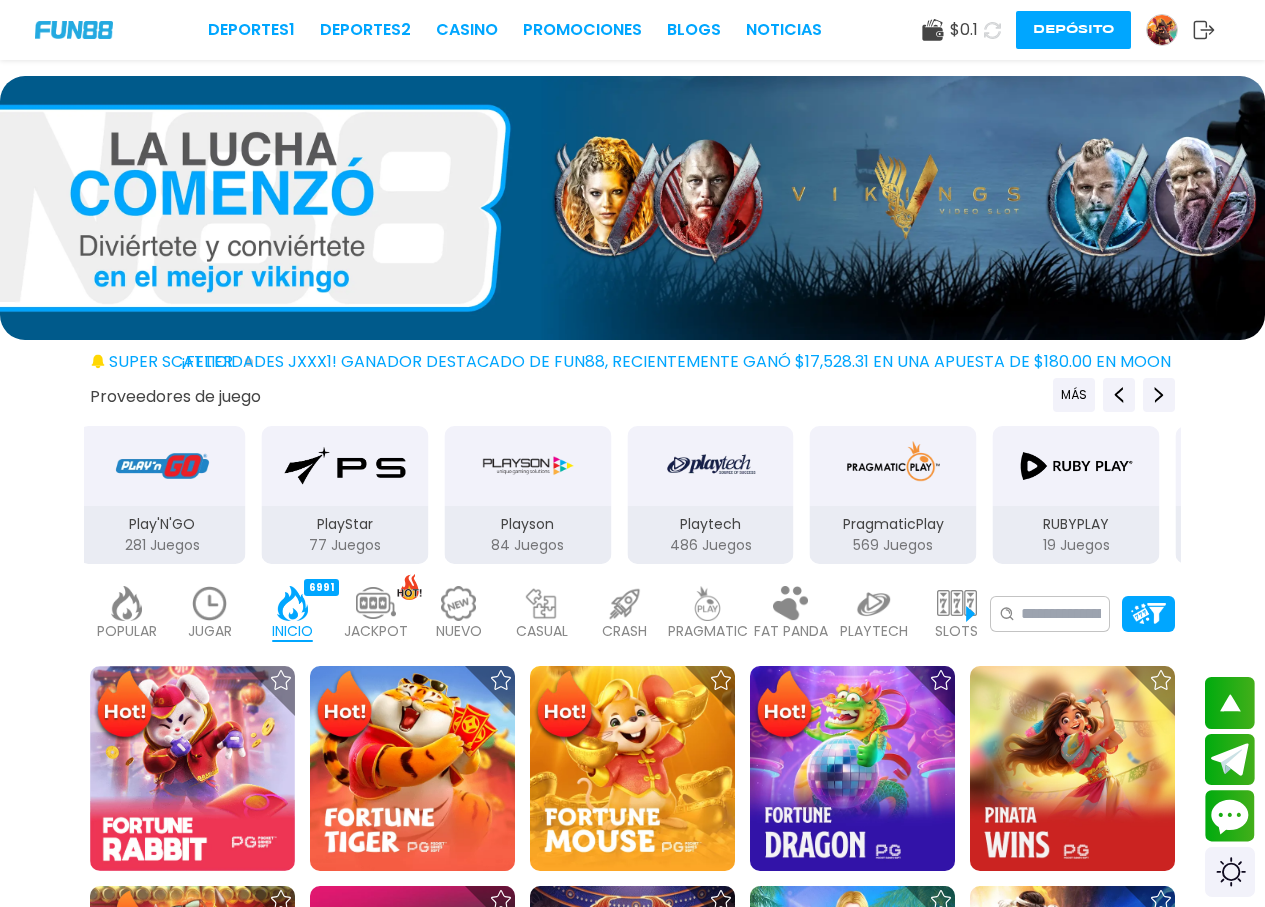 click on "PlayStar 77   Juegos" at bounding box center [344, 495] 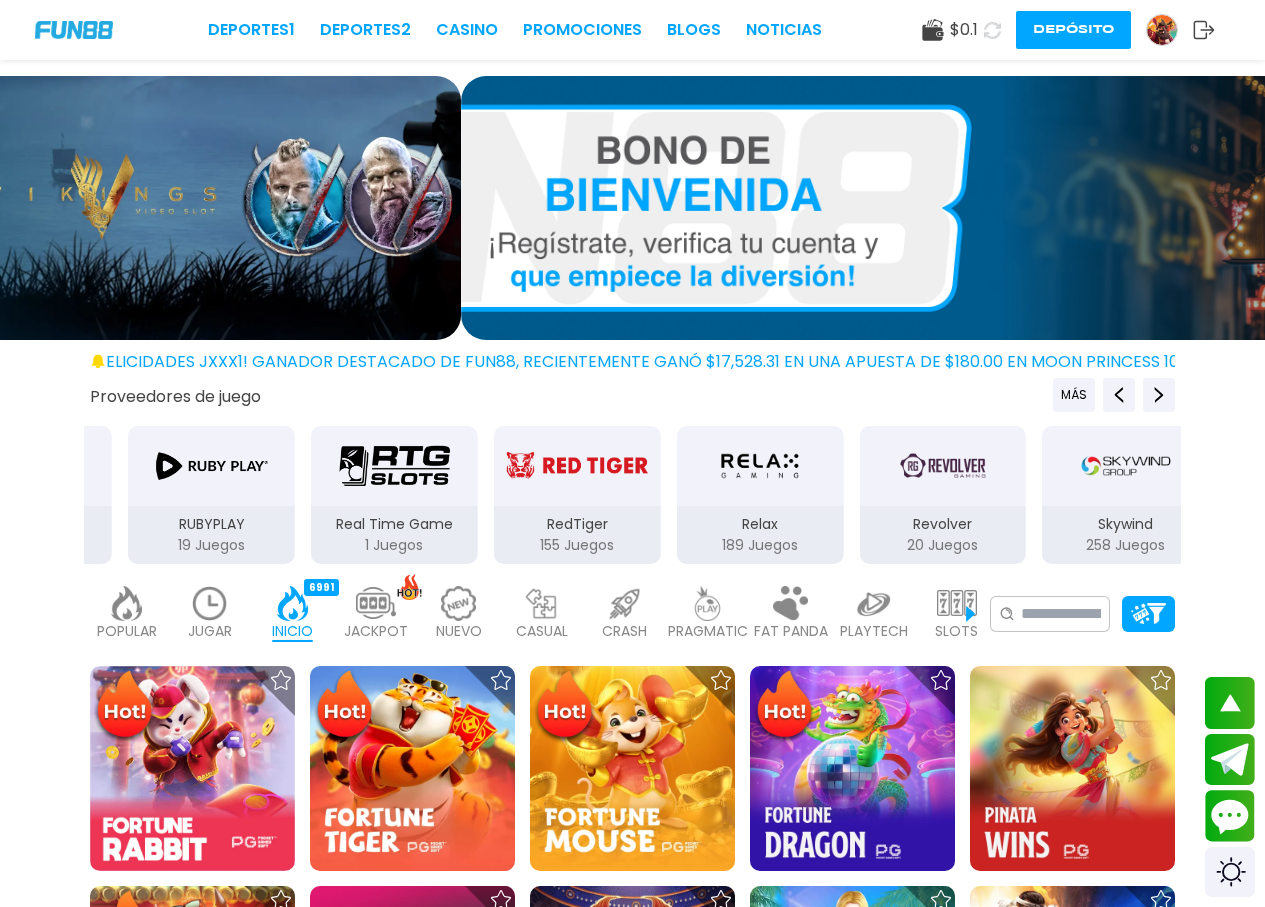 drag, startPoint x: 933, startPoint y: 492, endPoint x: 431, endPoint y: 507, distance: 502.22406 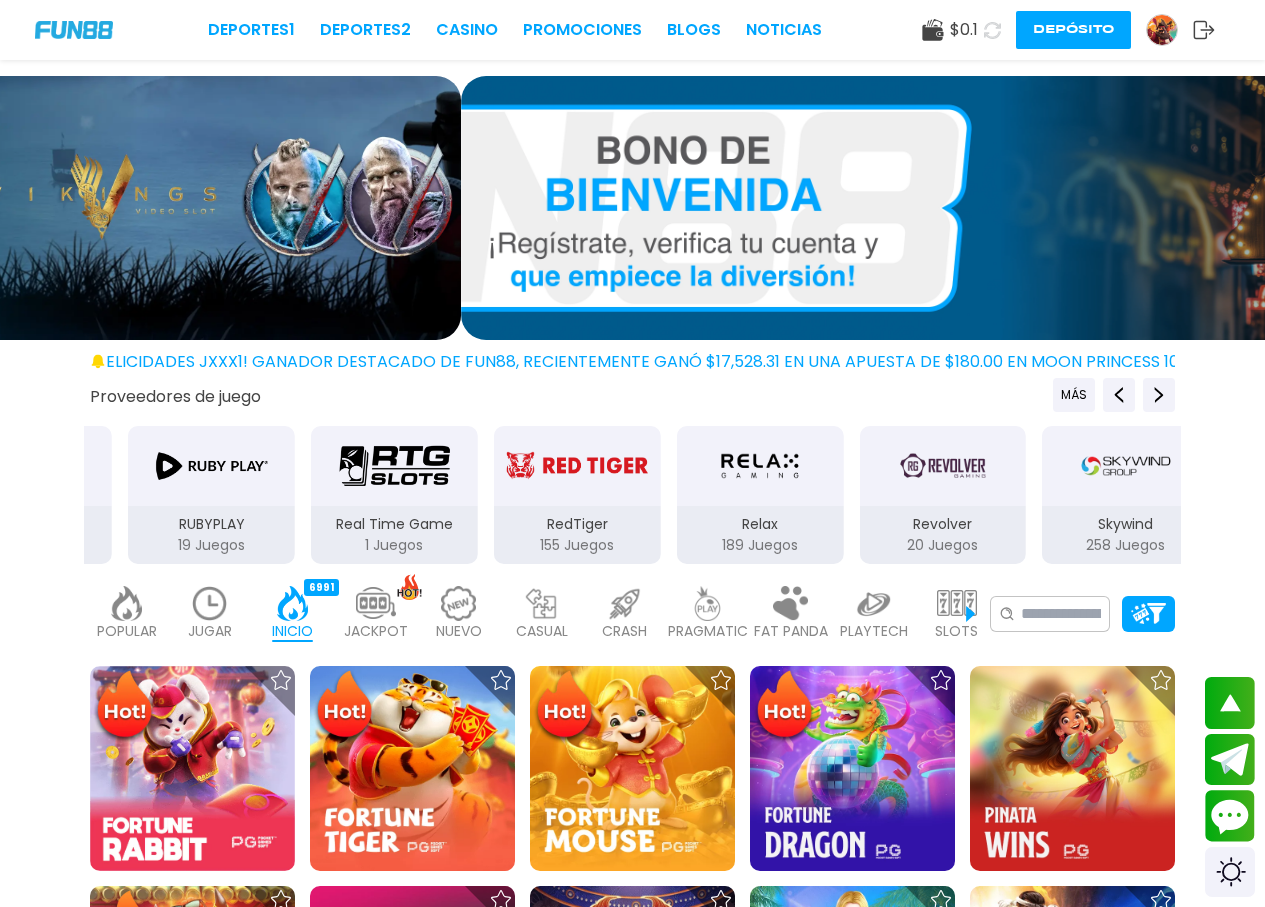 click on "Real Time Game 1   Juegos" at bounding box center (394, 495) 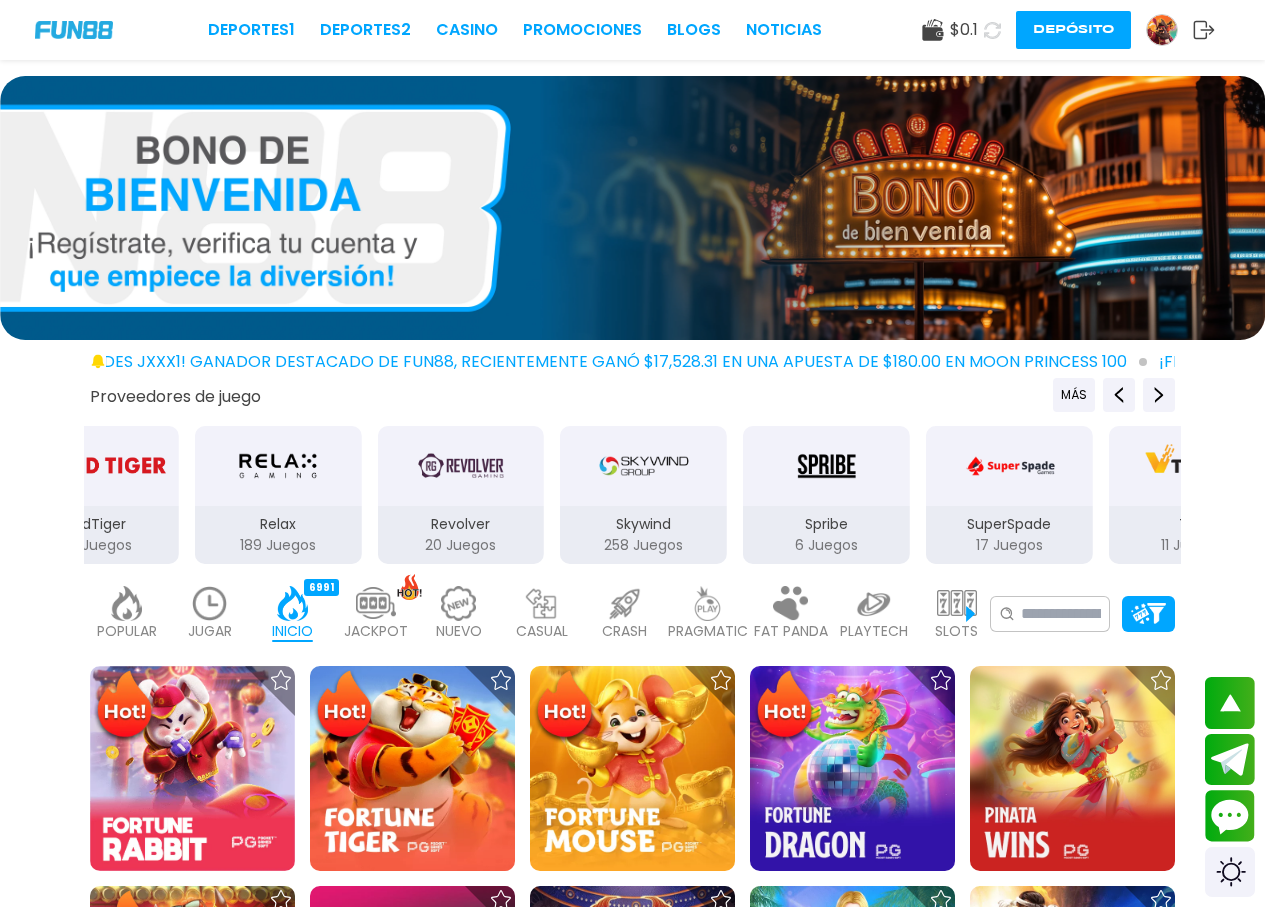 drag, startPoint x: 901, startPoint y: 485, endPoint x: 432, endPoint y: 505, distance: 469.42624 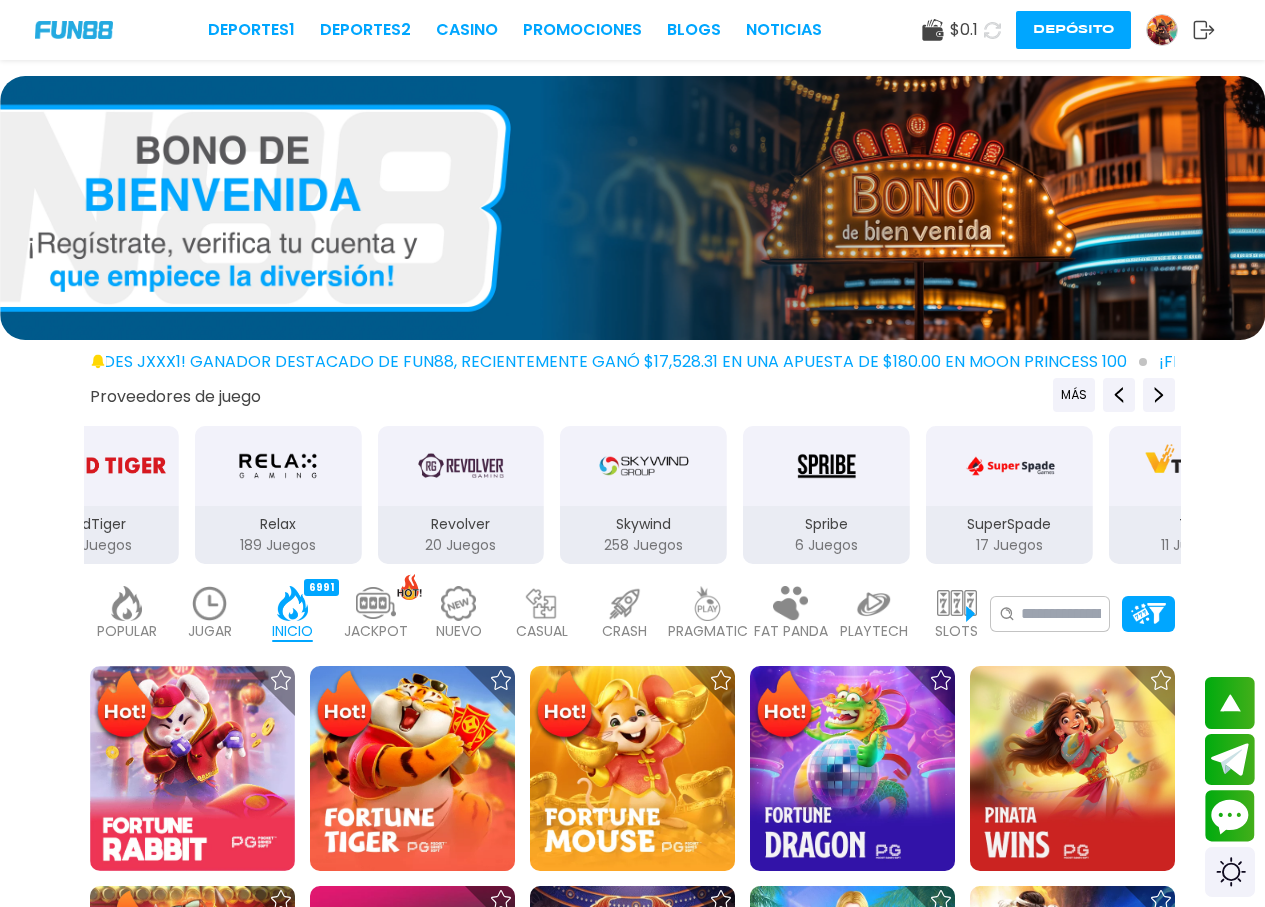 click on "Revolver 20   Juegos" at bounding box center [460, 495] 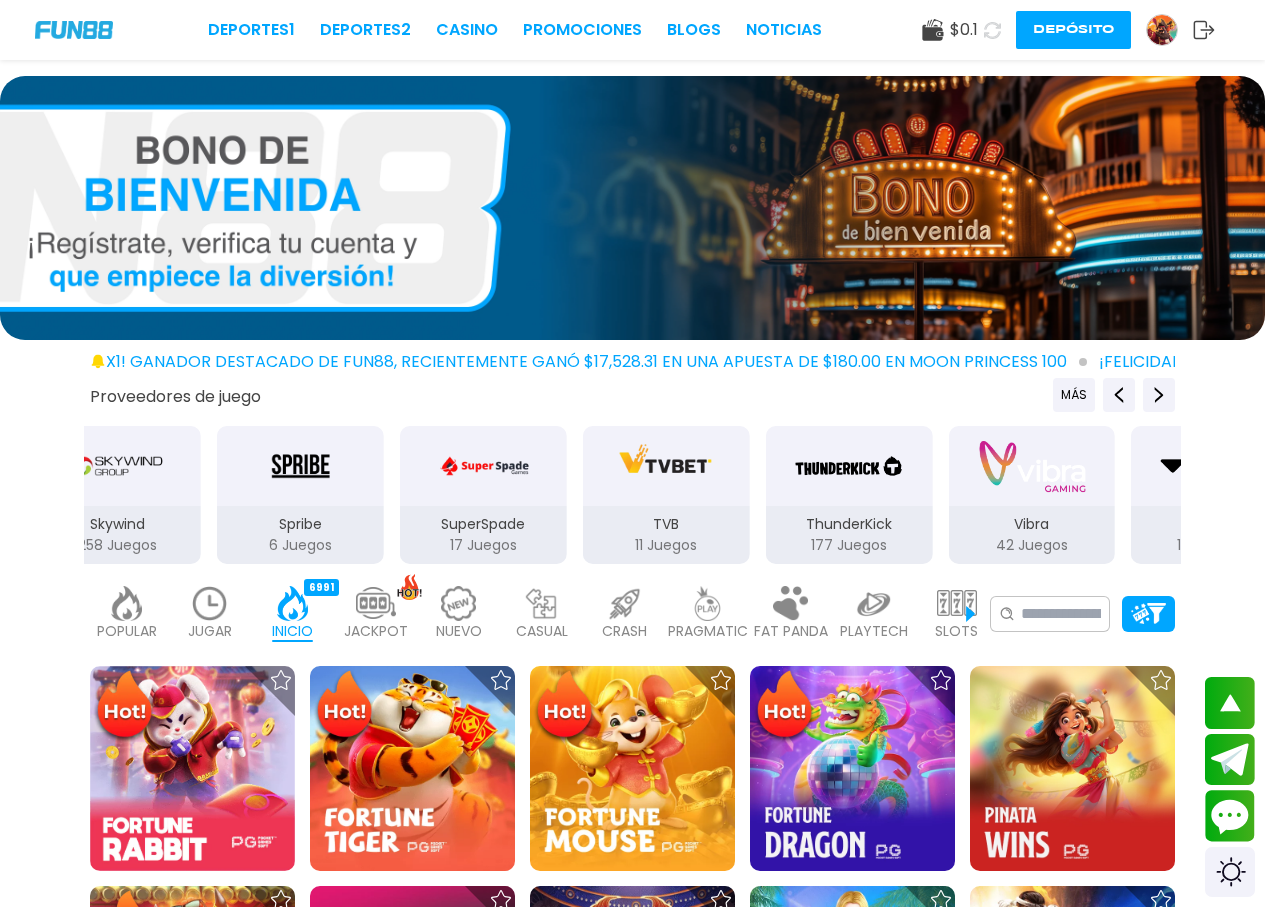 drag, startPoint x: 877, startPoint y: 503, endPoint x: 452, endPoint y: 516, distance: 425.1988 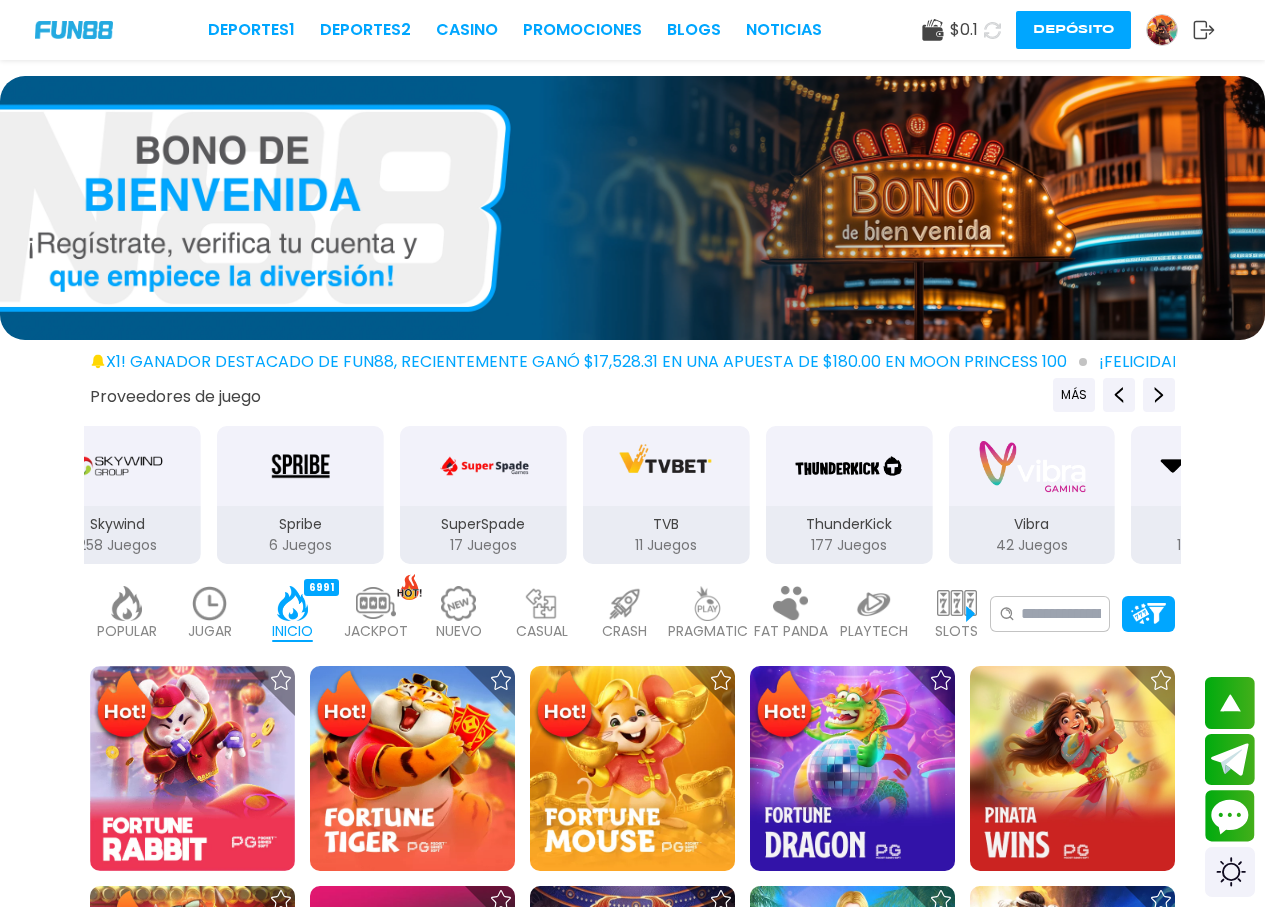 click on "SuperSpade 17   Juegos" at bounding box center (483, 495) 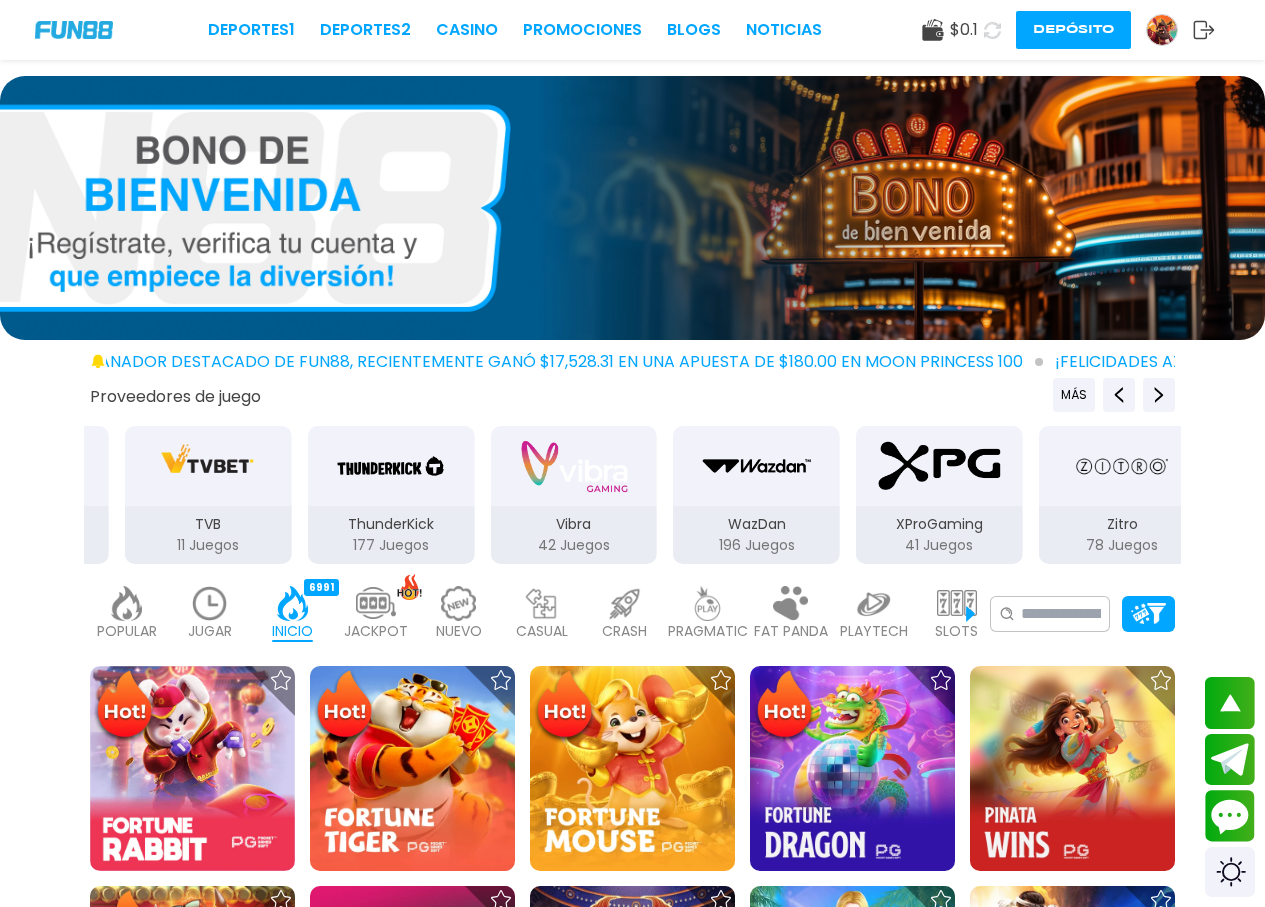 drag, startPoint x: 732, startPoint y: 513, endPoint x: 555, endPoint y: 549, distance: 180.62392 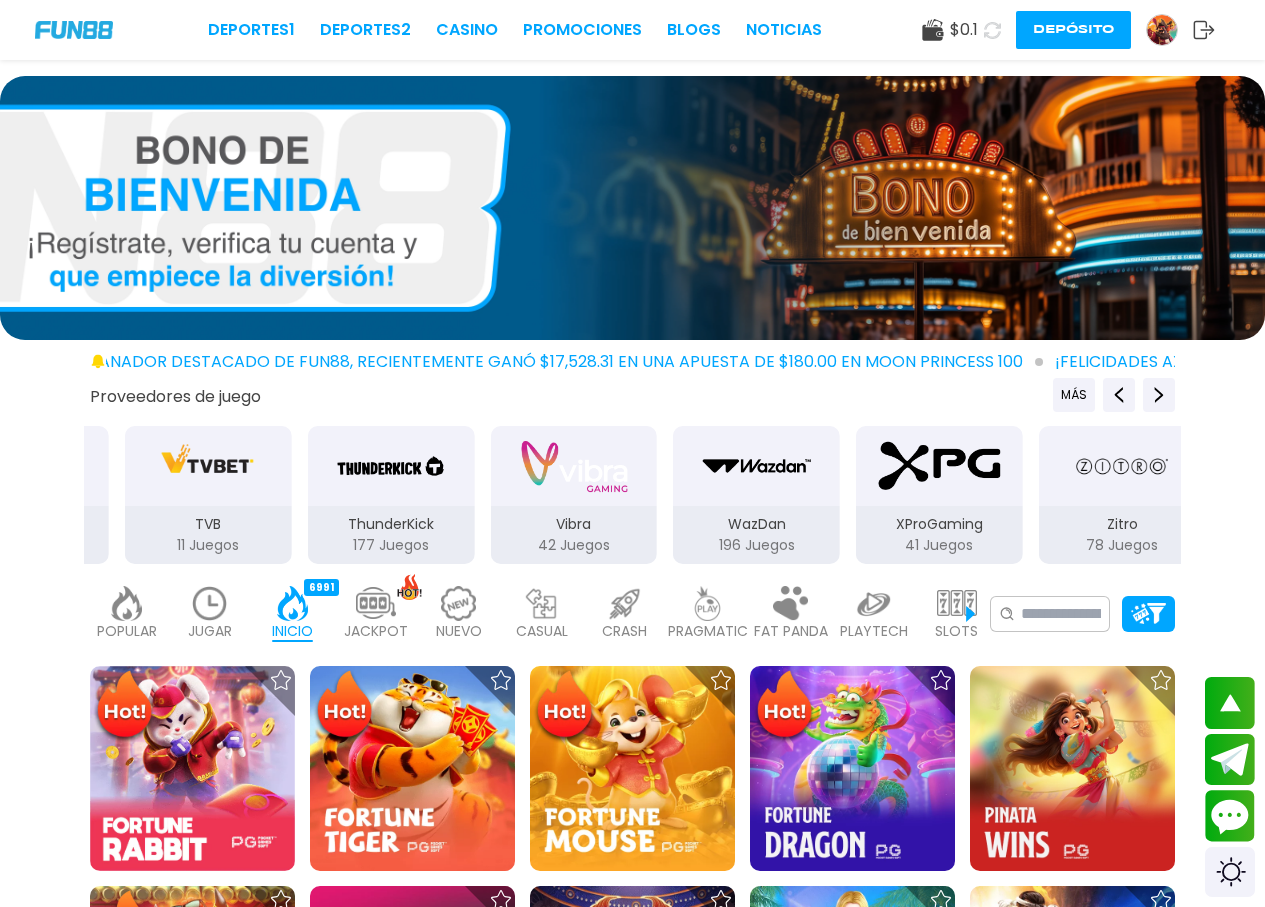 click on "ThunderKick 177   Juegos" at bounding box center (391, 535) 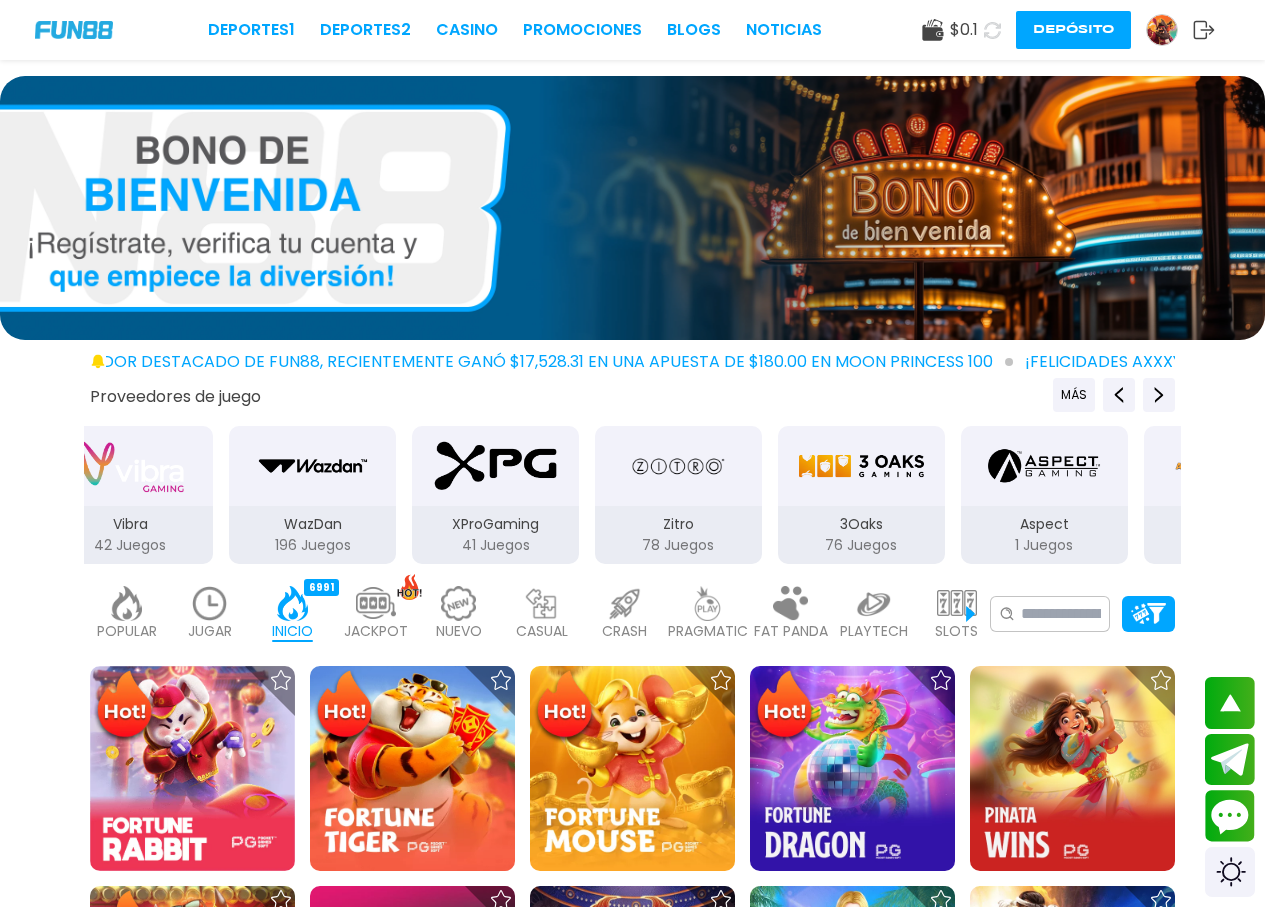 drag, startPoint x: 791, startPoint y: 507, endPoint x: 757, endPoint y: 523, distance: 37.576588 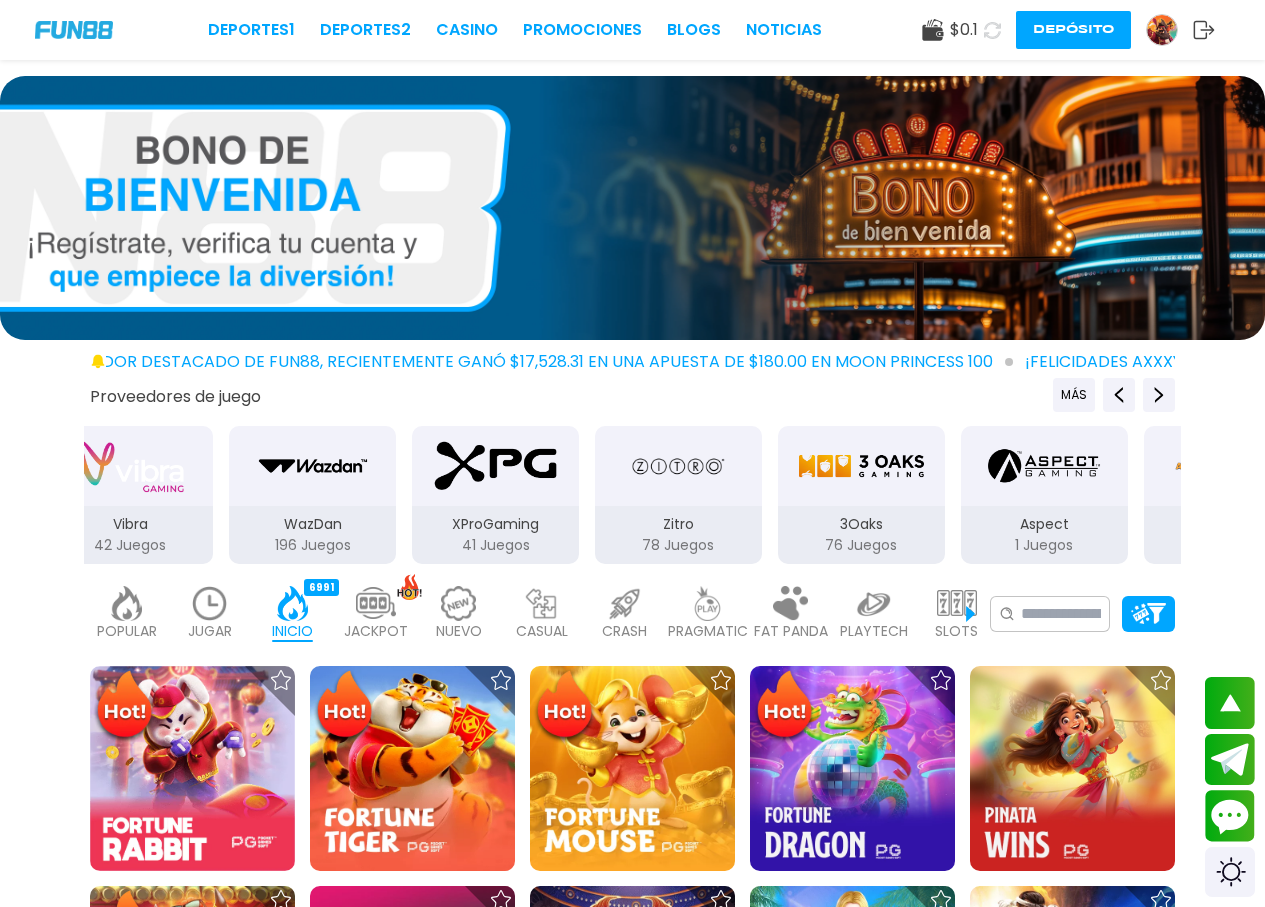 click on "WazDan 196   Juegos" at bounding box center (312, 535) 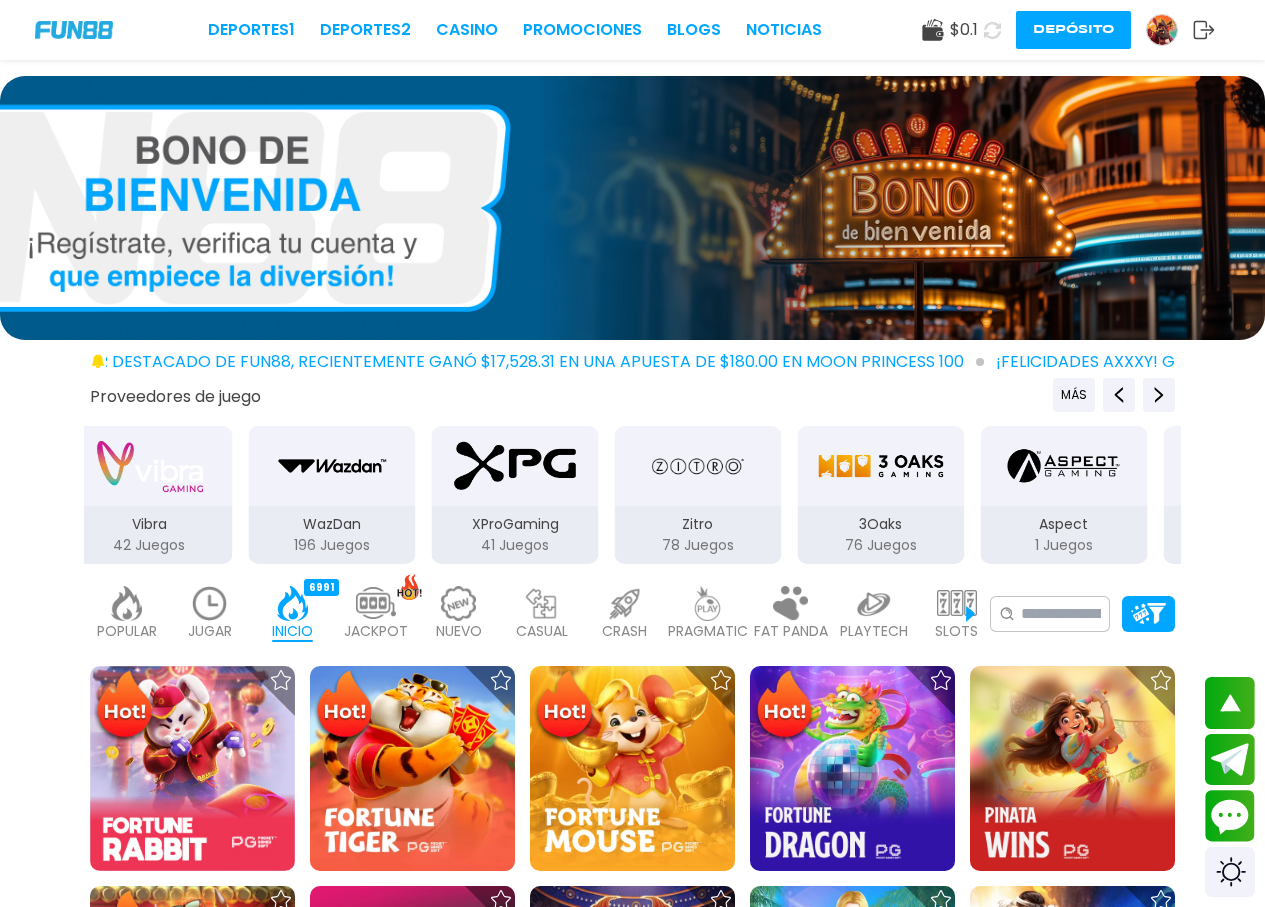 drag, startPoint x: 724, startPoint y: 523, endPoint x: 360, endPoint y: 554, distance: 365.31766 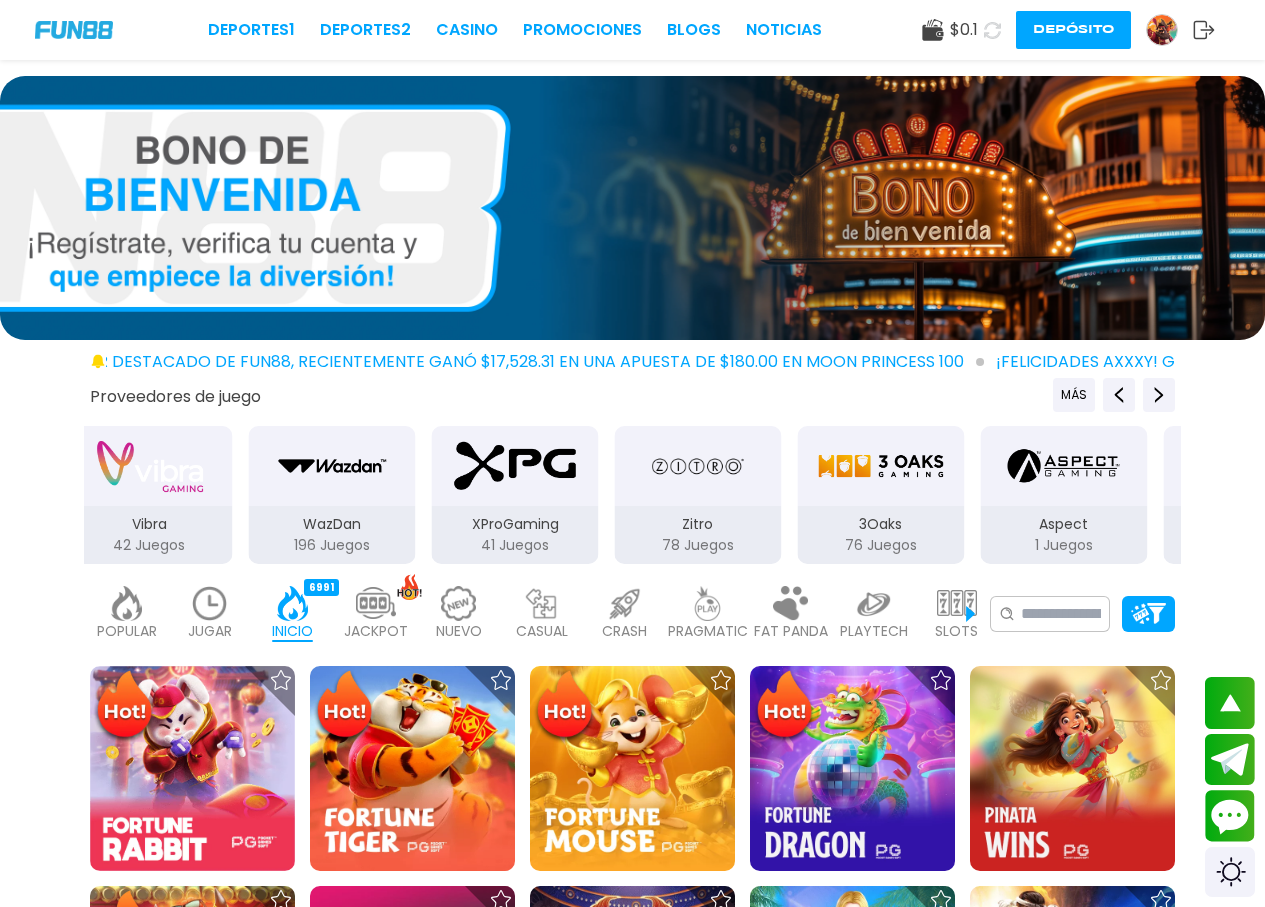 click on "Zitro 78   Juegos" at bounding box center [698, 535] 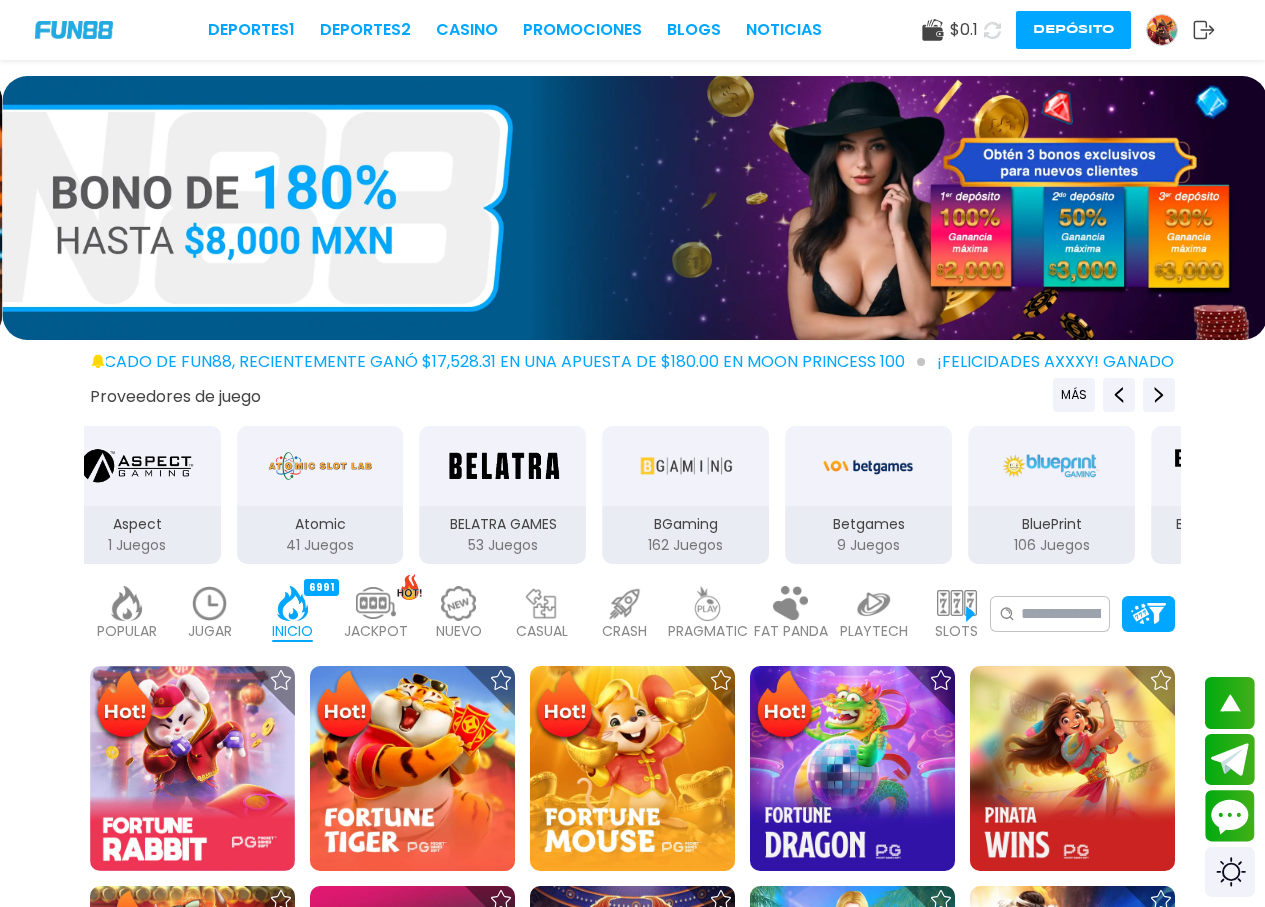 drag, startPoint x: 801, startPoint y: 518, endPoint x: 234, endPoint y: 547, distance: 567.74115 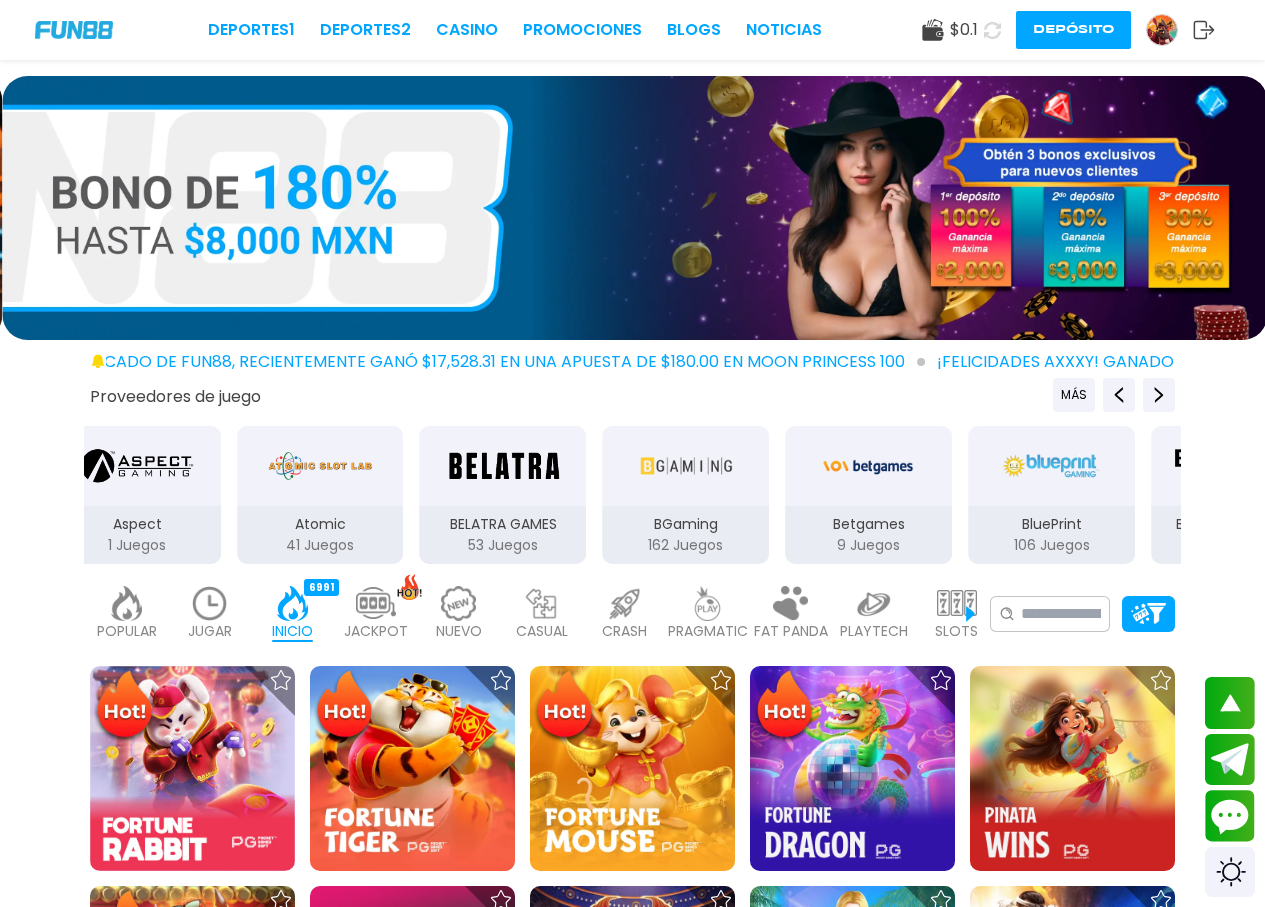 click on "Atomic 41   Juegos" at bounding box center (320, 495) 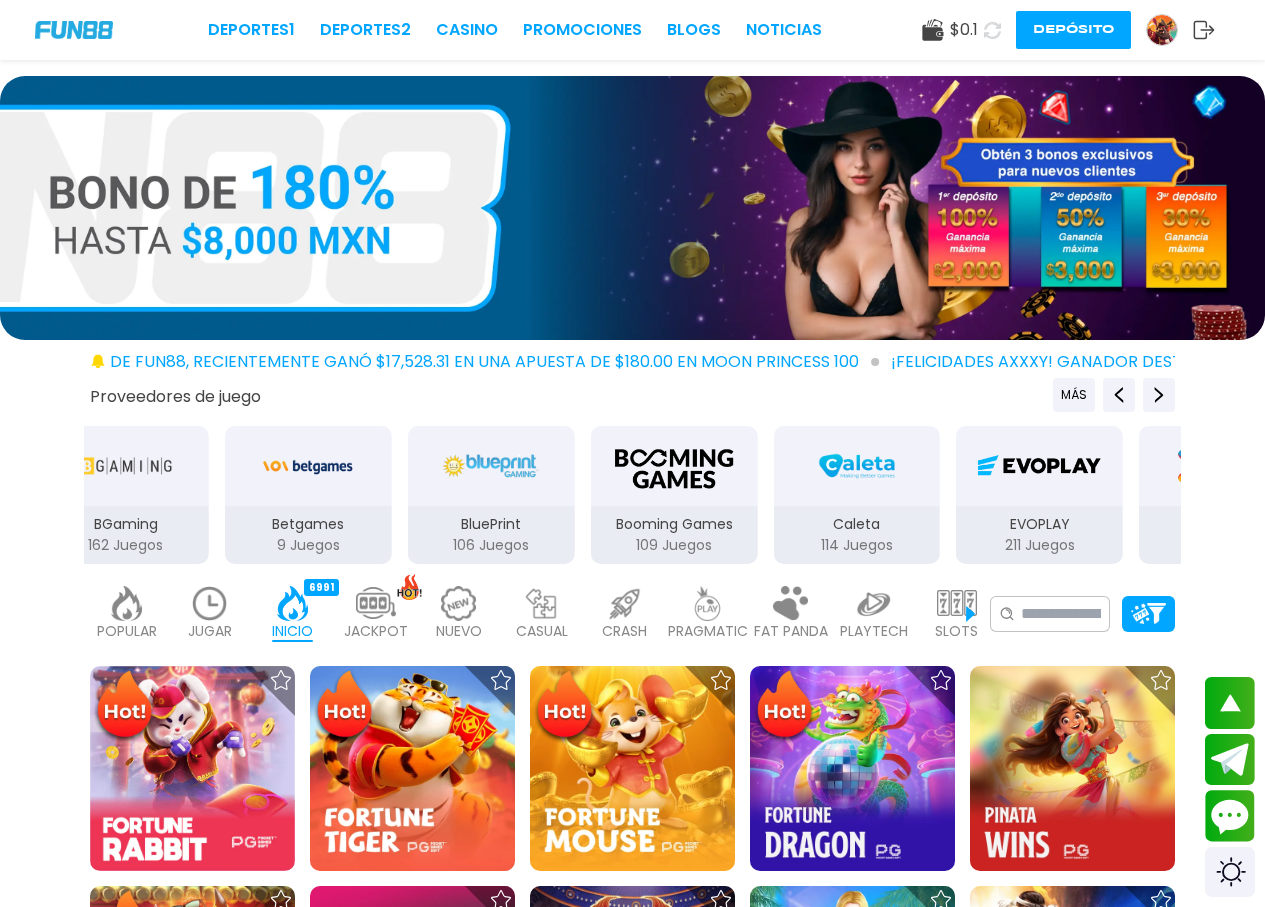 drag, startPoint x: 326, startPoint y: 521, endPoint x: 130, endPoint y: 537, distance: 196.65198 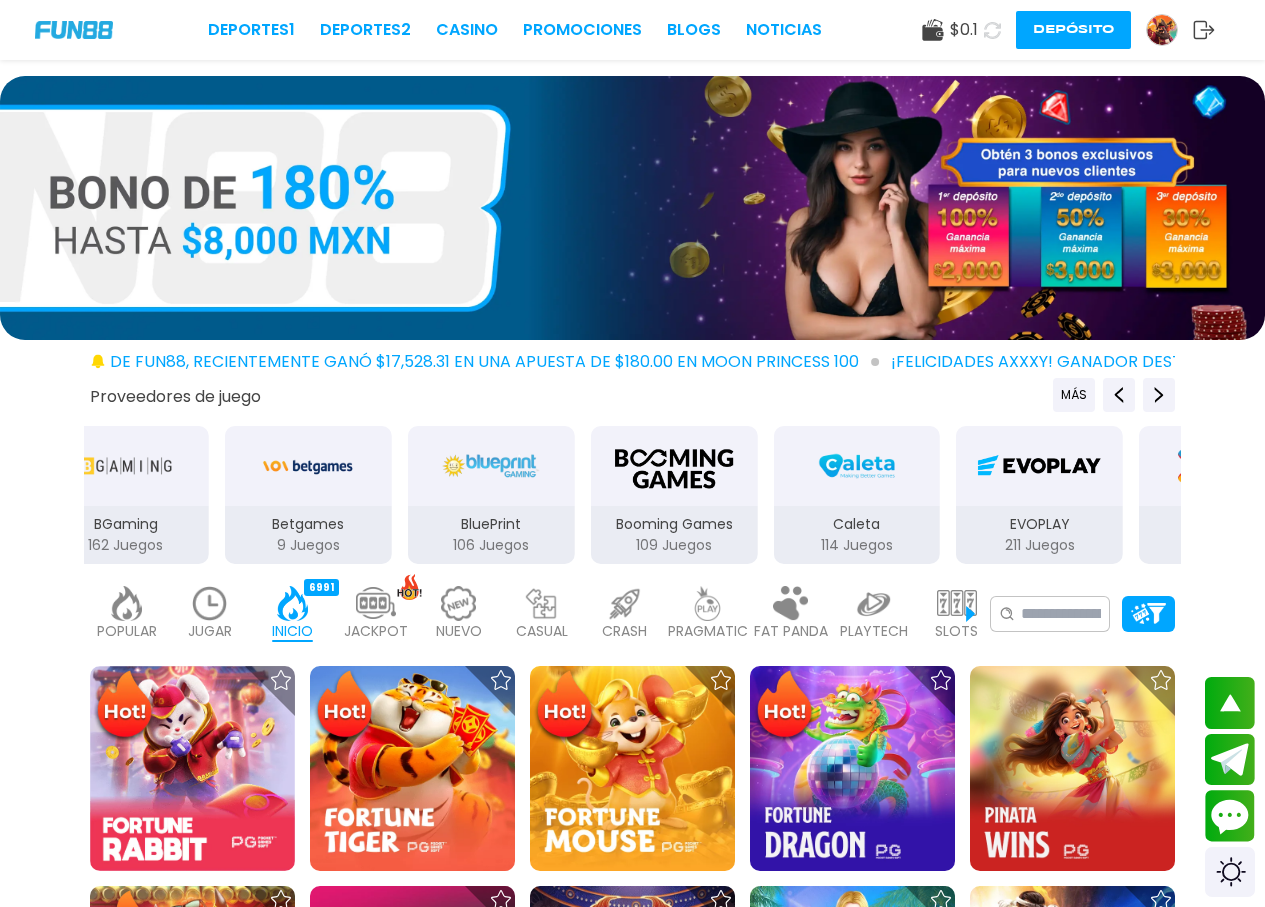 click on "BGaming 162   Juegos" at bounding box center [125, 535] 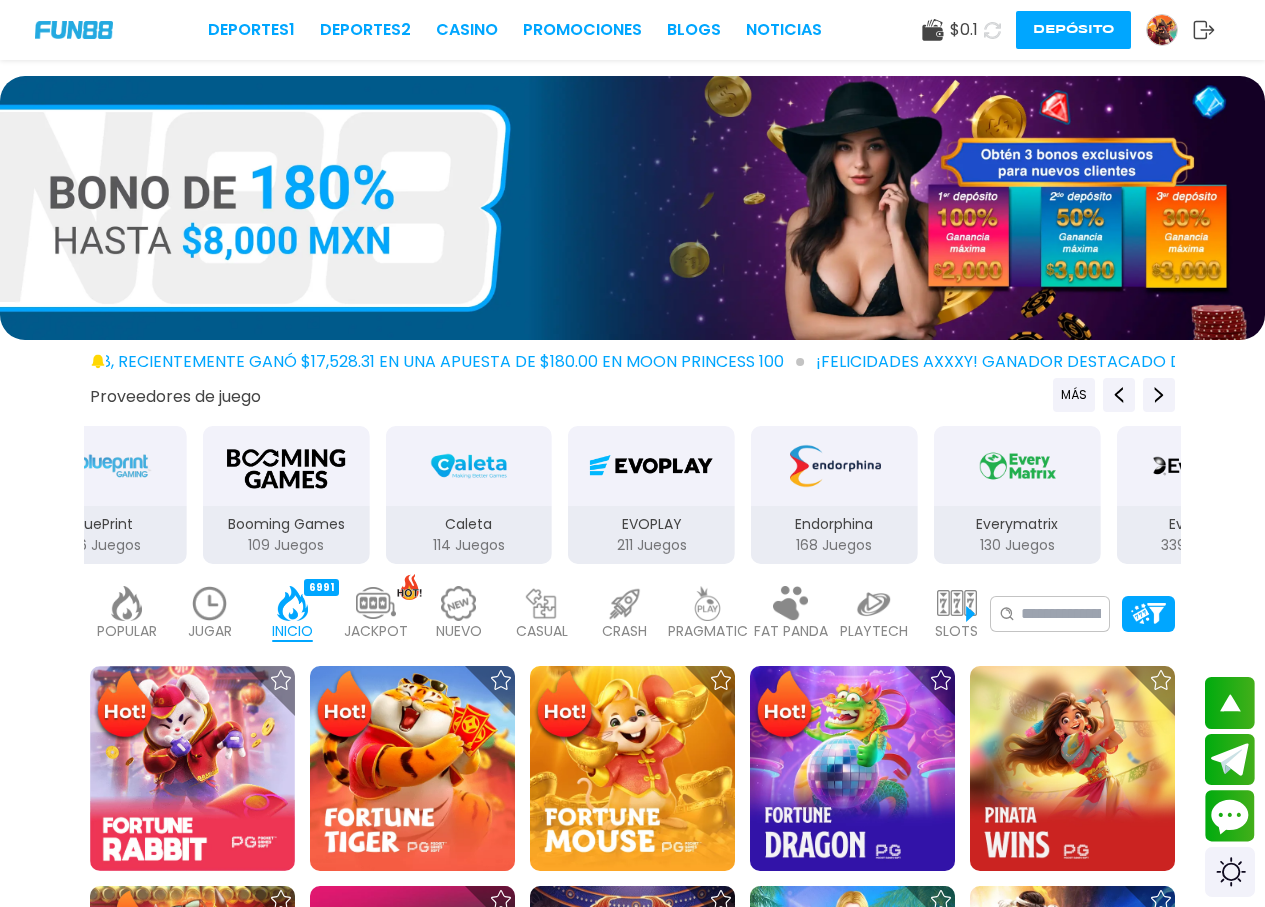 drag, startPoint x: 431, startPoint y: 493, endPoint x: 266, endPoint y: 503, distance: 165.30275 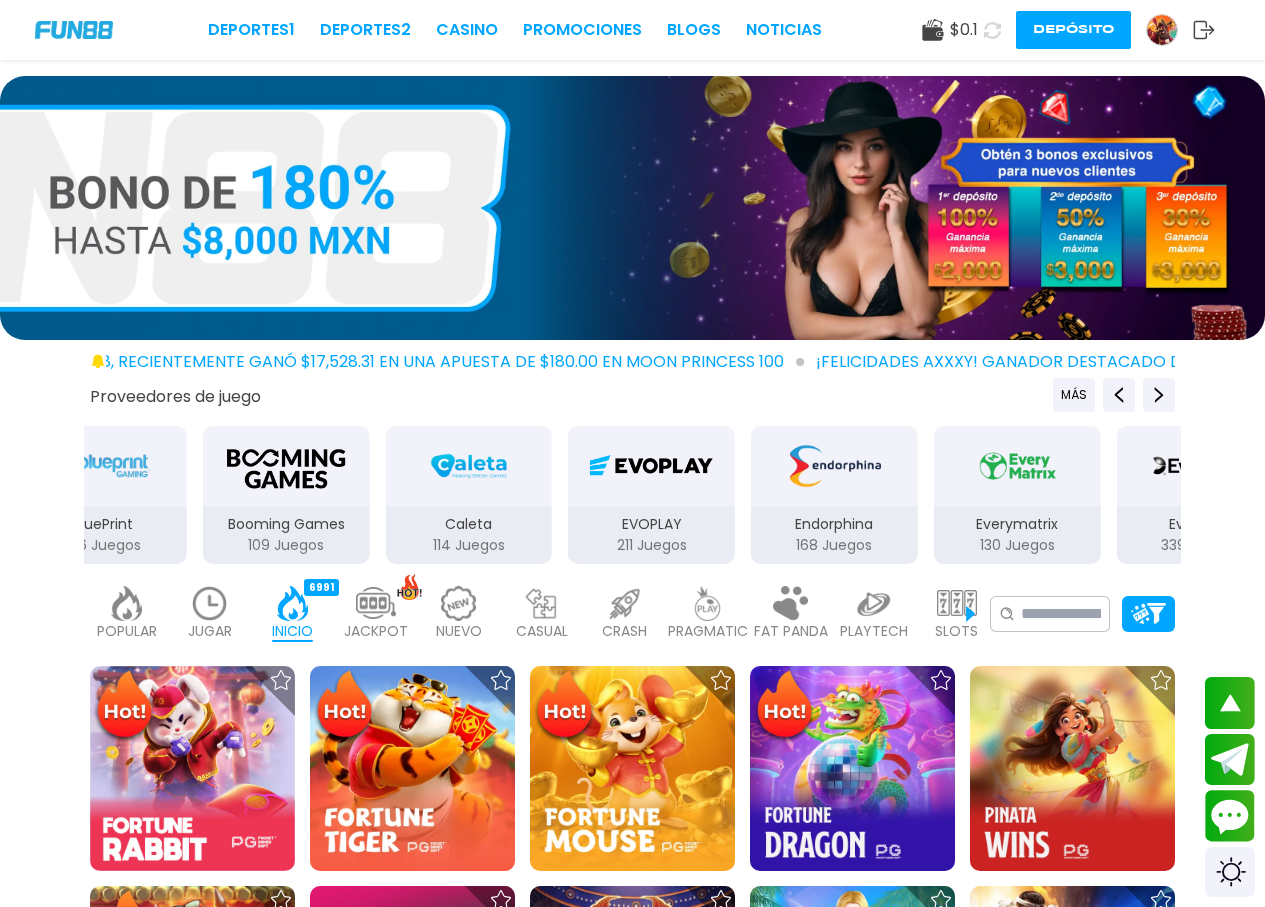 click on "Booming Games 109   Juegos" at bounding box center [286, 495] 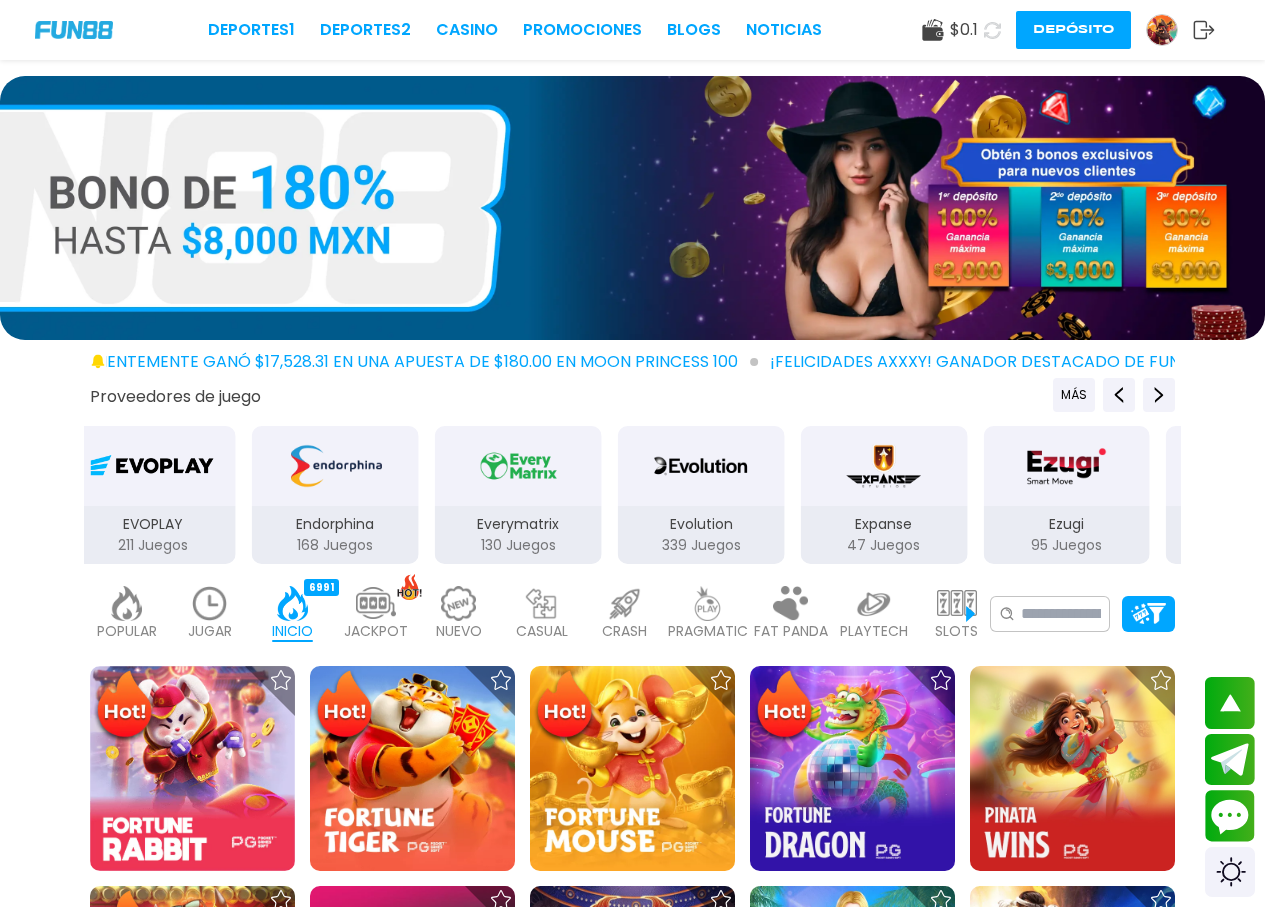 drag, startPoint x: 567, startPoint y: 504, endPoint x: 178, endPoint y: 510, distance: 389.04626 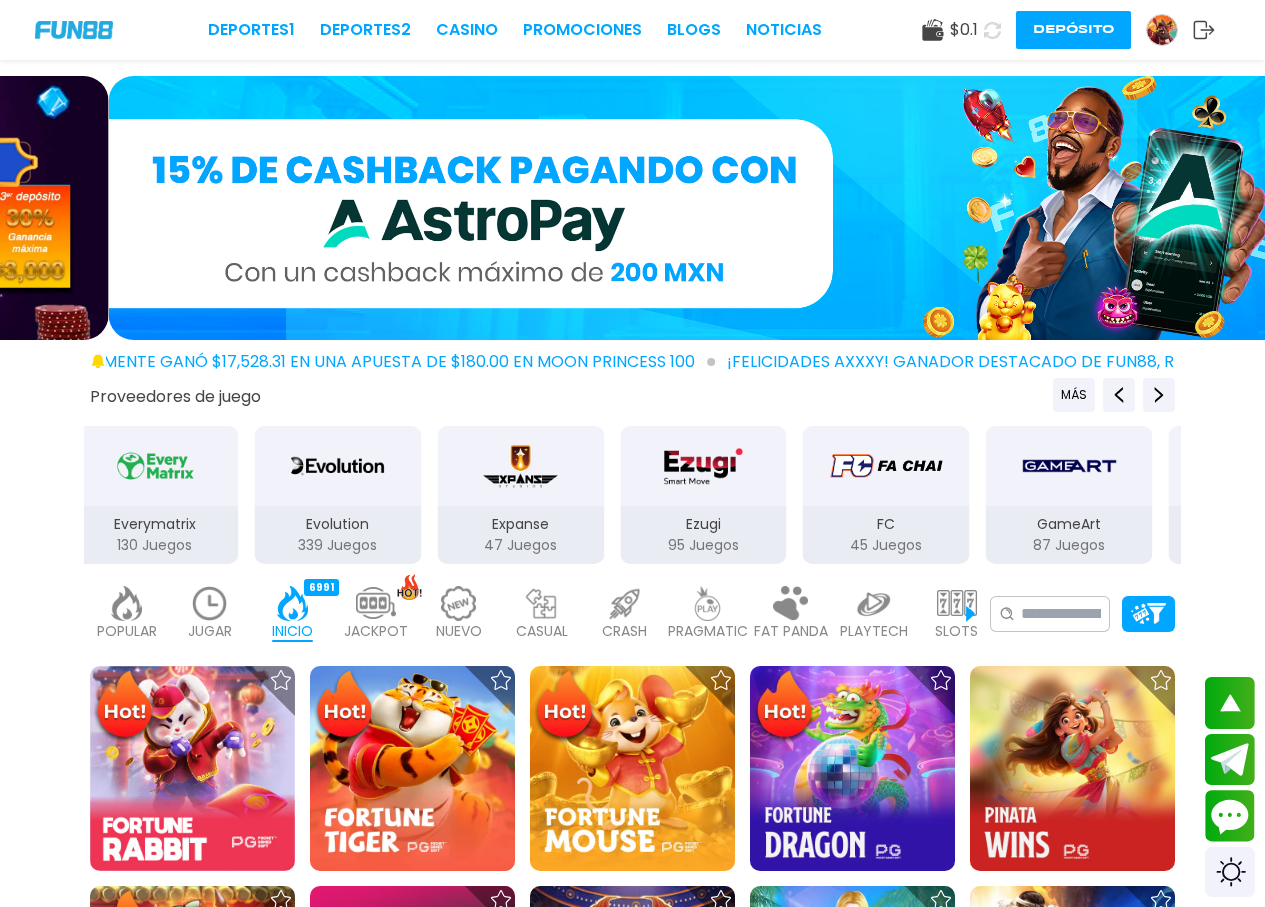 drag, startPoint x: 423, startPoint y: 499, endPoint x: 290, endPoint y: 494, distance: 133.09395 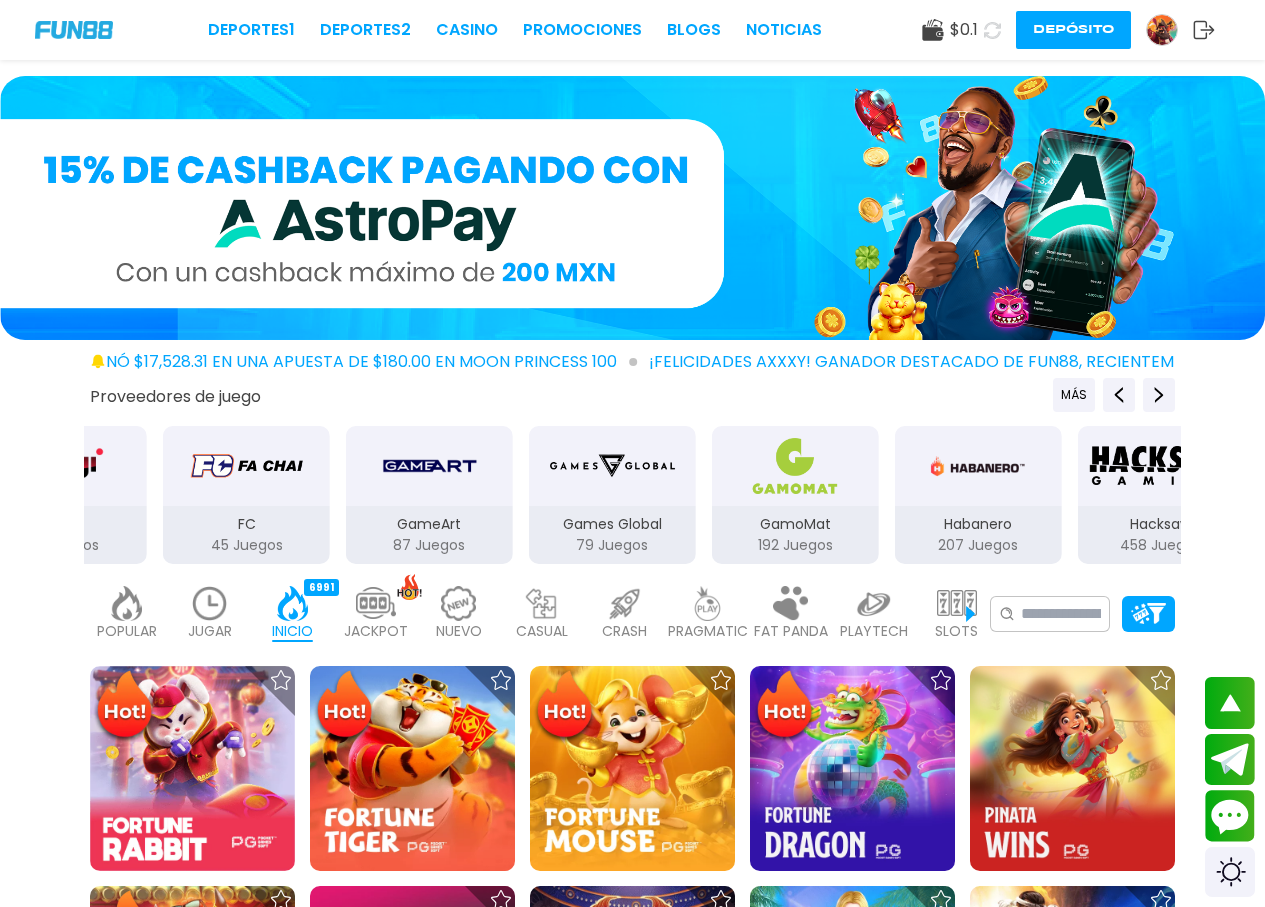 drag, startPoint x: 600, startPoint y: 489, endPoint x: 503, endPoint y: 490, distance: 97.00516 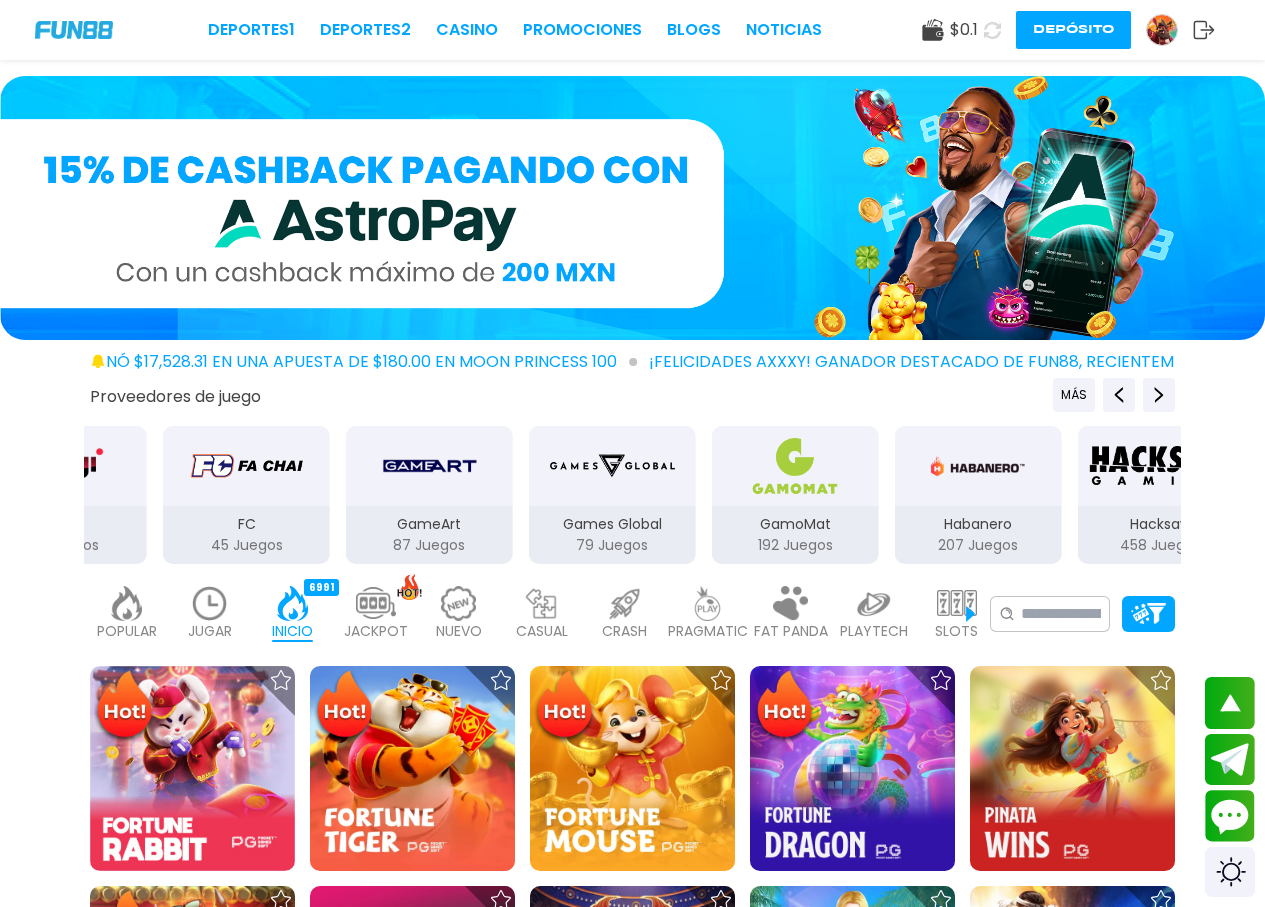 click at bounding box center [612, 466] 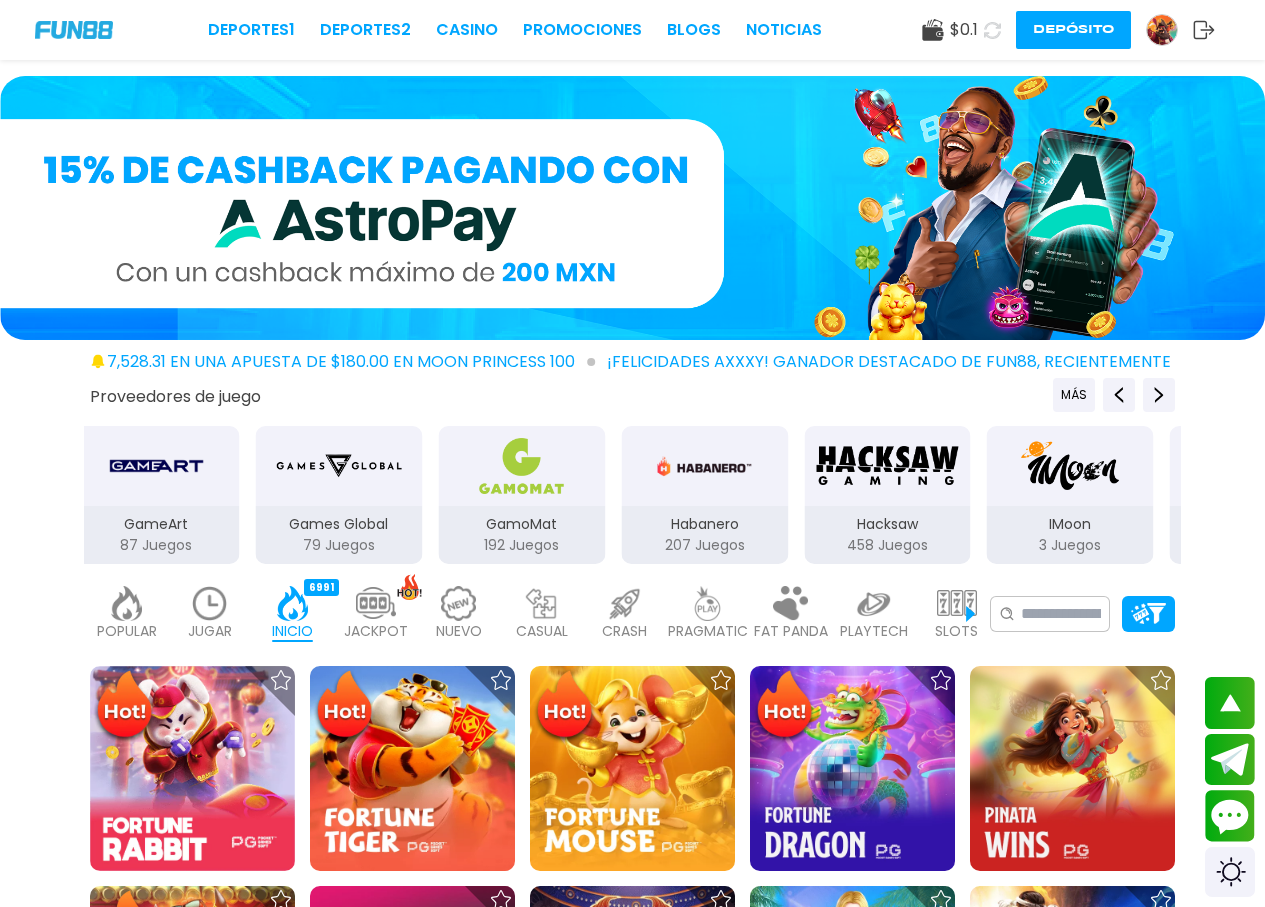 drag, startPoint x: 808, startPoint y: 493, endPoint x: 508, endPoint y: 505, distance: 300.2399 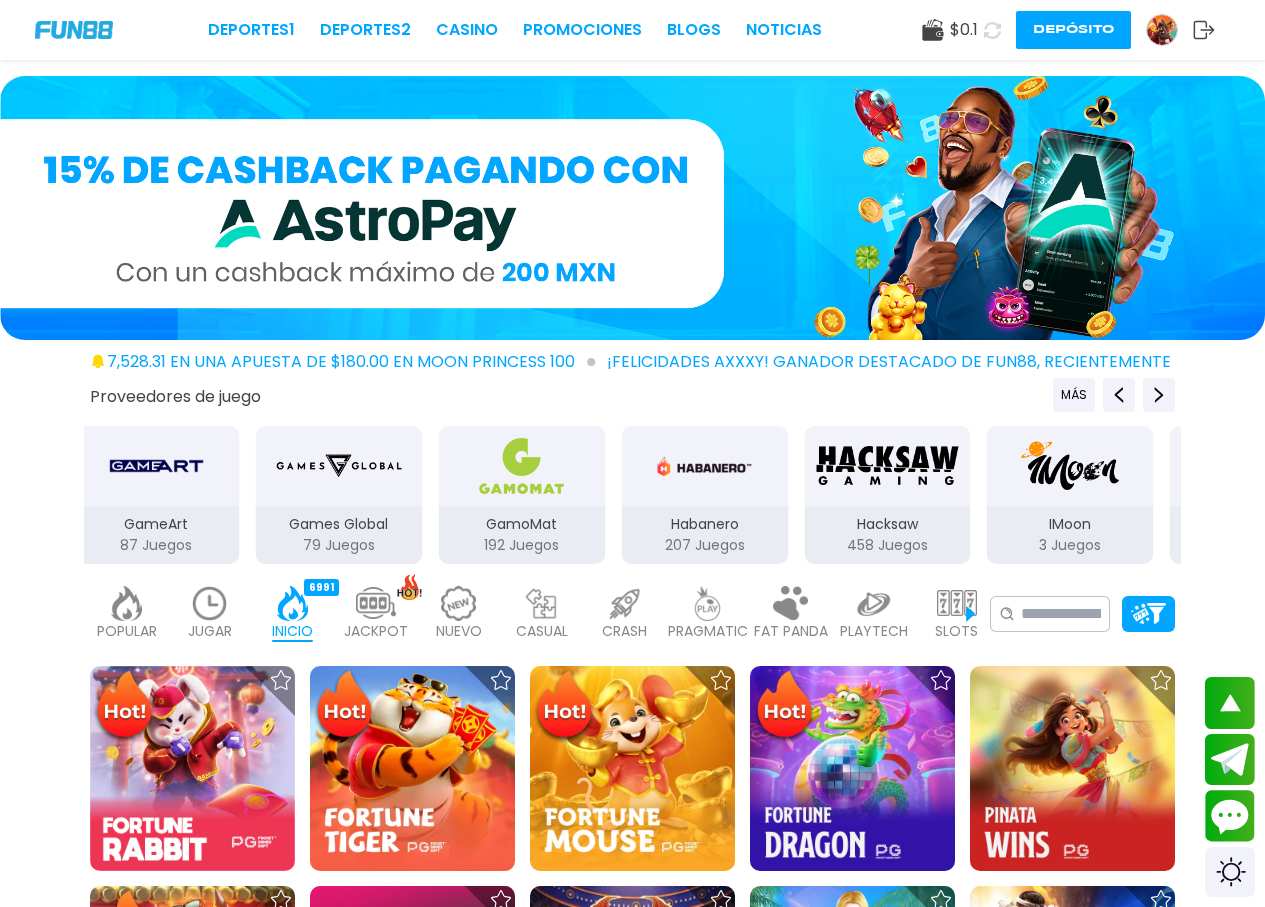 click on "Hacksaw 458   Juegos" at bounding box center (887, 495) 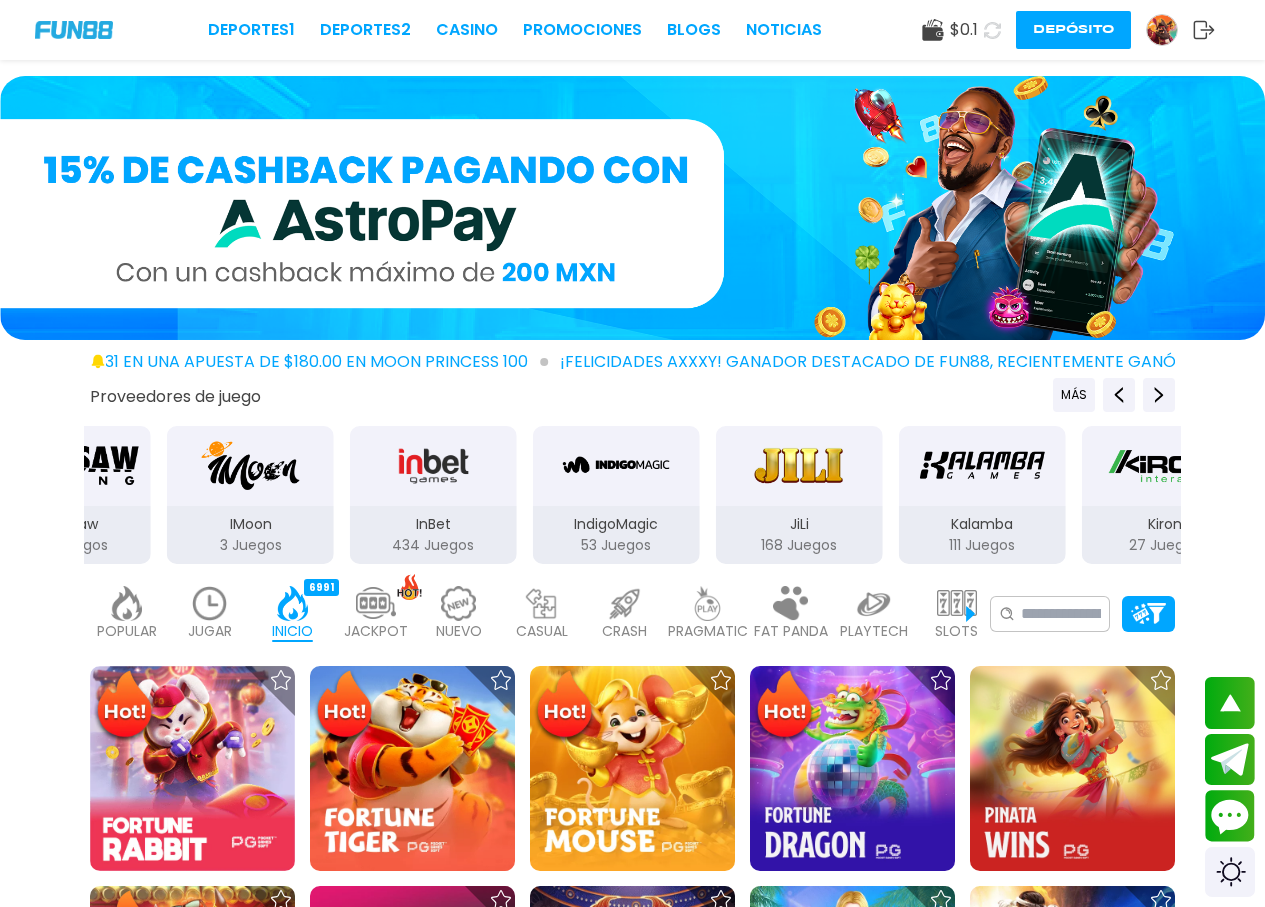 drag, startPoint x: 967, startPoint y: 497, endPoint x: 415, endPoint y: 525, distance: 552.7097 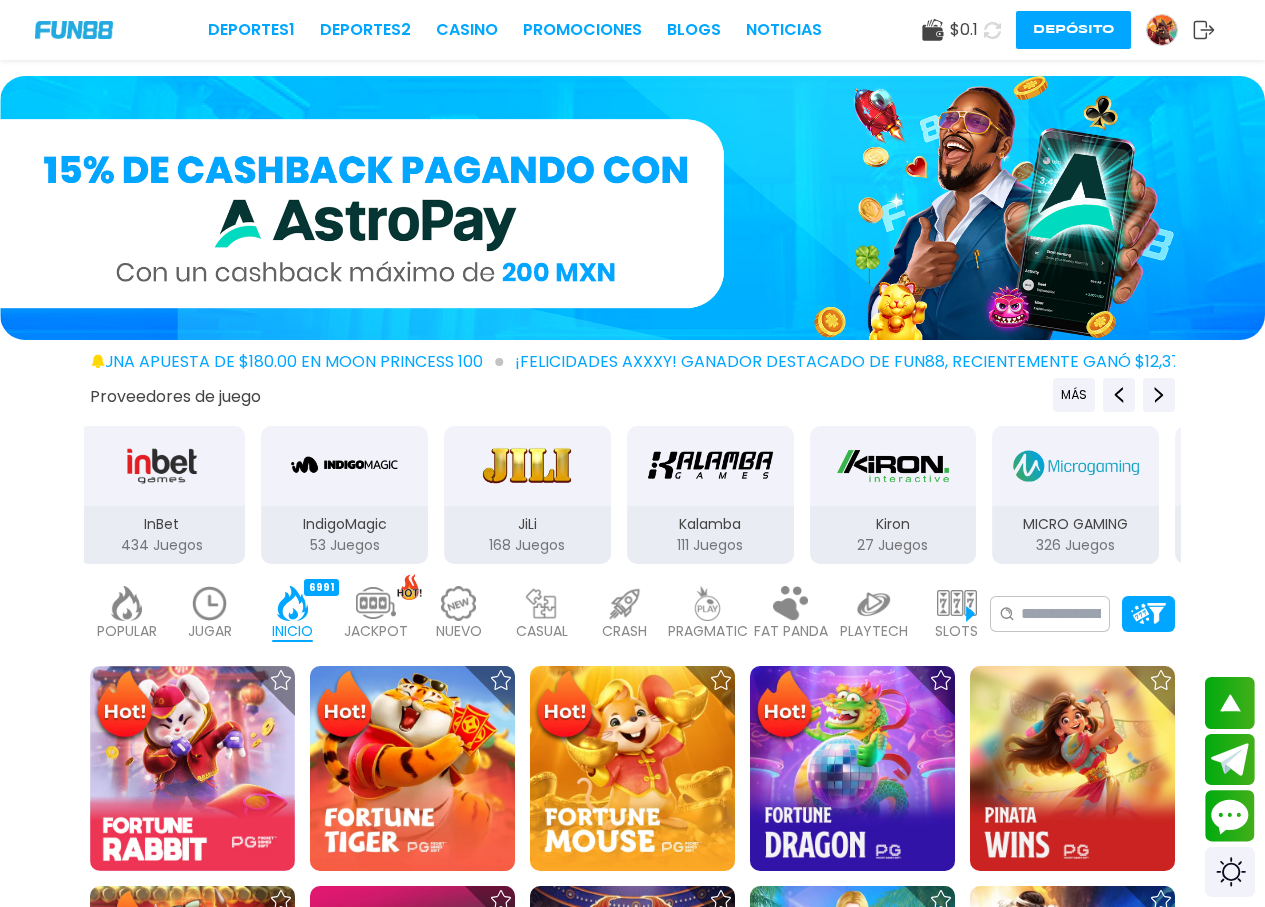 drag, startPoint x: 726, startPoint y: 515, endPoint x: 458, endPoint y: 507, distance: 268.1194 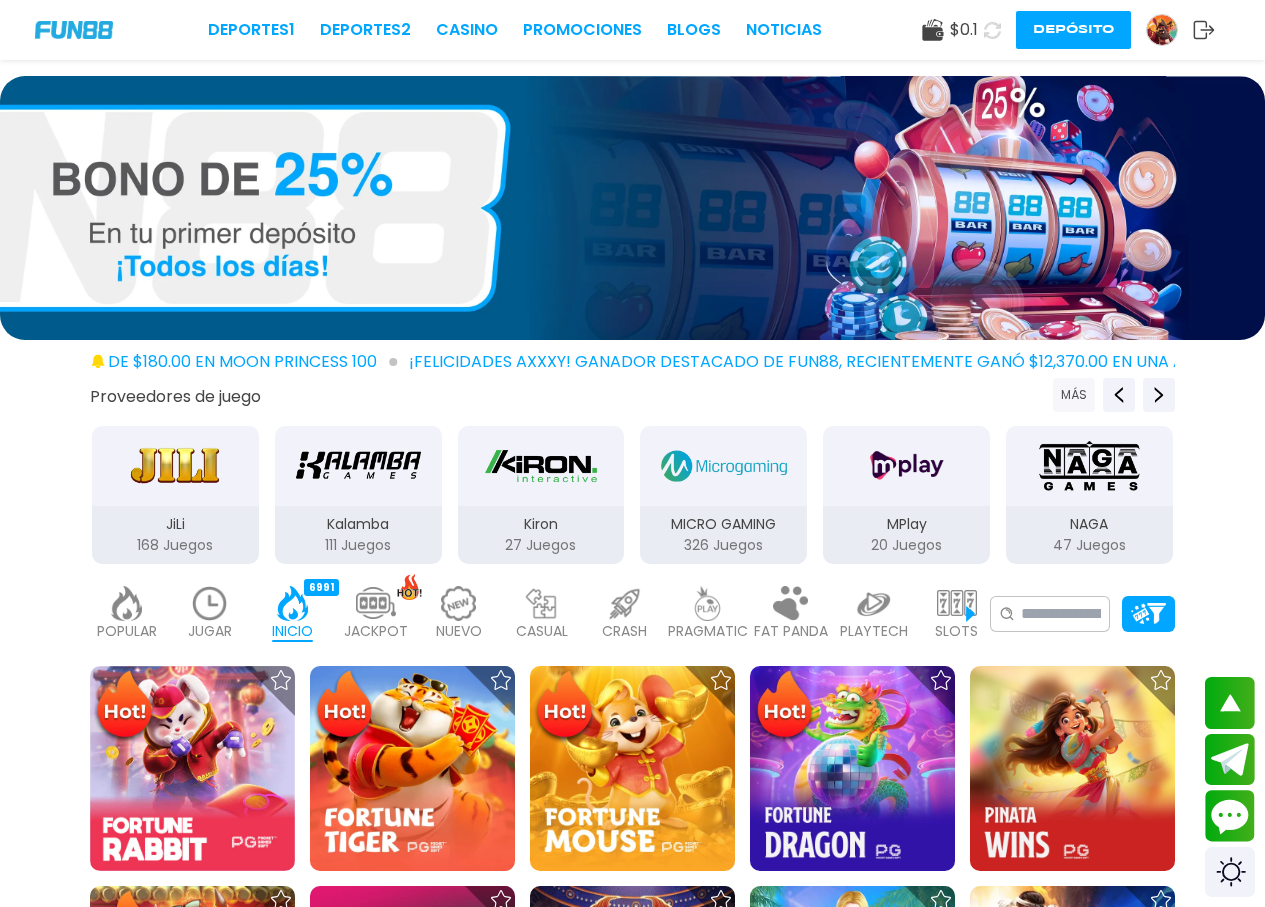 click on "MÁS" at bounding box center [1074, 395] 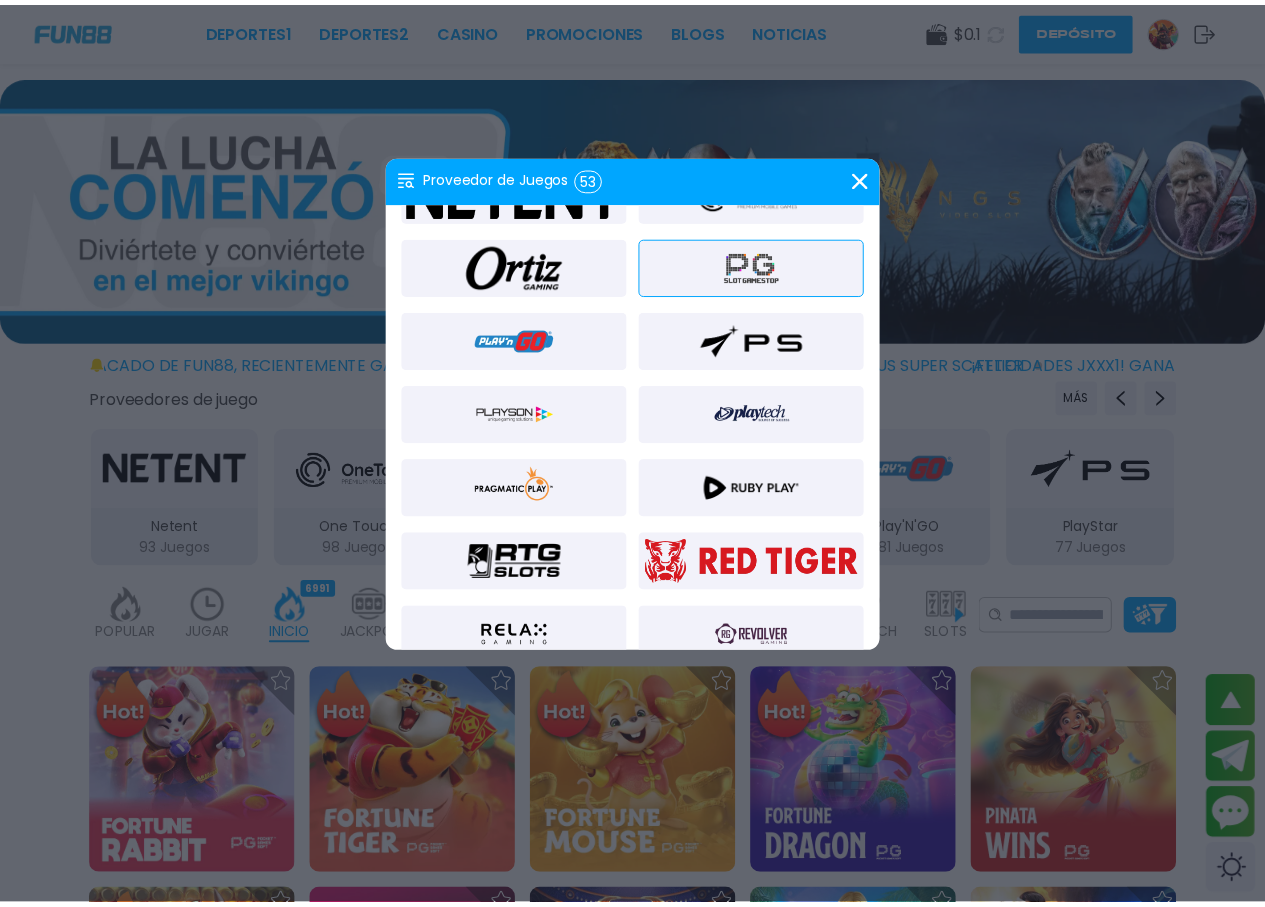 scroll, scrollTop: 1164, scrollLeft: 0, axis: vertical 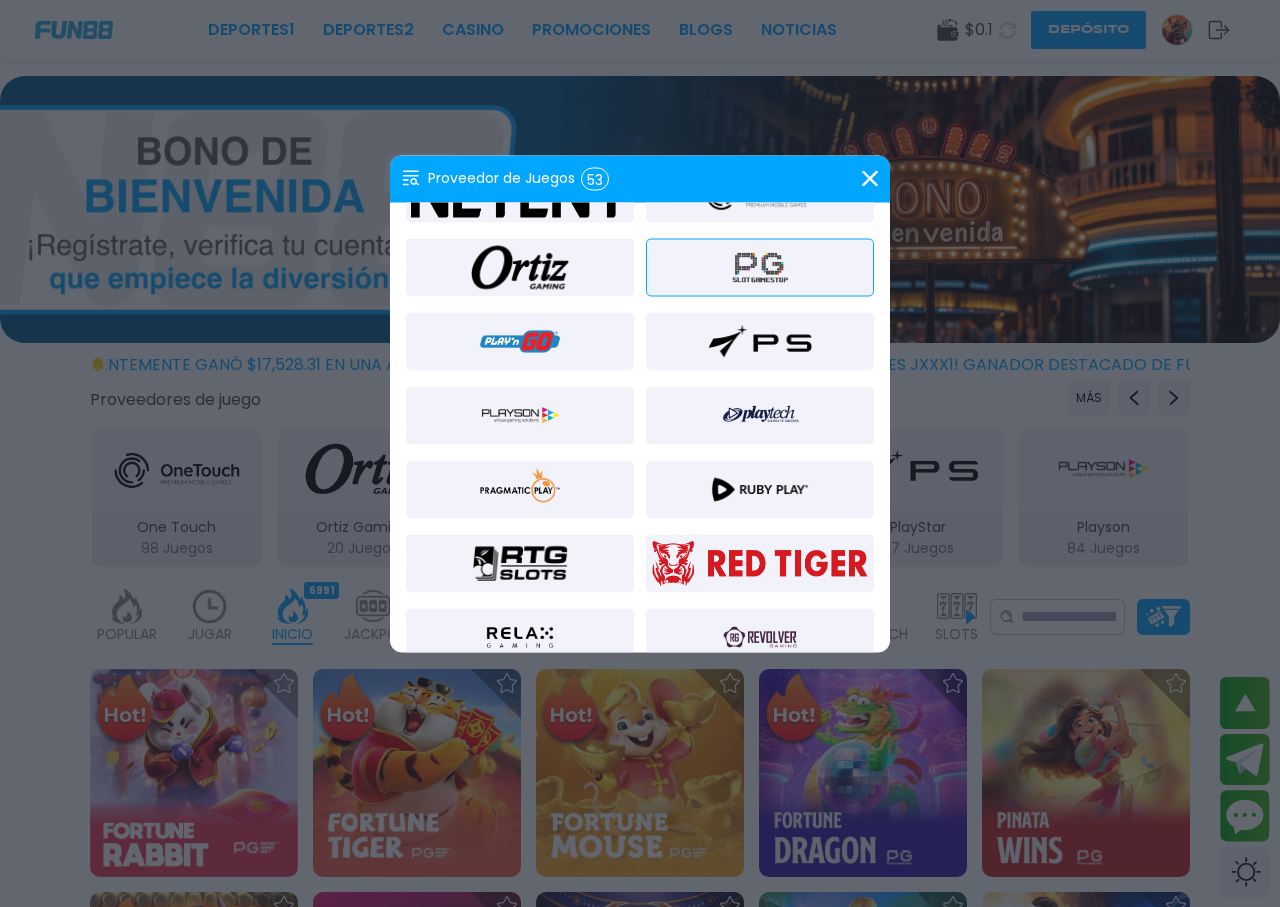 click at bounding box center (520, 489) 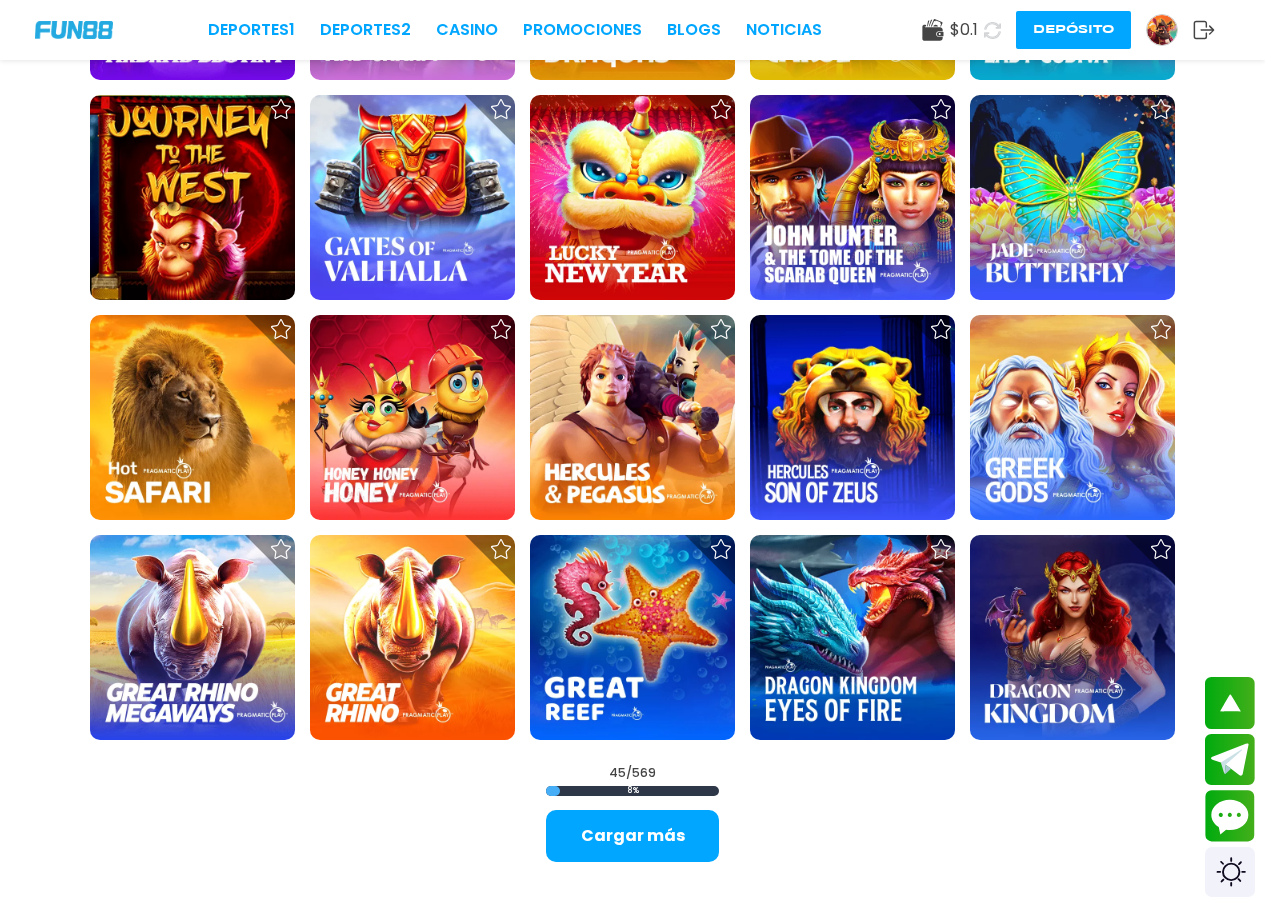 scroll, scrollTop: 1900, scrollLeft: 0, axis: vertical 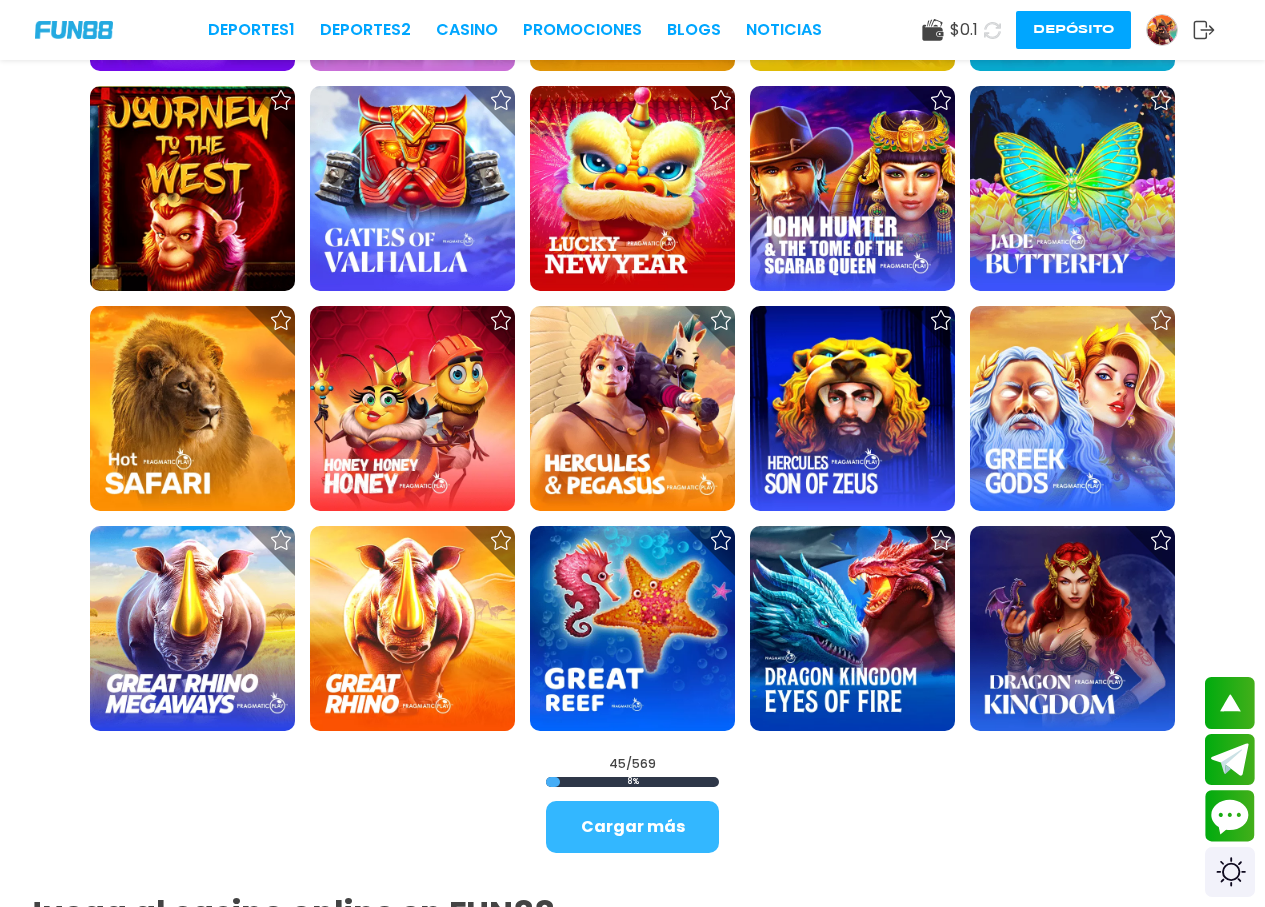 click on "Cargar más" at bounding box center [632, 827] 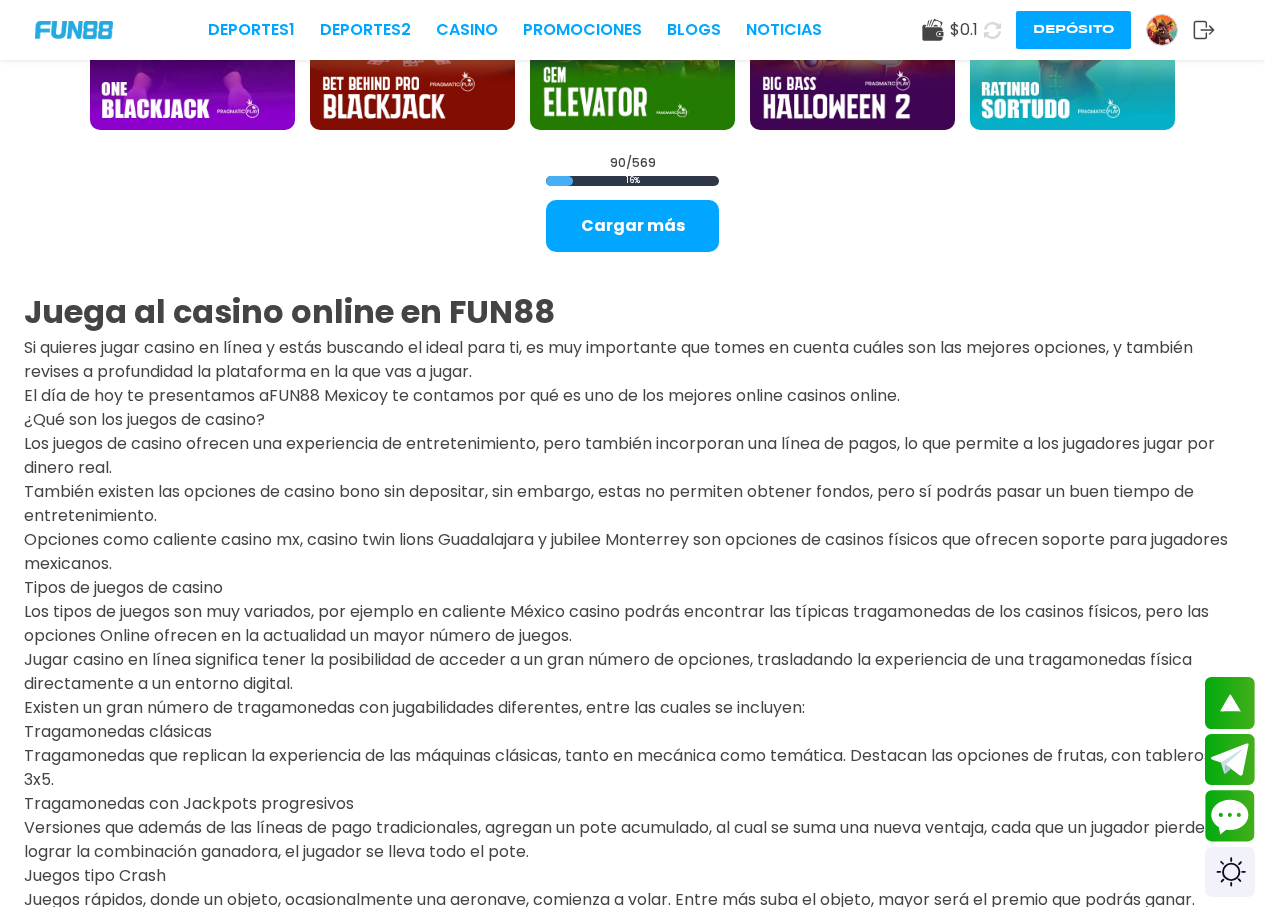 scroll, scrollTop: 4500, scrollLeft: 0, axis: vertical 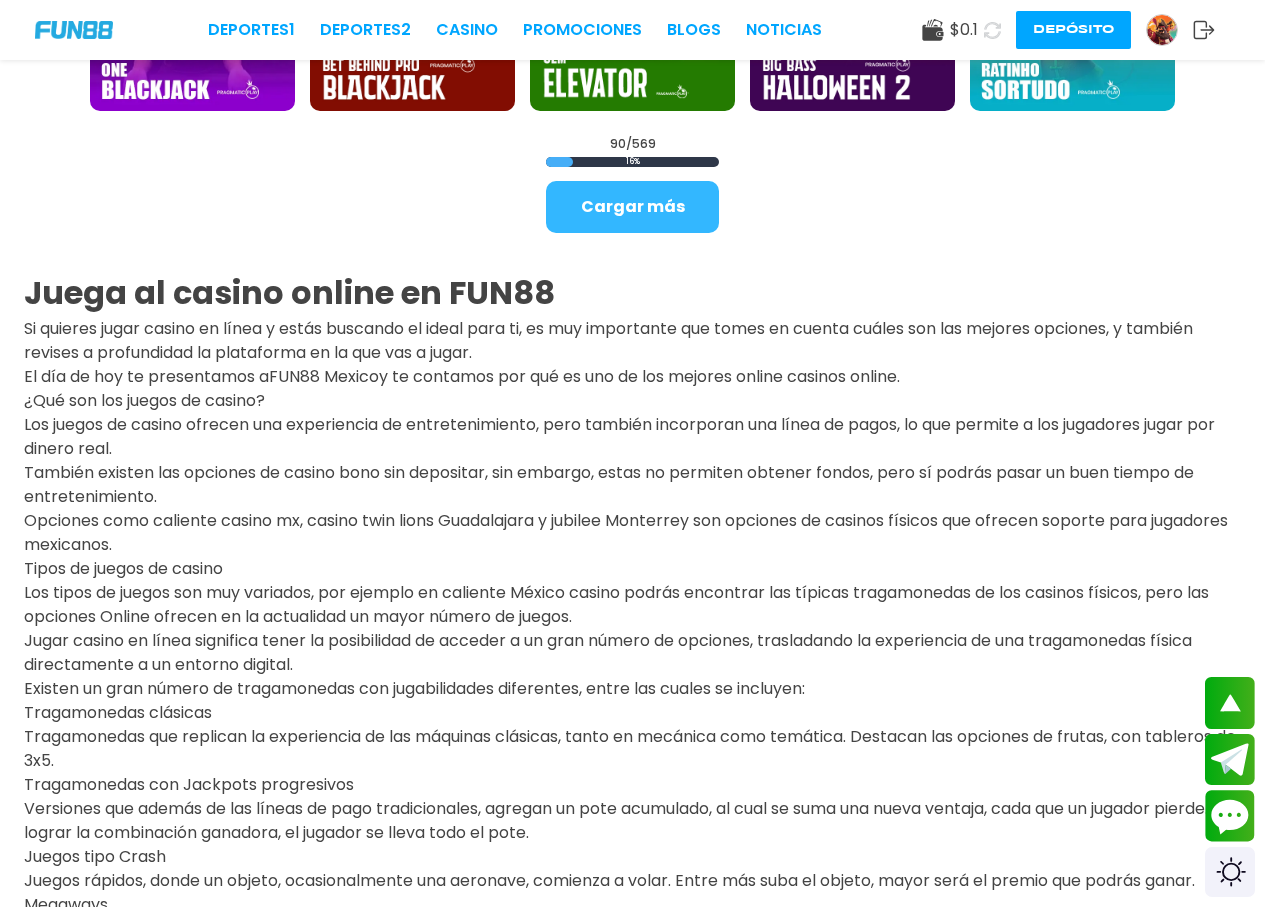 click on "Cargar más" at bounding box center (632, 207) 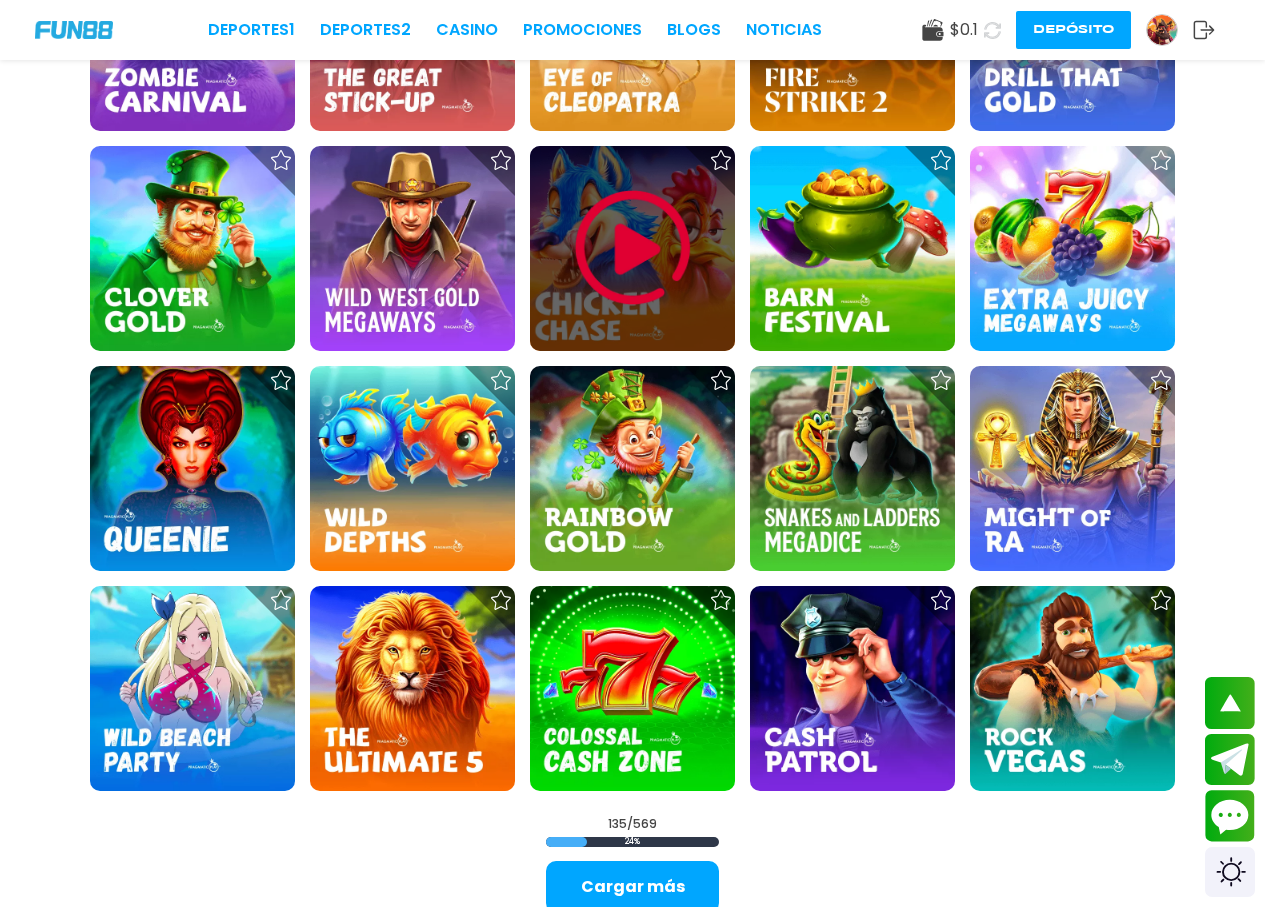 scroll, scrollTop: 6000, scrollLeft: 0, axis: vertical 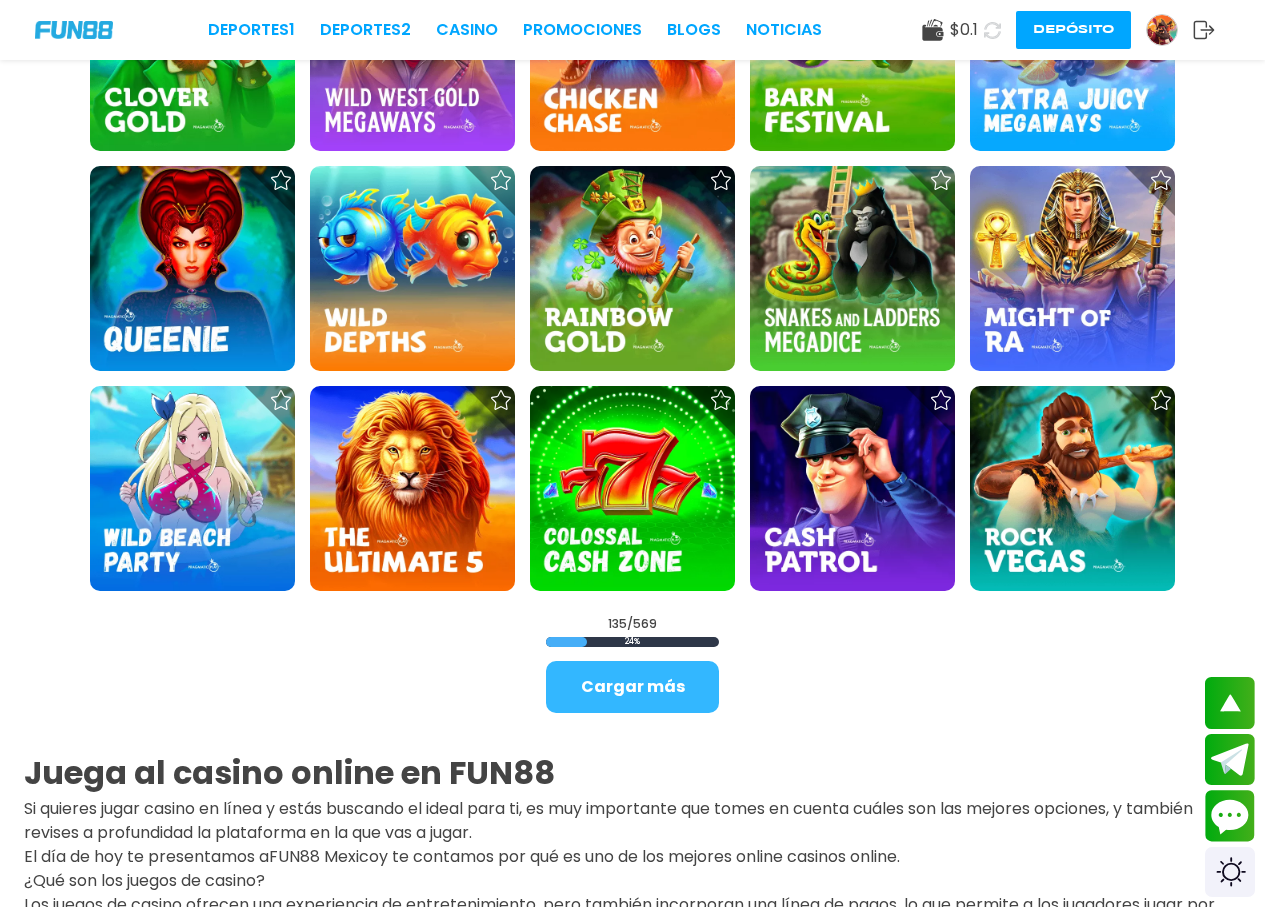click on "Cargar más" at bounding box center (632, 687) 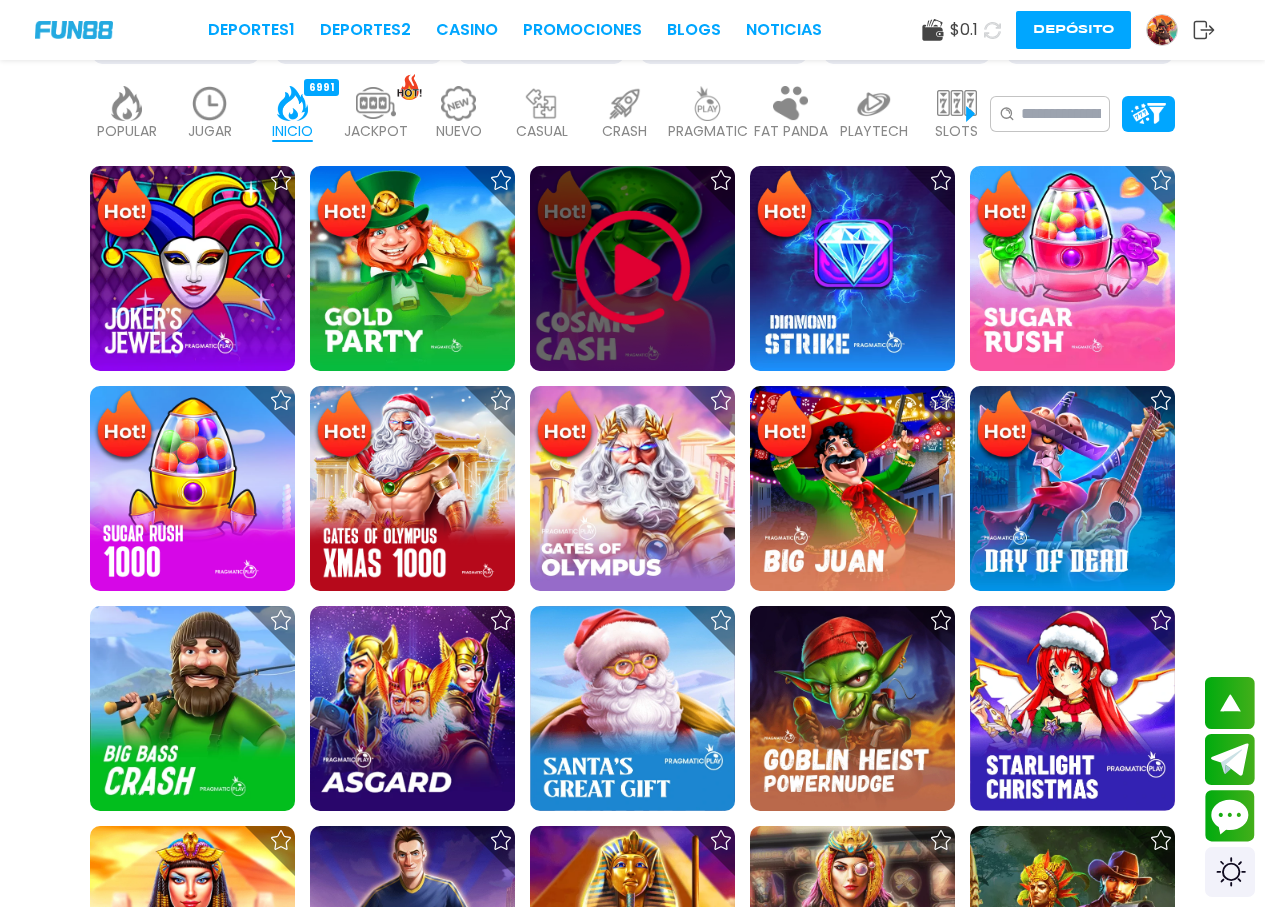 scroll, scrollTop: 0, scrollLeft: 0, axis: both 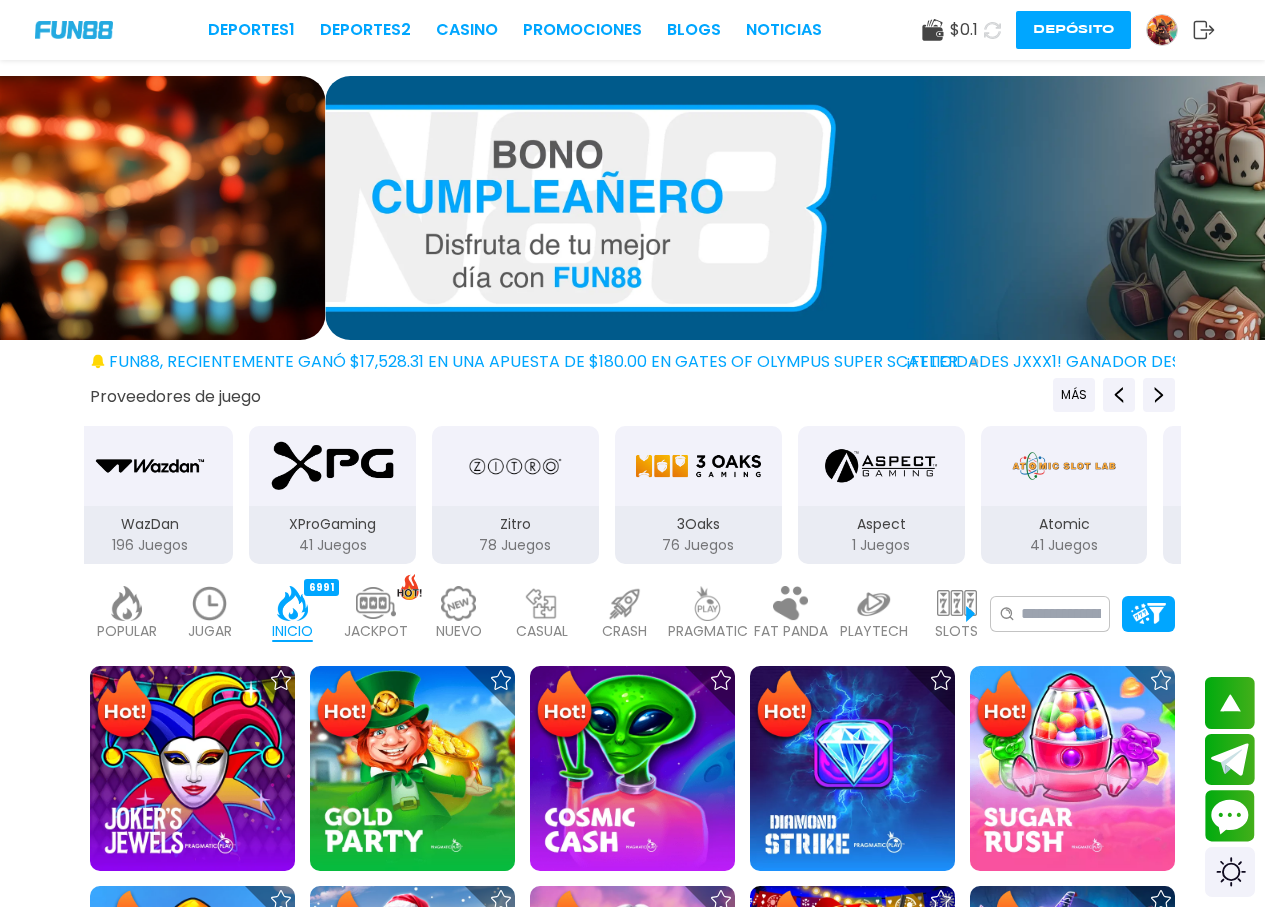 drag, startPoint x: 1008, startPoint y: 508, endPoint x: 389, endPoint y: 565, distance: 621.61884 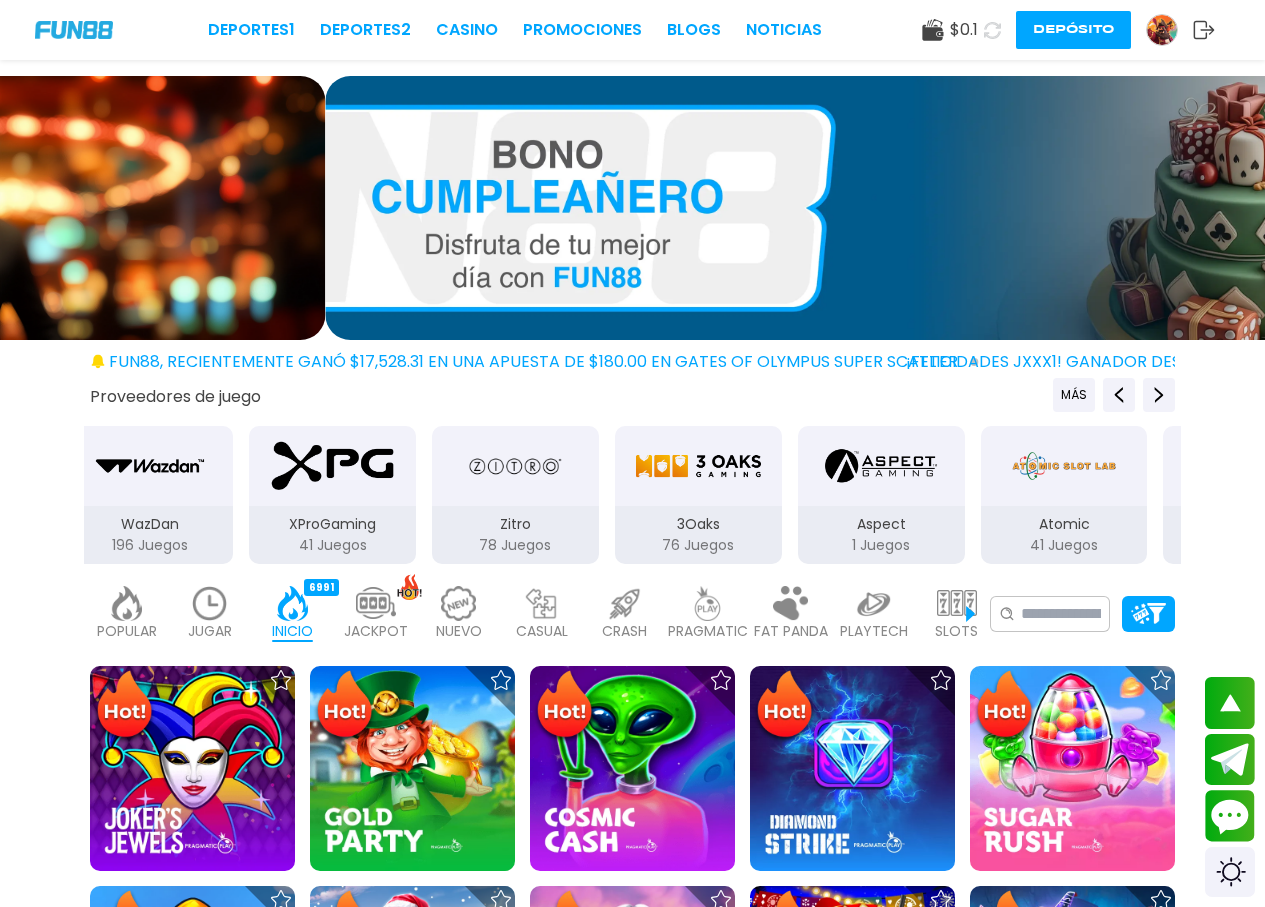 click on "Zitro 78   Juegos" at bounding box center [515, 535] 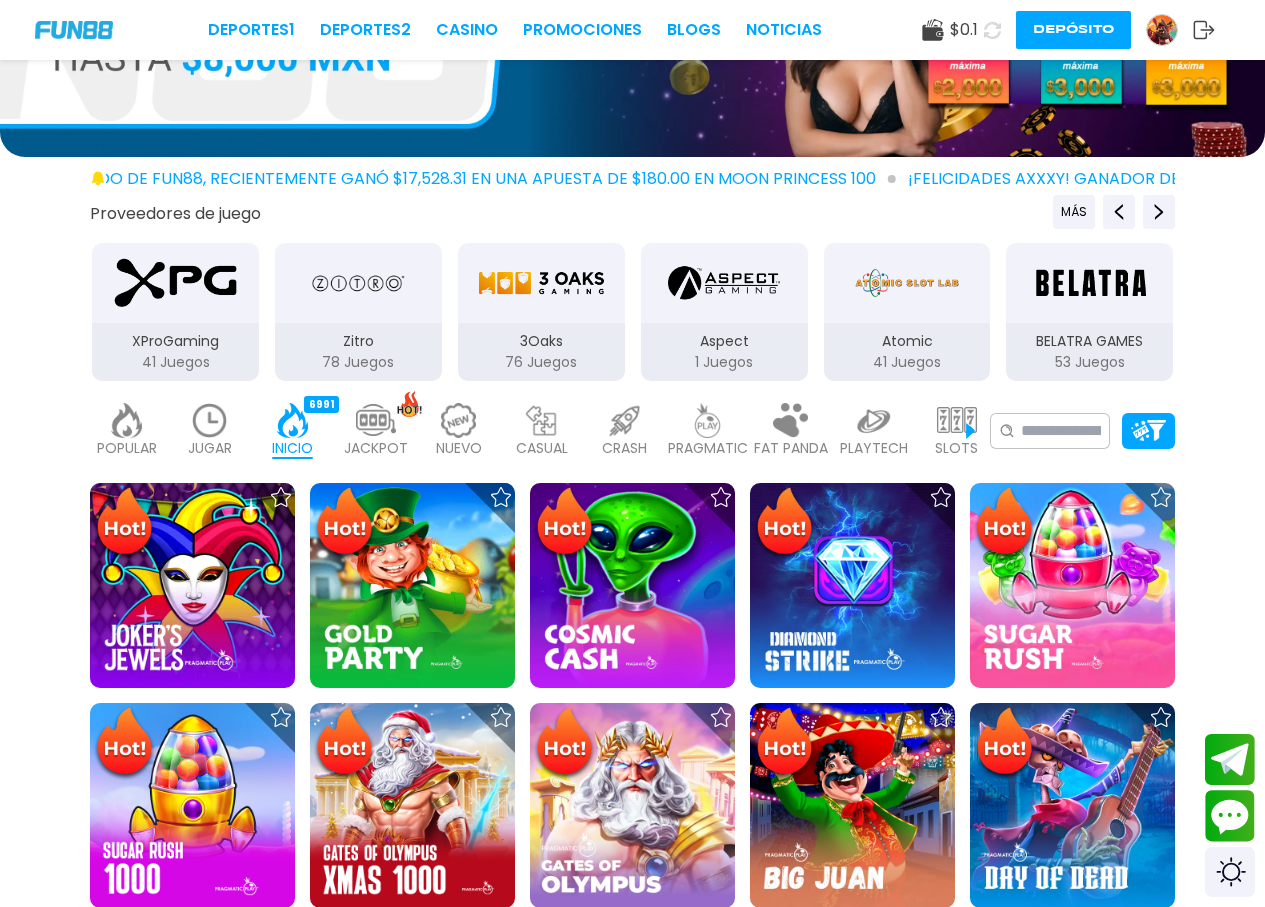 scroll, scrollTop: 200, scrollLeft: 0, axis: vertical 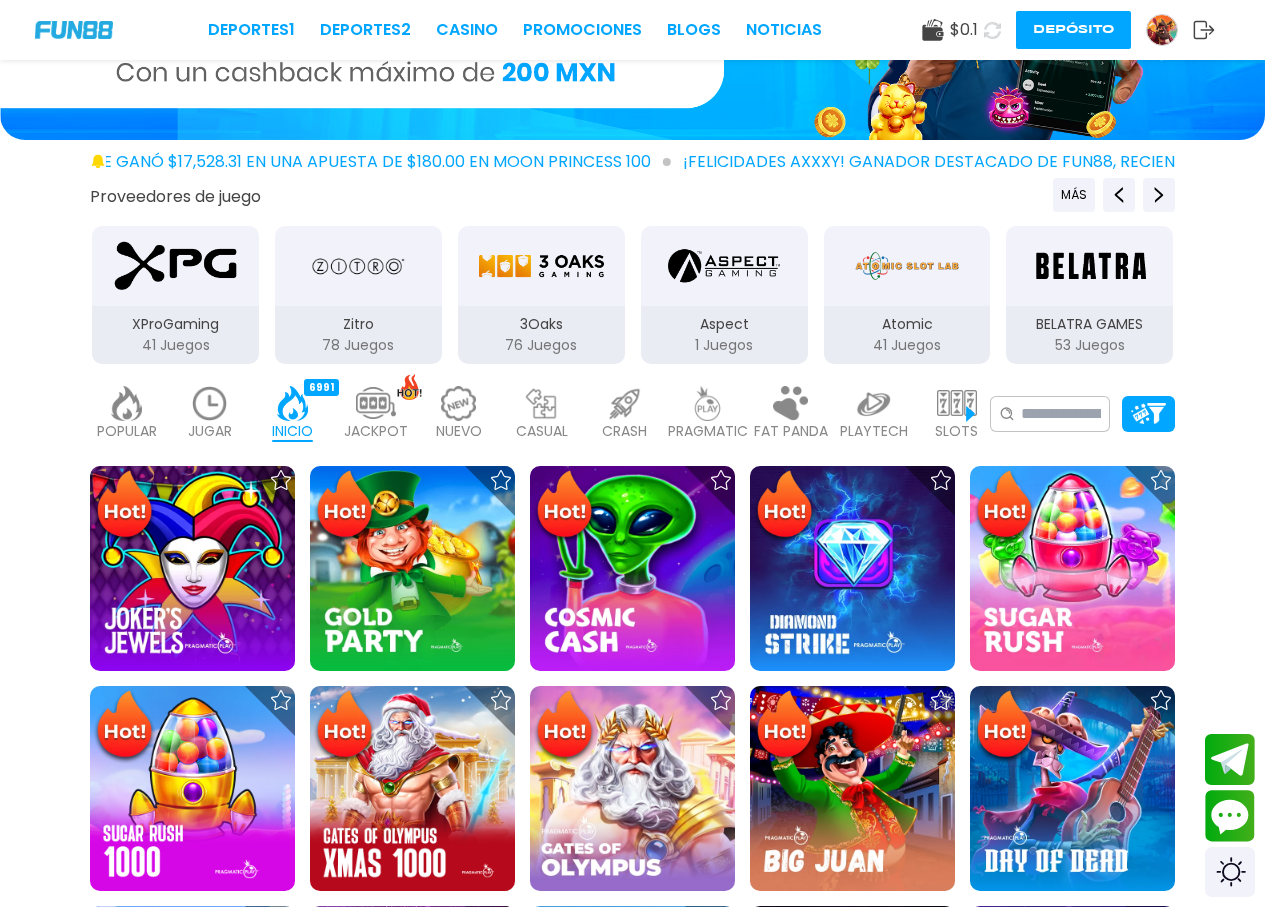 click at bounding box center (708, 403) 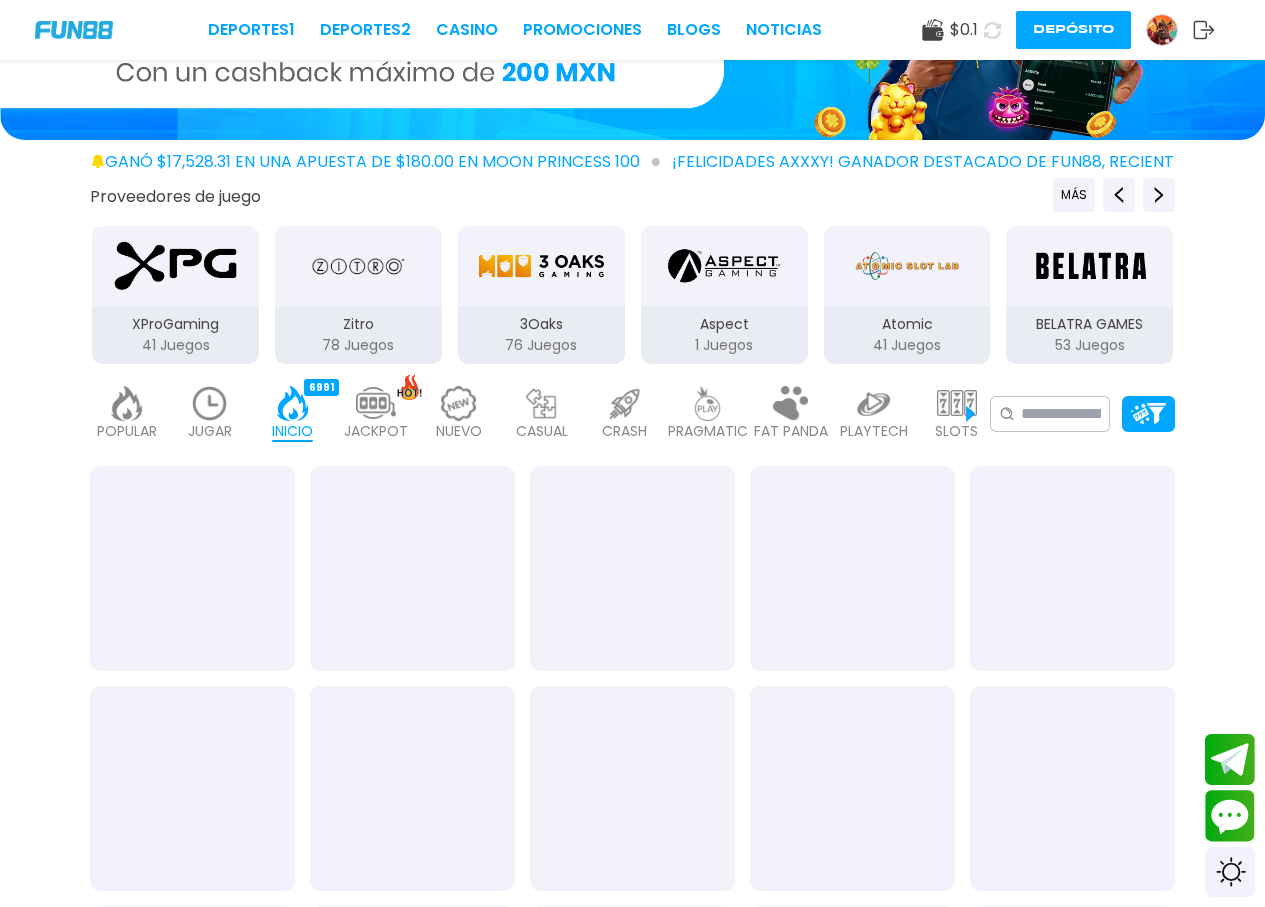 click at bounding box center [708, 403] 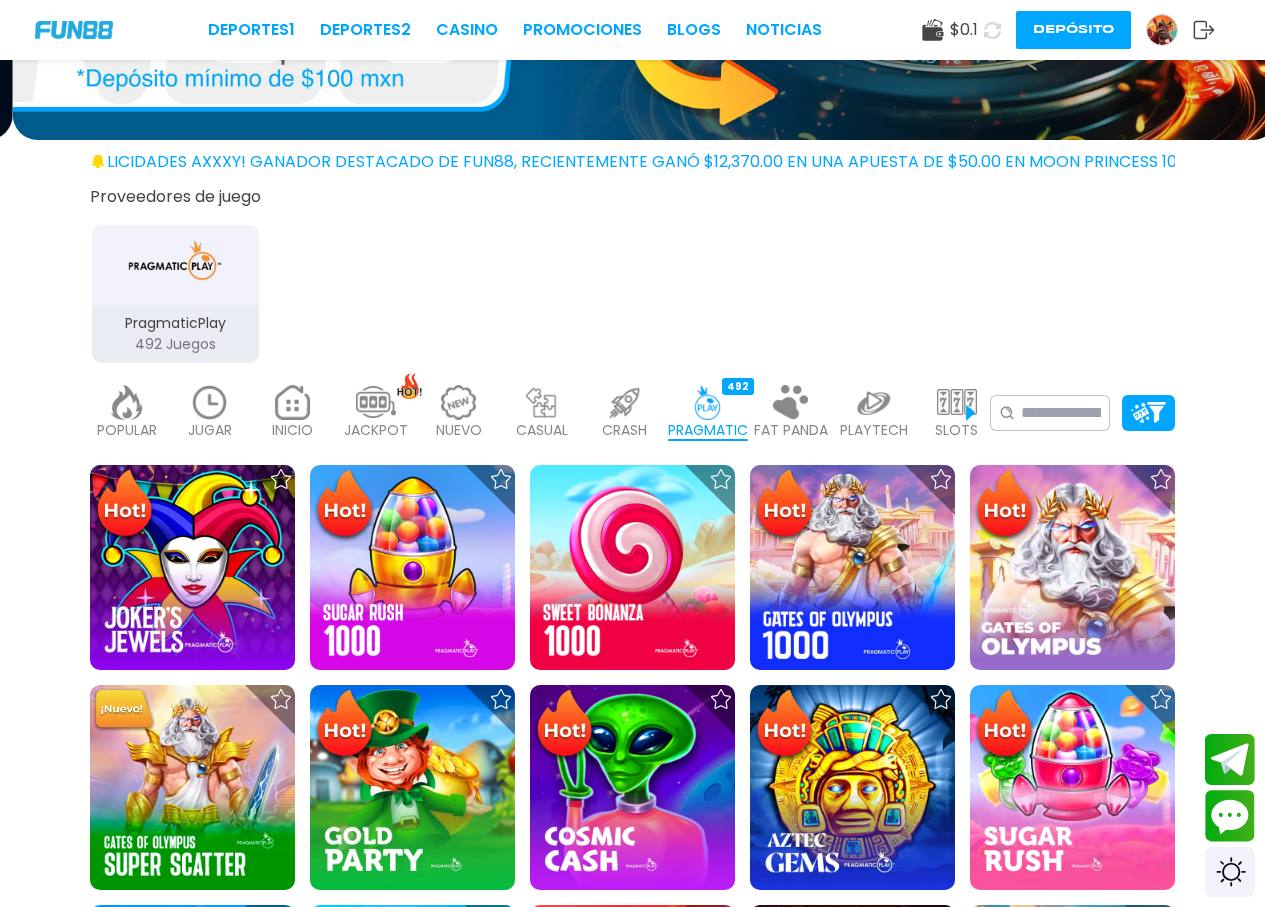 click at bounding box center [957, 402] 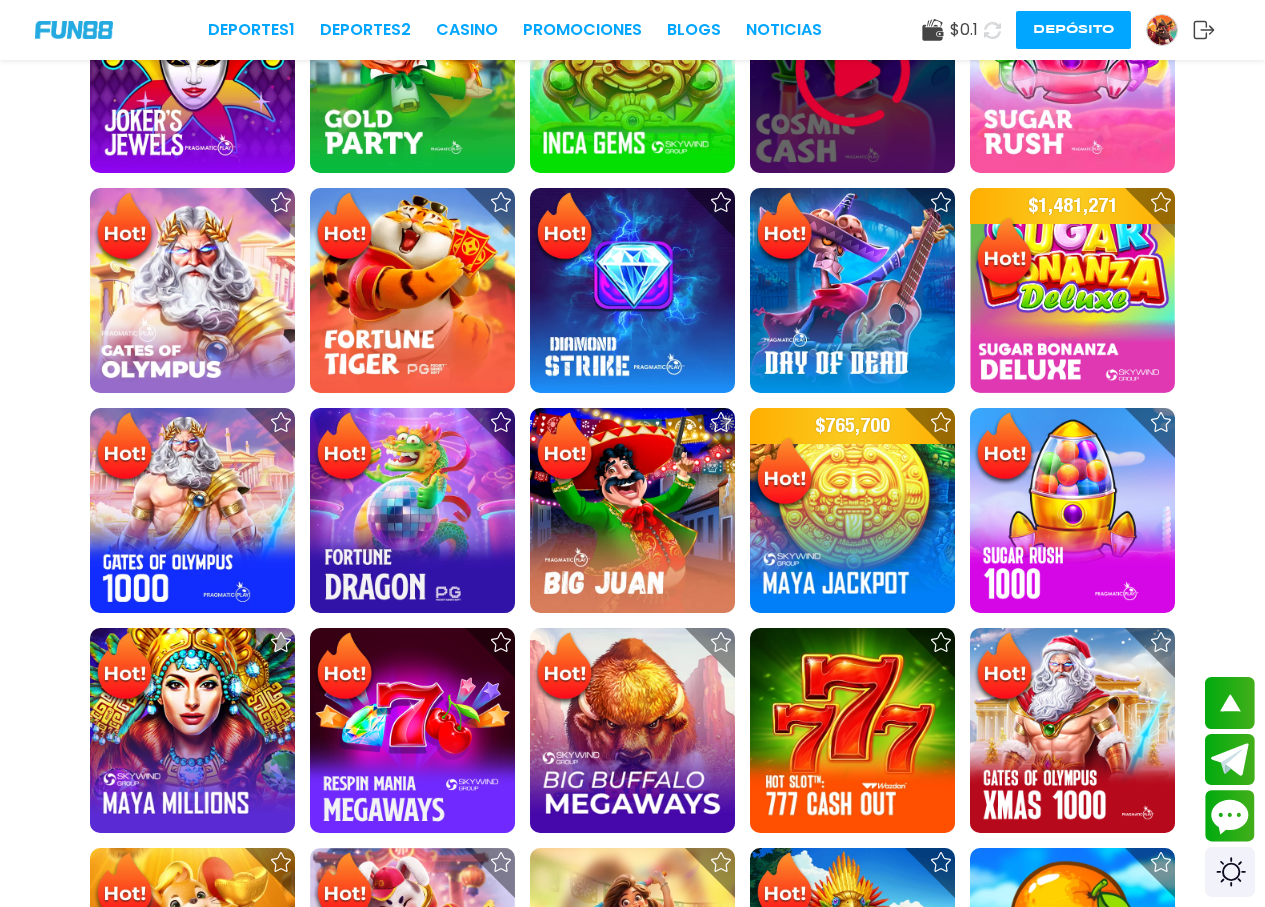 scroll, scrollTop: 400, scrollLeft: 0, axis: vertical 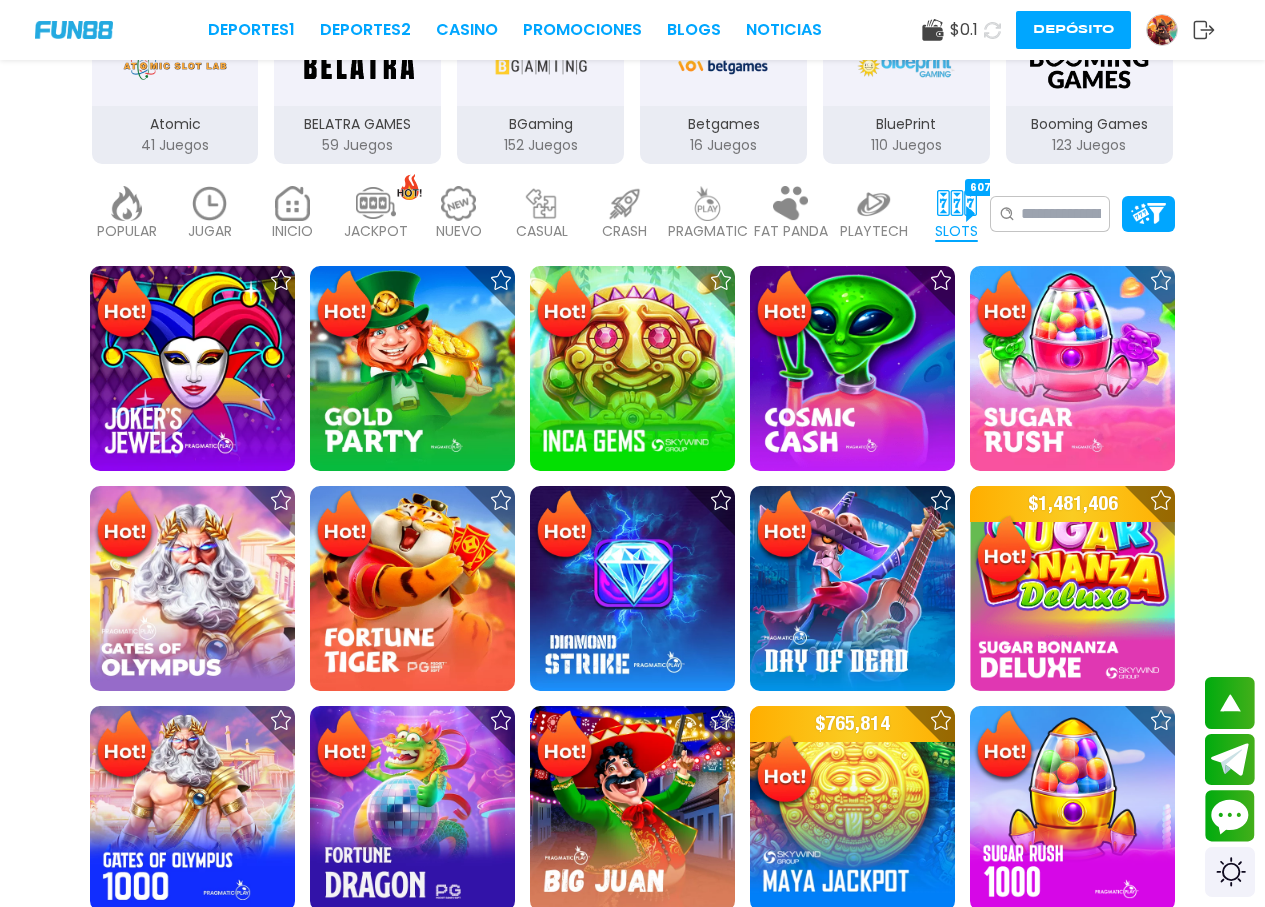 click at bounding box center (957, 203) 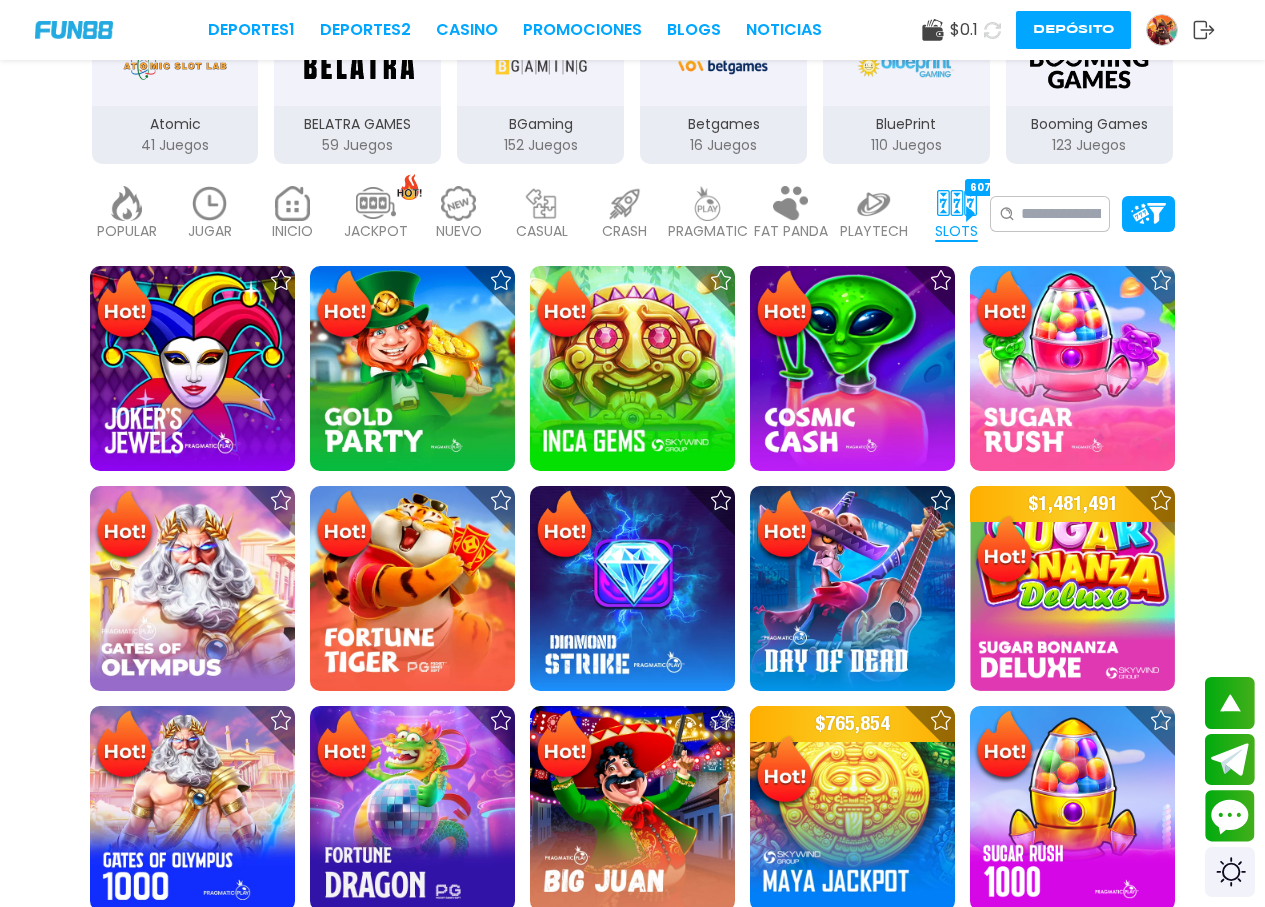 click at bounding box center (957, 203) 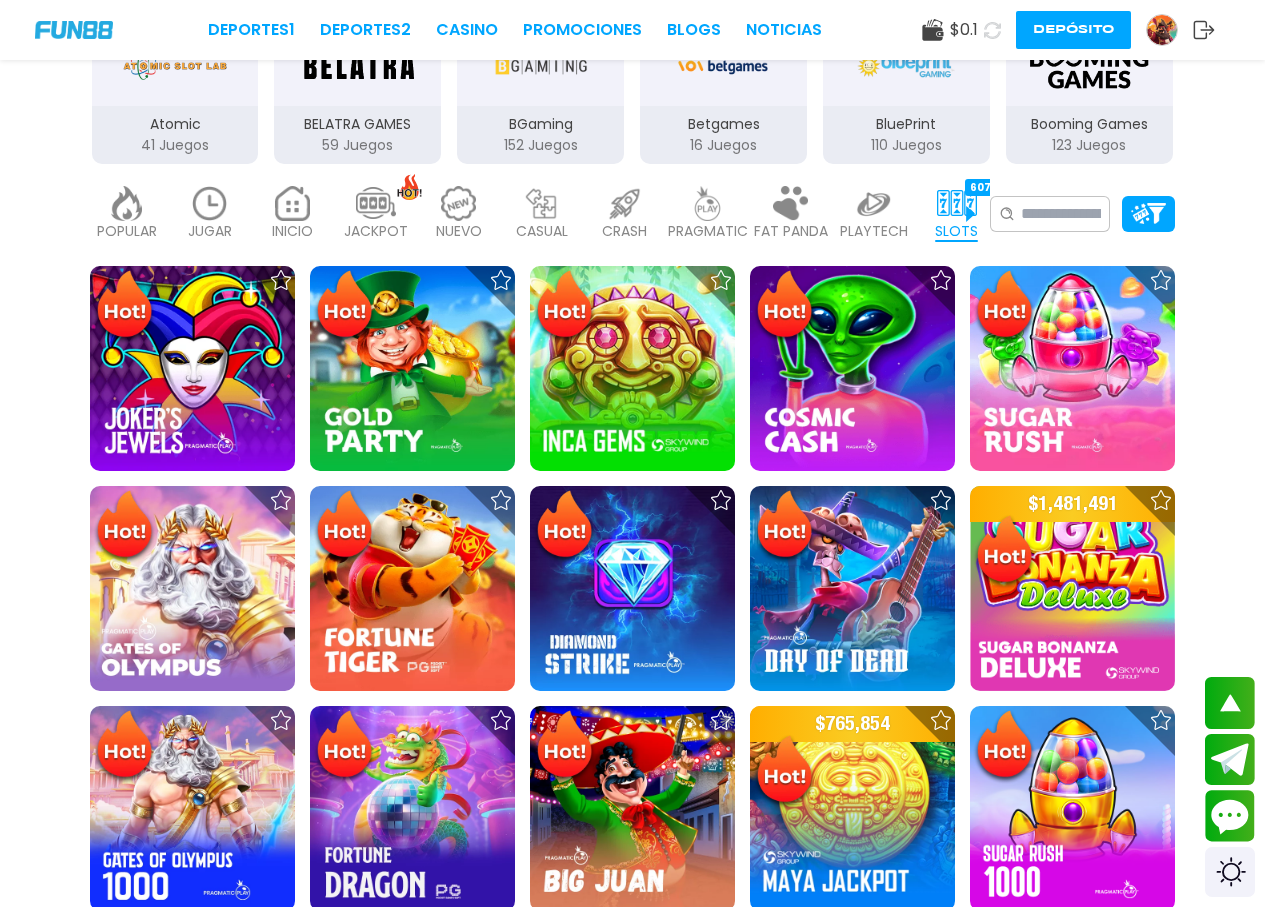click at bounding box center (957, 203) 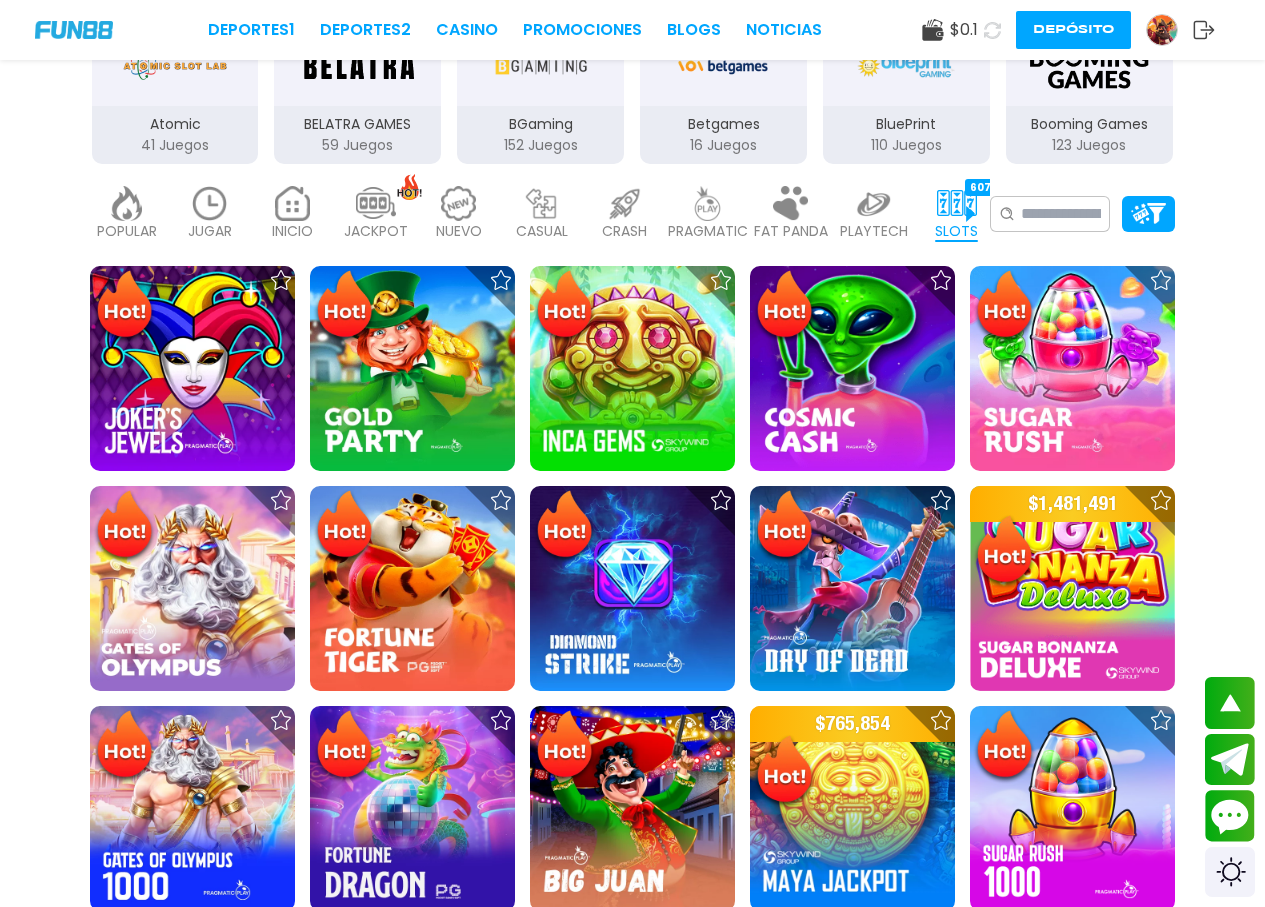 click at bounding box center [957, 203] 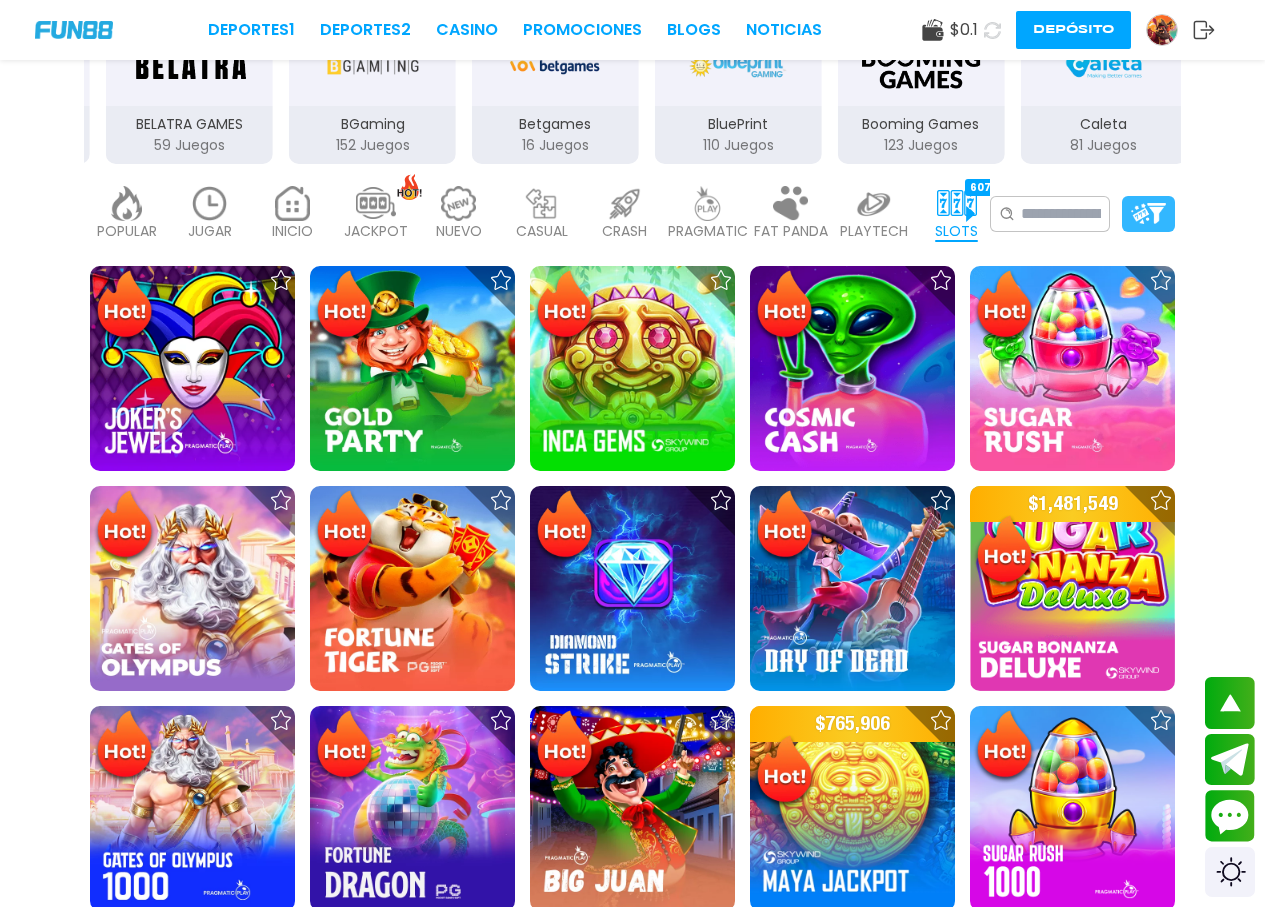 click at bounding box center [1148, 213] 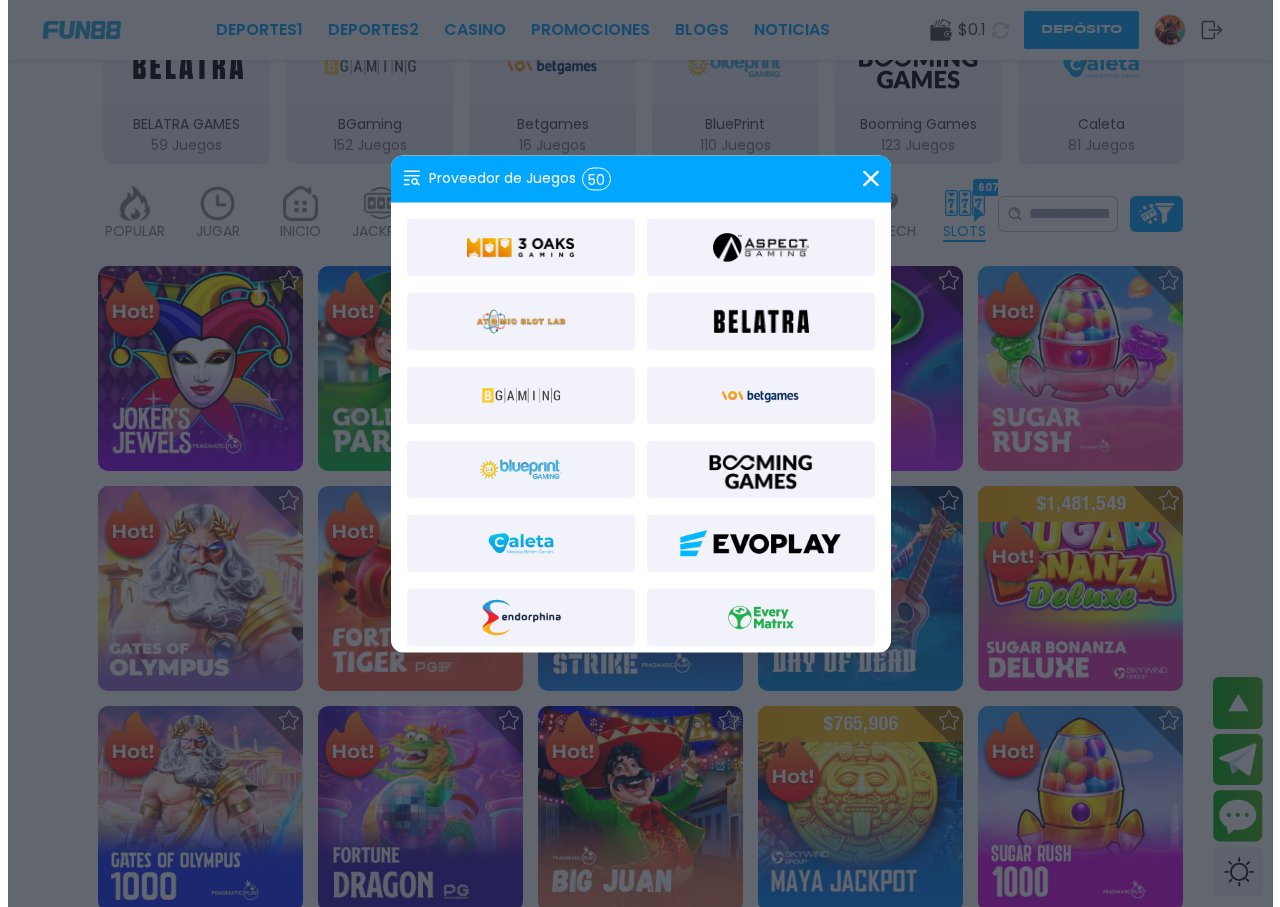 scroll, scrollTop: 403, scrollLeft: 0, axis: vertical 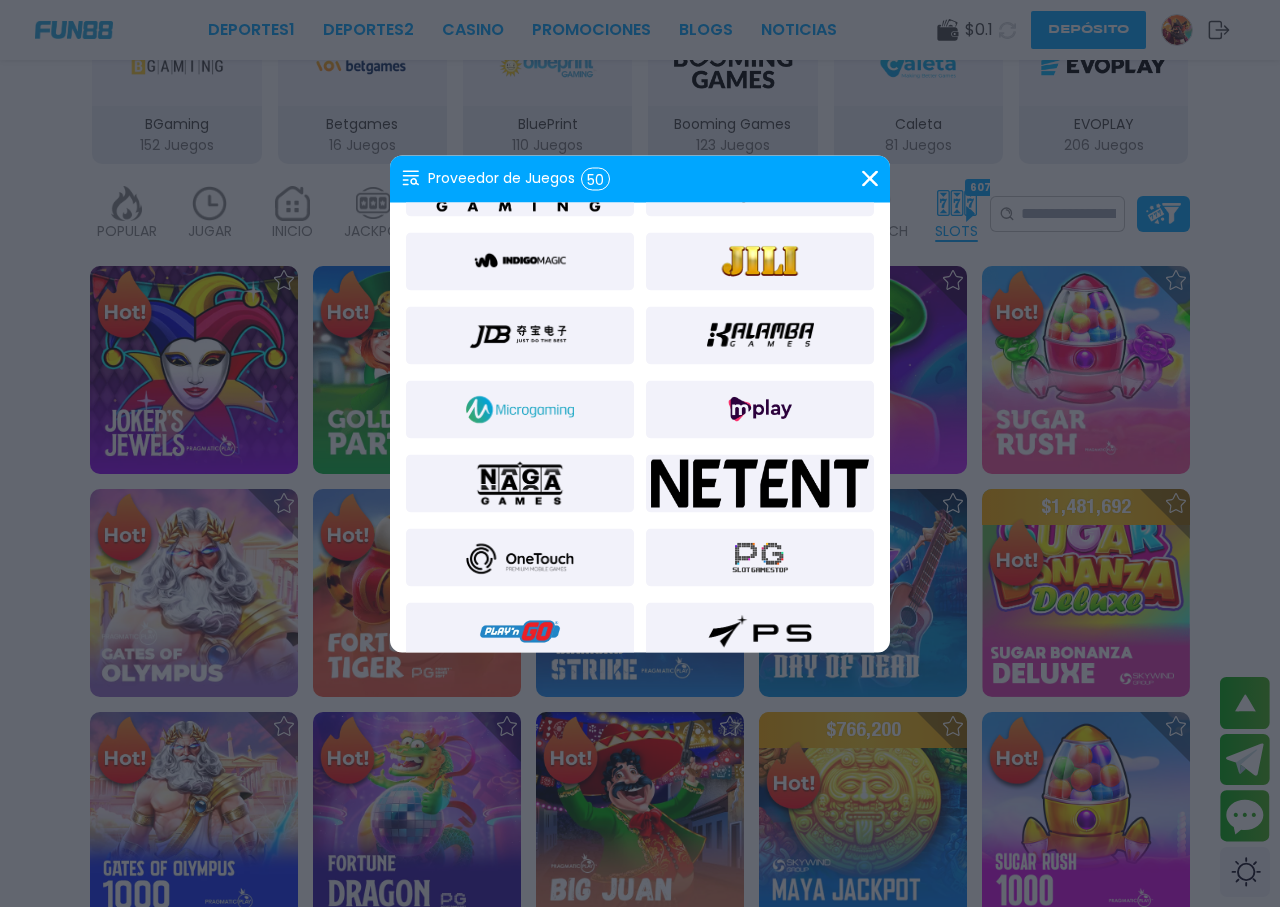 click at bounding box center [640, 453] 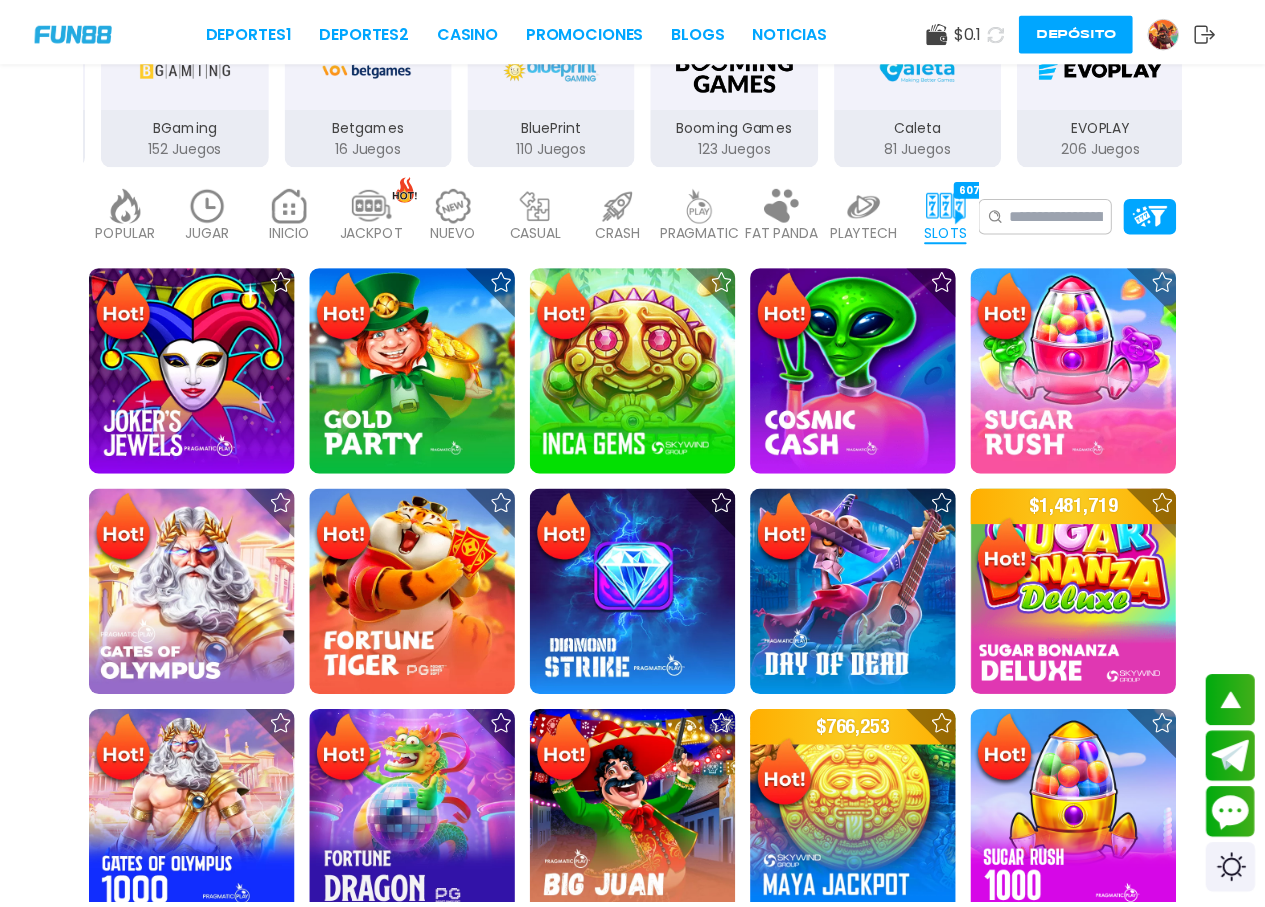 scroll, scrollTop: 400, scrollLeft: 0, axis: vertical 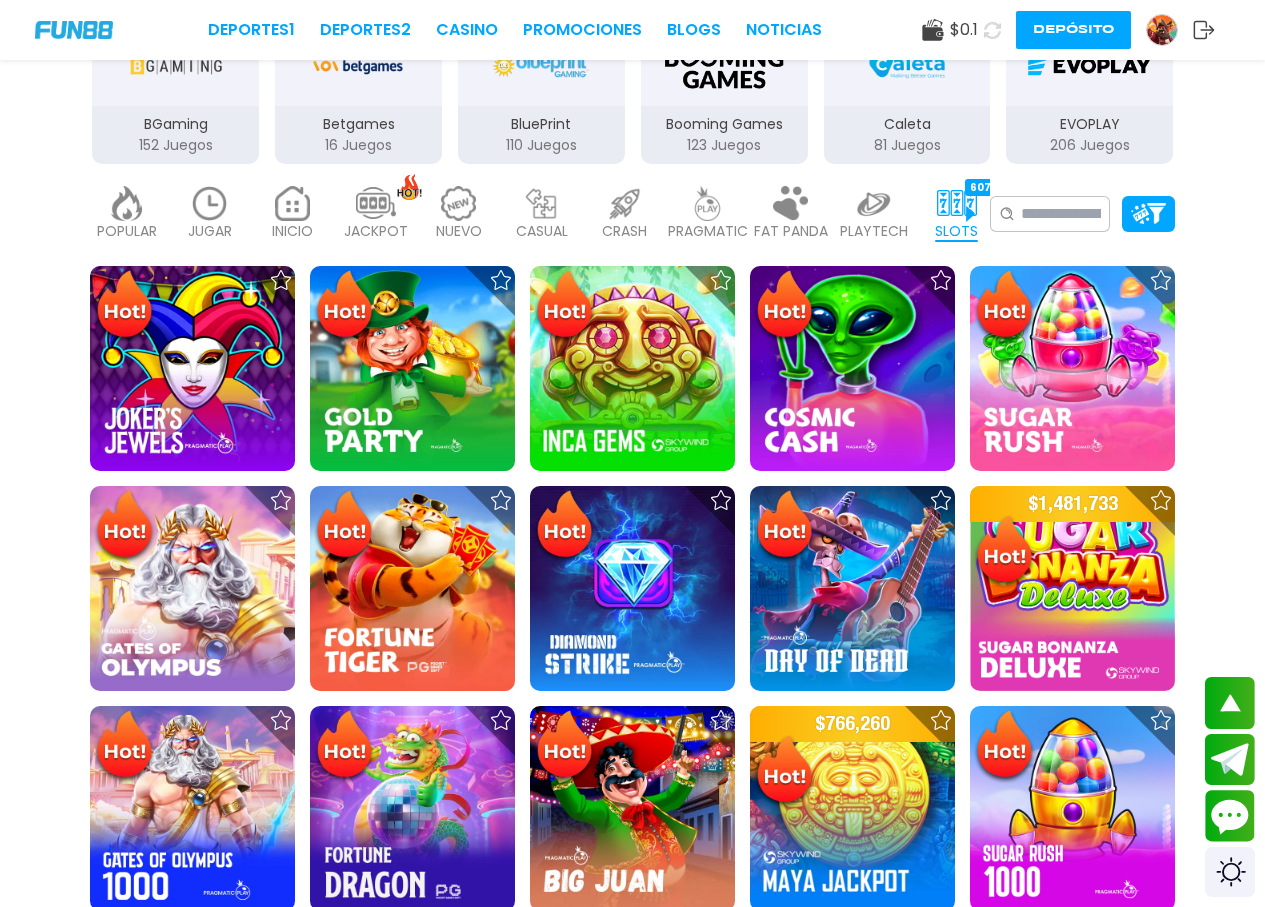 click at bounding box center [625, 203] 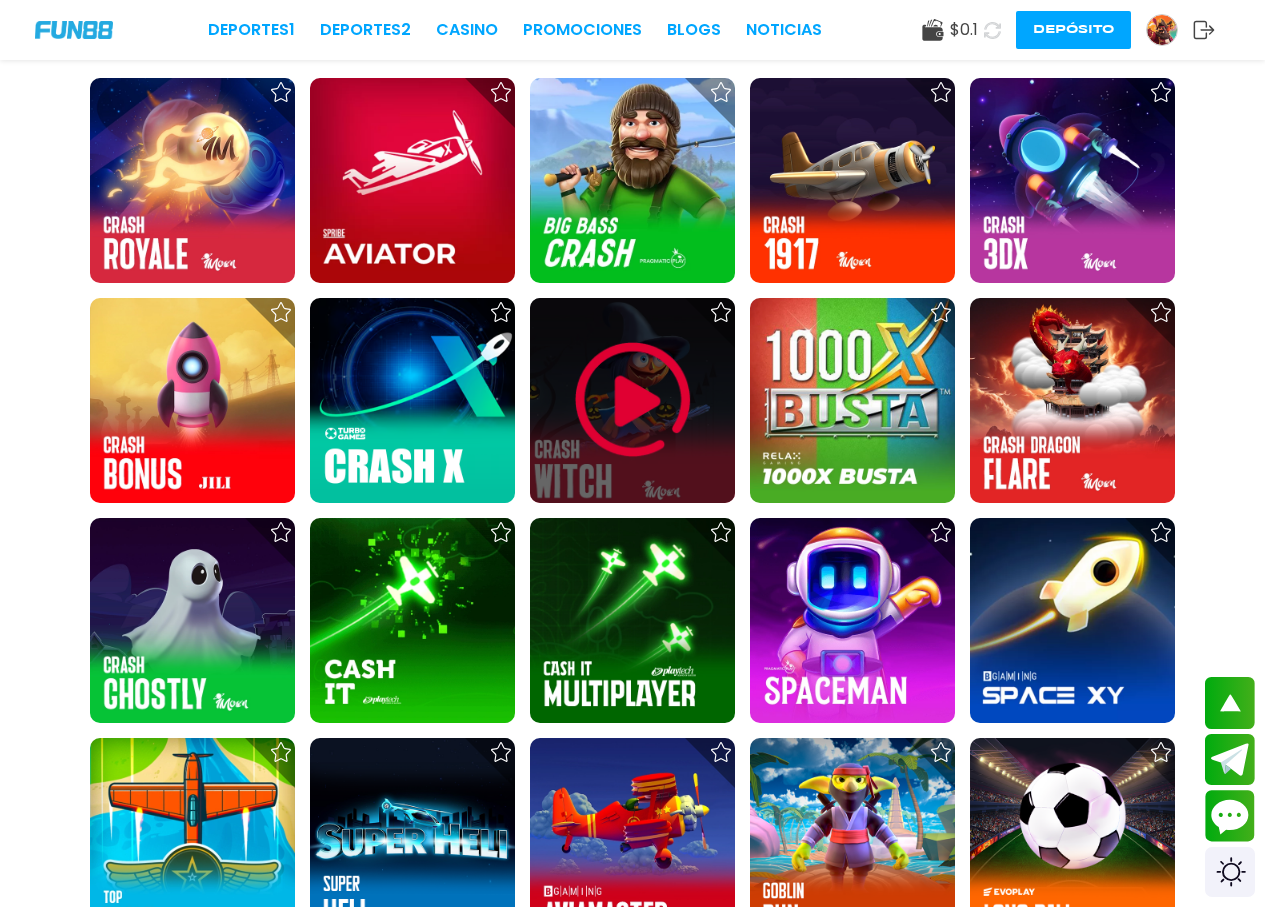 scroll, scrollTop: 400, scrollLeft: 0, axis: vertical 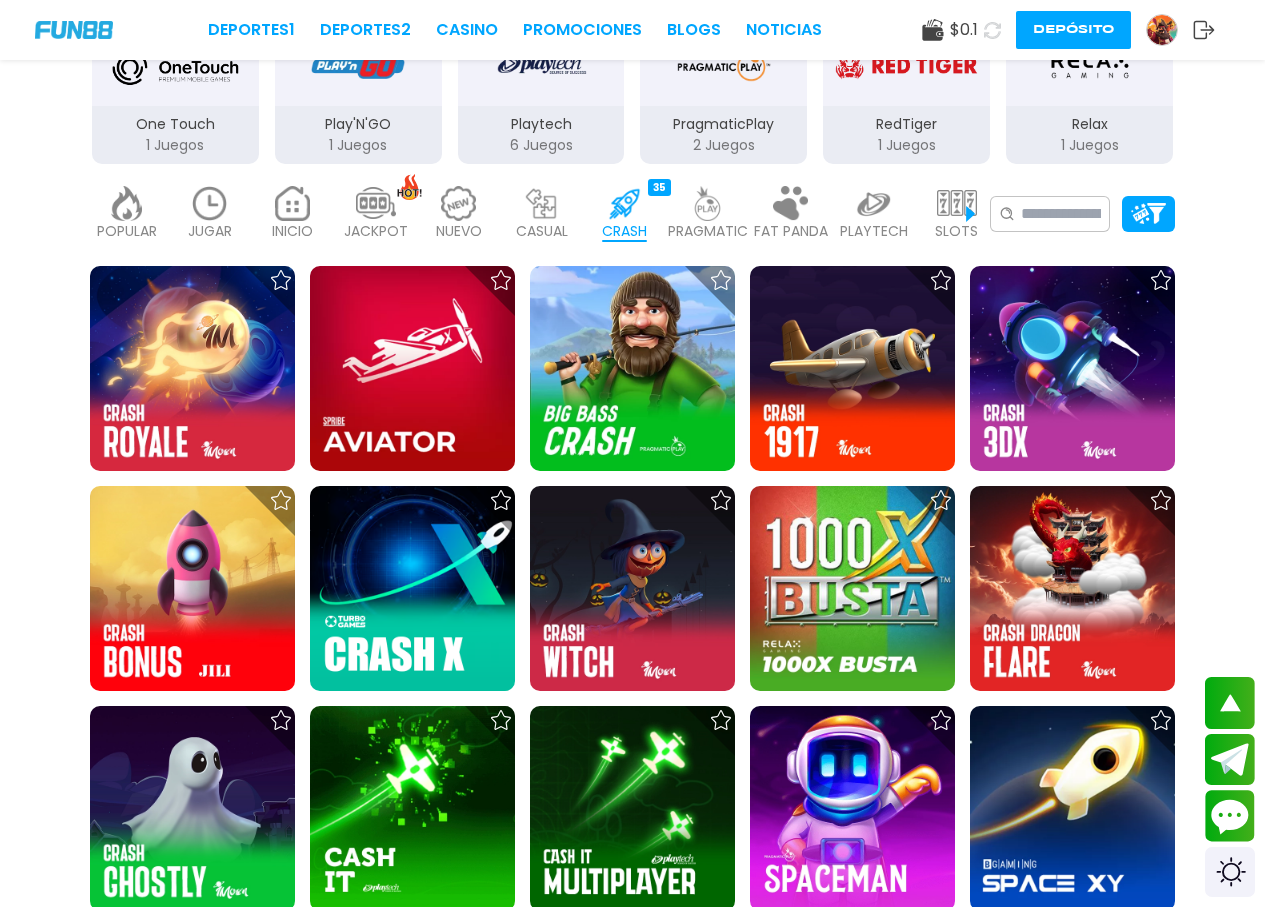 click at bounding box center [542, 203] 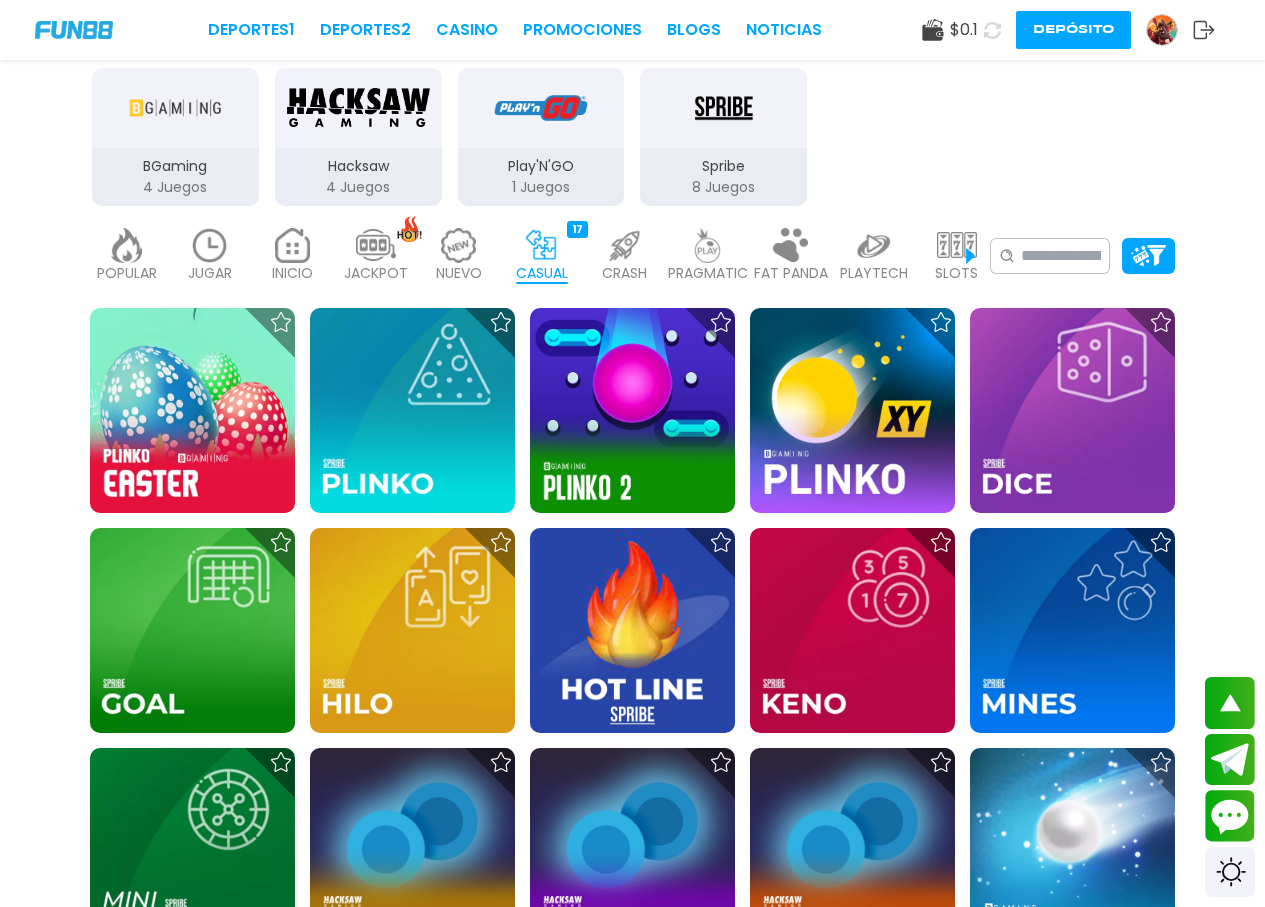 scroll, scrollTop: 200, scrollLeft: 0, axis: vertical 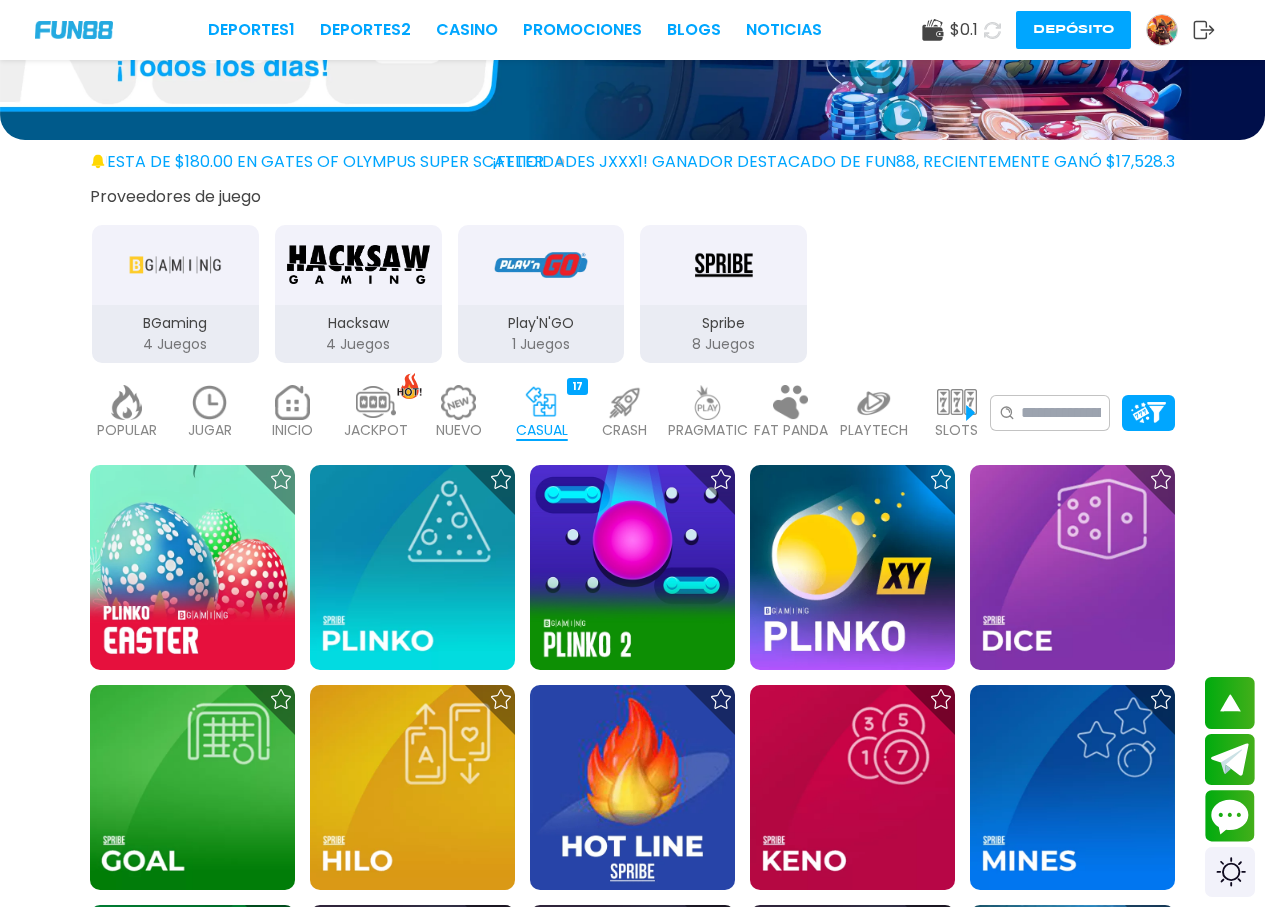 drag, startPoint x: 464, startPoint y: 433, endPoint x: 473, endPoint y: 414, distance: 21.023796 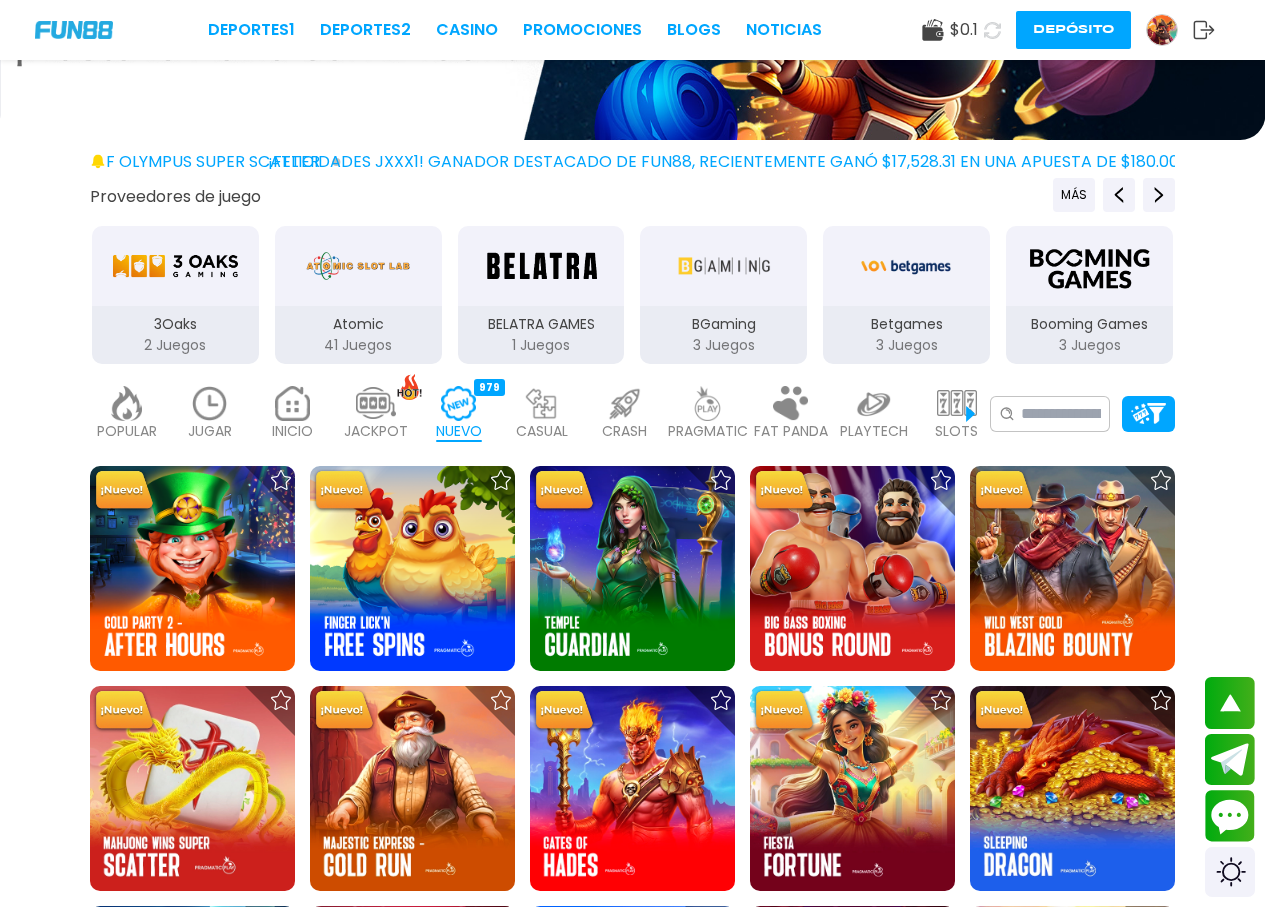 click at bounding box center (293, 403) 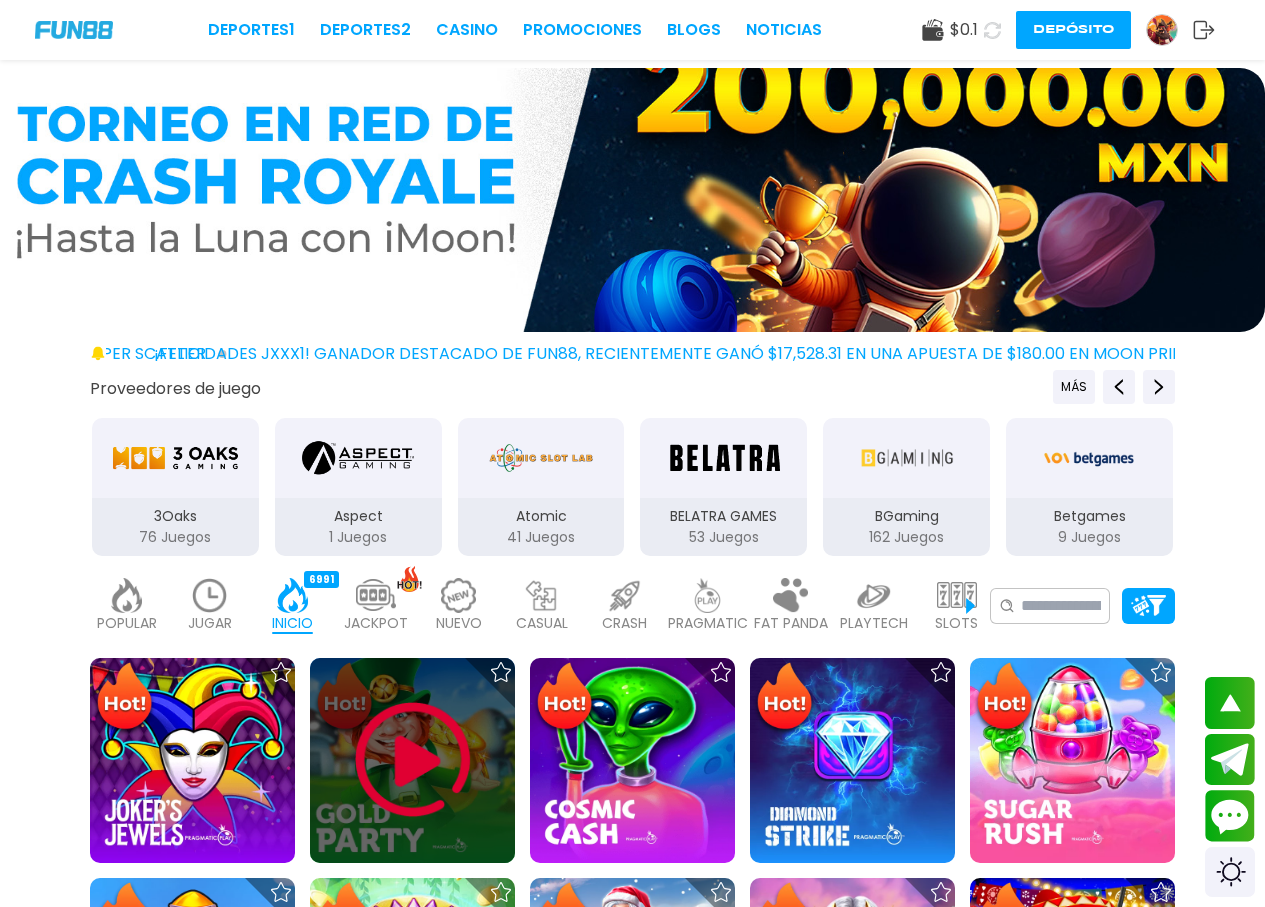 scroll, scrollTop: 400, scrollLeft: 0, axis: vertical 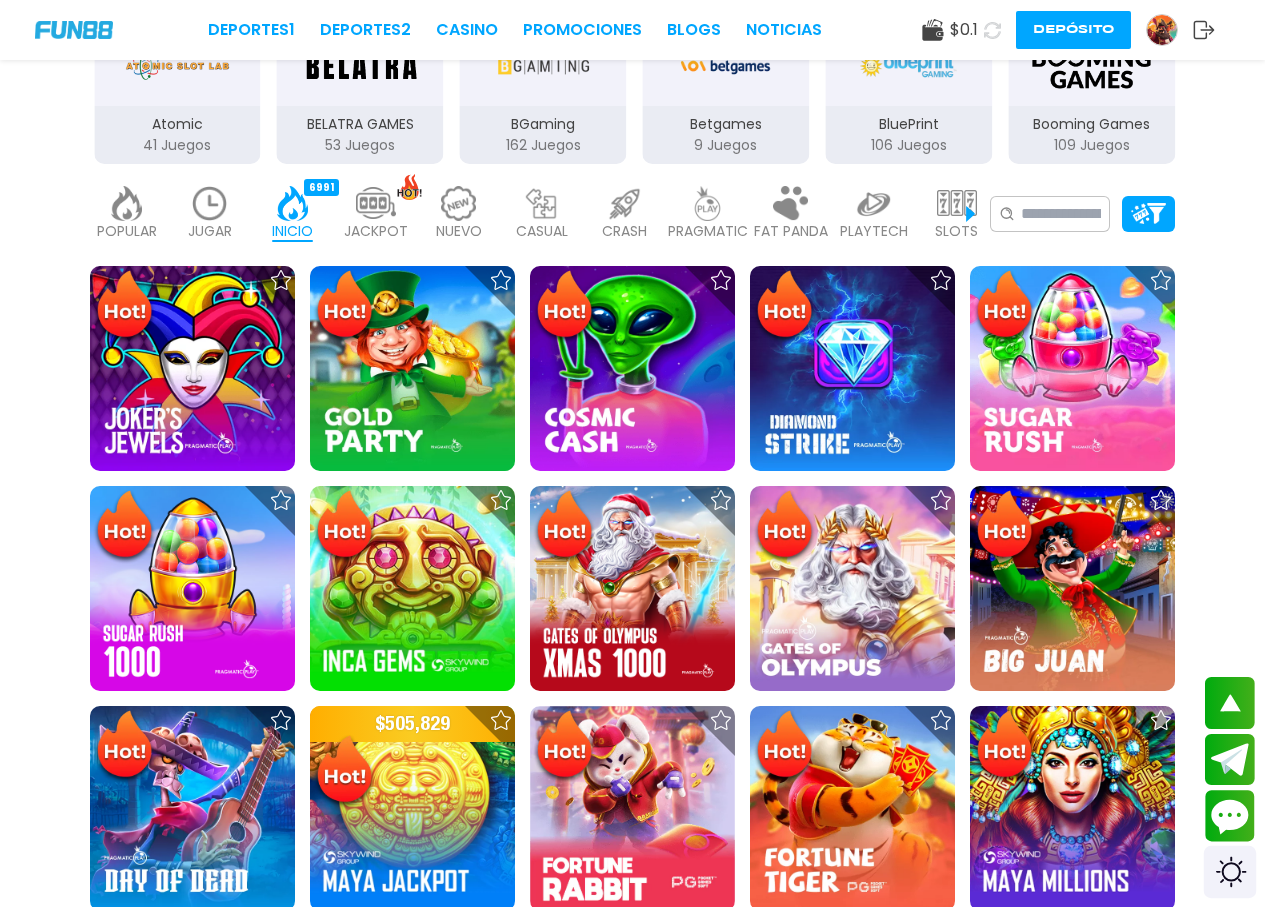 click at bounding box center (1230, 872) 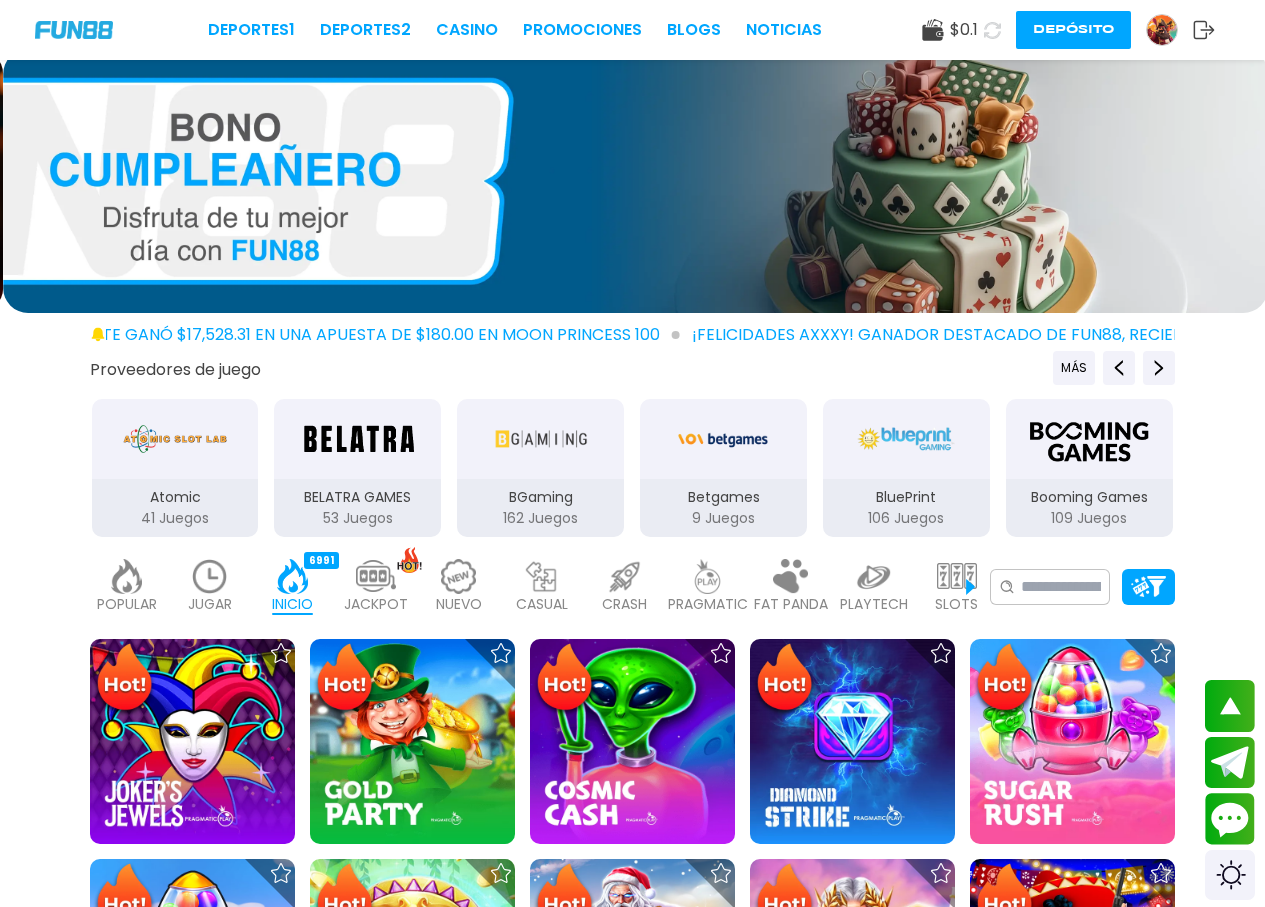 scroll, scrollTop: 0, scrollLeft: 0, axis: both 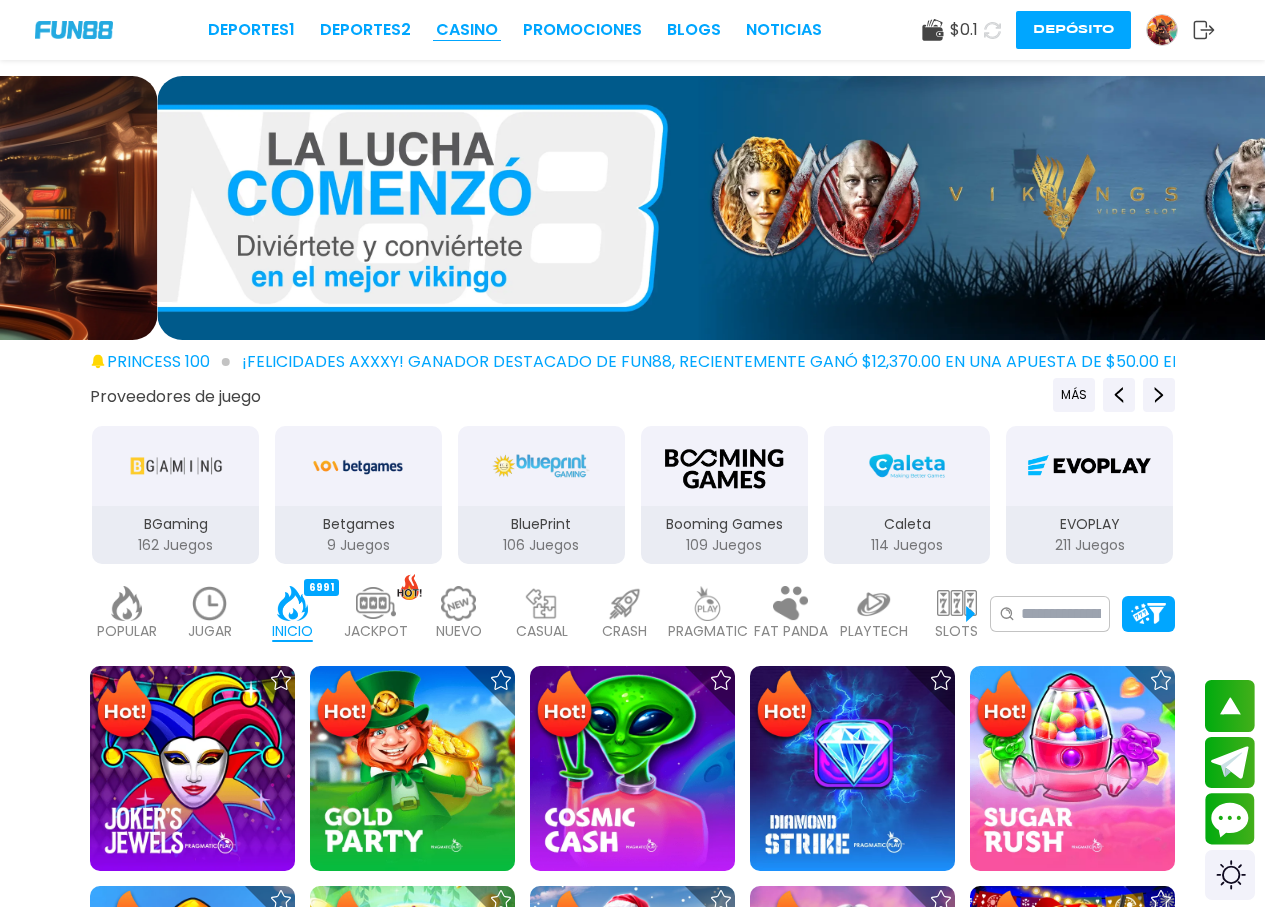 click on "CASINO" at bounding box center (467, 30) 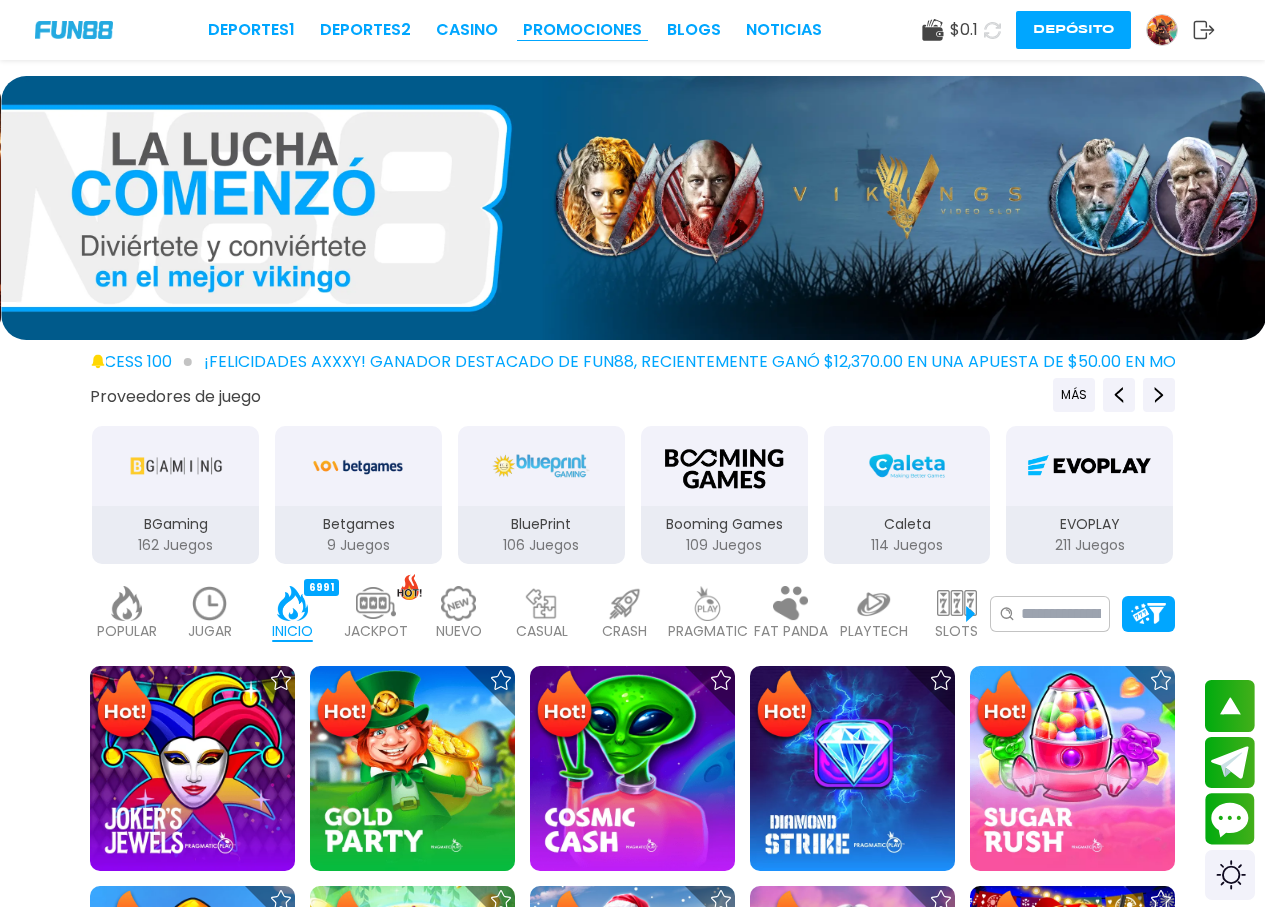 click on "Promociones" at bounding box center (582, 30) 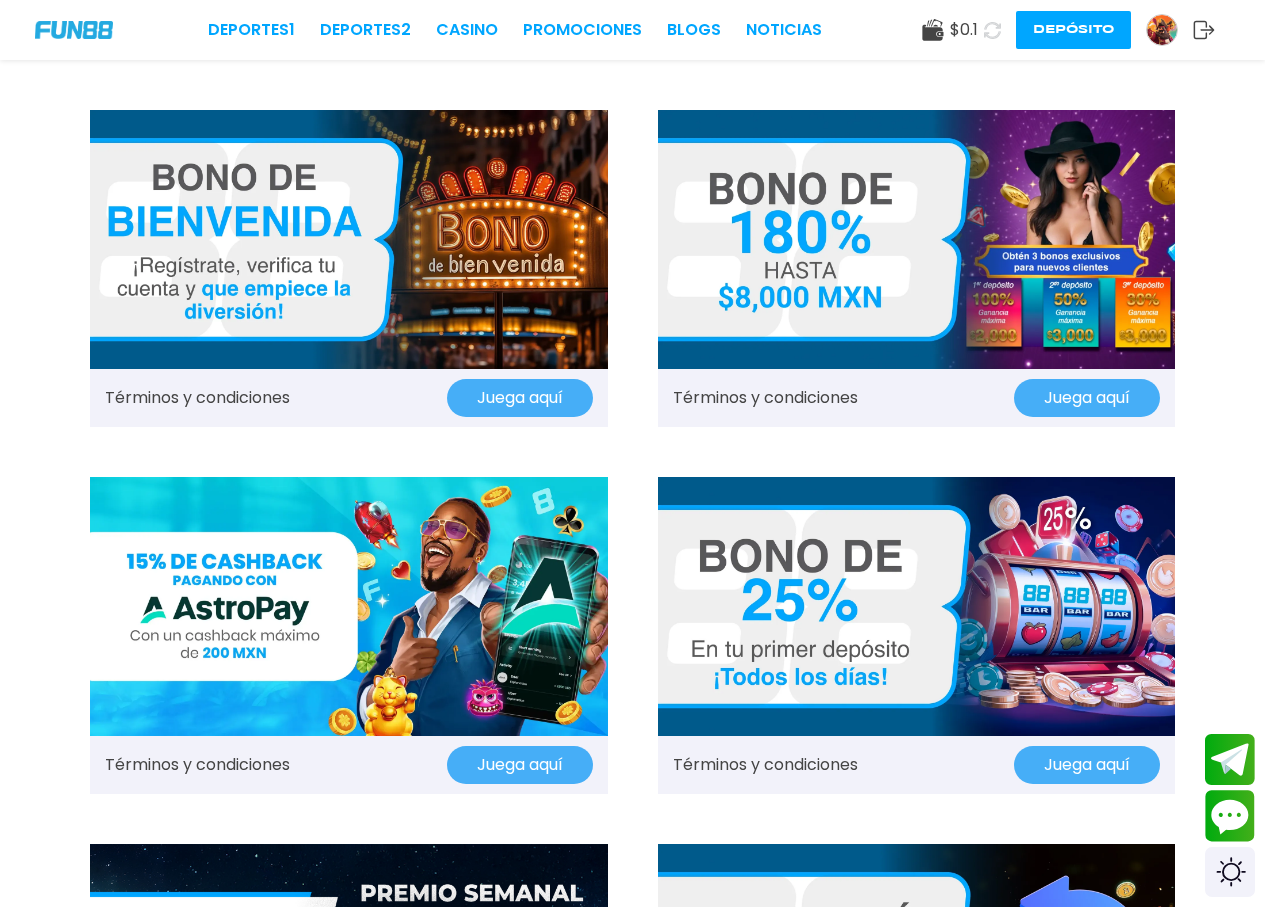 click on "Deportes  1 Deportes  2 CASINO Promociones BLOGS NOTICIAS $ 0.1 Depósito" at bounding box center [632, 30] 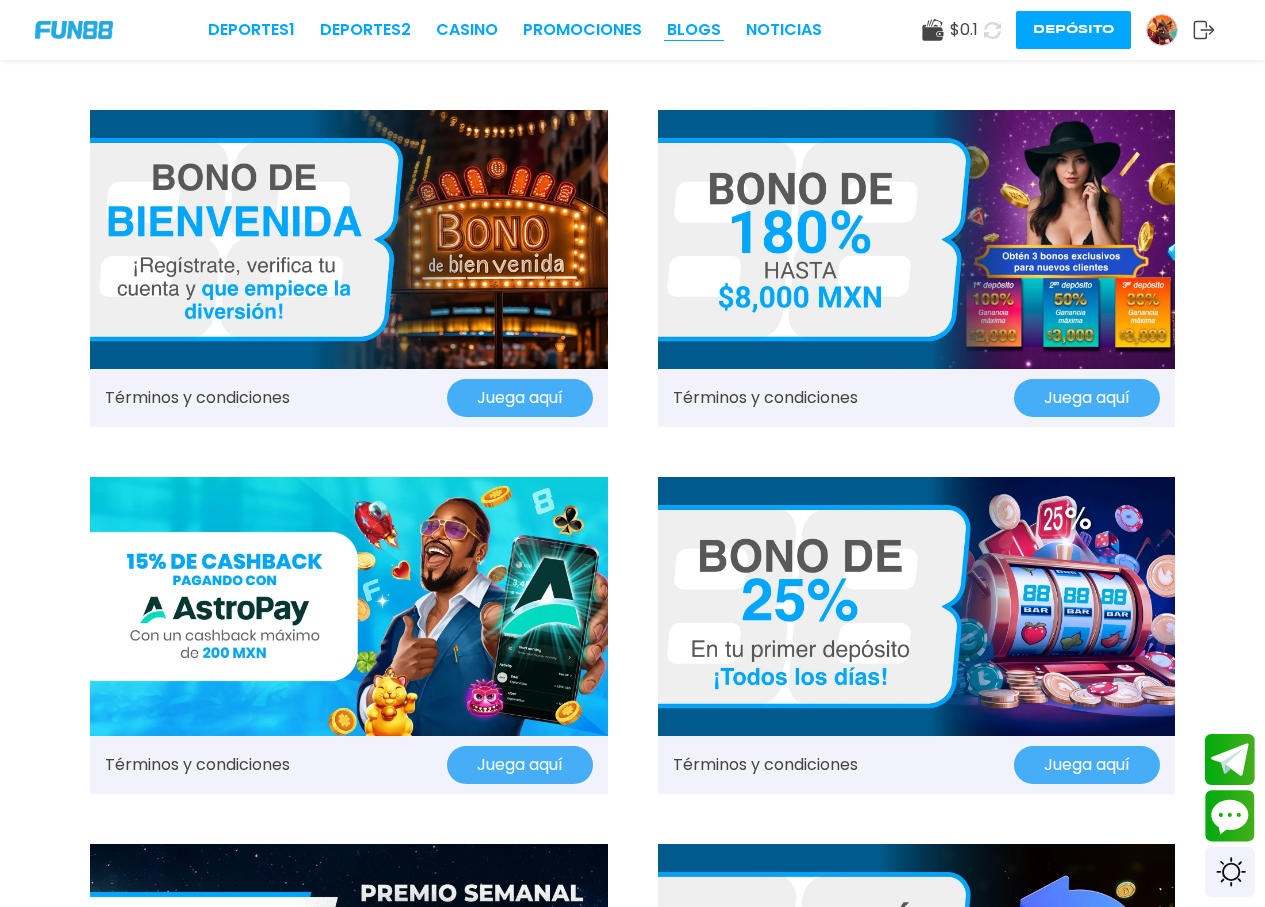click on "BLOGS" at bounding box center (694, 30) 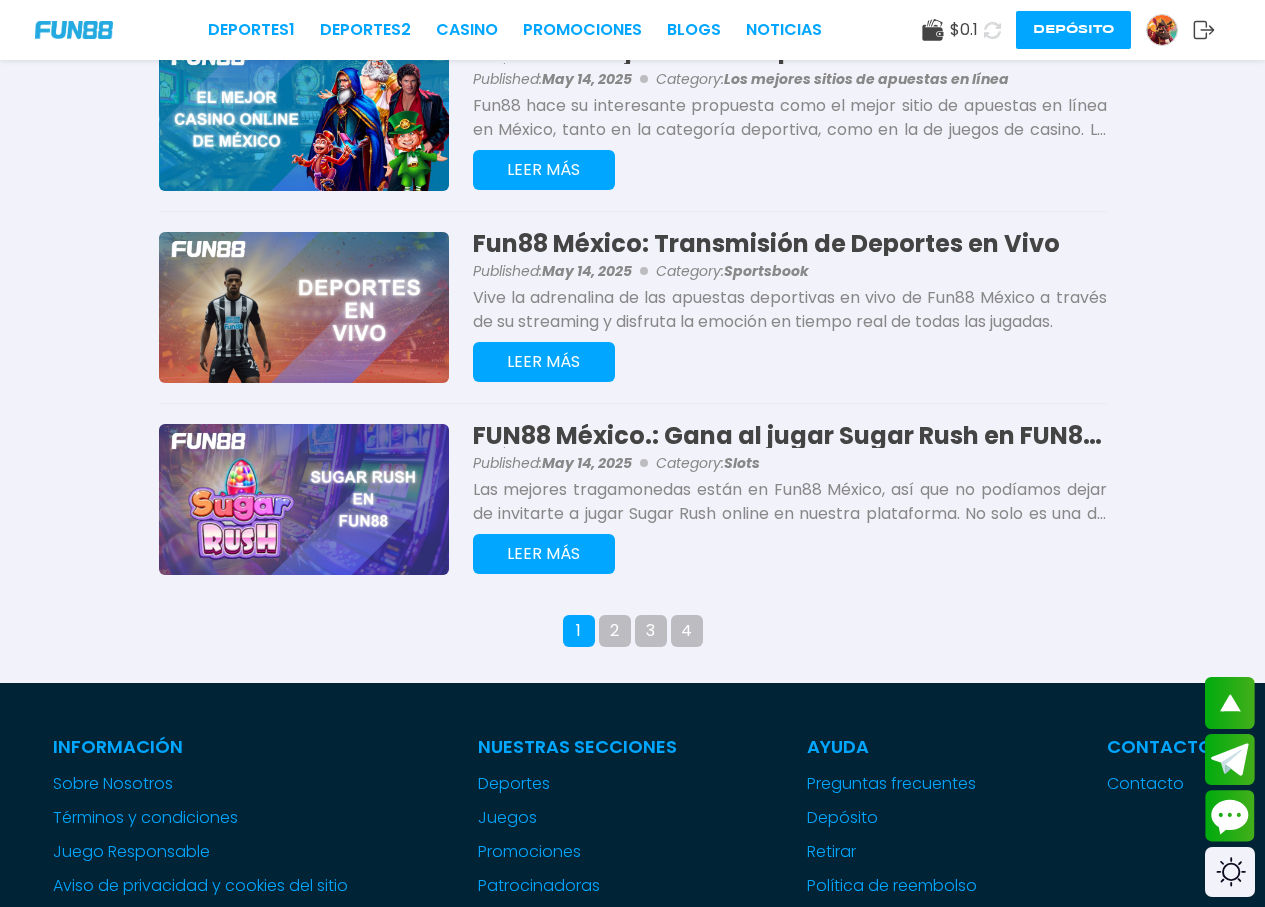 scroll, scrollTop: 1500, scrollLeft: 0, axis: vertical 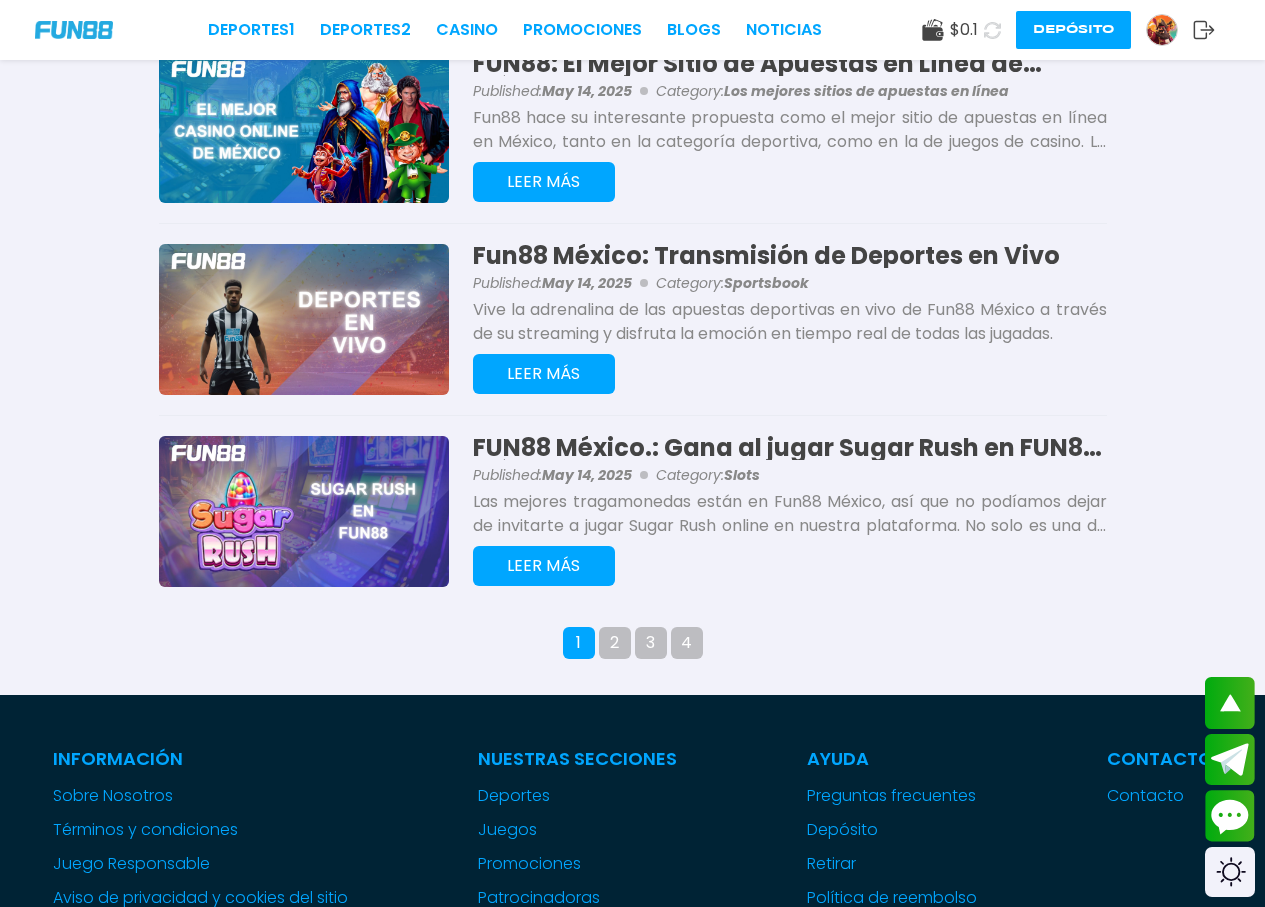 click on "LEER MÁS" at bounding box center (544, 566) 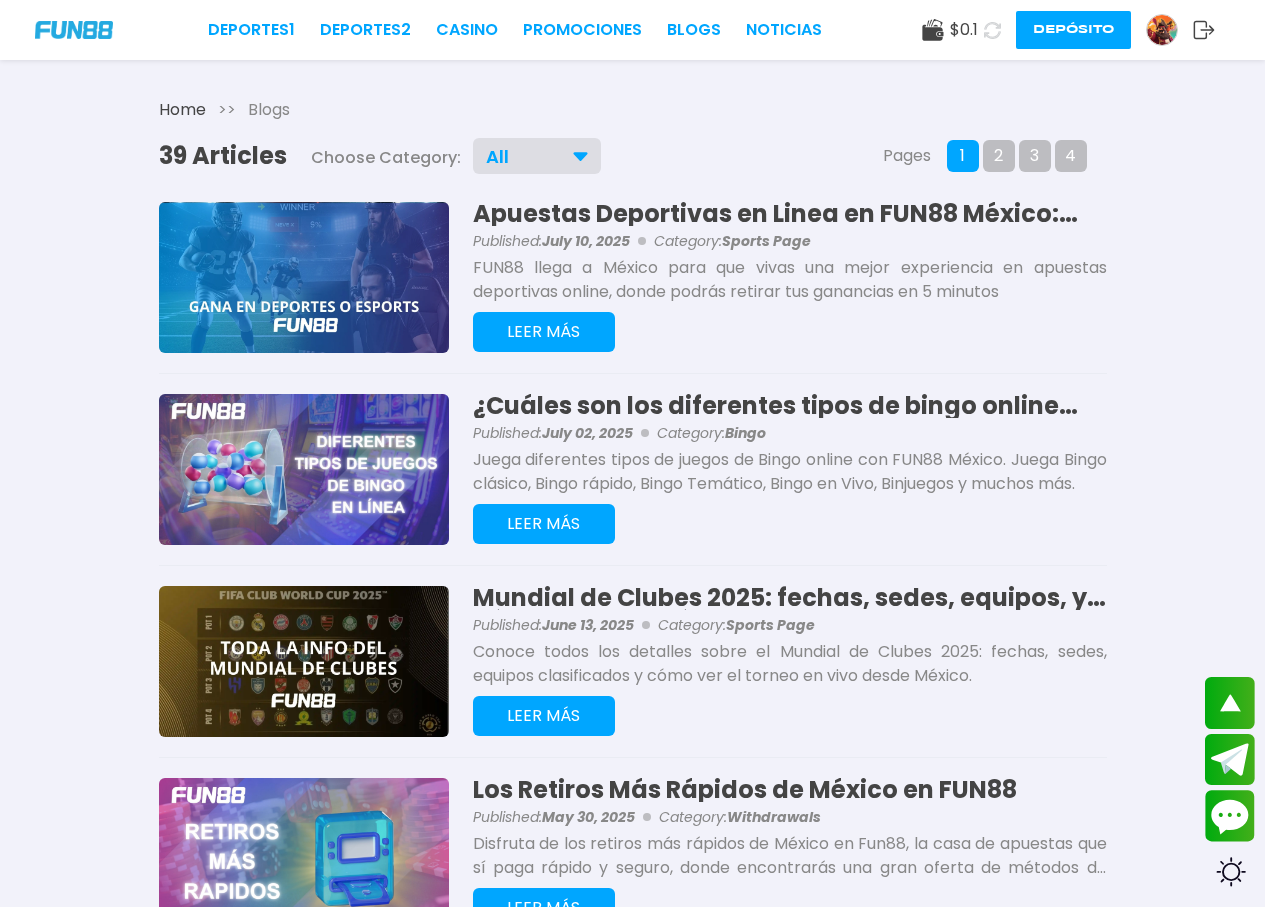 scroll, scrollTop: 0, scrollLeft: 0, axis: both 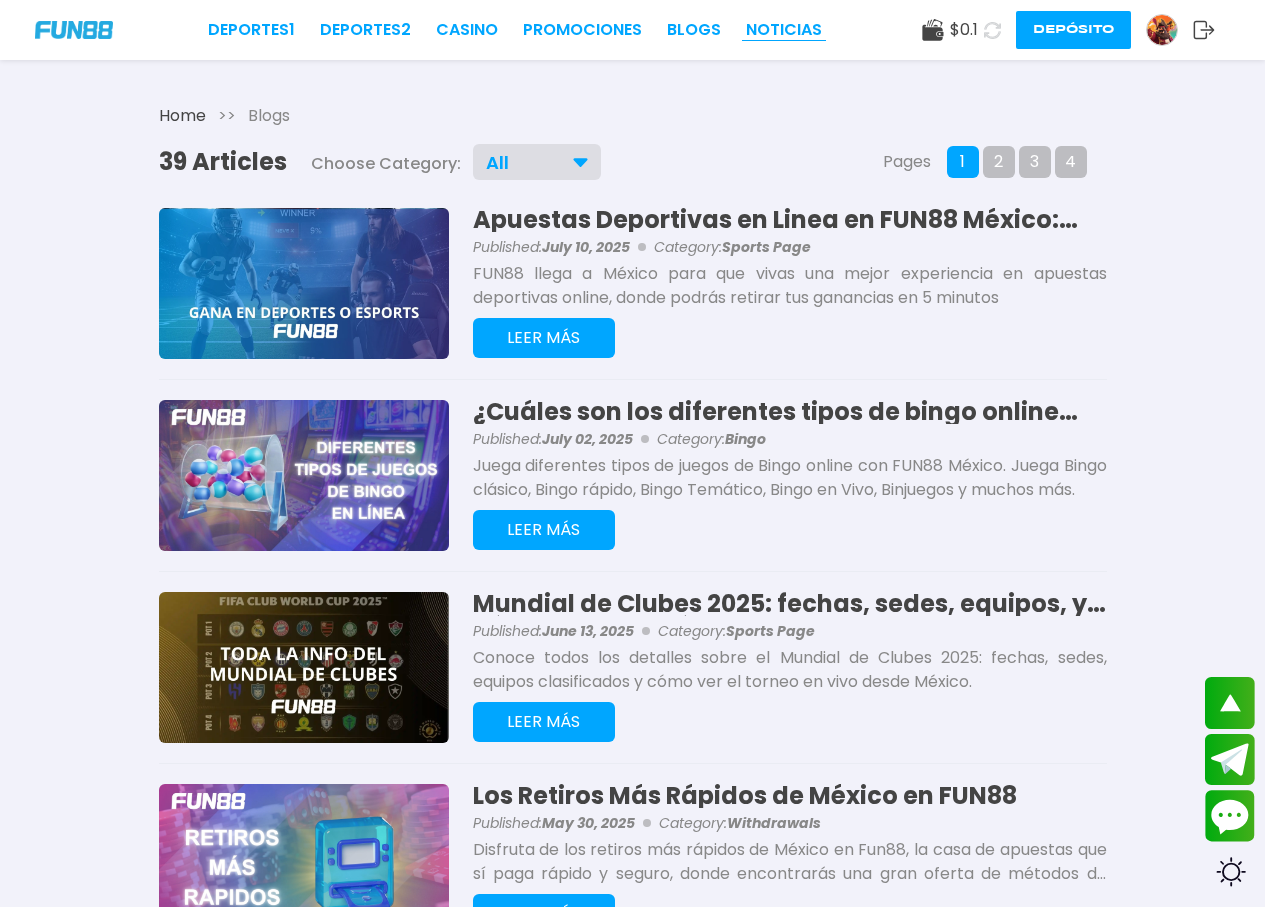 click on "NOTICIAS" at bounding box center (784, 30) 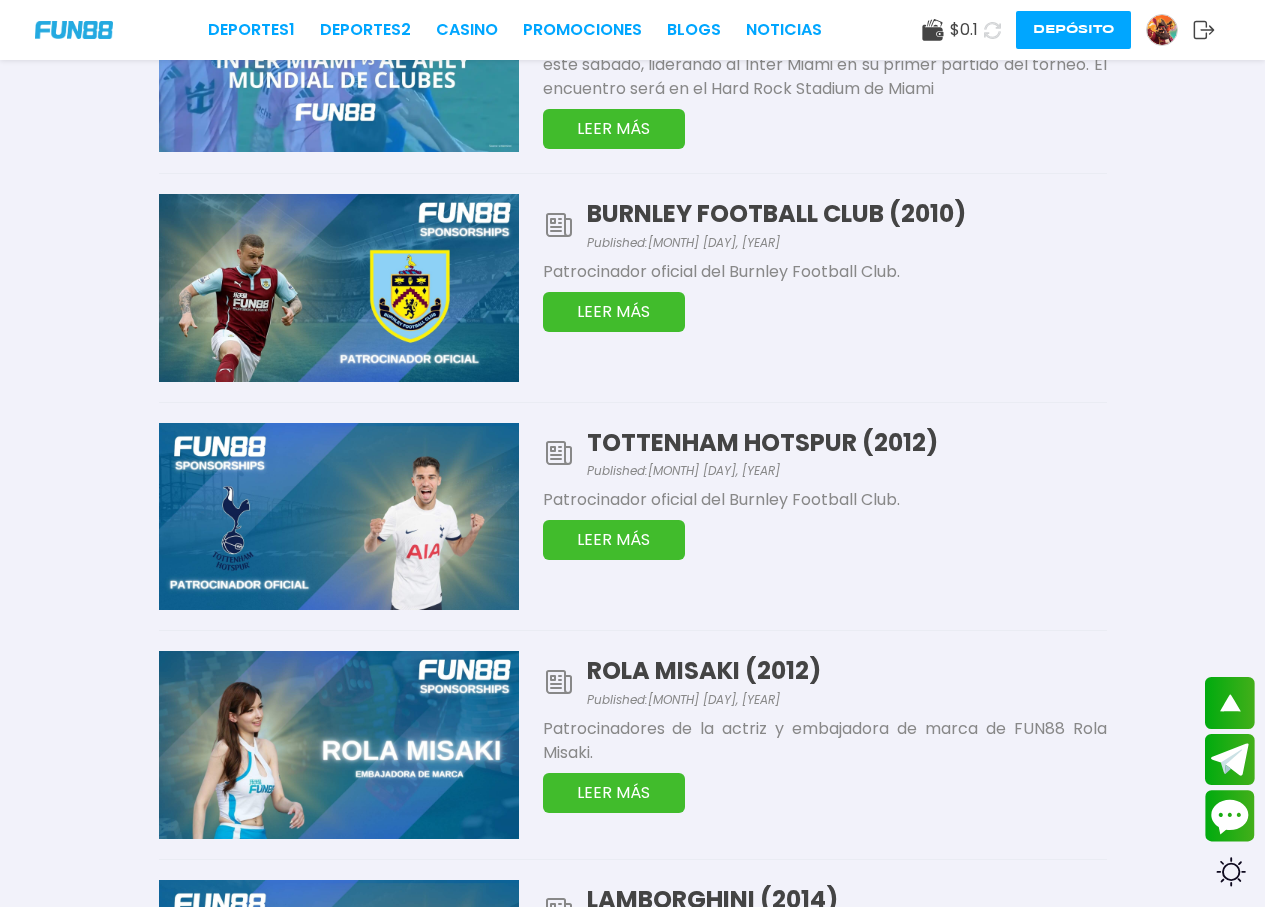 scroll, scrollTop: 0, scrollLeft: 0, axis: both 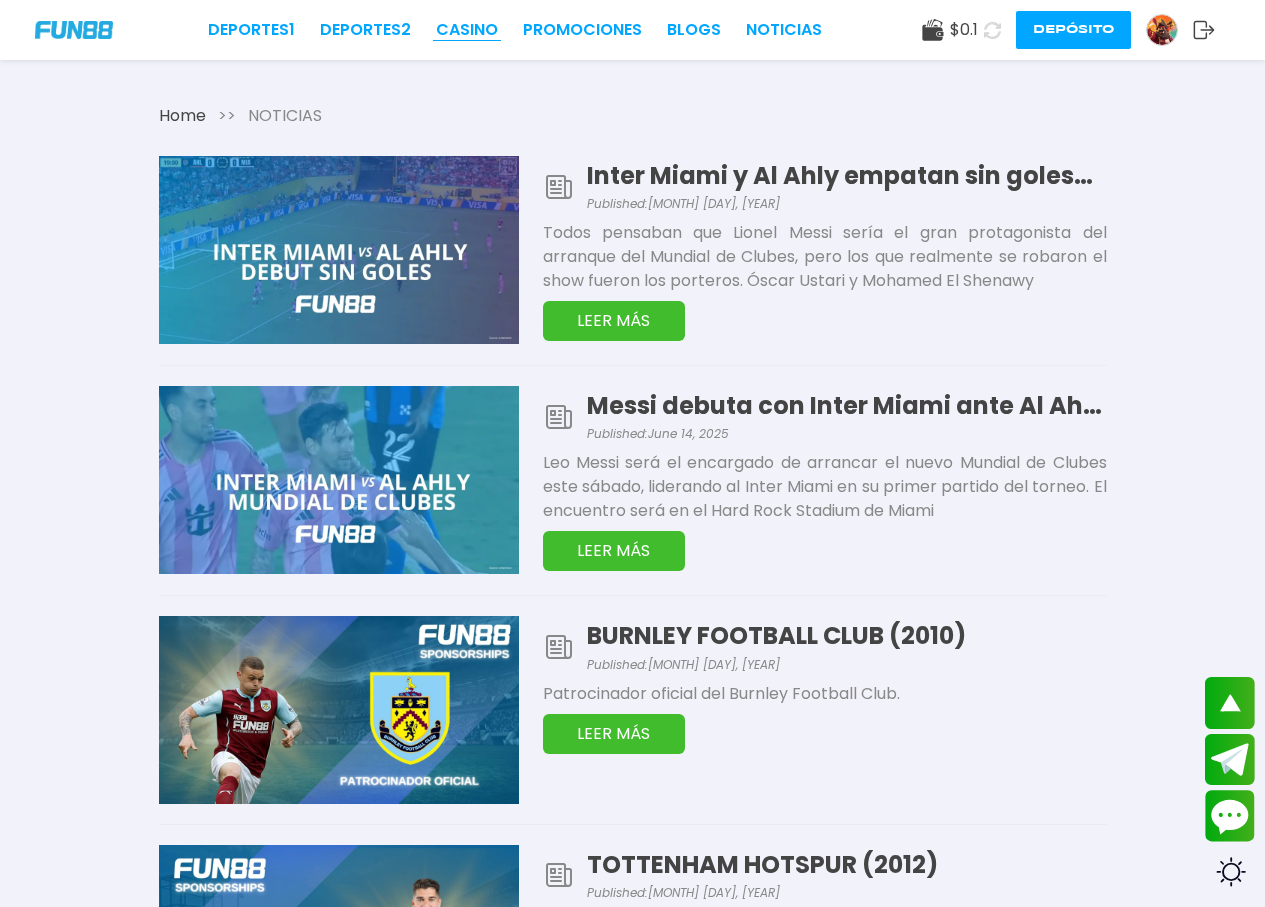 drag, startPoint x: 476, startPoint y: 19, endPoint x: 468, endPoint y: 26, distance: 10.630146 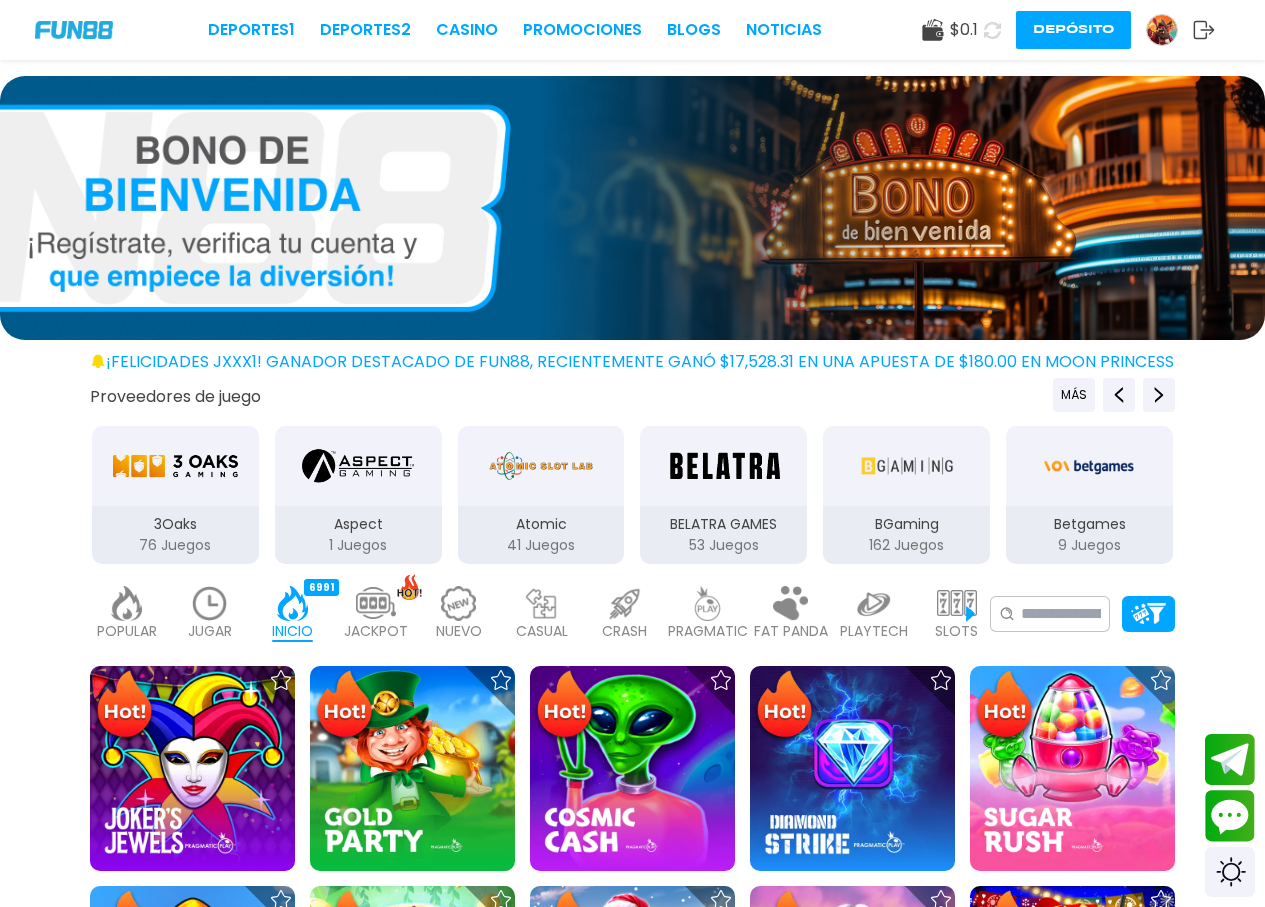 click on "Deportes  1 Deportes  2 CASINO Promociones BLOGS NOTICIAS $ 0.1 Depósito" at bounding box center [632, 30] 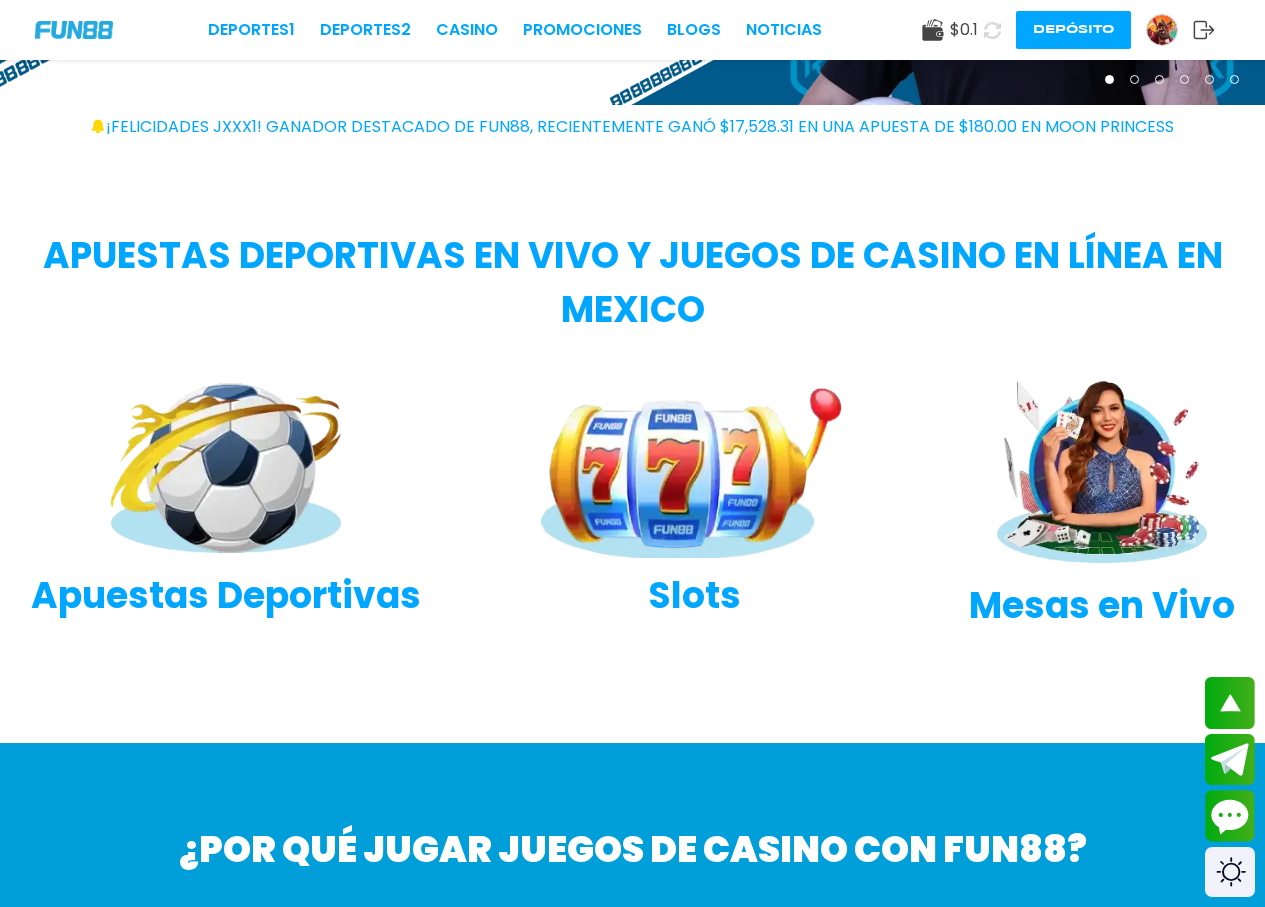 scroll, scrollTop: 400, scrollLeft: 0, axis: vertical 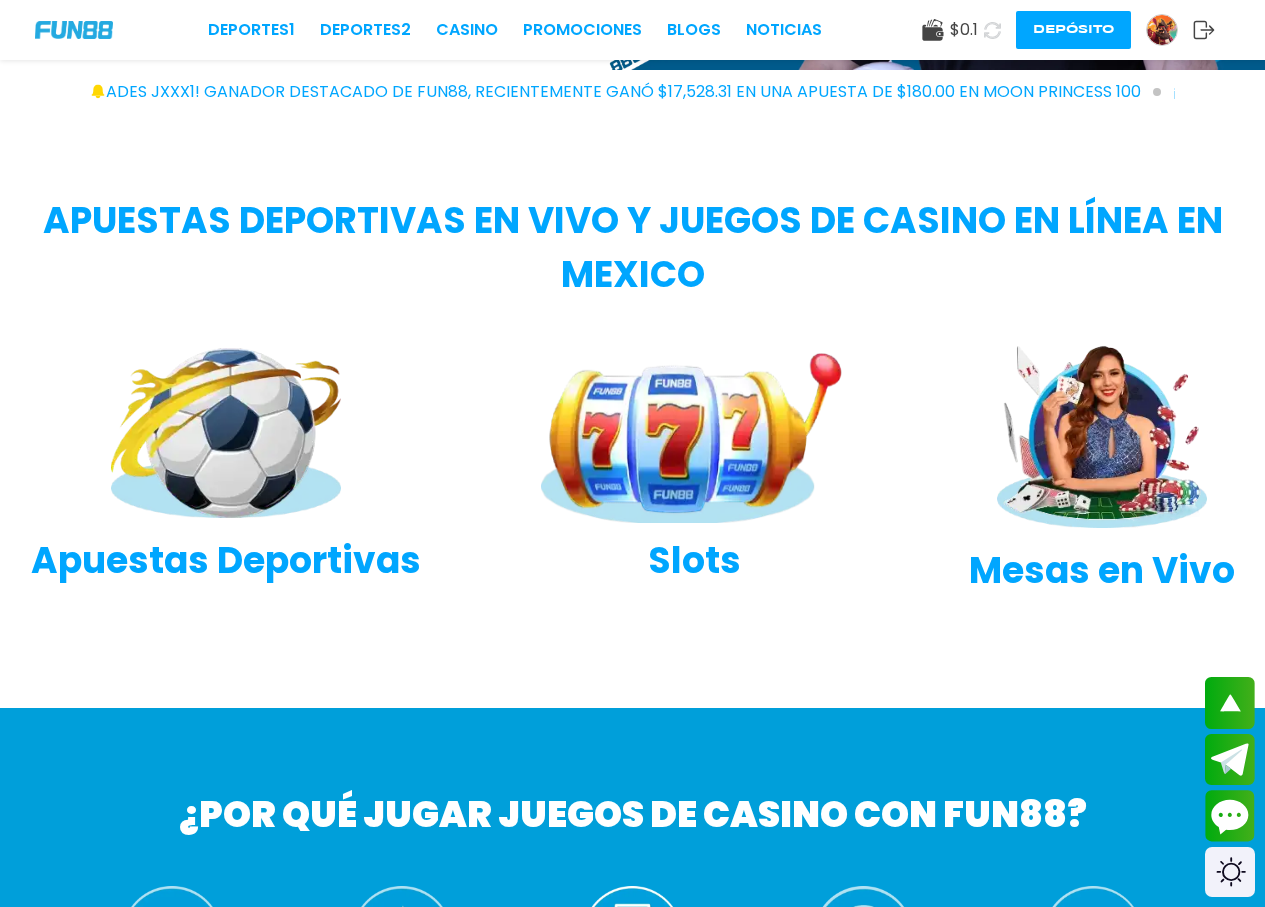 click on "Slots" at bounding box center (695, 468) 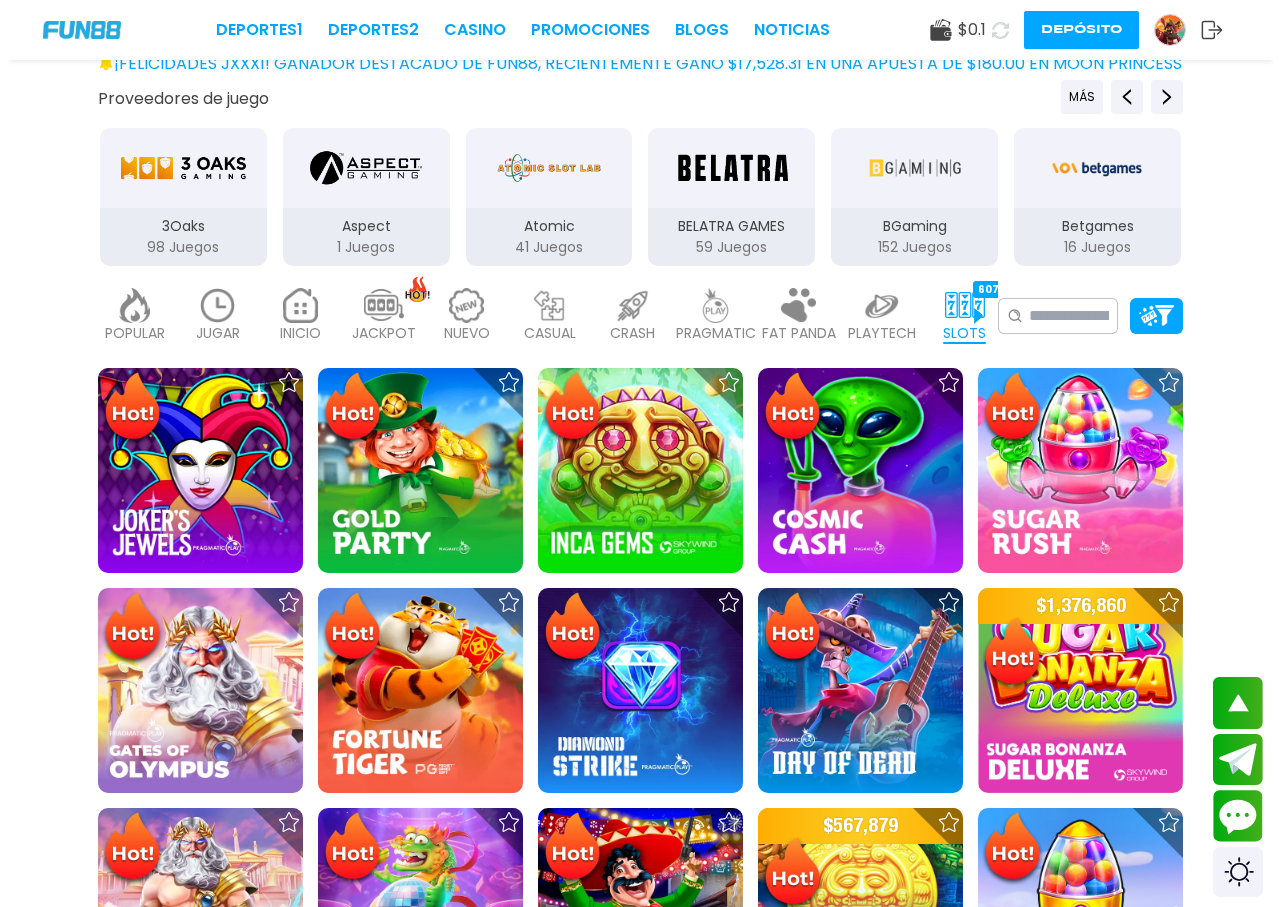 scroll, scrollTop: 0, scrollLeft: 0, axis: both 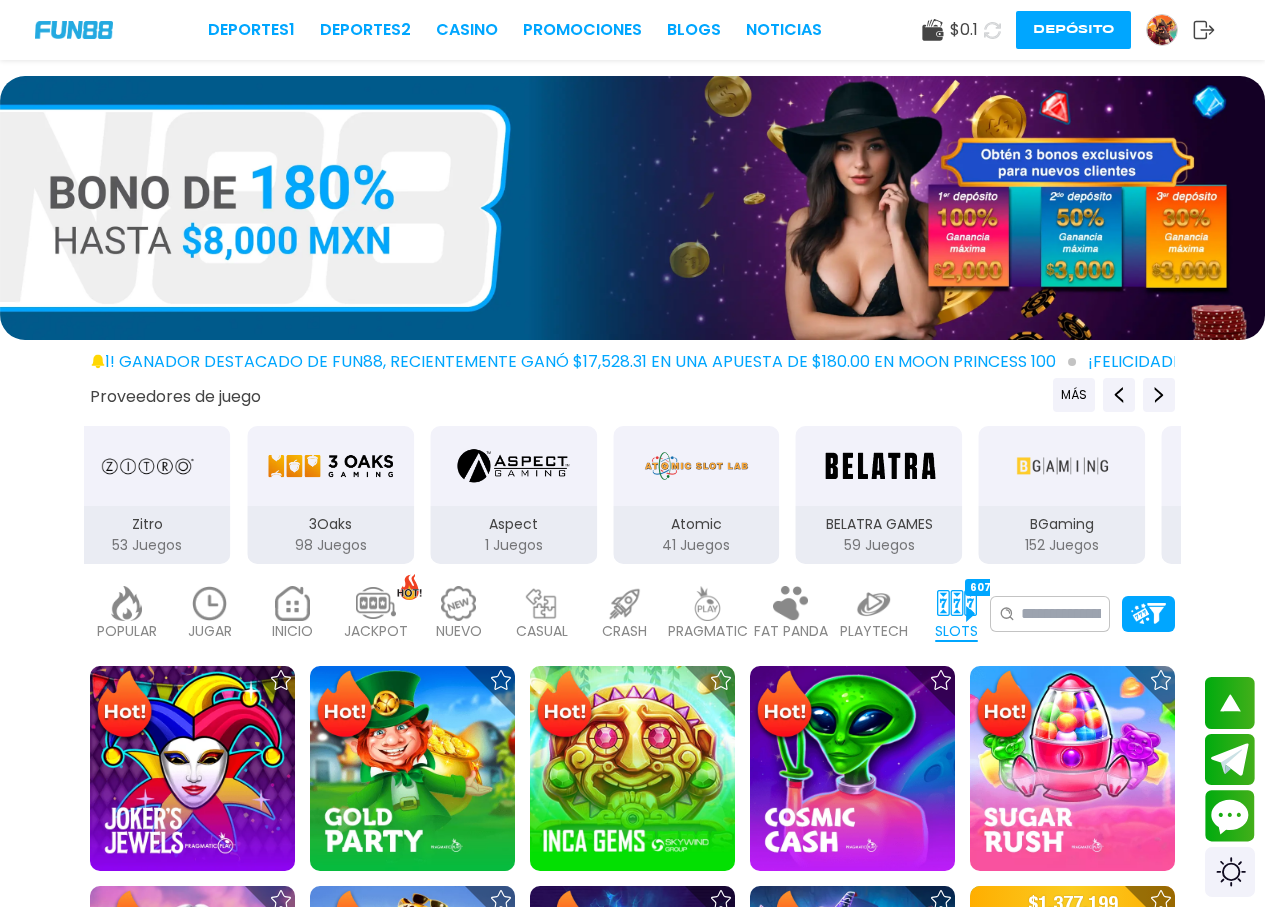 drag, startPoint x: 218, startPoint y: 485, endPoint x: 511, endPoint y: 493, distance: 293.1092 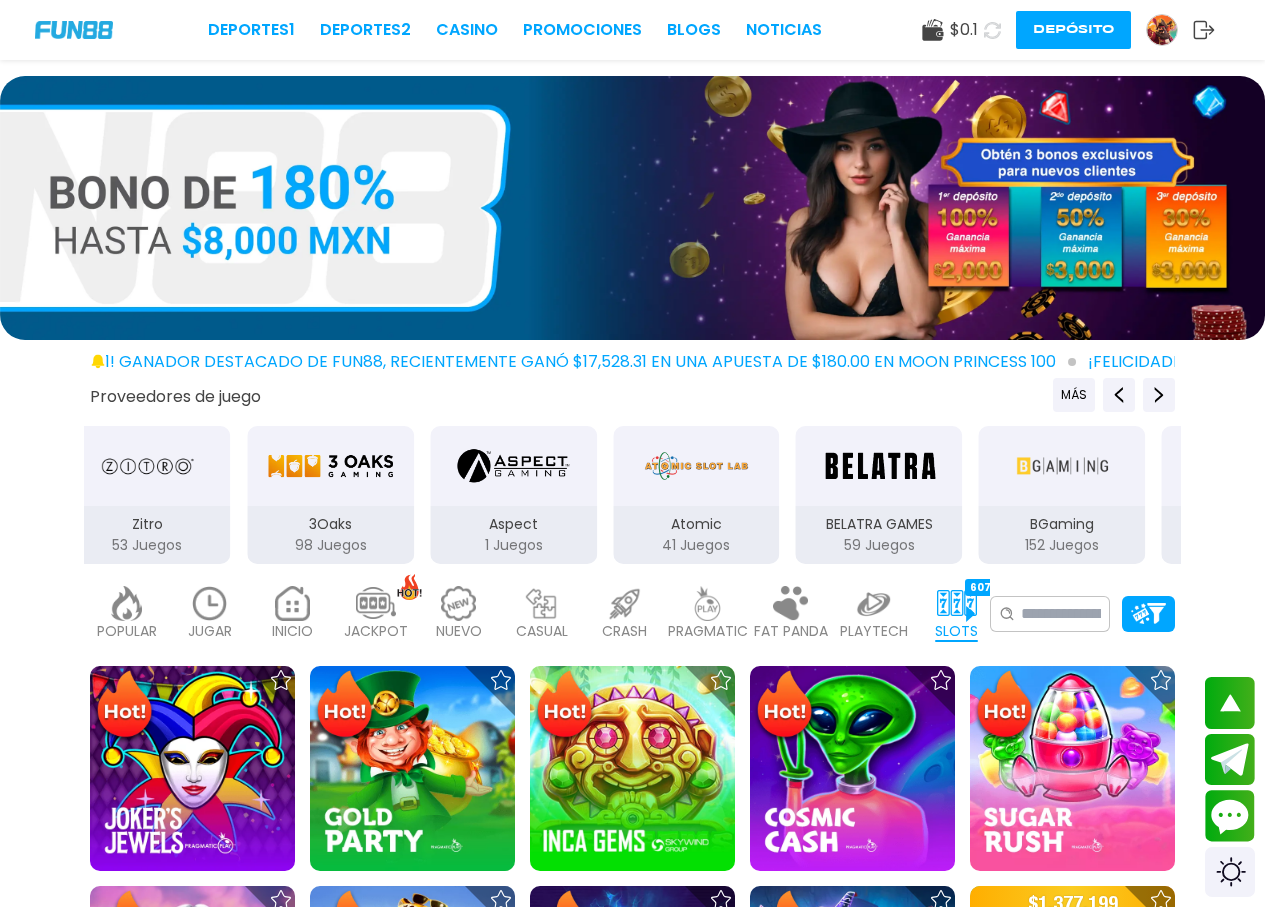 click at bounding box center [514, 466] 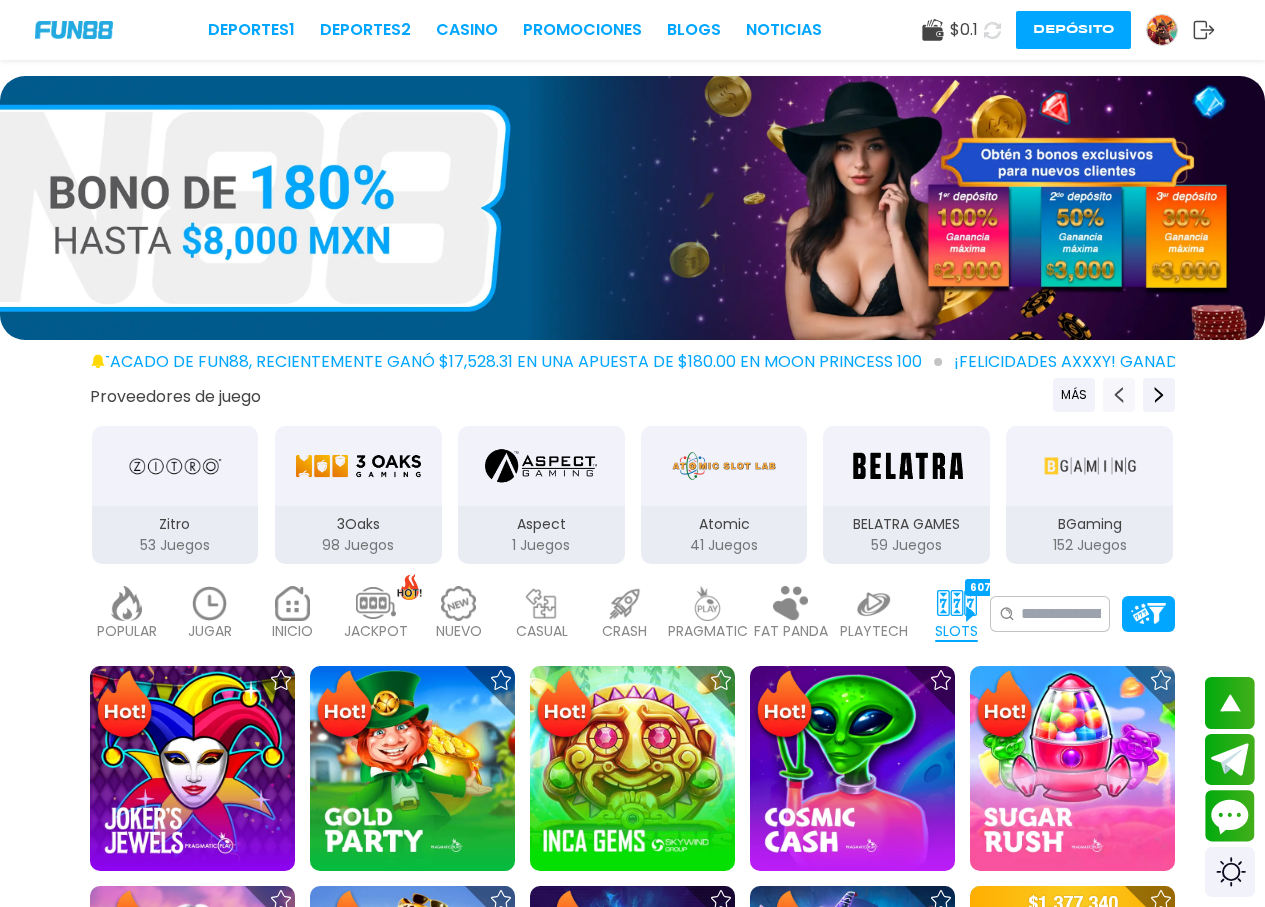 click 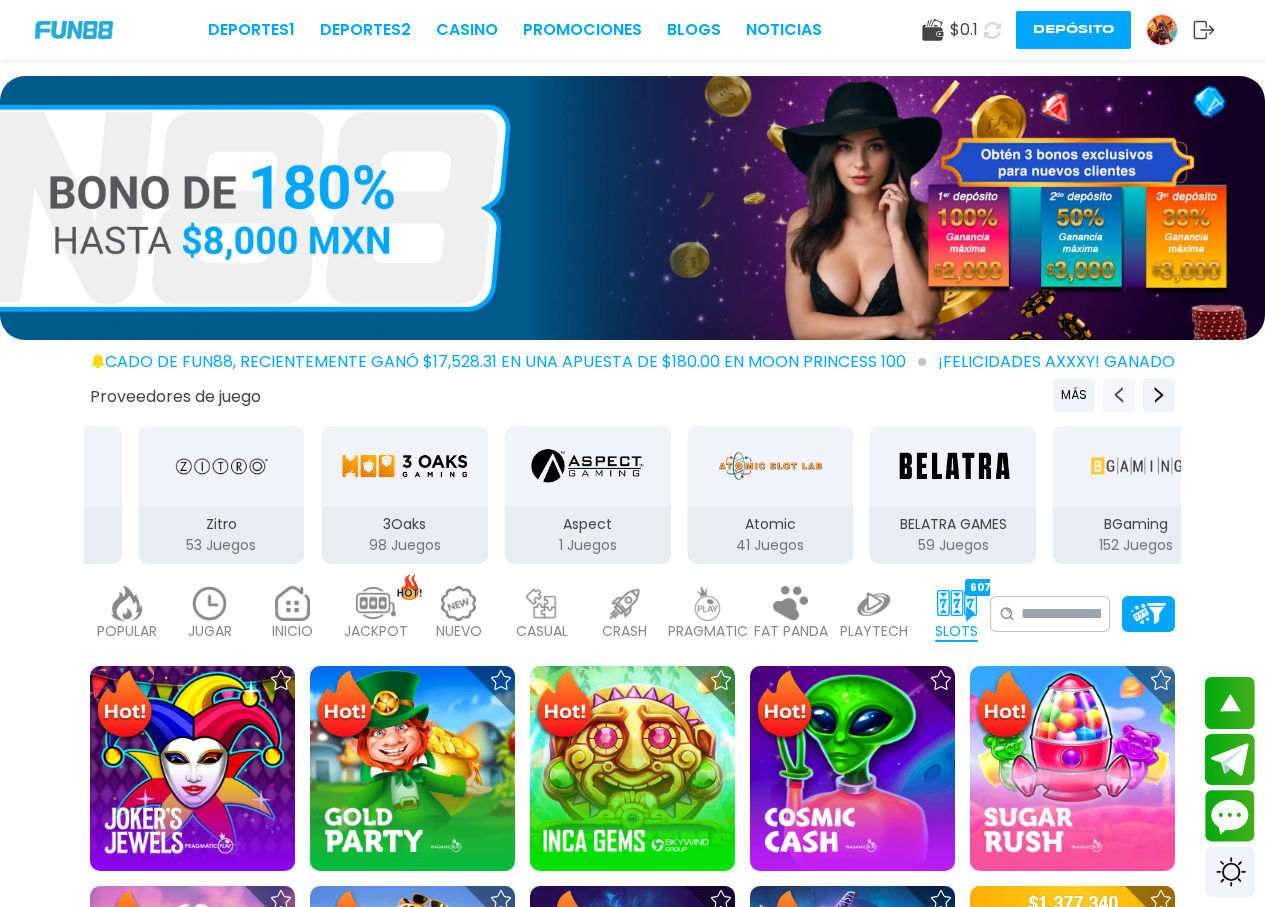 click 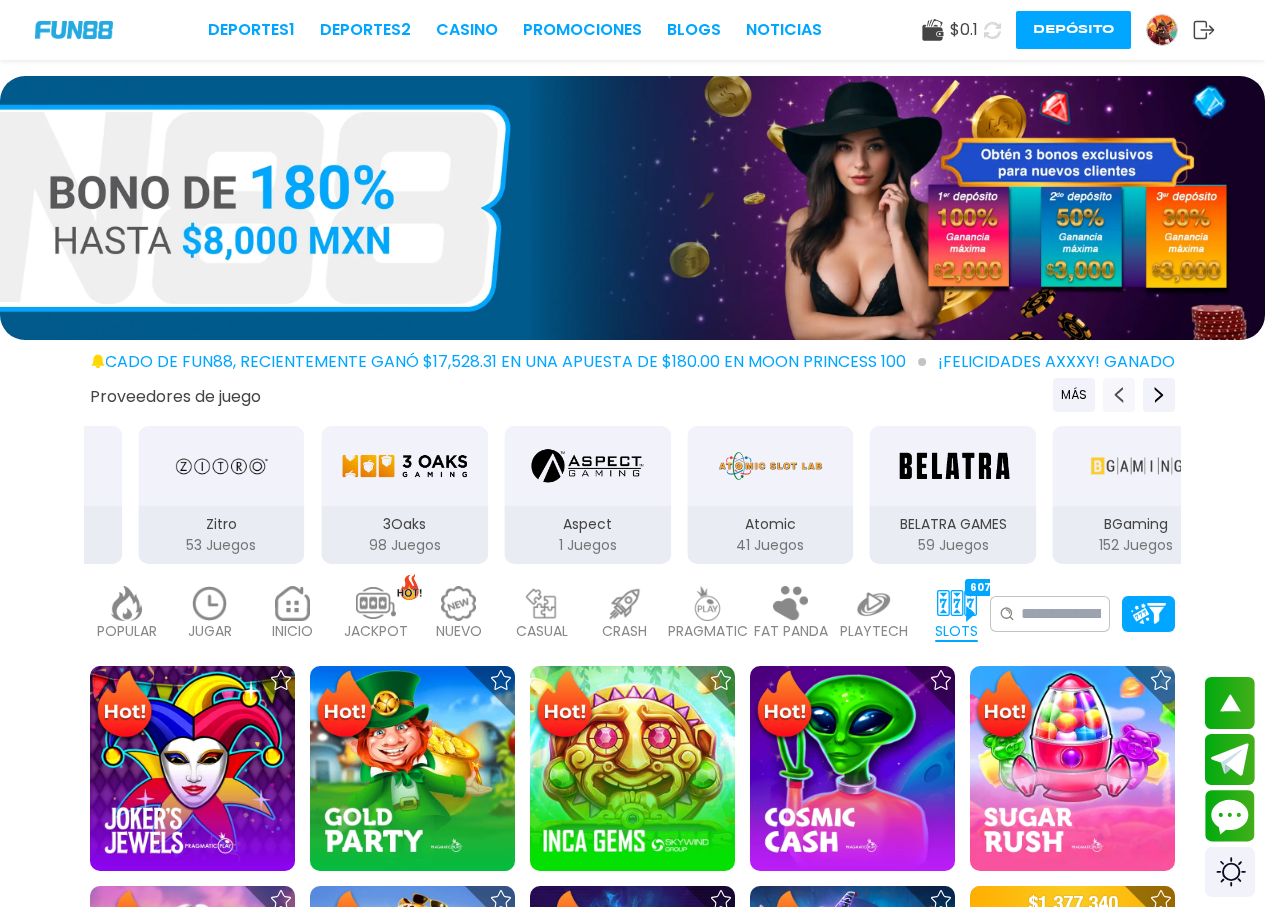 click 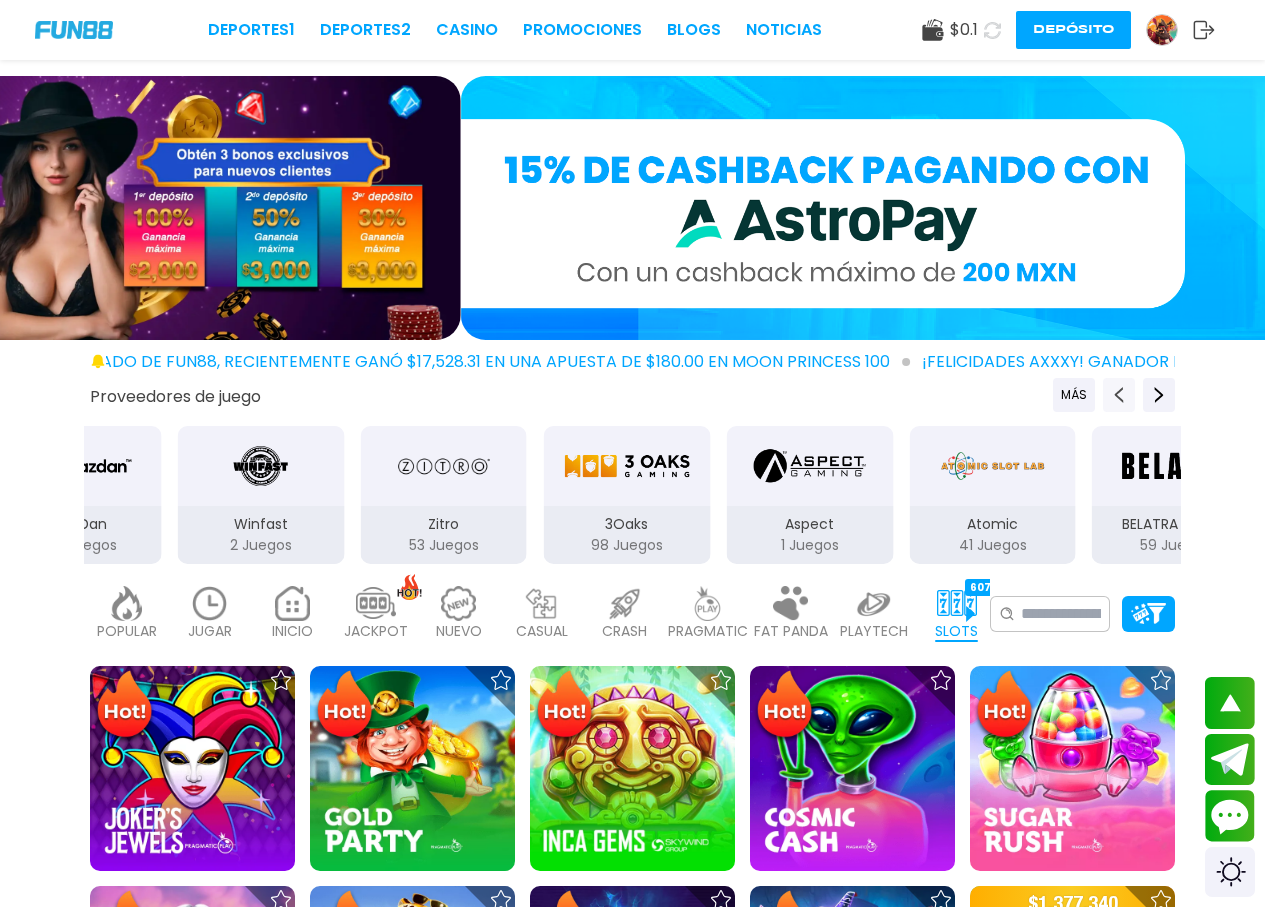 click 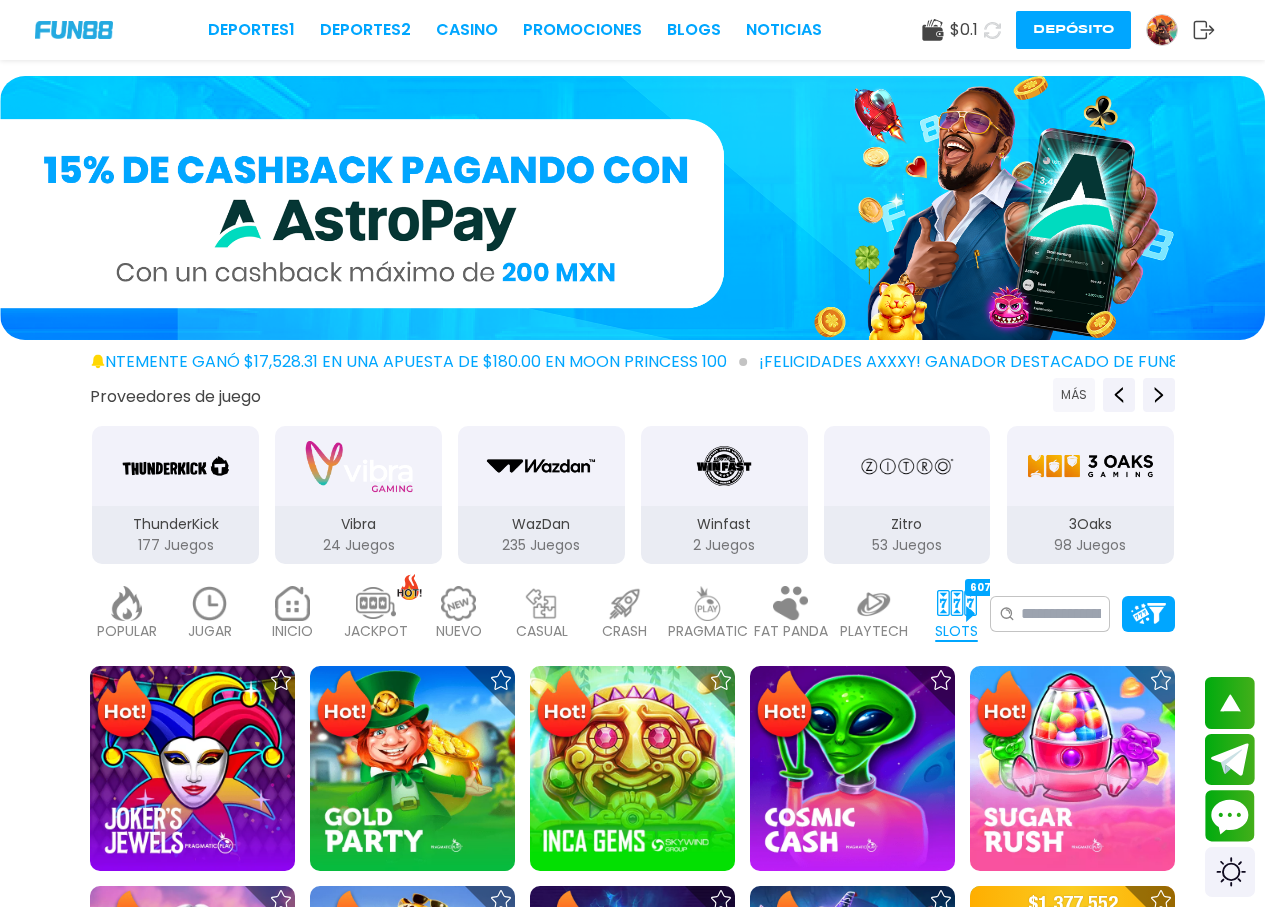 click on "MÁS" at bounding box center [1074, 395] 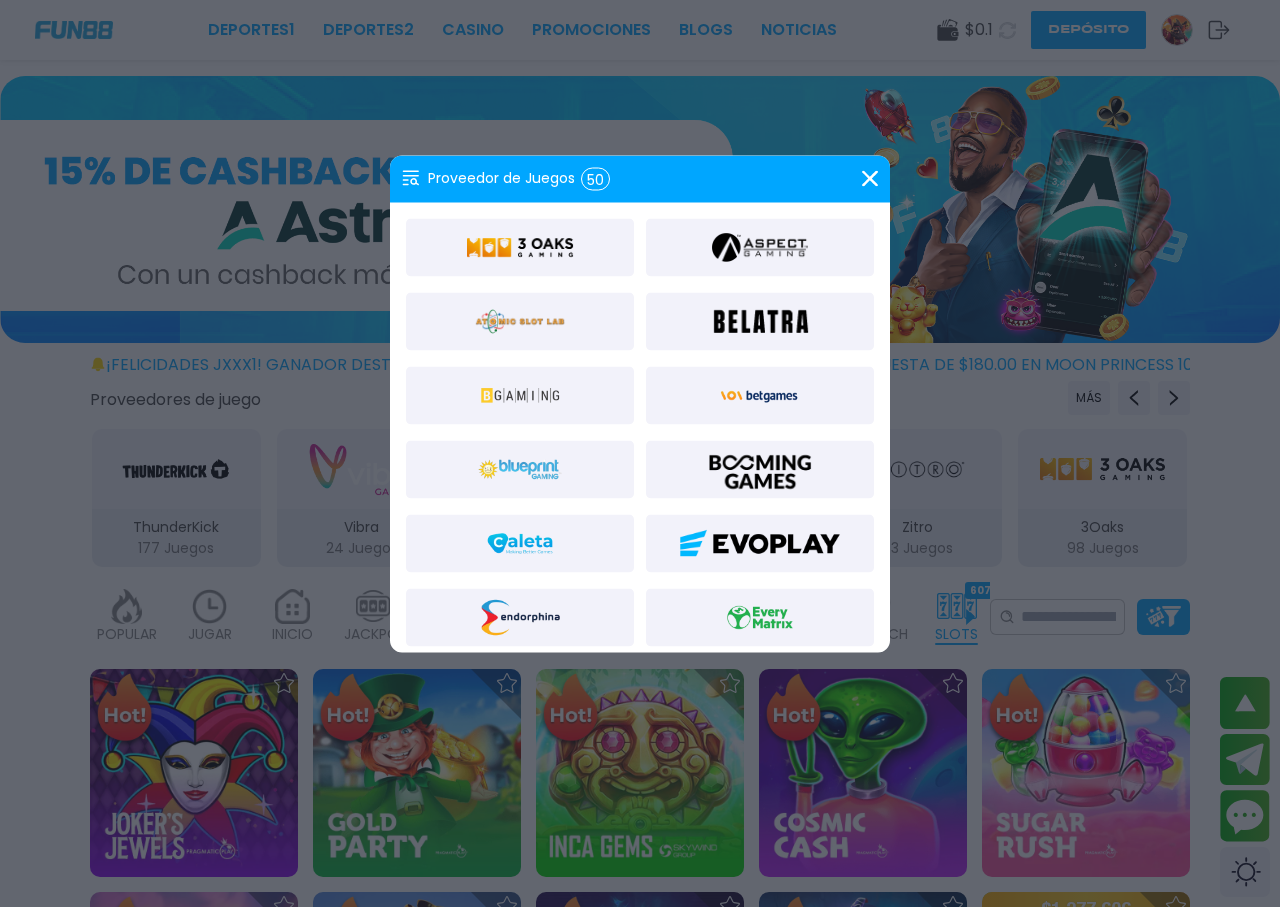 click at bounding box center (520, 247) 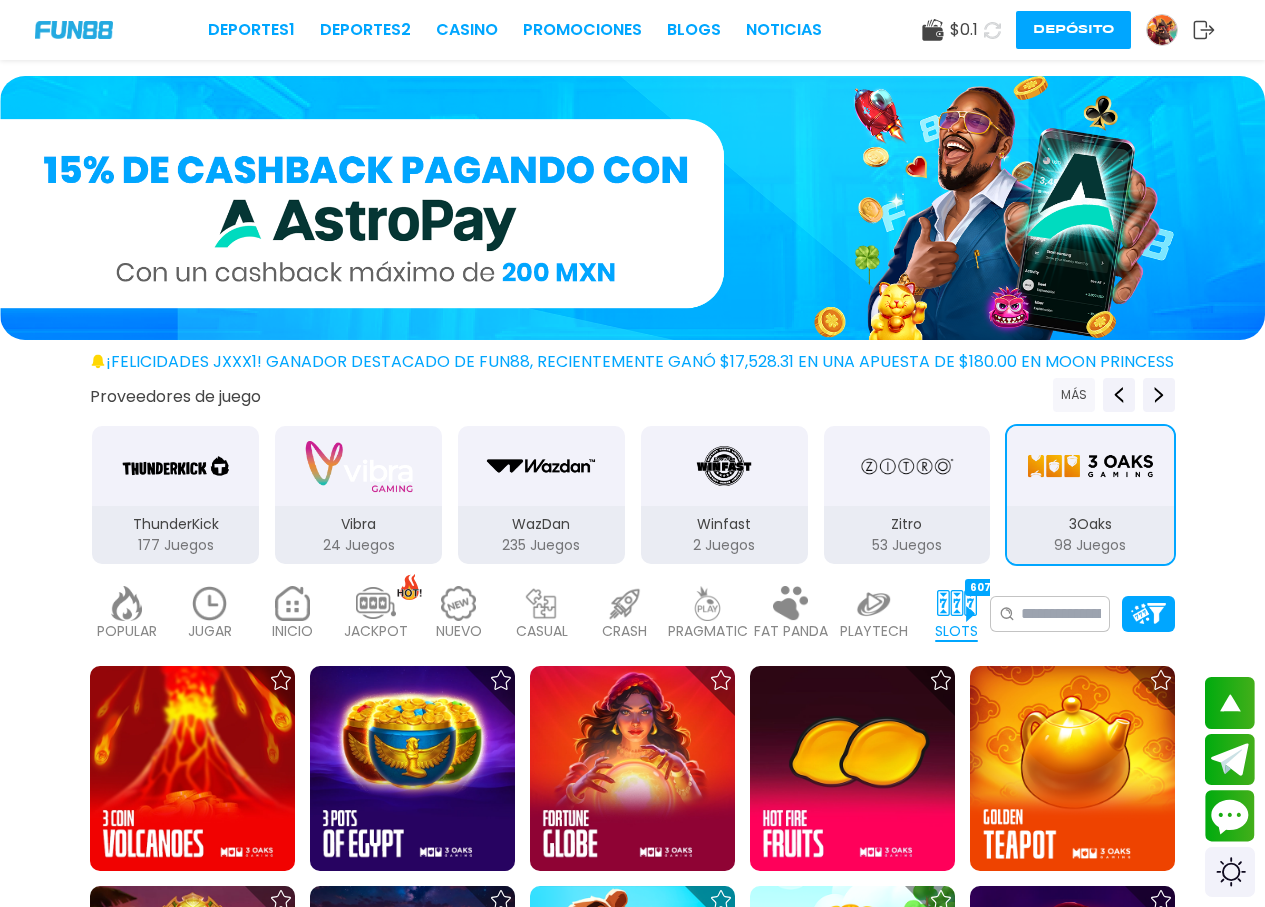 click on "MÁS" at bounding box center (1074, 395) 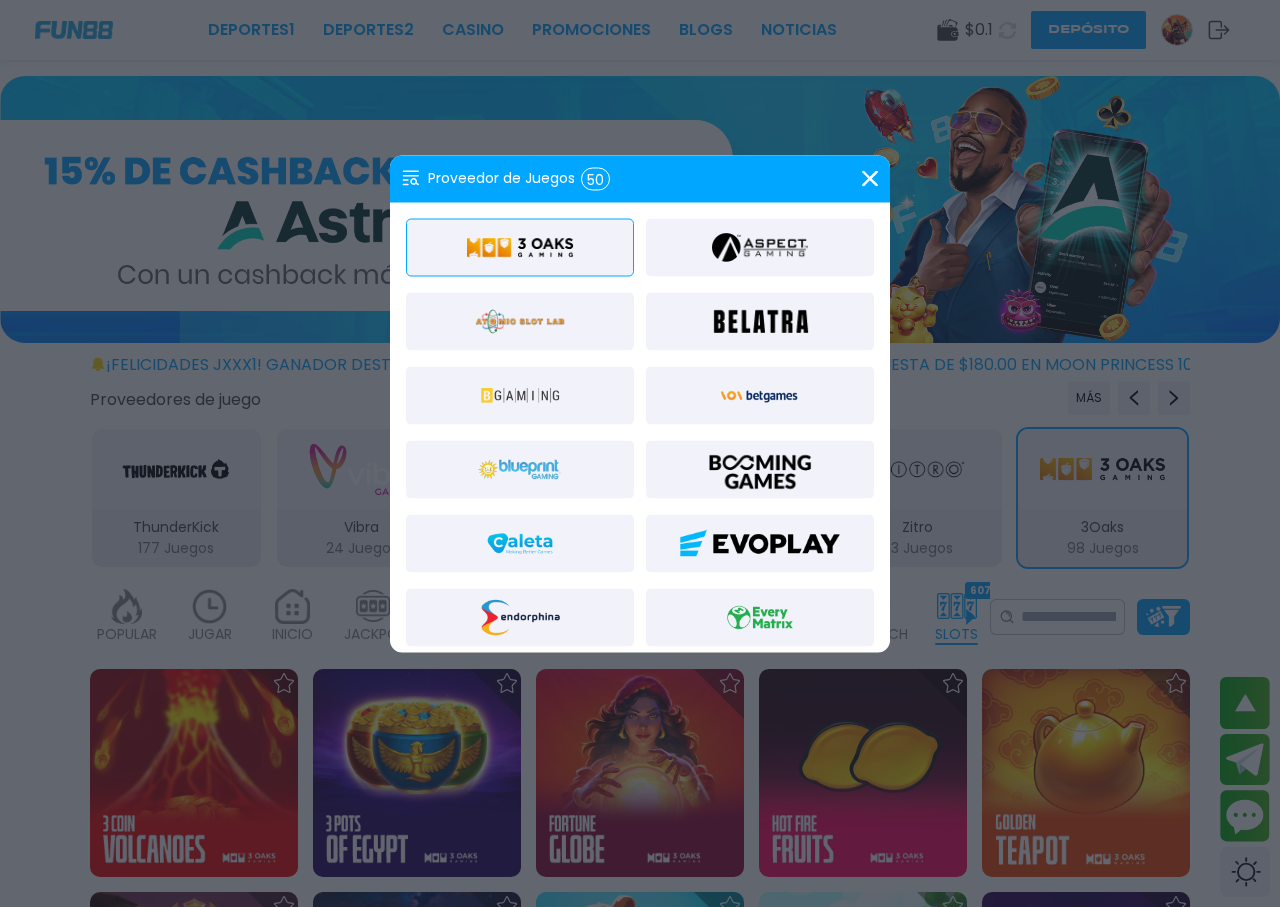 click 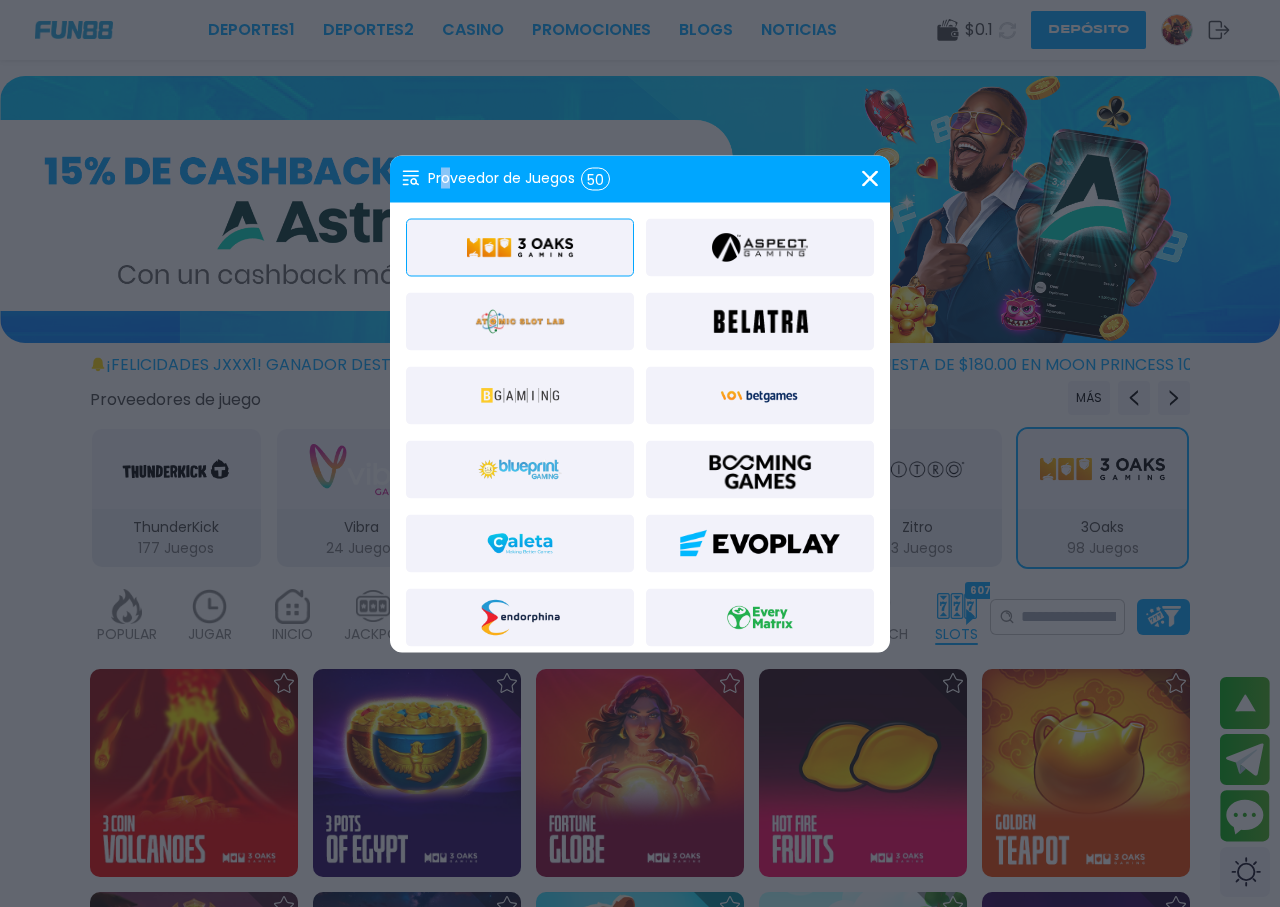 drag, startPoint x: 447, startPoint y: 176, endPoint x: 477, endPoint y: 171, distance: 30.413813 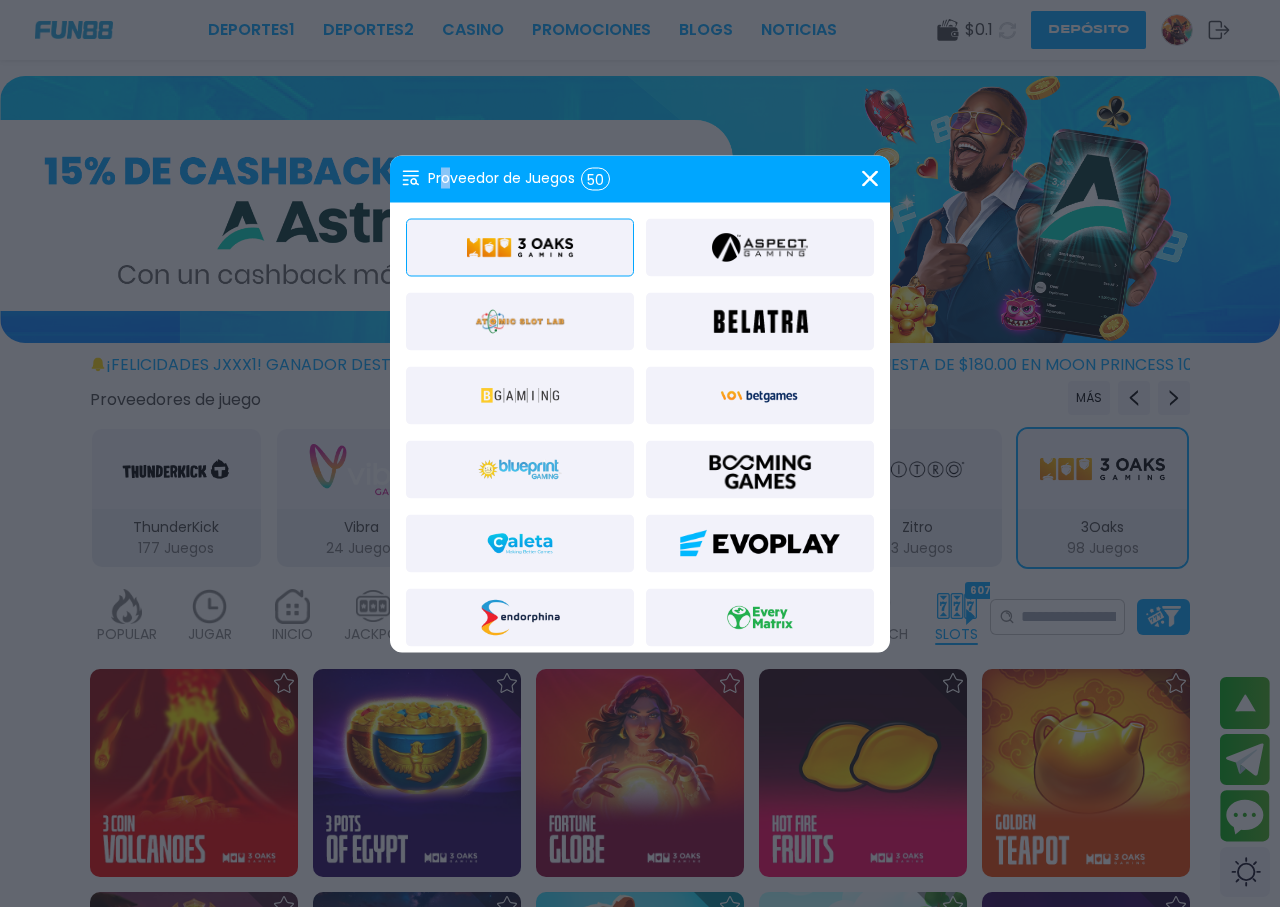 click on "Proveedor de Juegos 50" at bounding box center [506, 178] 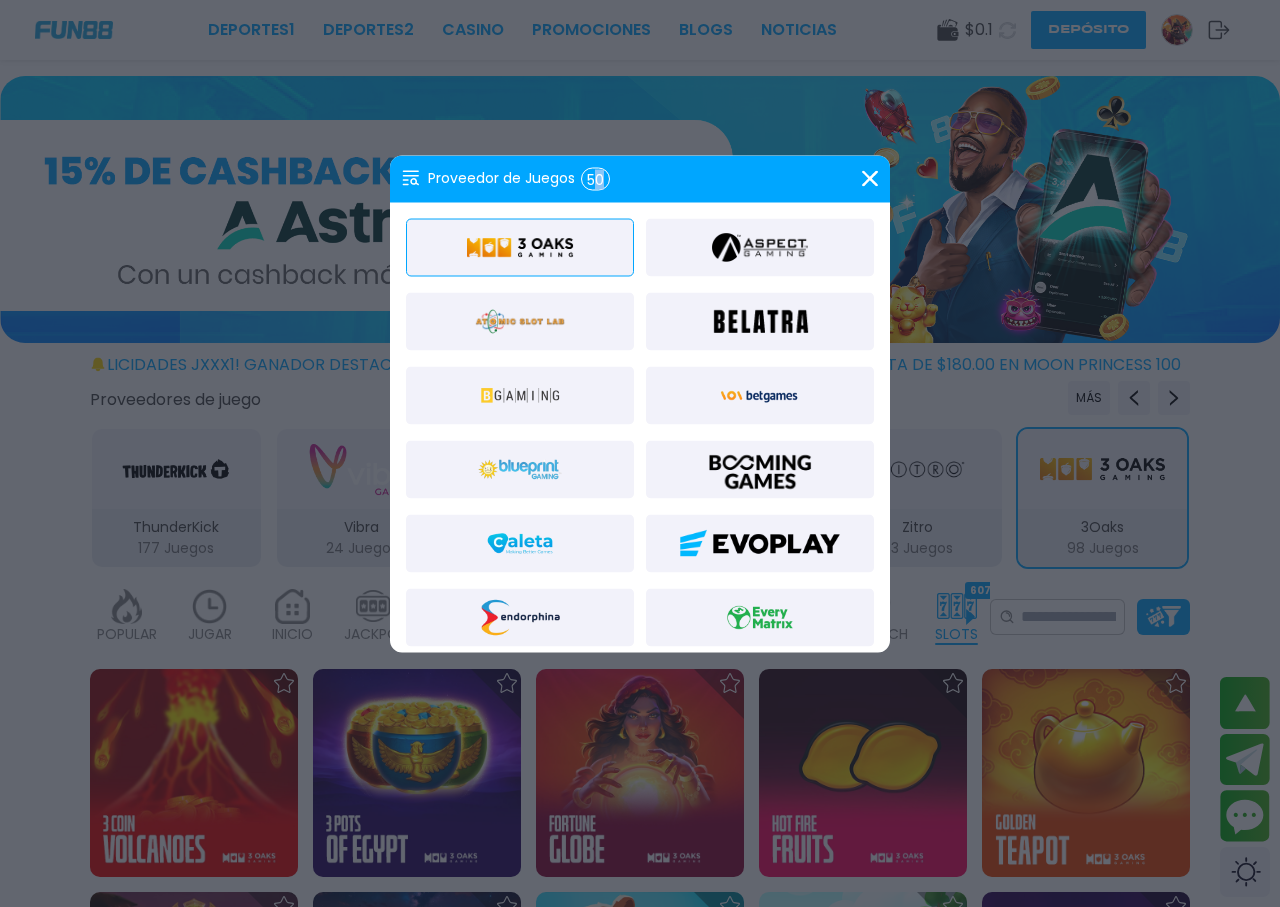 click on "50" at bounding box center [595, 178] 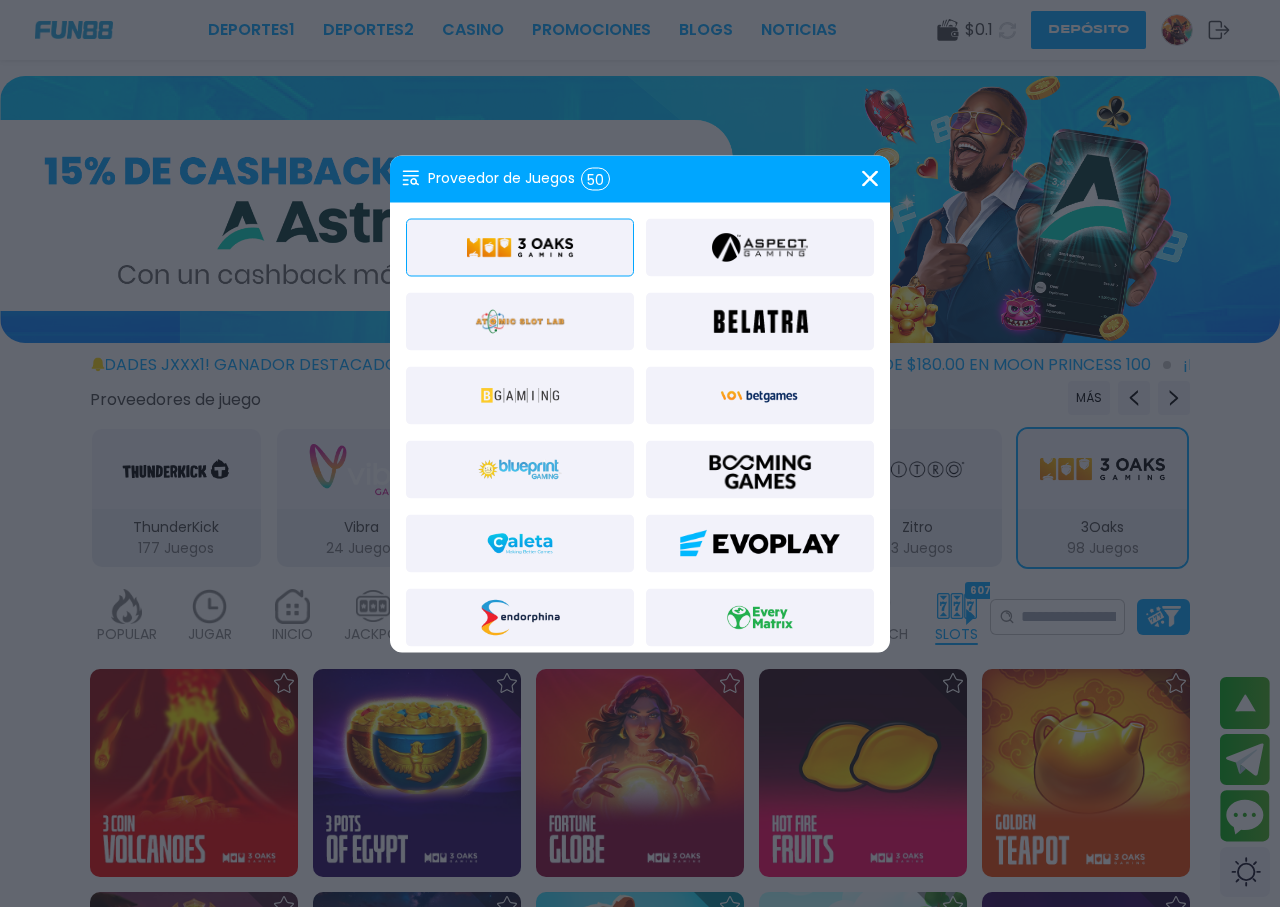 click on "Proveedor de Juegos 50" at bounding box center [506, 178] 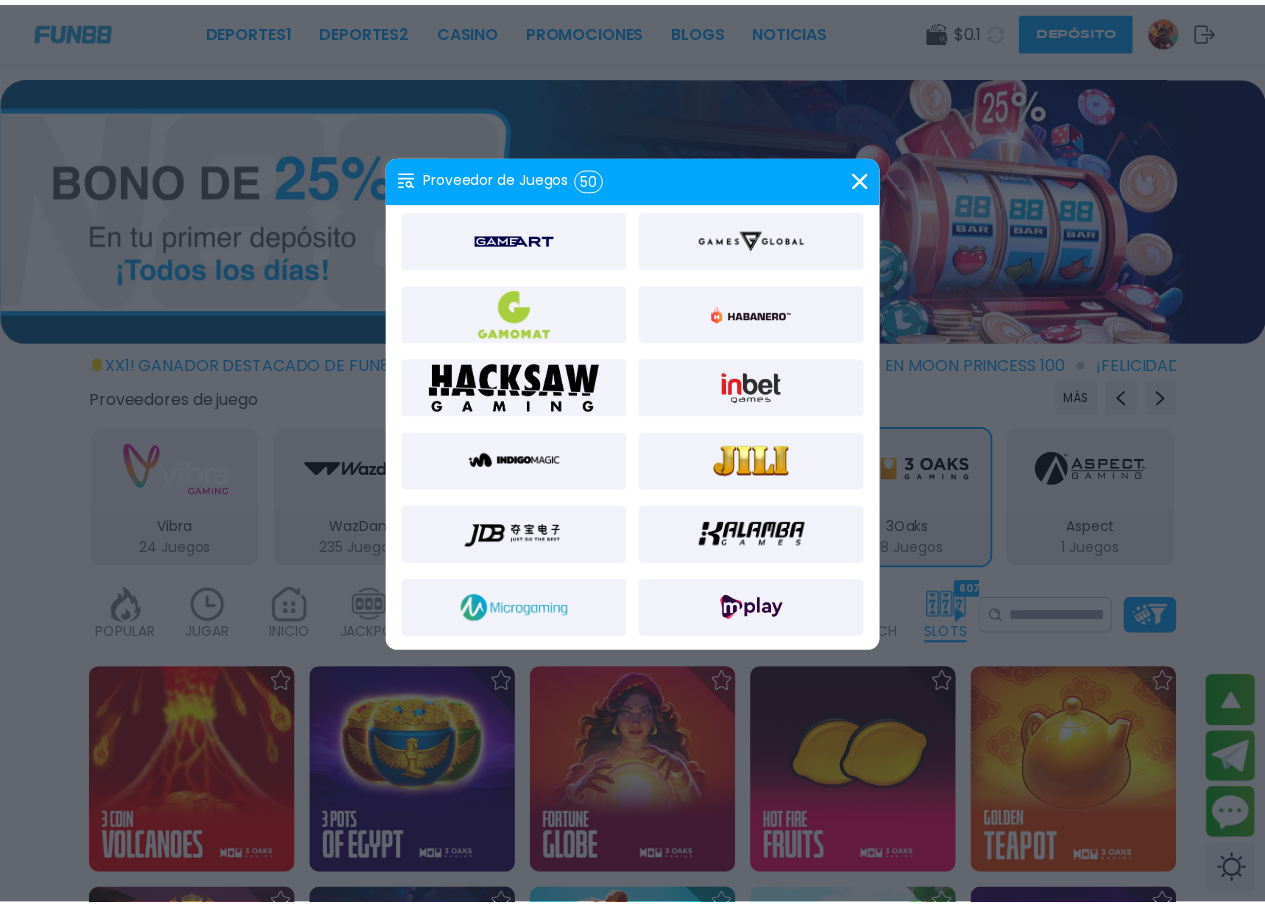 scroll, scrollTop: 0, scrollLeft: 0, axis: both 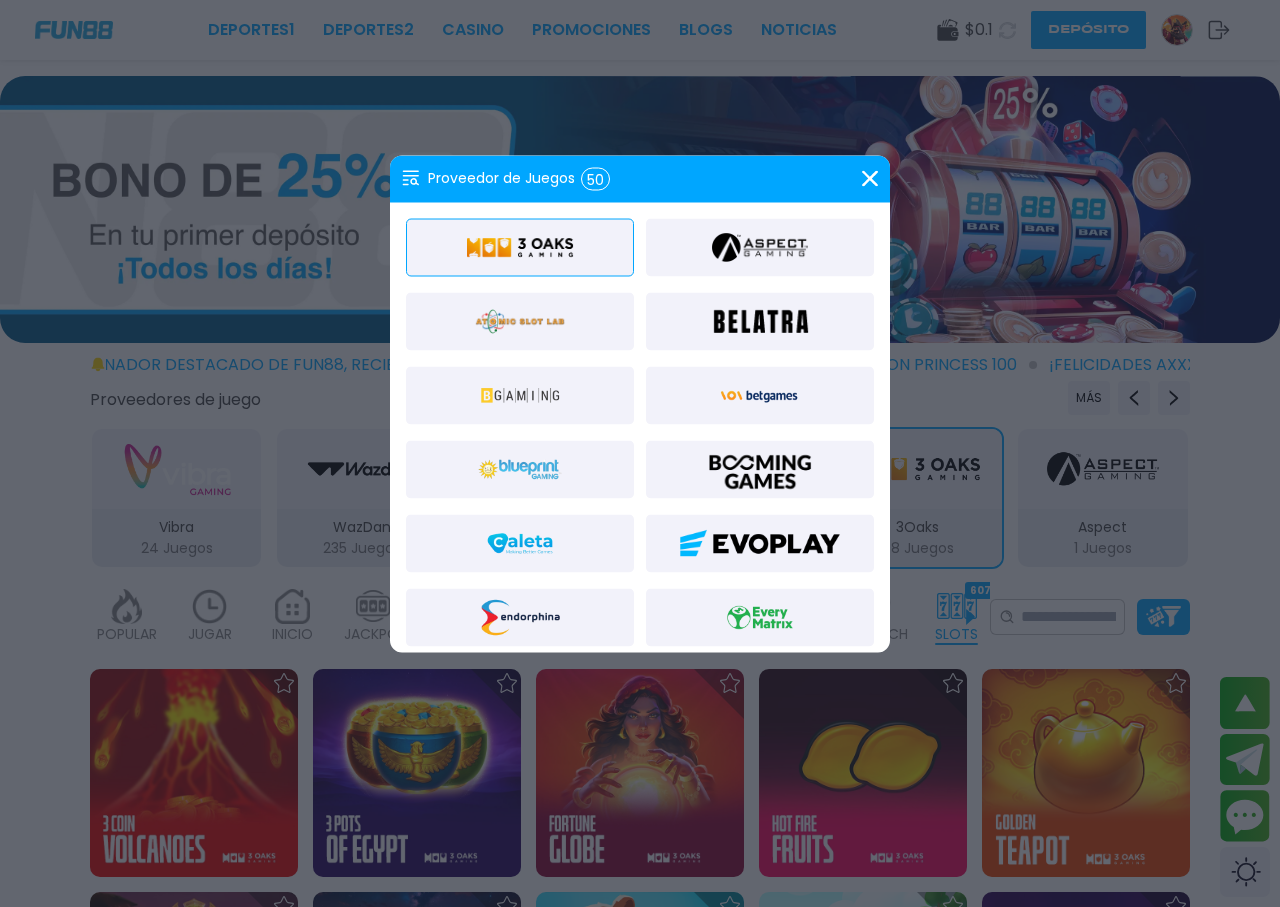 click 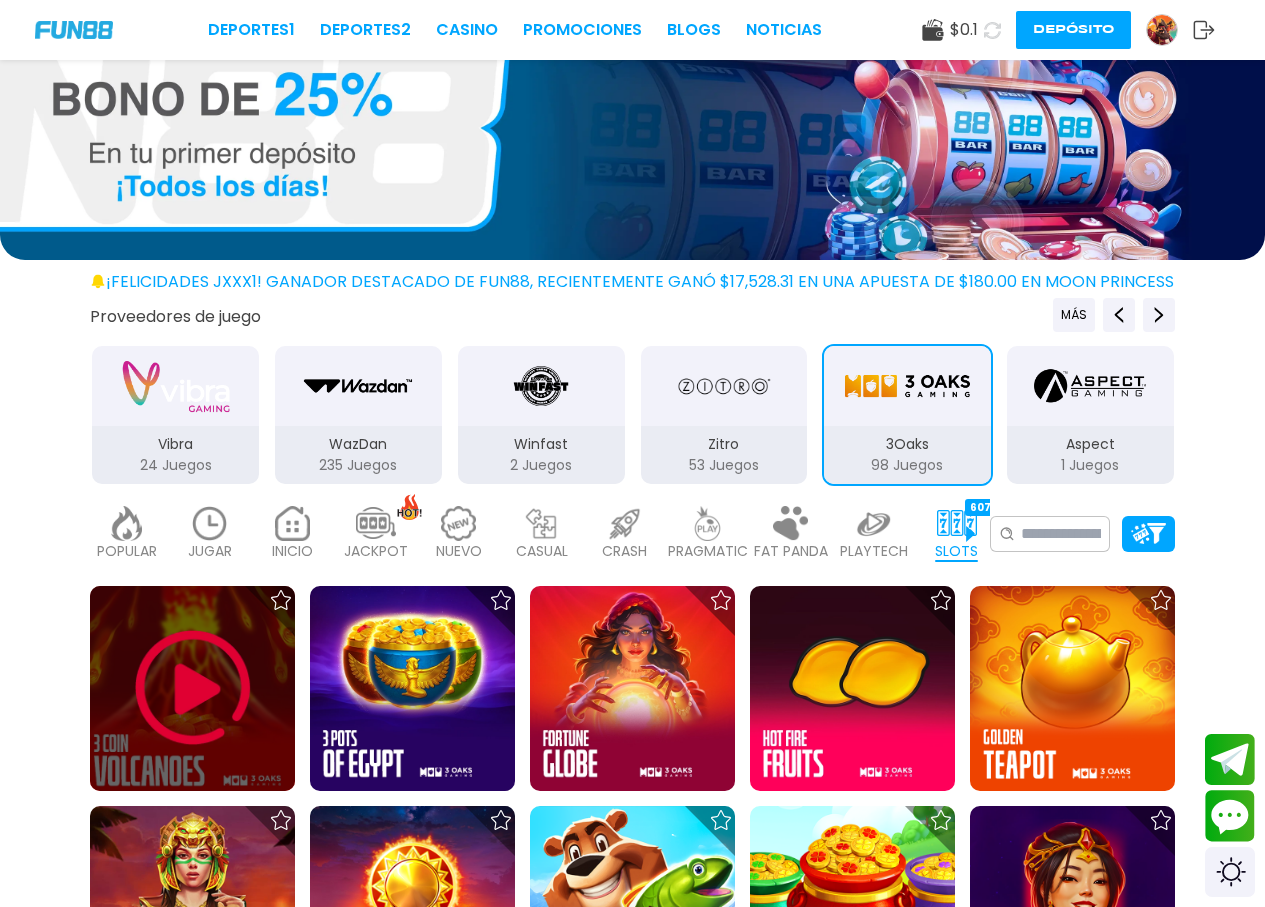 scroll, scrollTop: 200, scrollLeft: 0, axis: vertical 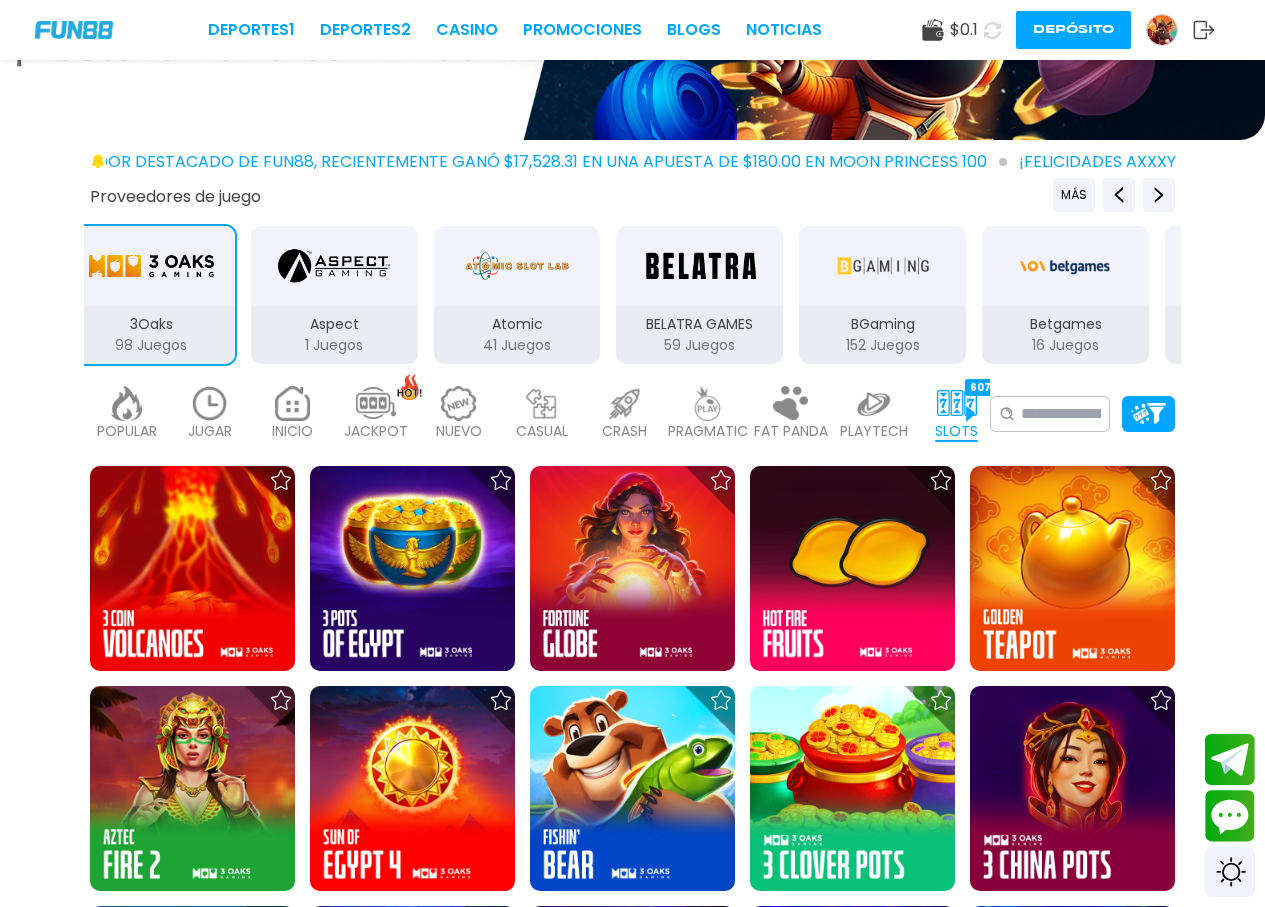 drag, startPoint x: 659, startPoint y: 339, endPoint x: 372, endPoint y: 339, distance: 287 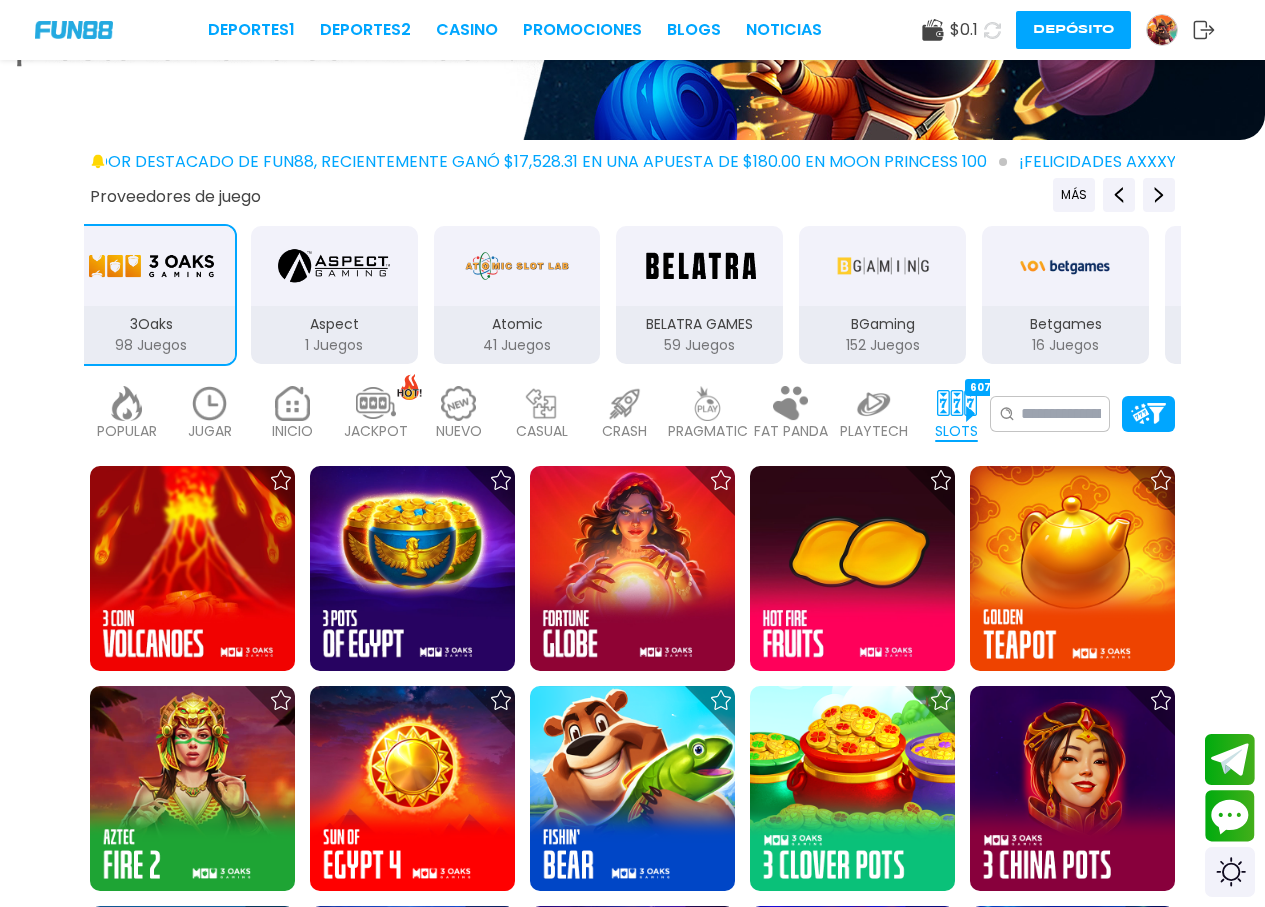 click on "Aspect 1   Juegos" at bounding box center [334, 335] 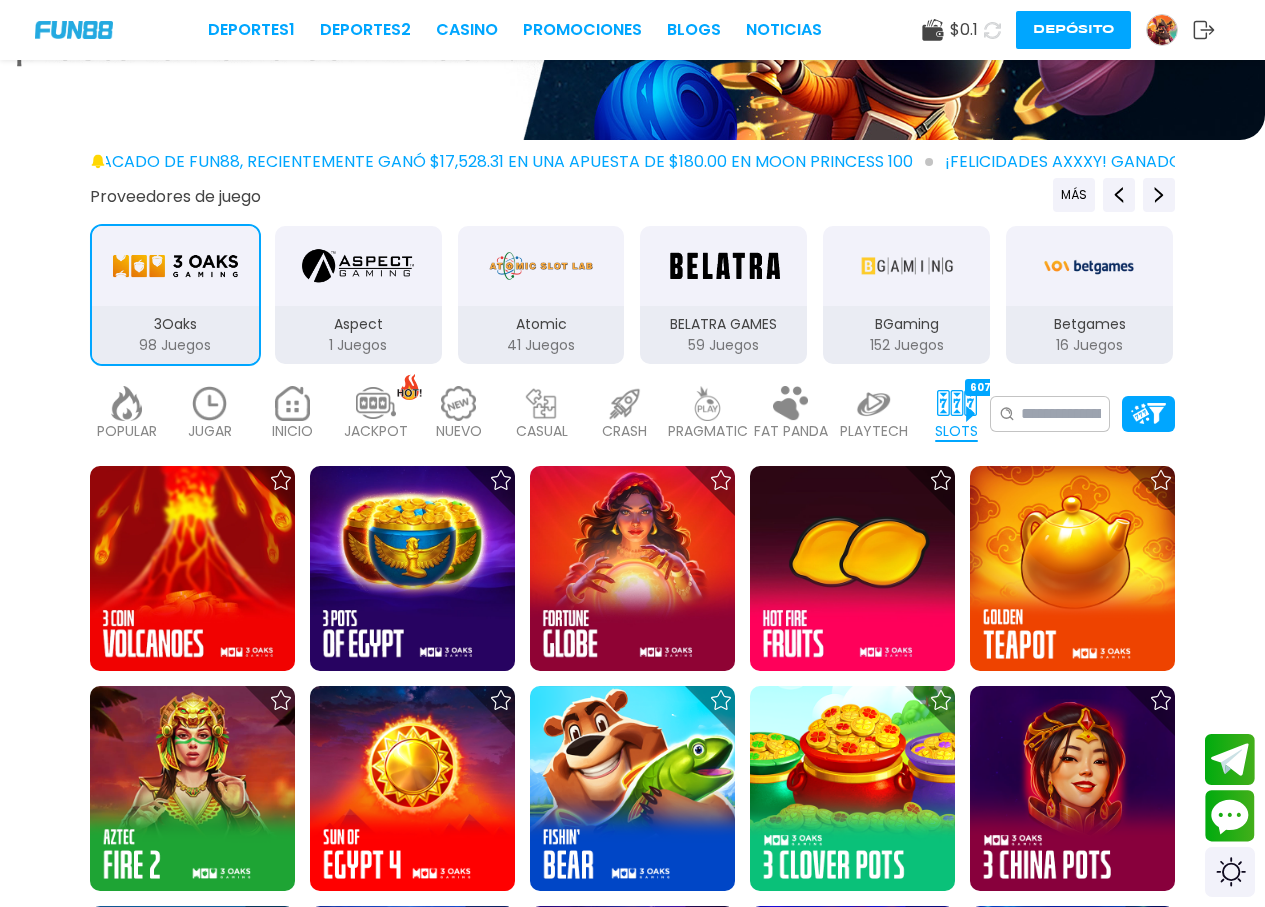 click at bounding box center [907, 266] 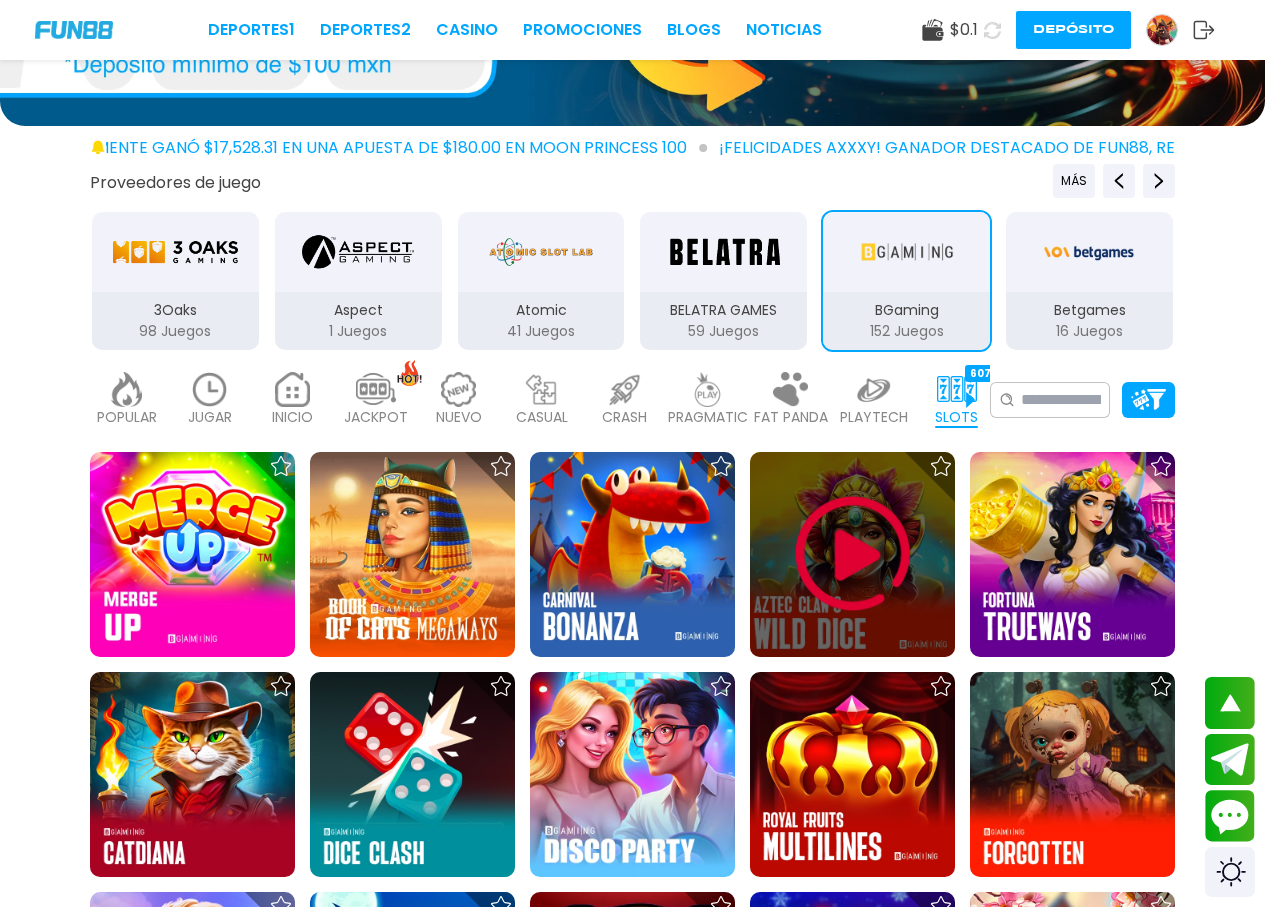 scroll, scrollTop: 200, scrollLeft: 0, axis: vertical 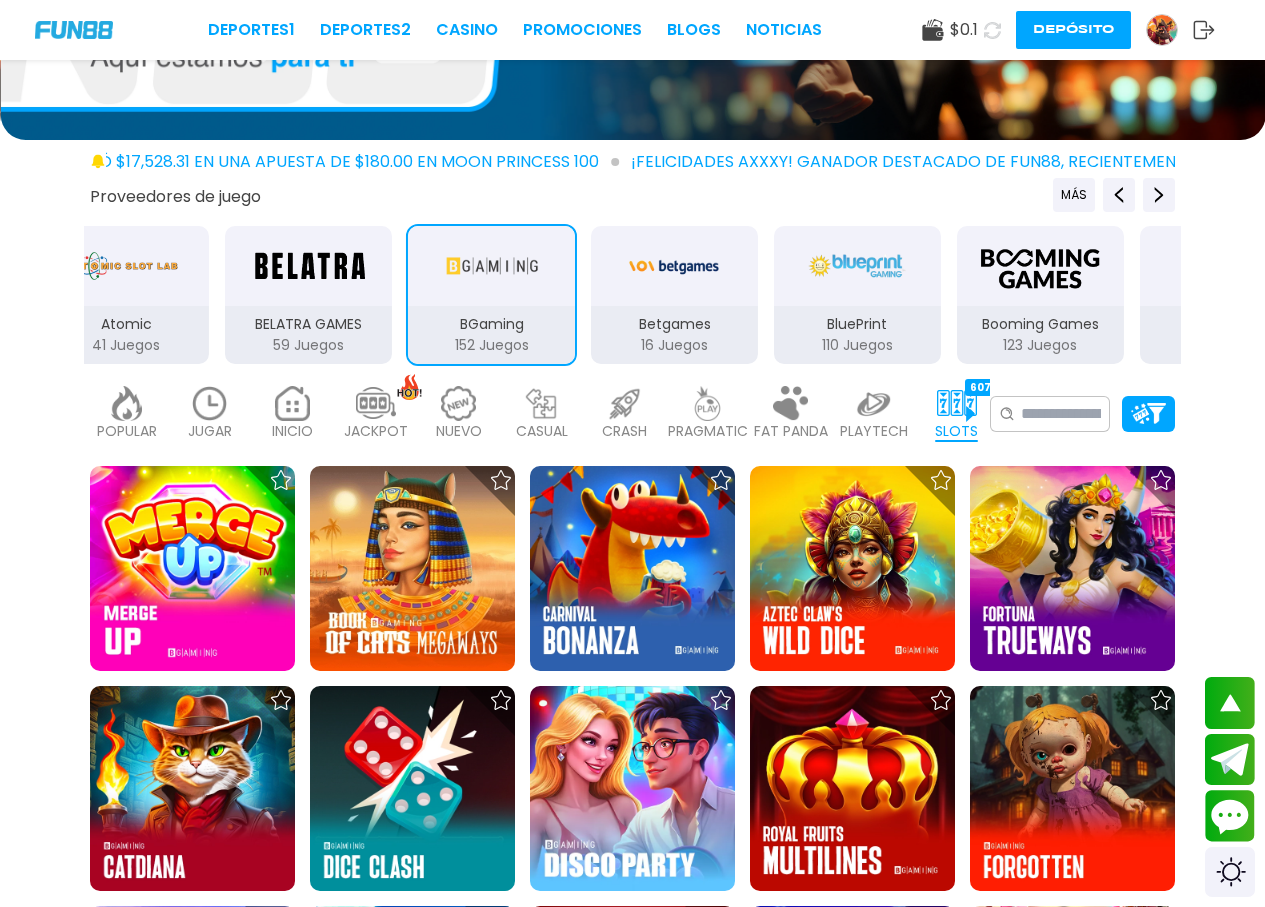 drag, startPoint x: 998, startPoint y: 297, endPoint x: 593, endPoint y: 302, distance: 405.03085 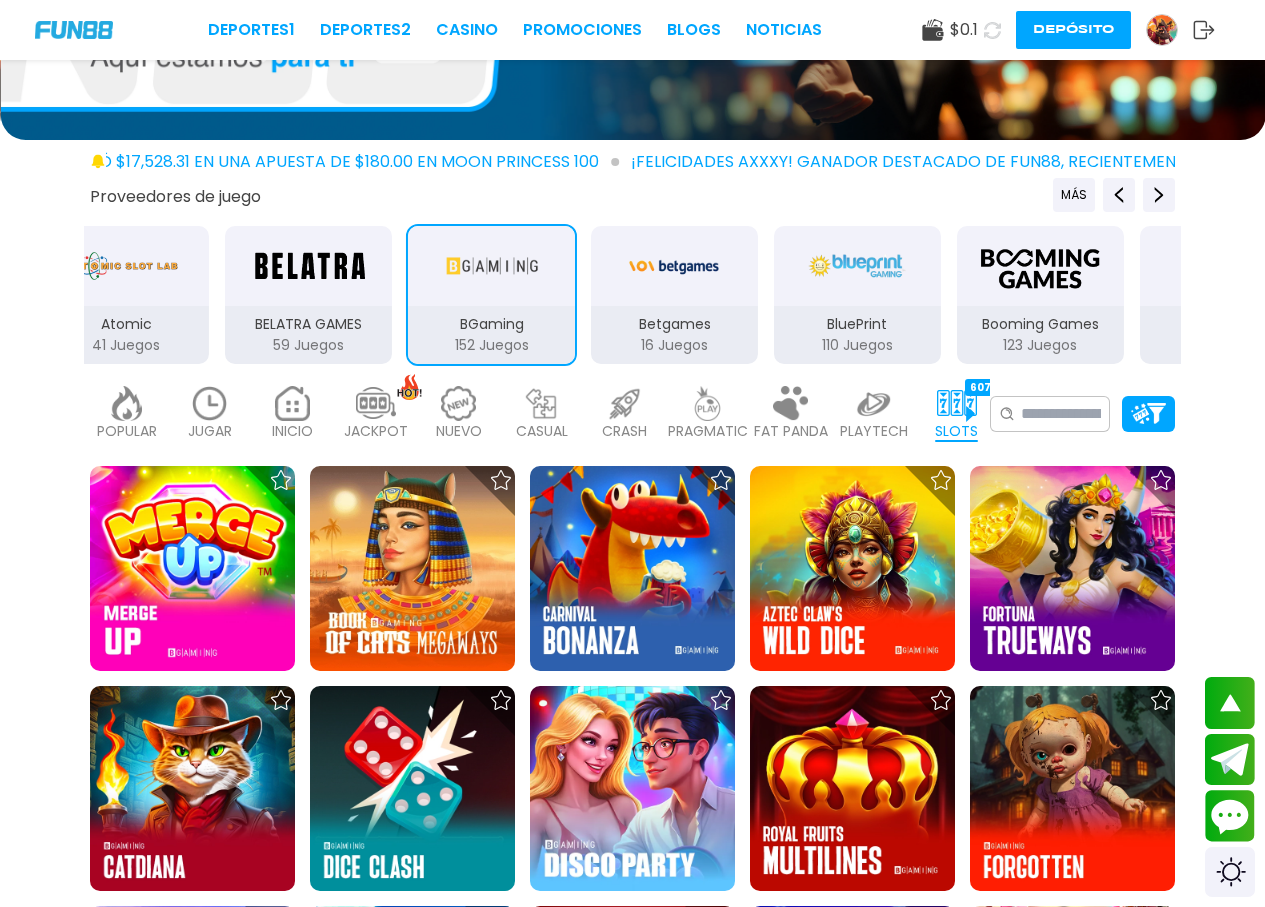 click at bounding box center (674, 266) 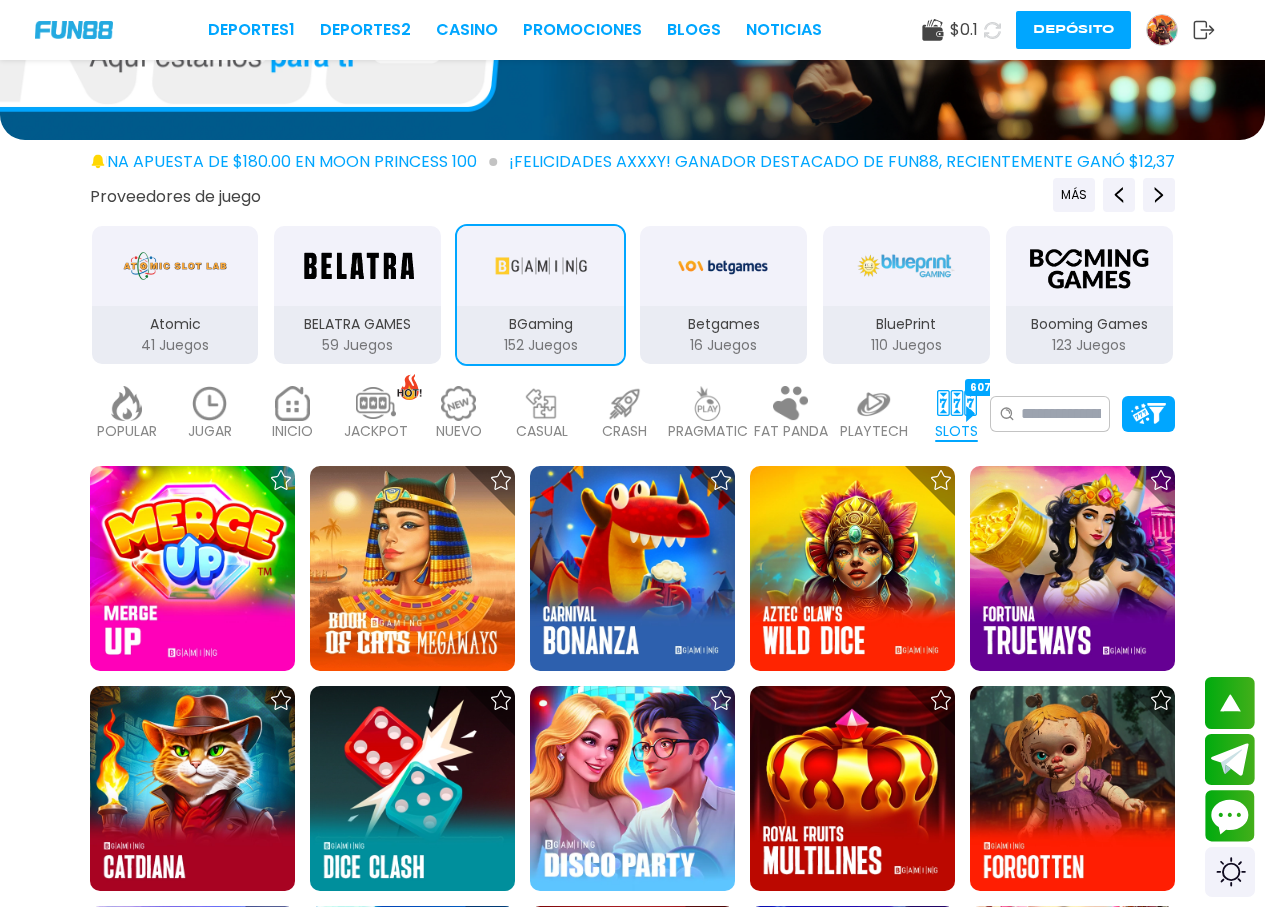 click on "BluePrint 110   Juegos" at bounding box center (906, 335) 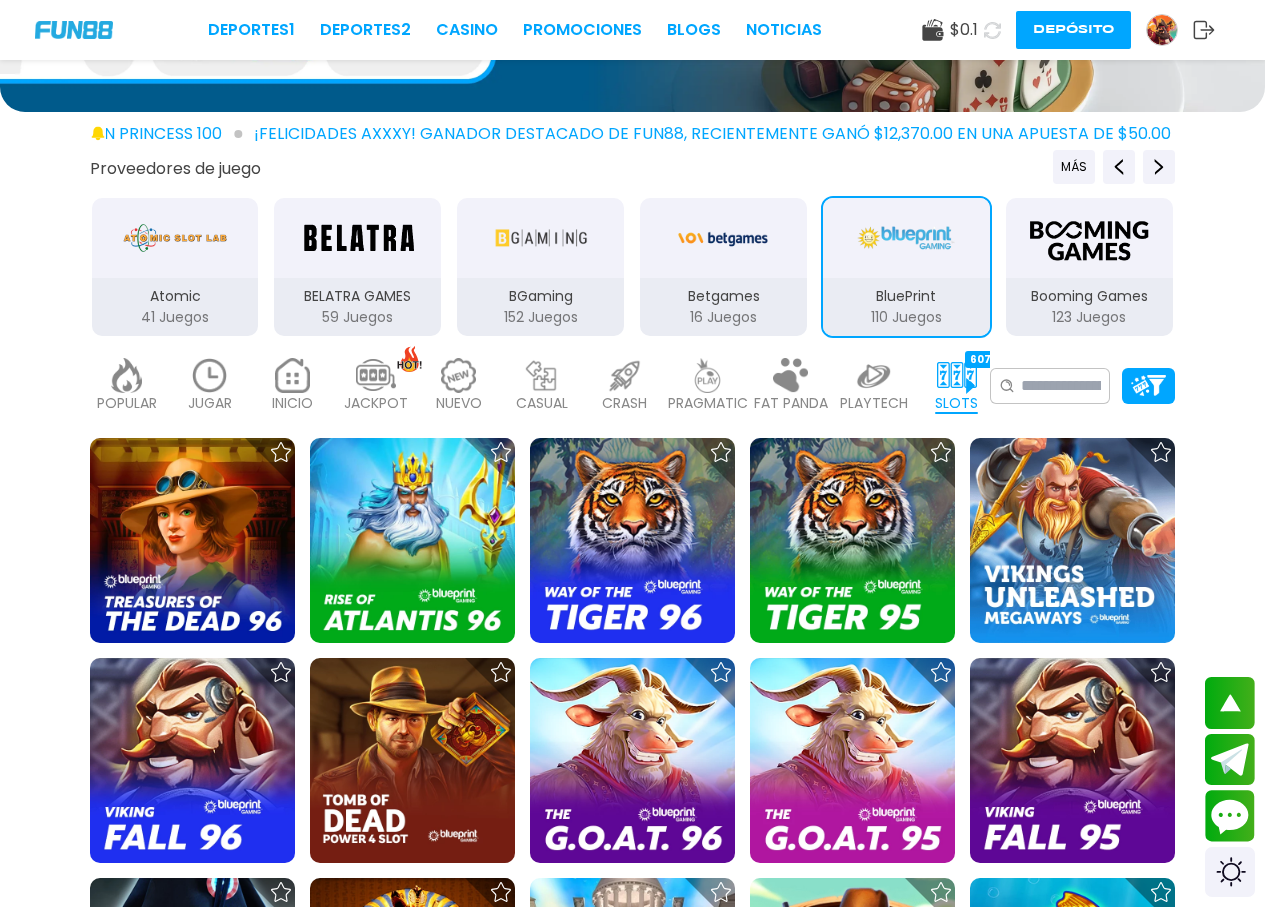 scroll, scrollTop: 100, scrollLeft: 0, axis: vertical 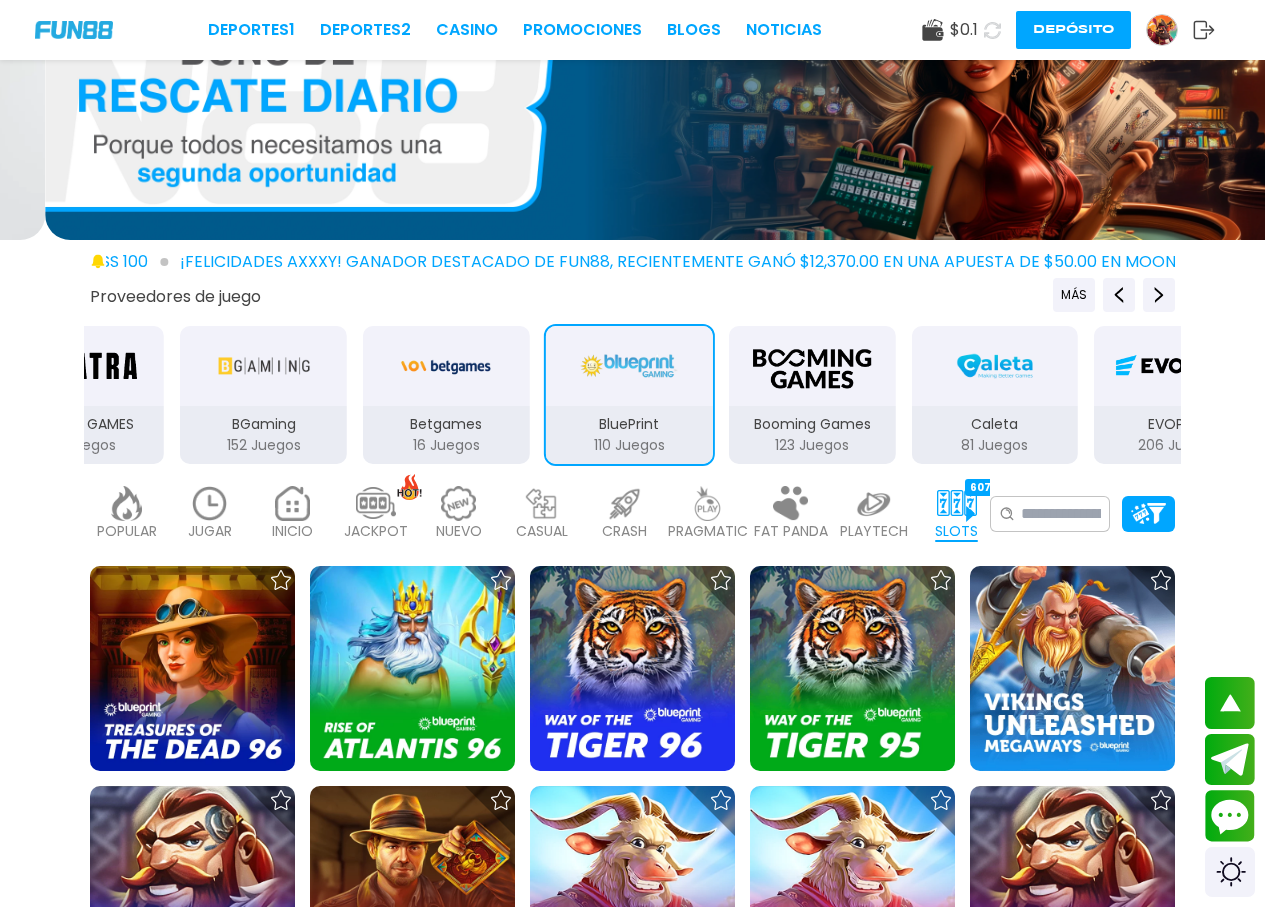 drag, startPoint x: 1074, startPoint y: 395, endPoint x: 810, endPoint y: 382, distance: 264.3199 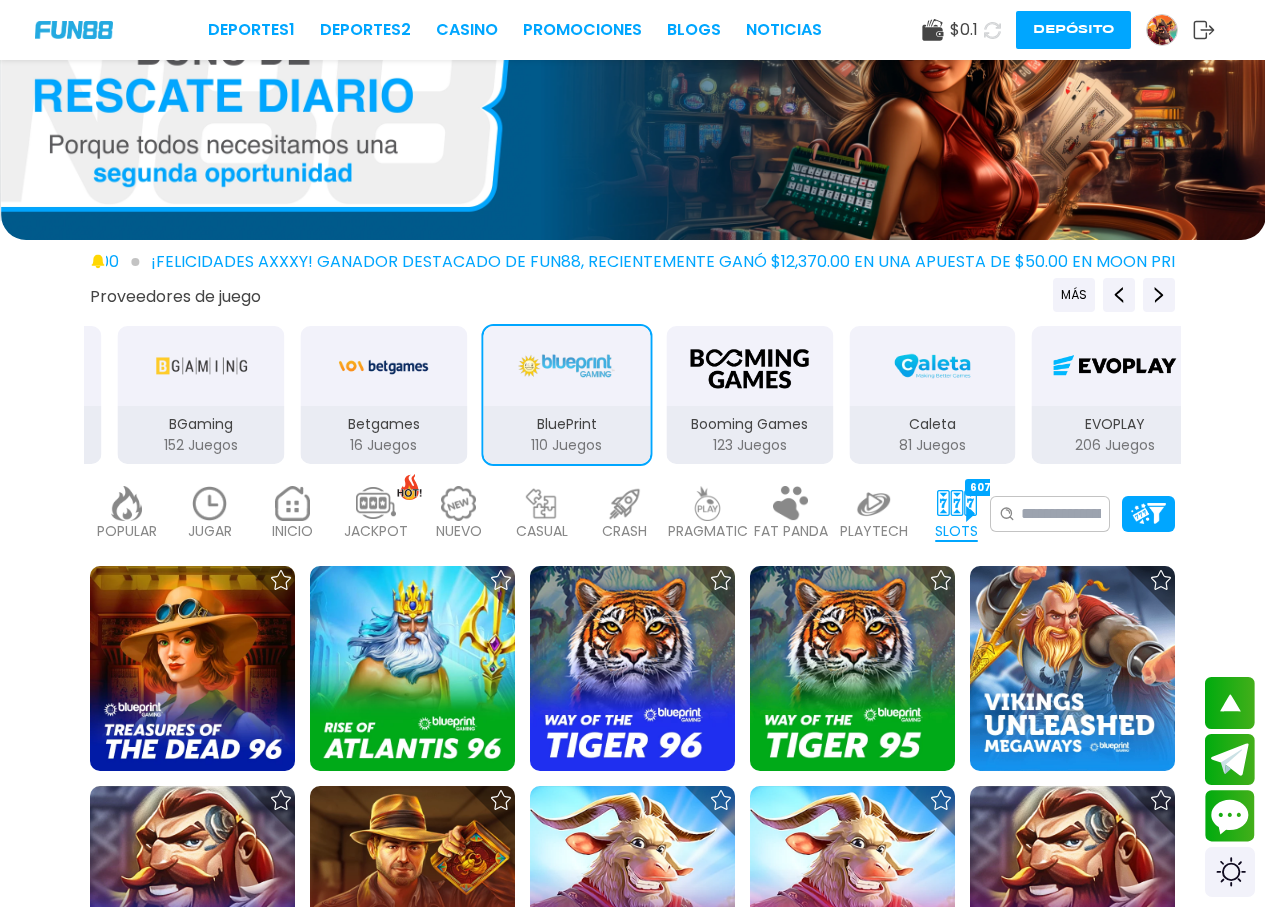 click at bounding box center [749, 366] 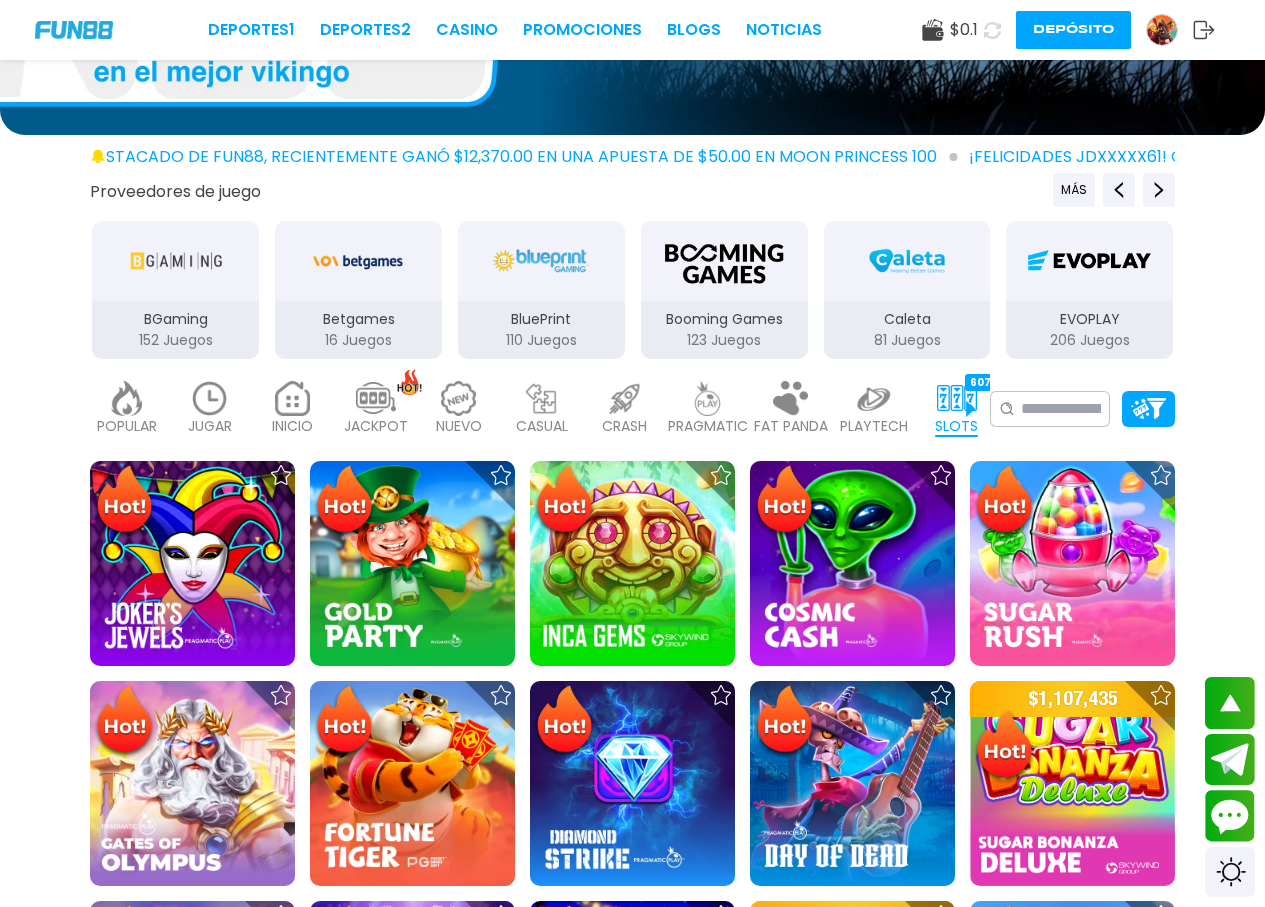 scroll, scrollTop: 200, scrollLeft: 0, axis: vertical 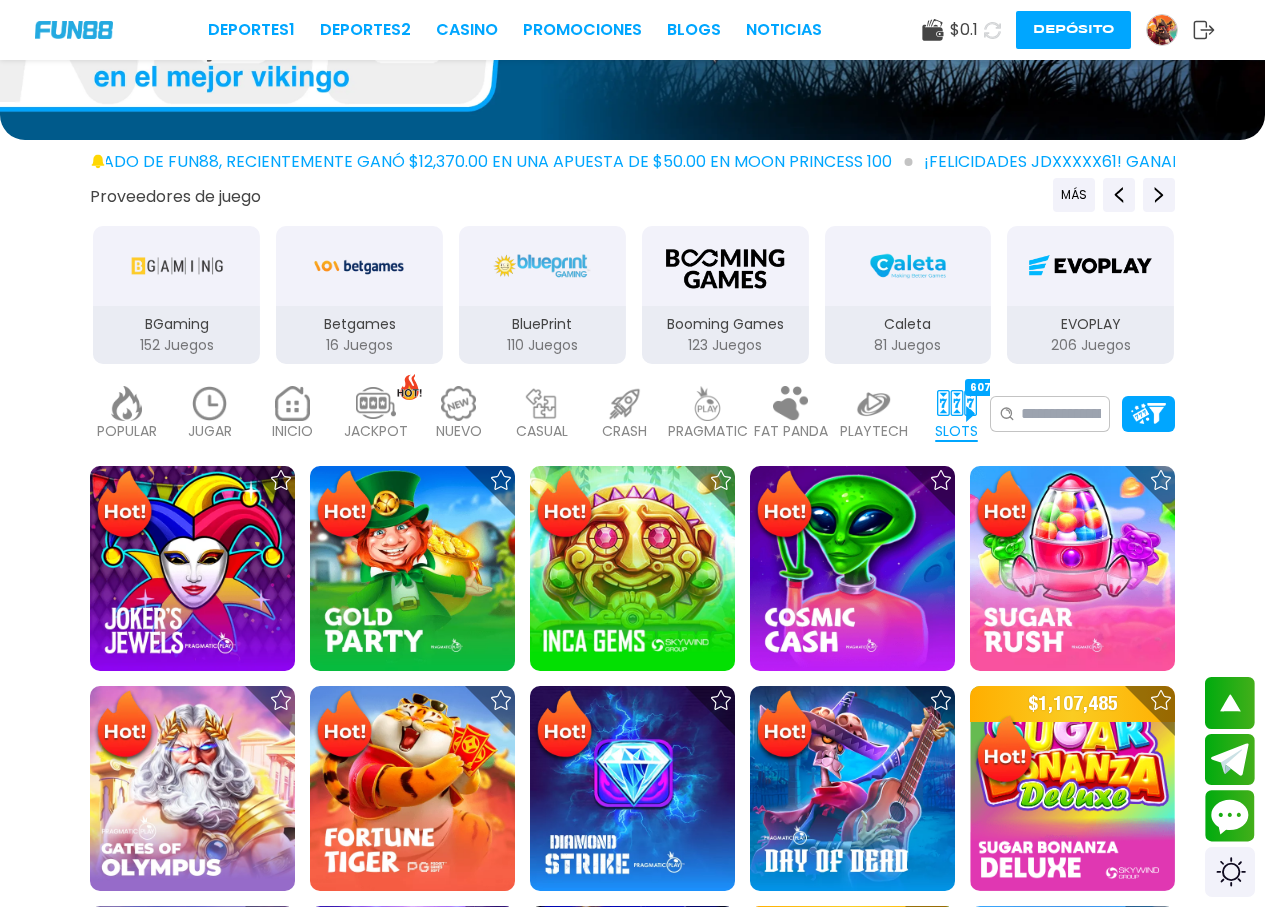 click at bounding box center [725, 266] 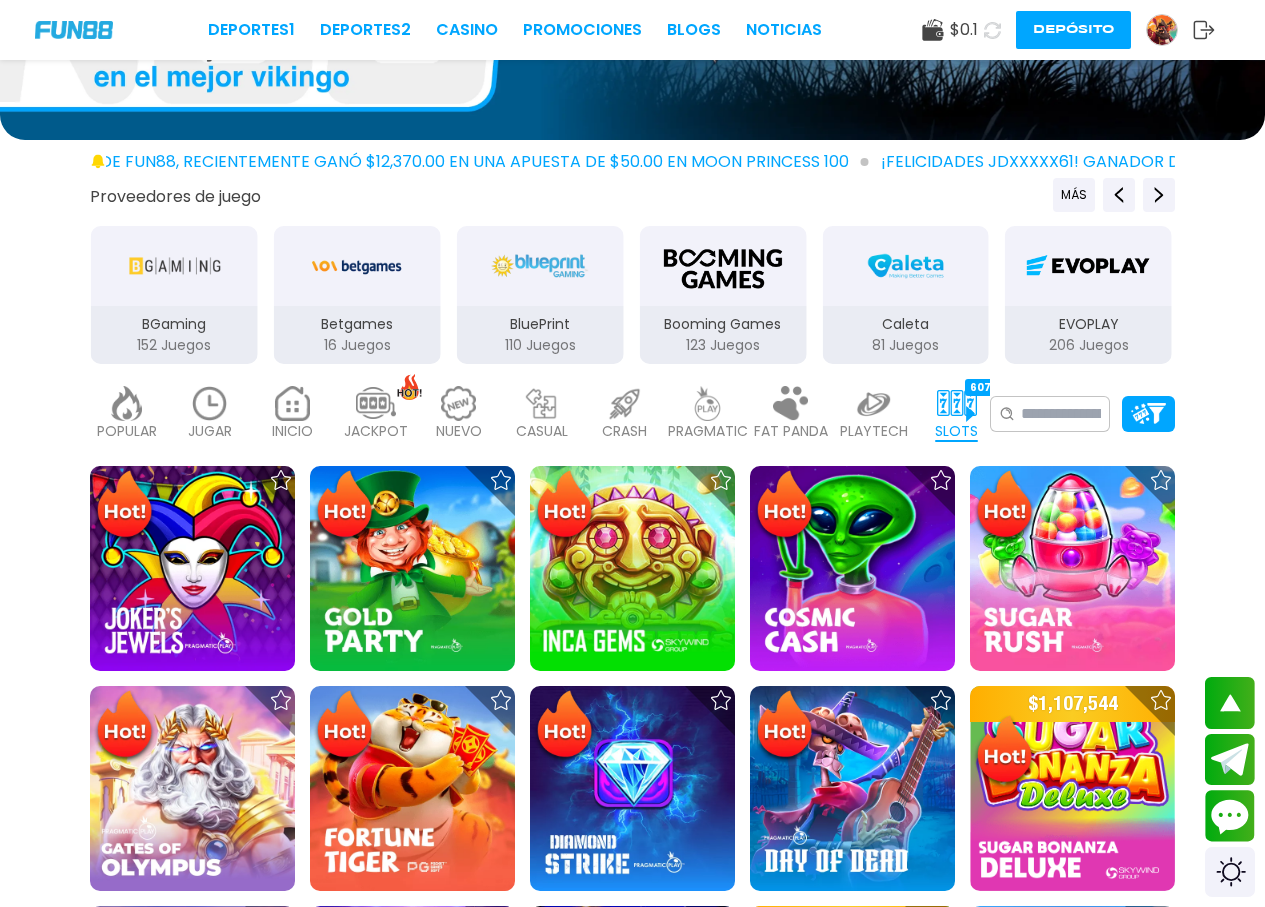 click at bounding box center [722, 266] 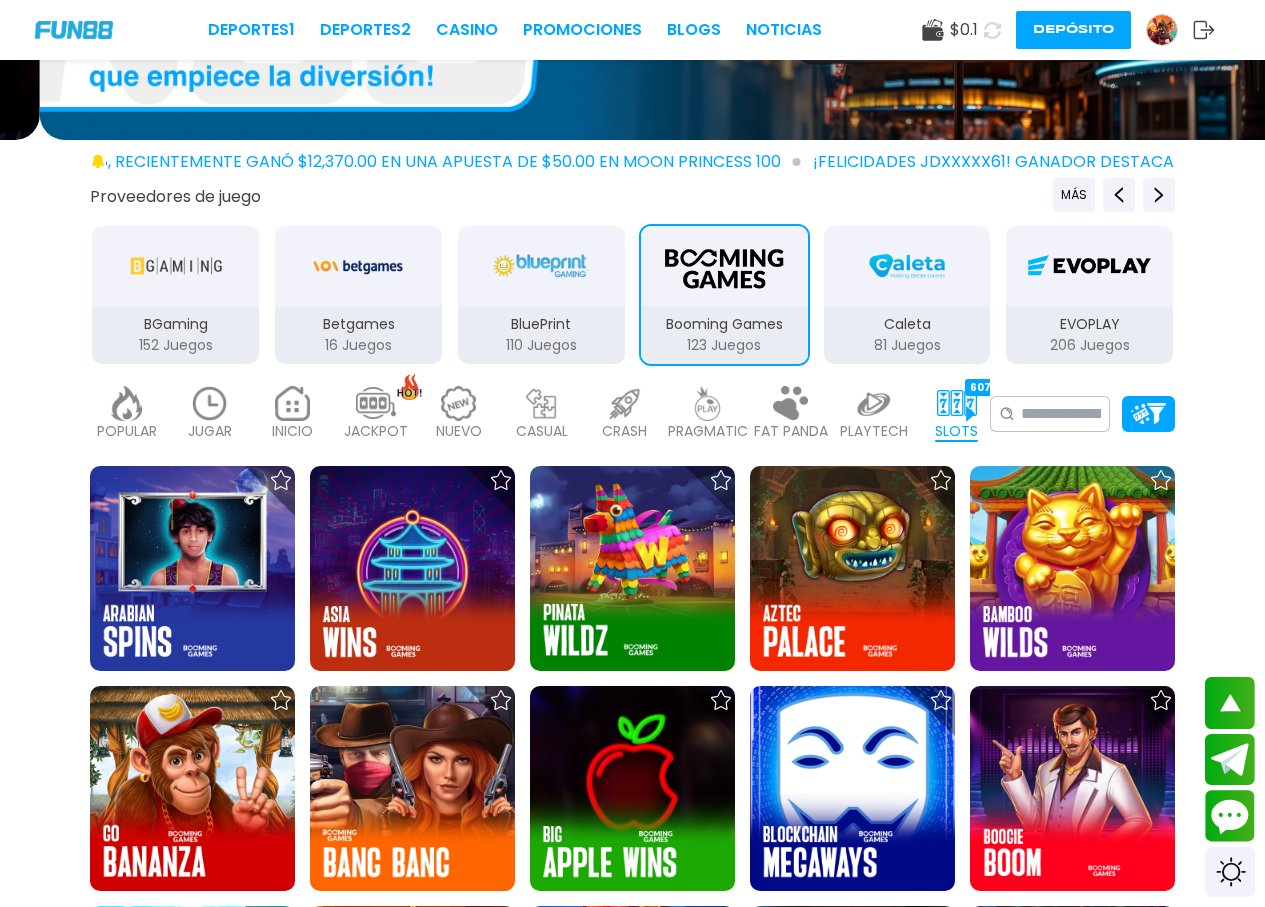 click at bounding box center [376, 403] 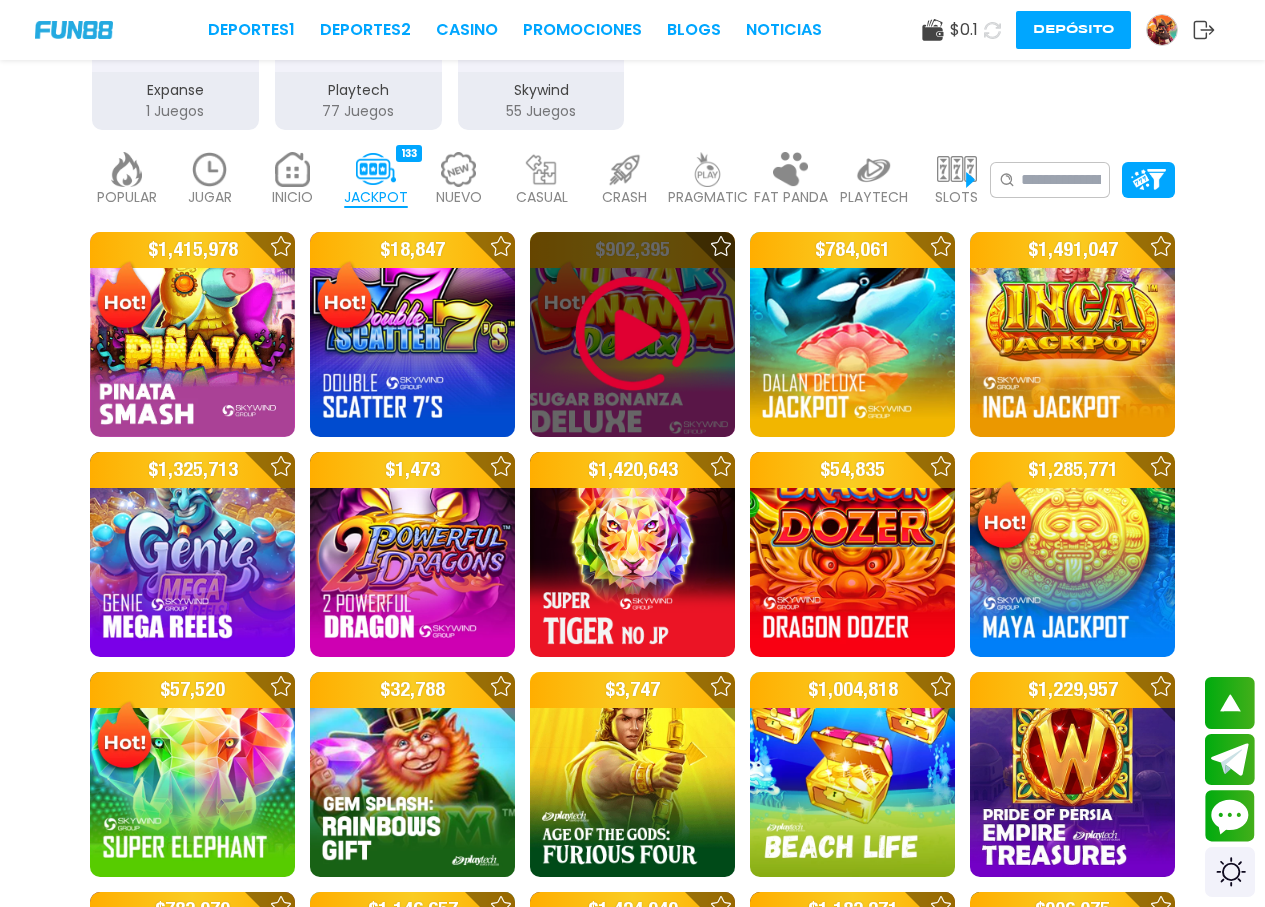 scroll, scrollTop: 0, scrollLeft: 0, axis: both 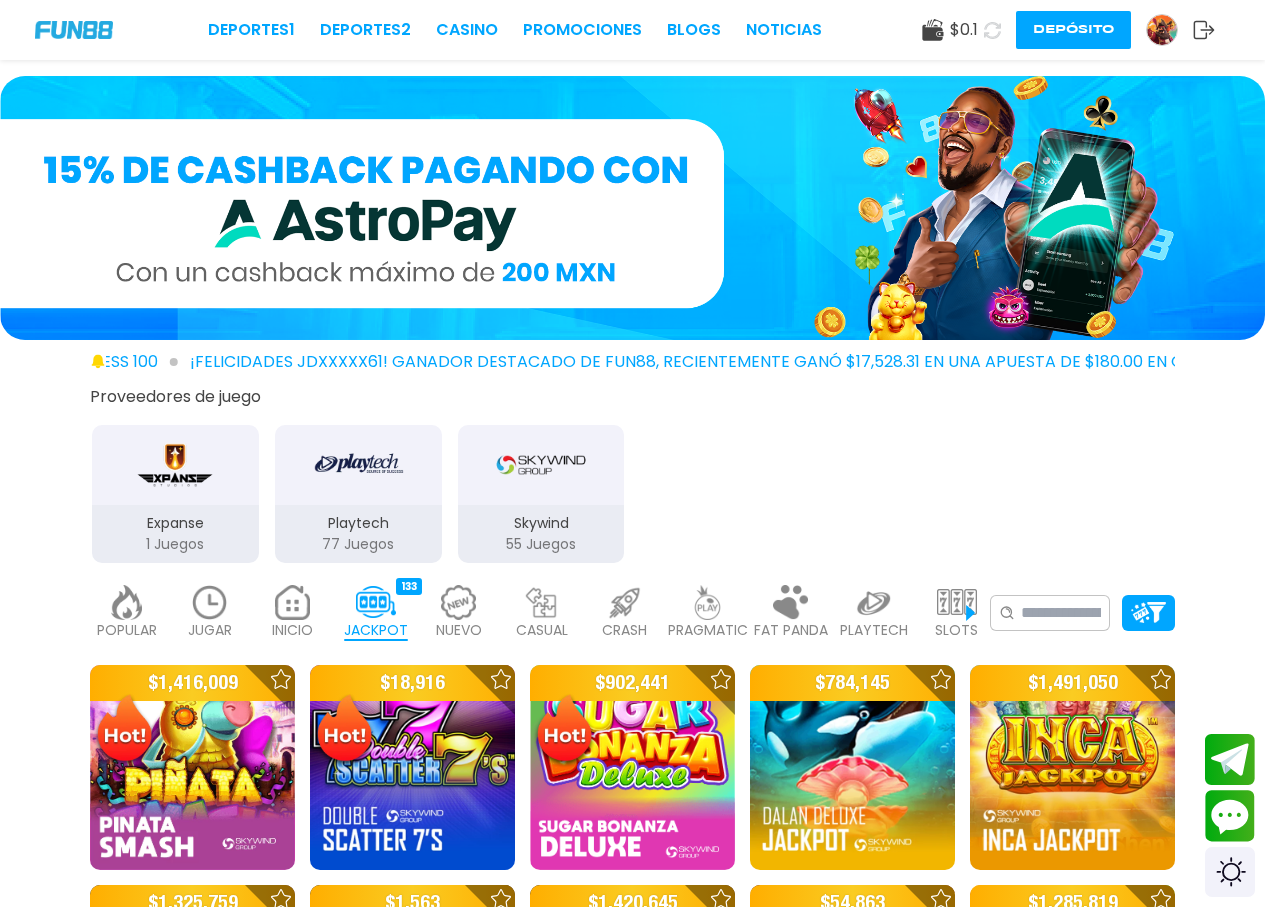 click at bounding box center (541, 465) 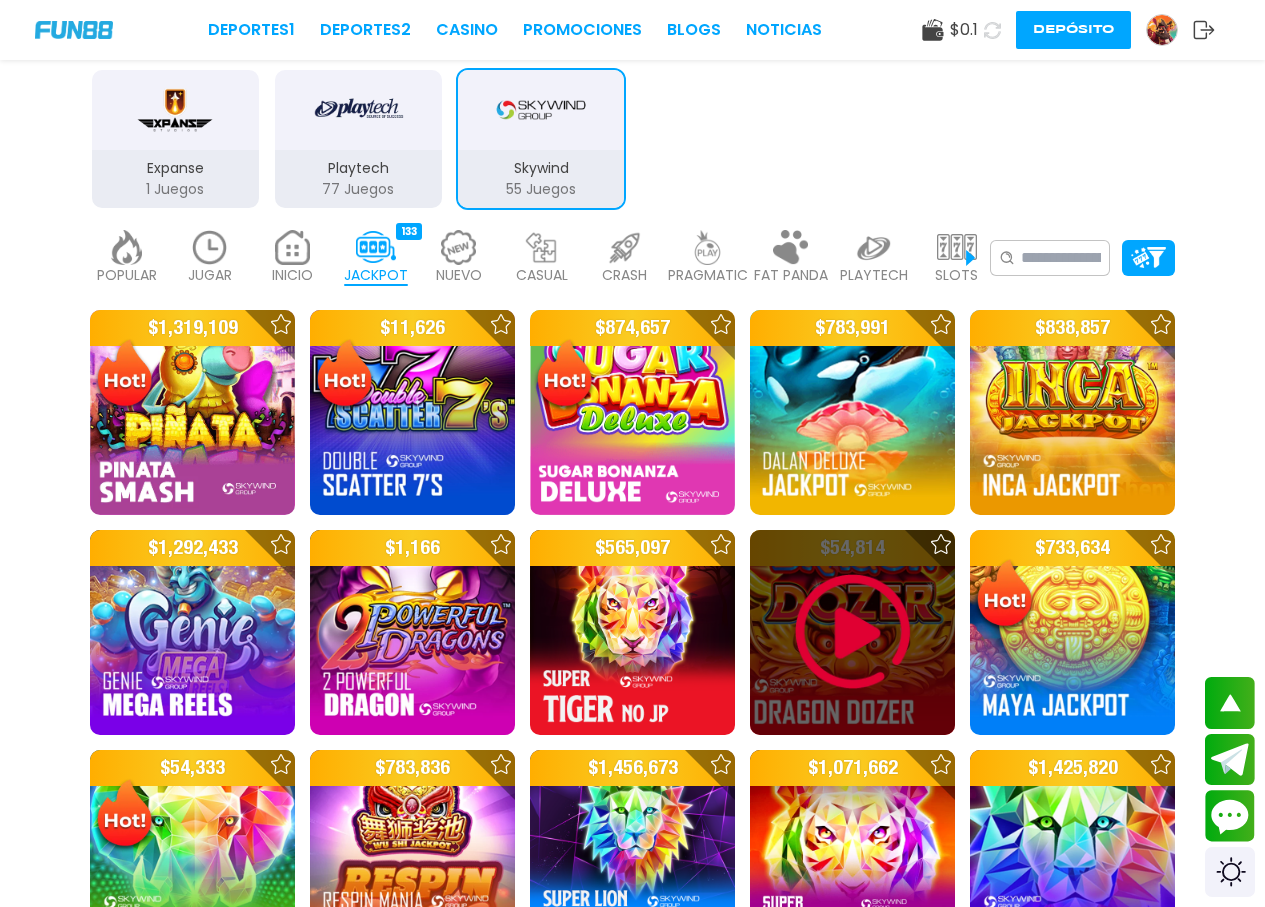 scroll, scrollTop: 300, scrollLeft: 0, axis: vertical 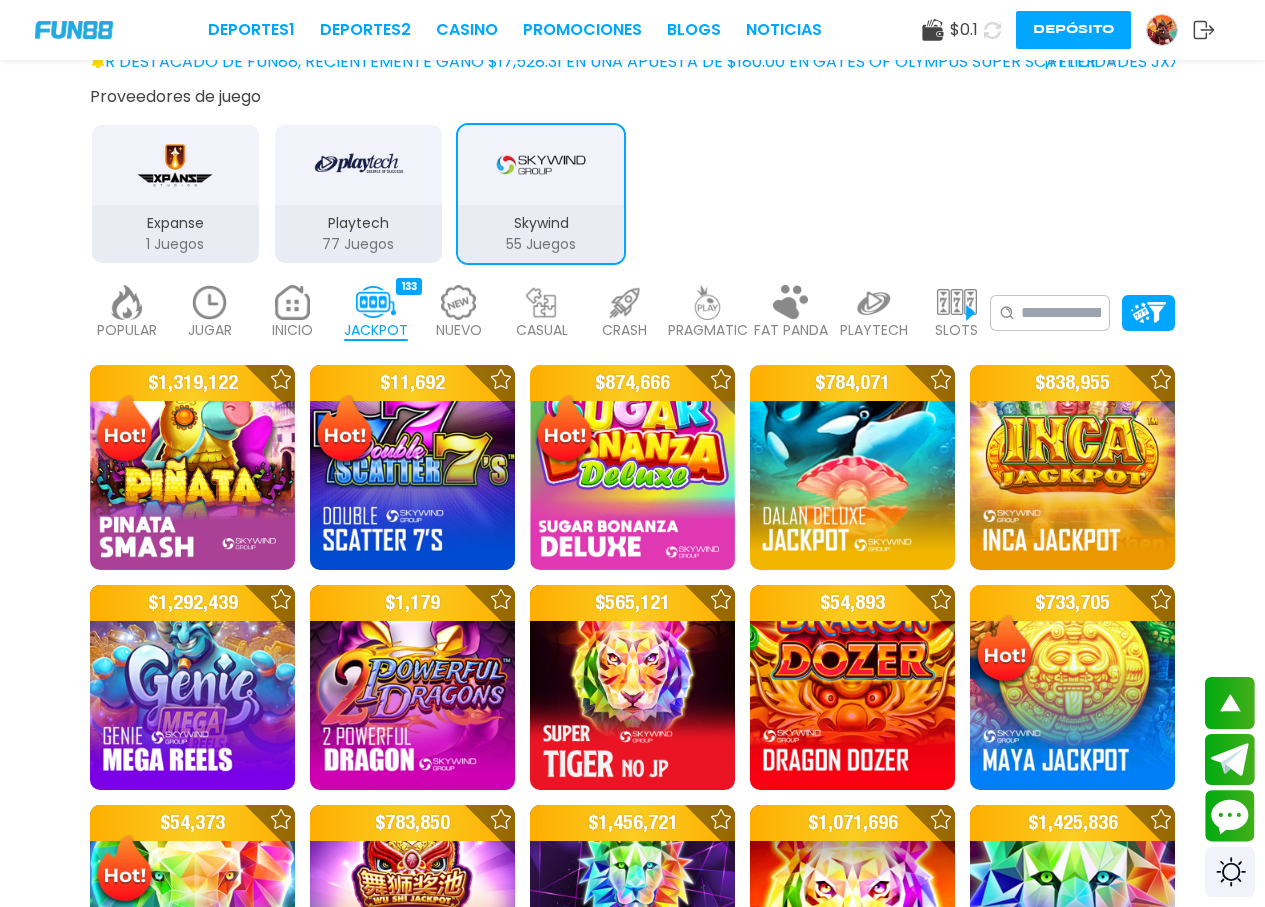 drag, startPoint x: 160, startPoint y: 163, endPoint x: 178, endPoint y: 168, distance: 18.681541 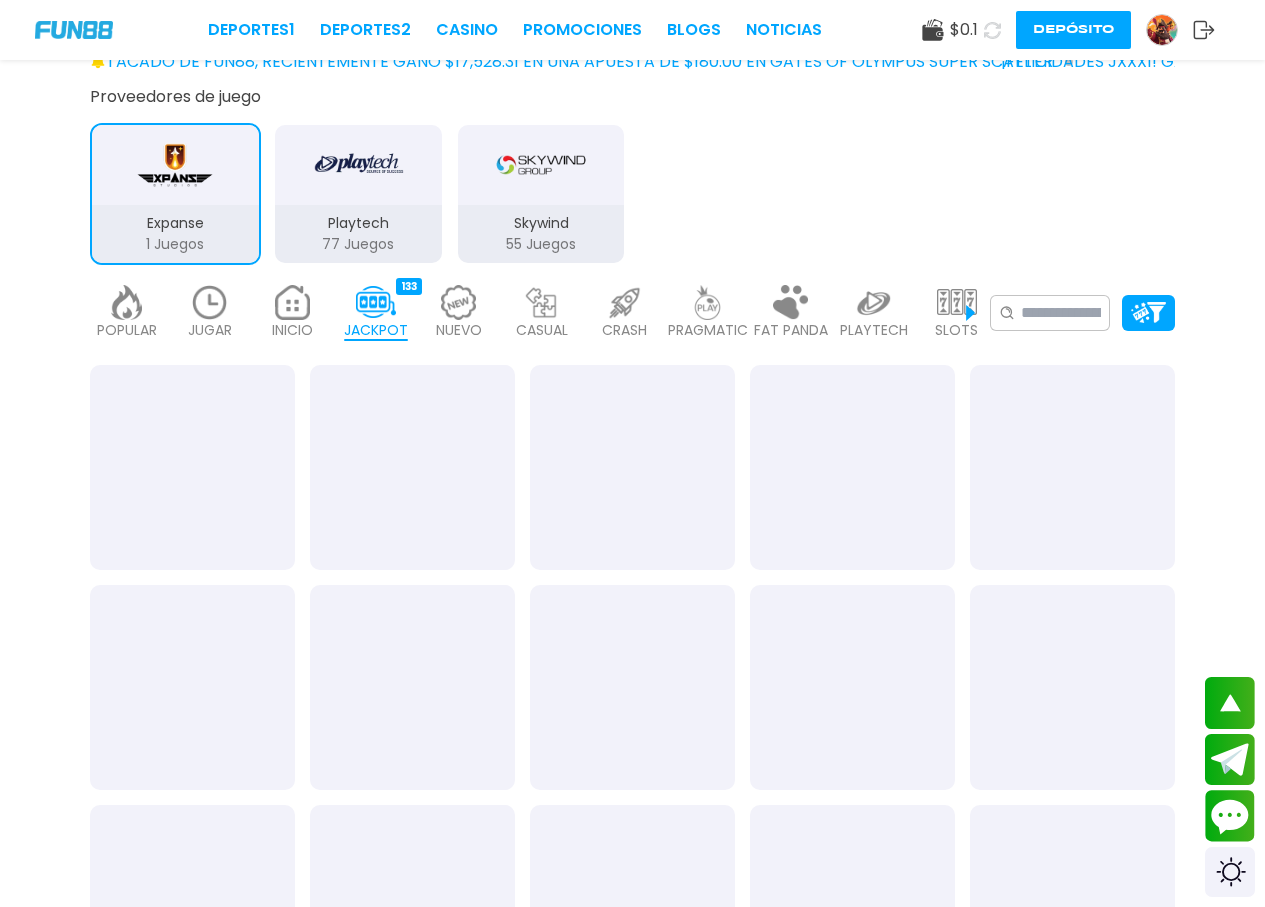 click at bounding box center [358, 165] 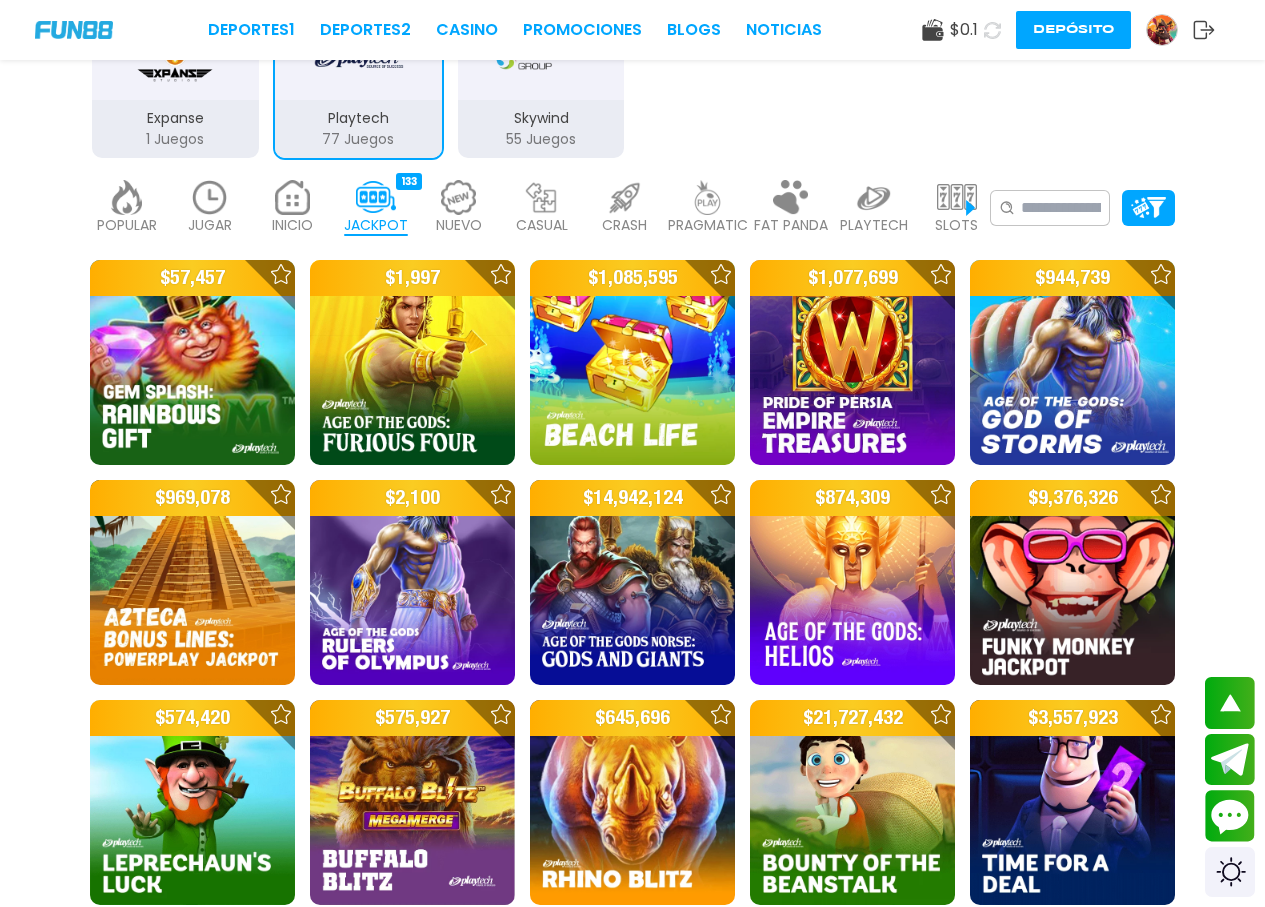 scroll, scrollTop: 0, scrollLeft: 0, axis: both 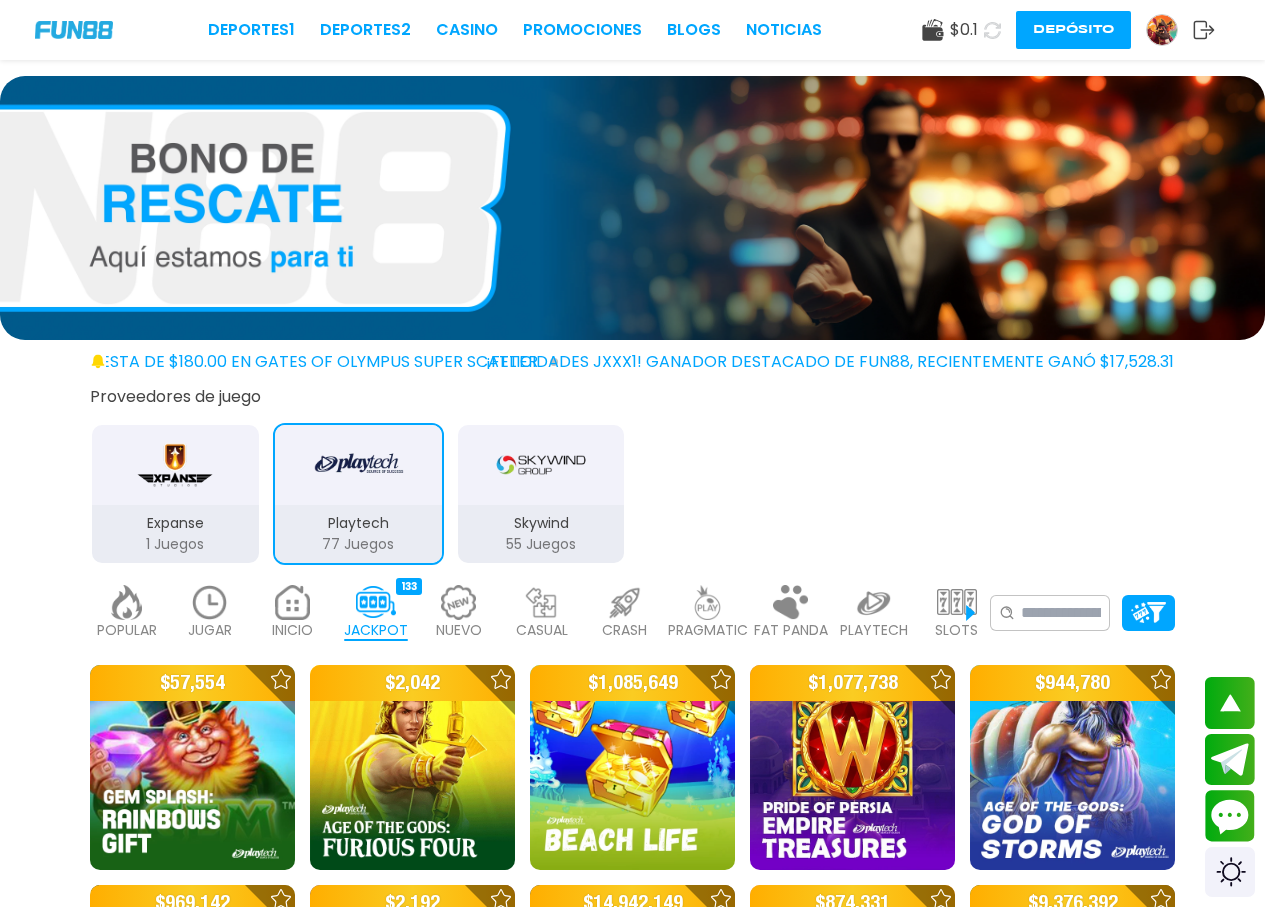click on "NUEVO 979" at bounding box center (458, 613) 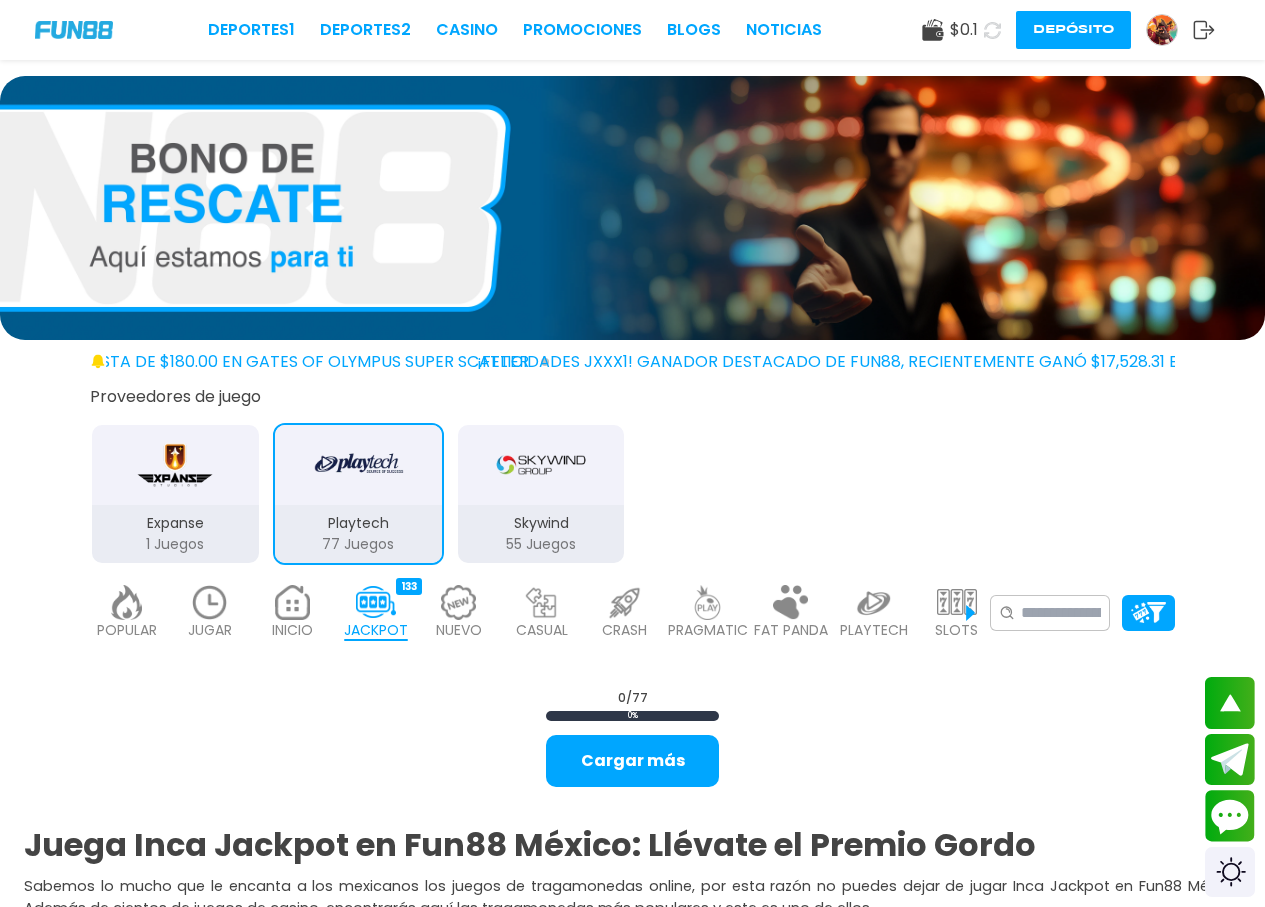 click at bounding box center [459, 602] 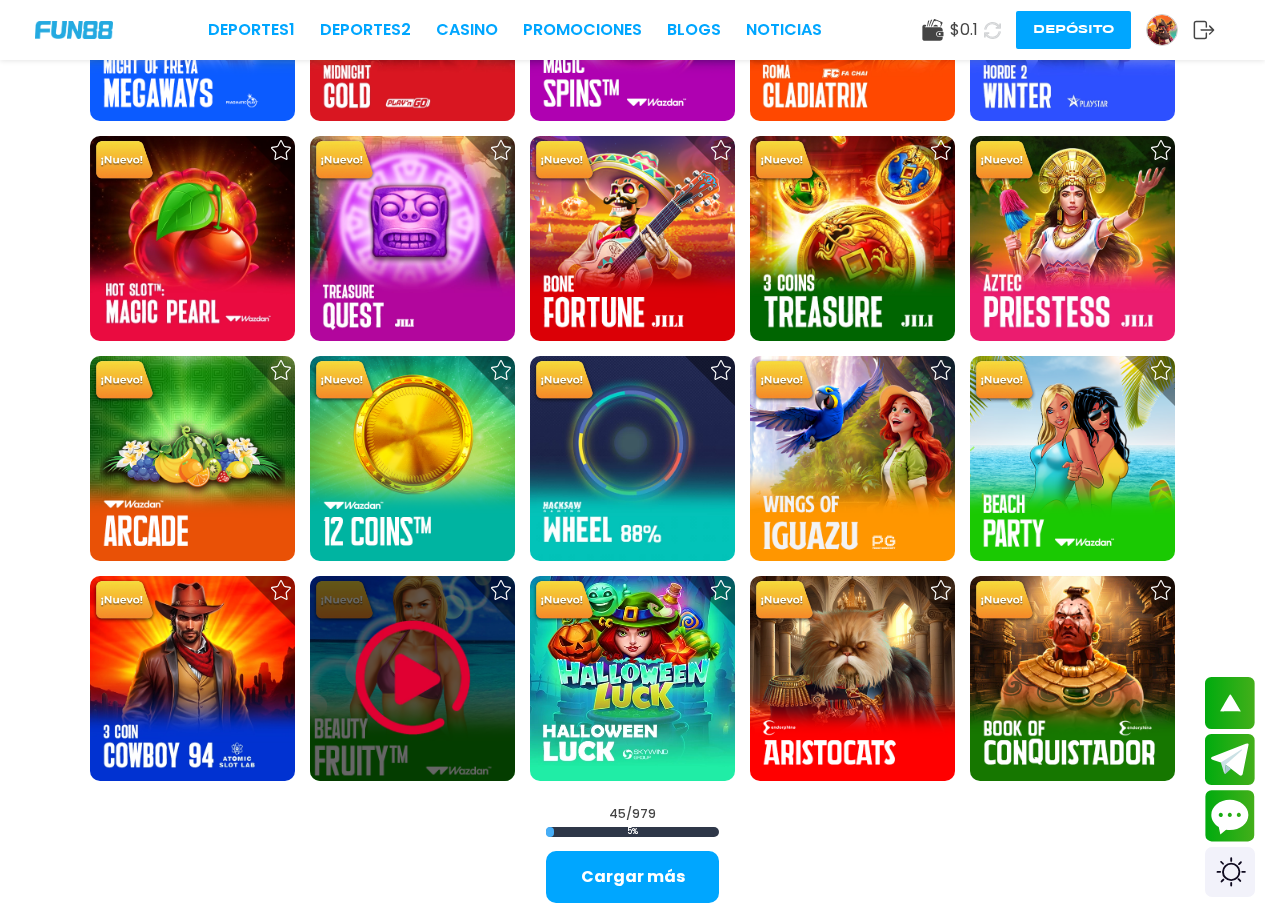 scroll, scrollTop: 1900, scrollLeft: 0, axis: vertical 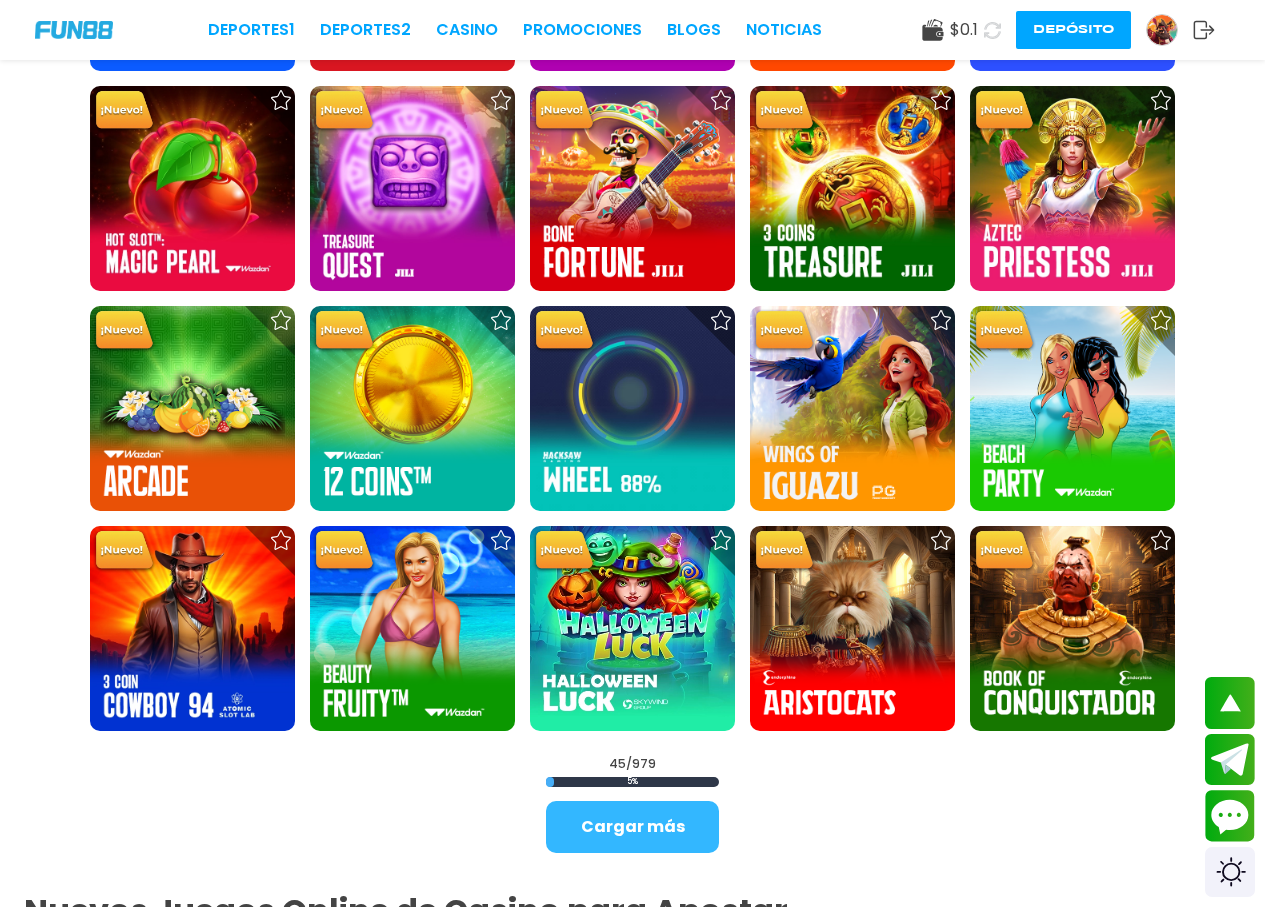 click on "Cargar más" at bounding box center (632, 827) 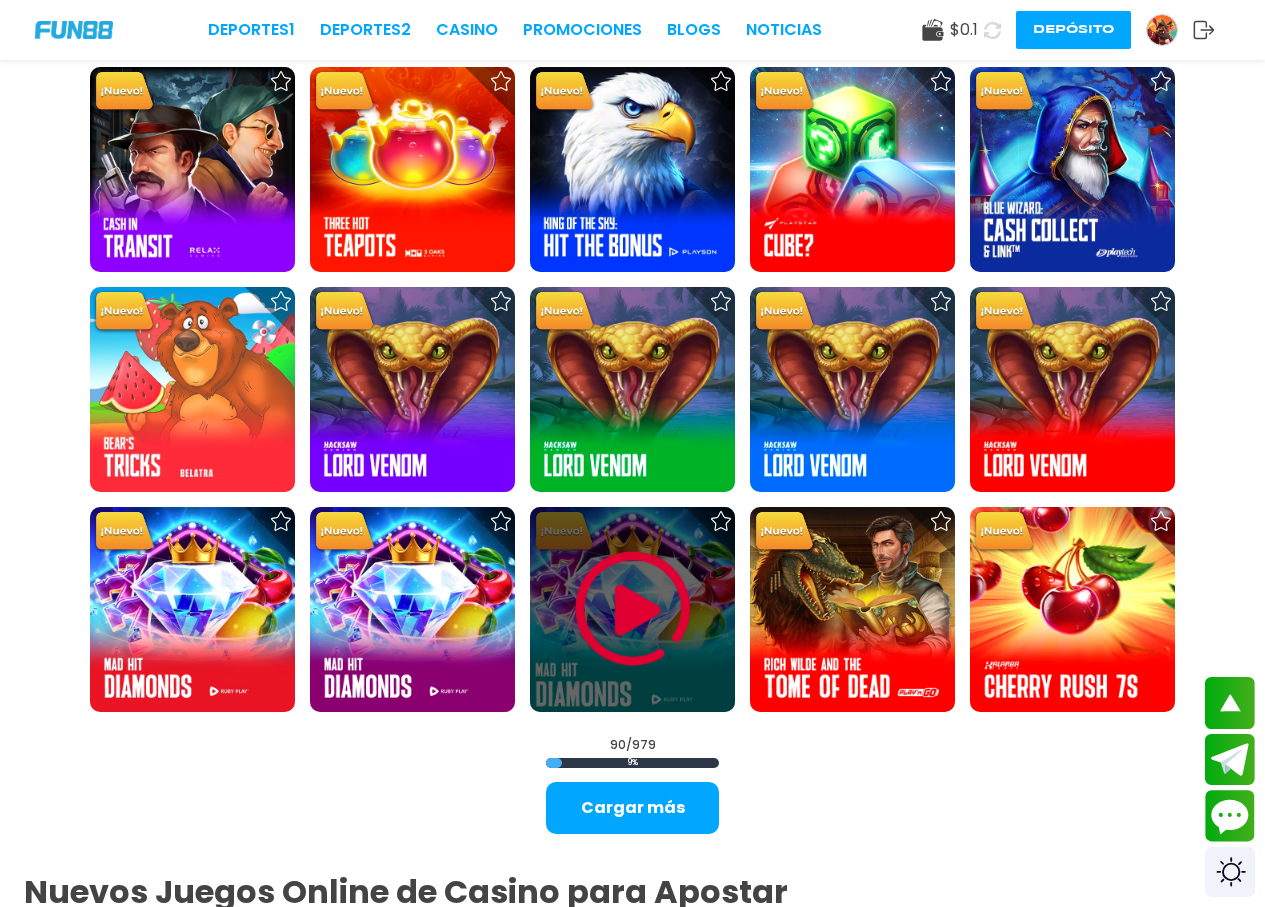 scroll, scrollTop: 4000, scrollLeft: 0, axis: vertical 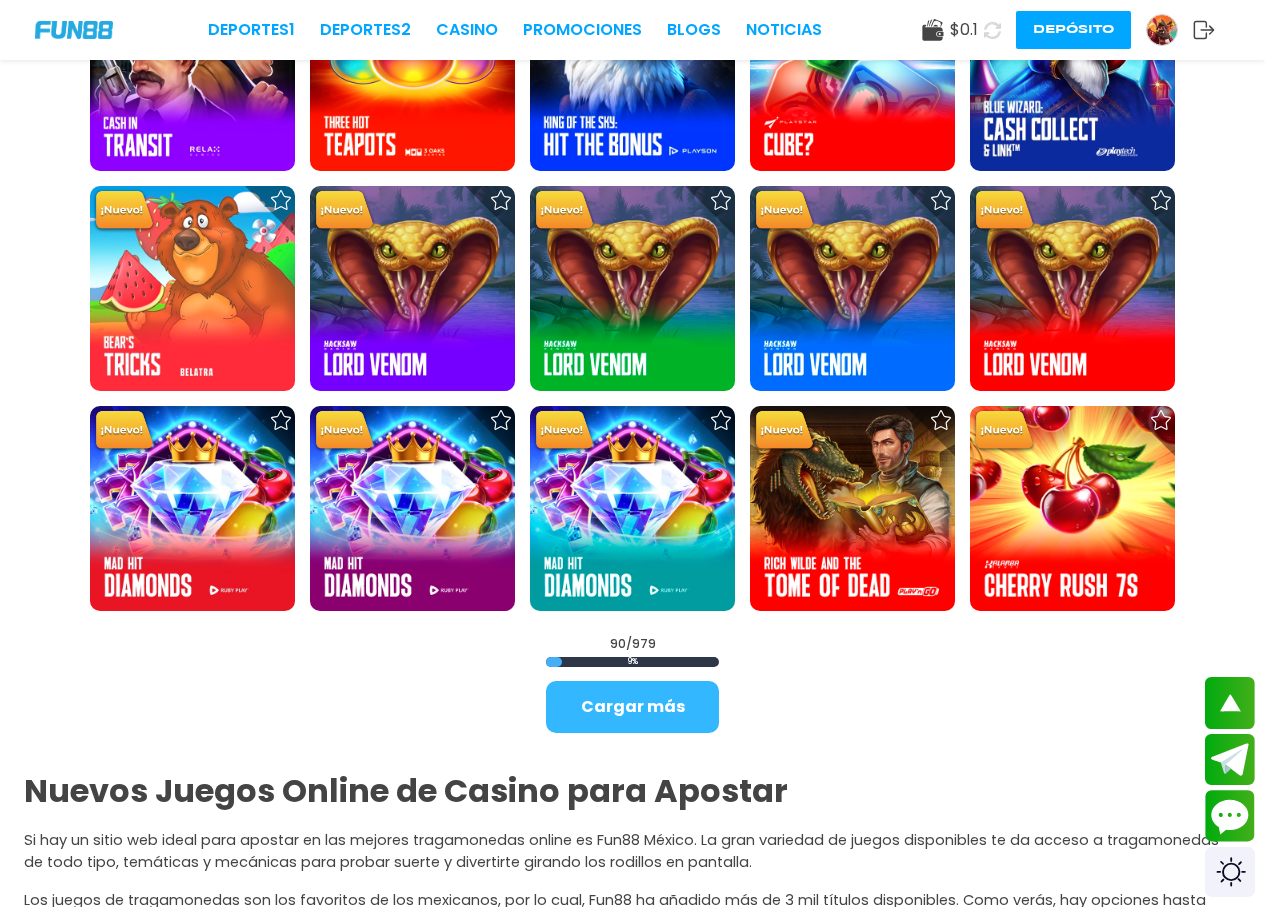 click on "Cargar más" at bounding box center [632, 707] 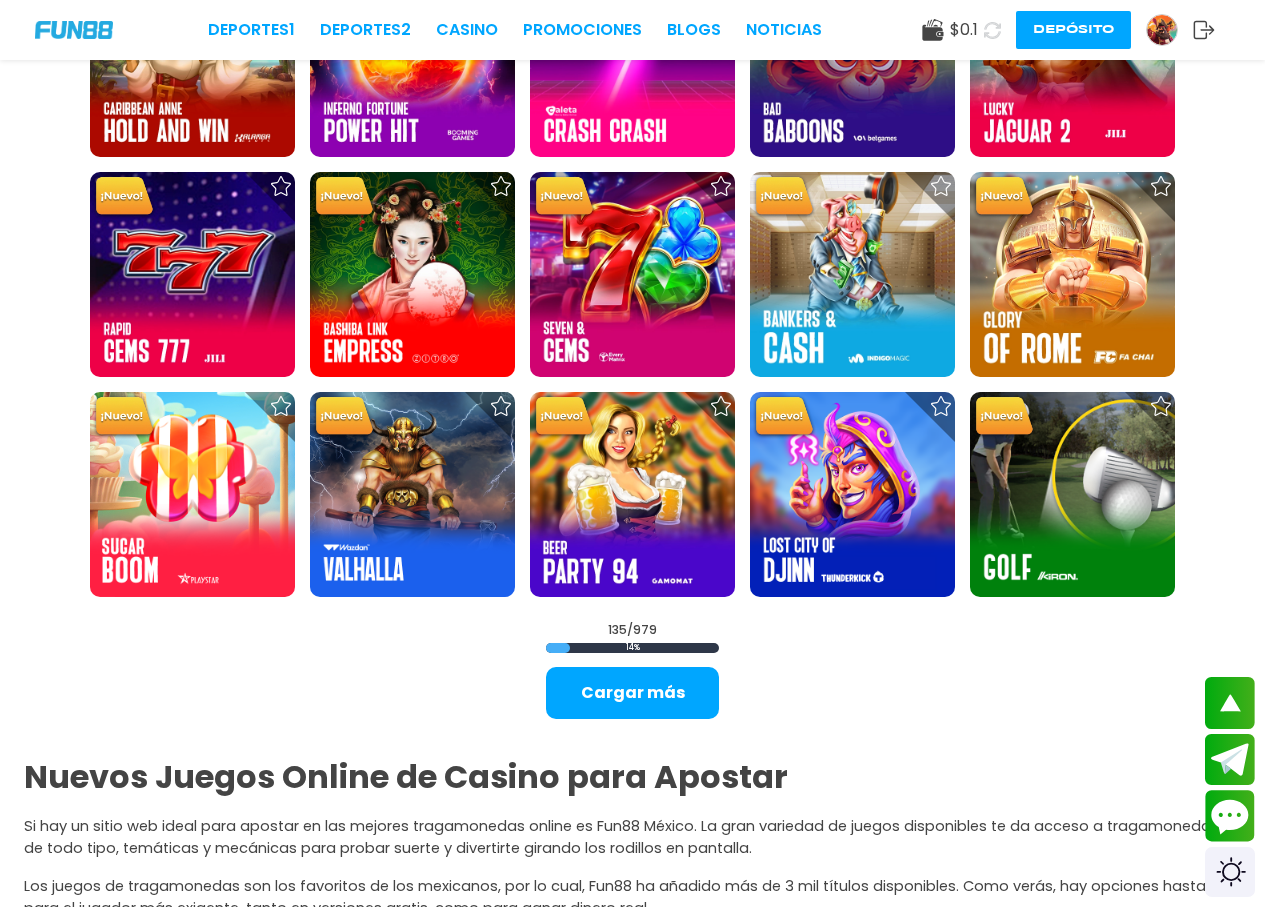scroll, scrollTop: 6000, scrollLeft: 0, axis: vertical 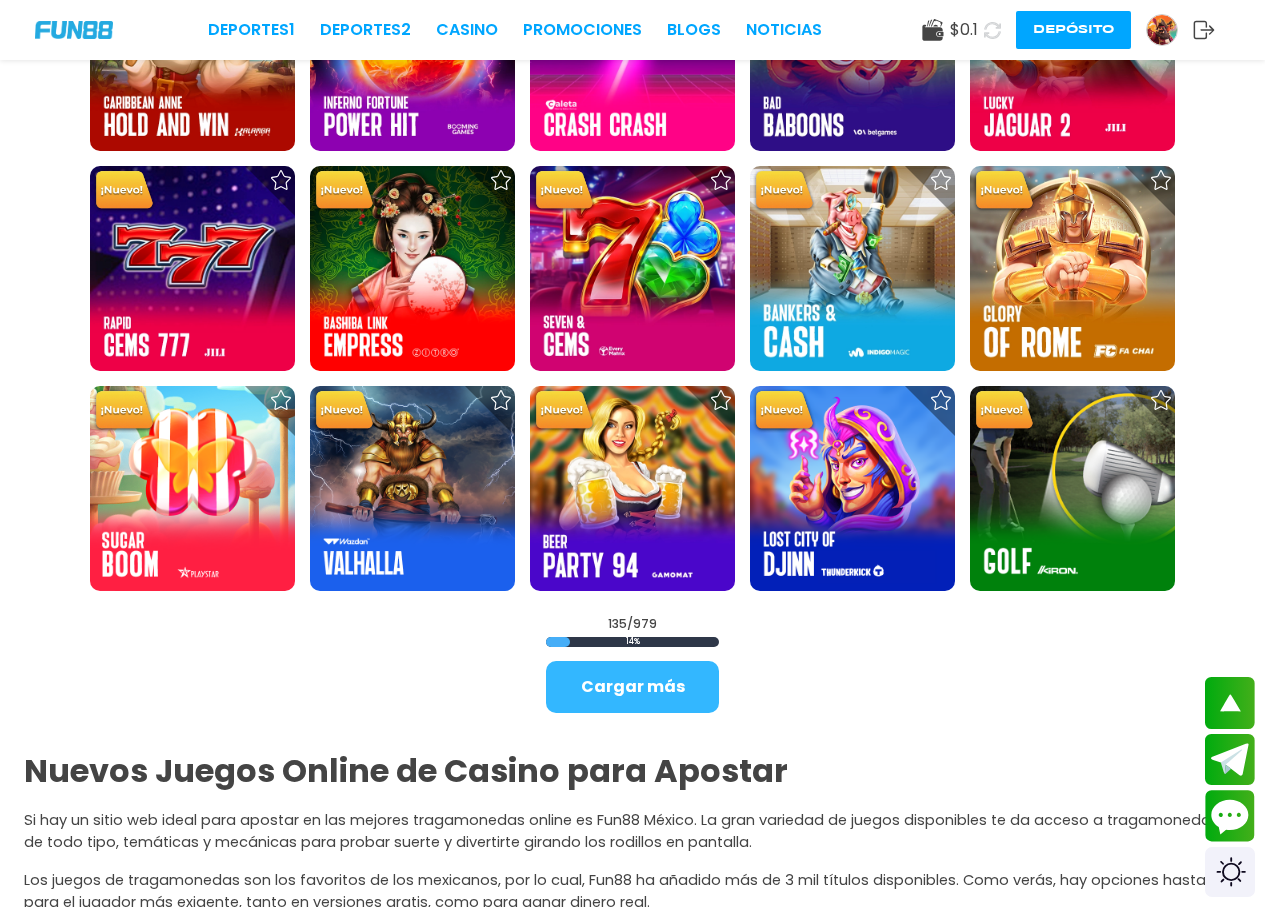 click on "Cargar más" at bounding box center [632, 687] 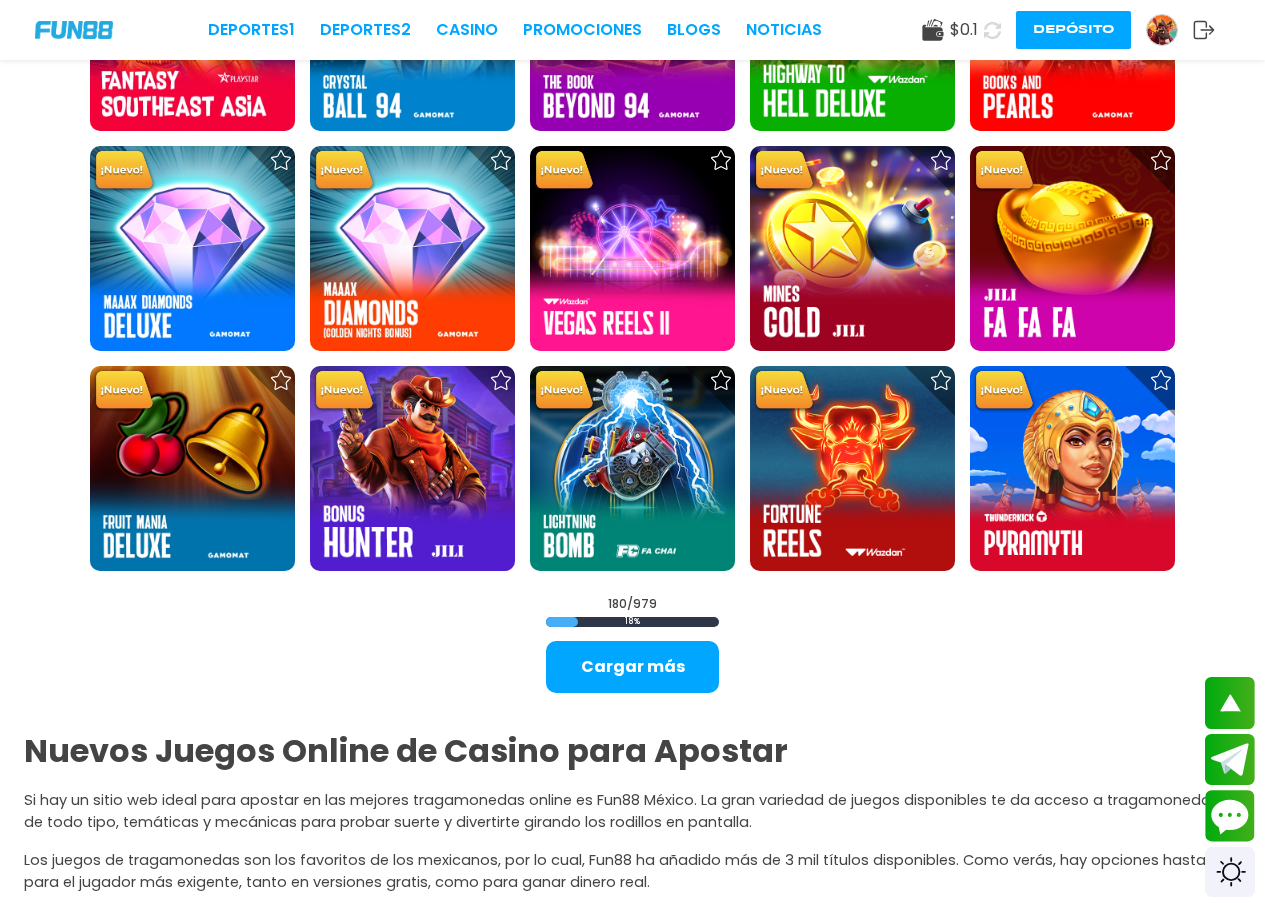 click on "Cargar más" at bounding box center (632, 667) 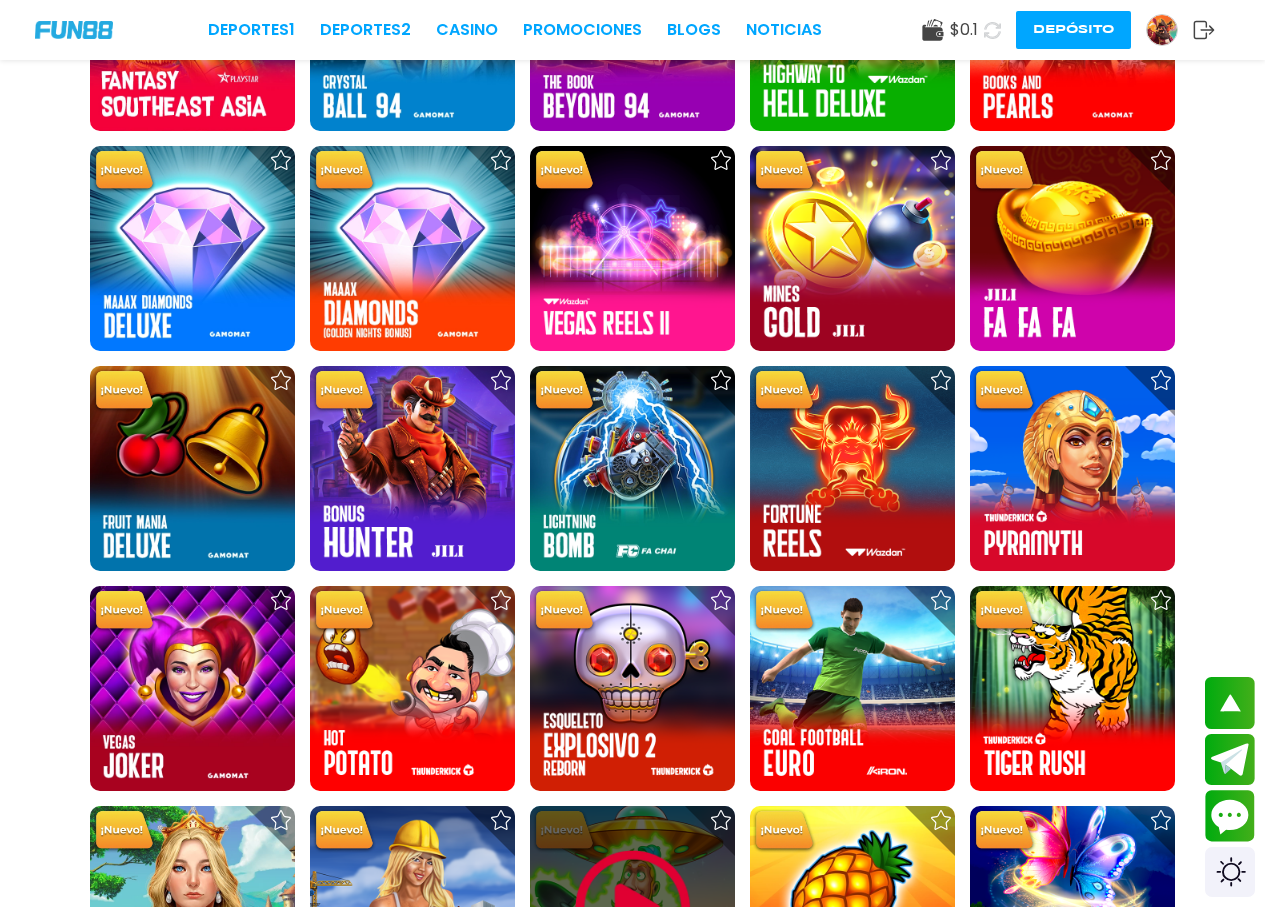 scroll, scrollTop: 8300, scrollLeft: 0, axis: vertical 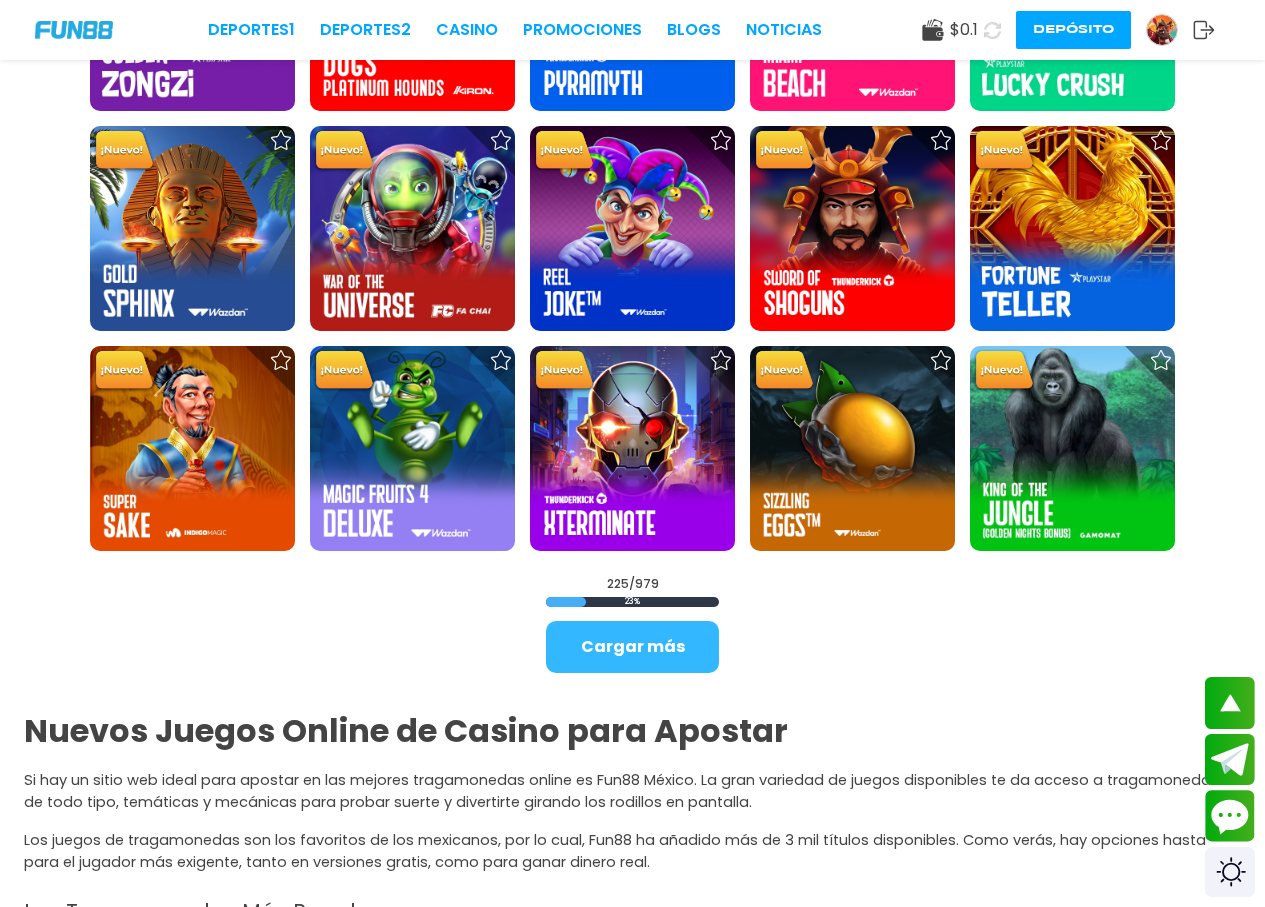 click on "Cargar más" at bounding box center [632, 647] 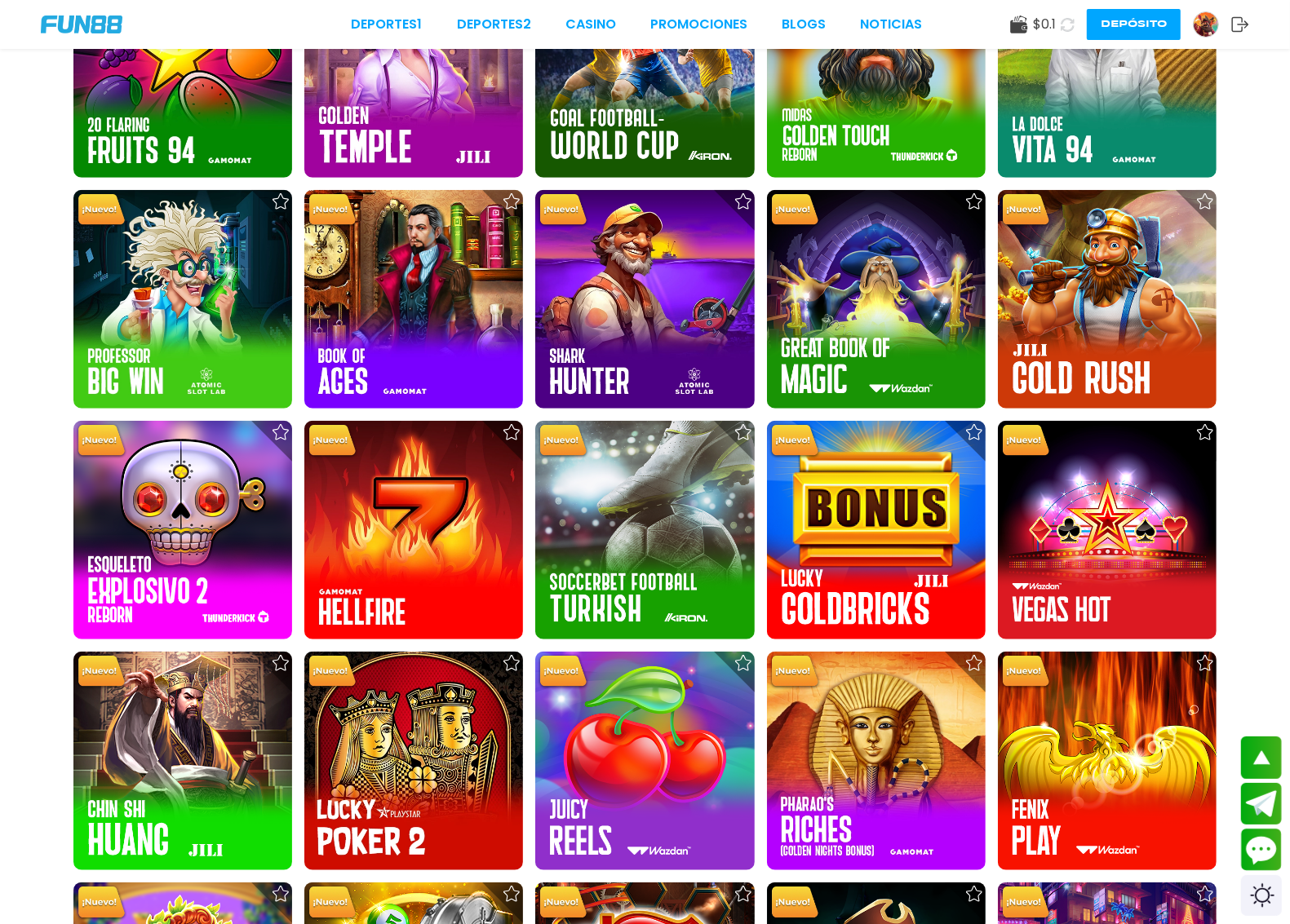scroll, scrollTop: 11519, scrollLeft: 0, axis: vertical 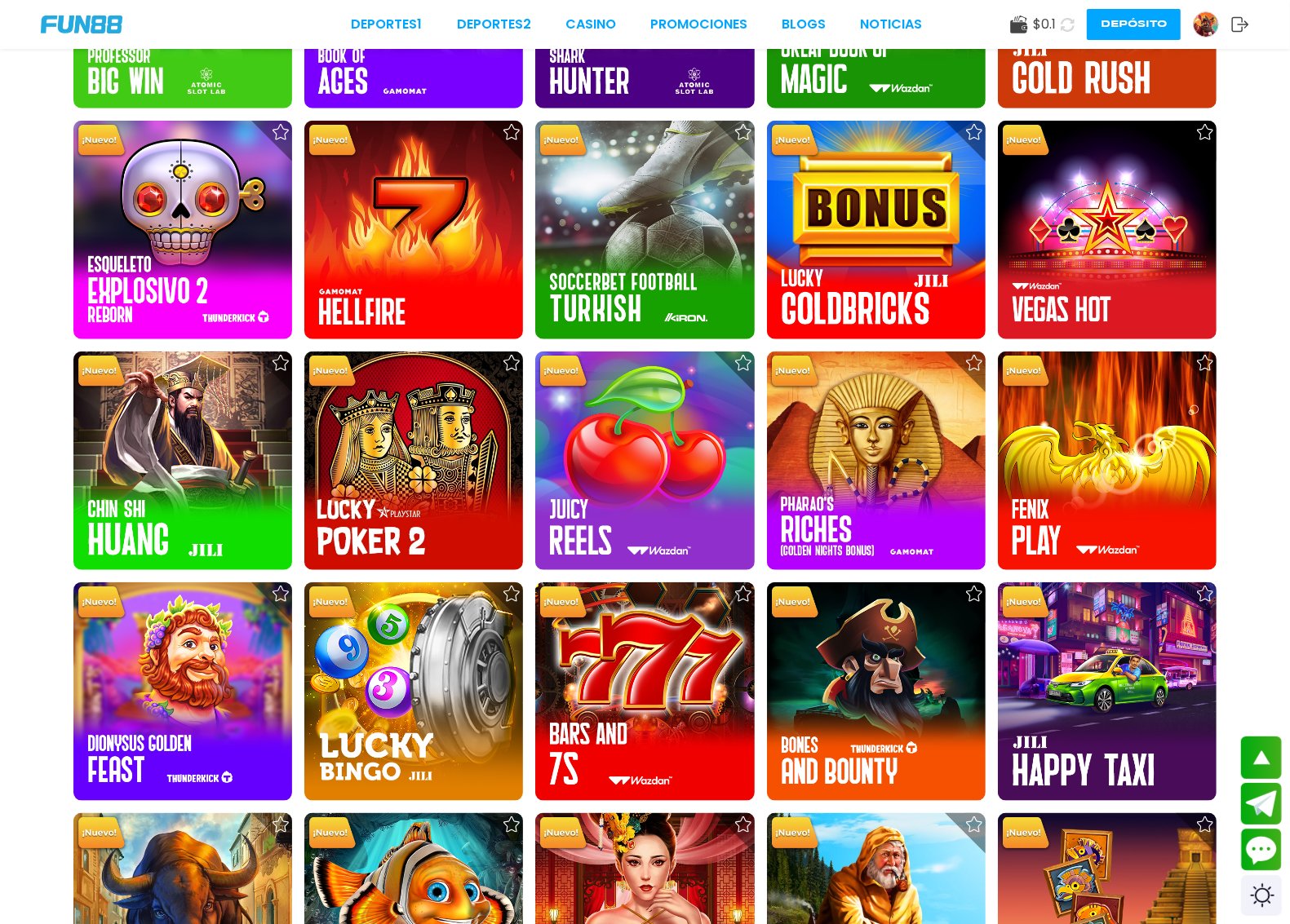 click on "Cargar más" at bounding box center (645, 1572) 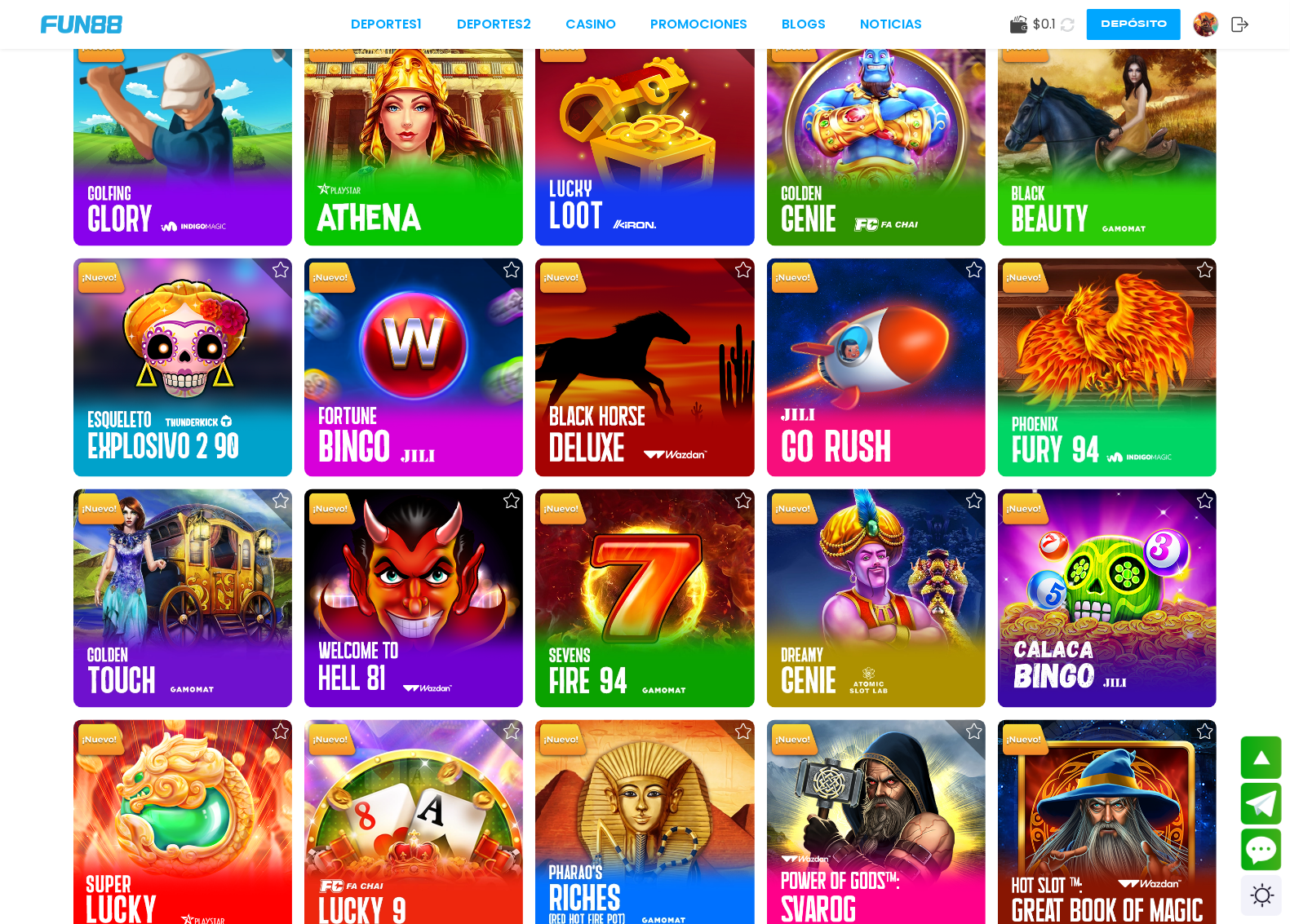 scroll, scrollTop: 12539, scrollLeft: 0, axis: vertical 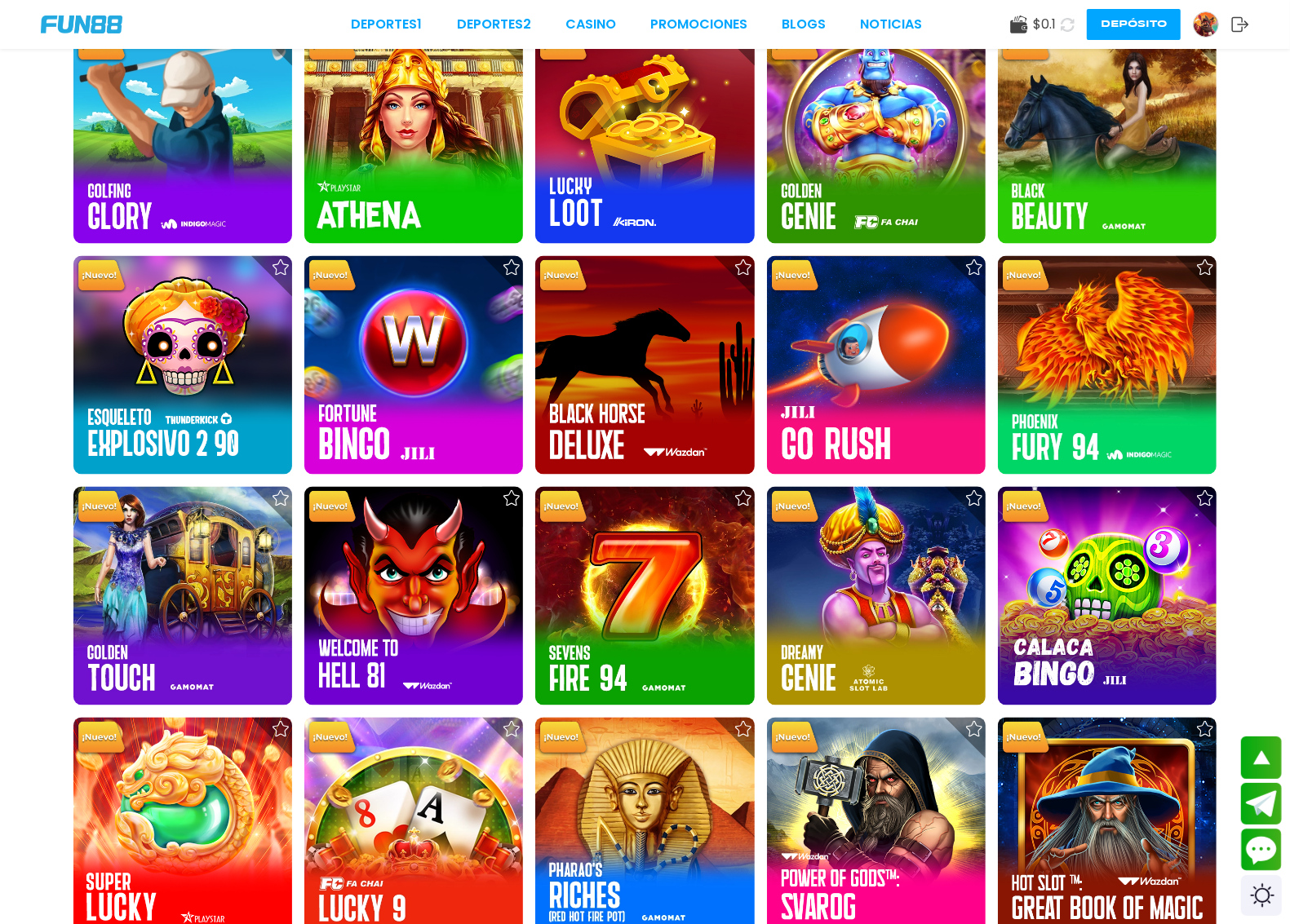 click 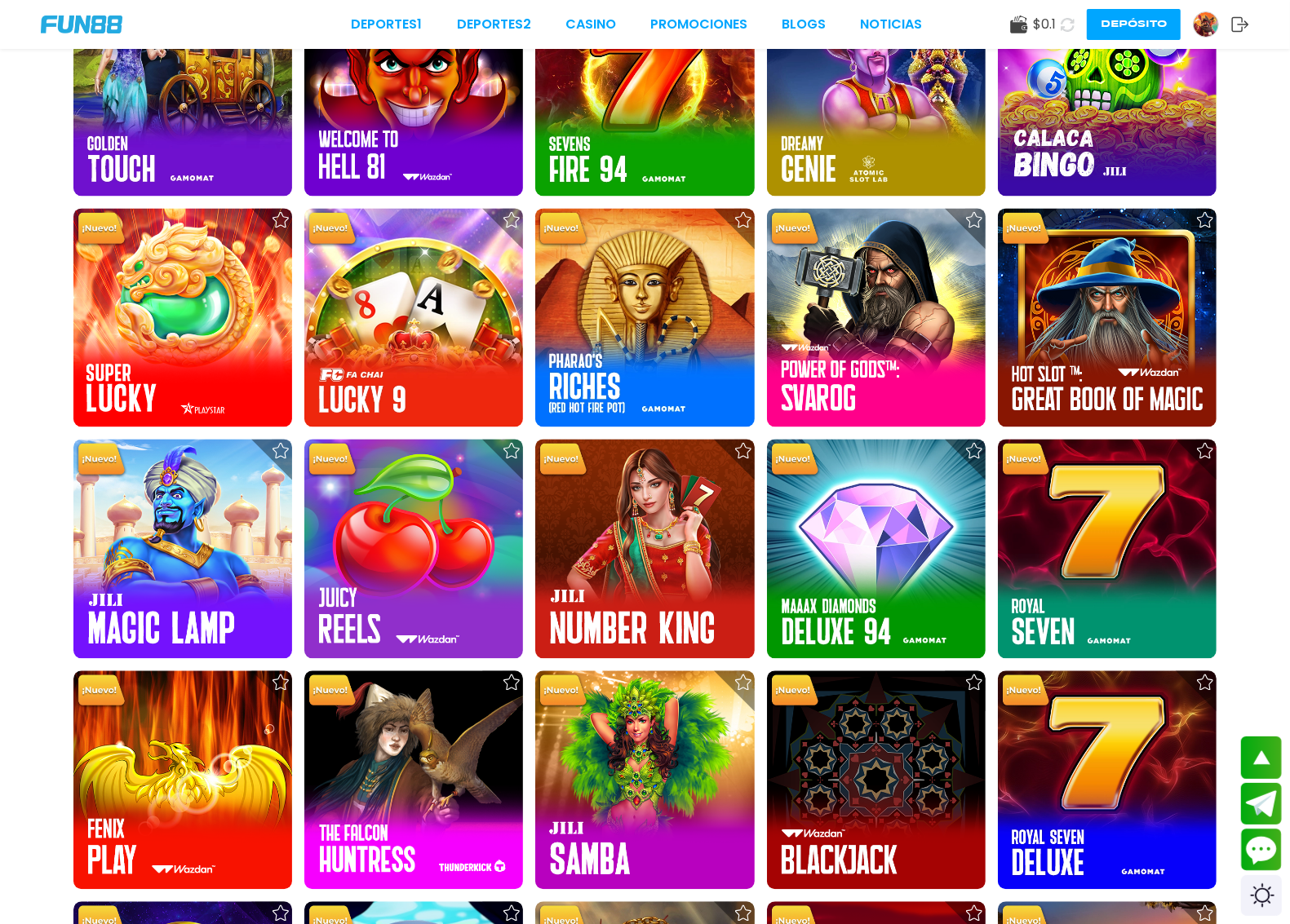 scroll, scrollTop: 13150, scrollLeft: 0, axis: vertical 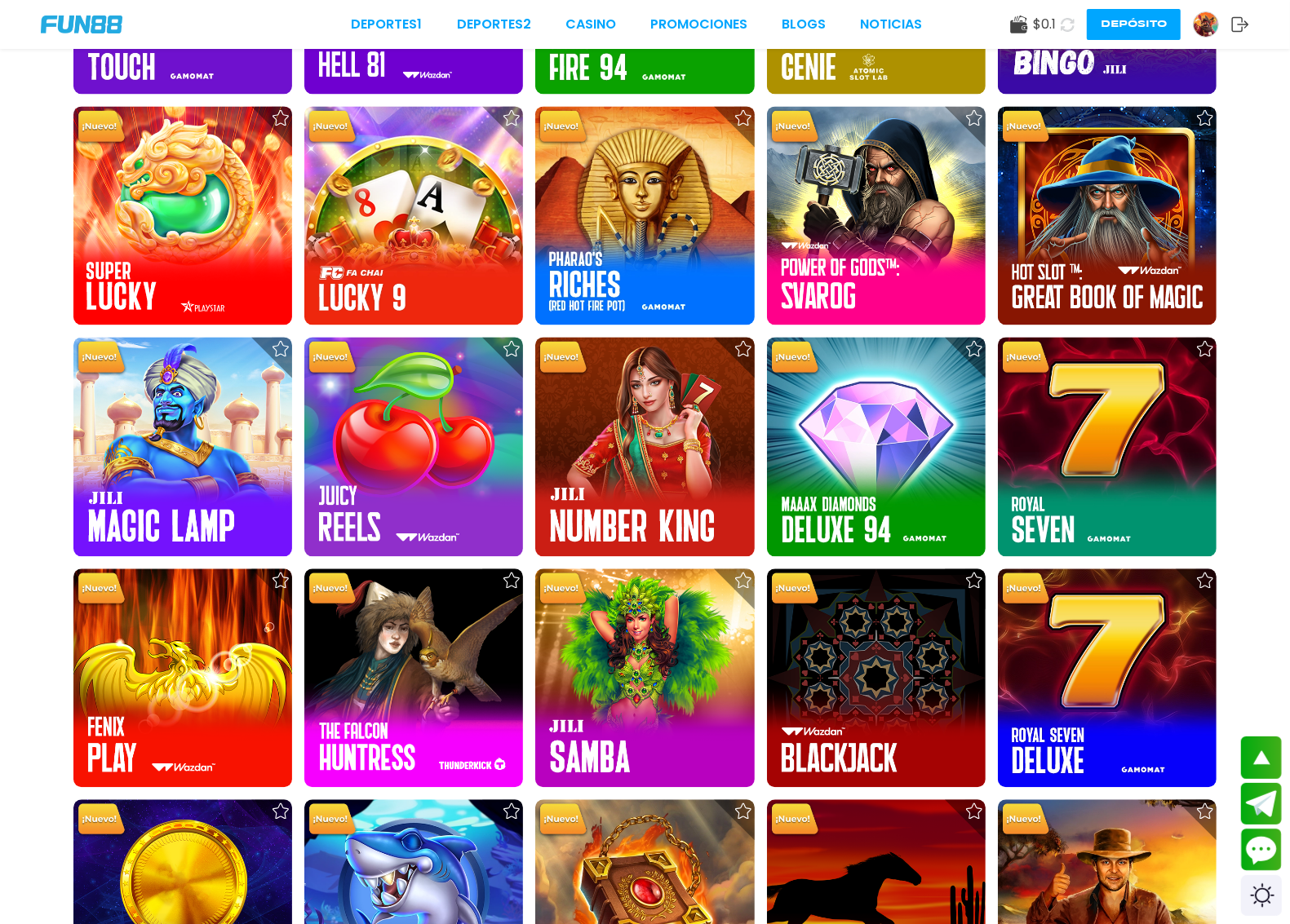 click on "Cargar más" at bounding box center [645, 2020] 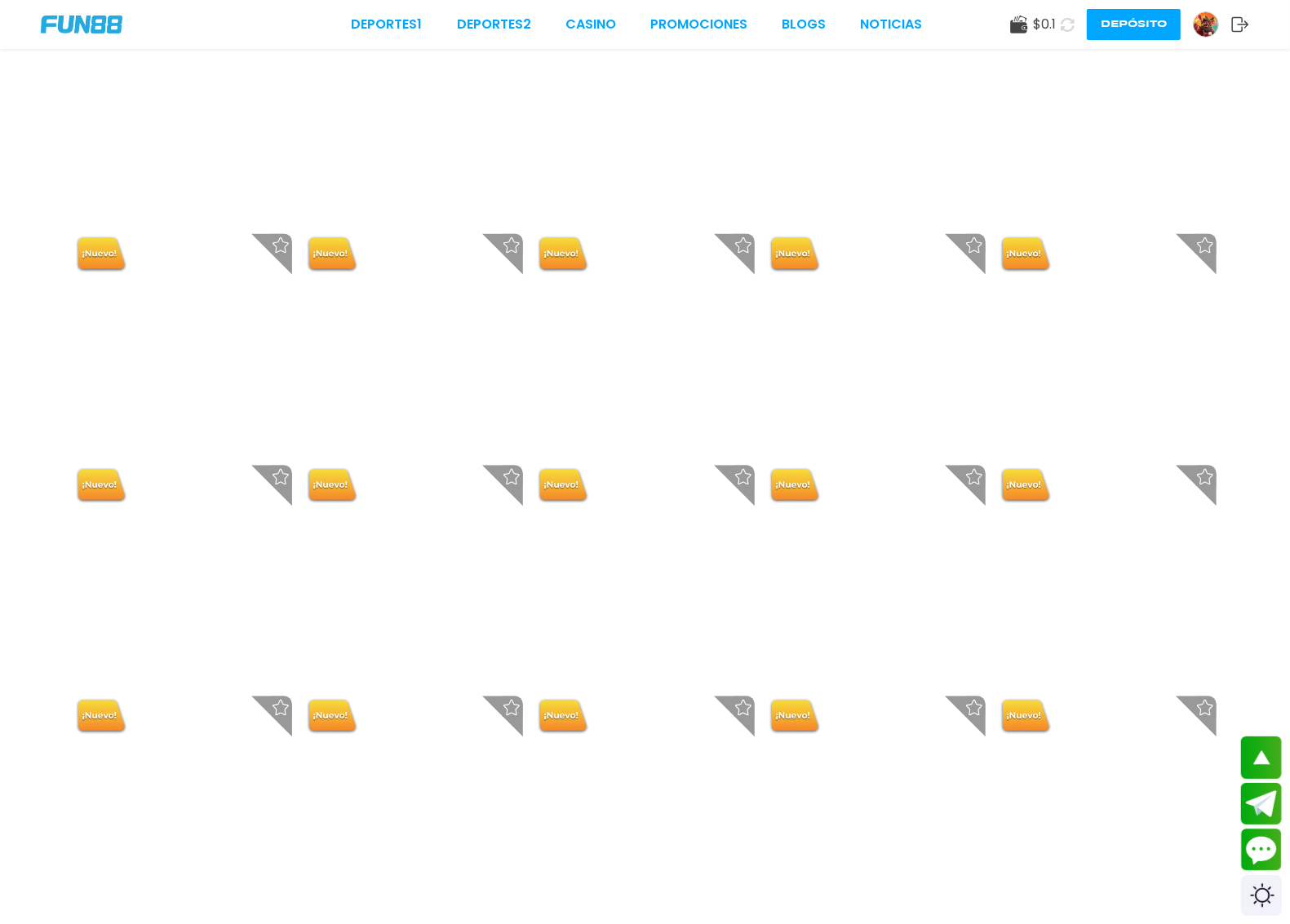 scroll, scrollTop: 13252, scrollLeft: 0, axis: vertical 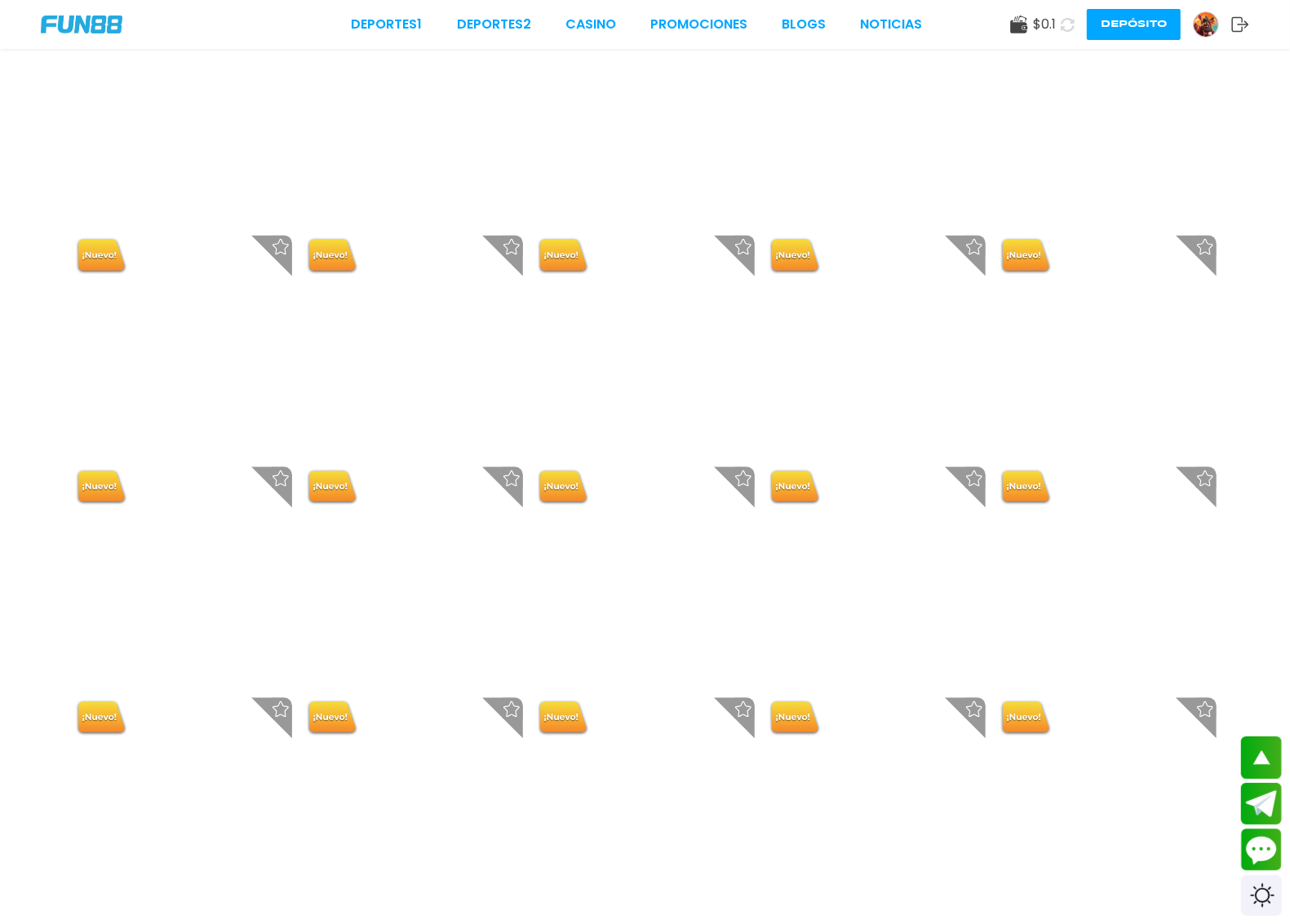 click 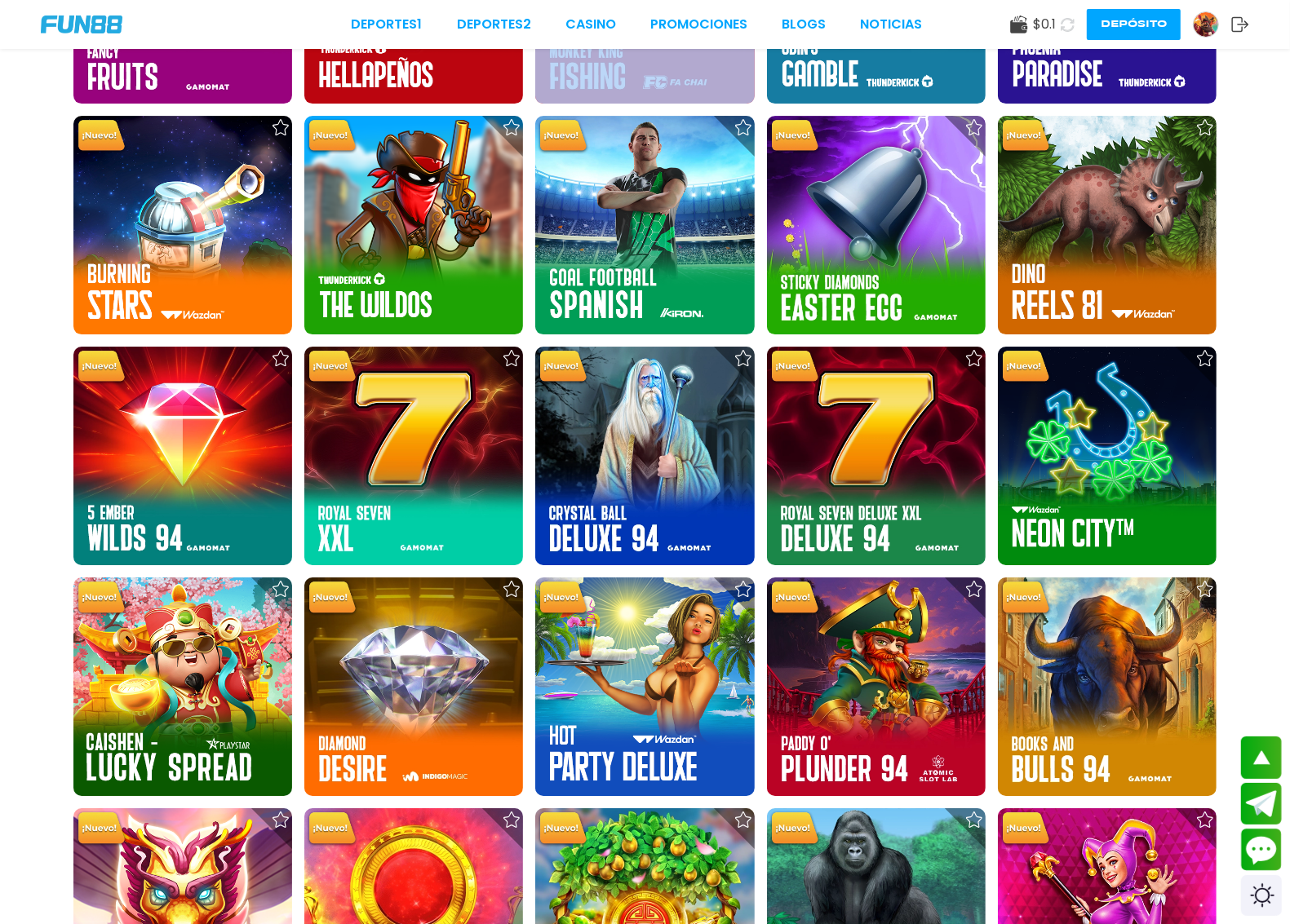 scroll, scrollTop: 14782, scrollLeft: 0, axis: vertical 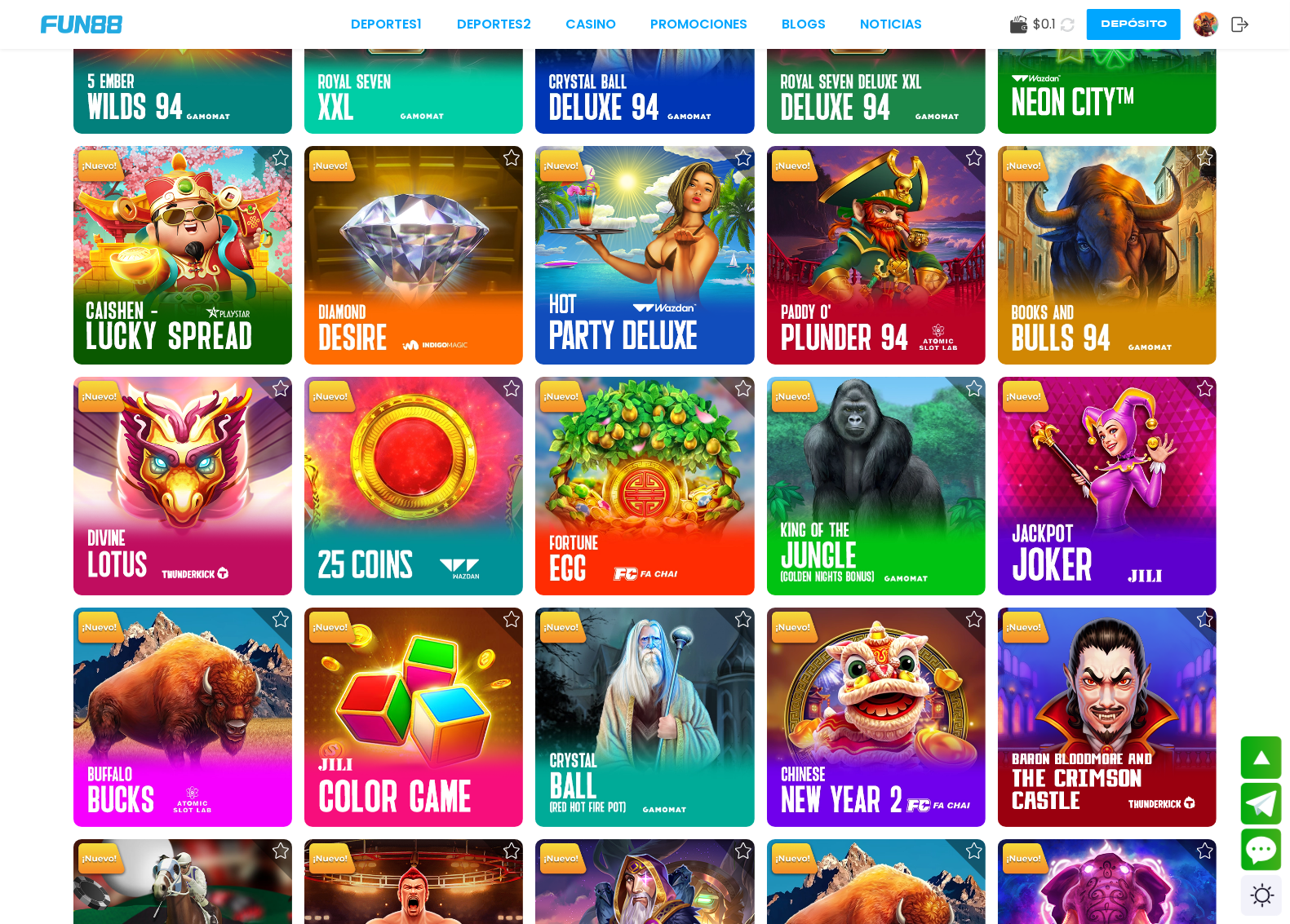 click on "Cargar más" at bounding box center [645, 2060] 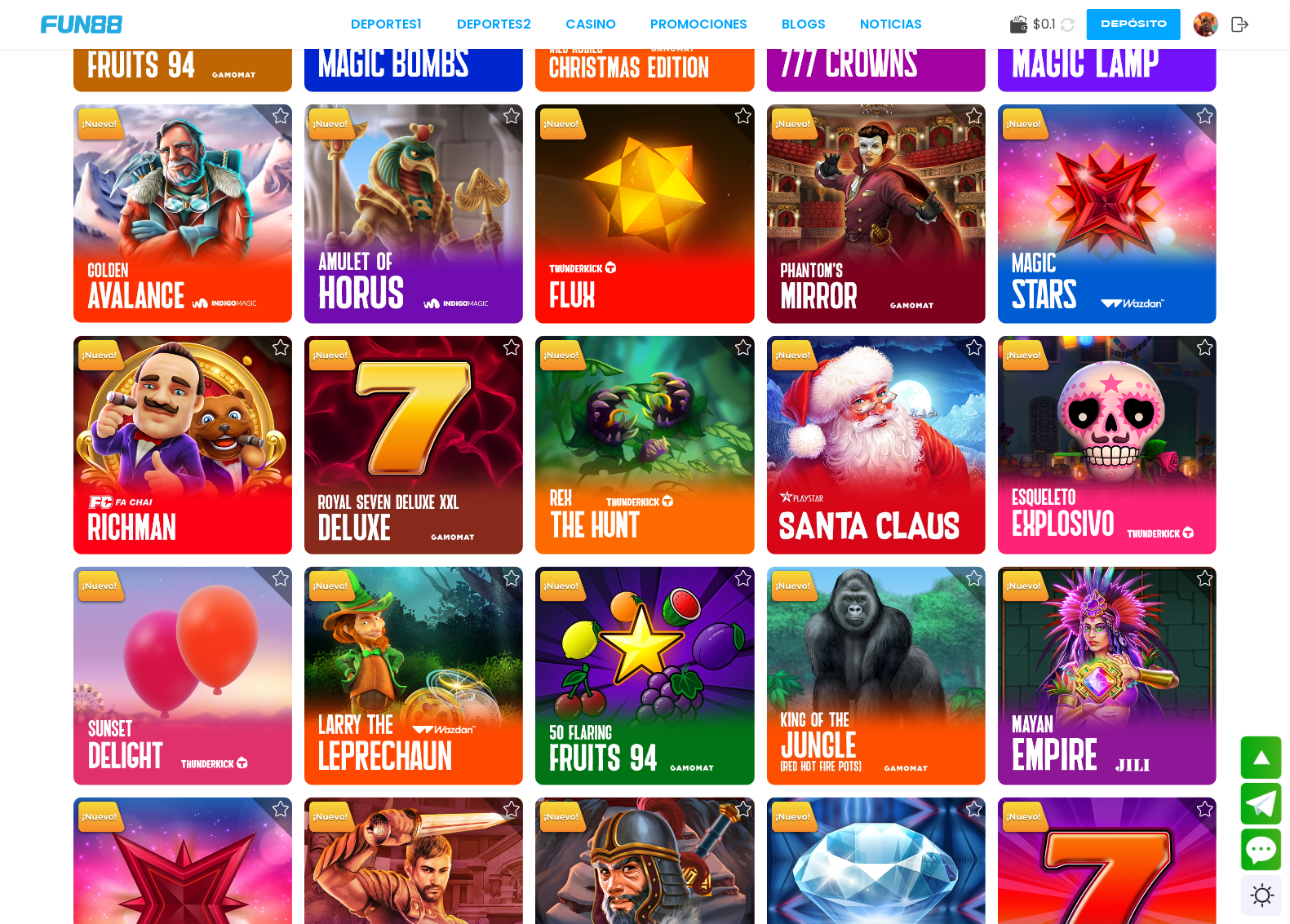 scroll, scrollTop: 16922, scrollLeft: 0, axis: vertical 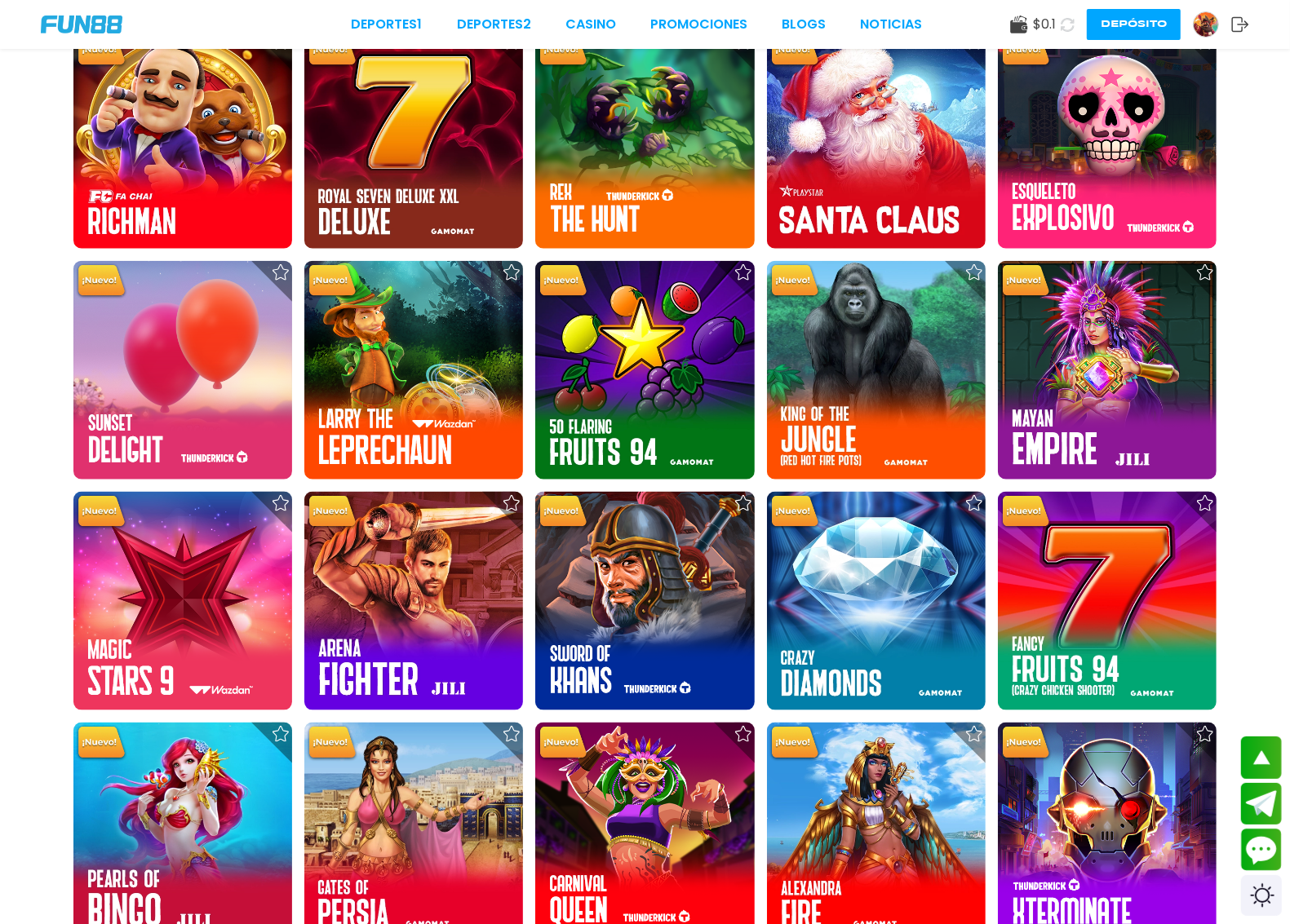 click at bounding box center [281, 1889] 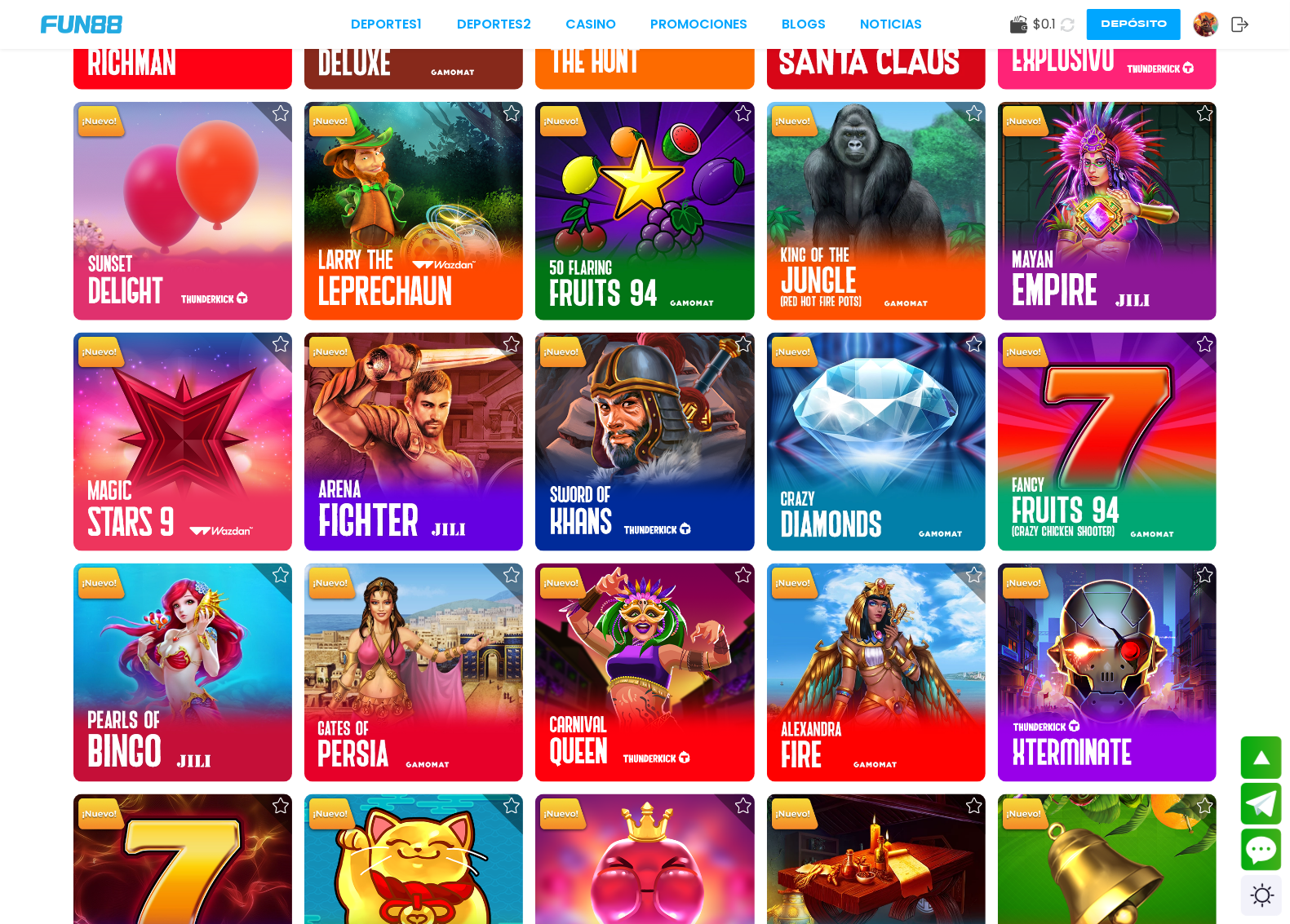 scroll, scrollTop: 17126, scrollLeft: 0, axis: vertical 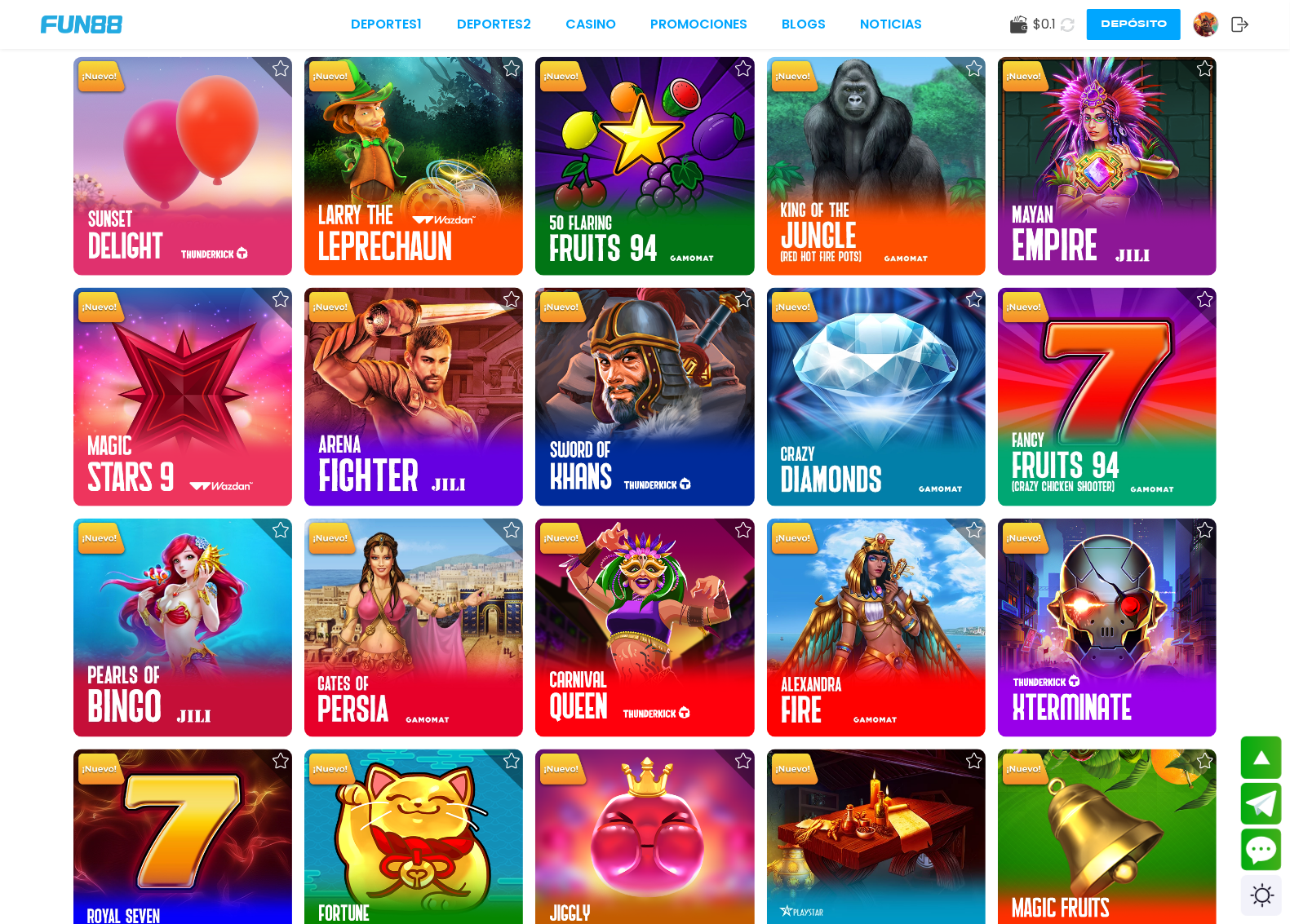 click on "Cargar más" at bounding box center (645, 2202) 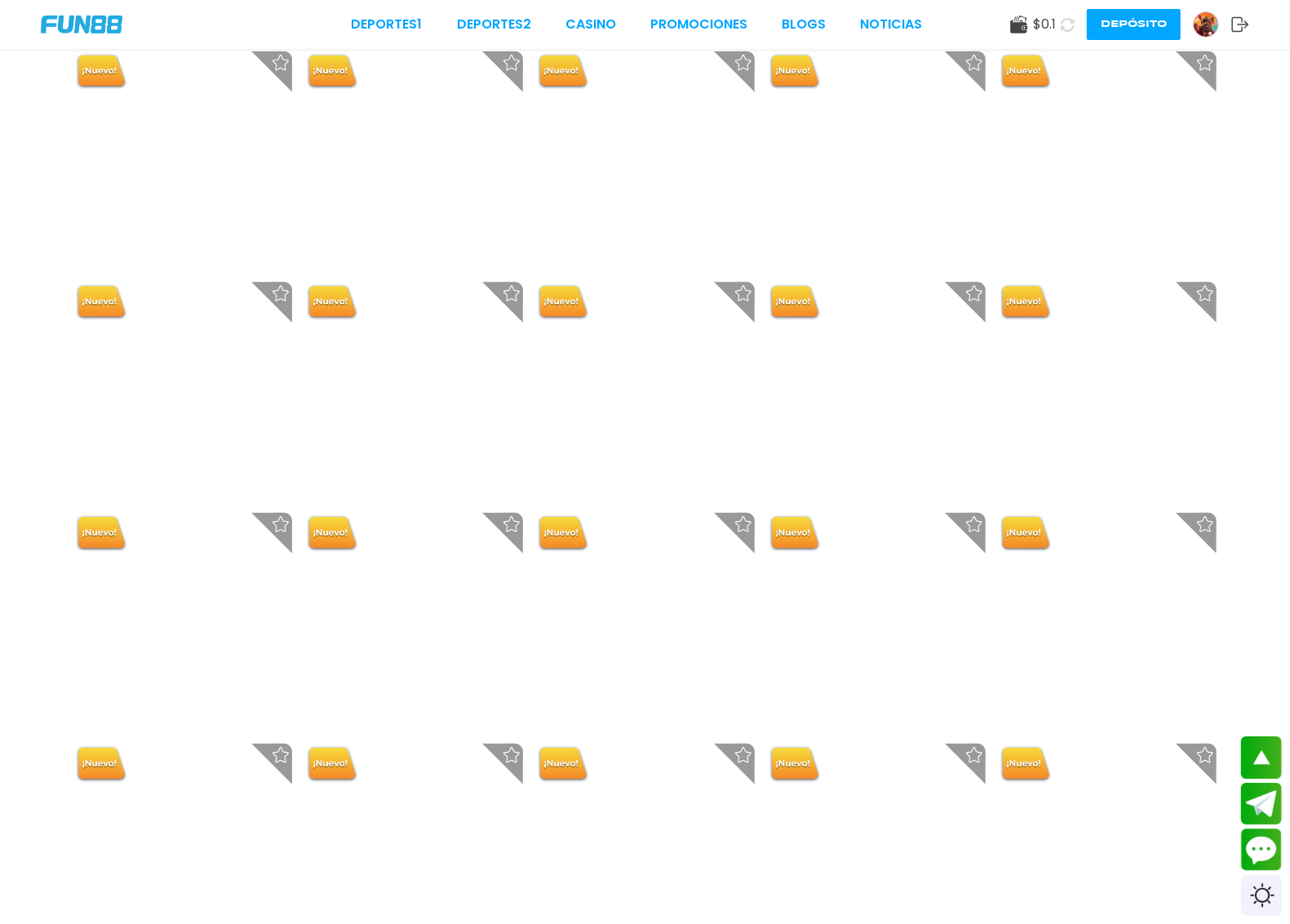 scroll, scrollTop: 17330, scrollLeft: 0, axis: vertical 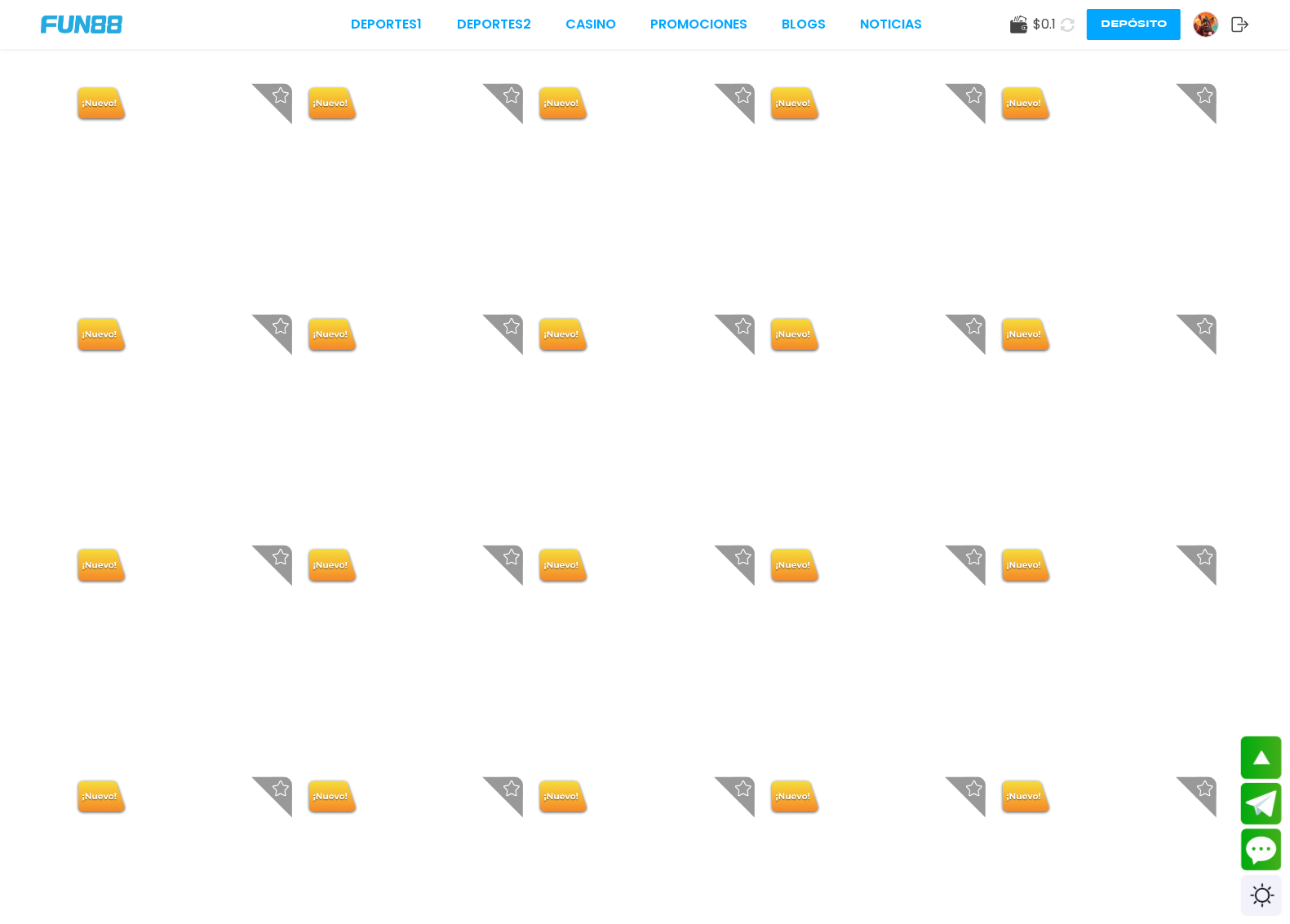 click 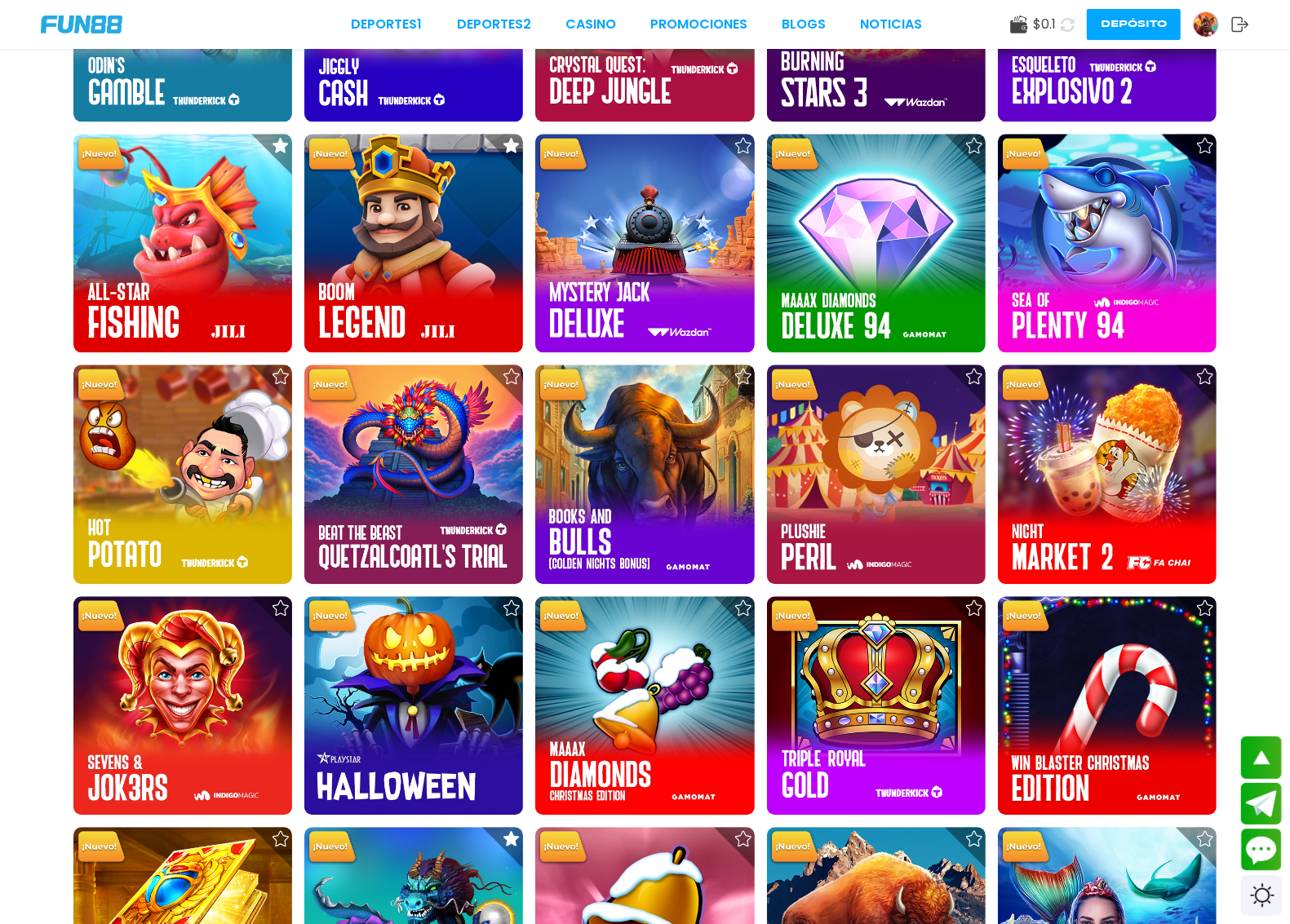 scroll, scrollTop: 18961, scrollLeft: 0, axis: vertical 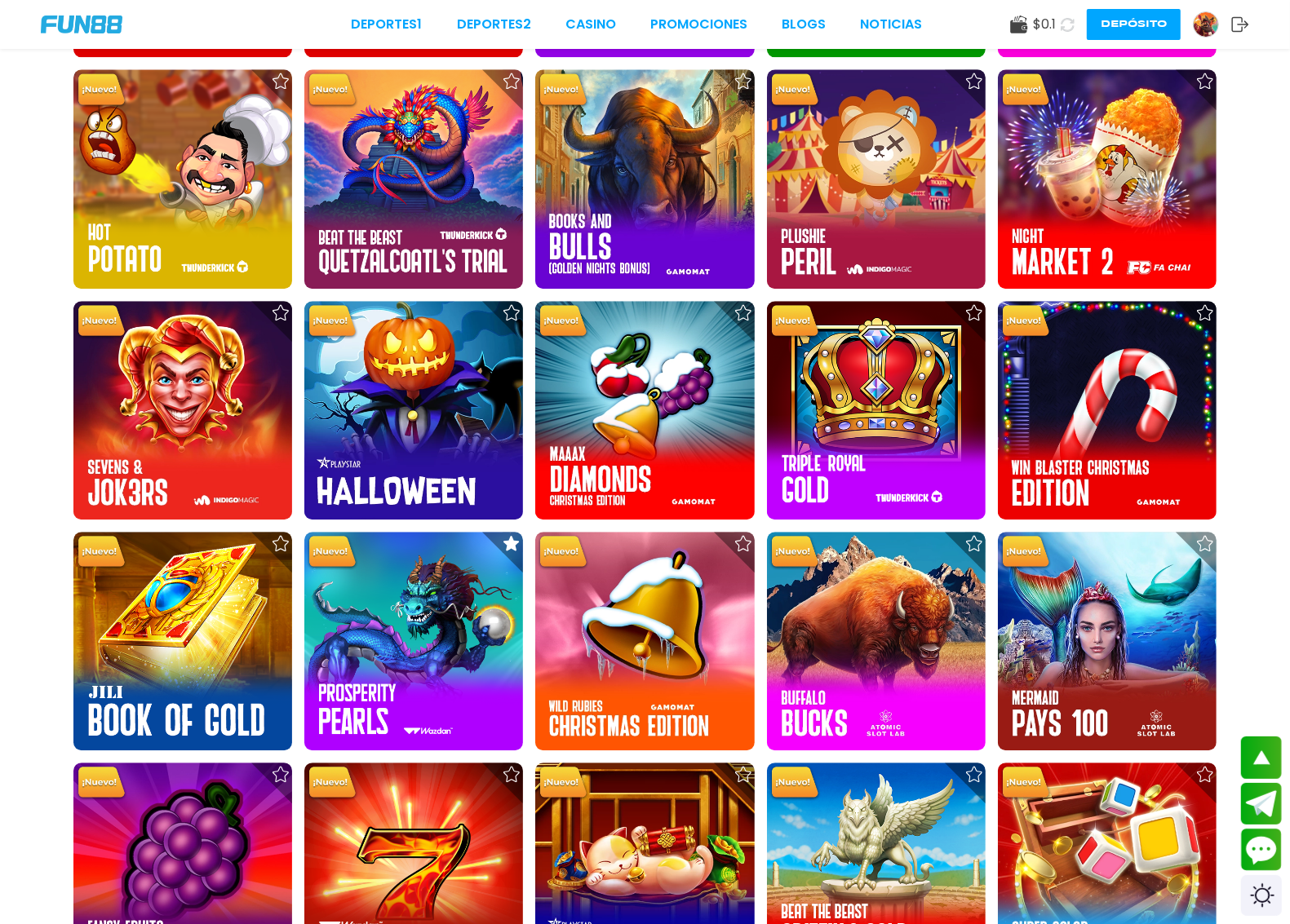 drag, startPoint x: 669, startPoint y: 706, endPoint x: 662, endPoint y: 693, distance: 14.76482 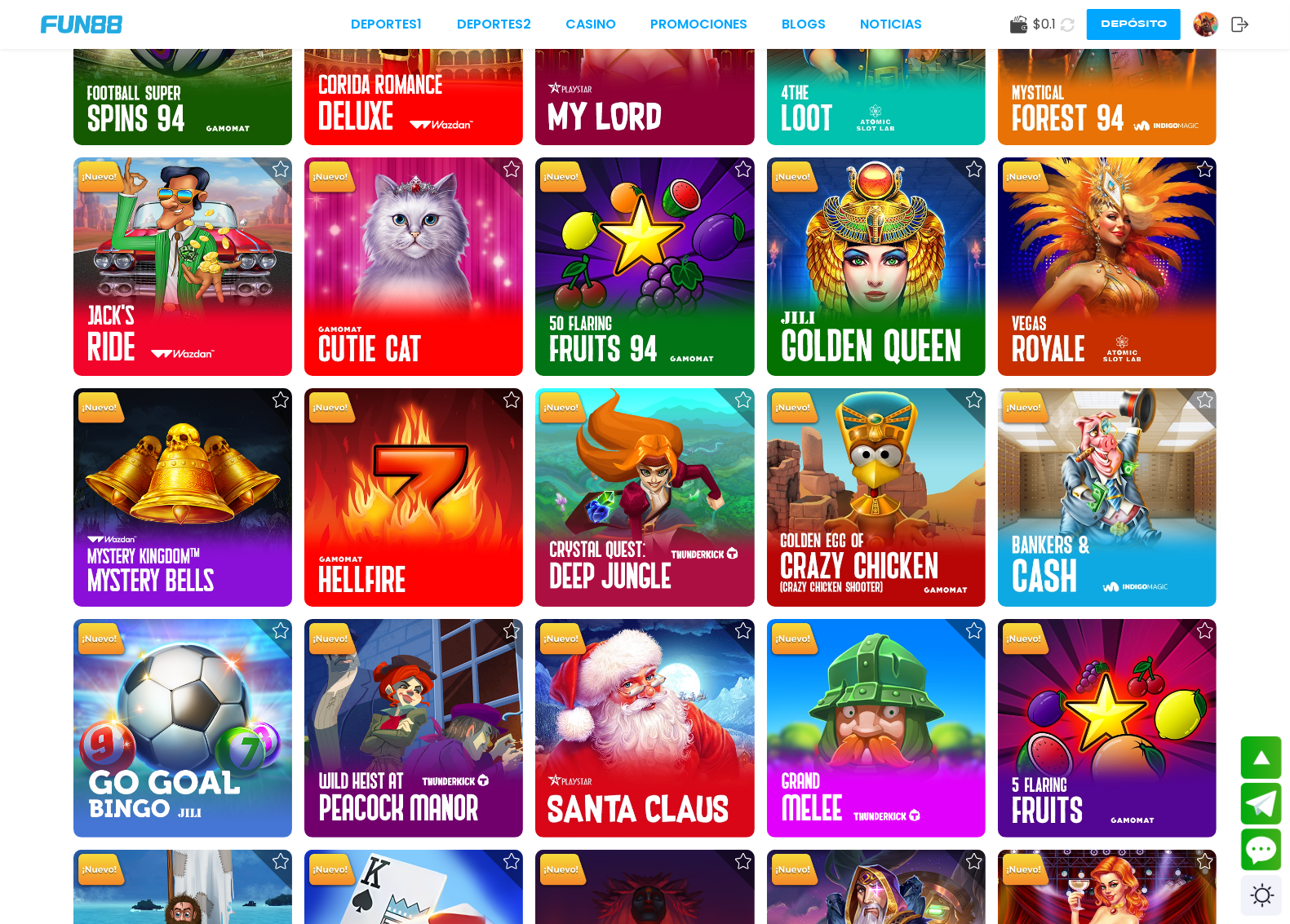 scroll, scrollTop: 19879, scrollLeft: 0, axis: vertical 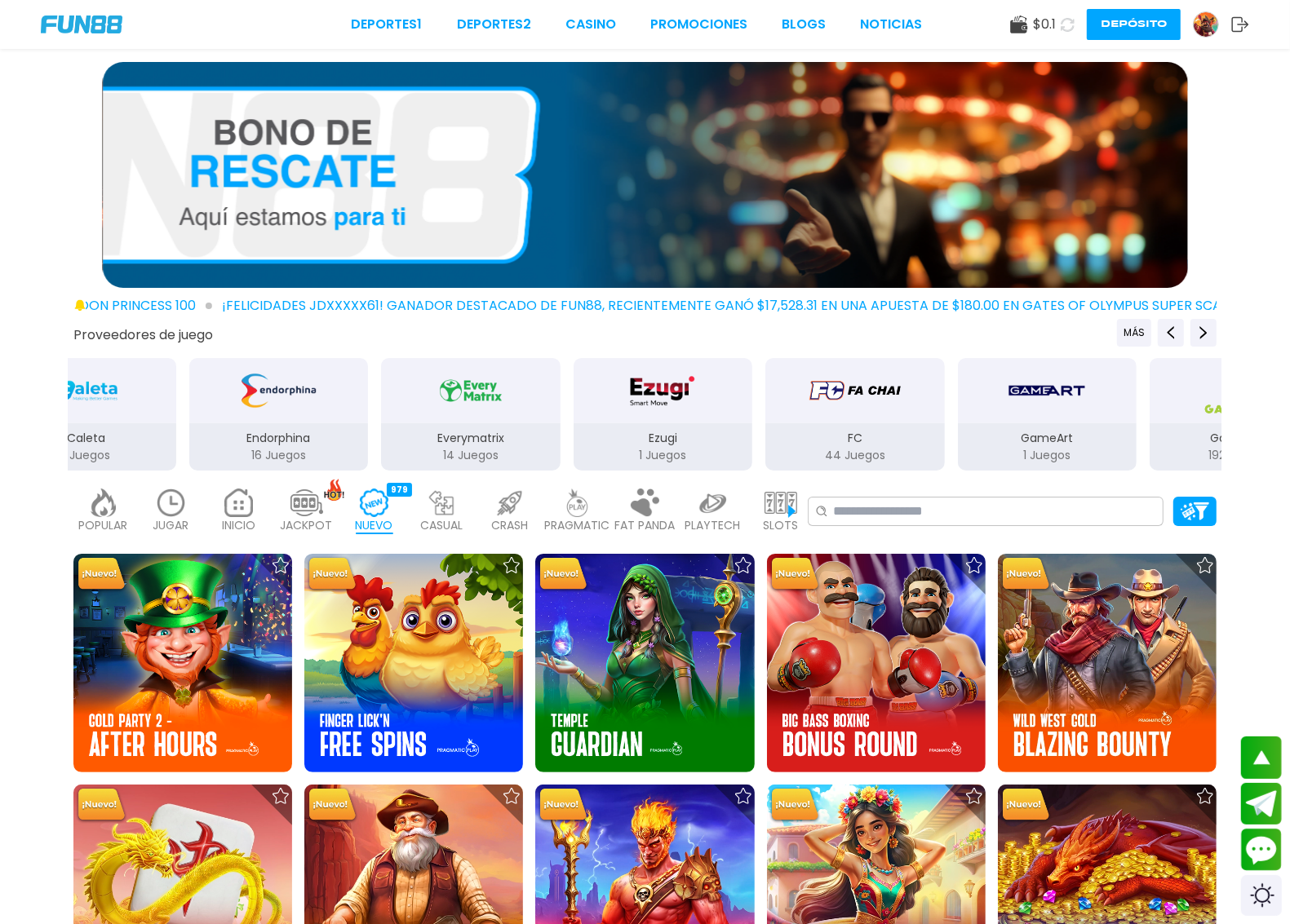 drag, startPoint x: 151, startPoint y: 424, endPoint x: 100, endPoint y: 429, distance: 51.24451 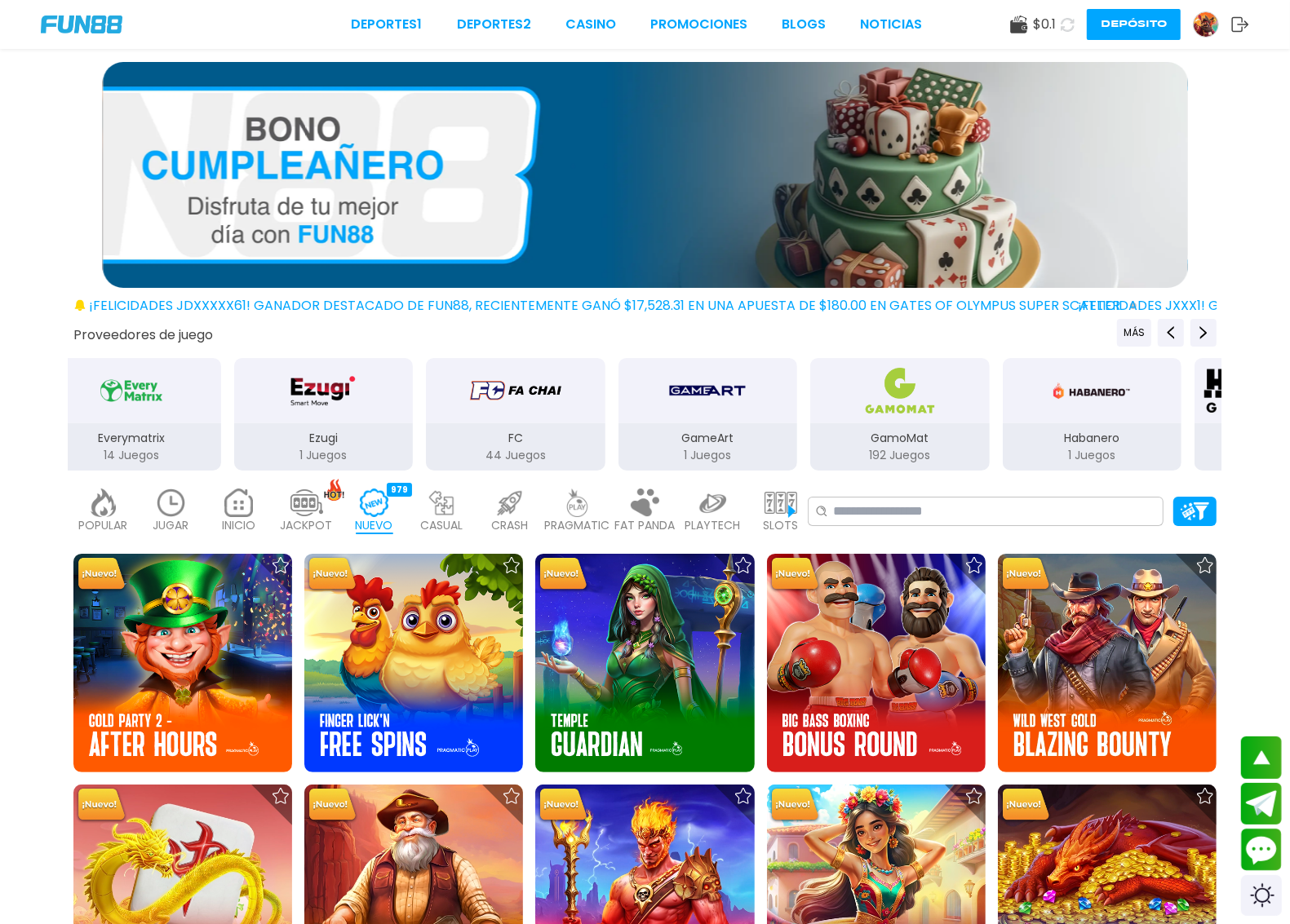 drag, startPoint x: 1014, startPoint y: 404, endPoint x: 960, endPoint y: 418, distance: 55.7853 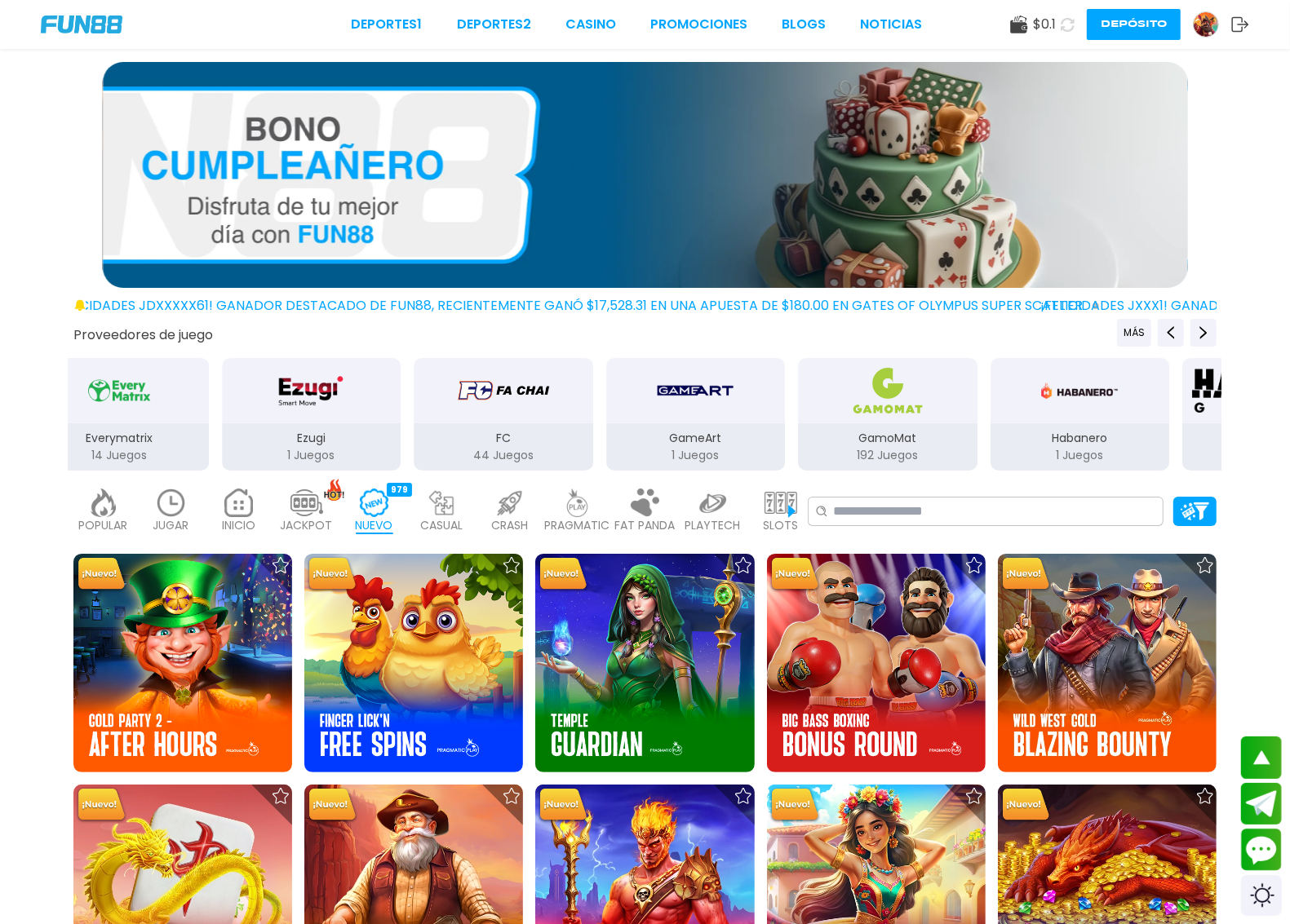 drag, startPoint x: 430, startPoint y: 436, endPoint x: 423, endPoint y: 442, distance: 9.219544 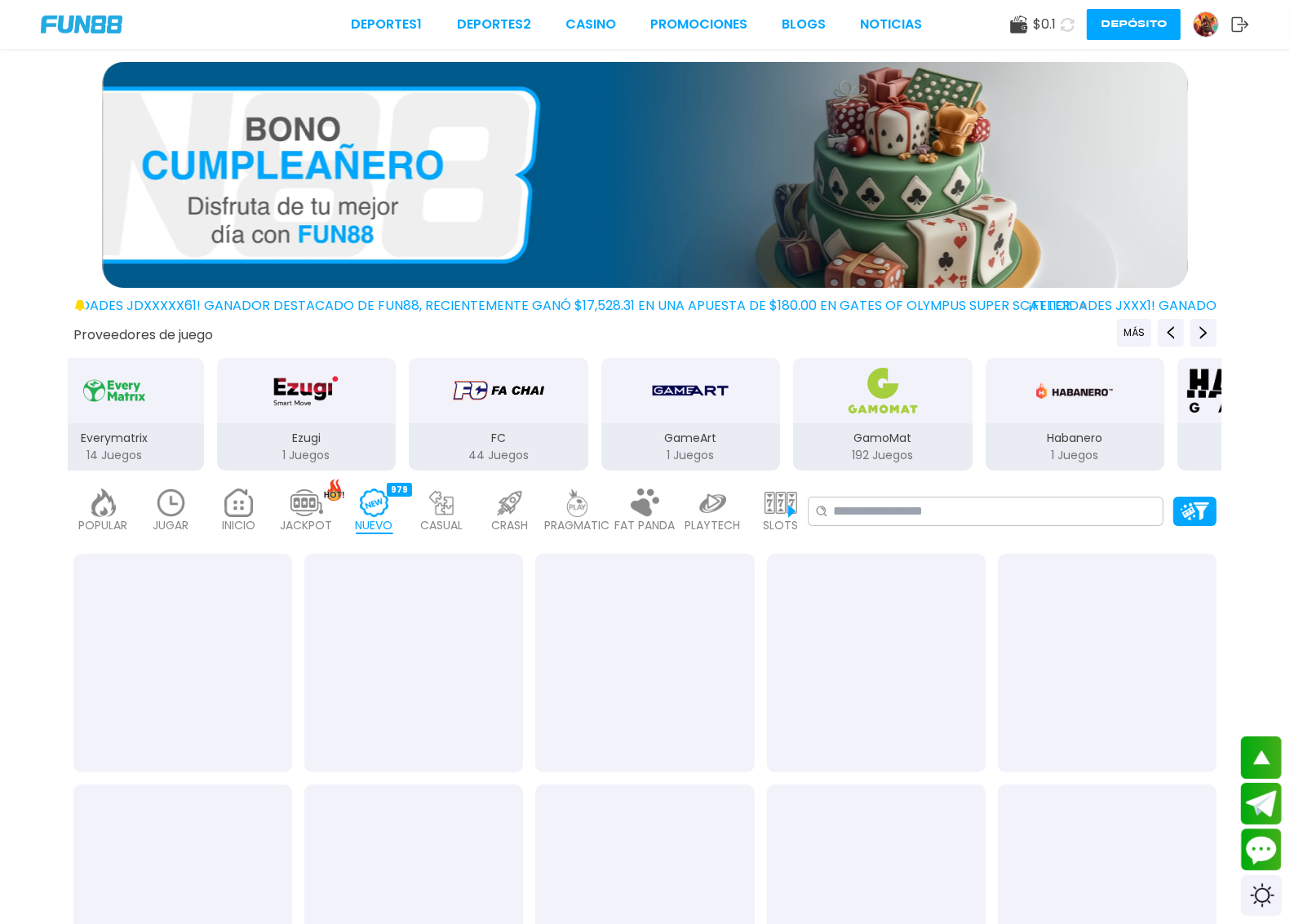 click on "FC" at bounding box center [499, 438] 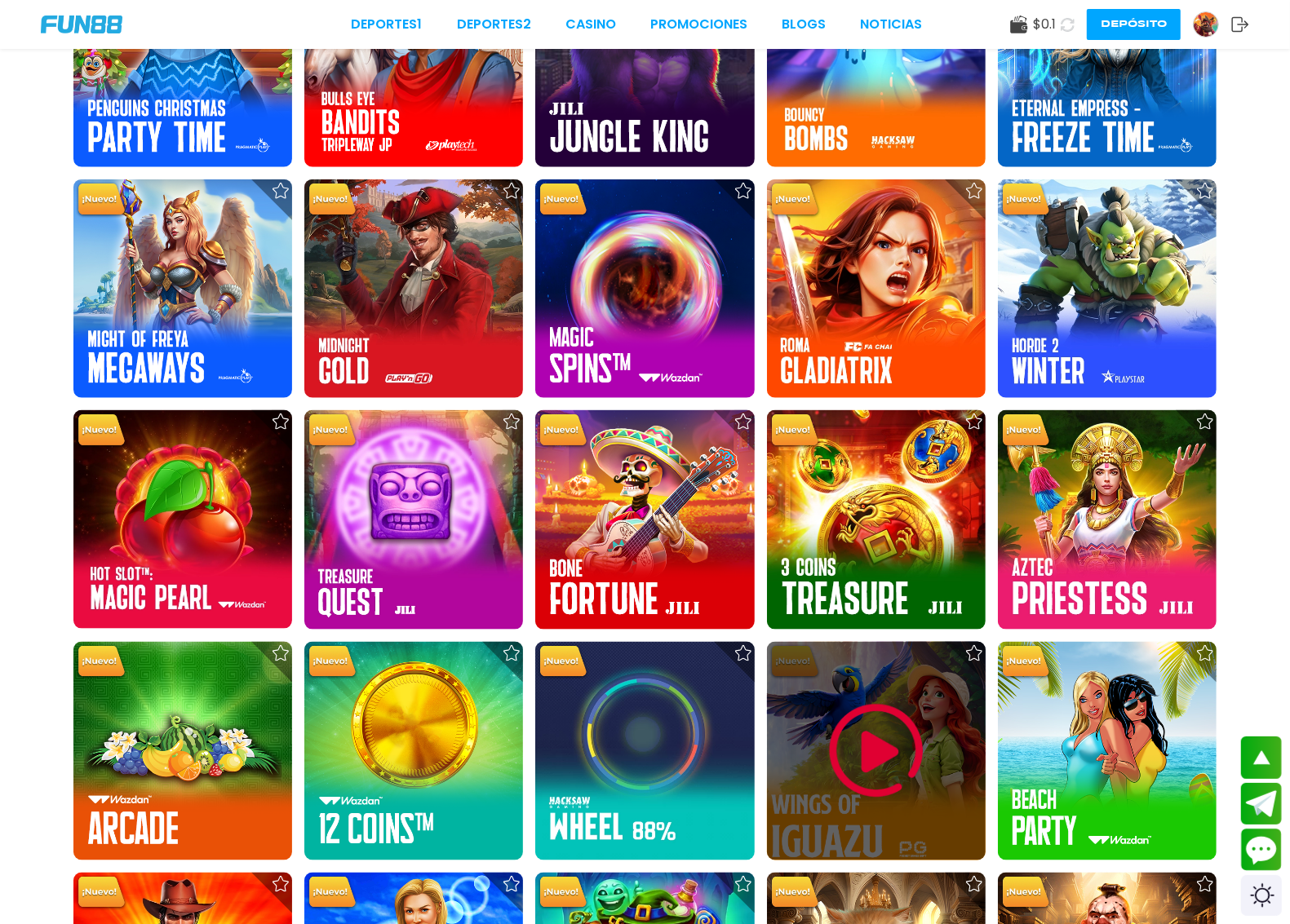 scroll, scrollTop: 1631, scrollLeft: 0, axis: vertical 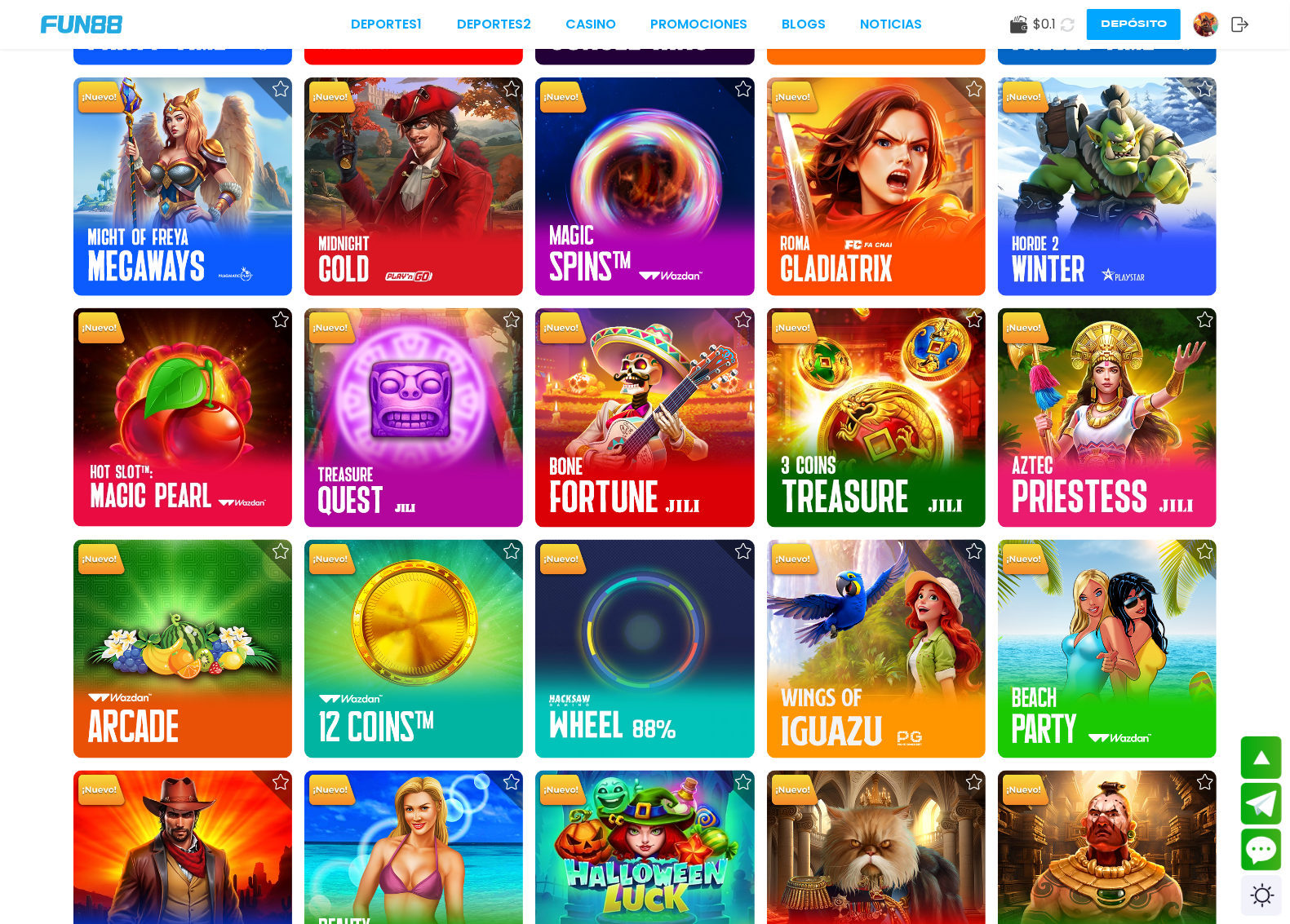 click on "Cargar más" at bounding box center [645, 1068] 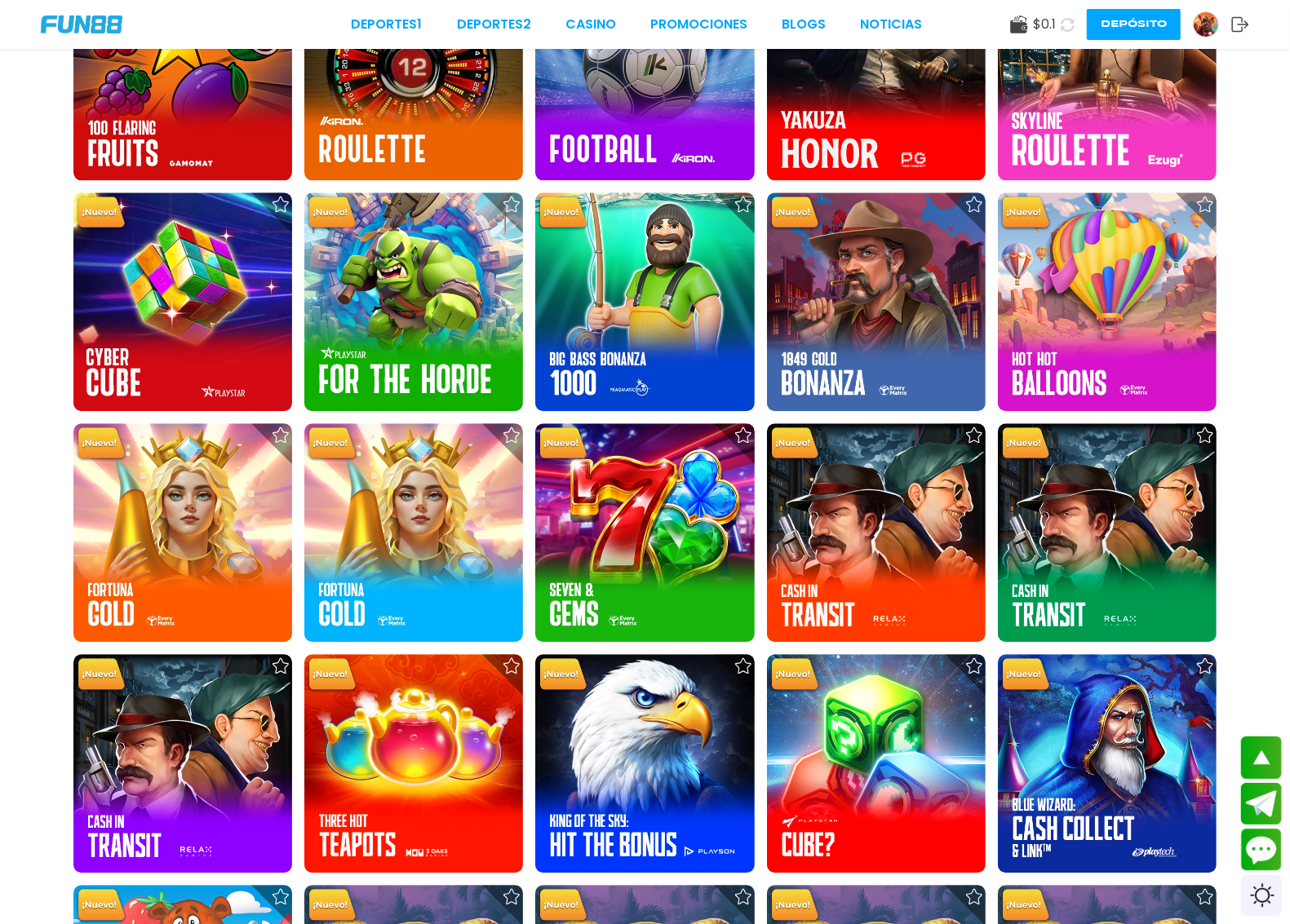 scroll, scrollTop: 3772, scrollLeft: 0, axis: vertical 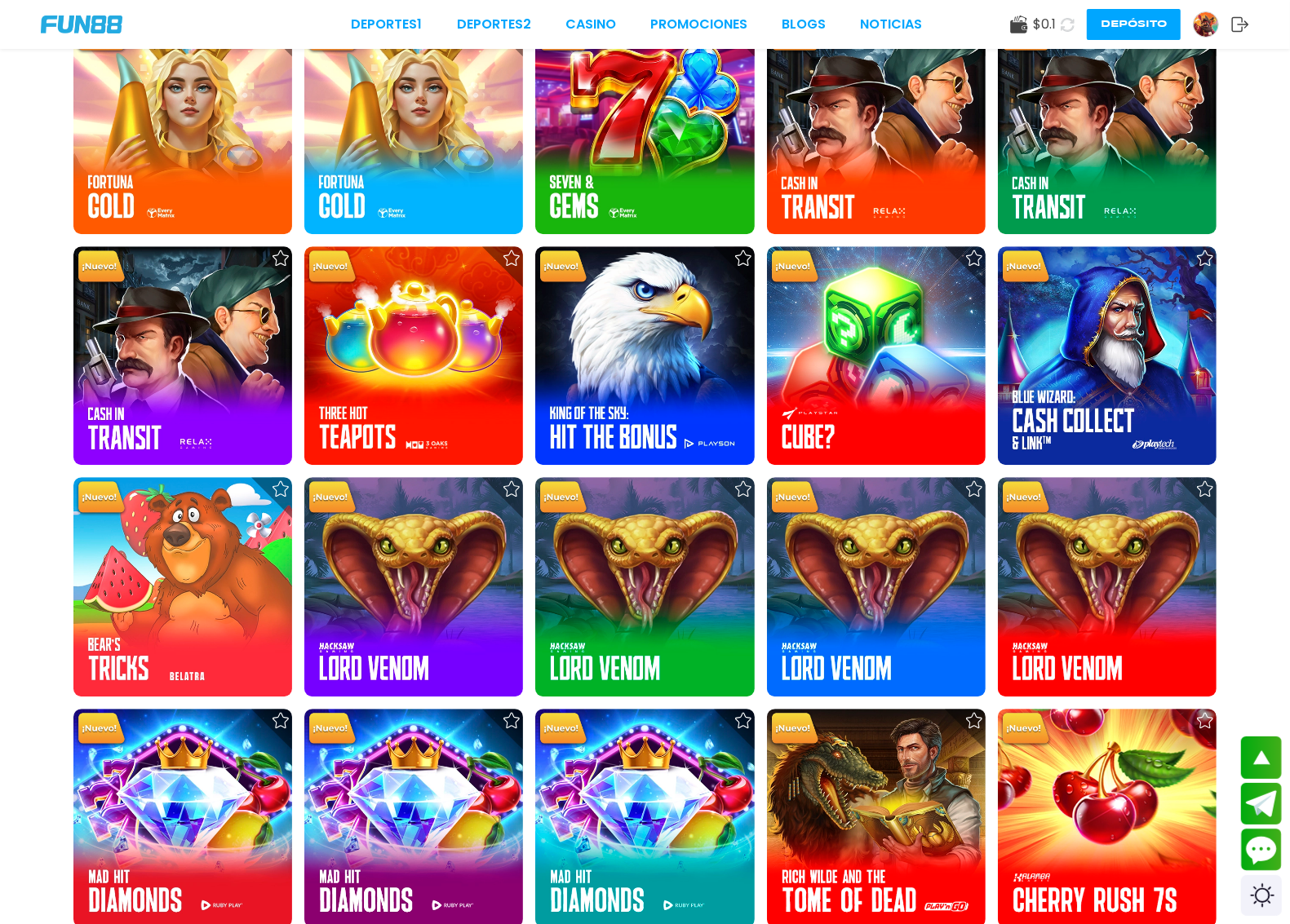 click on "Cargar más" at bounding box center [645, 1006] 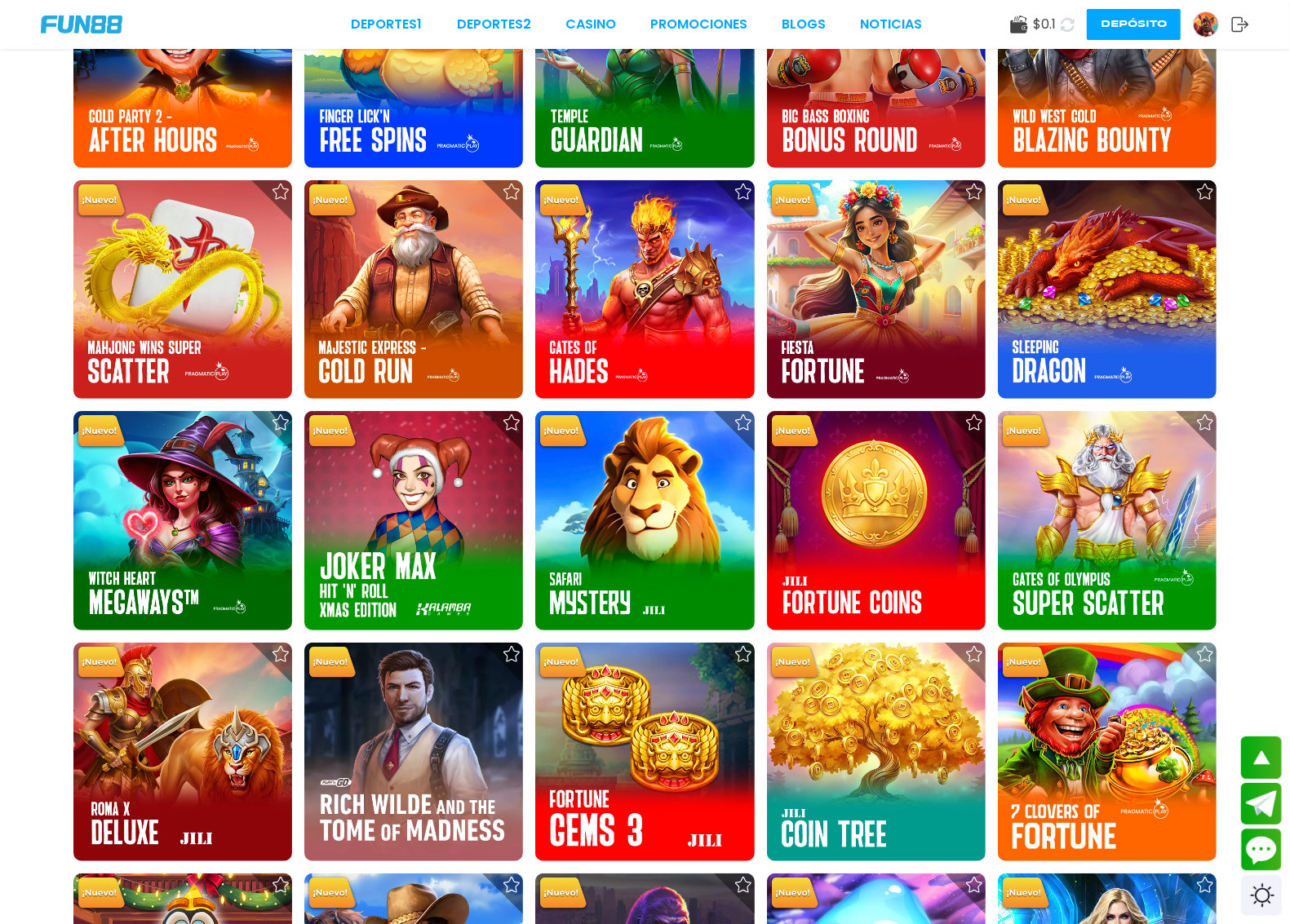 scroll, scrollTop: 0, scrollLeft: 0, axis: both 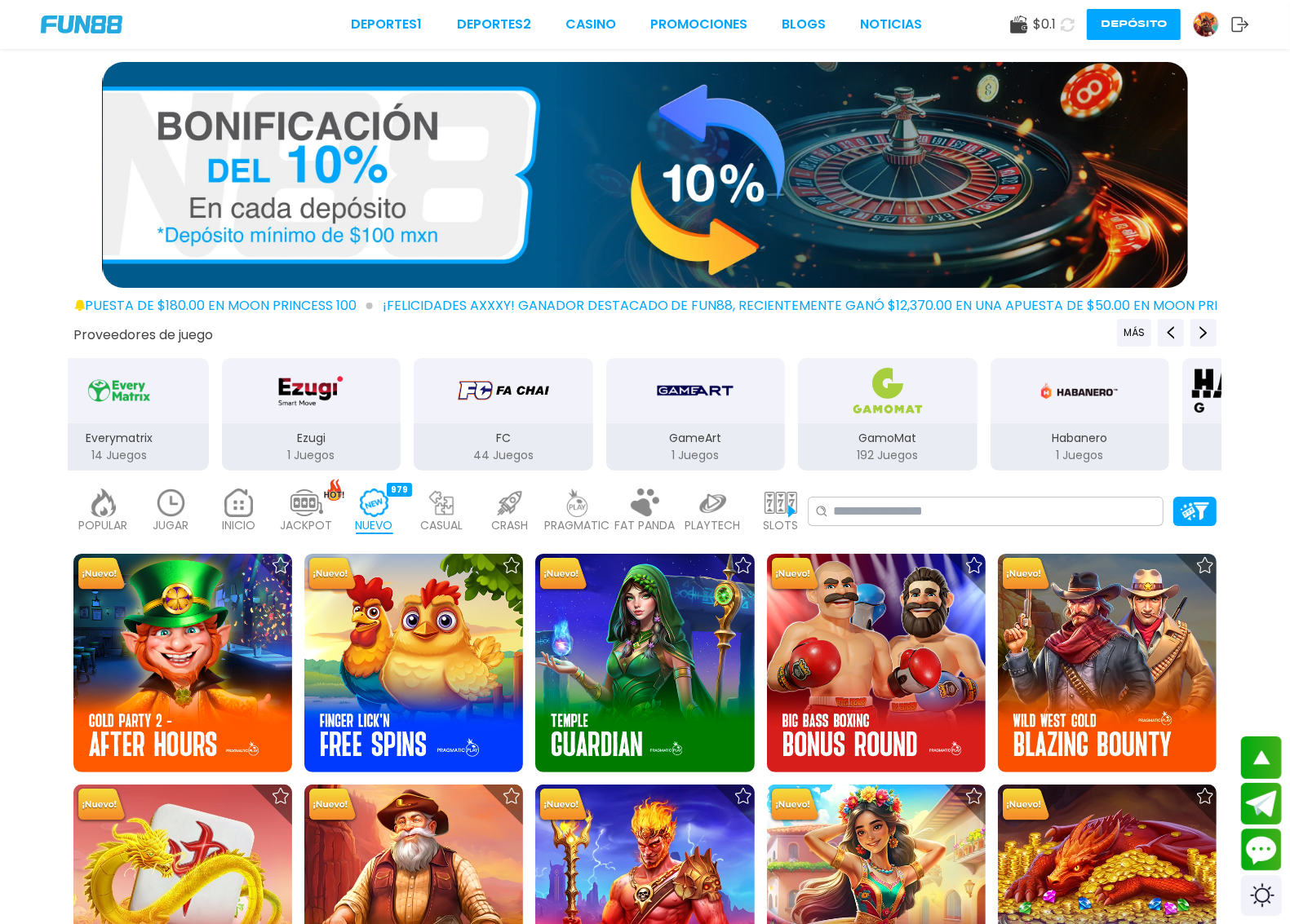 click at bounding box center (503, 391) 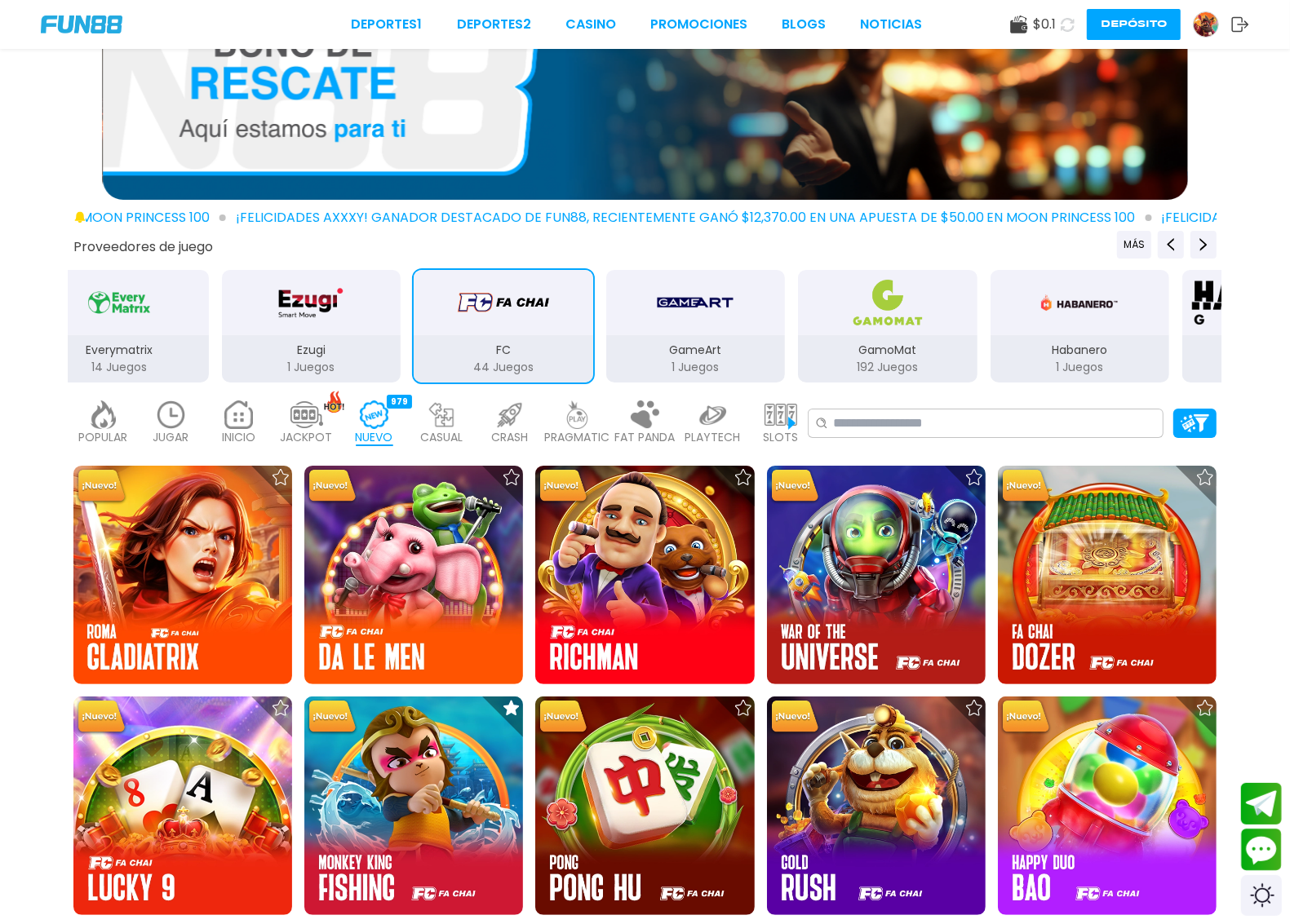scroll, scrollTop: 102, scrollLeft: 0, axis: vertical 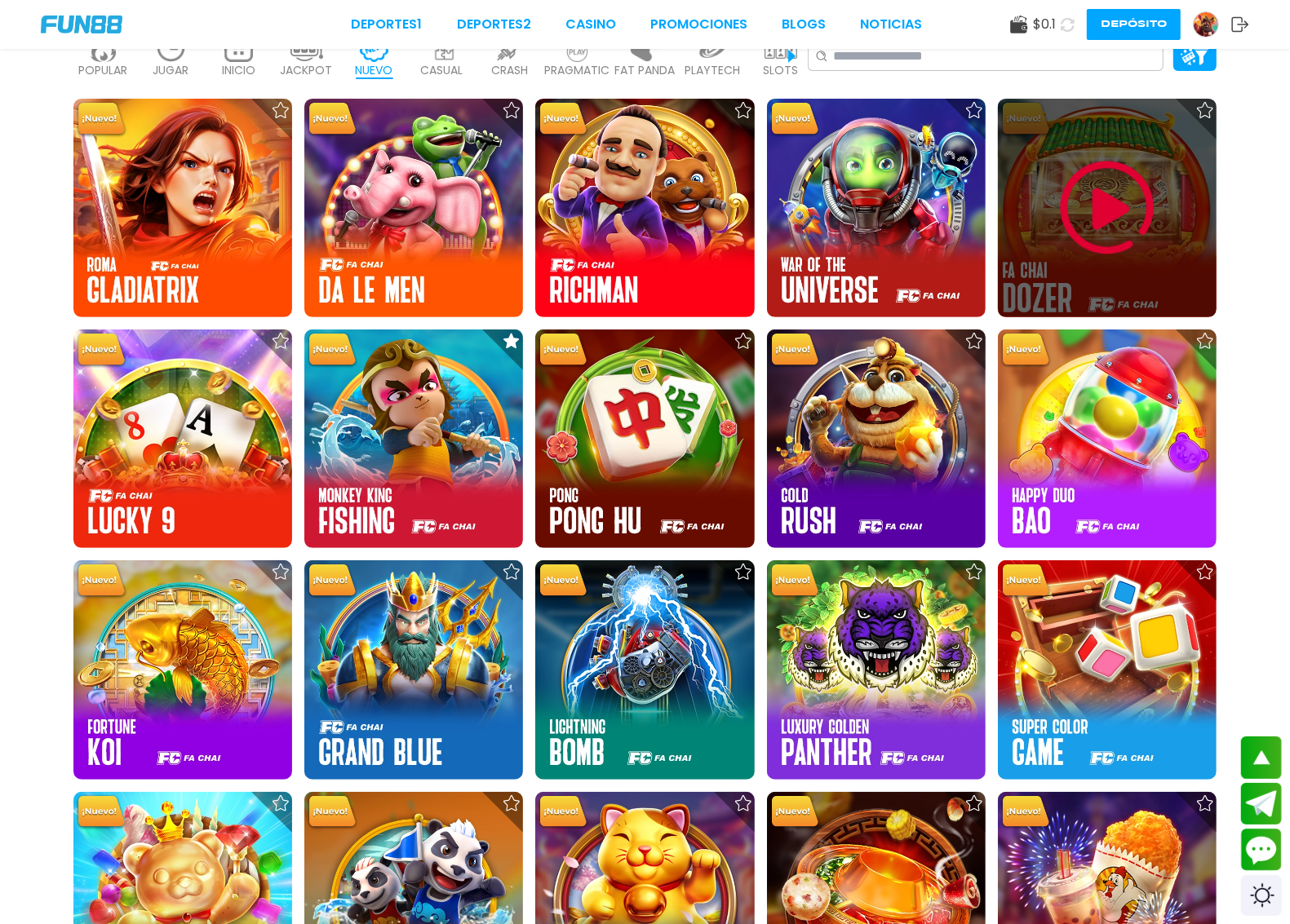 click 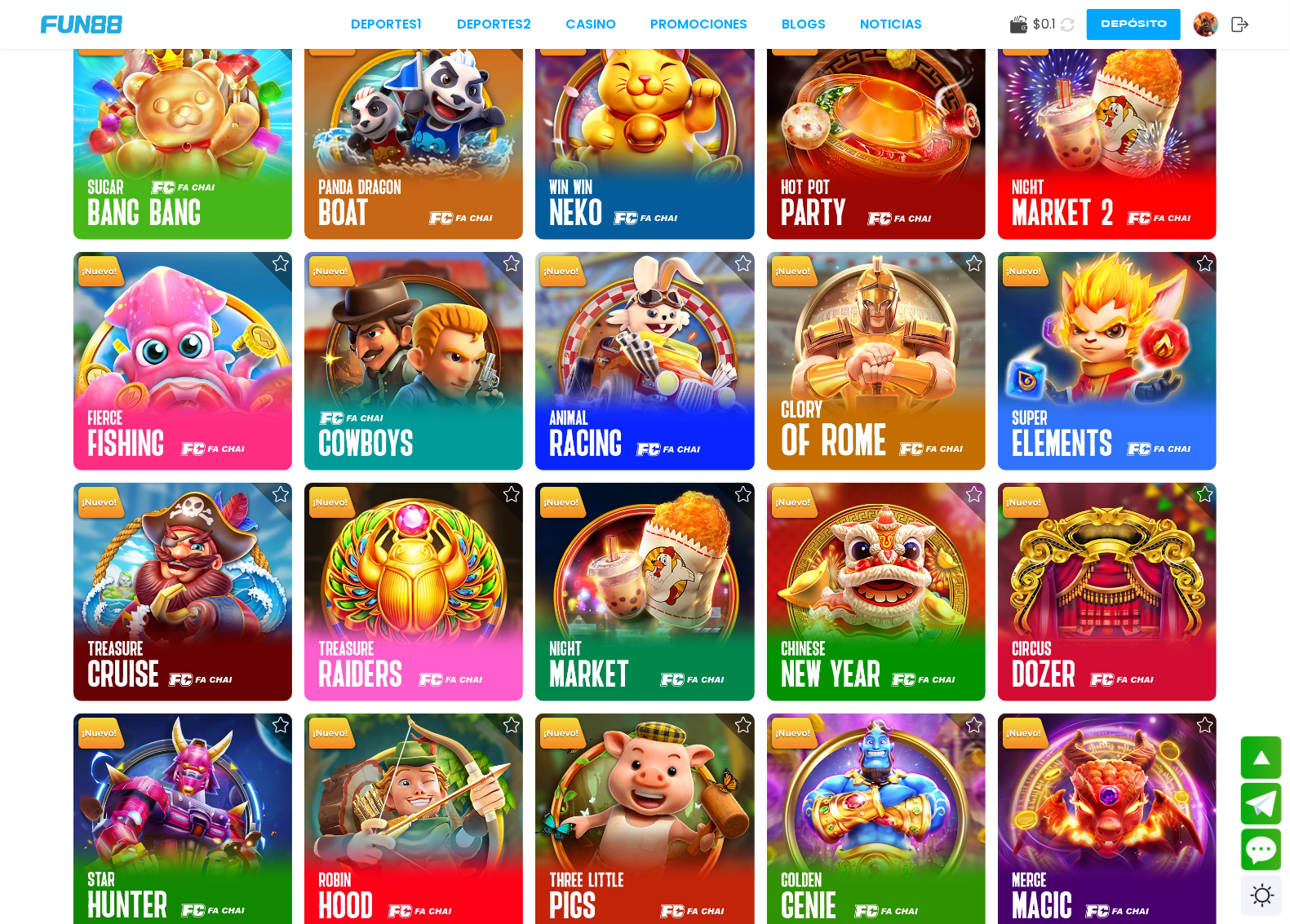 scroll, scrollTop: 1242, scrollLeft: 0, axis: vertical 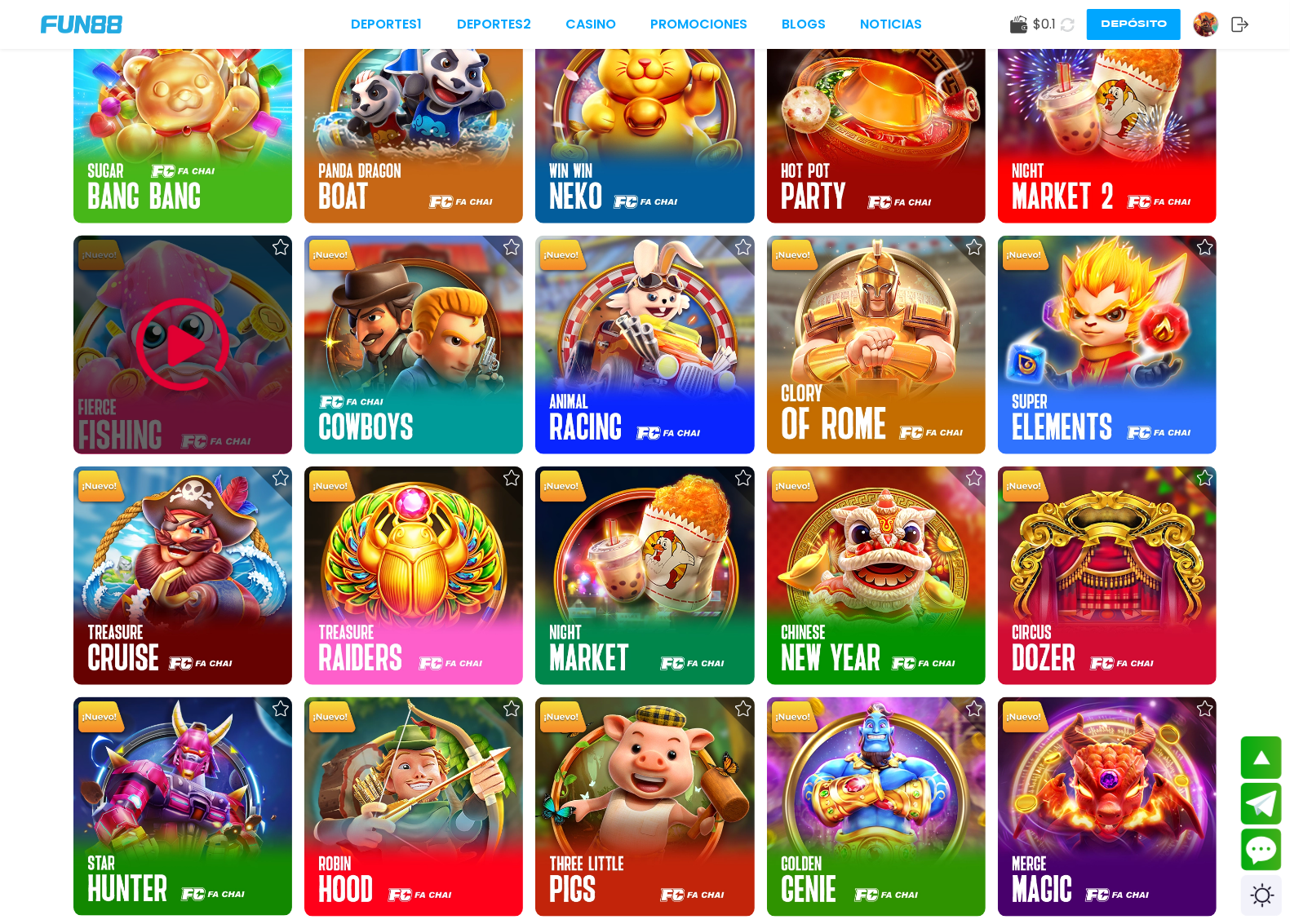 click 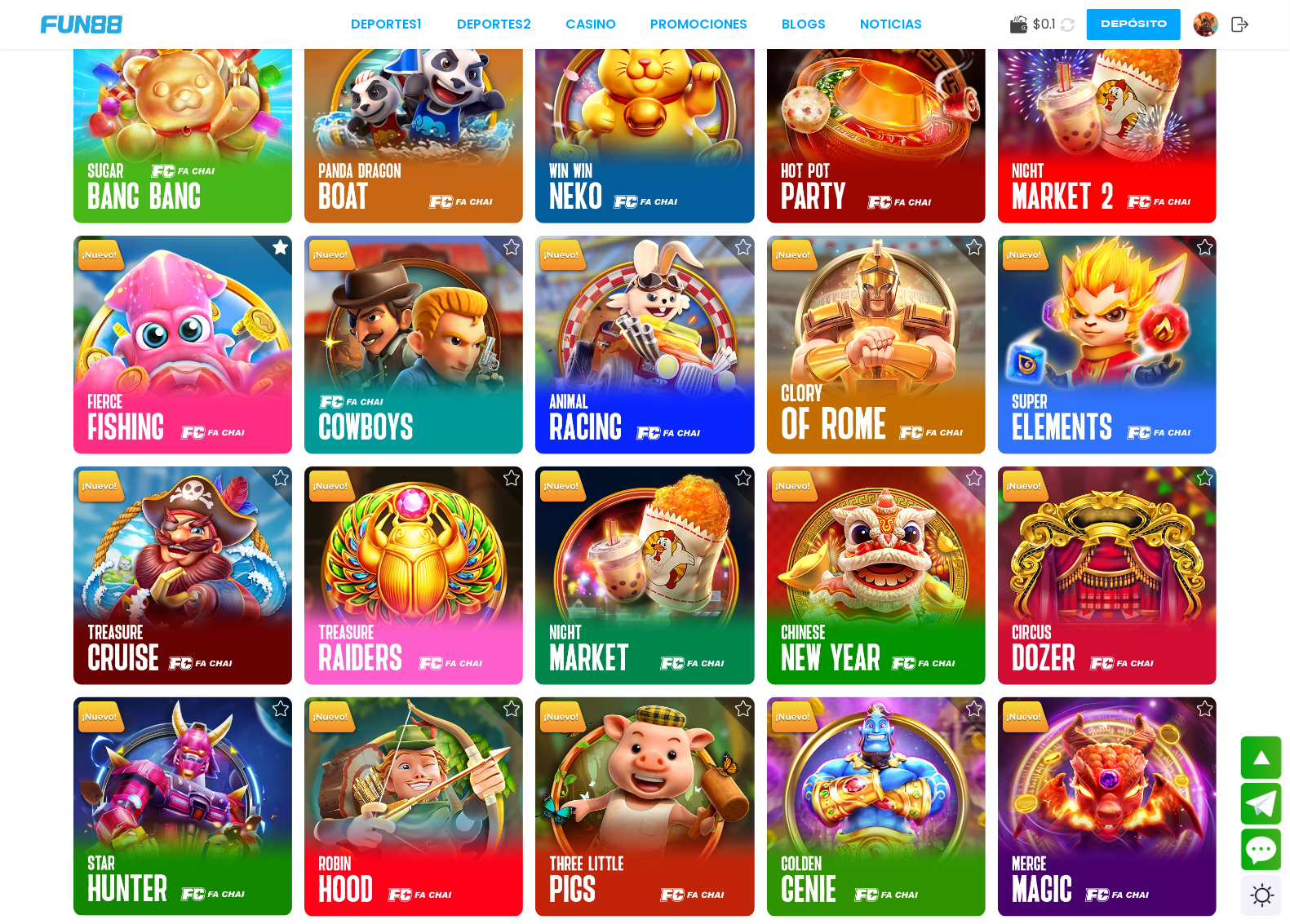 drag, startPoint x: 1289, startPoint y: 290, endPoint x: 1288, endPoint y: 328, distance: 38.013156 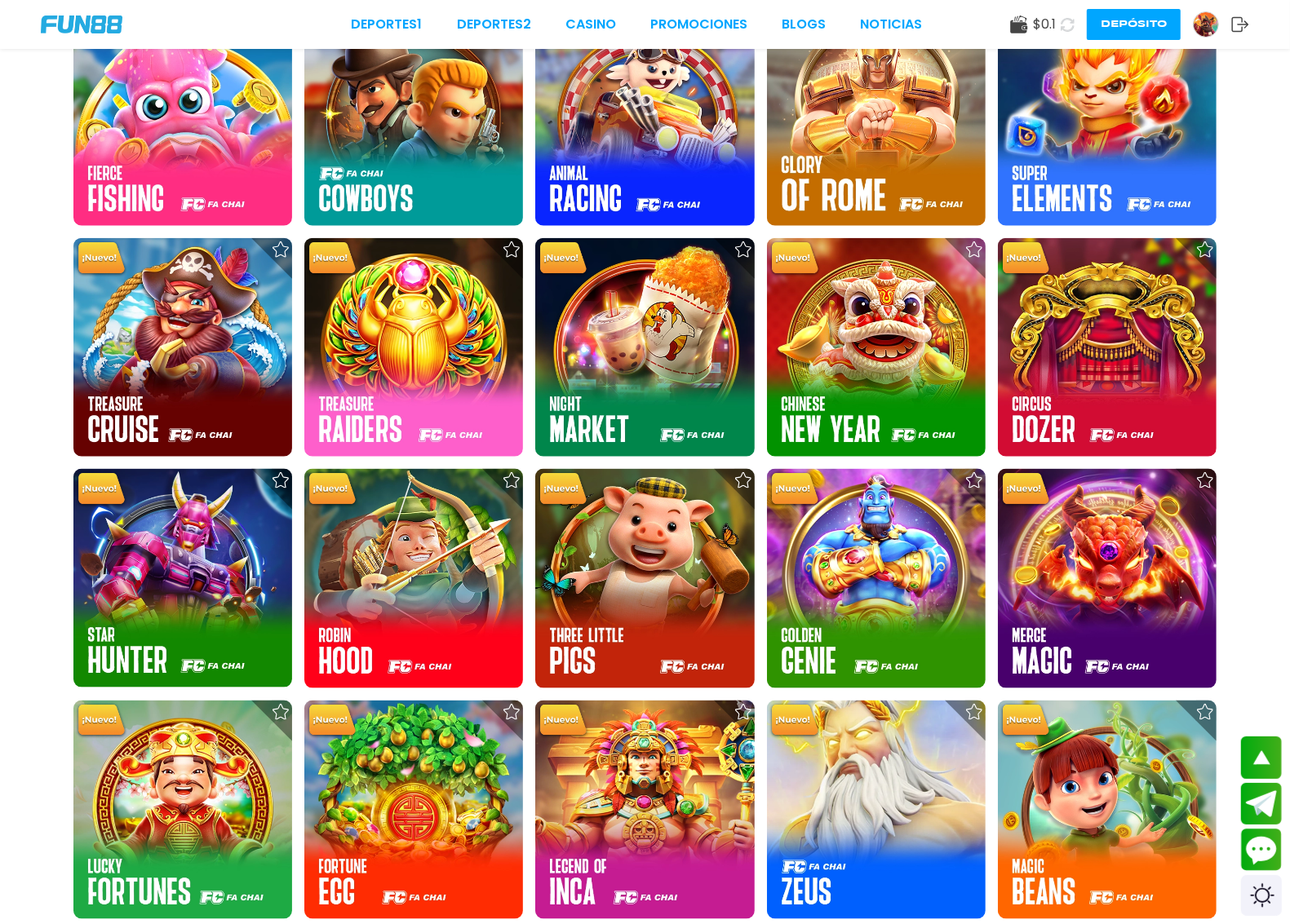 scroll, scrollTop: 1466, scrollLeft: 0, axis: vertical 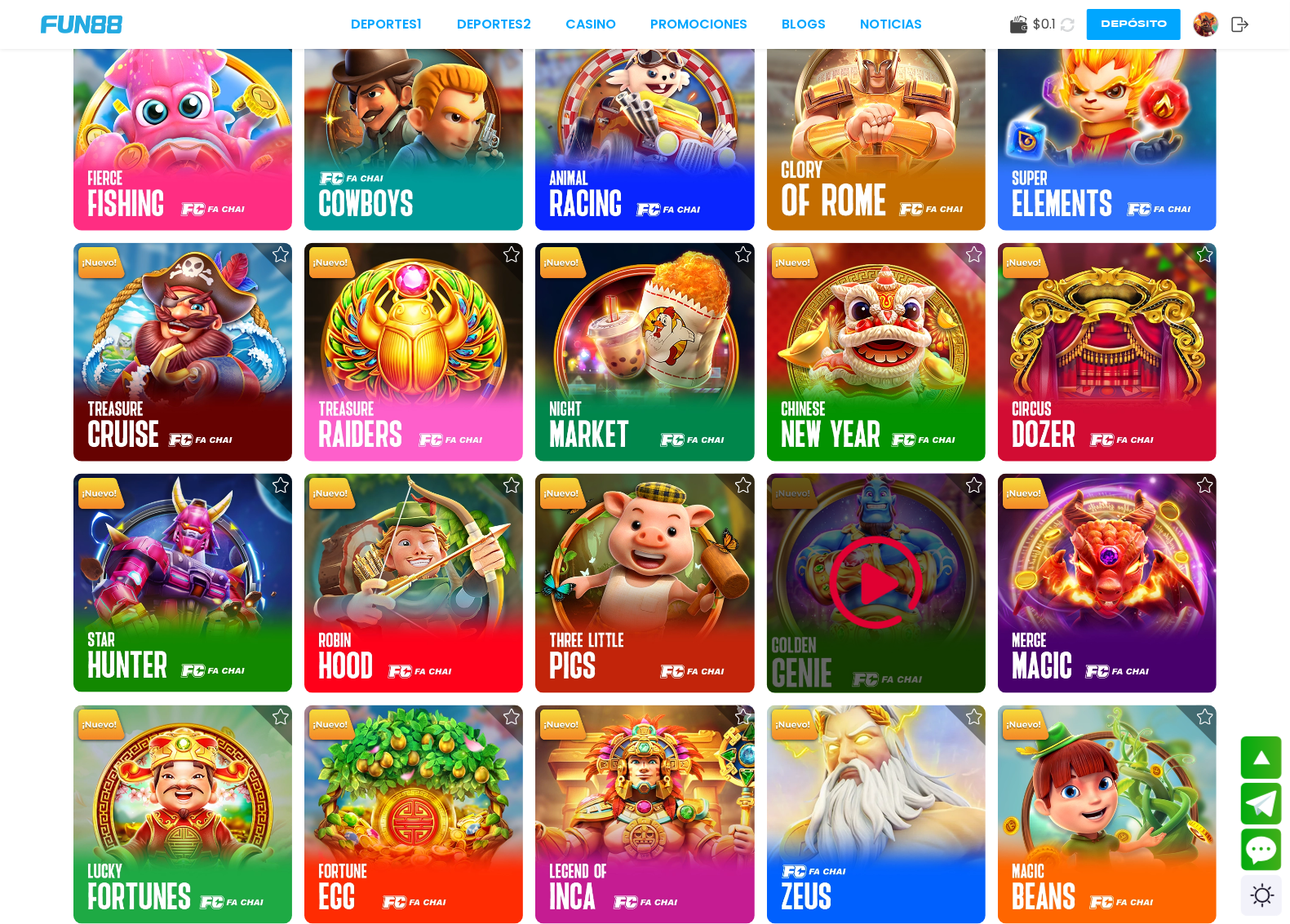 click 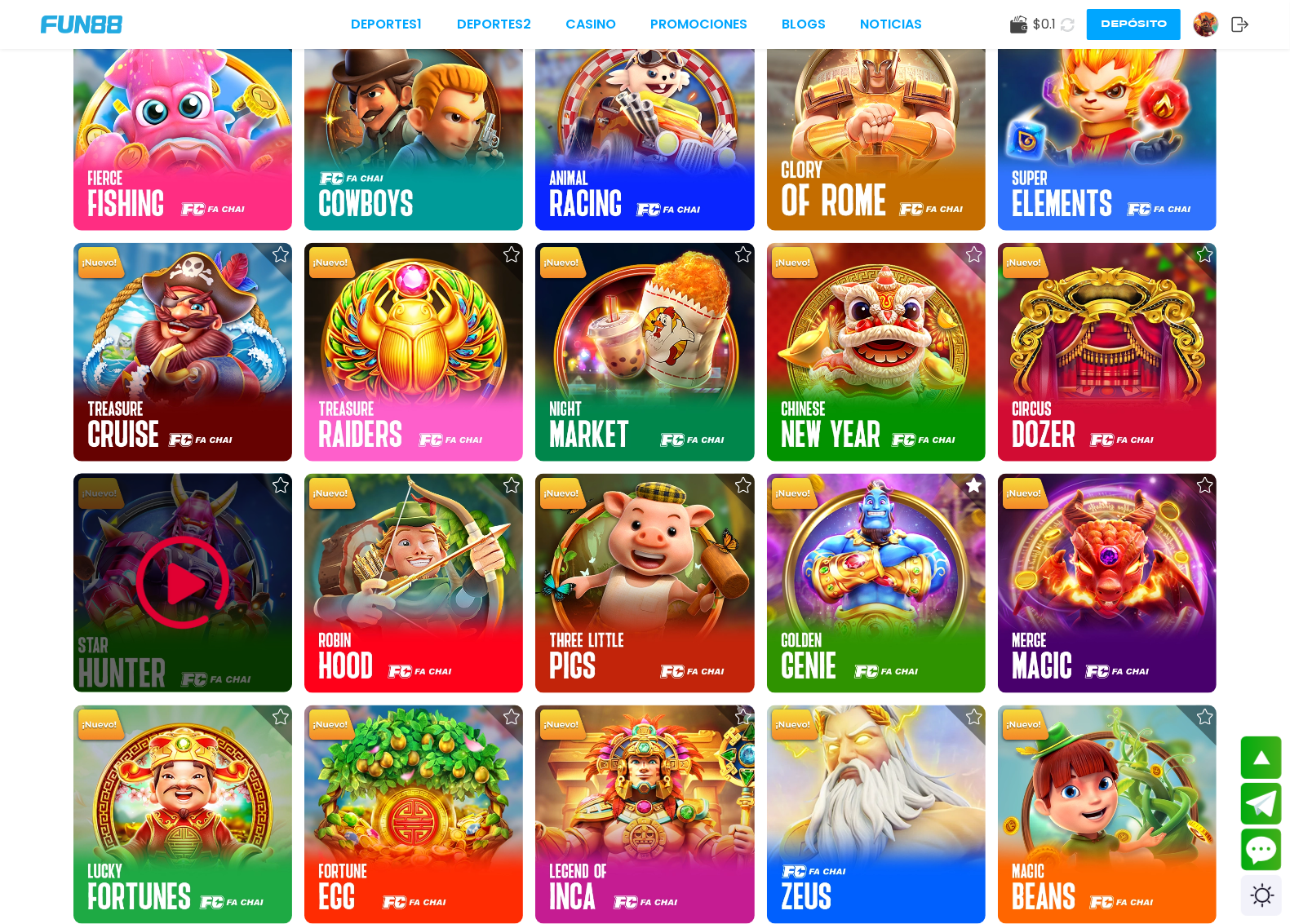 click 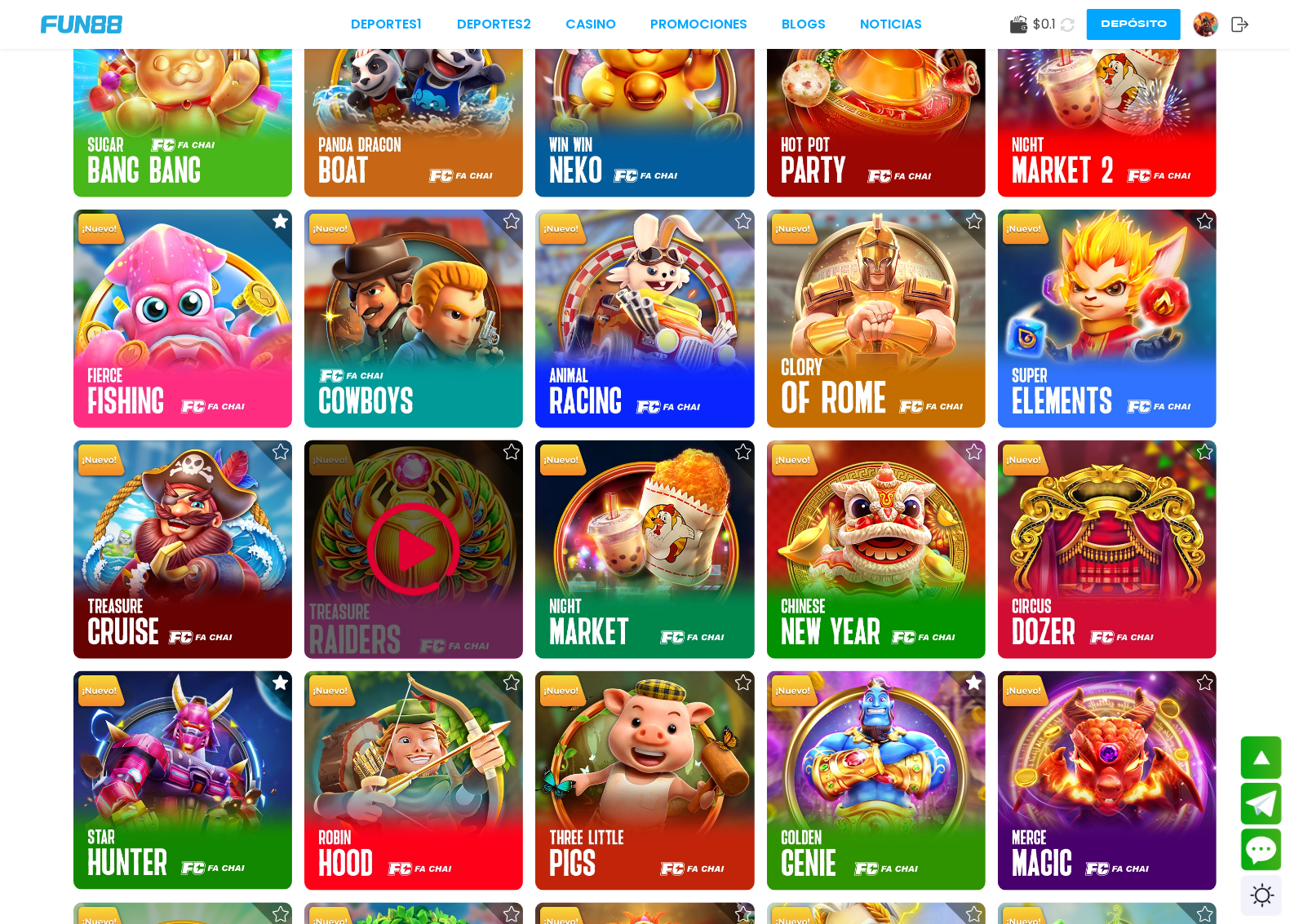 scroll, scrollTop: 1262, scrollLeft: 0, axis: vertical 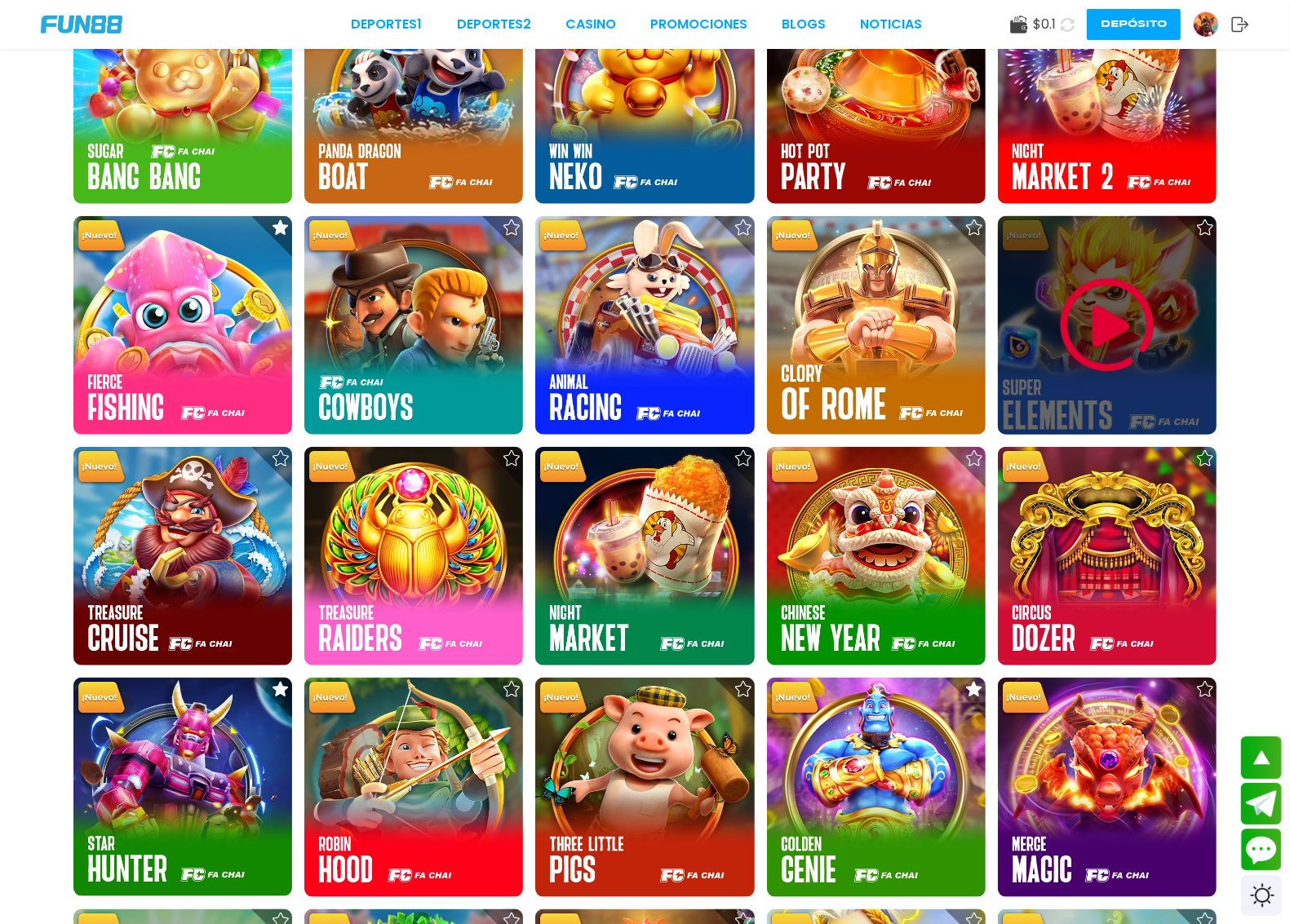 click 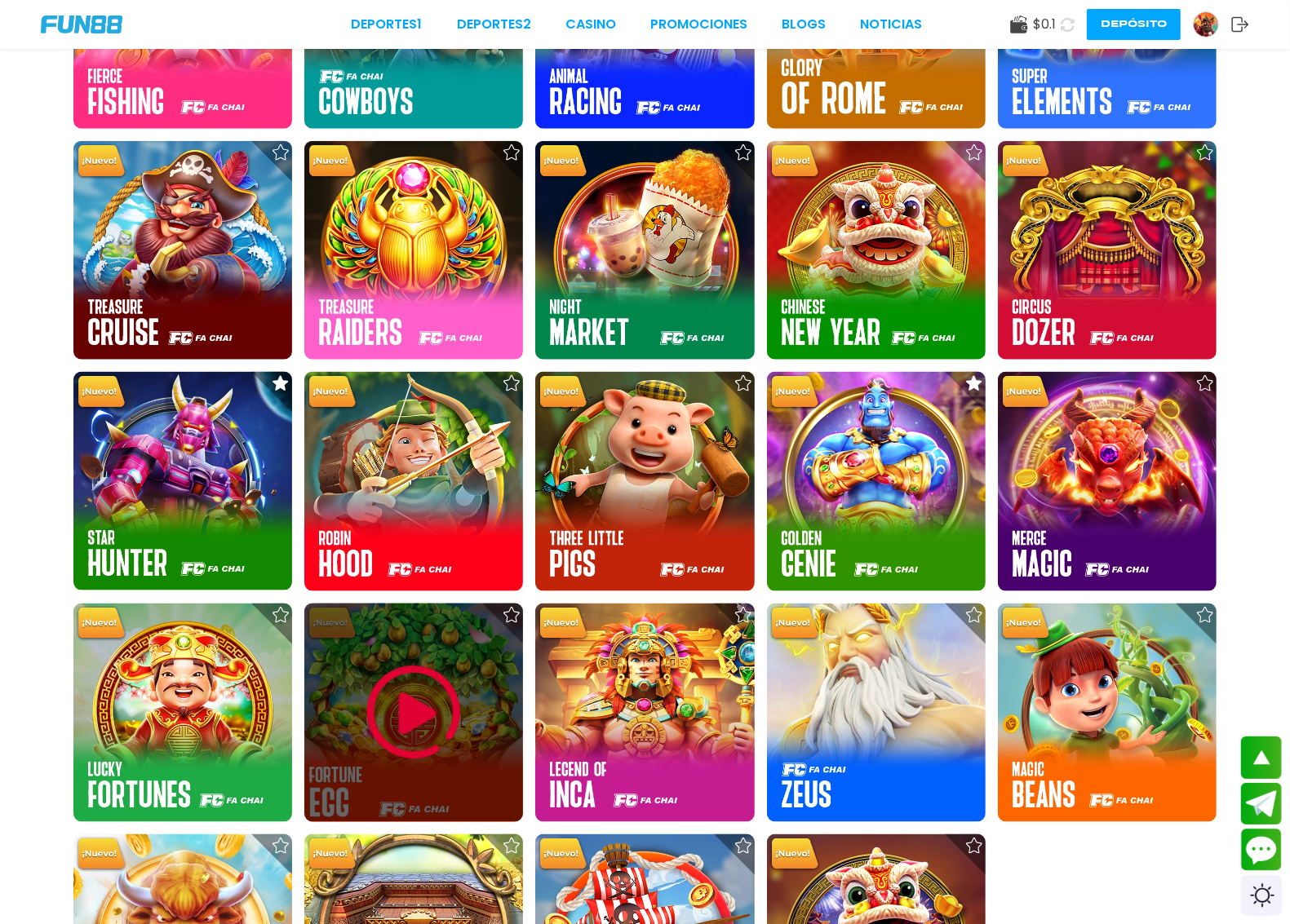 scroll, scrollTop: 1669, scrollLeft: 0, axis: vertical 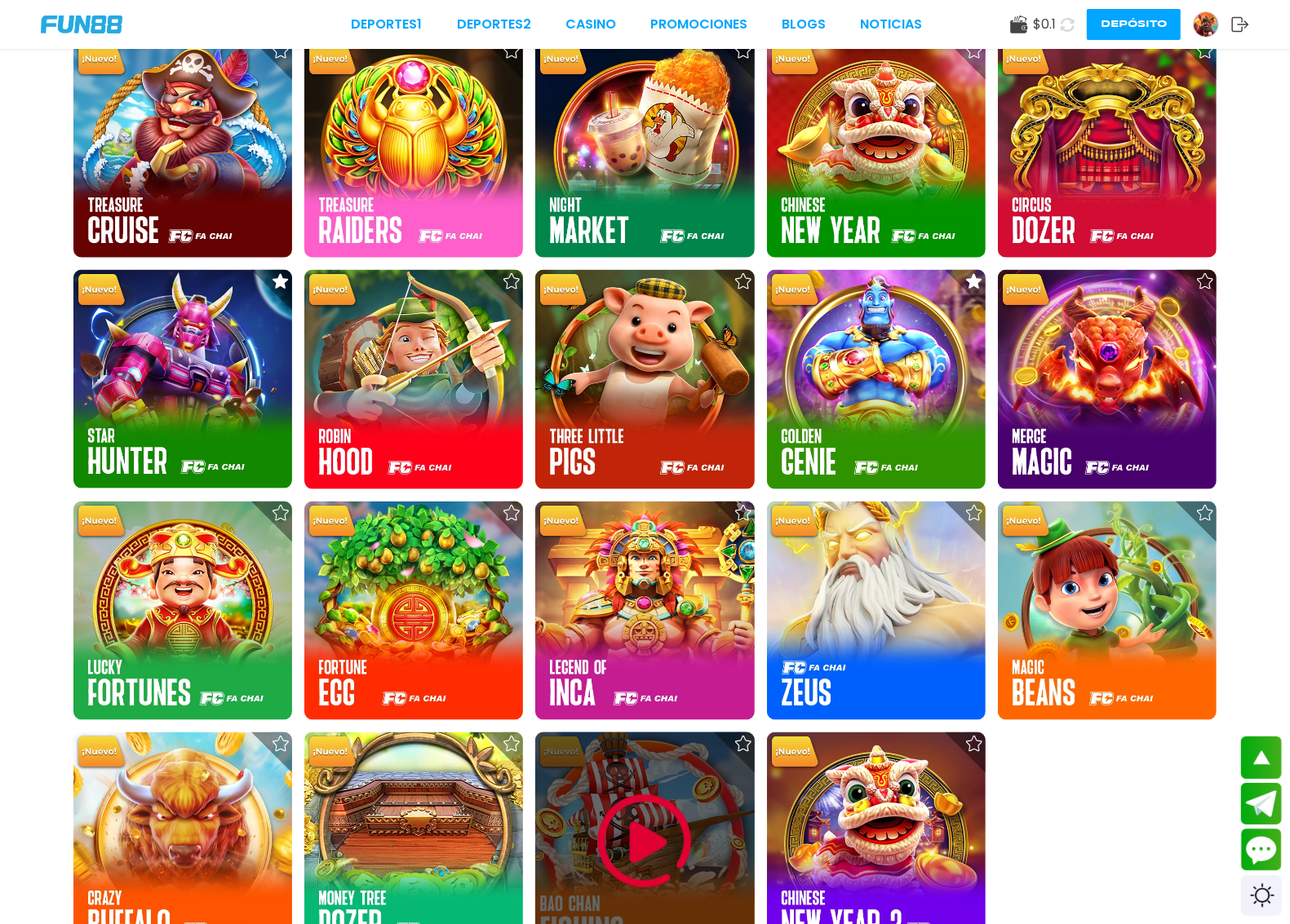 click 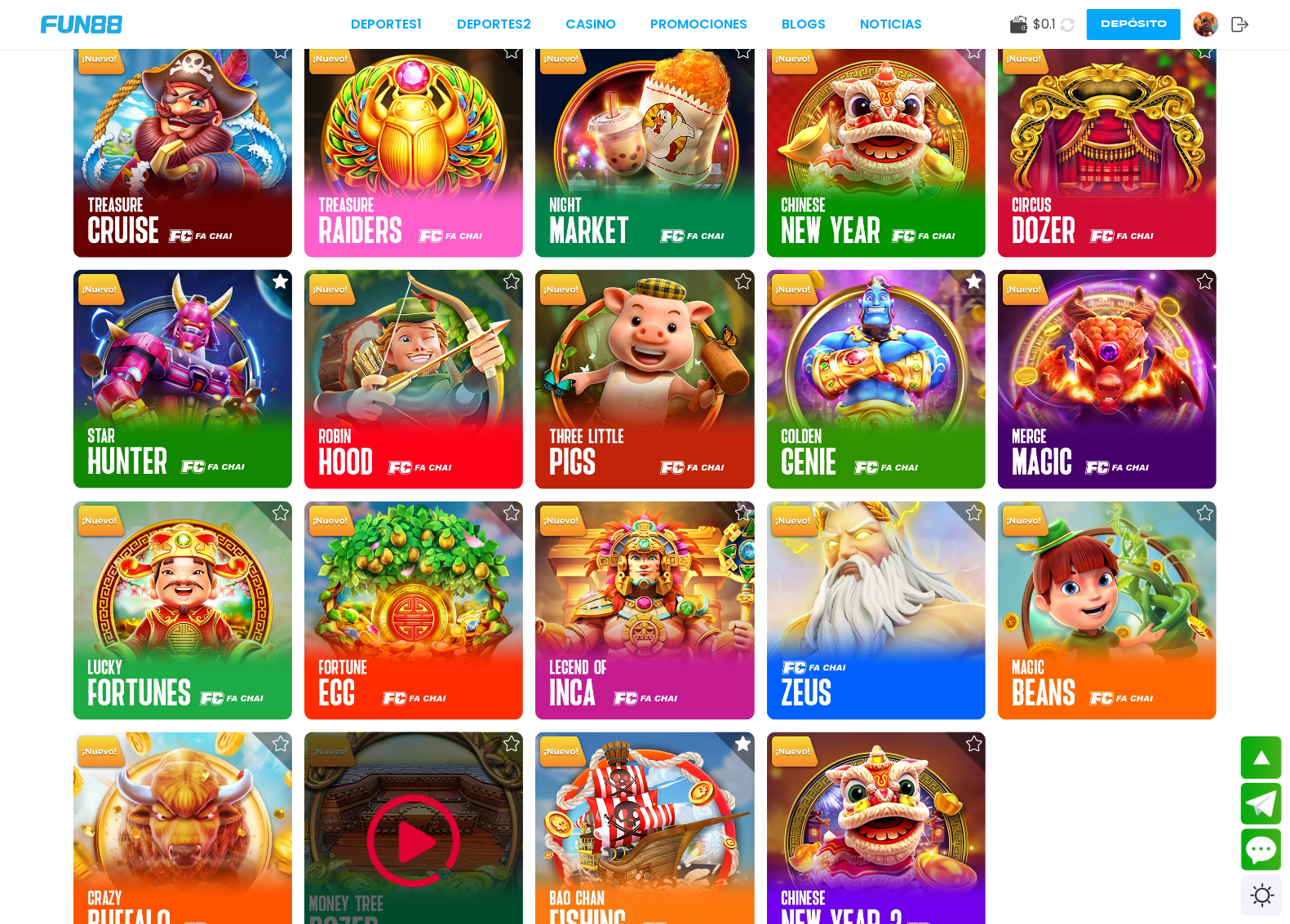 click 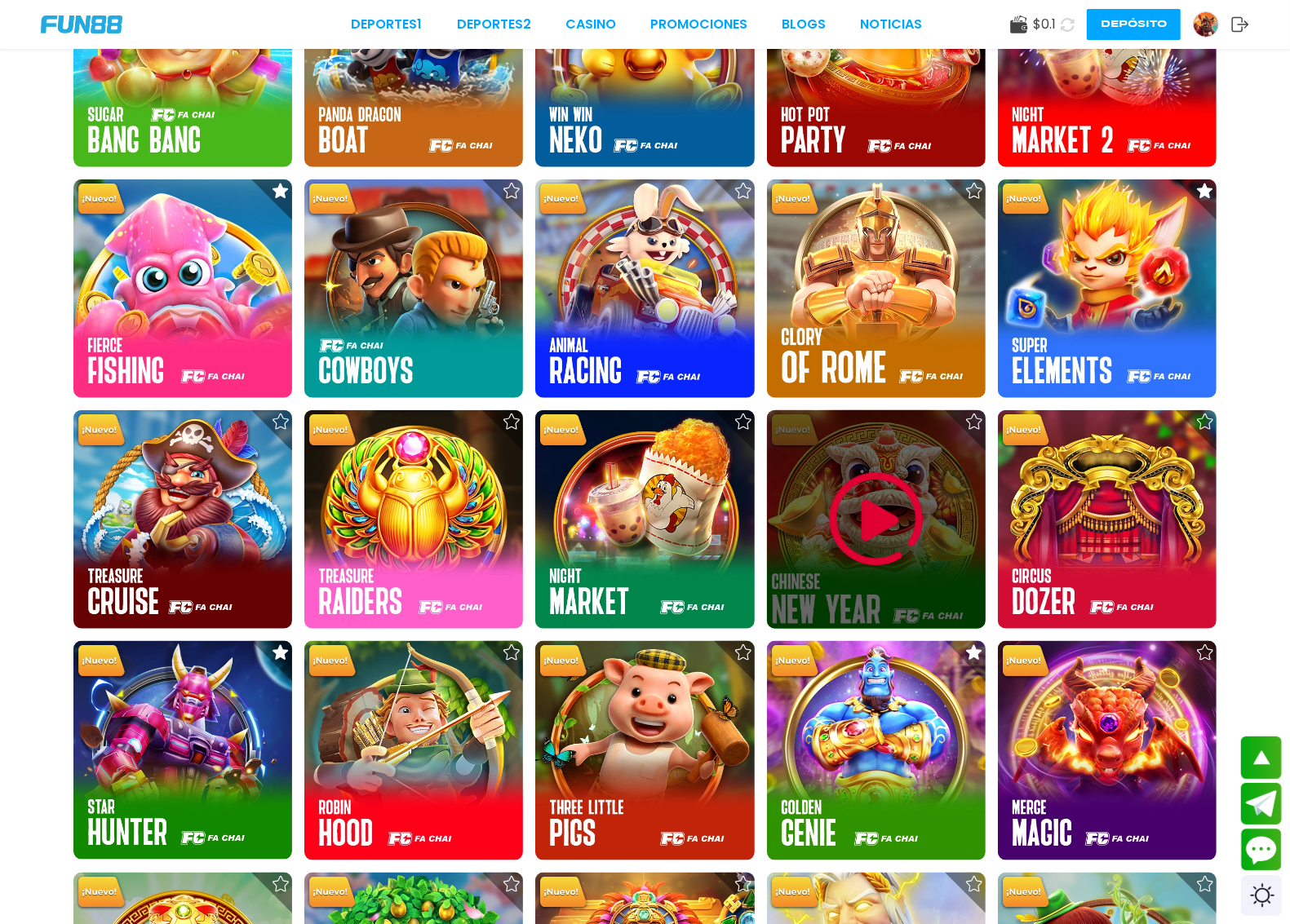 scroll, scrollTop: 1160, scrollLeft: 0, axis: vertical 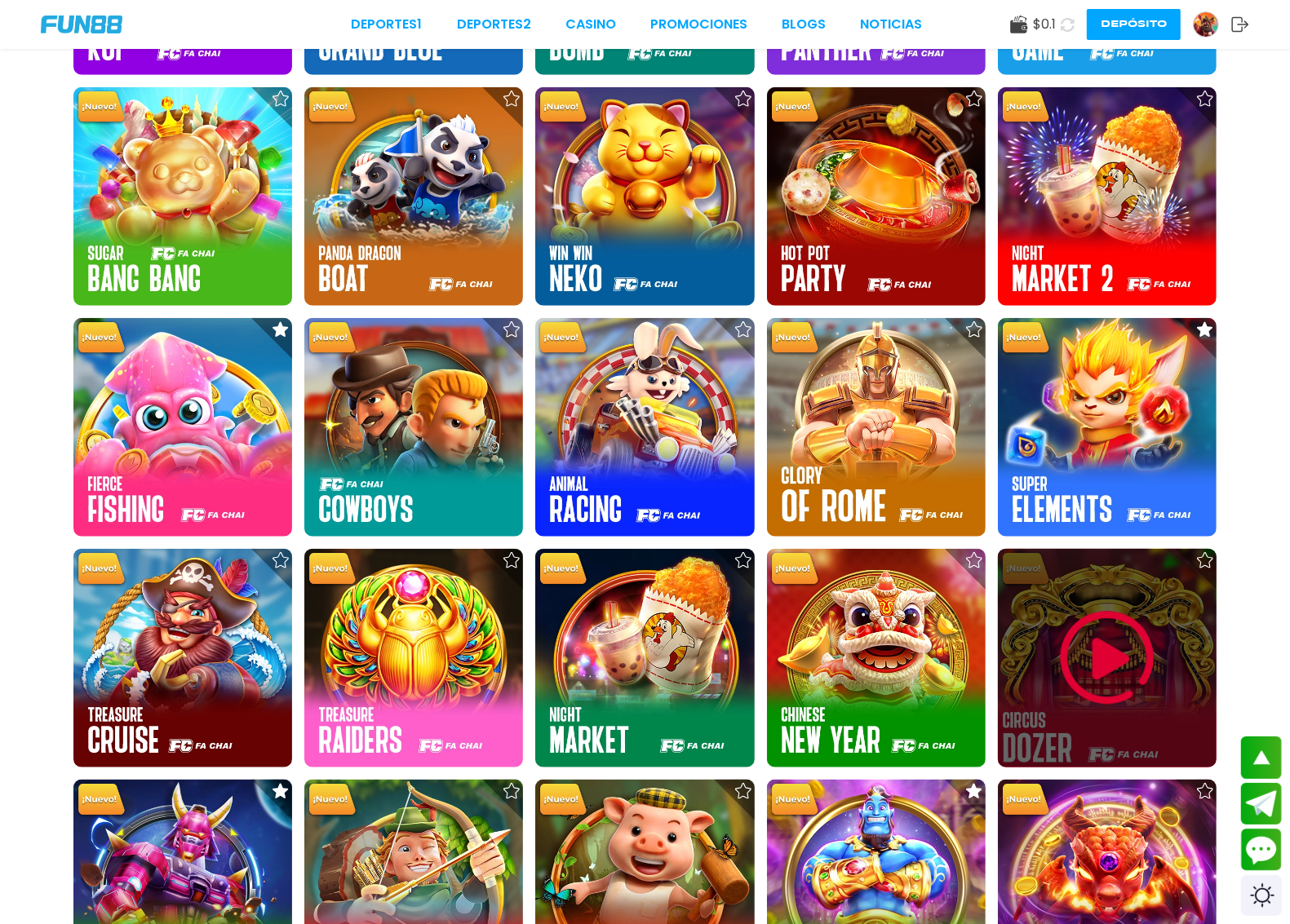 click 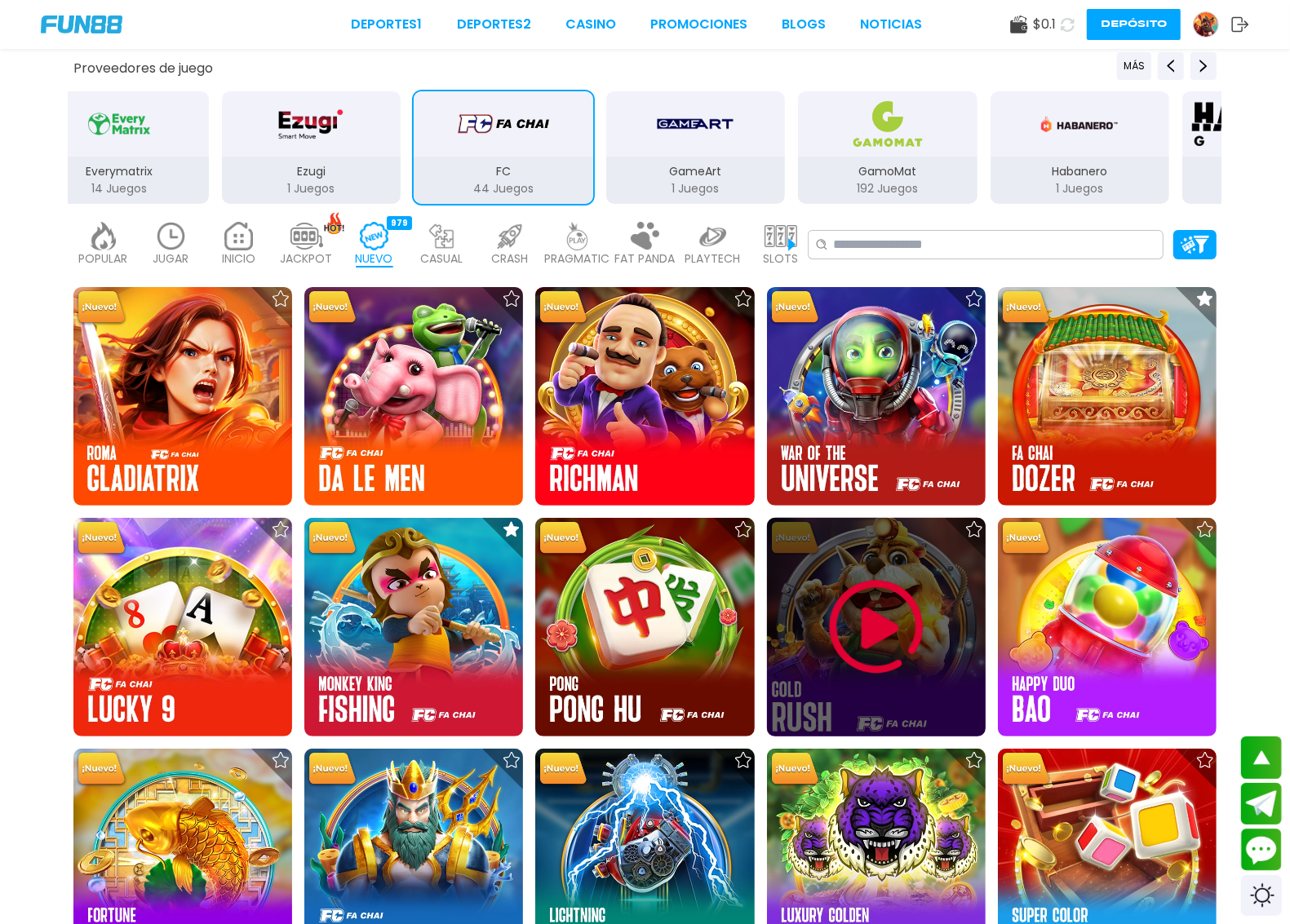scroll, scrollTop: 242, scrollLeft: 0, axis: vertical 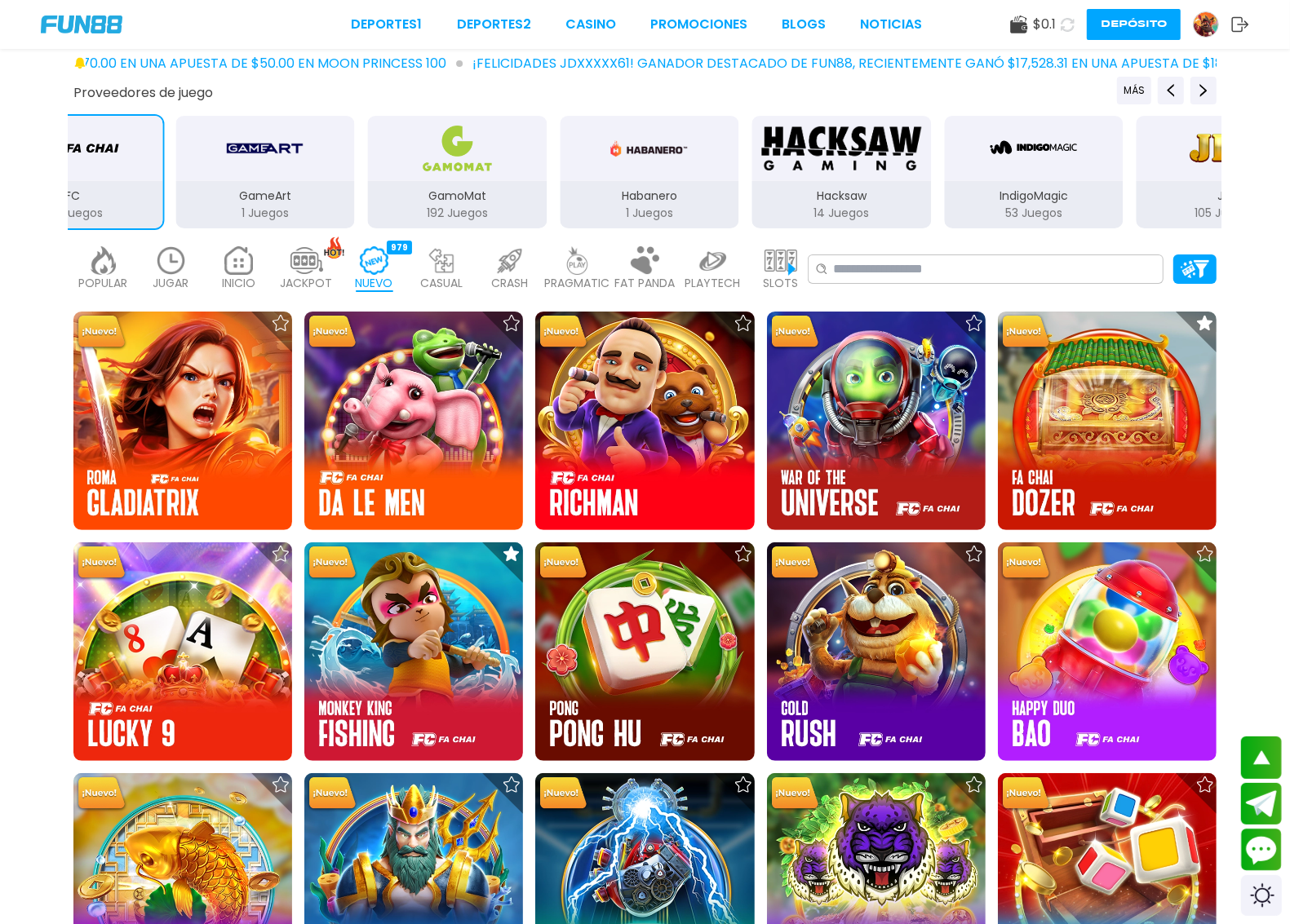 drag, startPoint x: 763, startPoint y: 217, endPoint x: 441, endPoint y: 258, distance: 324.5998 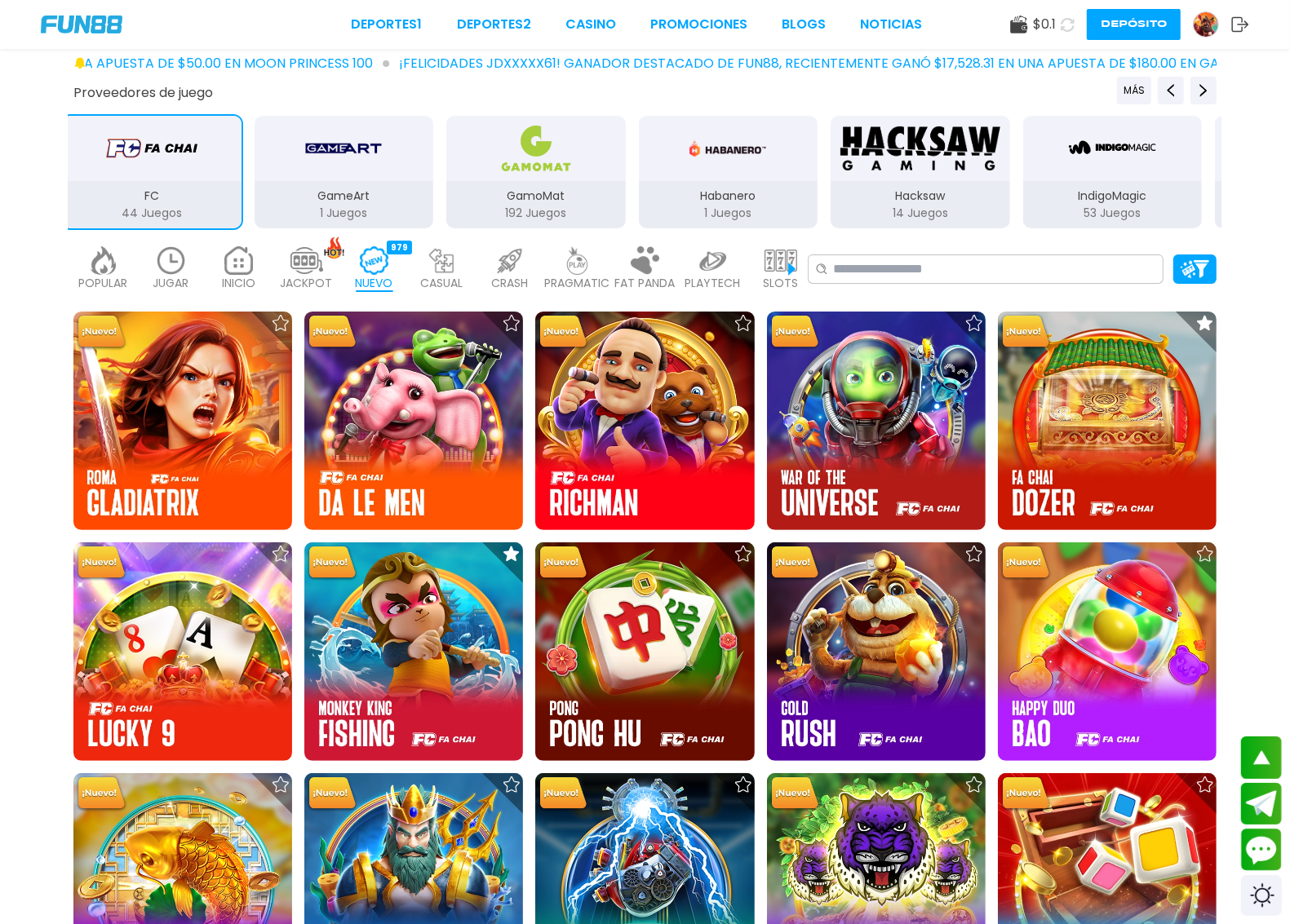 click at bounding box center [1305, 148] 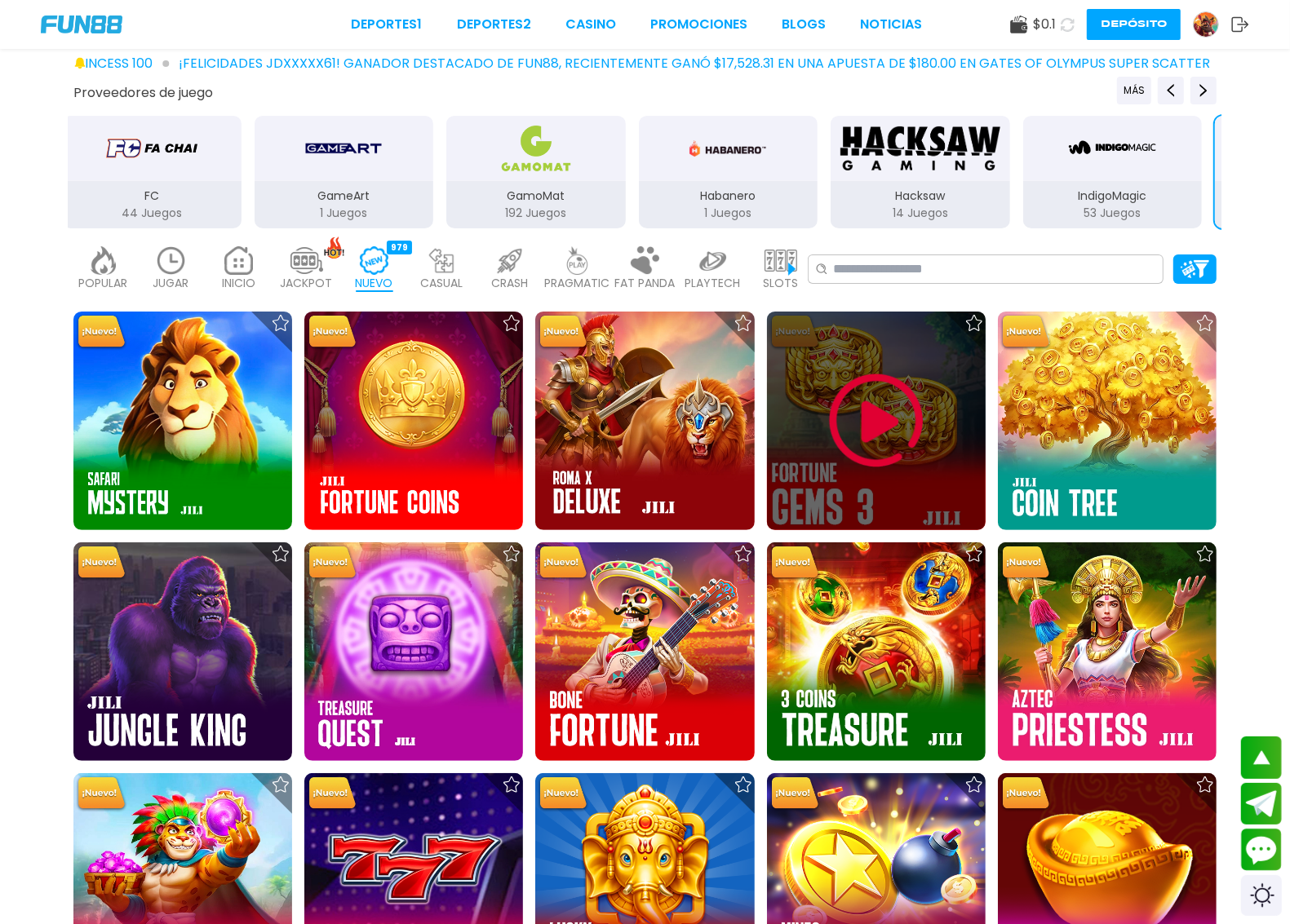 click 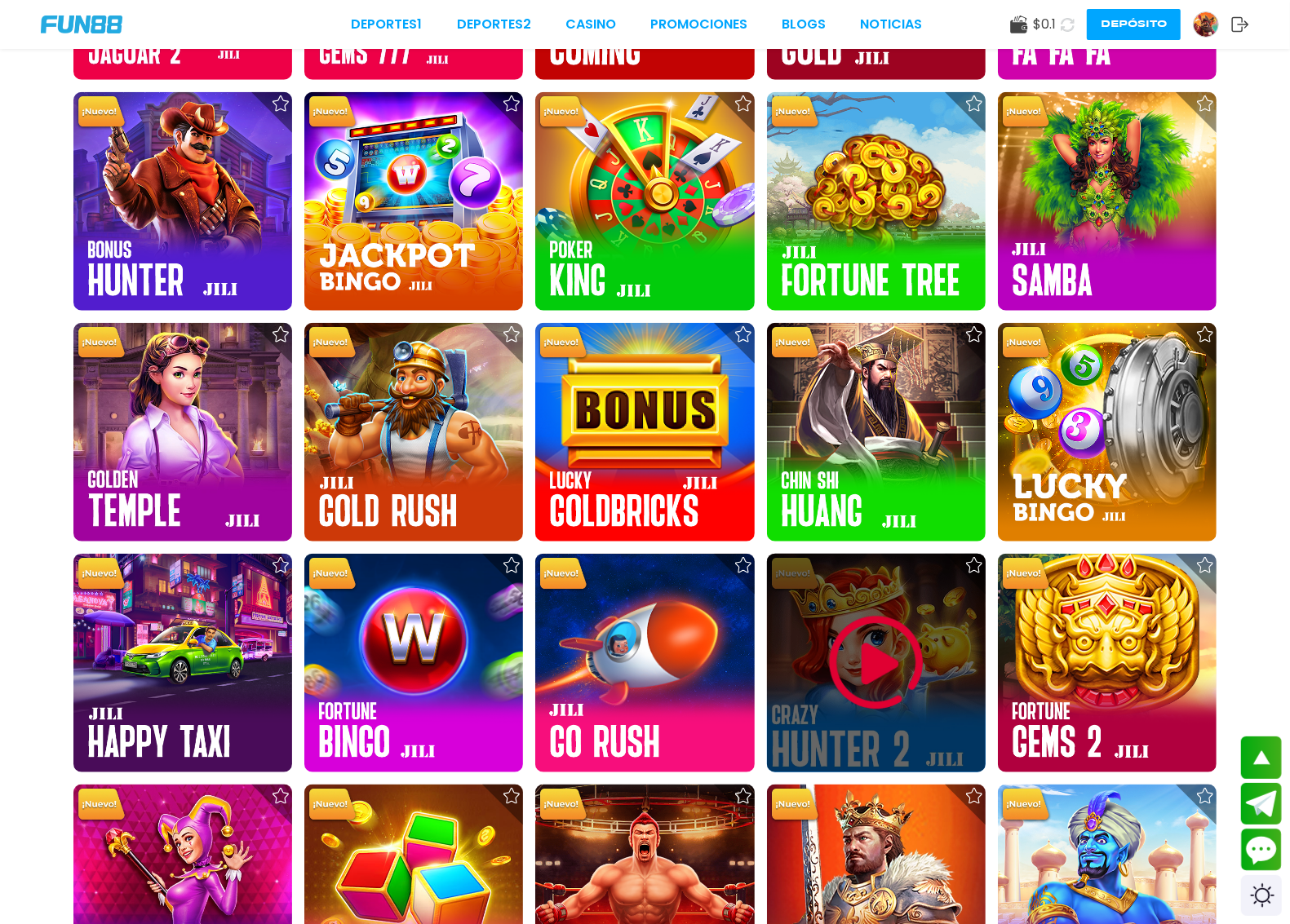 scroll, scrollTop: 1160, scrollLeft: 0, axis: vertical 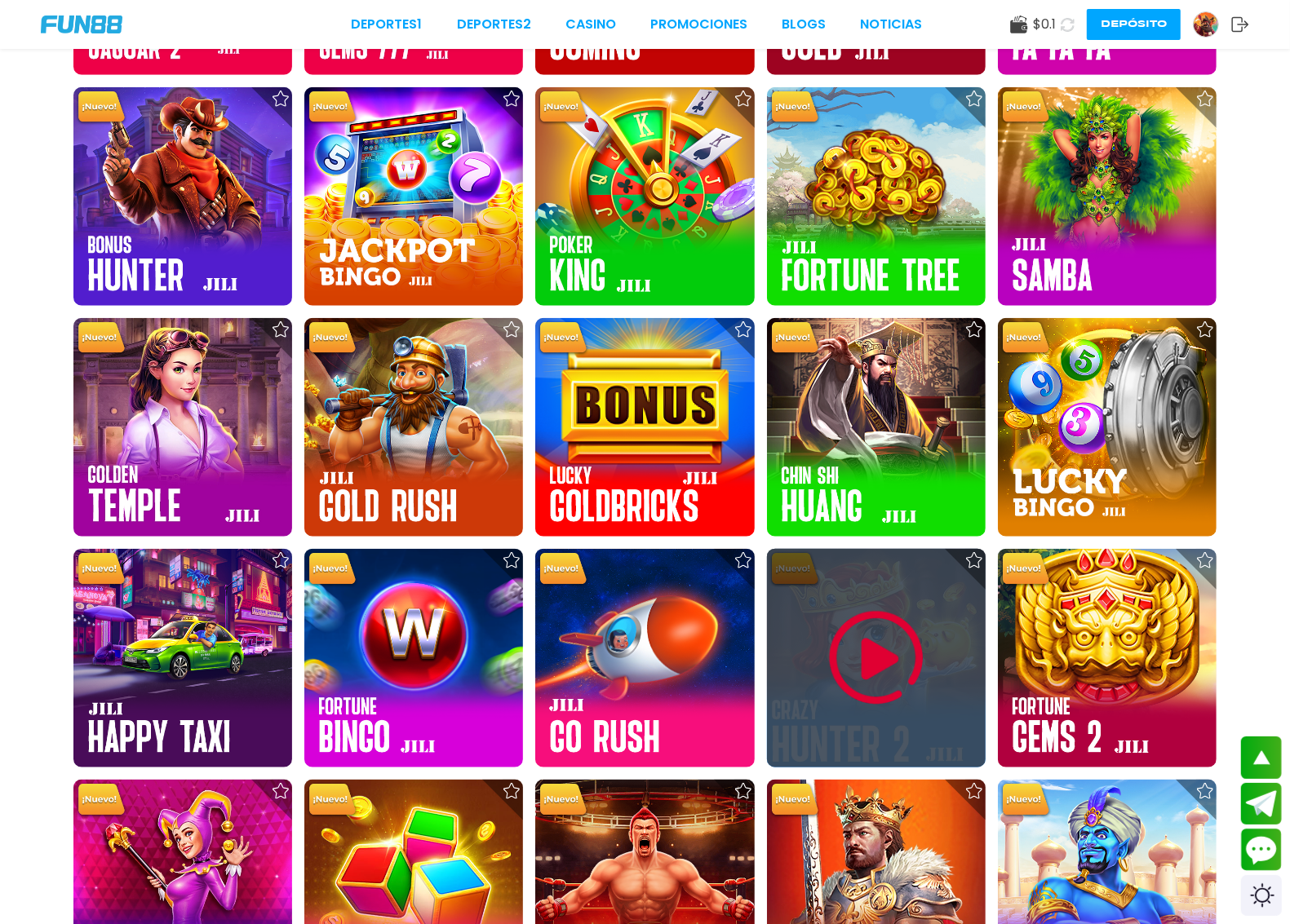 click 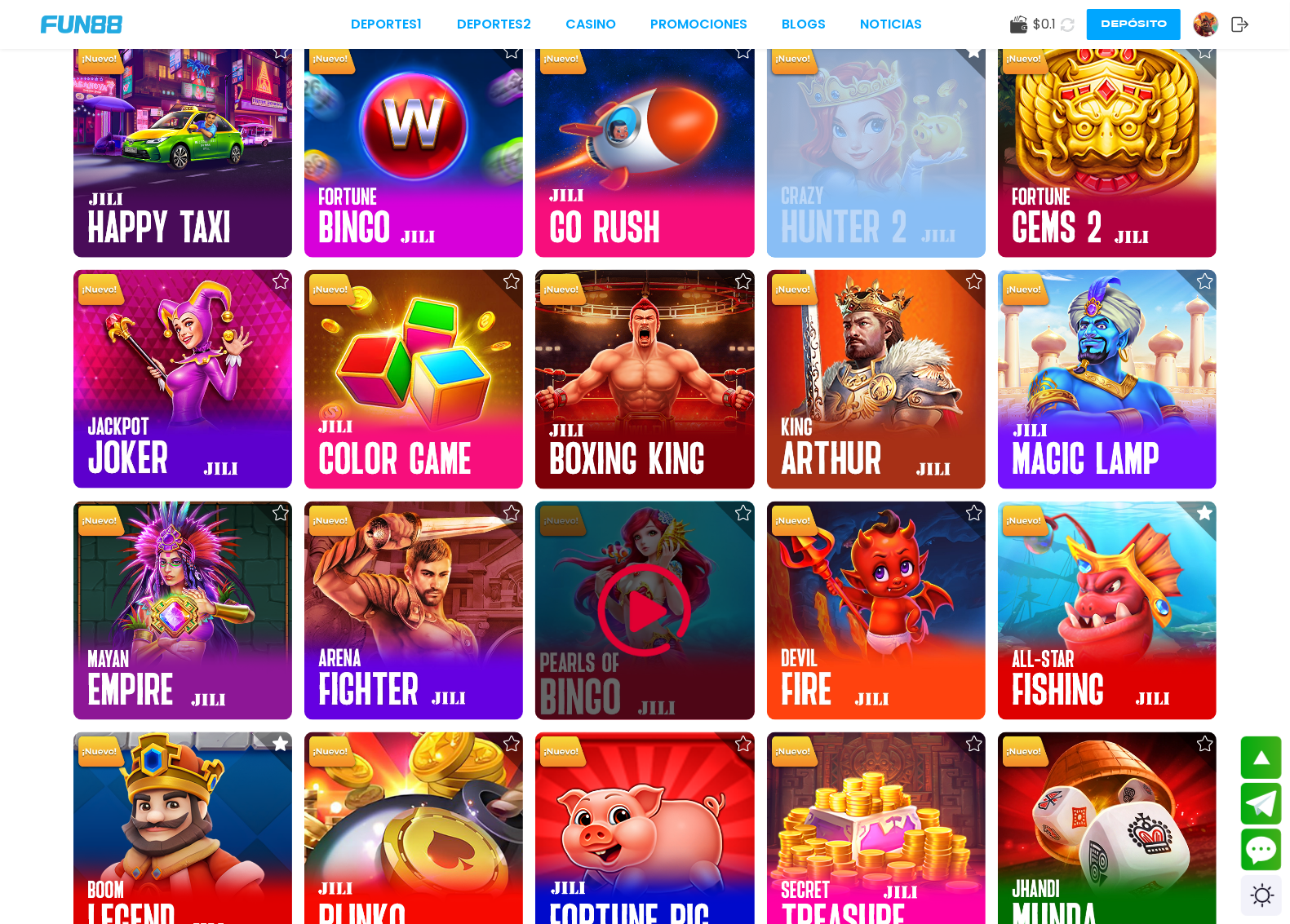 scroll, scrollTop: 1771, scrollLeft: 0, axis: vertical 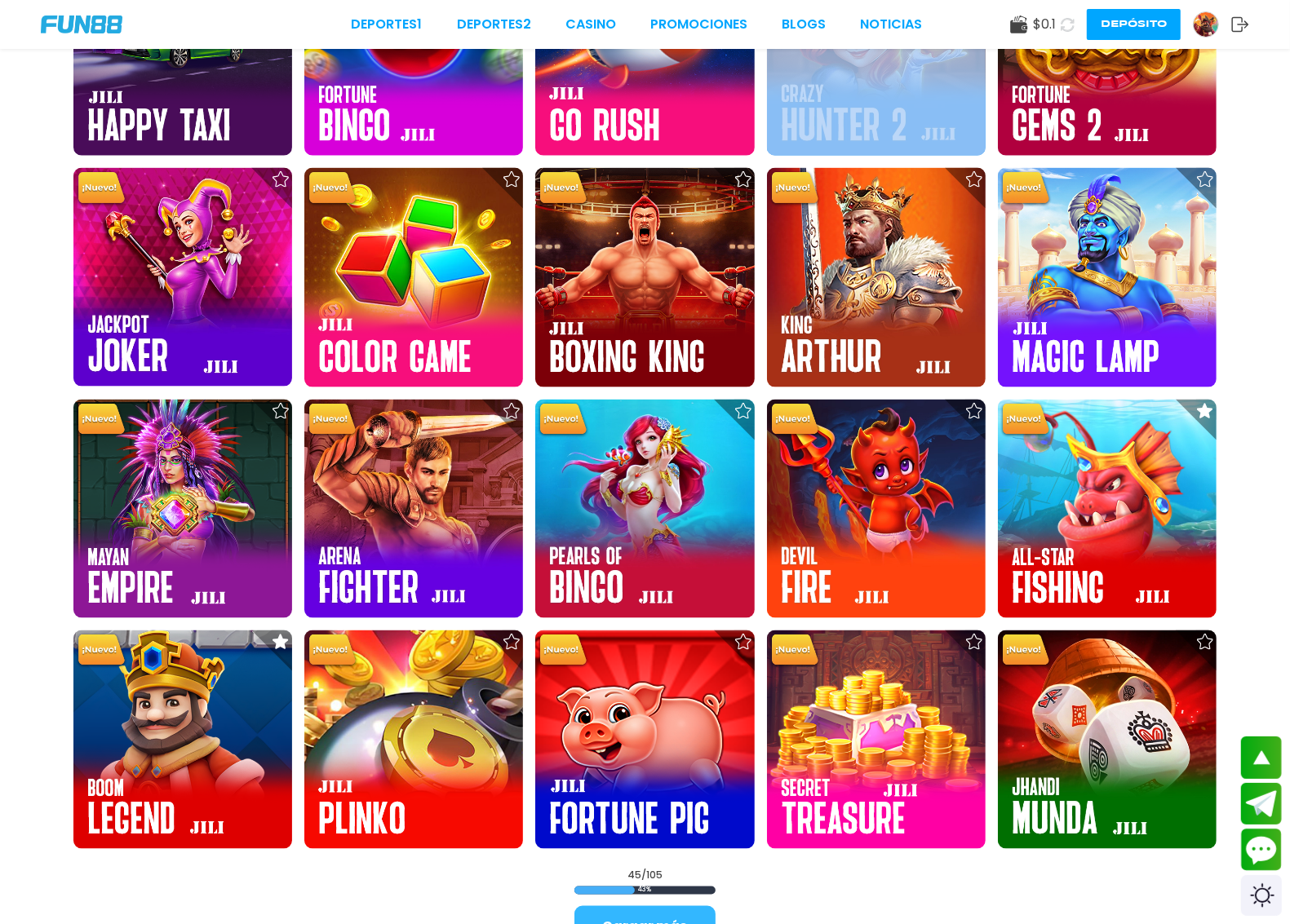 click on "Cargar más" at bounding box center (645, 927) 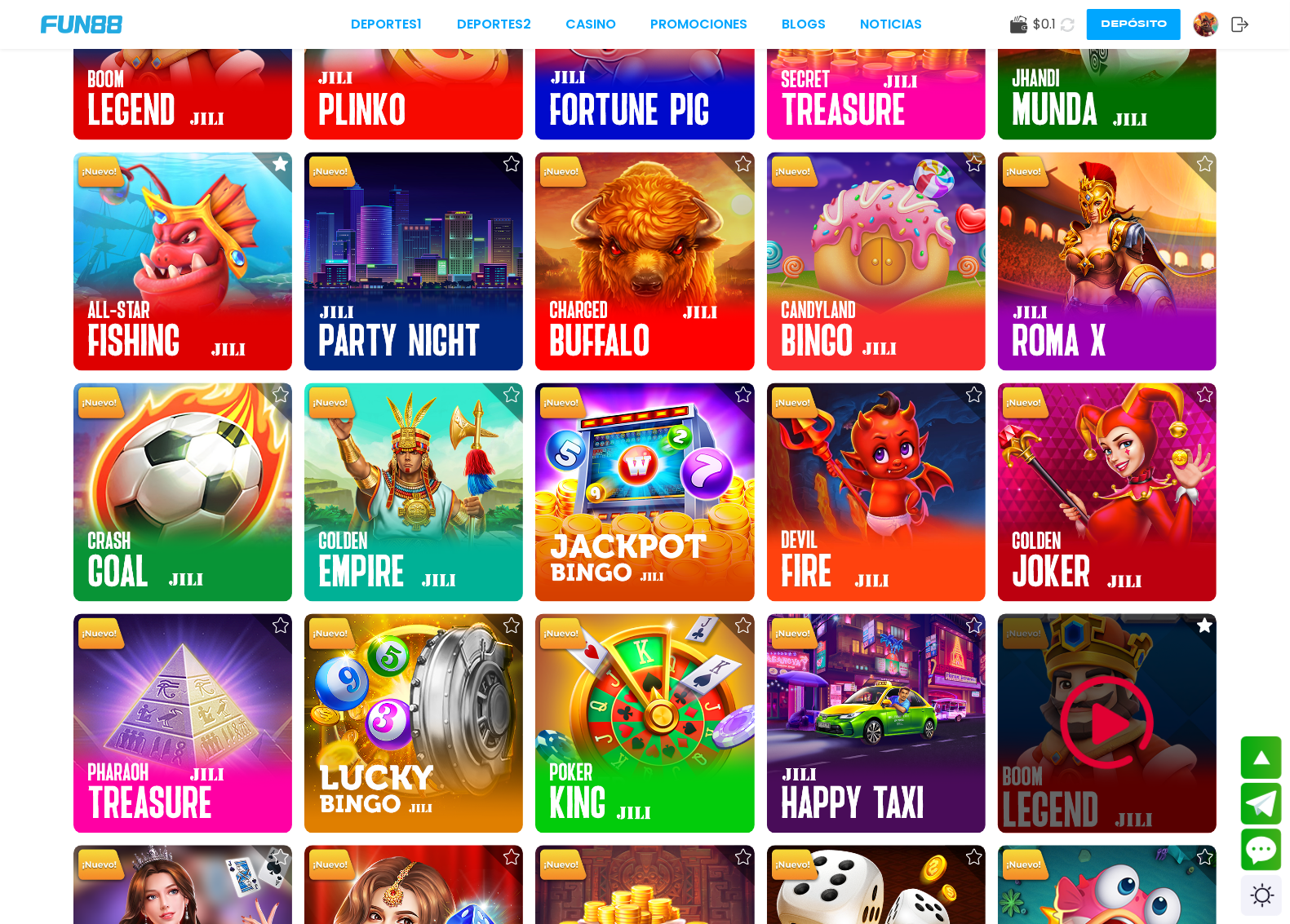 scroll, scrollTop: 2485, scrollLeft: 0, axis: vertical 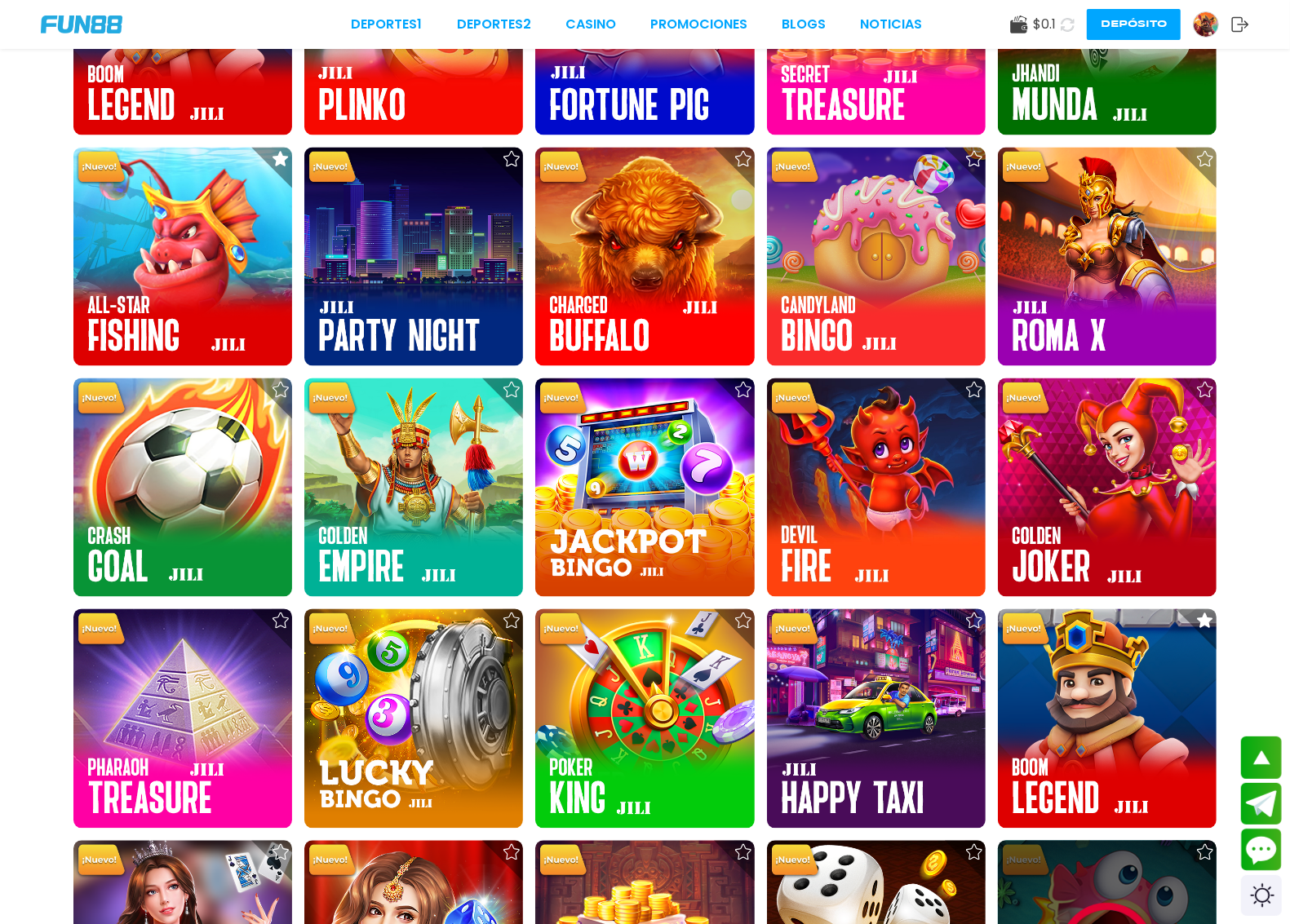 click 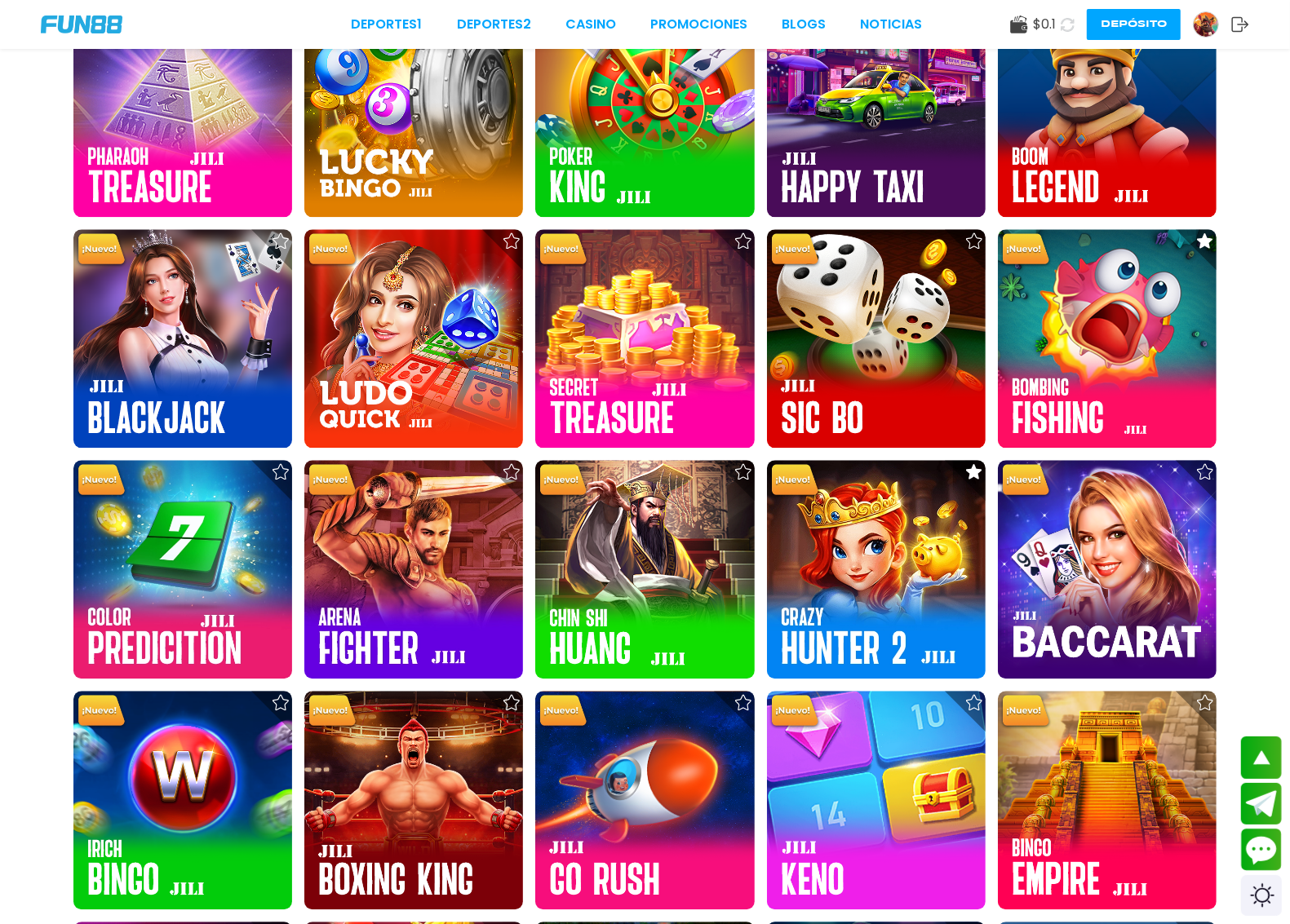 scroll, scrollTop: 3199, scrollLeft: 0, axis: vertical 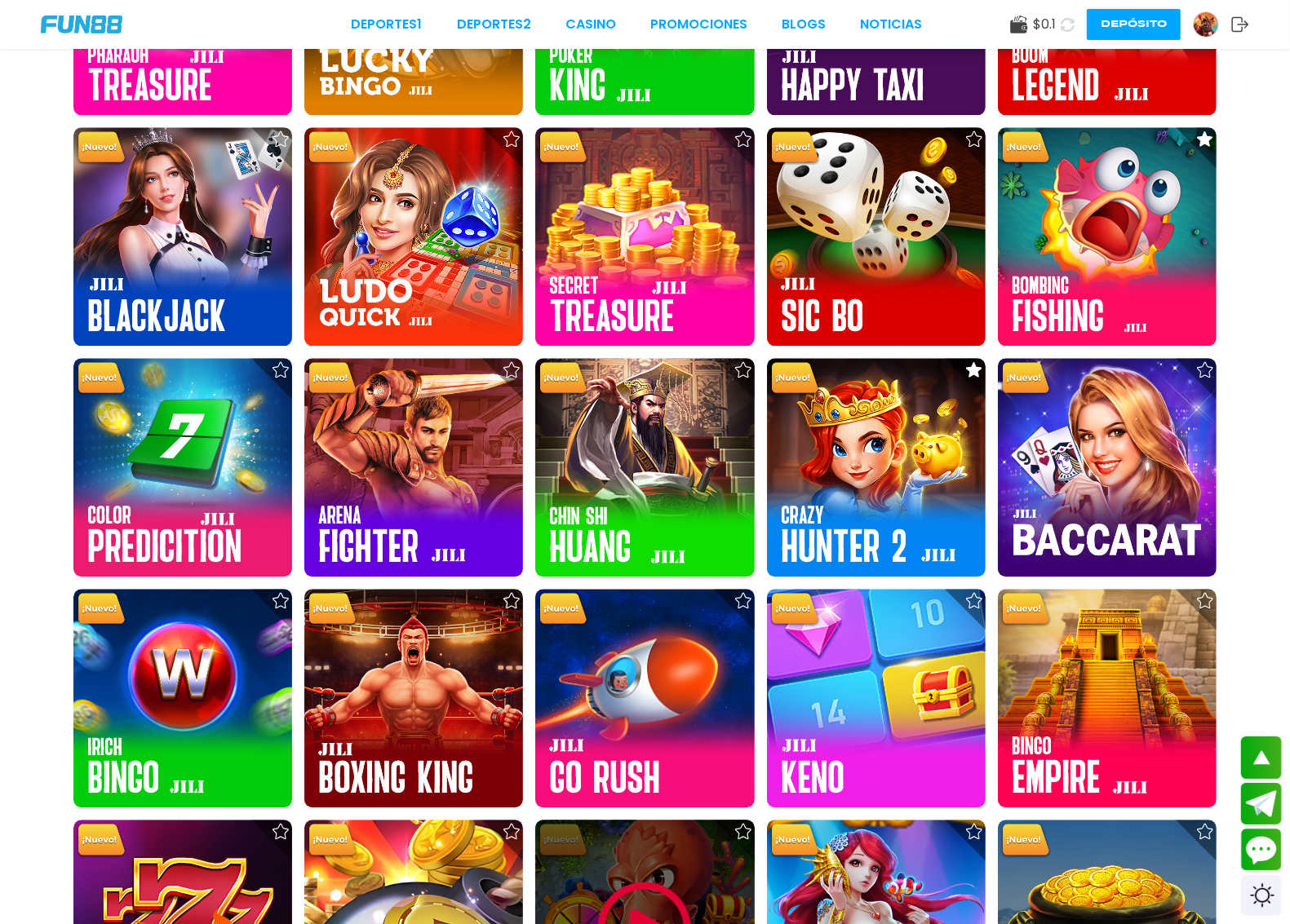 click 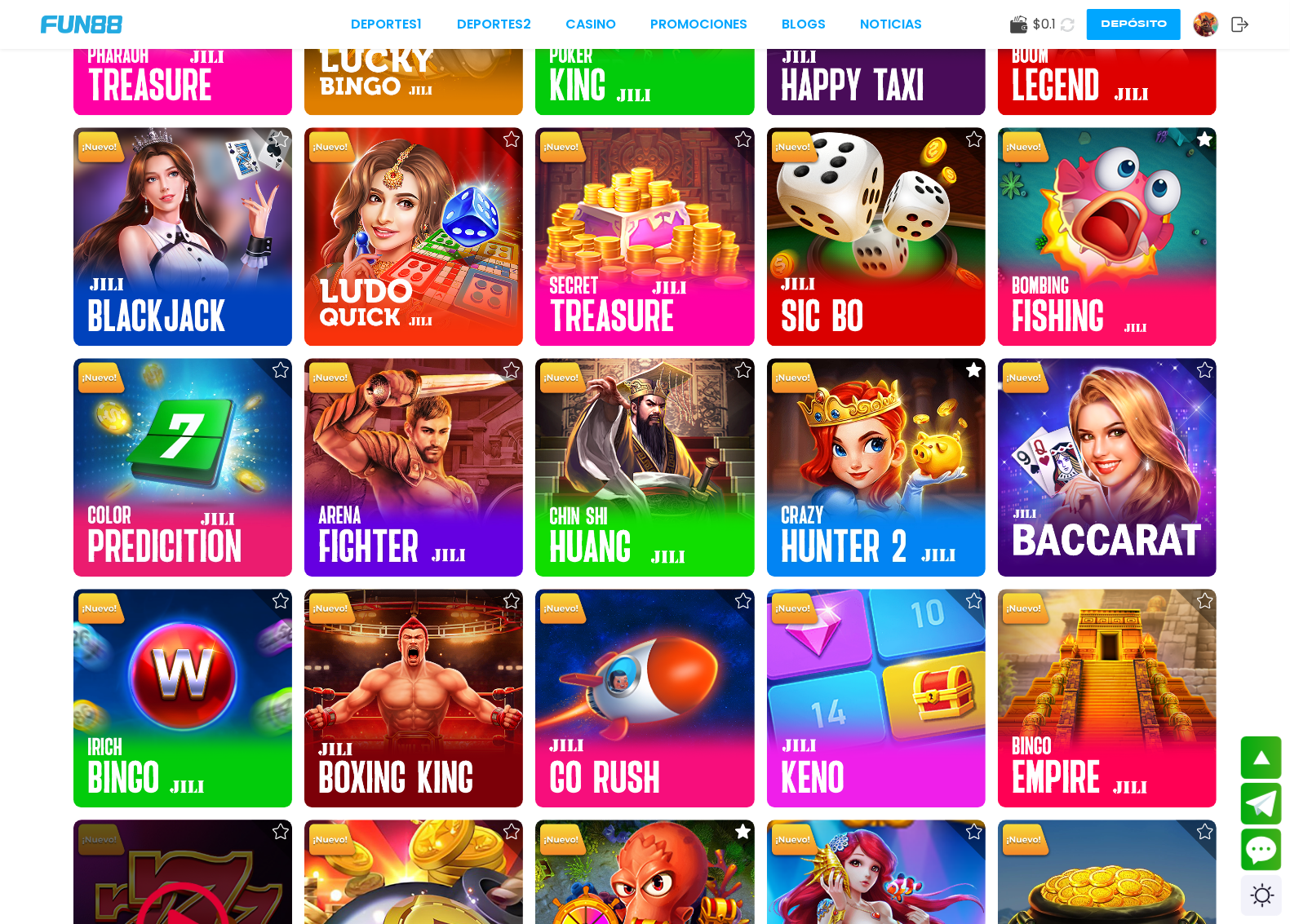click 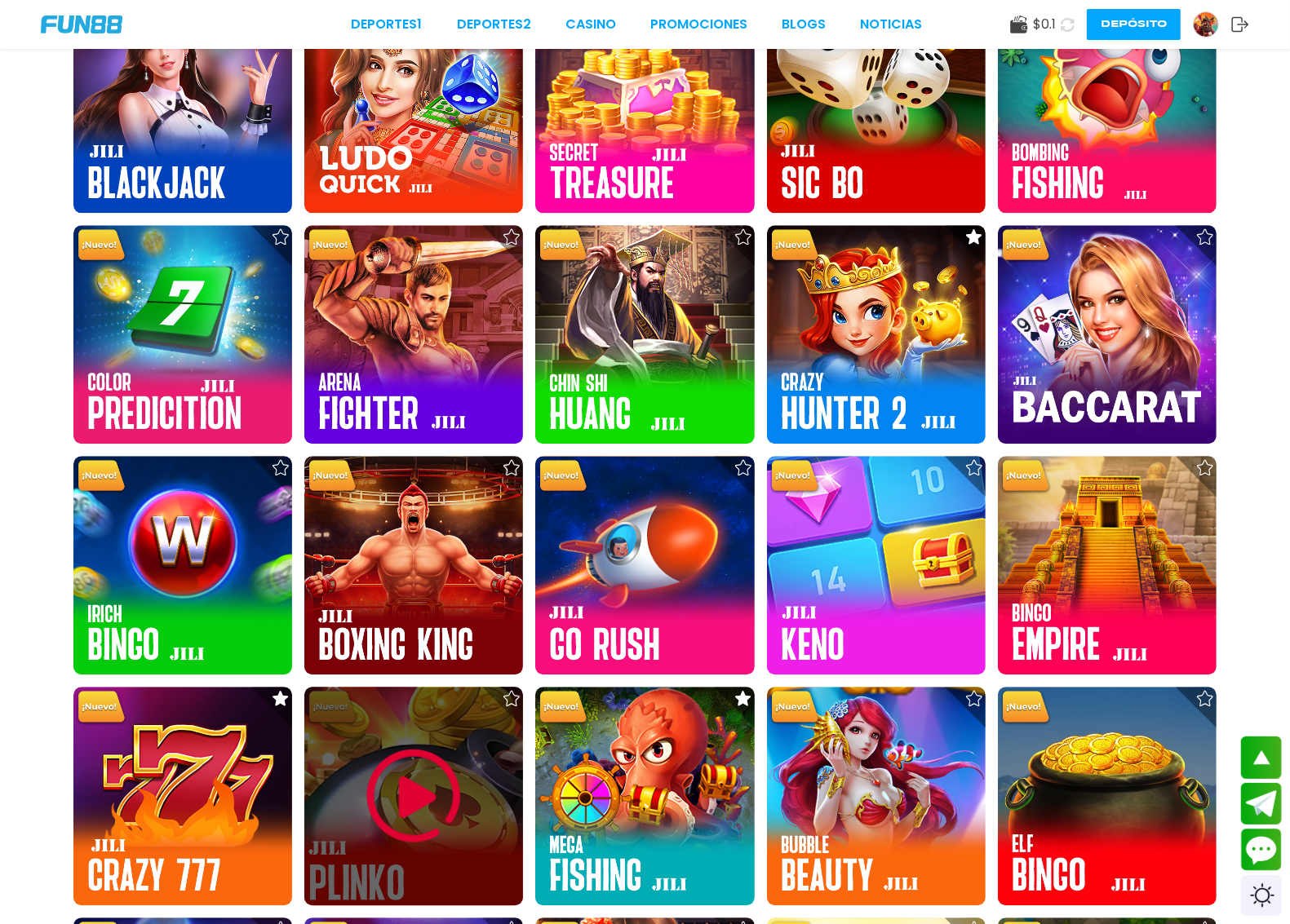 scroll, scrollTop: 3402, scrollLeft: 0, axis: vertical 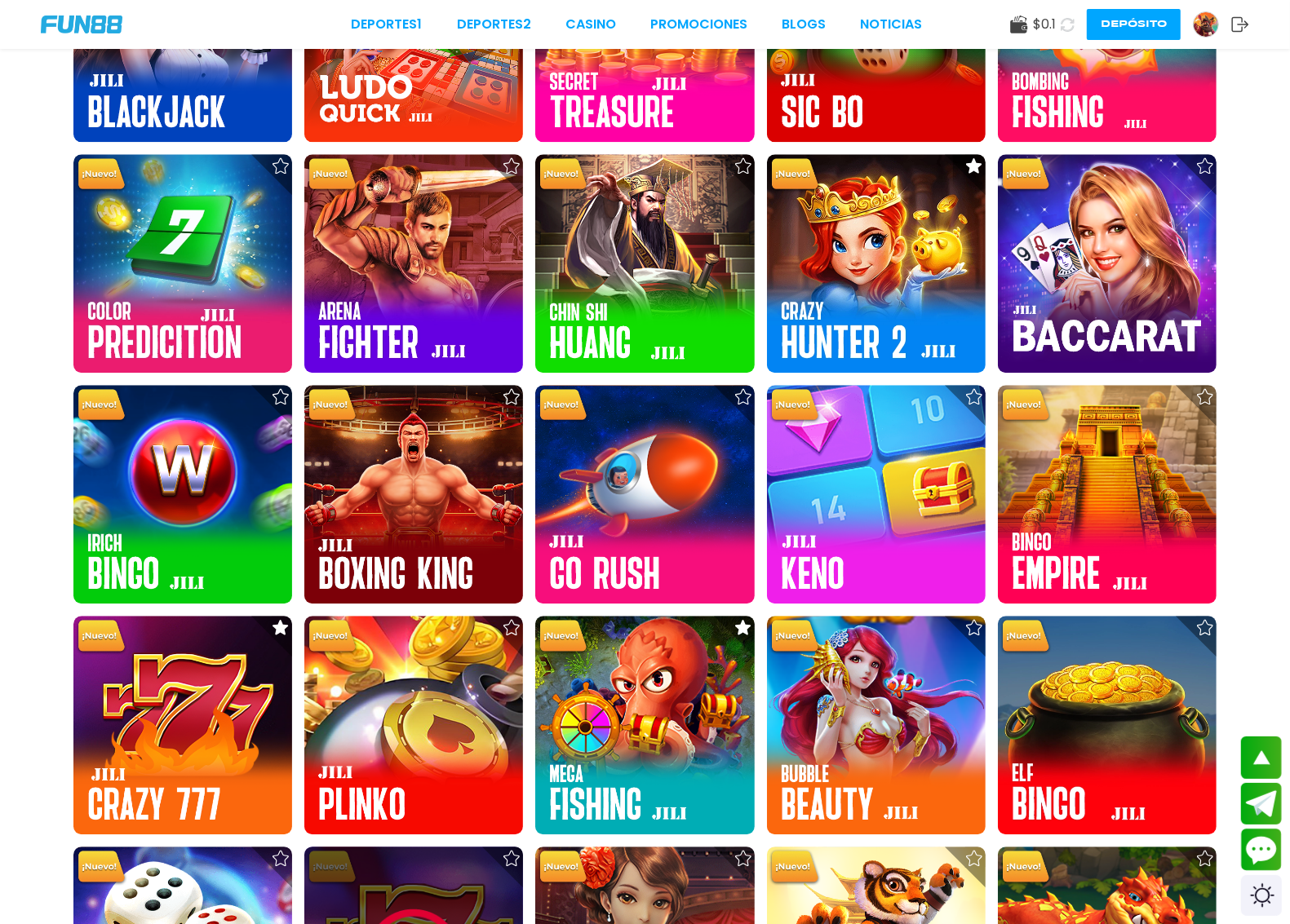 click 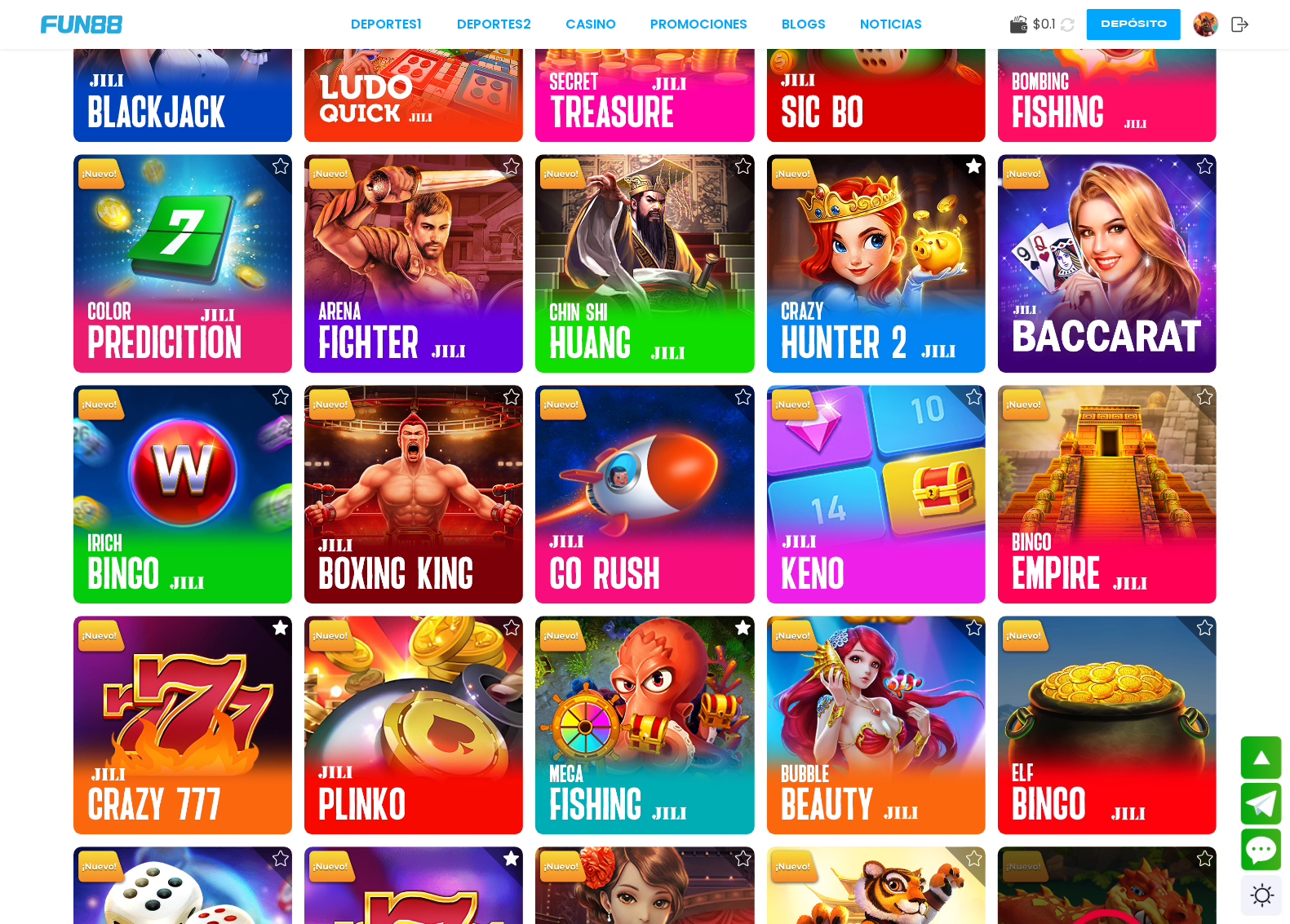 click 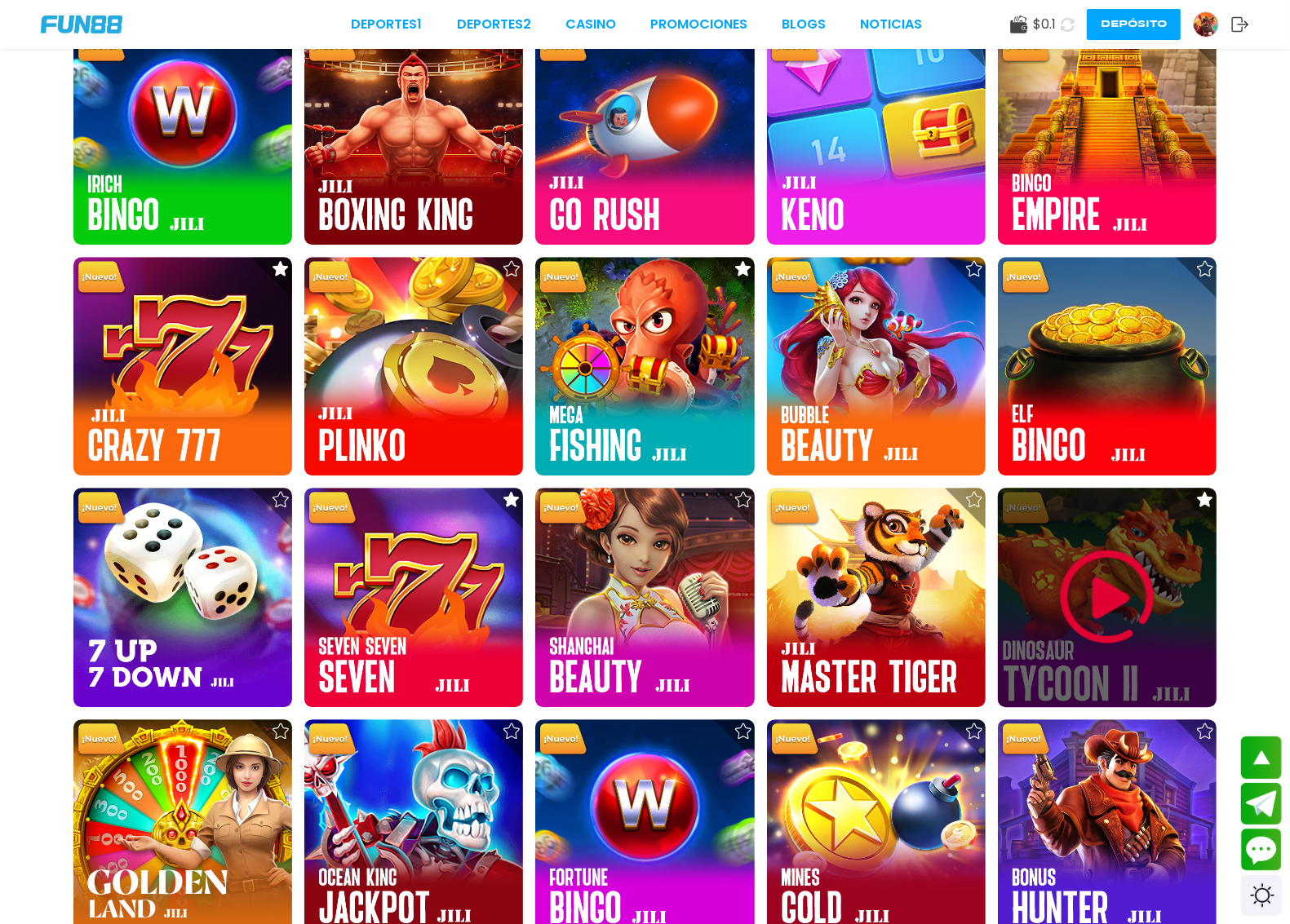 scroll, scrollTop: 3810, scrollLeft: 0, axis: vertical 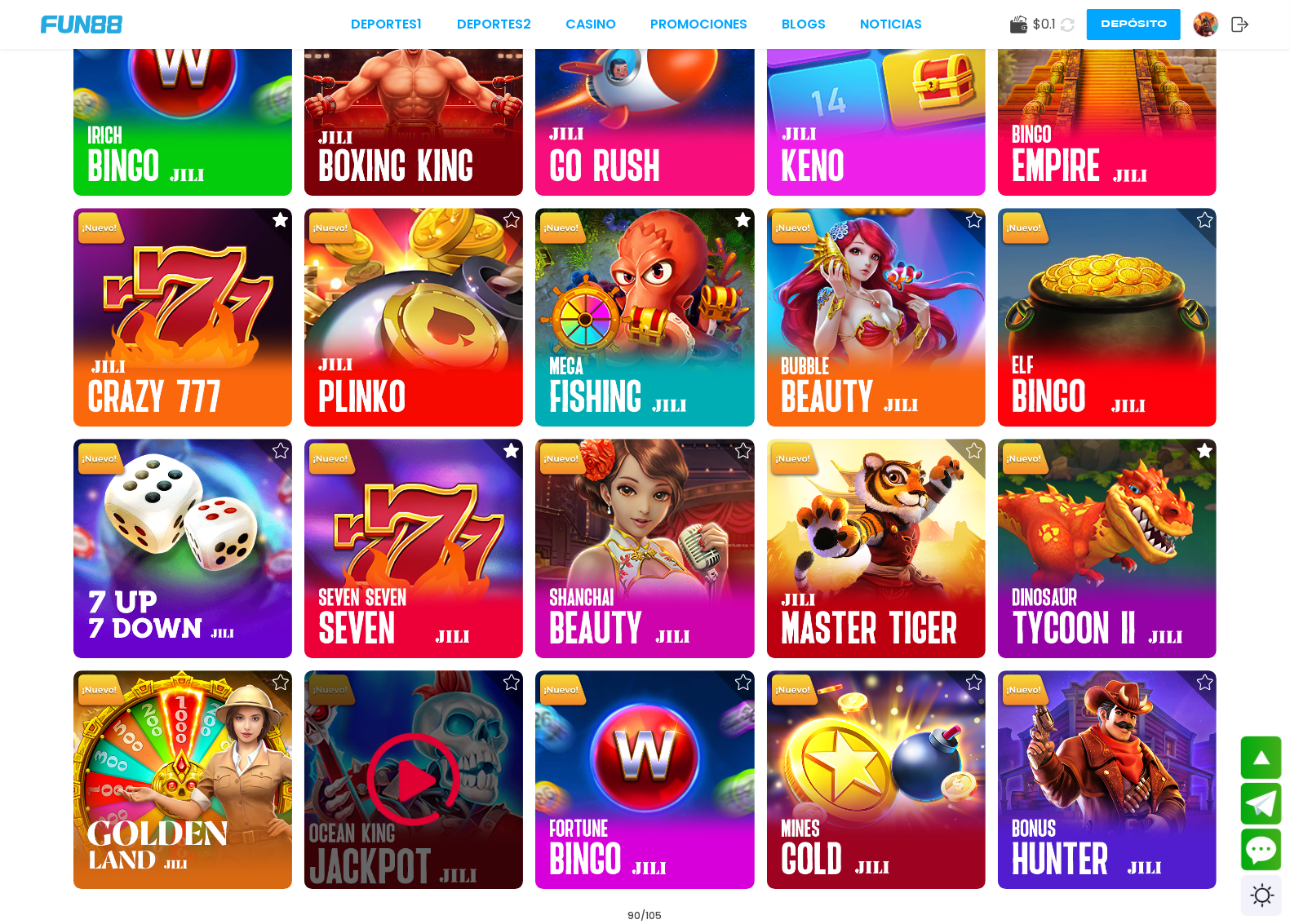 click 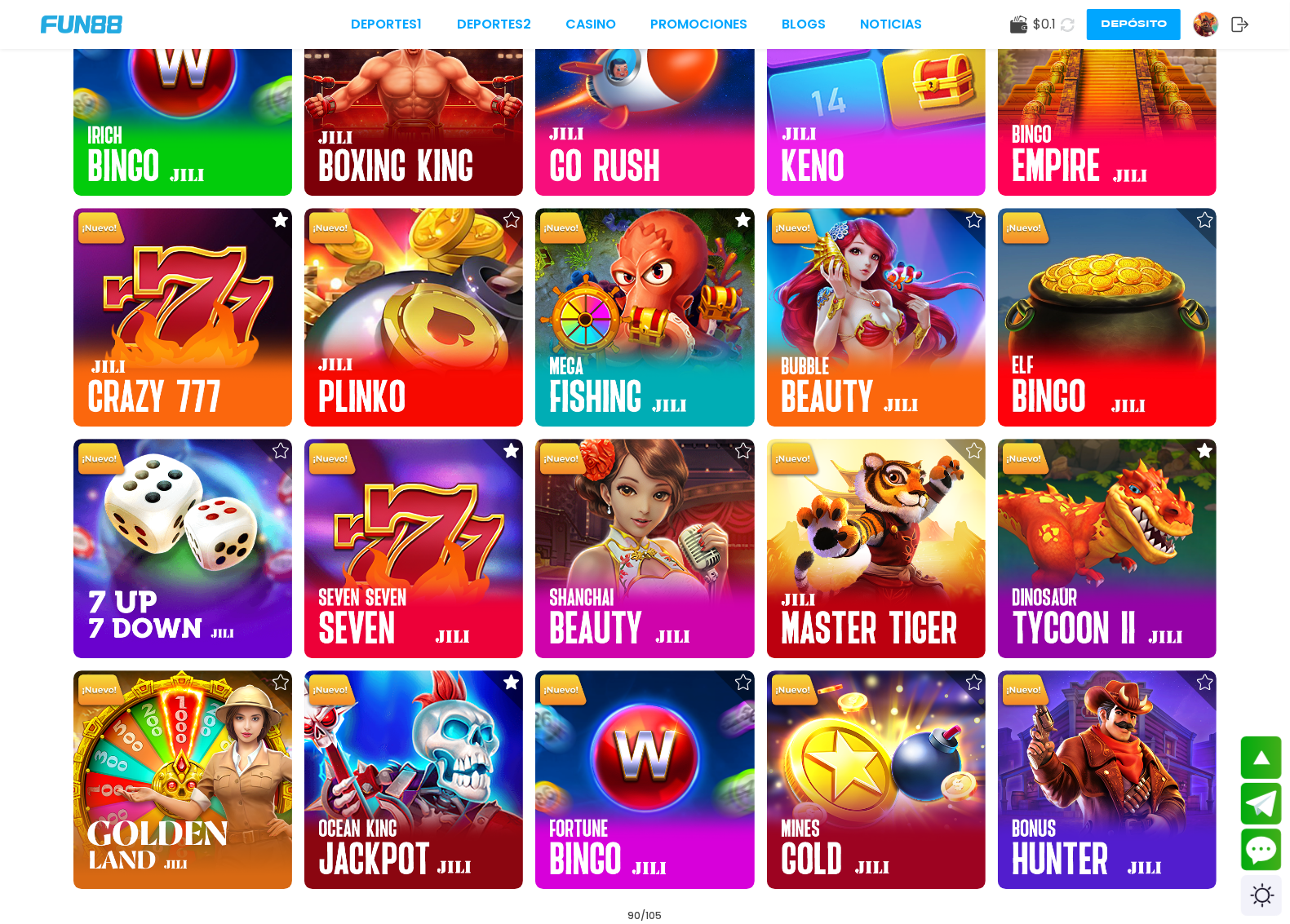 click on "Cargar más" at bounding box center (645, 967) 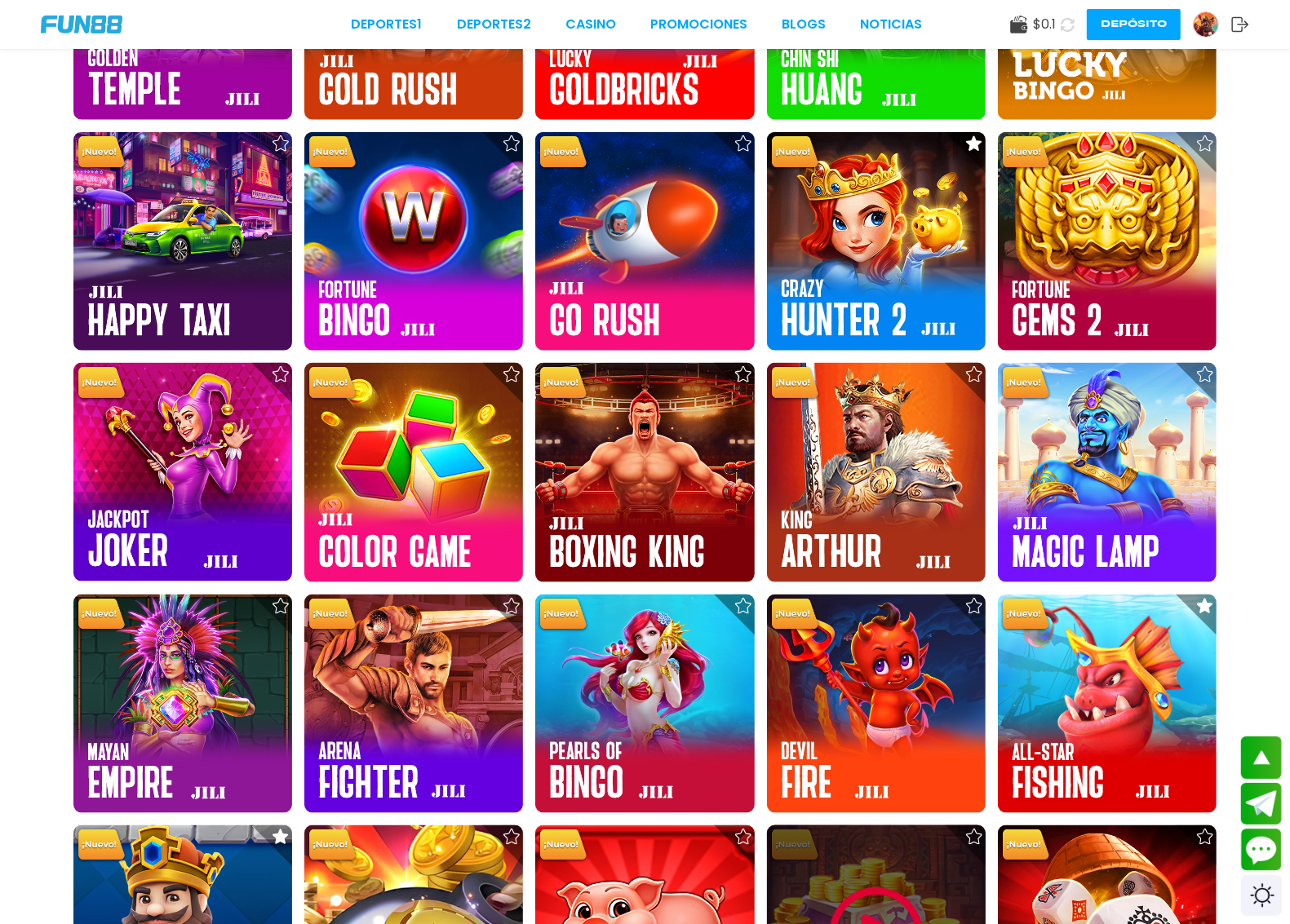 scroll, scrollTop: 1364, scrollLeft: 0, axis: vertical 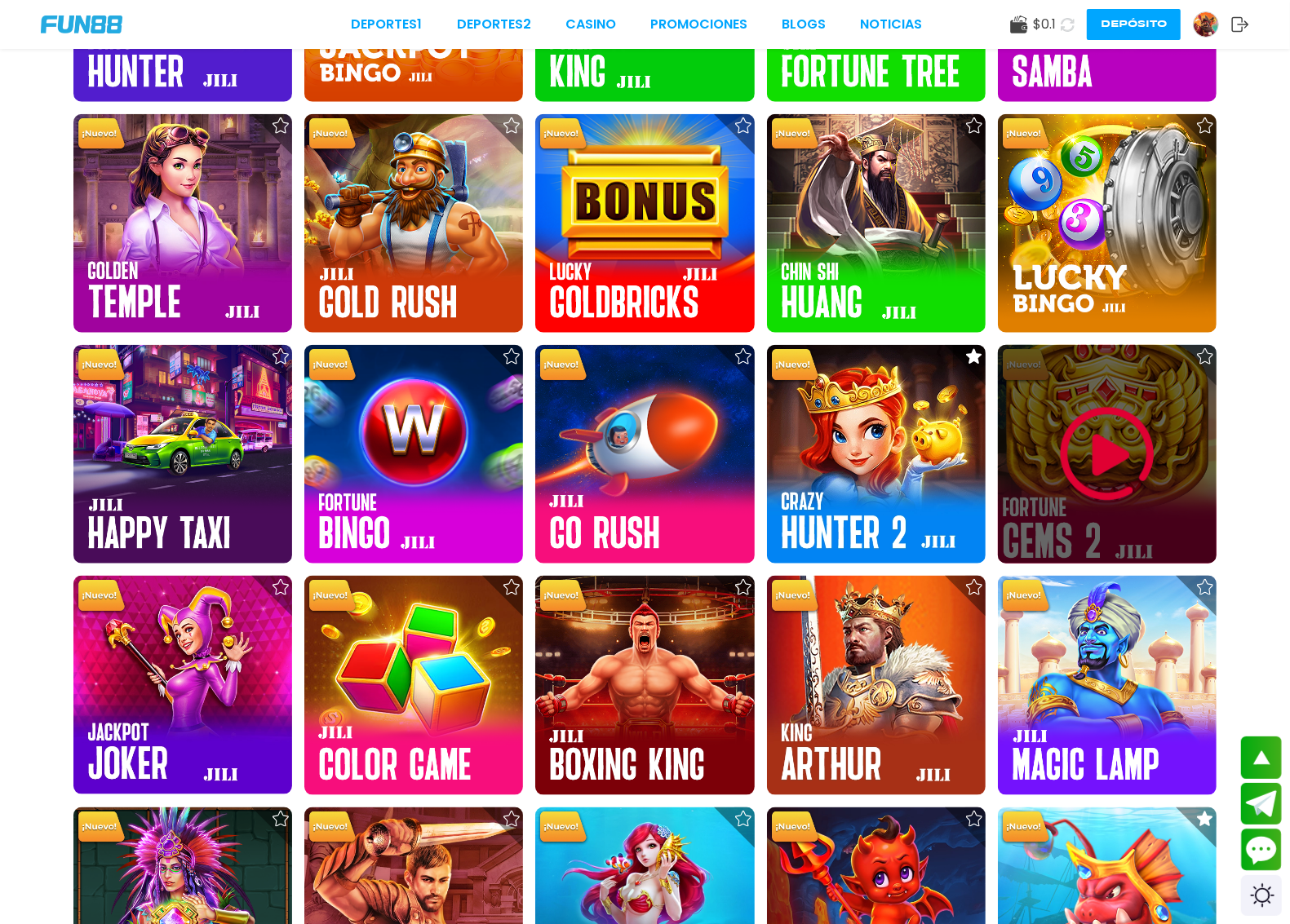 click 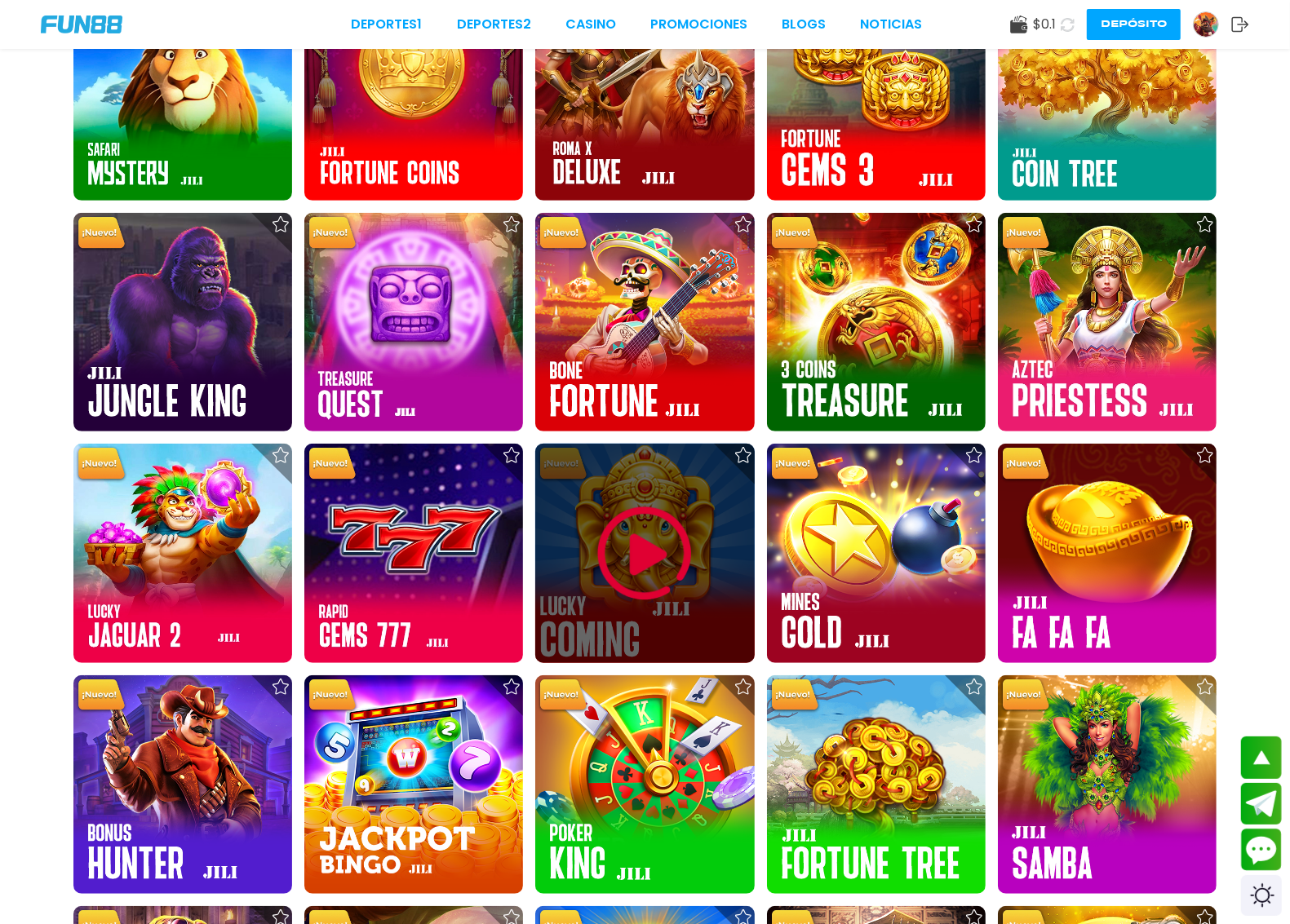 scroll, scrollTop: 548, scrollLeft: 0, axis: vertical 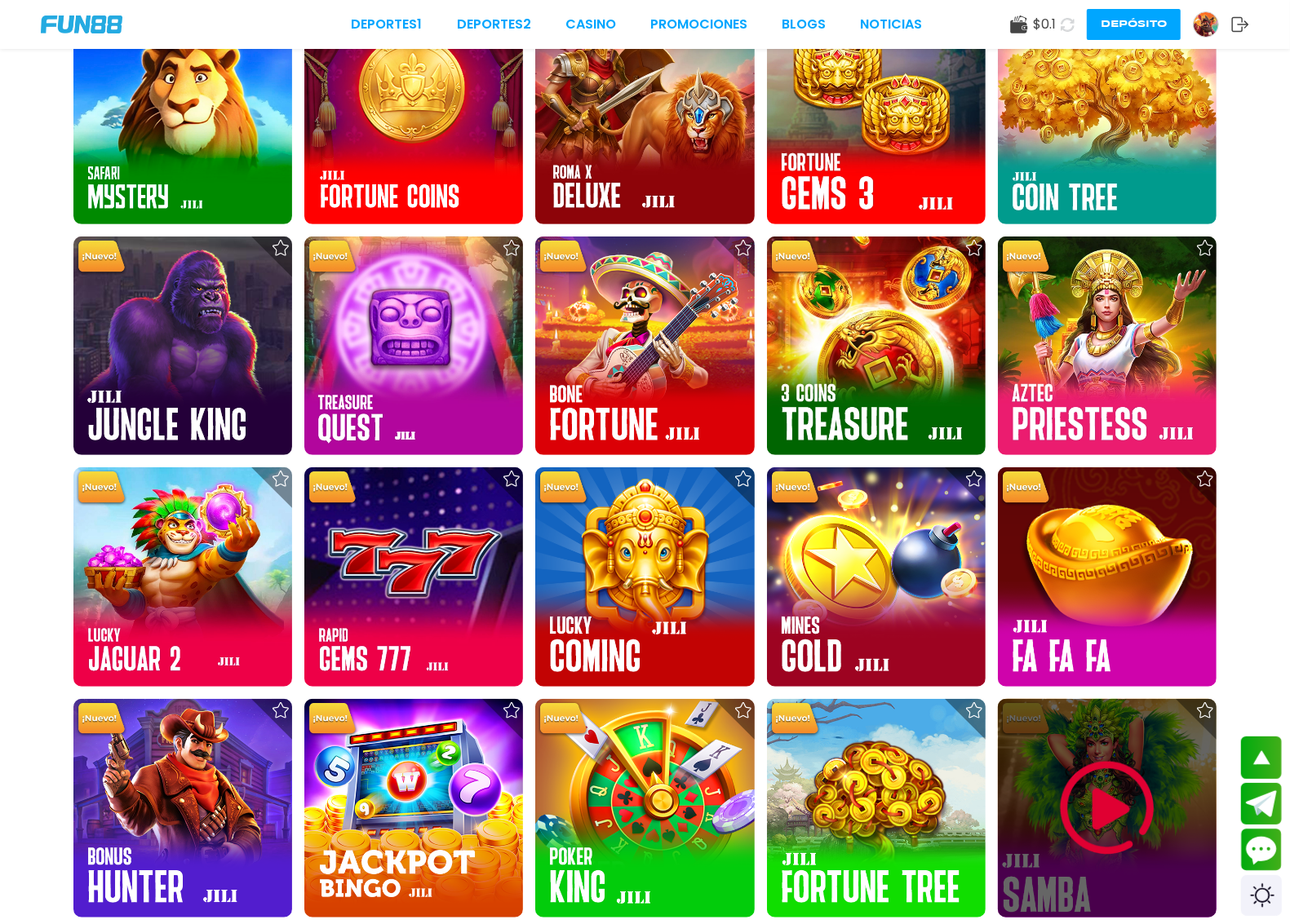 click 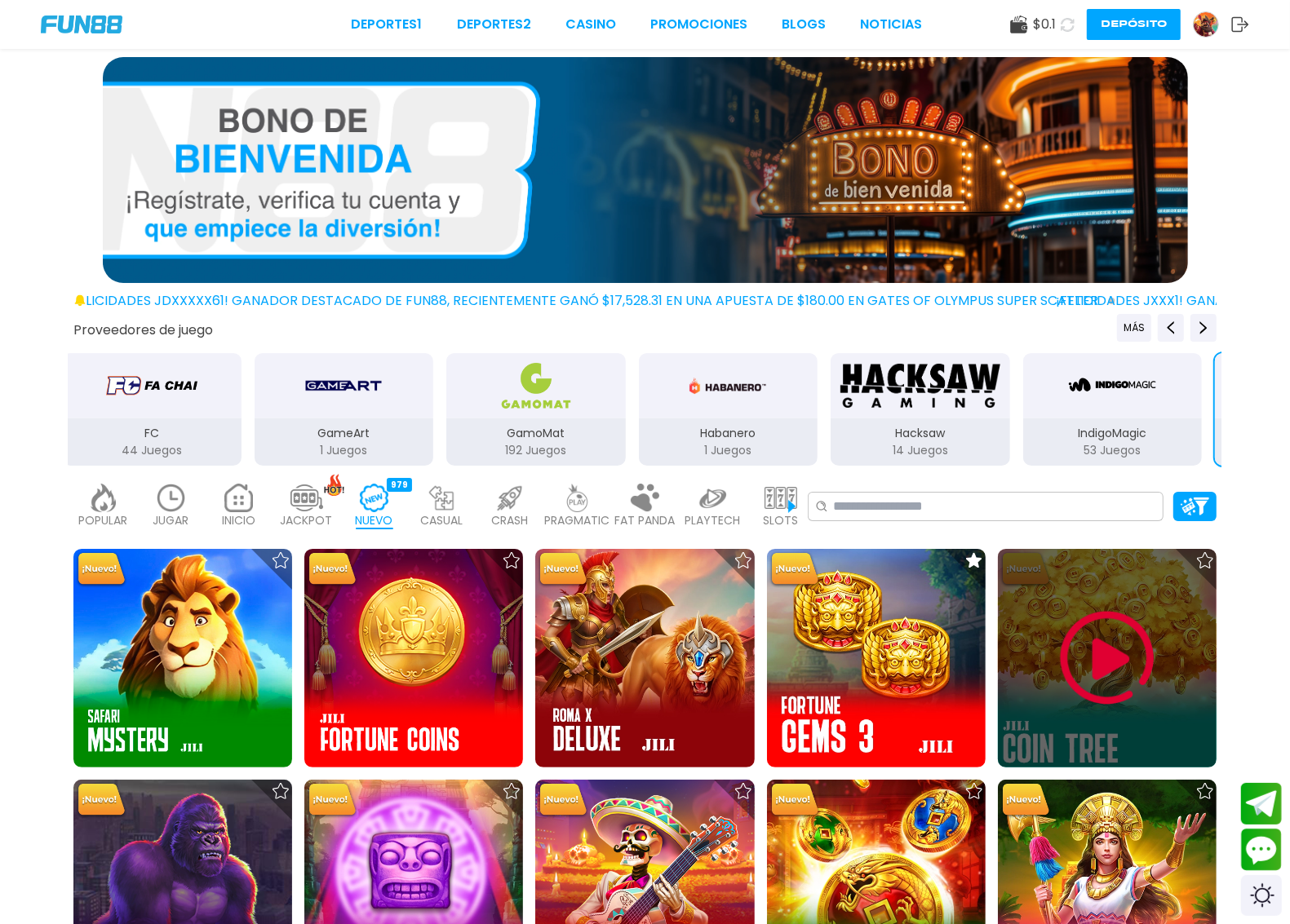 scroll, scrollTop: 0, scrollLeft: 0, axis: both 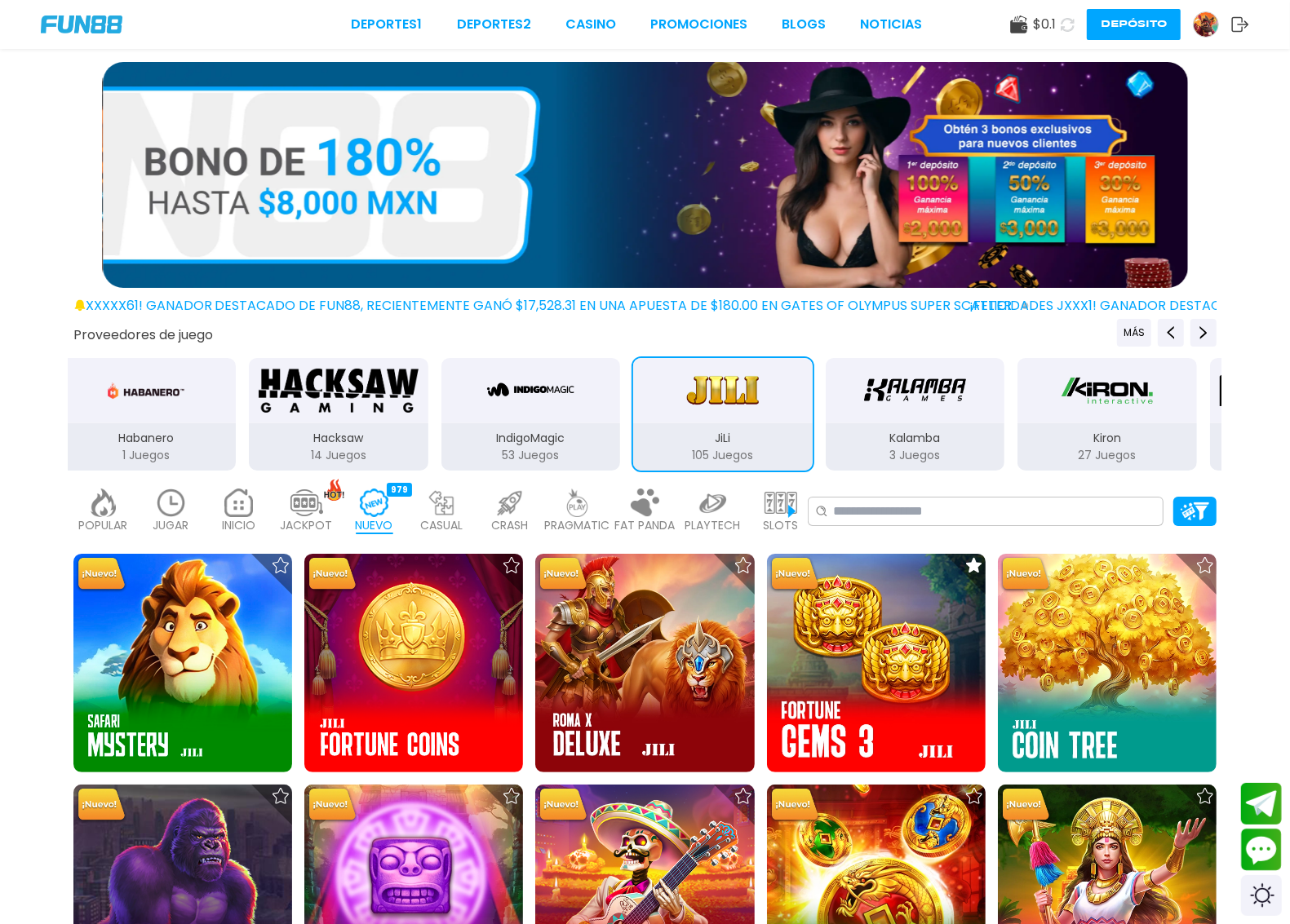 drag, startPoint x: 993, startPoint y: 425, endPoint x: 463, endPoint y: 426, distance: 530.0009 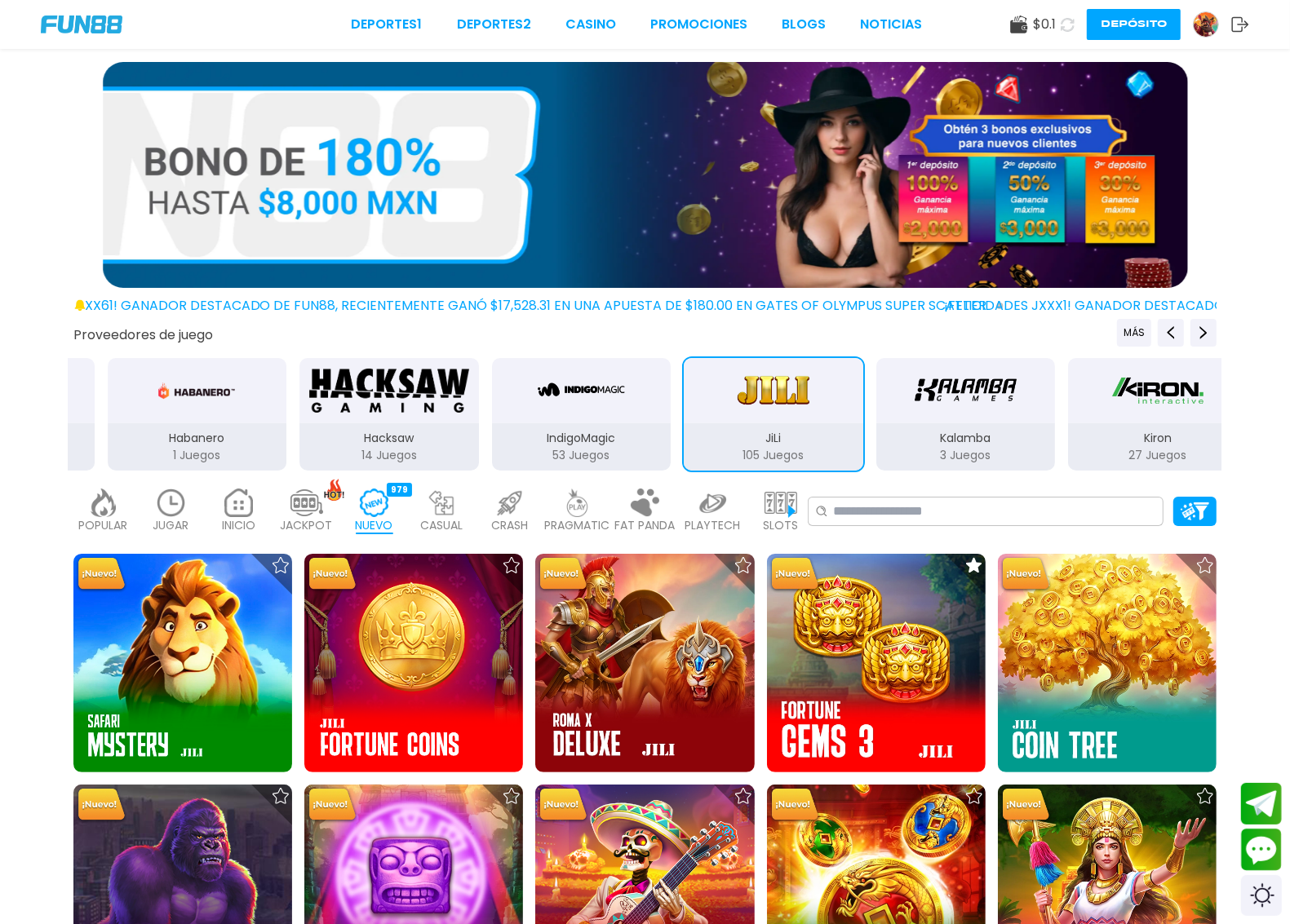 click at bounding box center [966, 391] 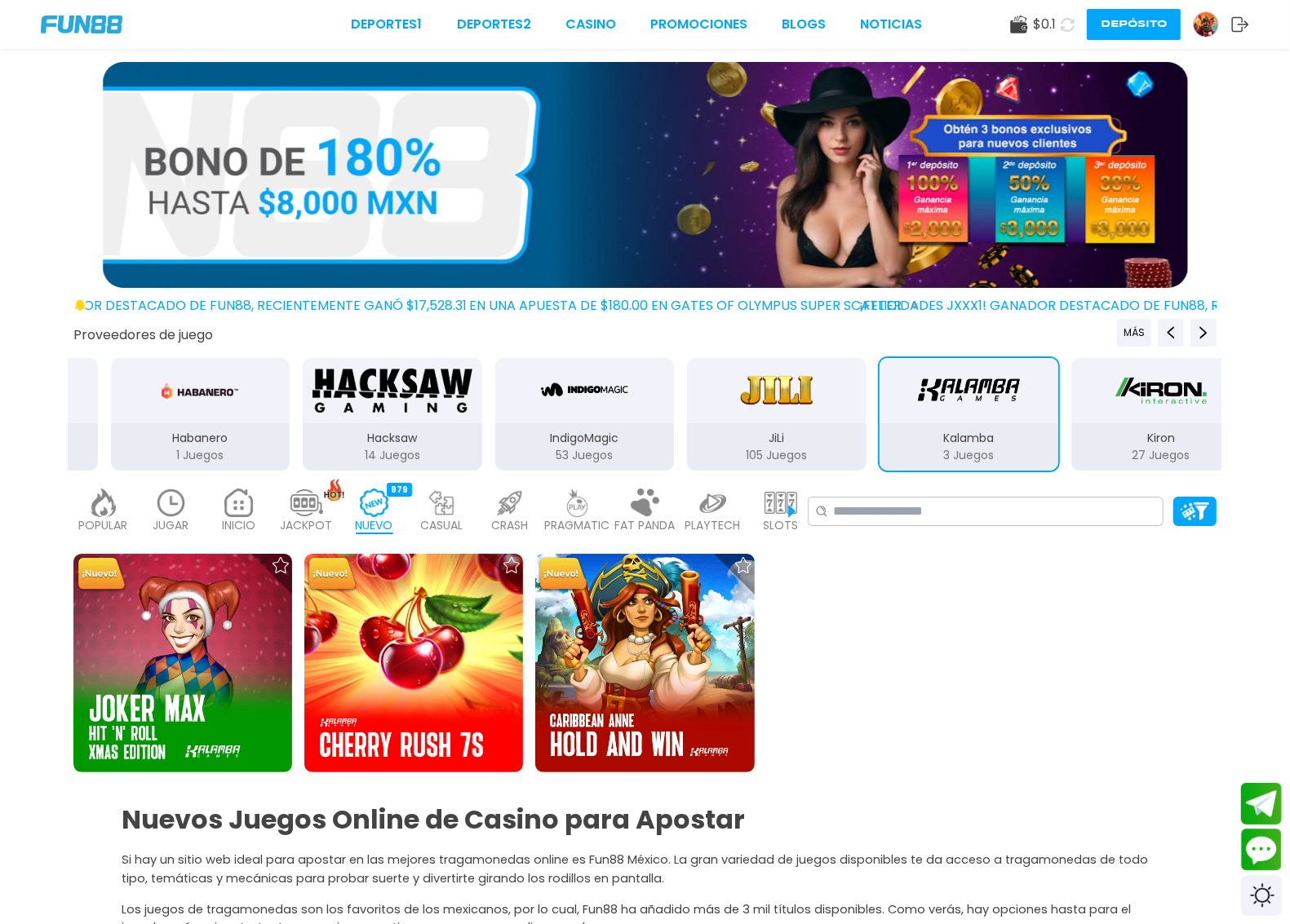 click at bounding box center (1161, 391) 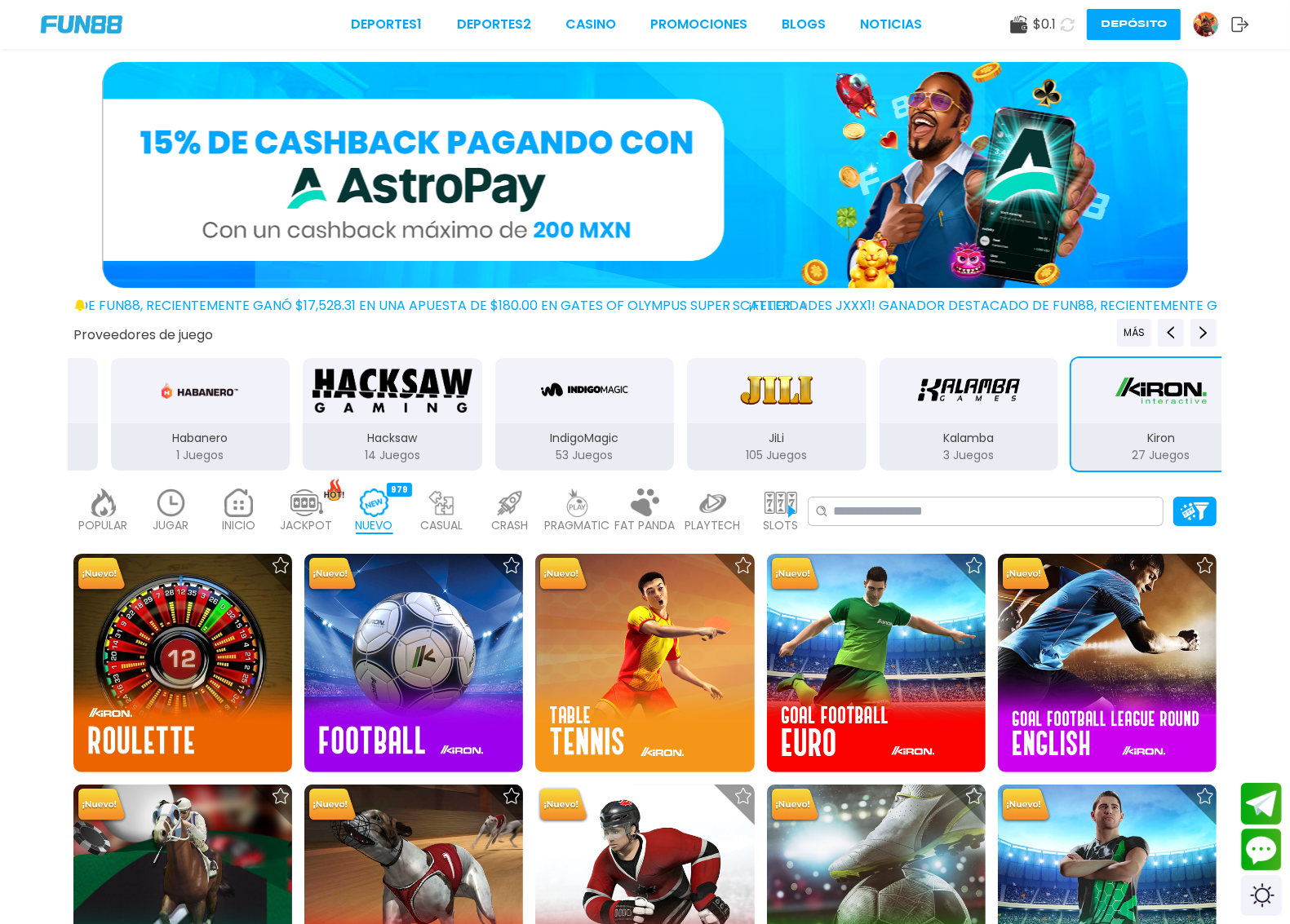 click on "Netent 1   Juegos" at bounding box center [1354, 414] 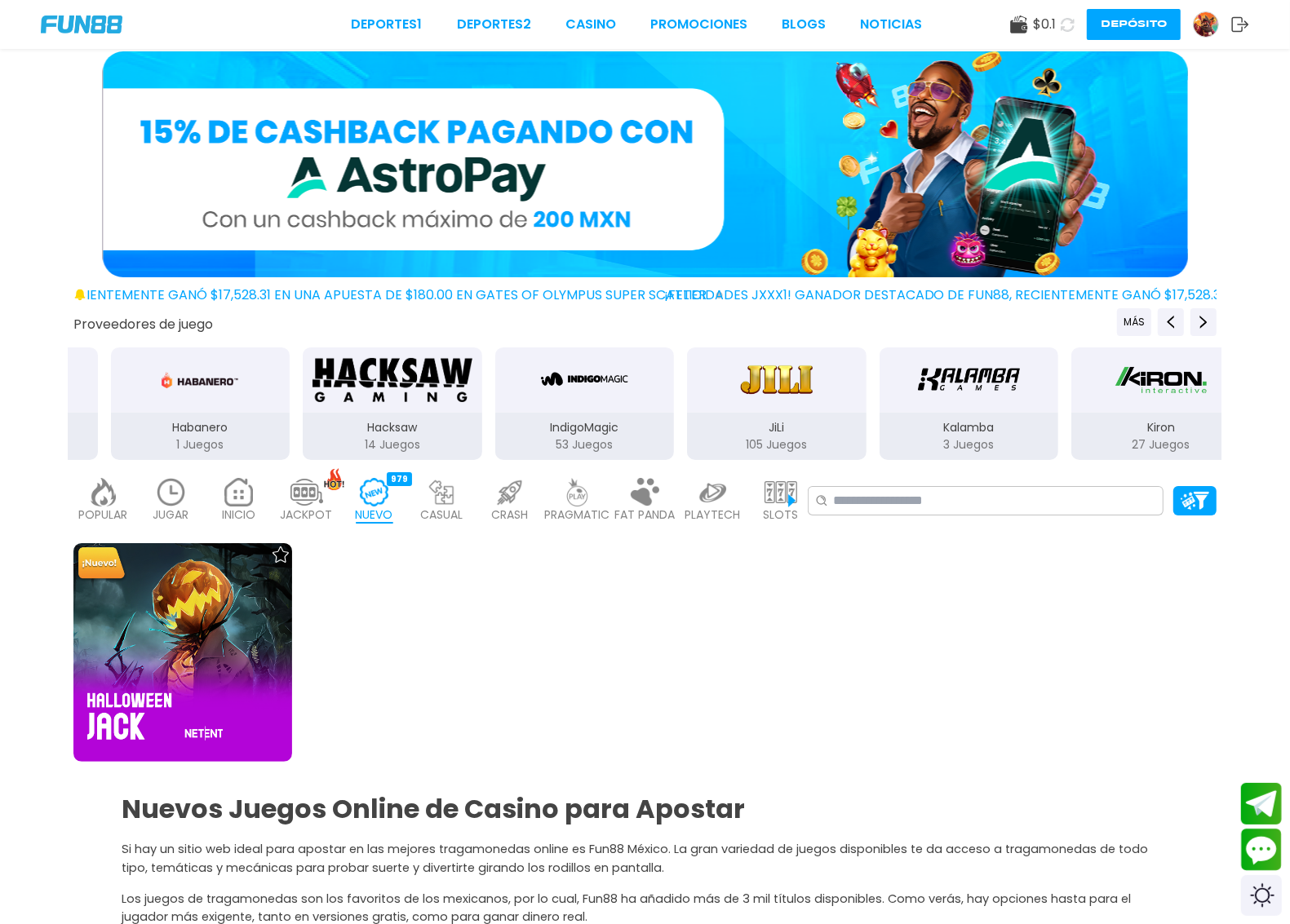 scroll, scrollTop: 0, scrollLeft: 0, axis: both 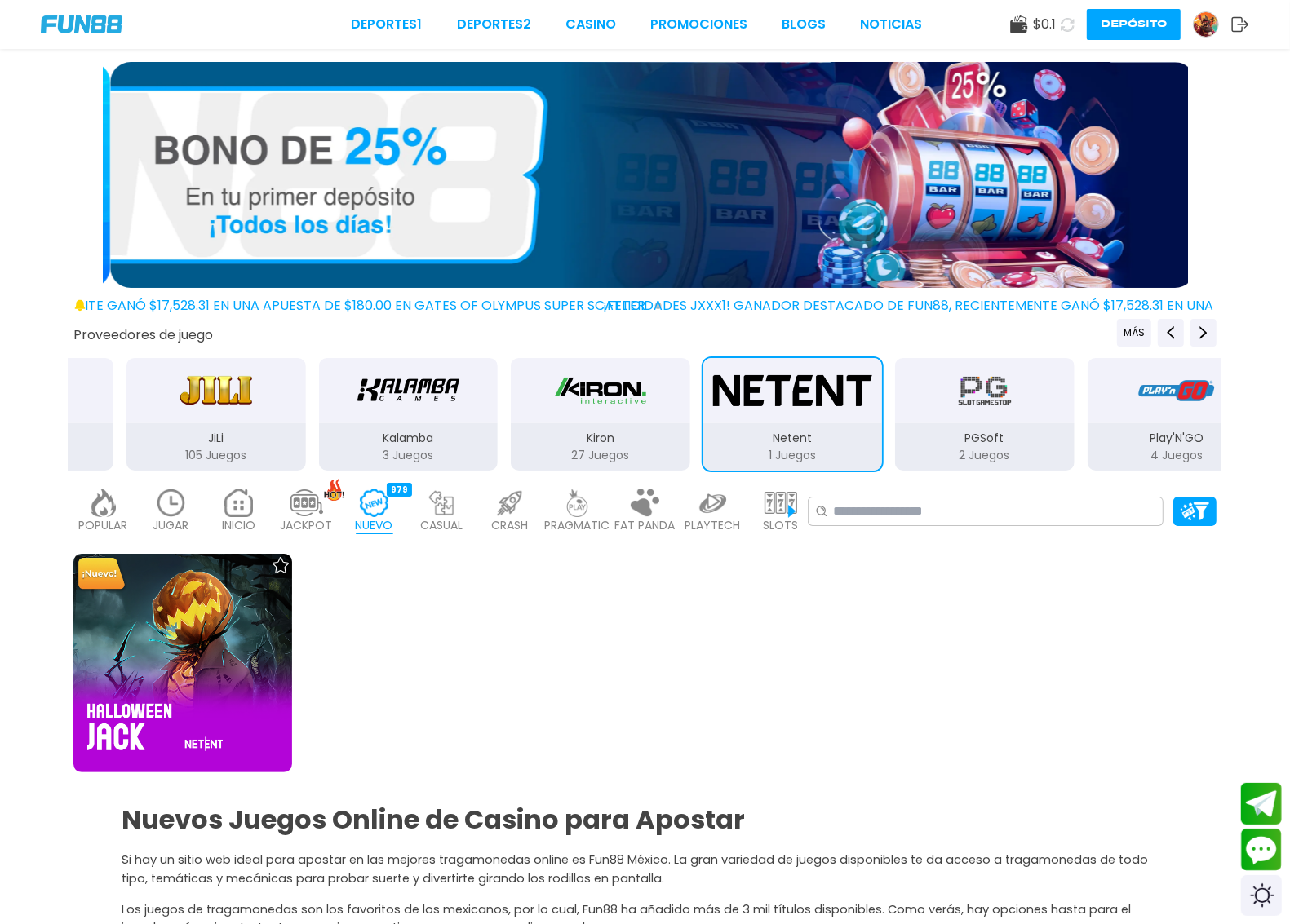 drag, startPoint x: 1004, startPoint y: 424, endPoint x: 447, endPoint y: 442, distance: 557.29077 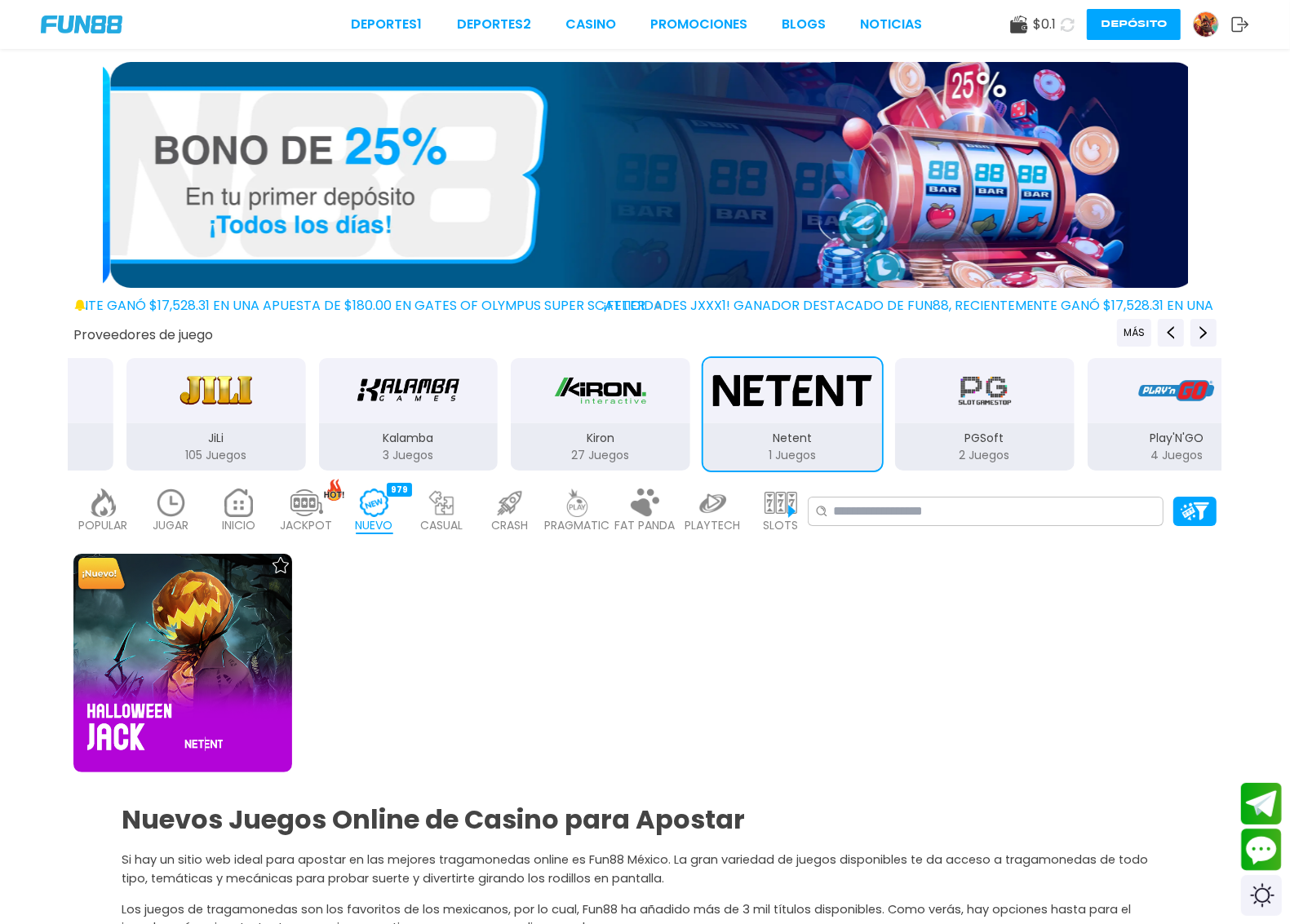 click on "Netent 1   Juegos" at bounding box center (792, 414) 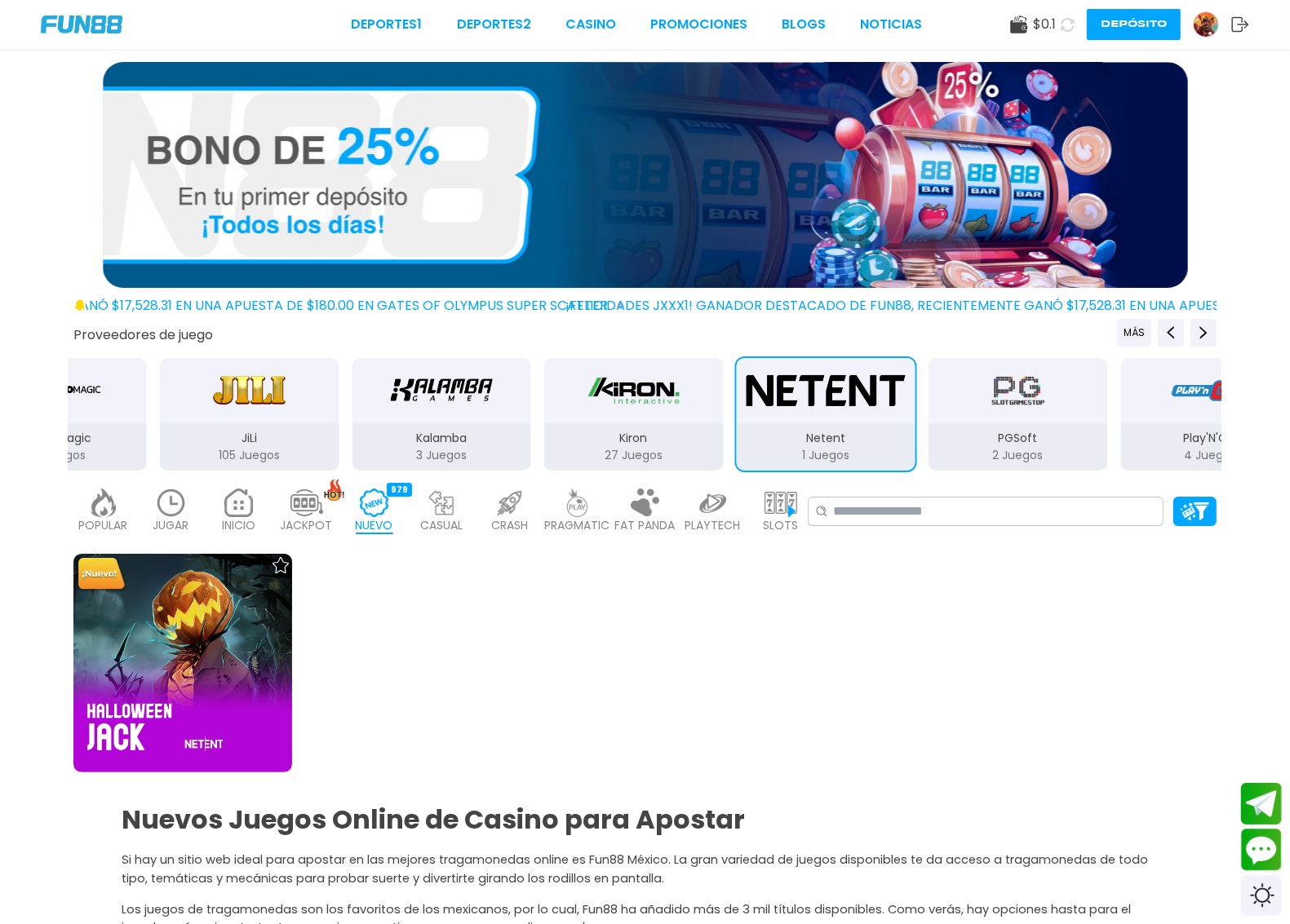 click at bounding box center (1018, 391) 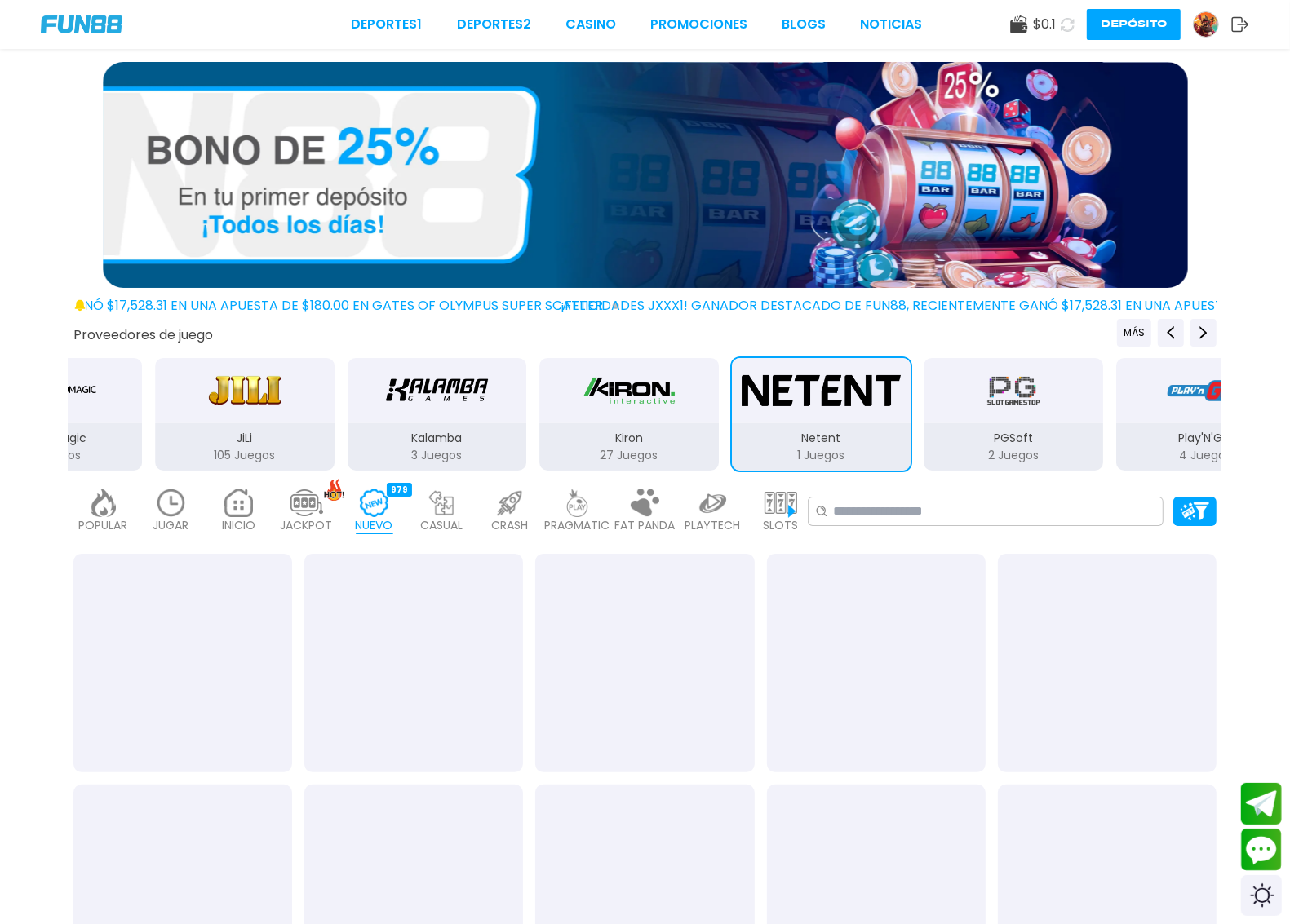 click at bounding box center [1013, 391] 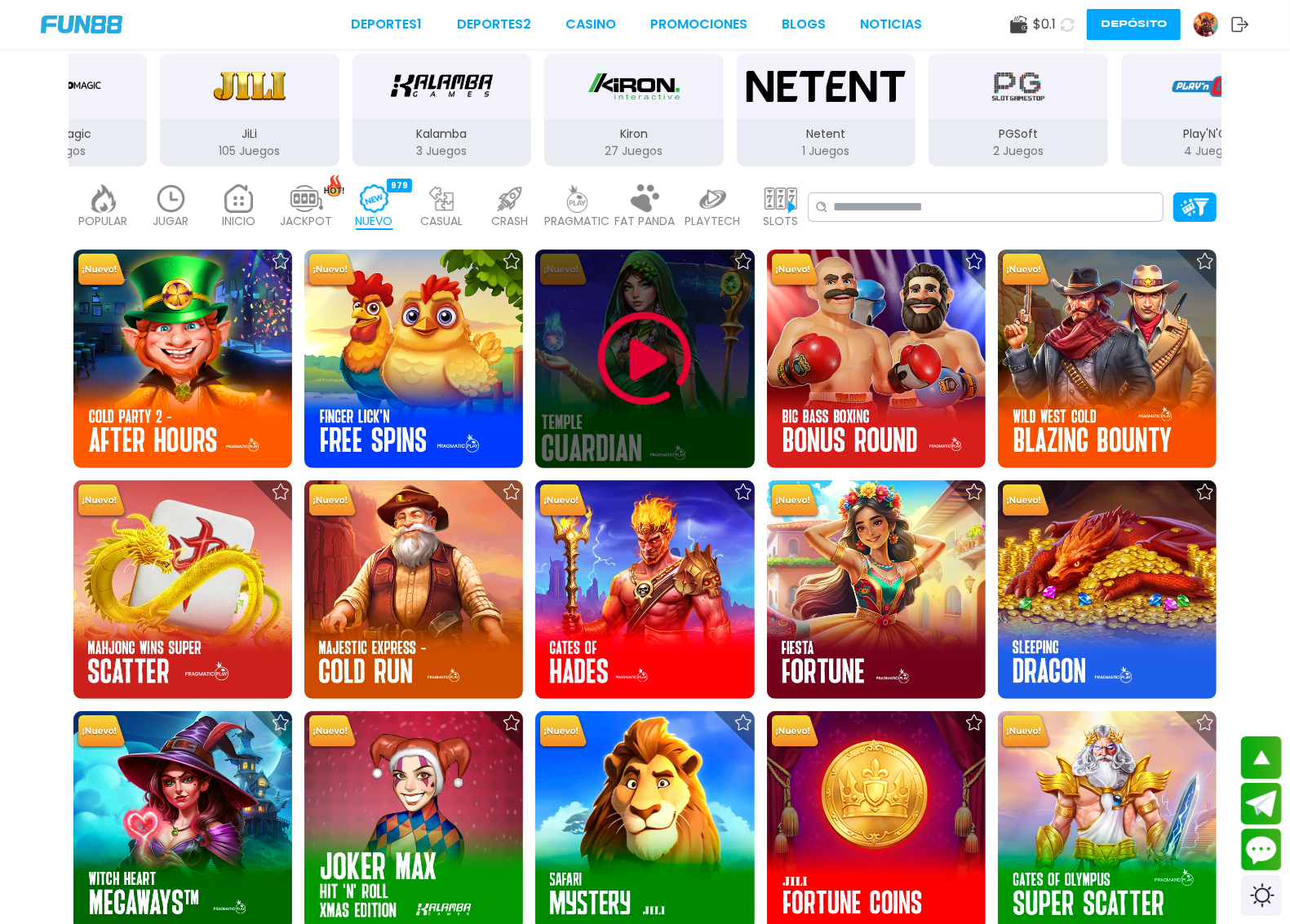 scroll, scrollTop: 306, scrollLeft: 0, axis: vertical 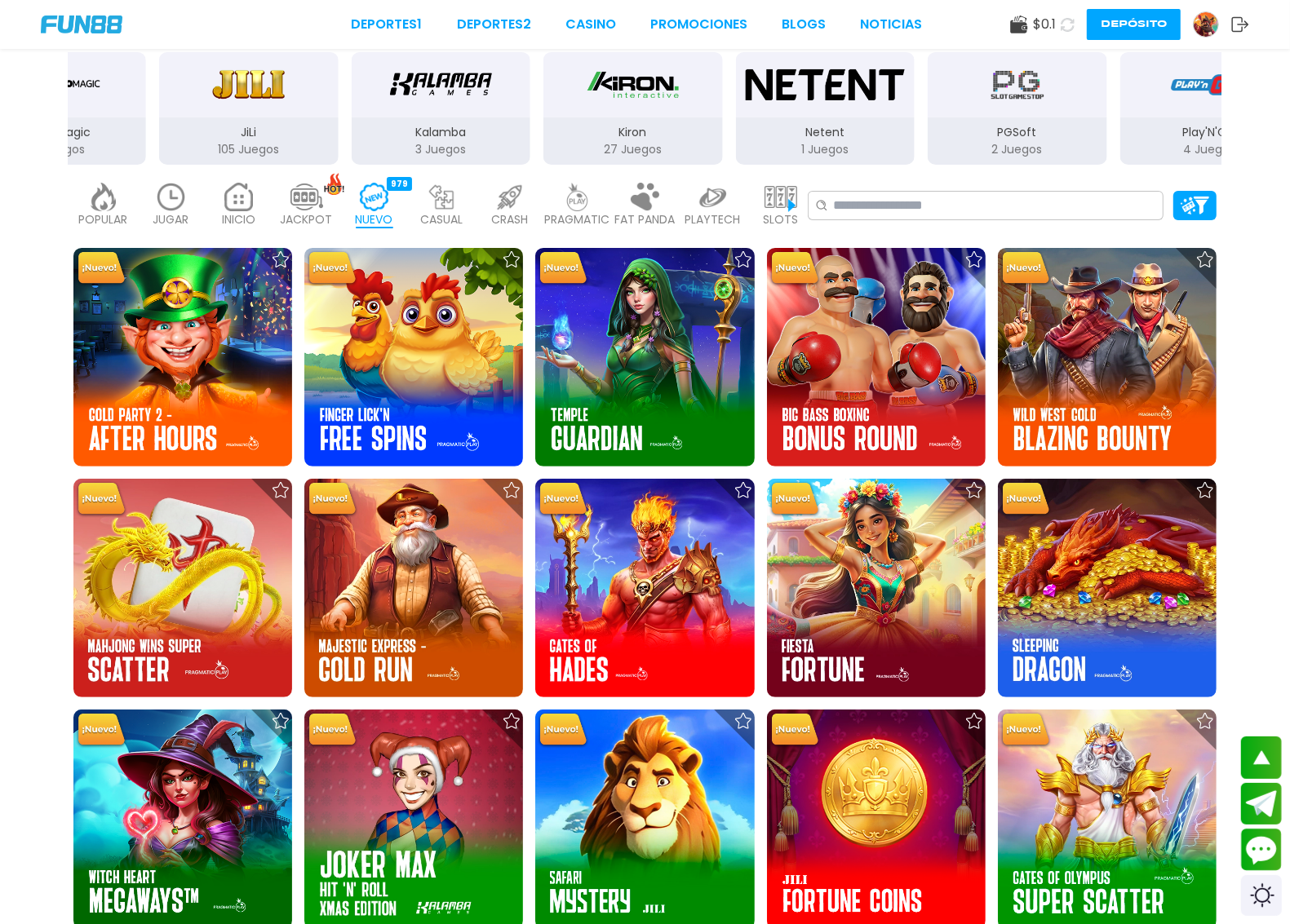 click at bounding box center [1017, 85] 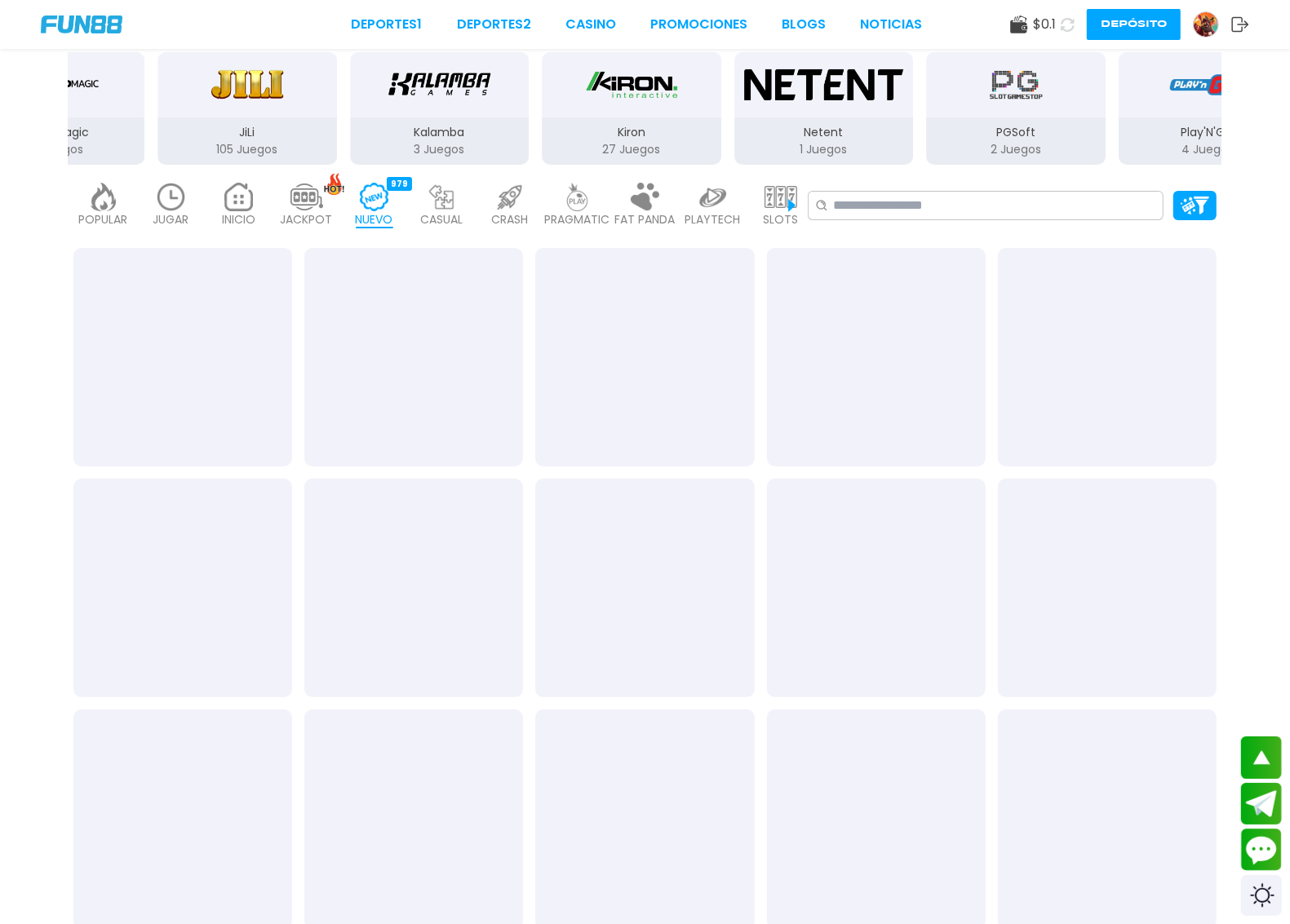 click on "PGSoft 2   Juegos" at bounding box center (1016, 141) 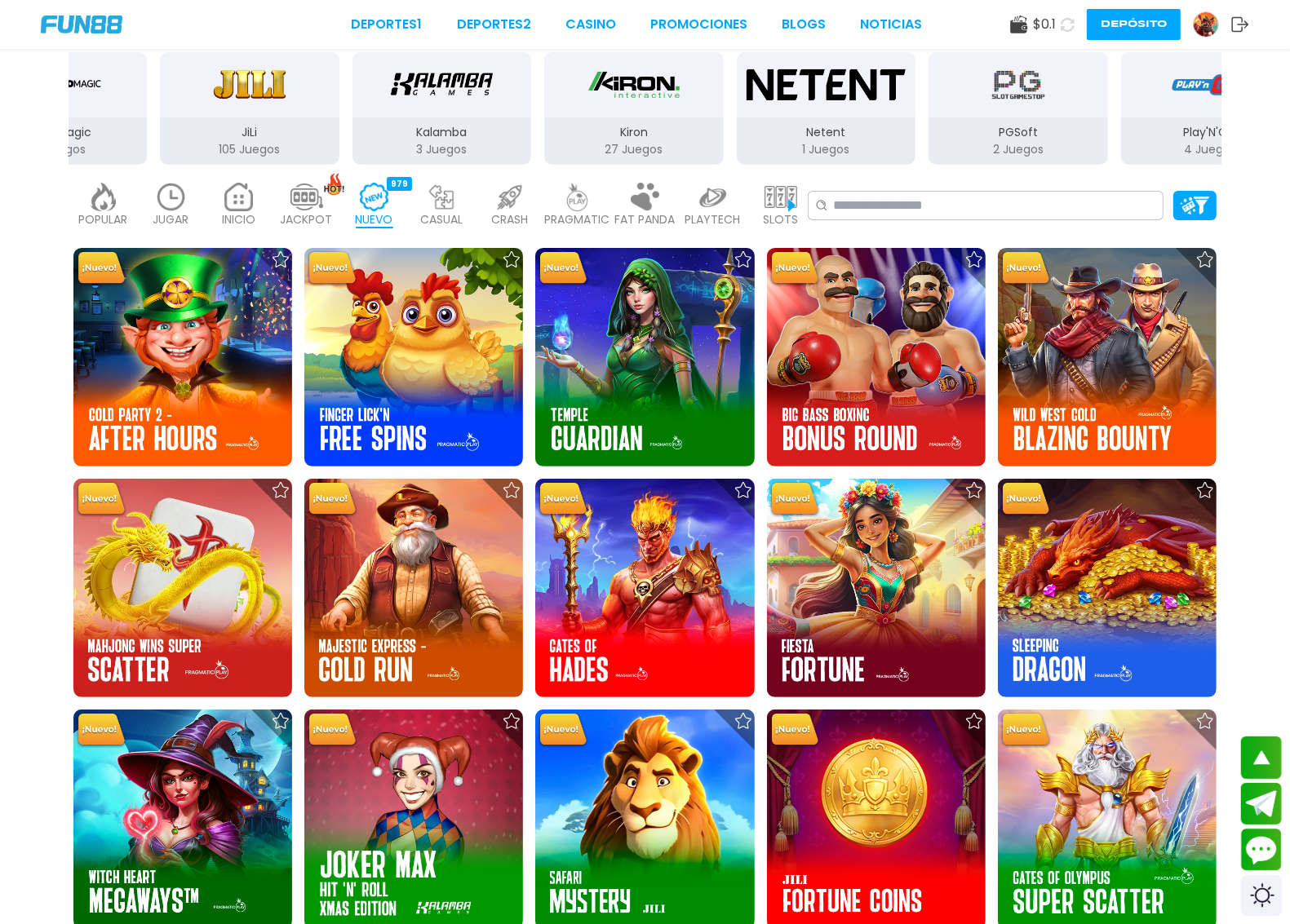 click on "POPULAR" at bounding box center [104, 219] 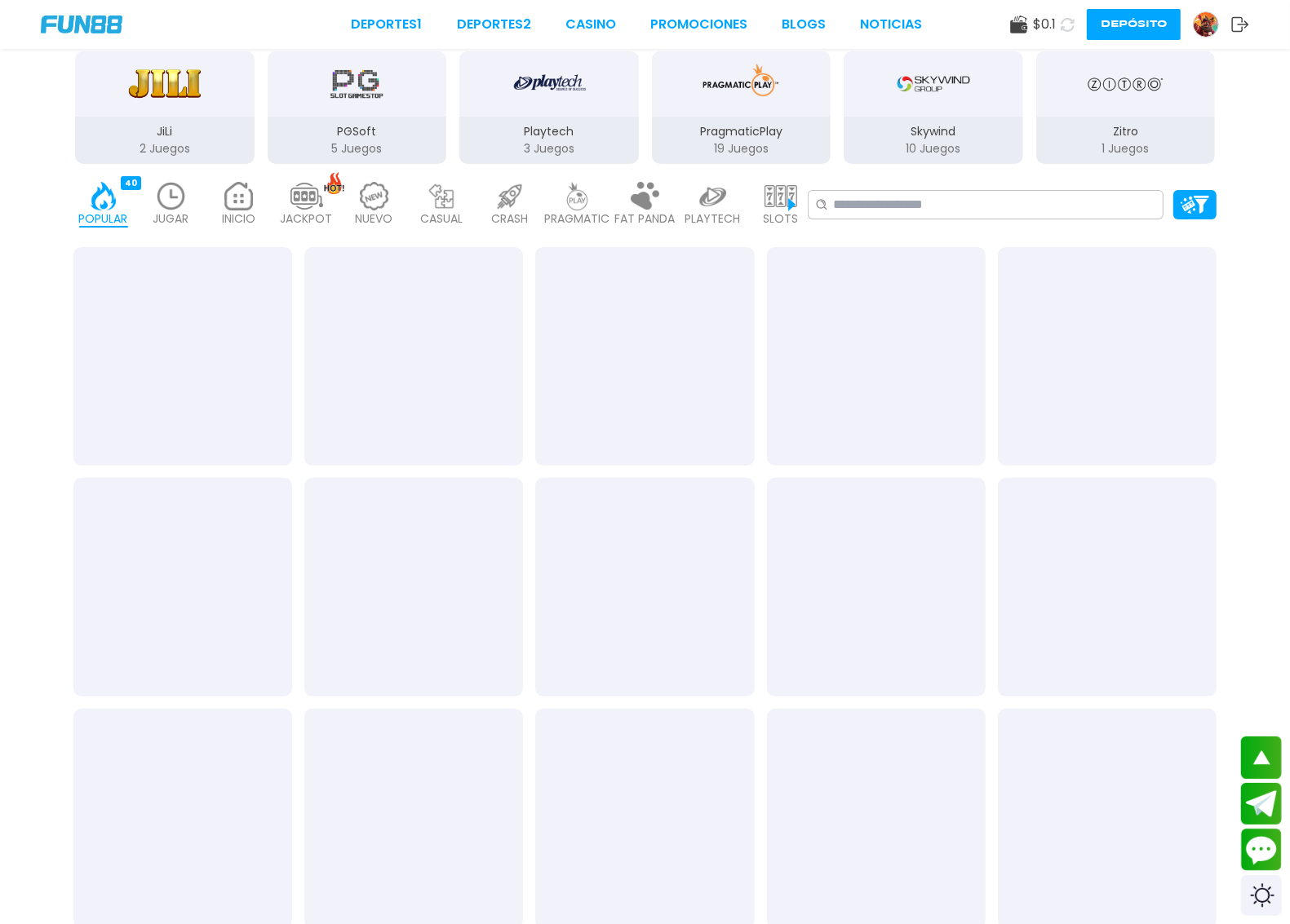 click on "INICIO 6991" at bounding box center (238, 205) 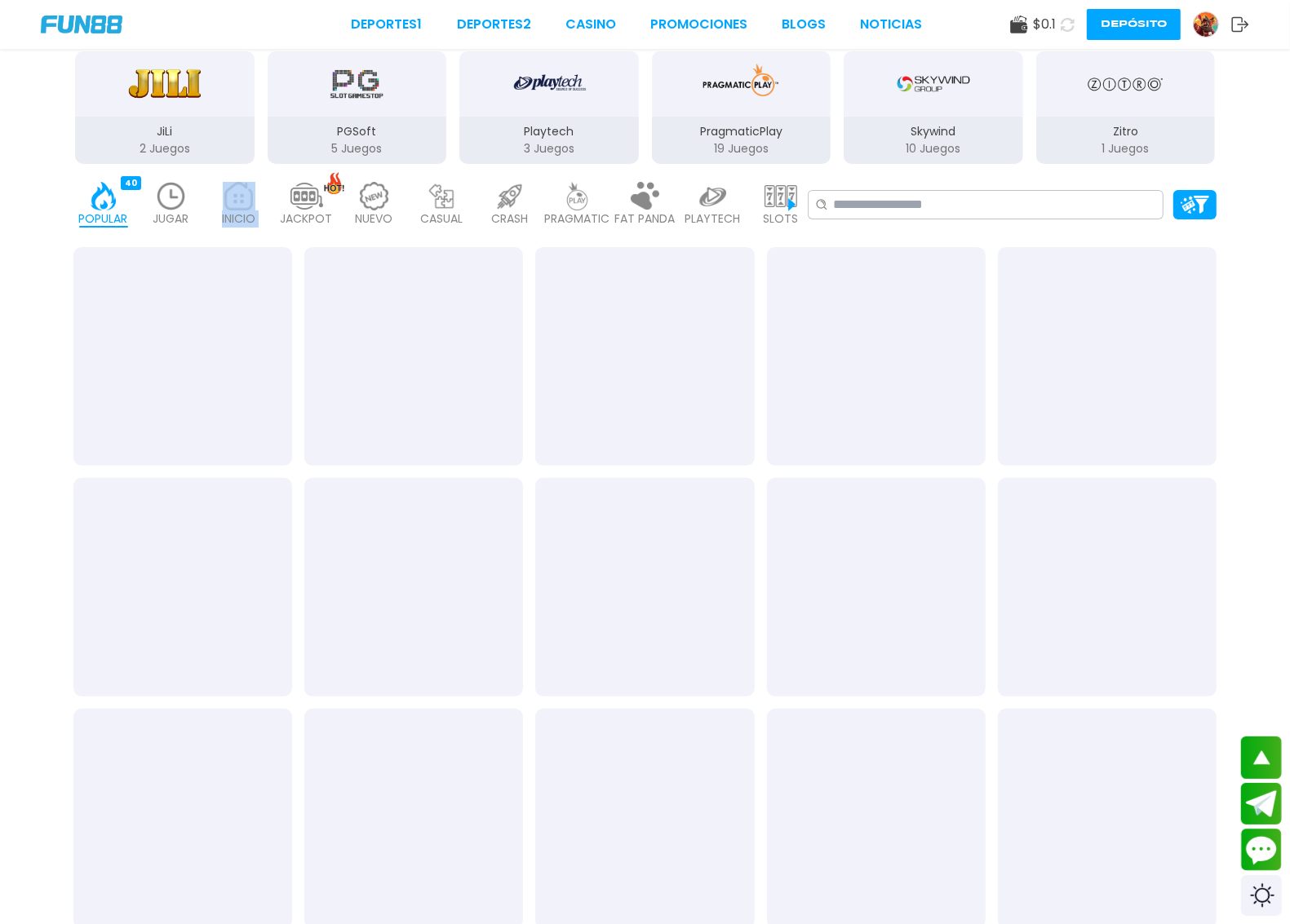 click at bounding box center [239, 196] 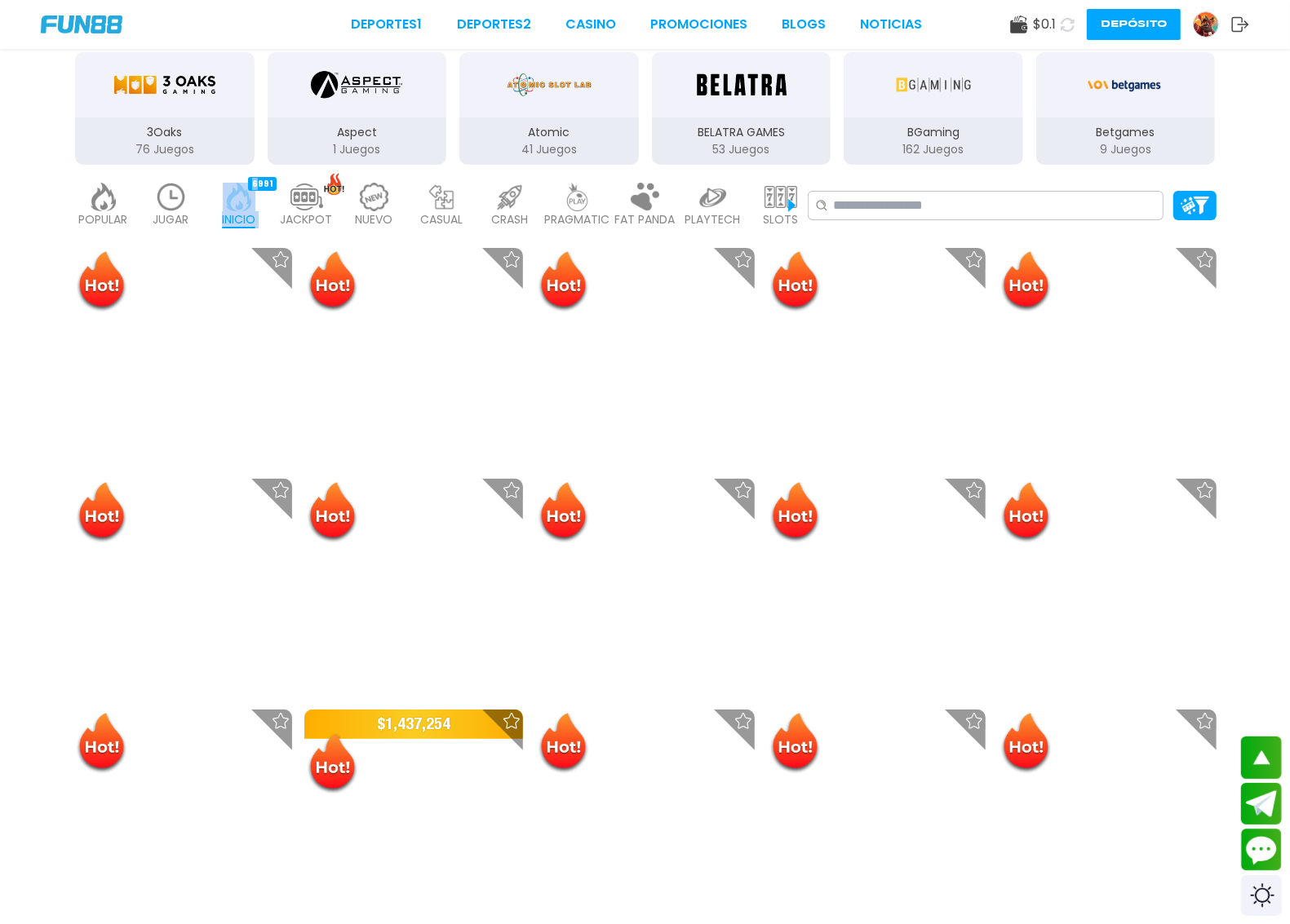 click at bounding box center [239, 197] 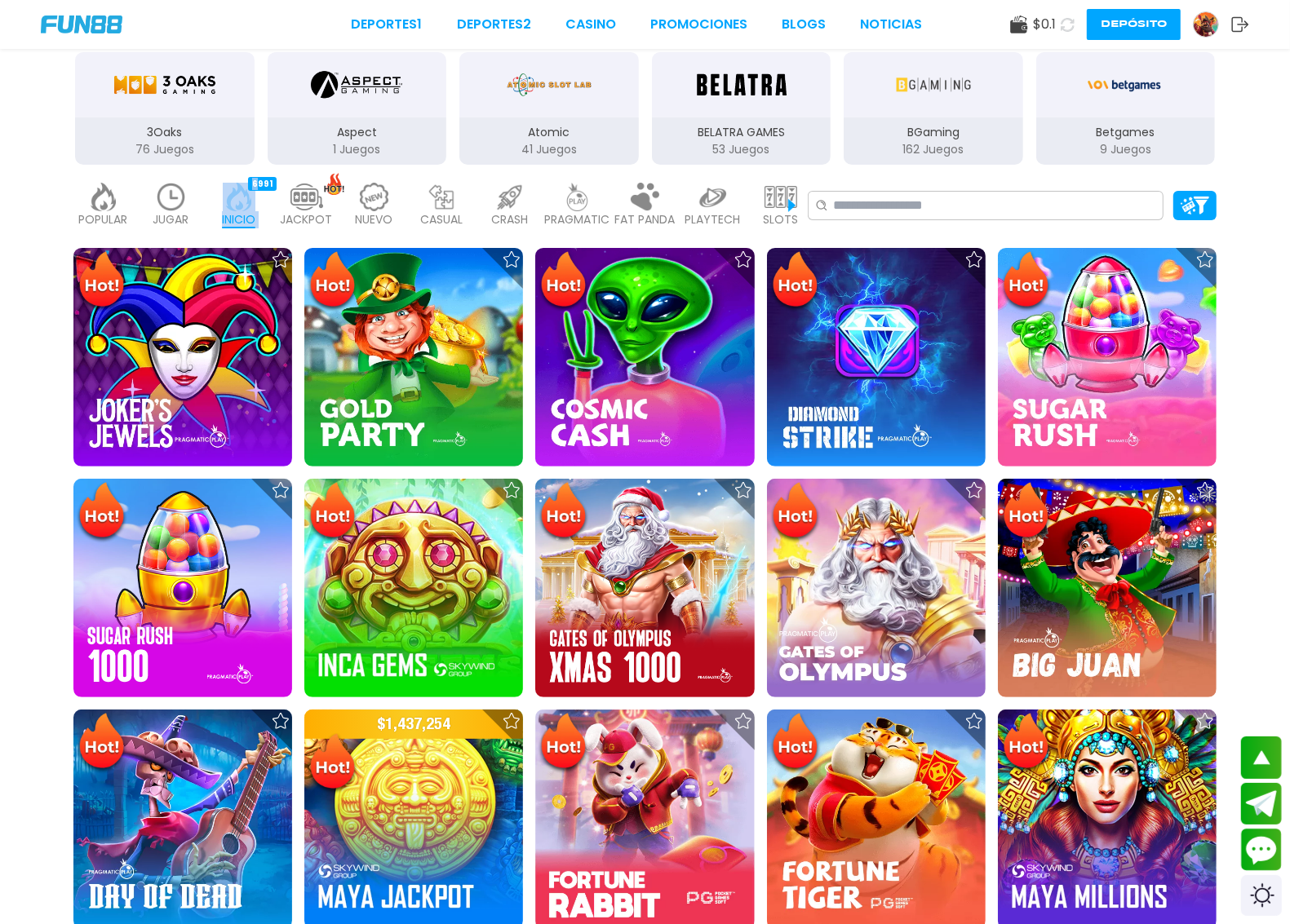 click at bounding box center (239, 197) 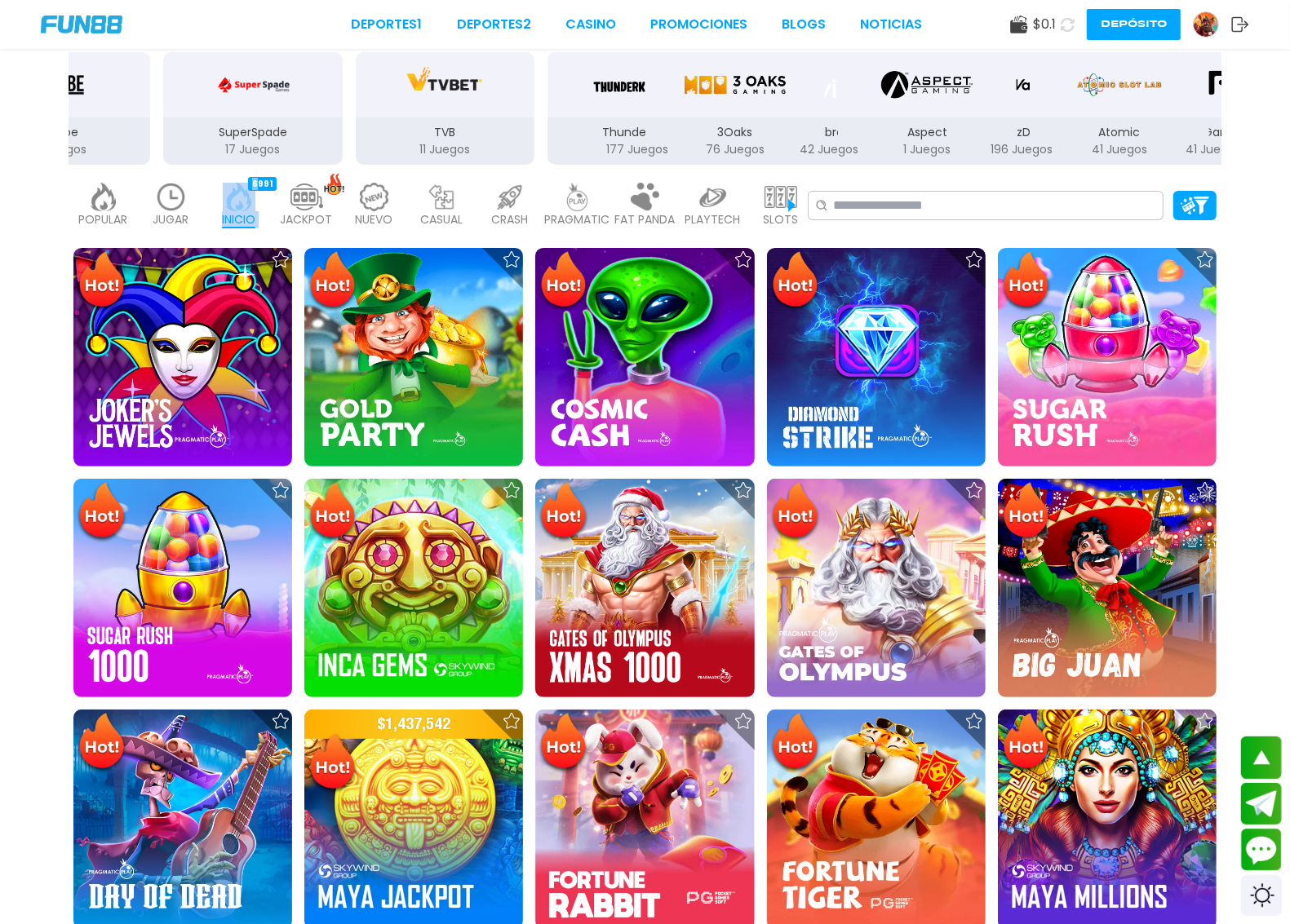 drag, startPoint x: 359, startPoint y: 126, endPoint x: 1160, endPoint y: 128, distance: 801.002 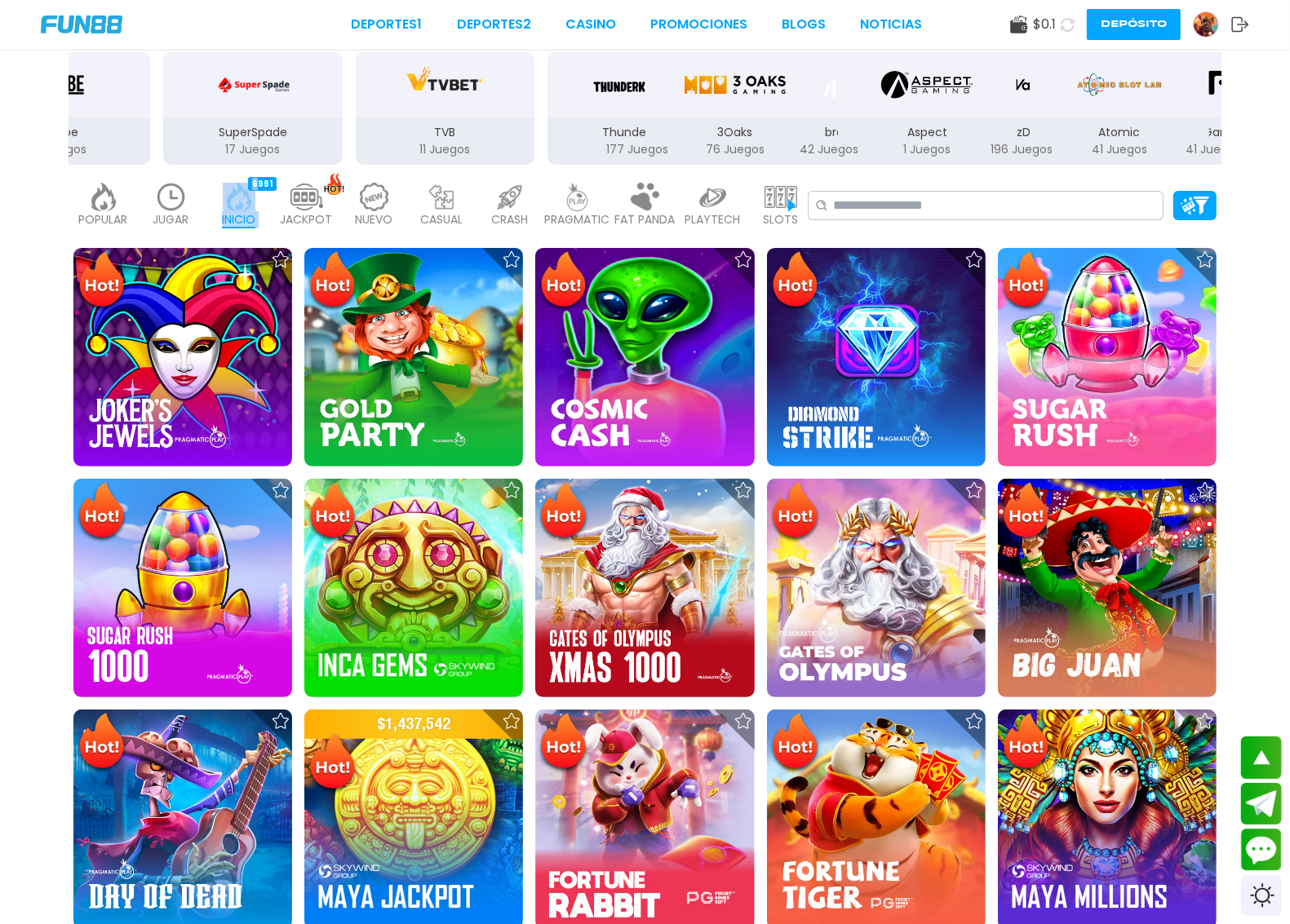 click on "Atomic 41   Juegos" at bounding box center [1119, 141] 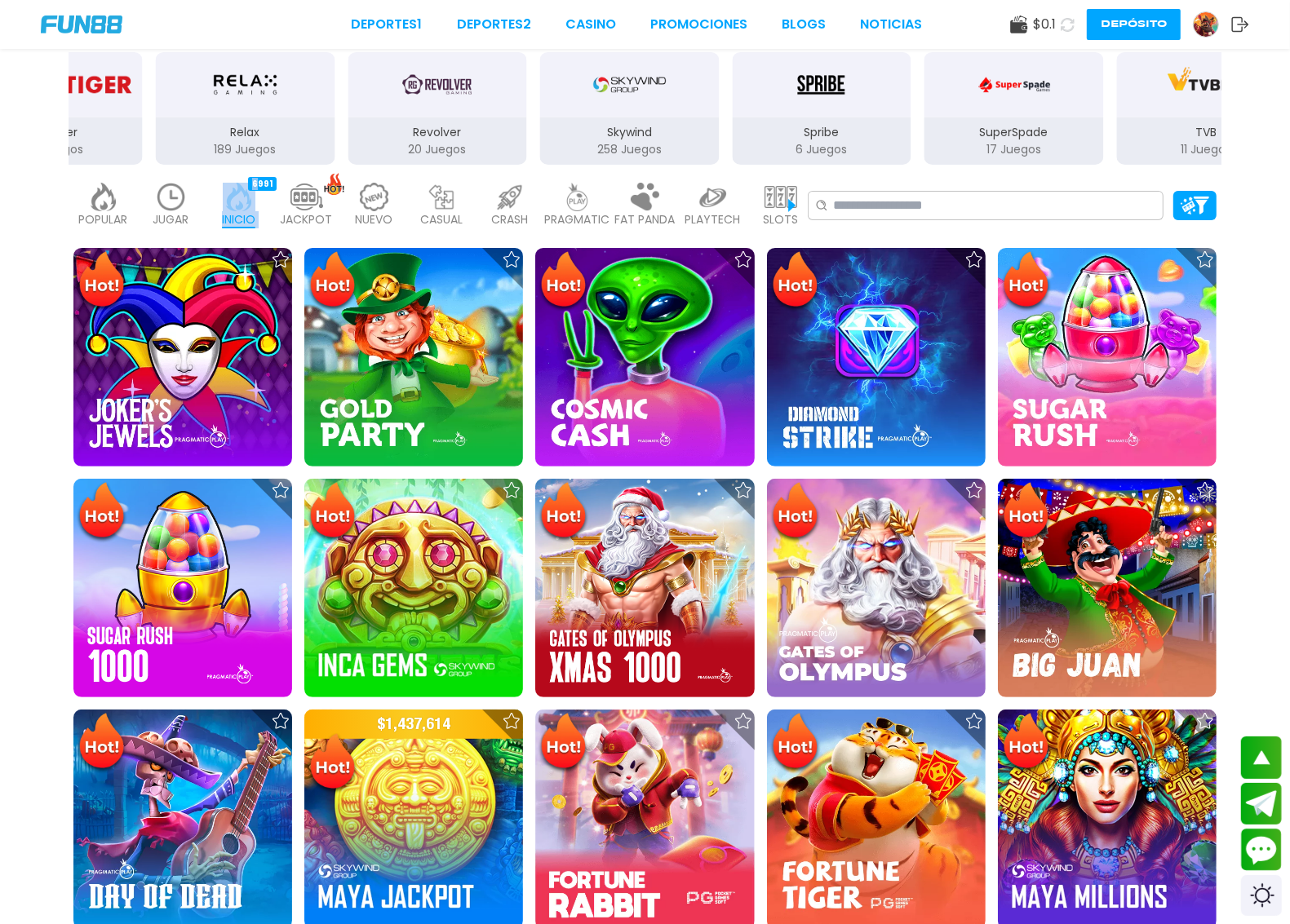 drag, startPoint x: 512, startPoint y: 148, endPoint x: 779, endPoint y: 144, distance: 267.02996 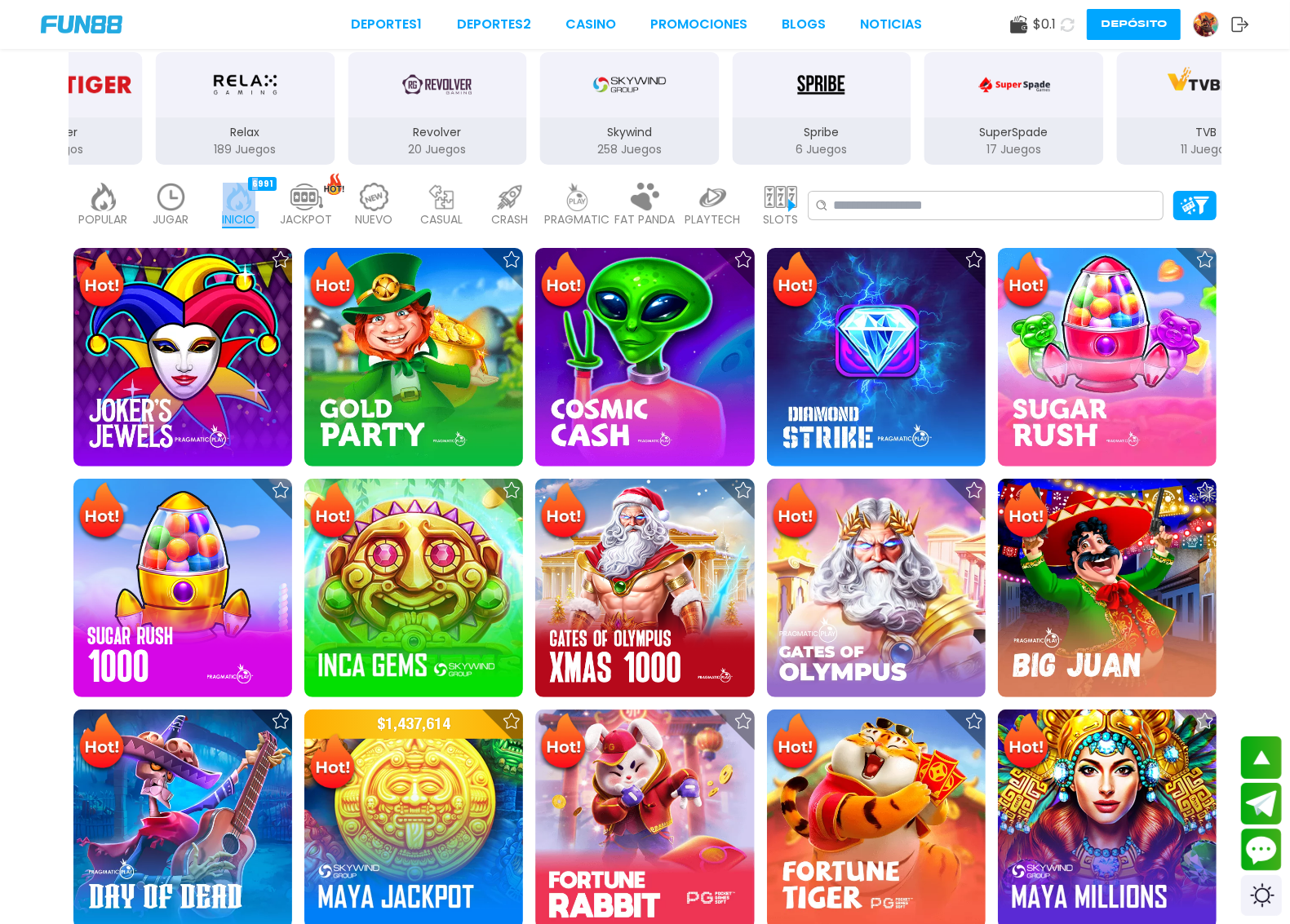 click on "Vibra 42   Juegos" at bounding box center [1590, 141] 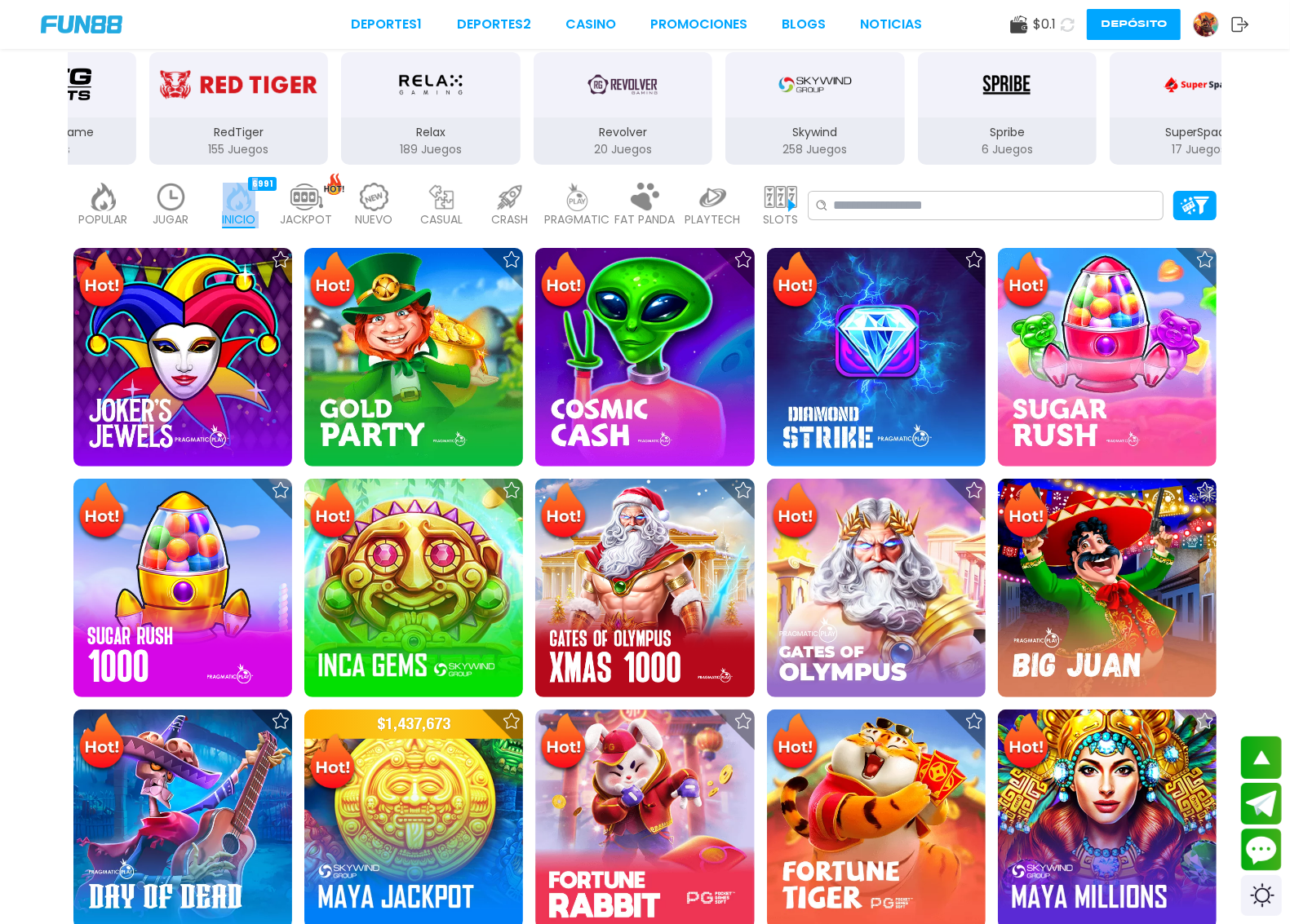 drag, startPoint x: 564, startPoint y: 111, endPoint x: 728, endPoint y: 95, distance: 164.77864 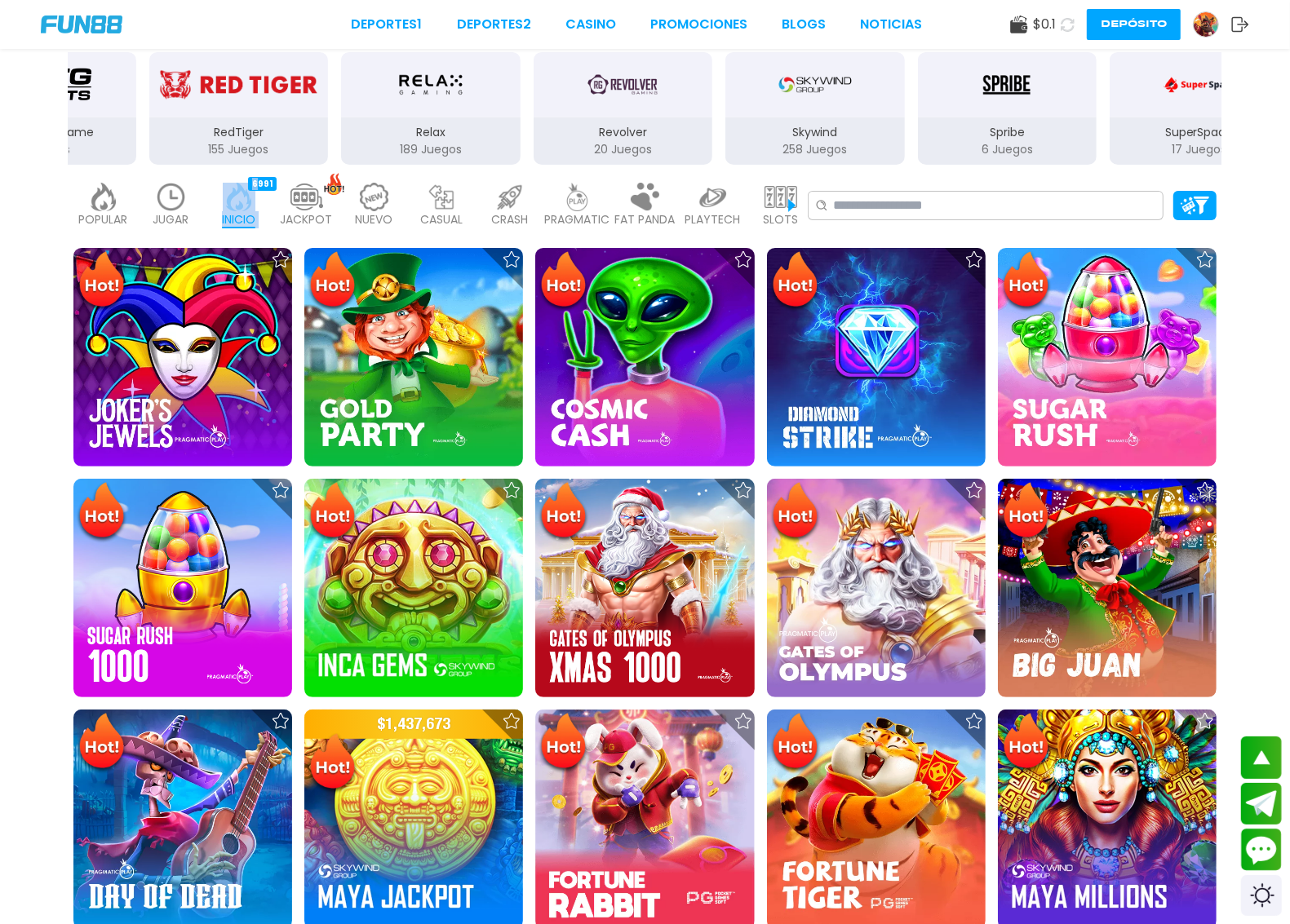click at bounding box center [1391, 85] 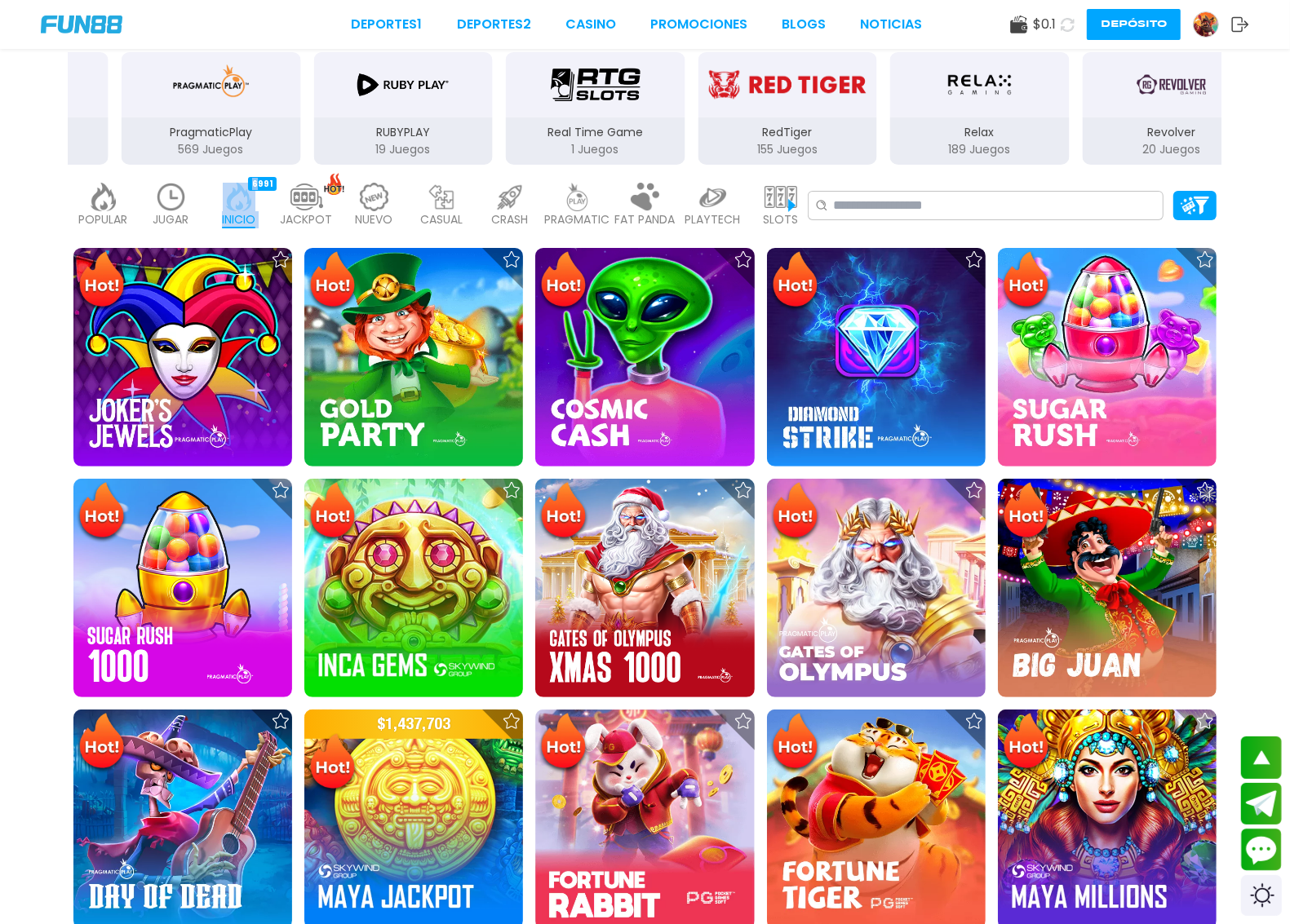 drag, startPoint x: 432, startPoint y: 135, endPoint x: 944, endPoint y: 103, distance: 512.99903 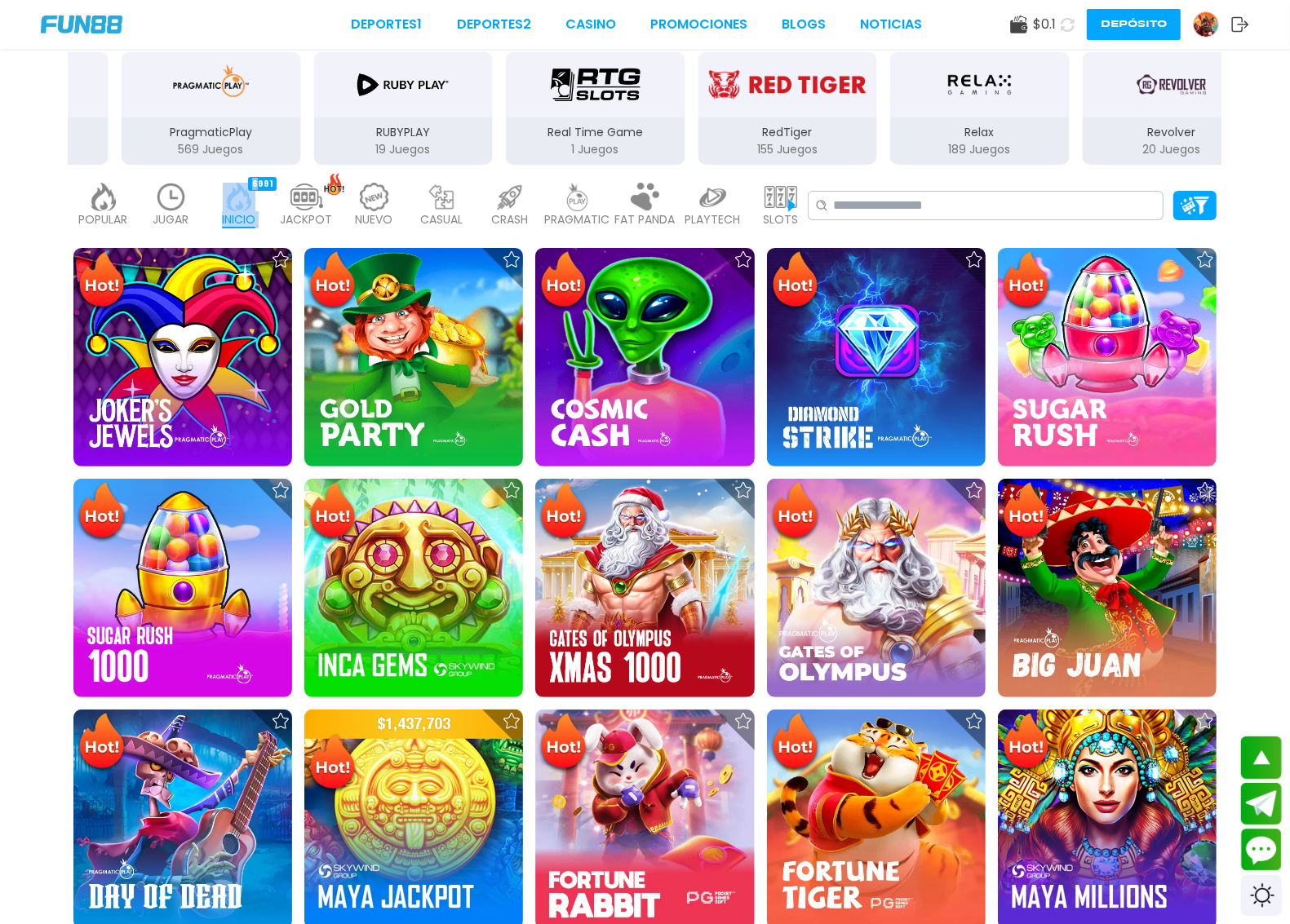 click on "Spribe 6   Juegos" at bounding box center [1556, 108] 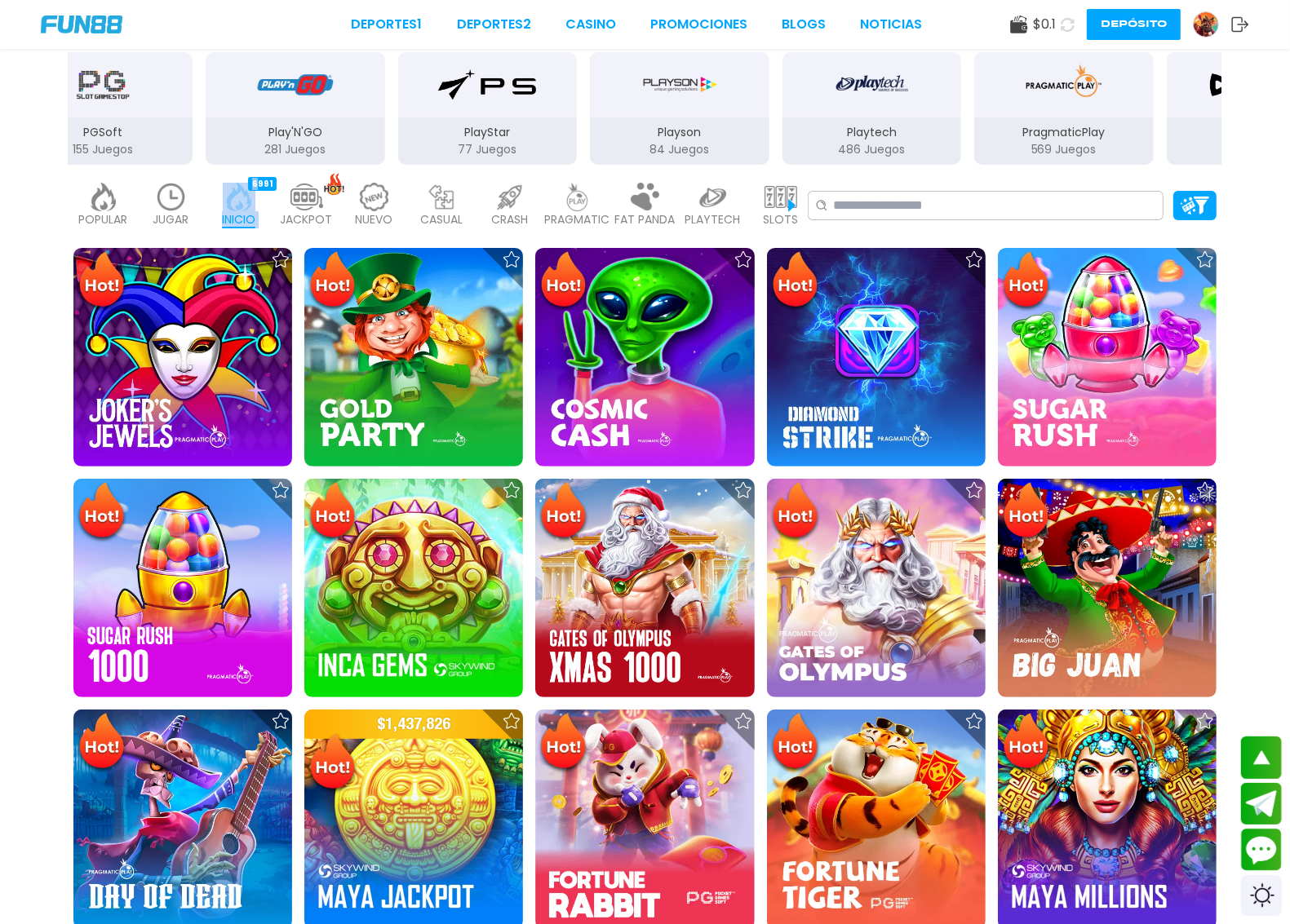 drag, startPoint x: 676, startPoint y: 112, endPoint x: 885, endPoint y: 103, distance: 209.1937 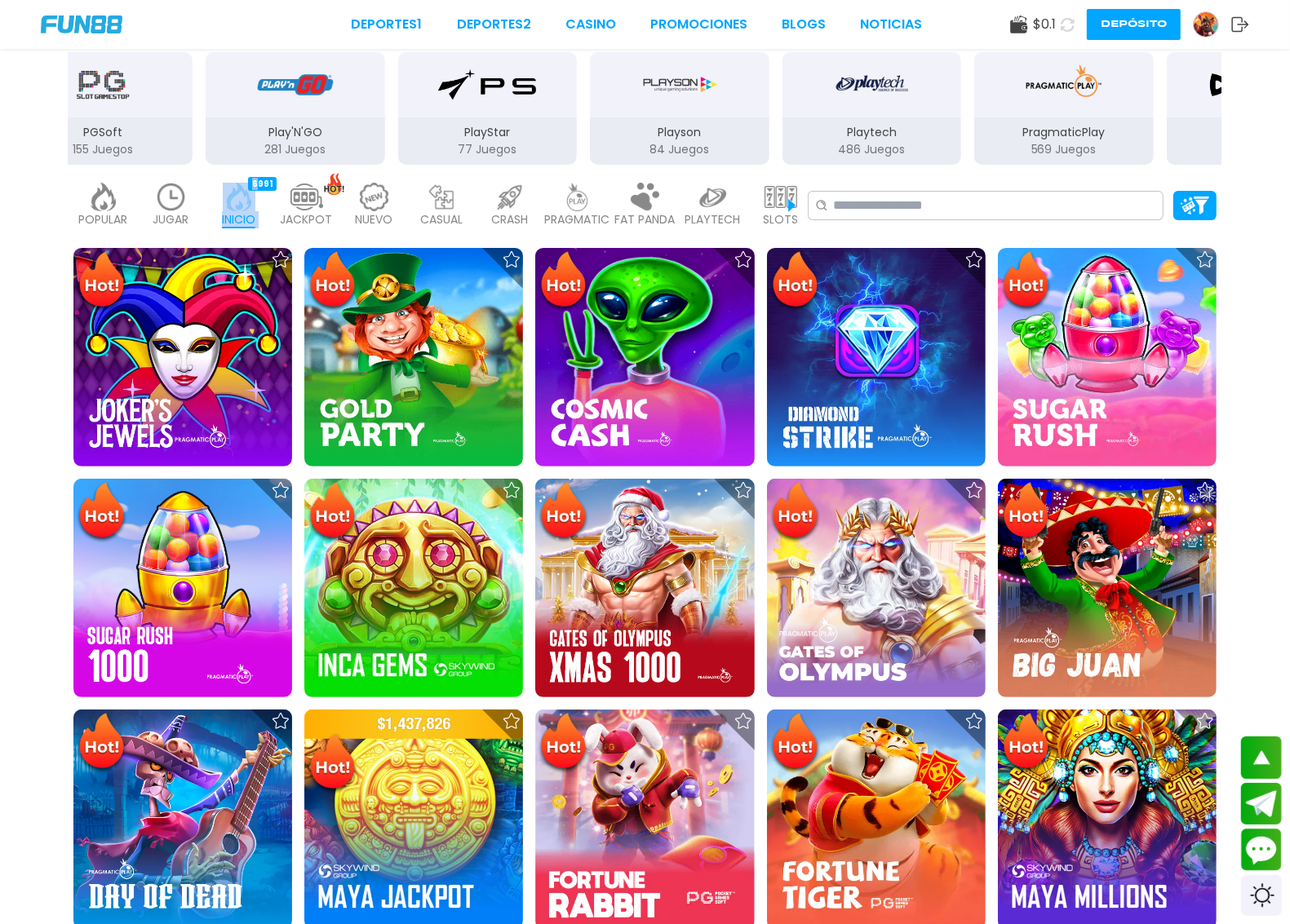 click at bounding box center [1640, 85] 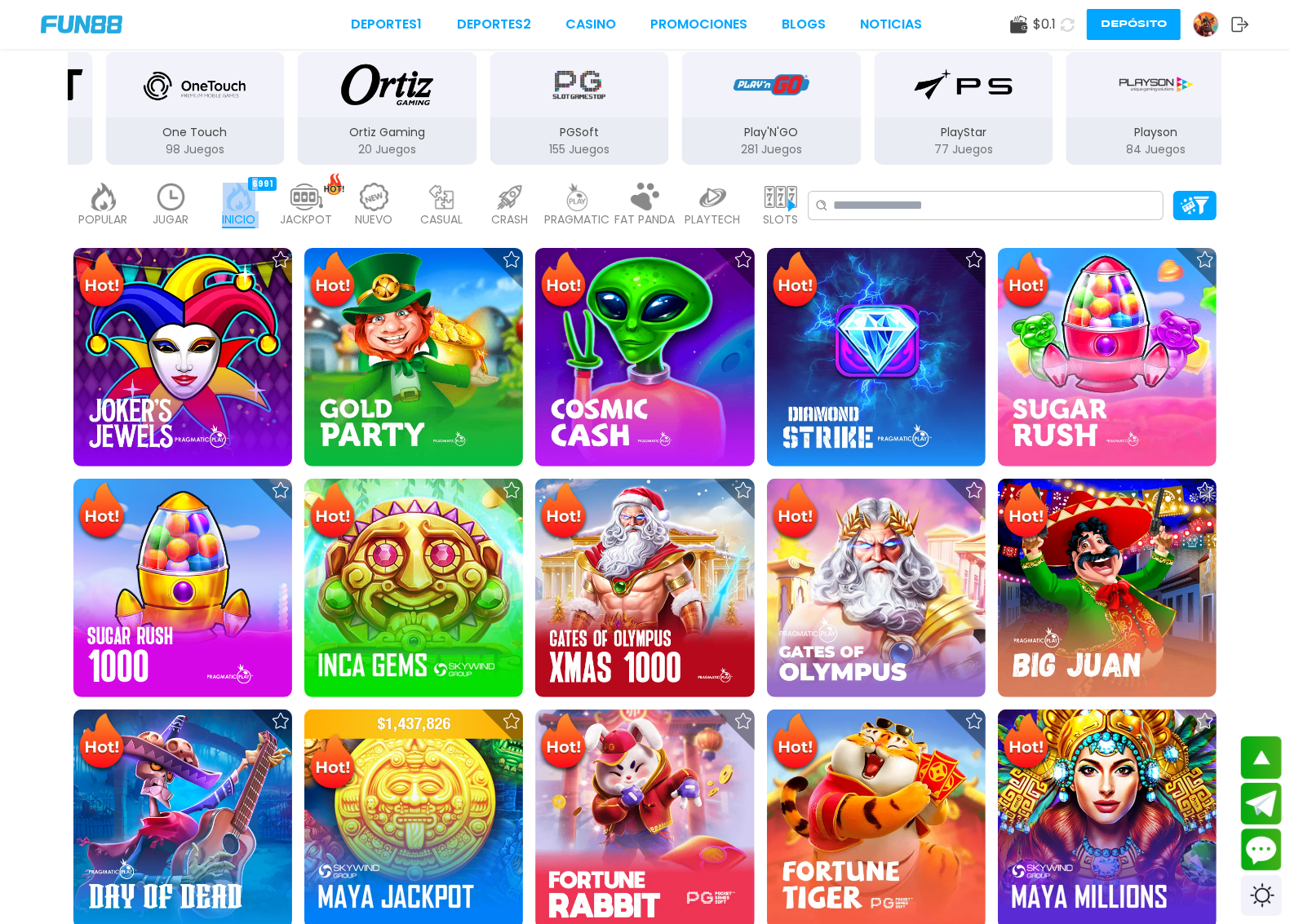 drag, startPoint x: 417, startPoint y: 108, endPoint x: 813, endPoint y: 108, distance: 396 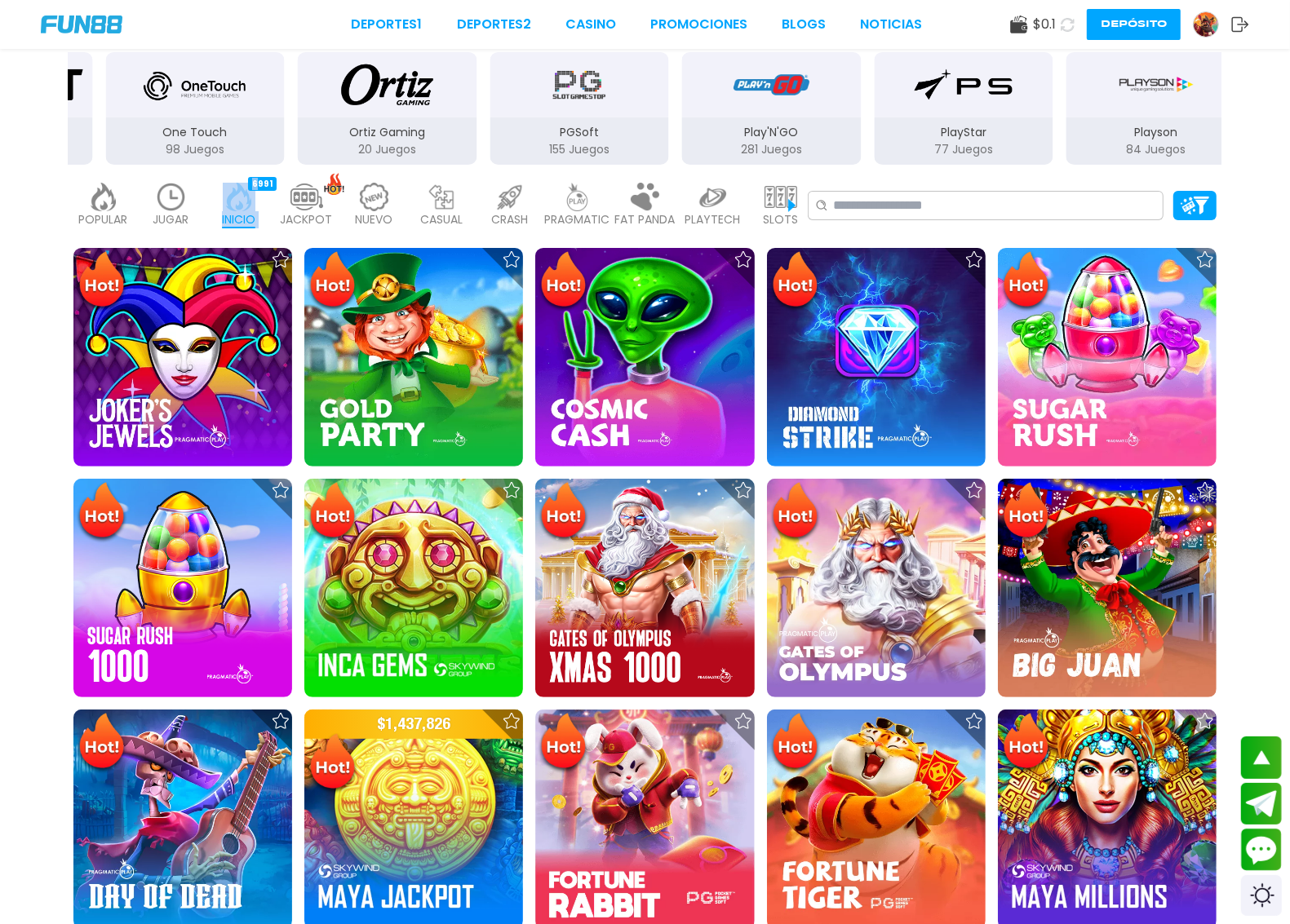 click at bounding box center [1348, 85] 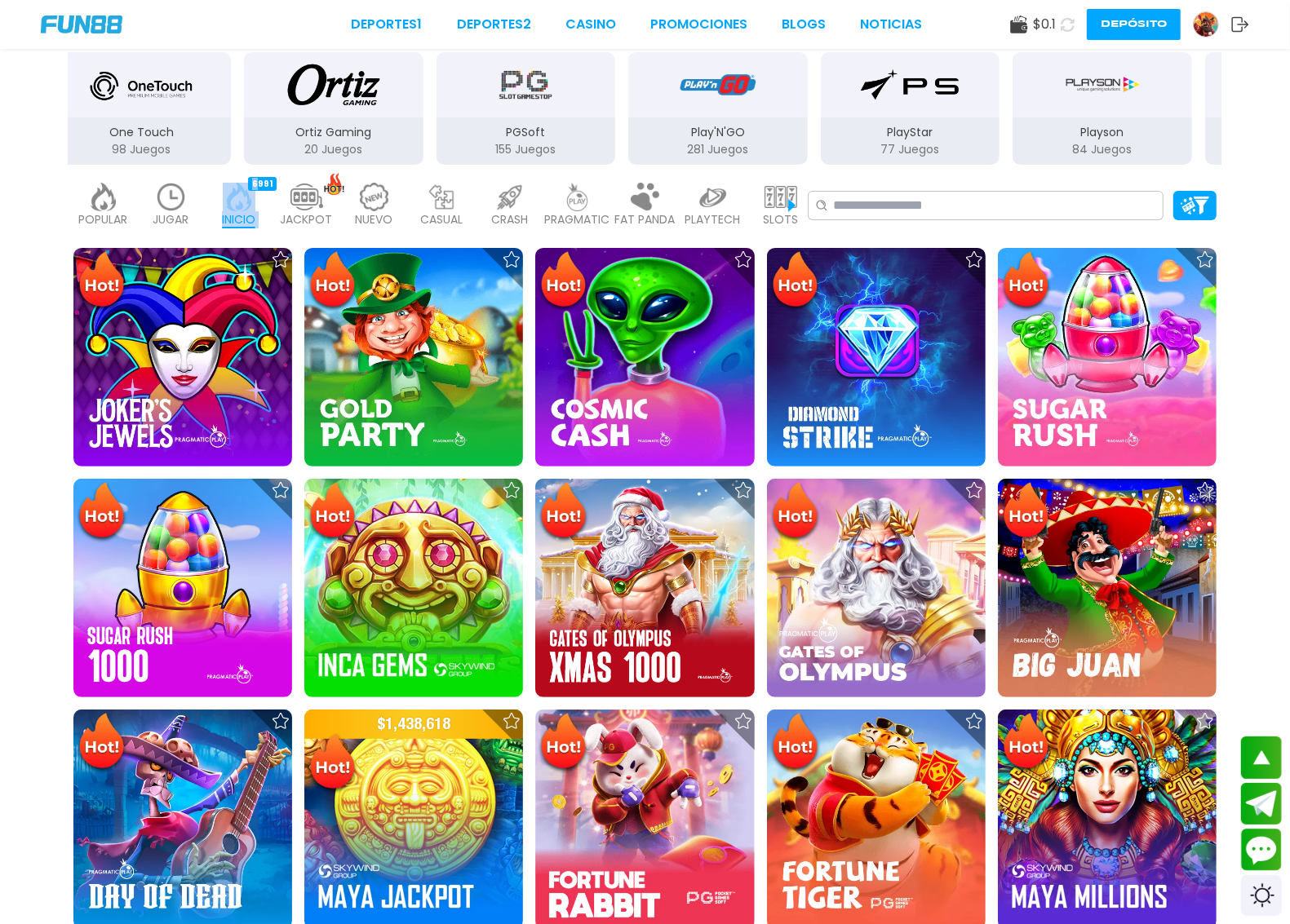 click 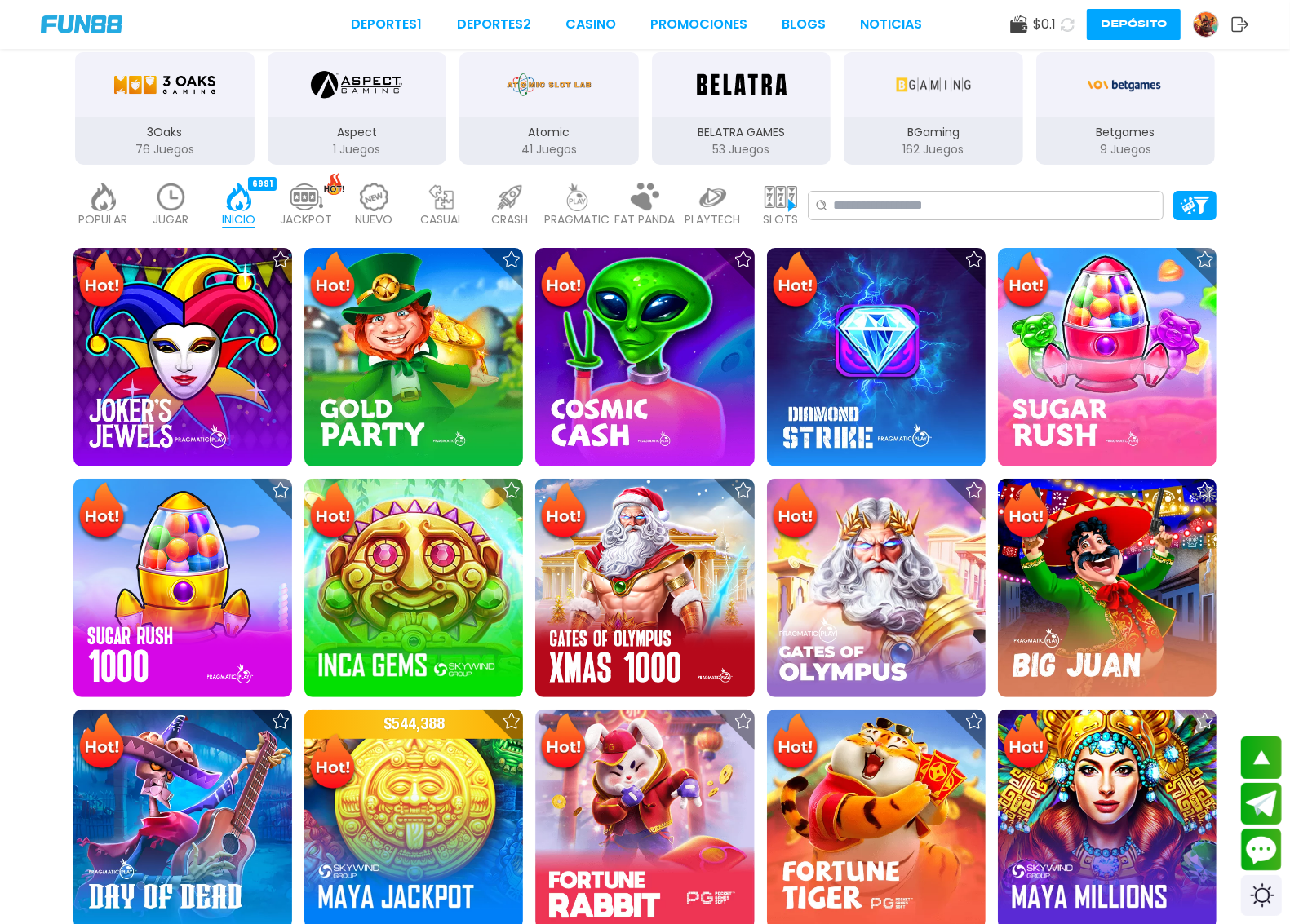 scroll, scrollTop: 306, scrollLeft: 0, axis: vertical 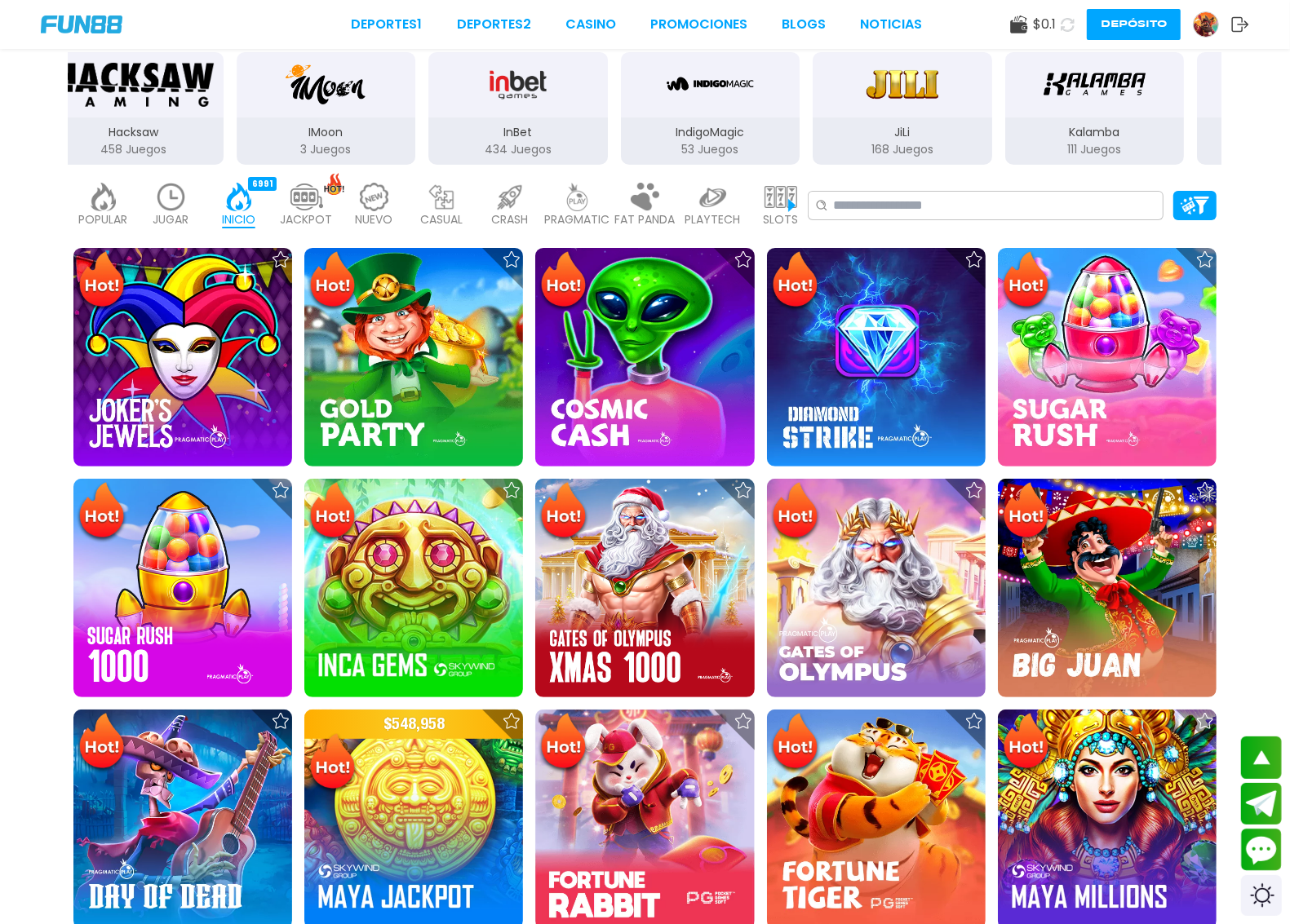 click 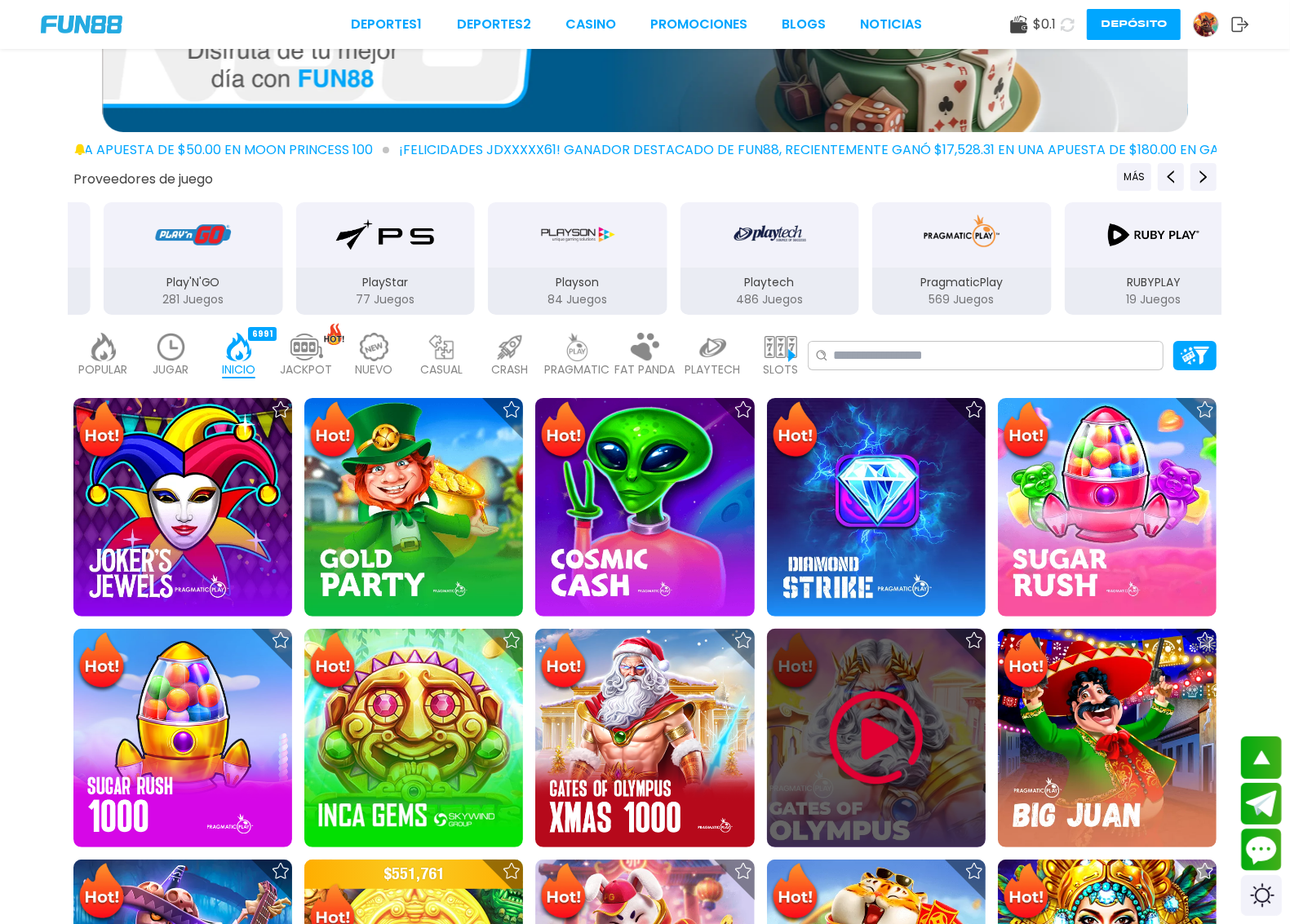 scroll, scrollTop: 0, scrollLeft: 0, axis: both 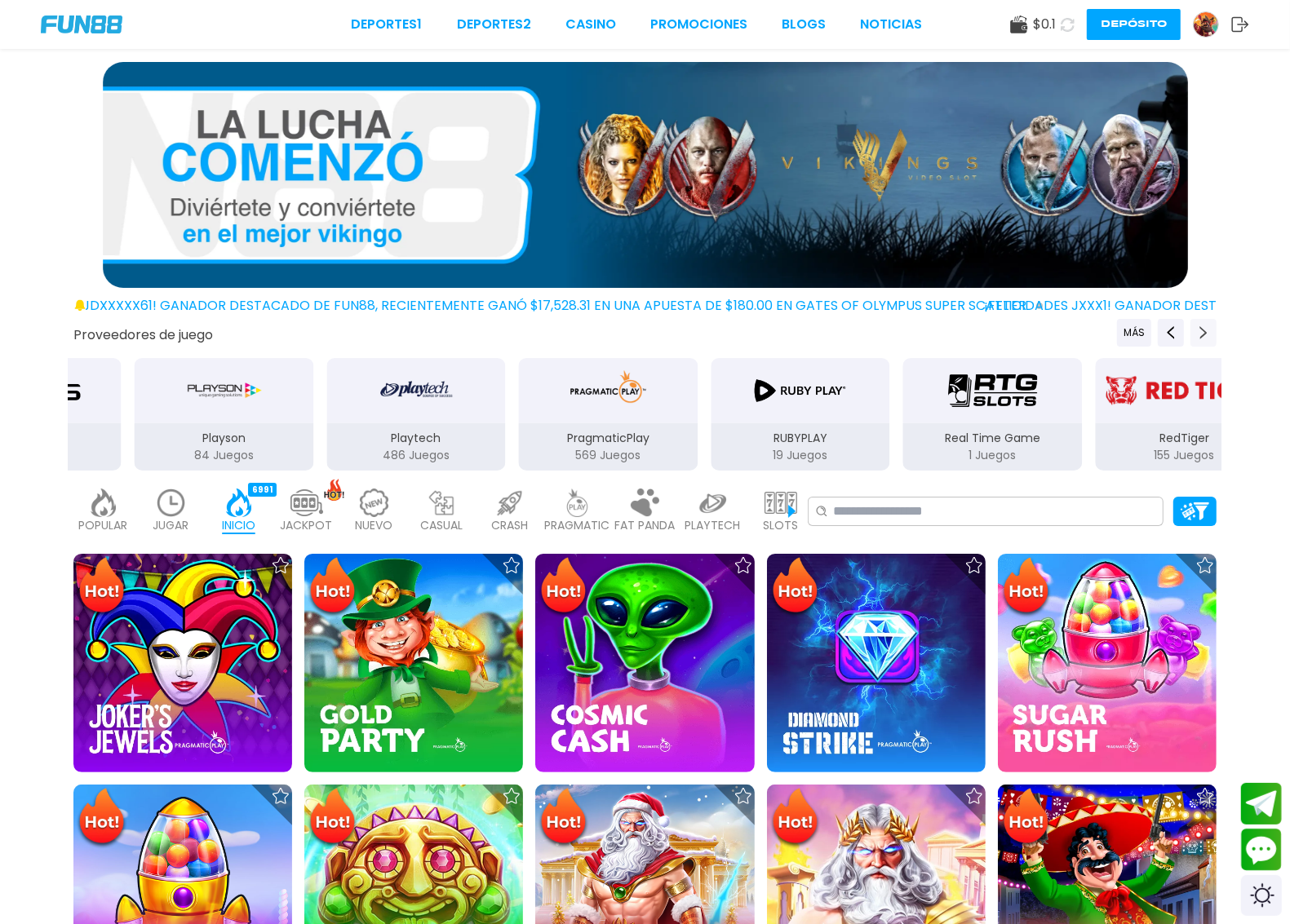 click 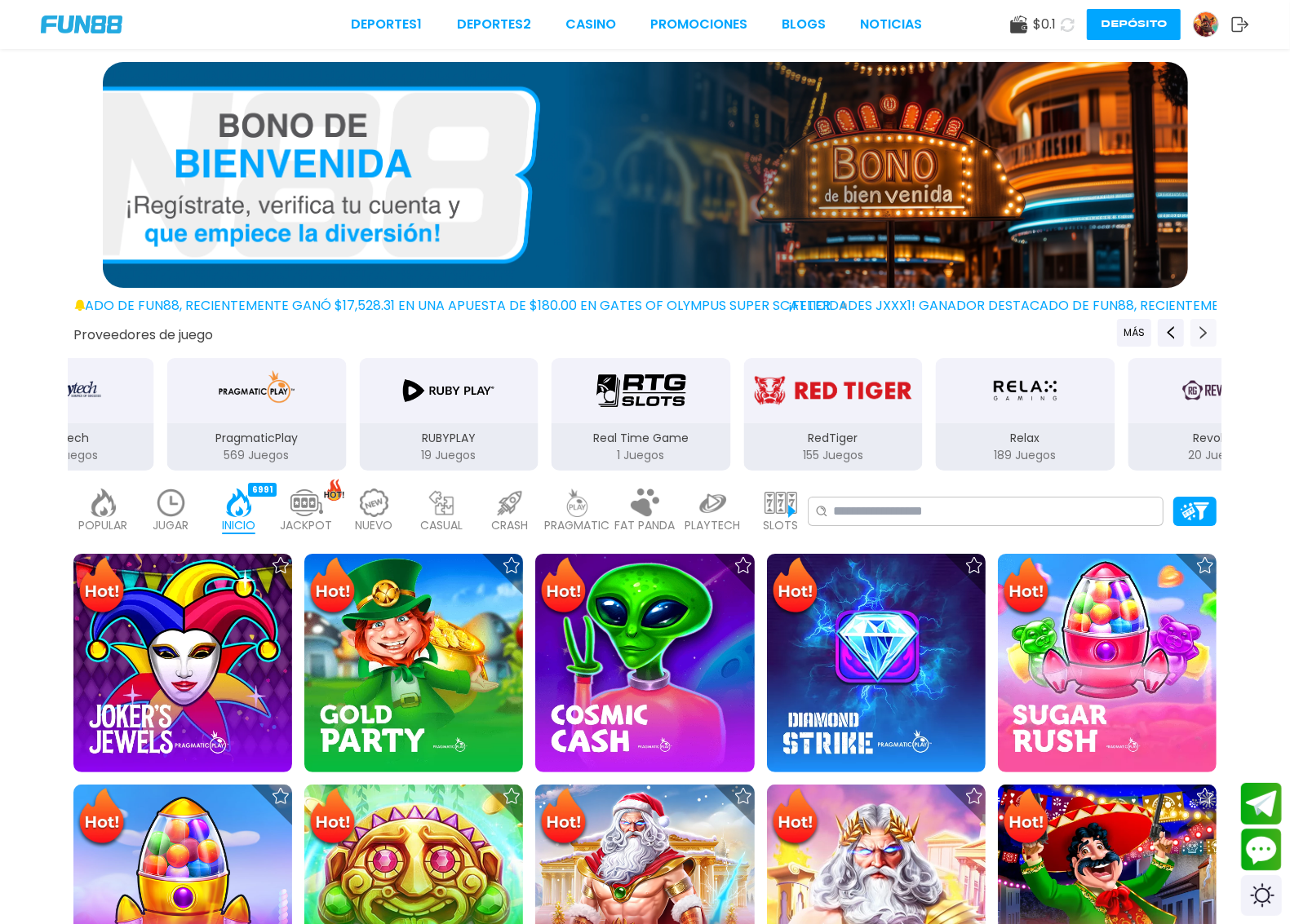 click 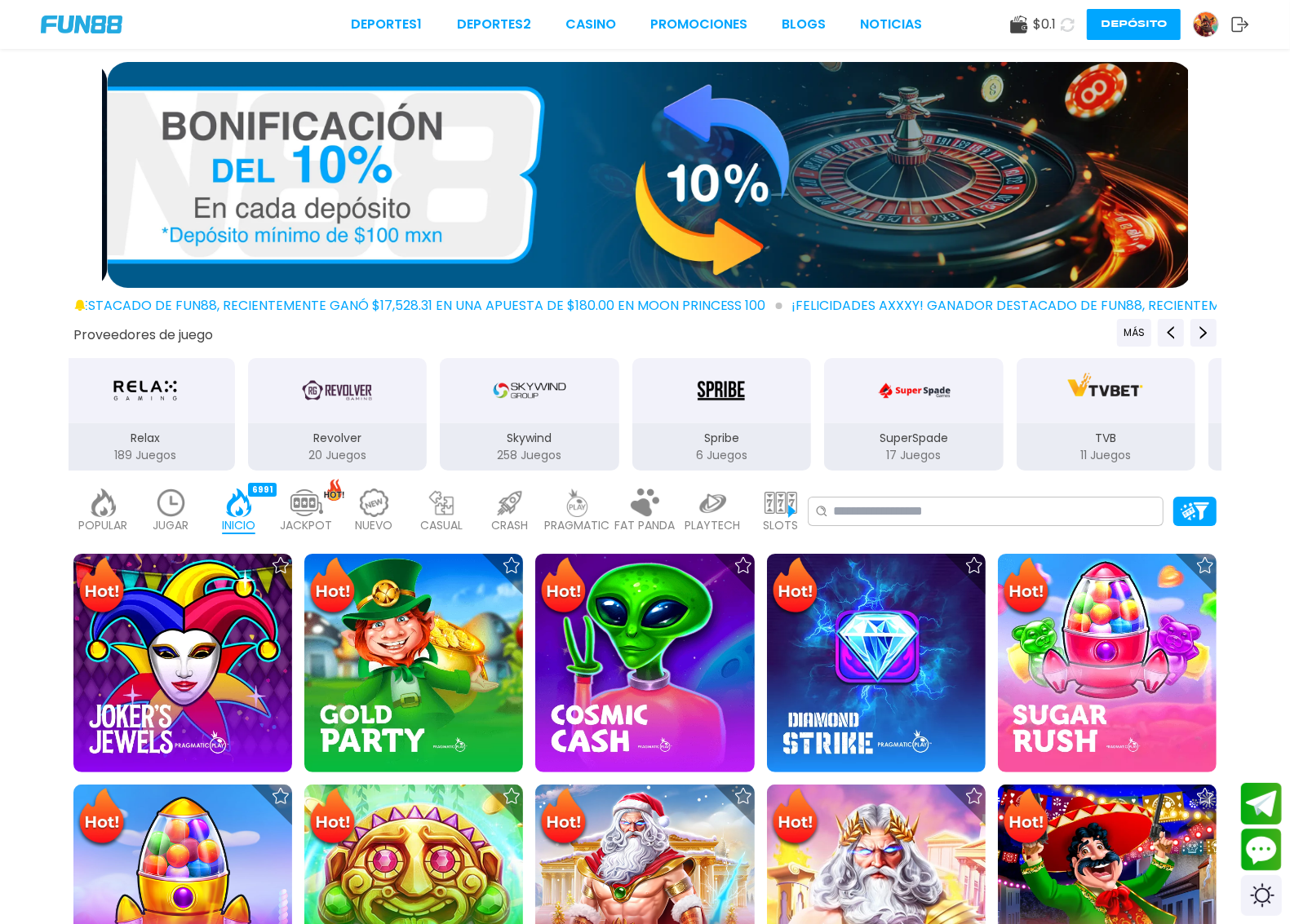 click at bounding box center [171, 502] 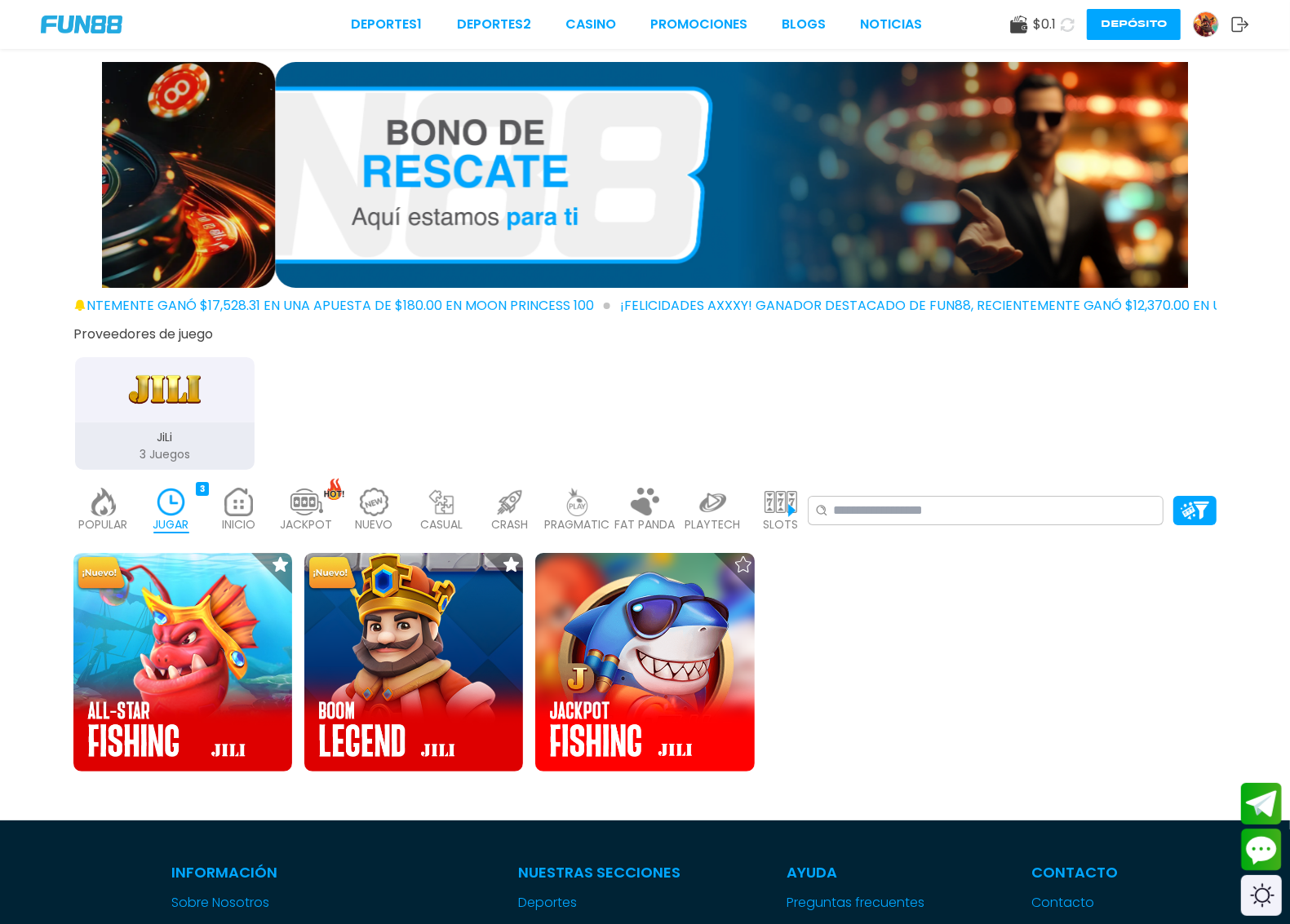 click at bounding box center [239, 502] 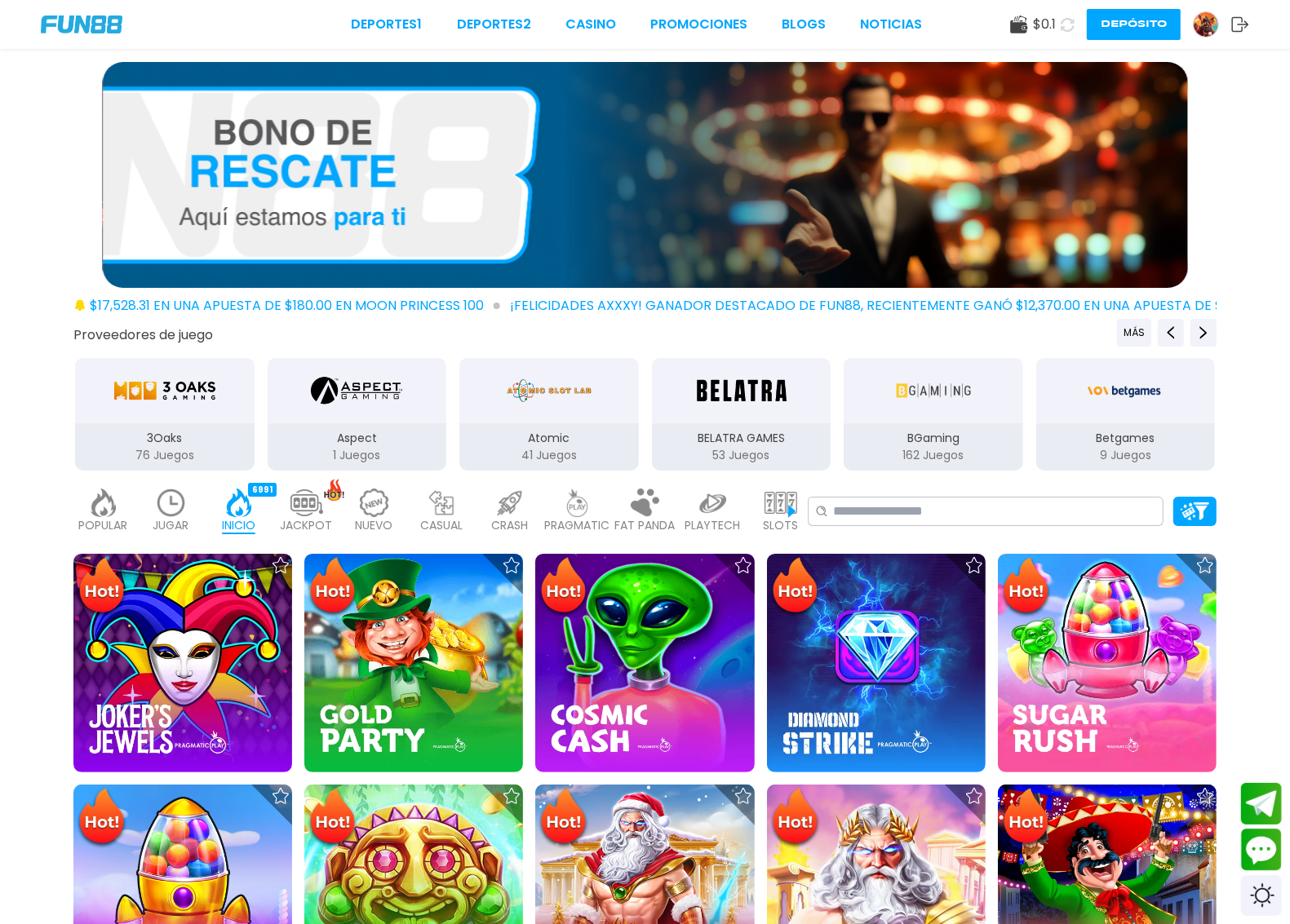 click on "JACKPOT" at bounding box center (307, 525) 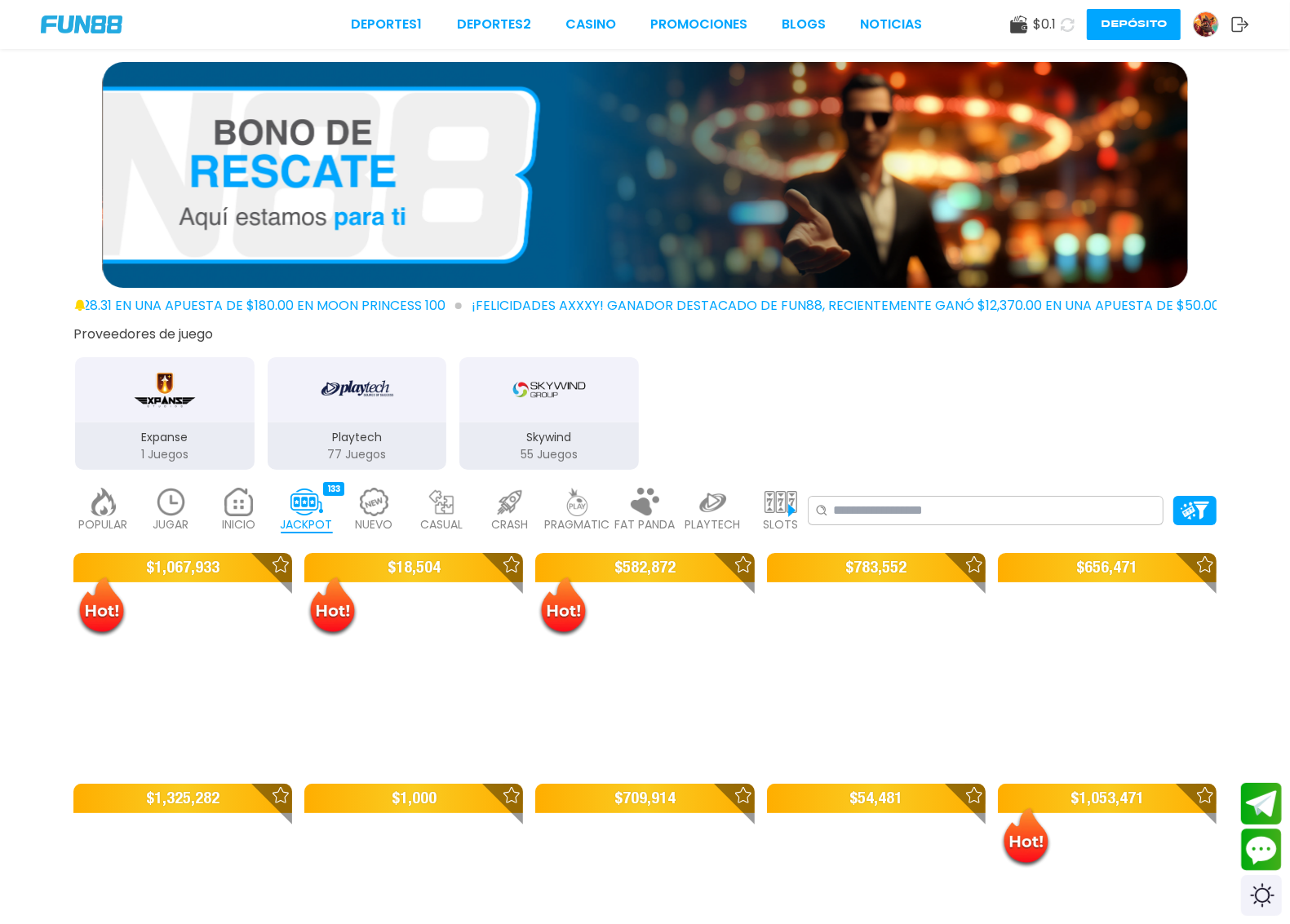 click on "NUEVO" at bounding box center (375, 524) 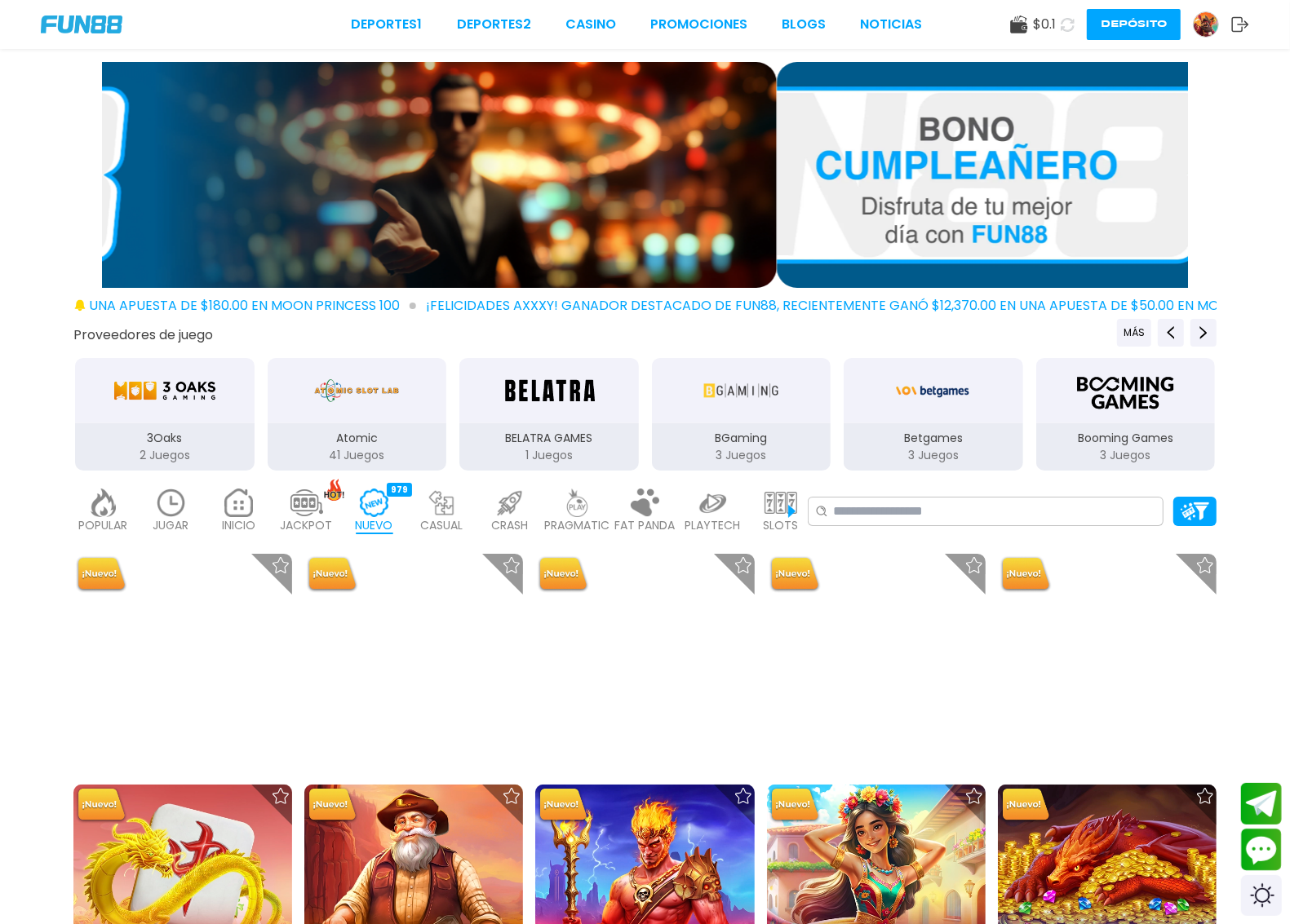 click on "CASUAL" at bounding box center (442, 525) 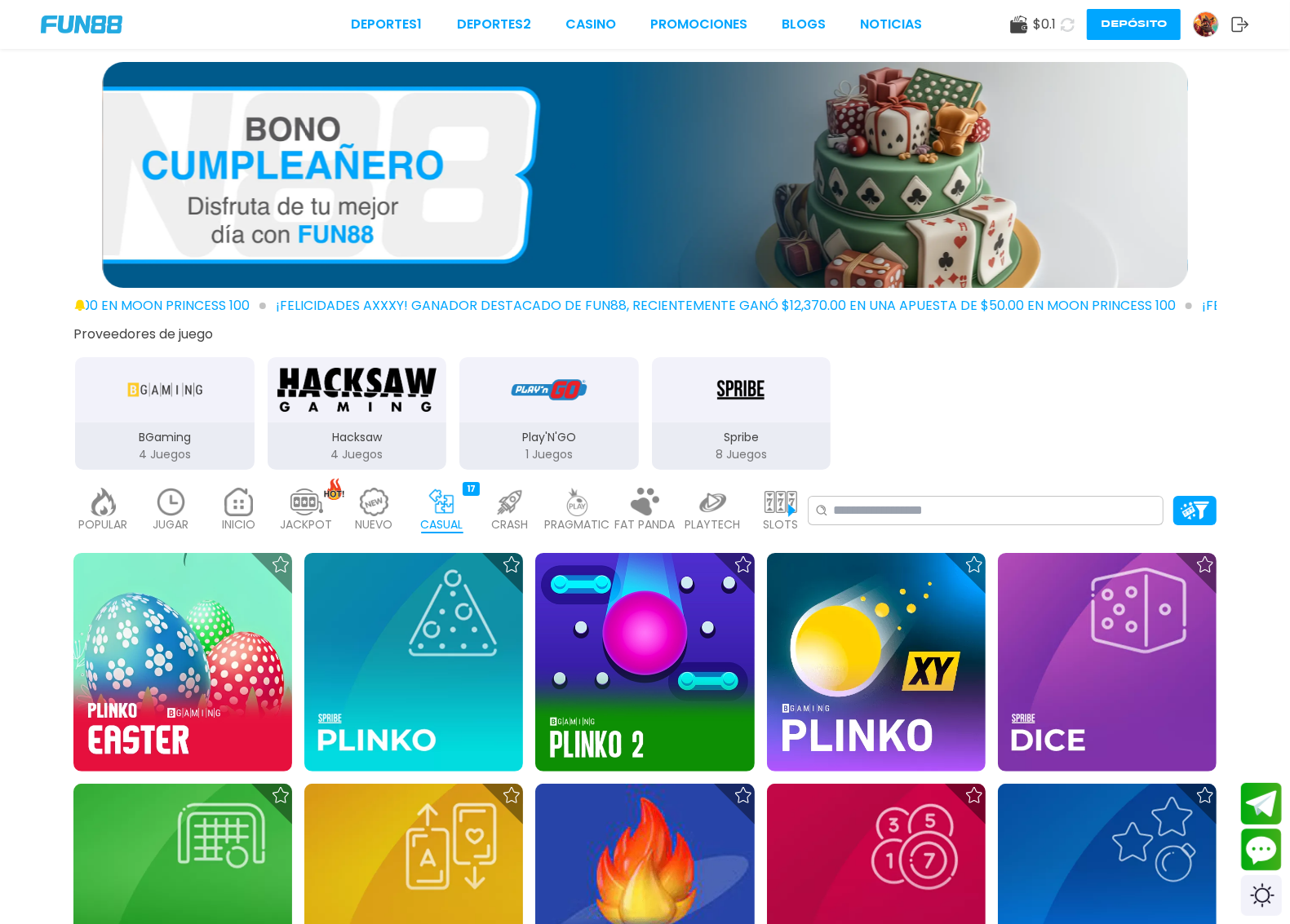 click on "FAT PANDA" at bounding box center (645, 524) 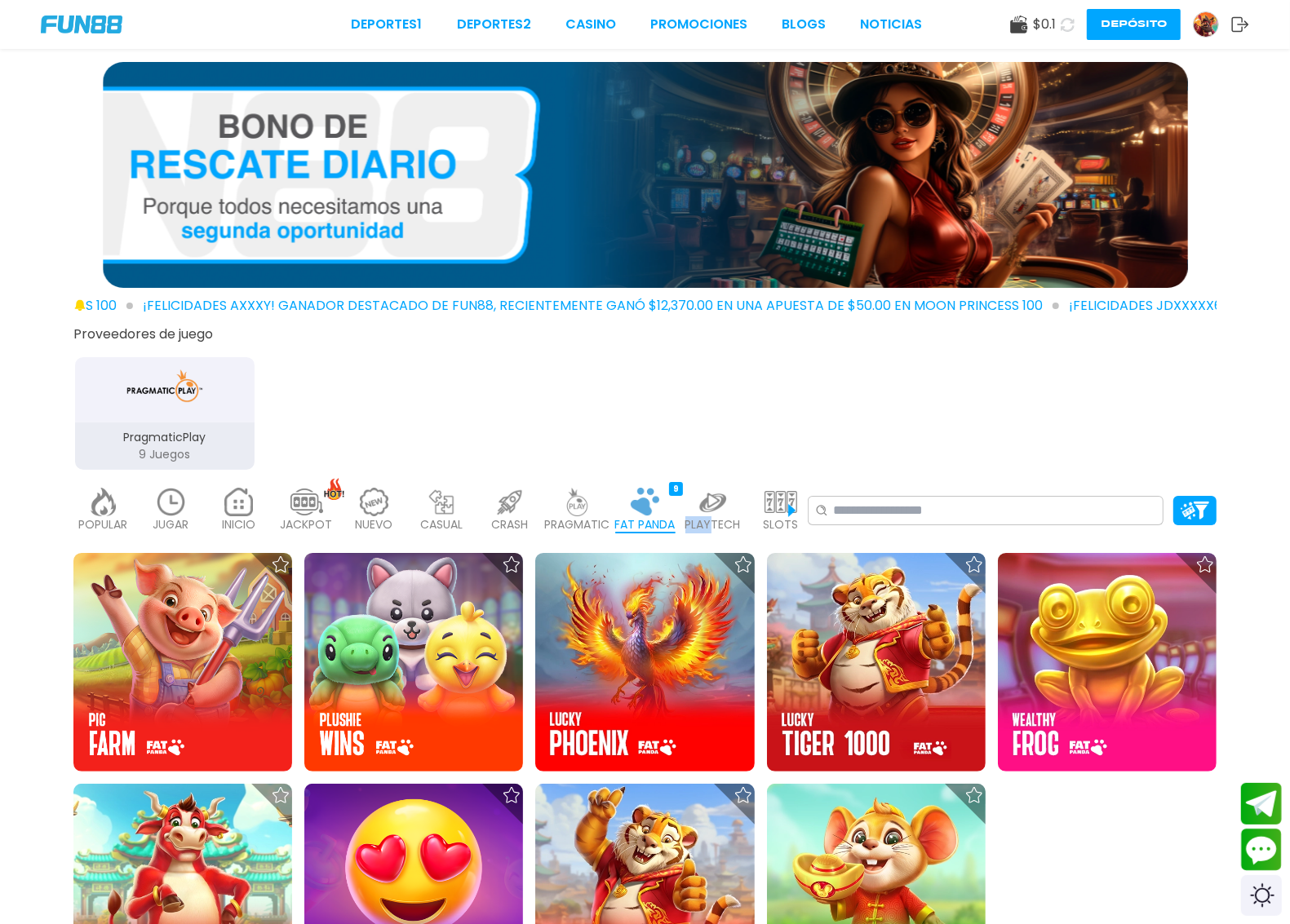 click on "PLAYTECH" at bounding box center (713, 524) 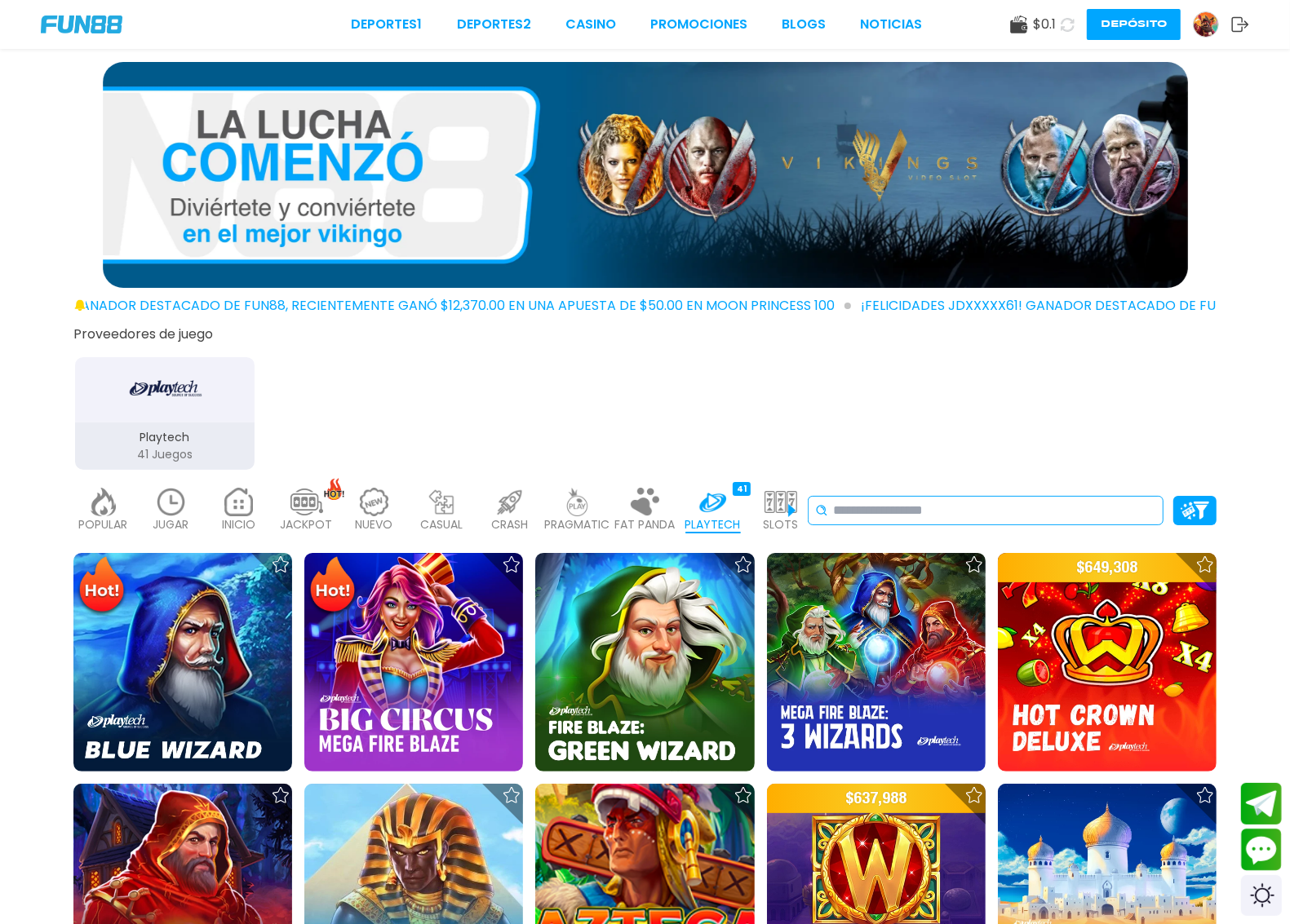 click at bounding box center [995, 511] 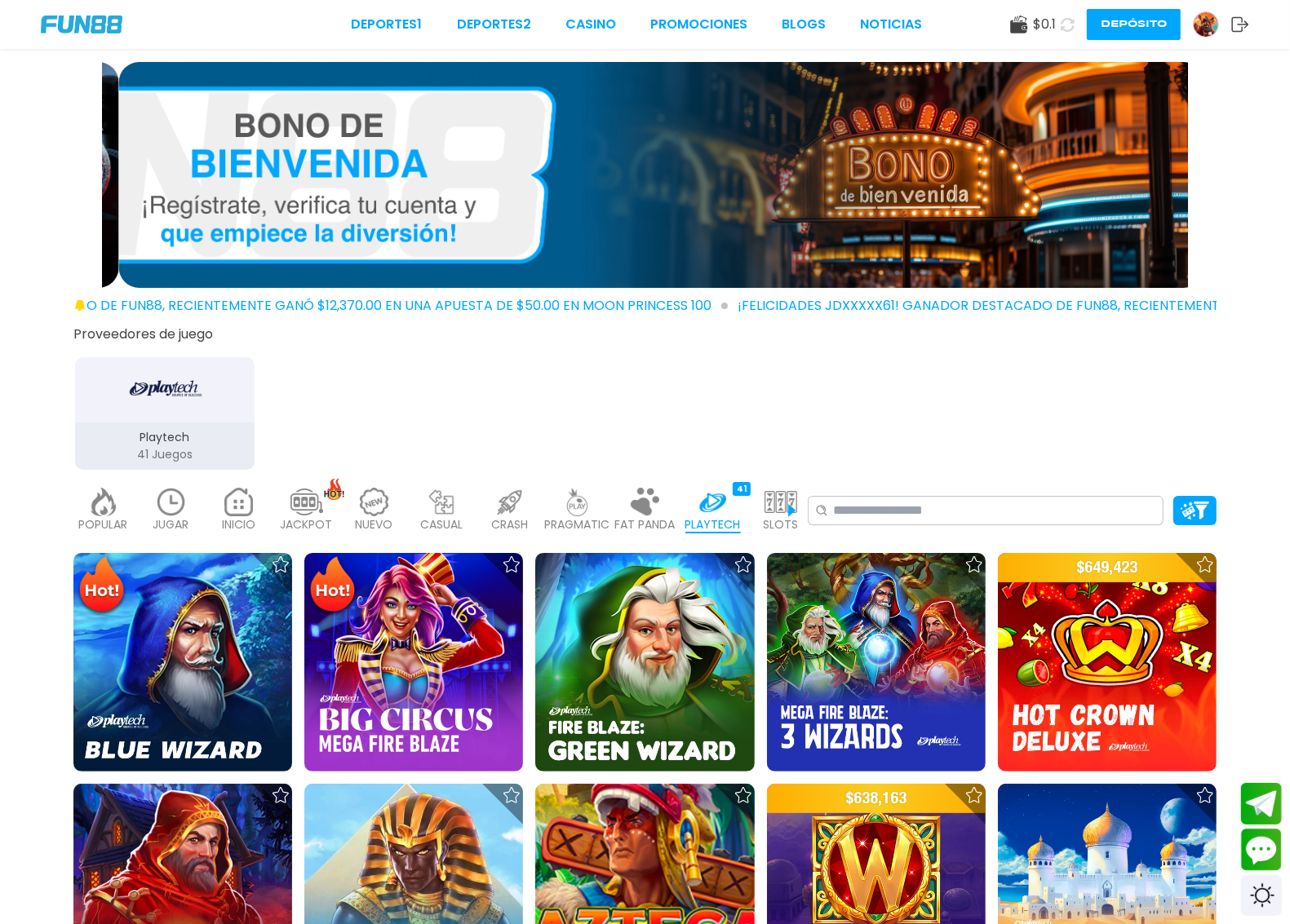 click on "POPULAR 40" at bounding box center [103, 511] 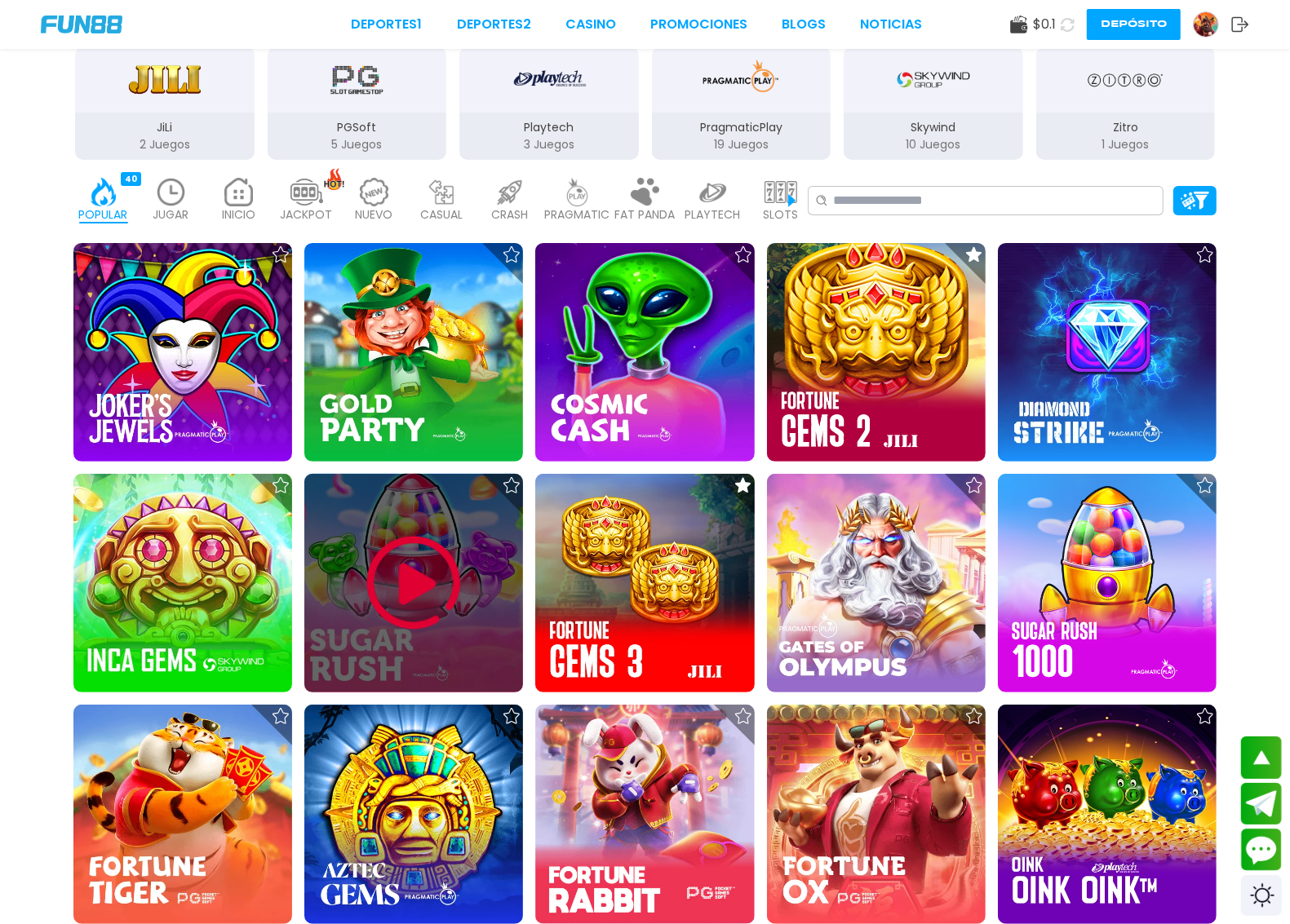 scroll, scrollTop: 0, scrollLeft: 0, axis: both 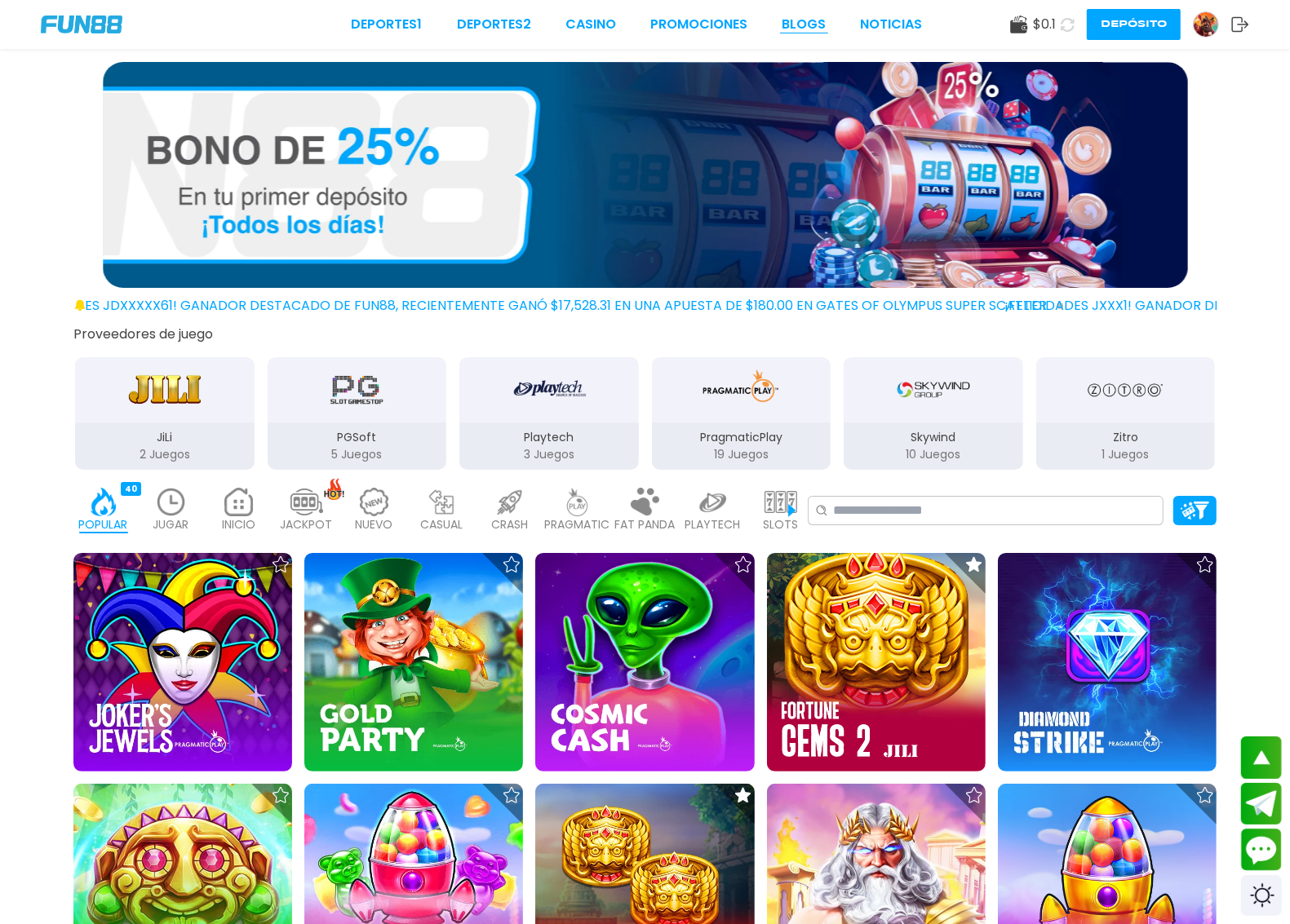click on "BLOGS" at bounding box center [804, 24] 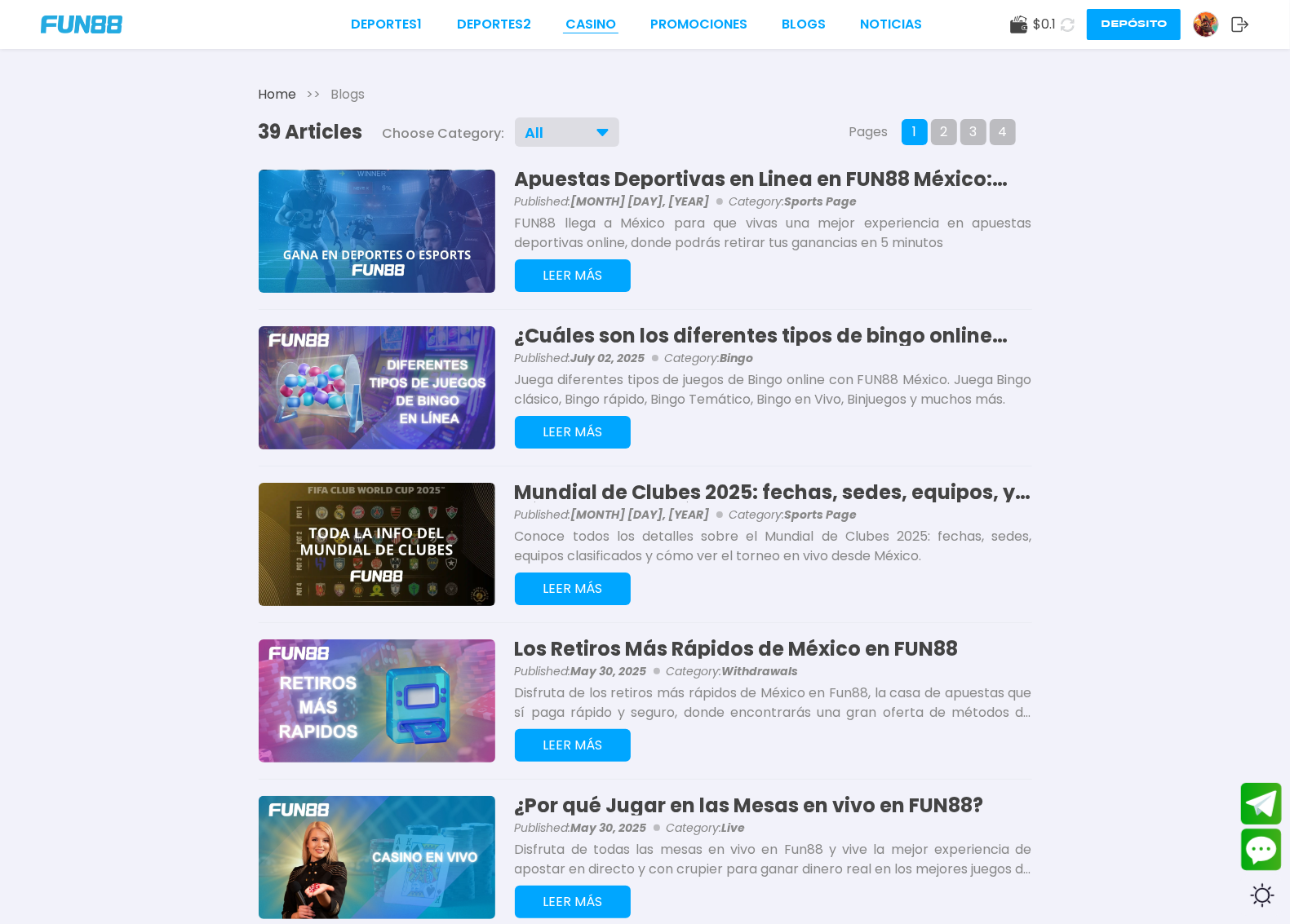 click on "CASINO" at bounding box center [591, 24] 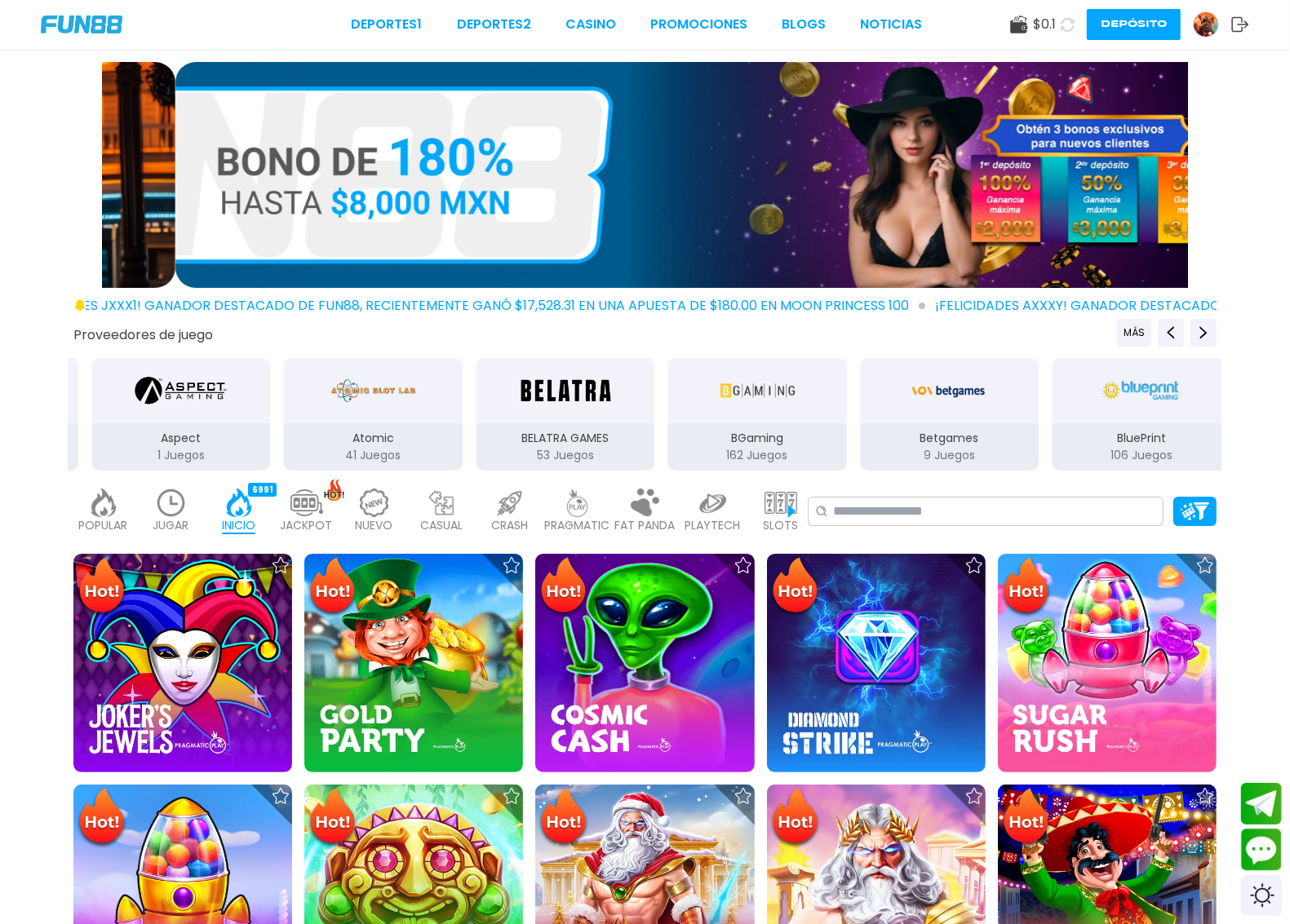 click at bounding box center [104, 502] 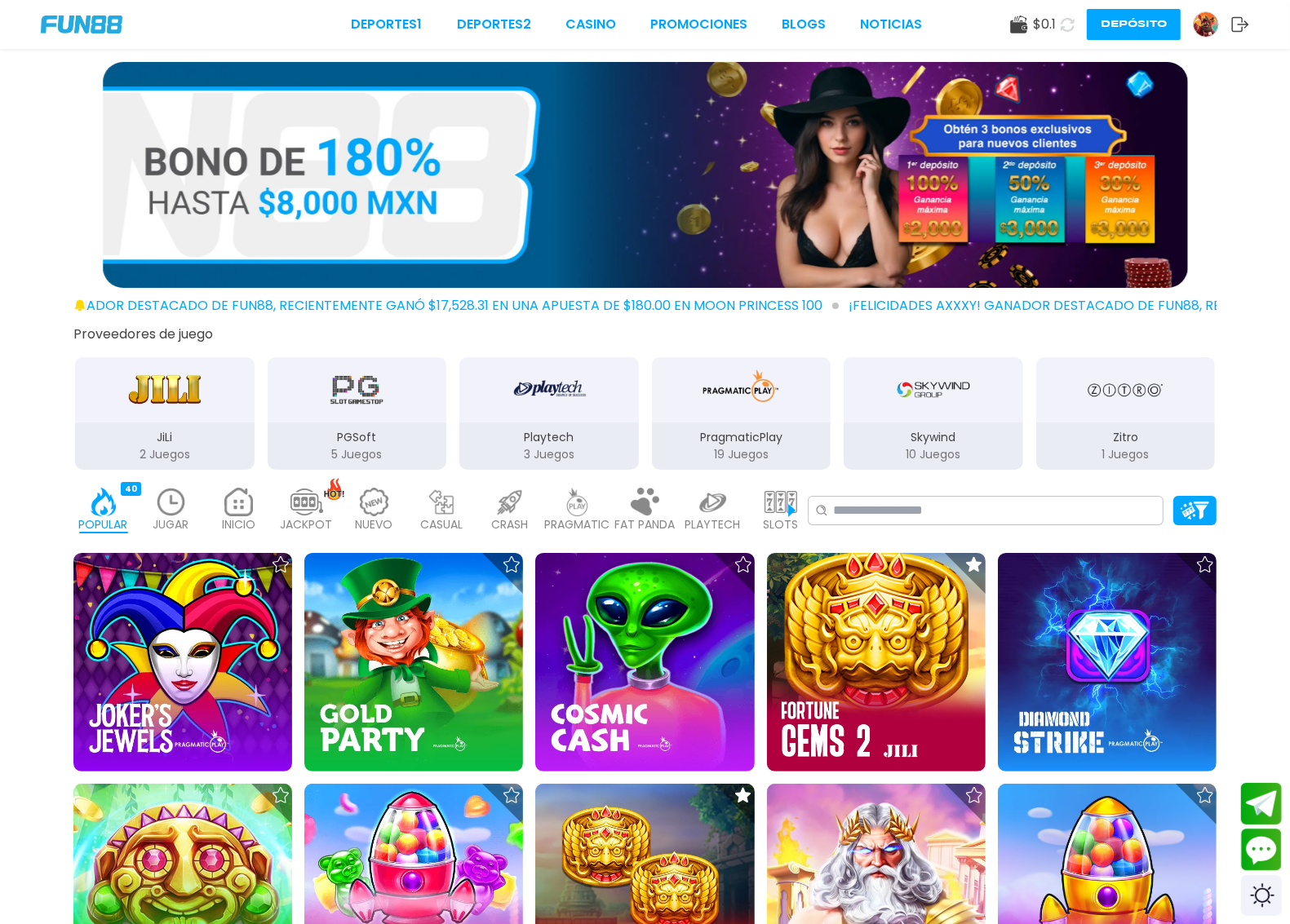 click on "JUGAR" at bounding box center (171, 524) 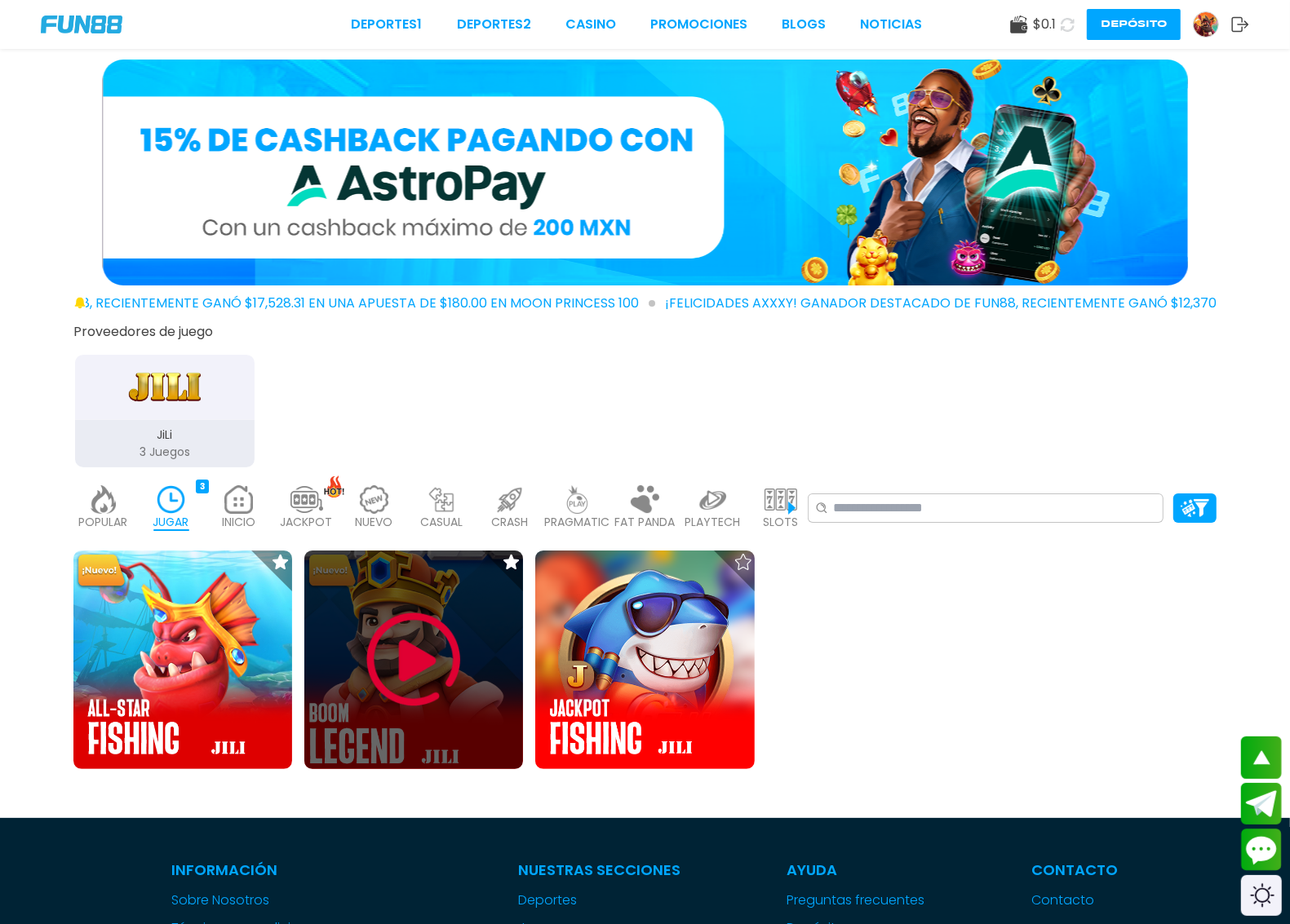 scroll, scrollTop: 0, scrollLeft: 0, axis: both 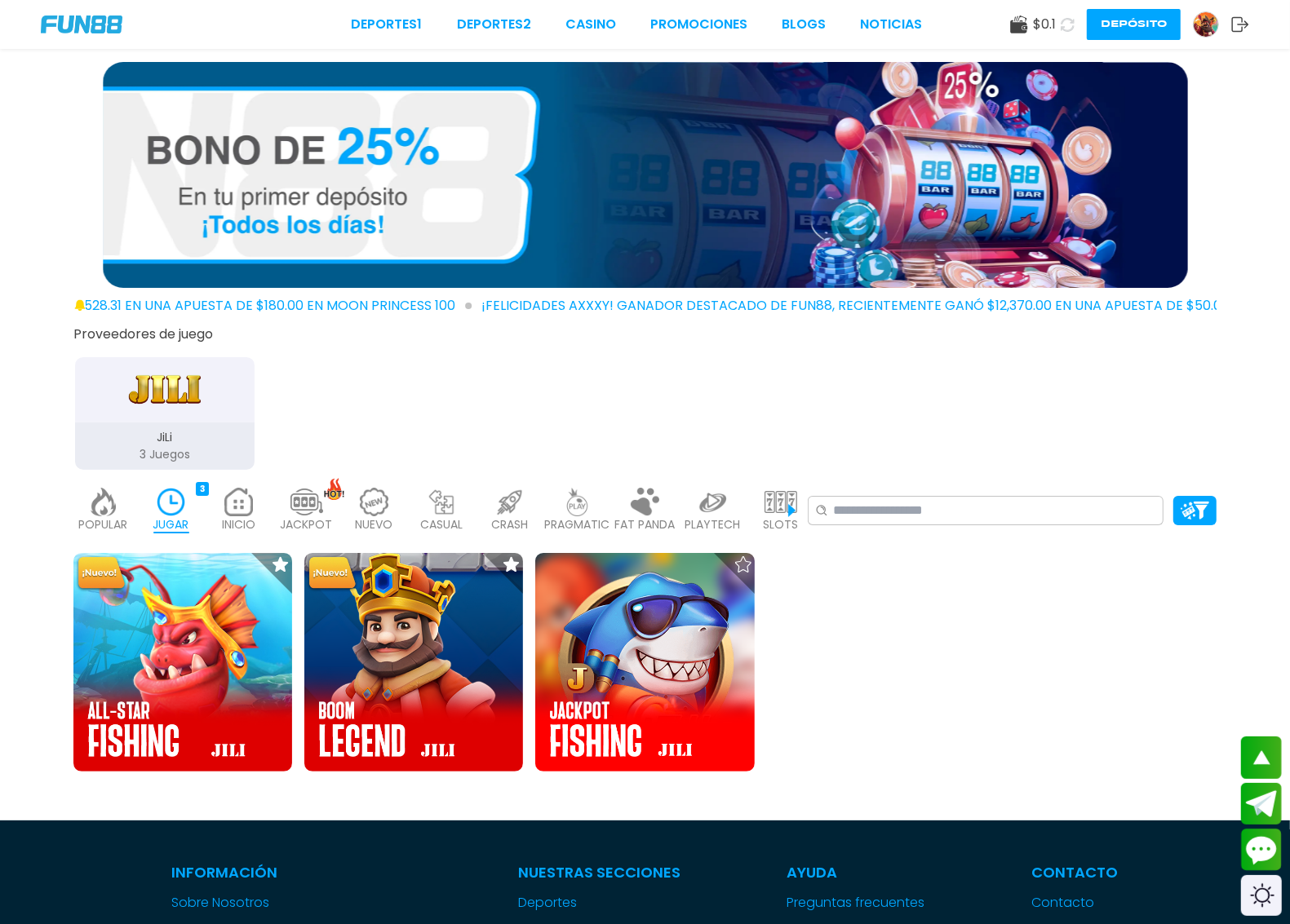 click 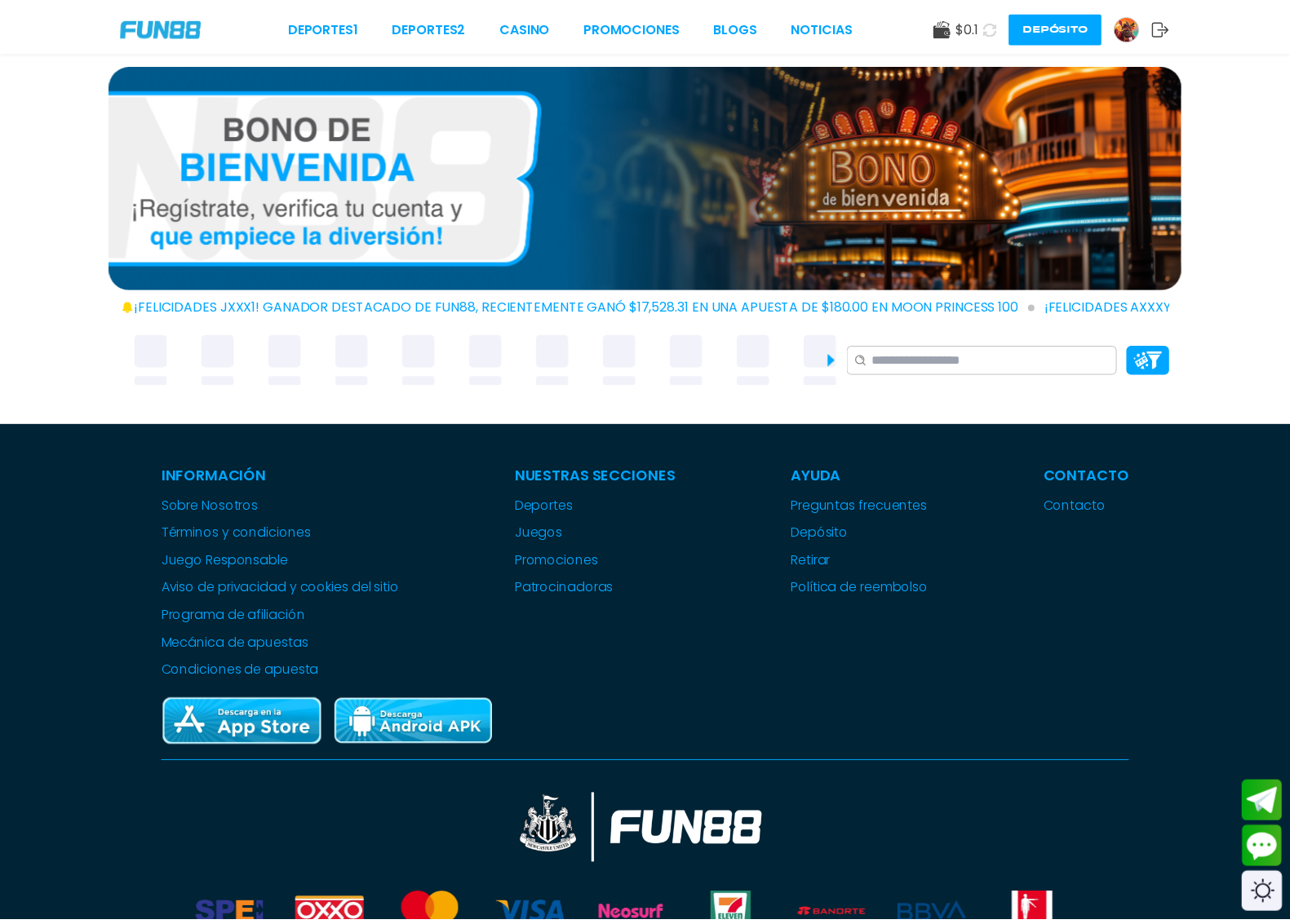 scroll, scrollTop: 0, scrollLeft: 0, axis: both 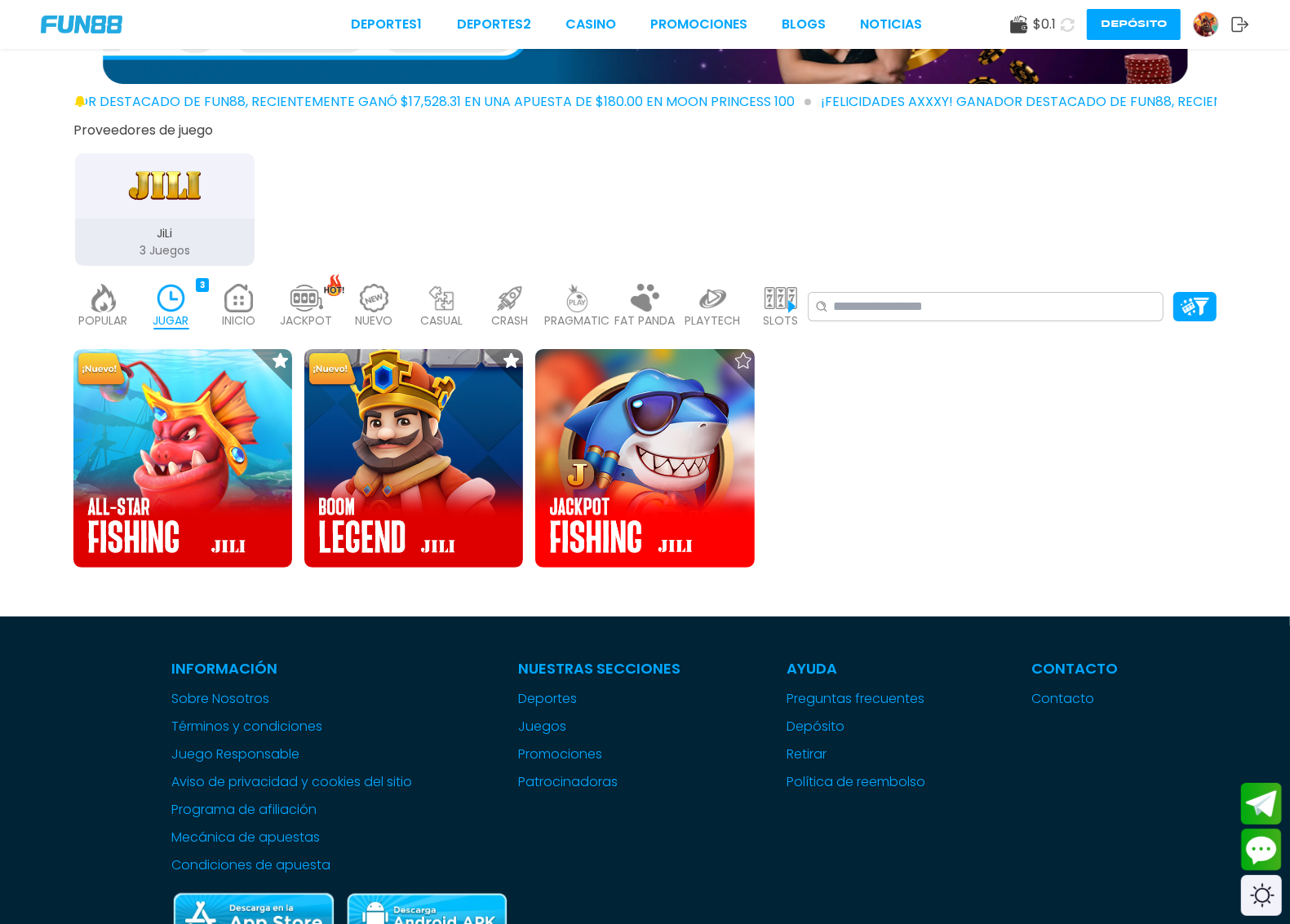 click 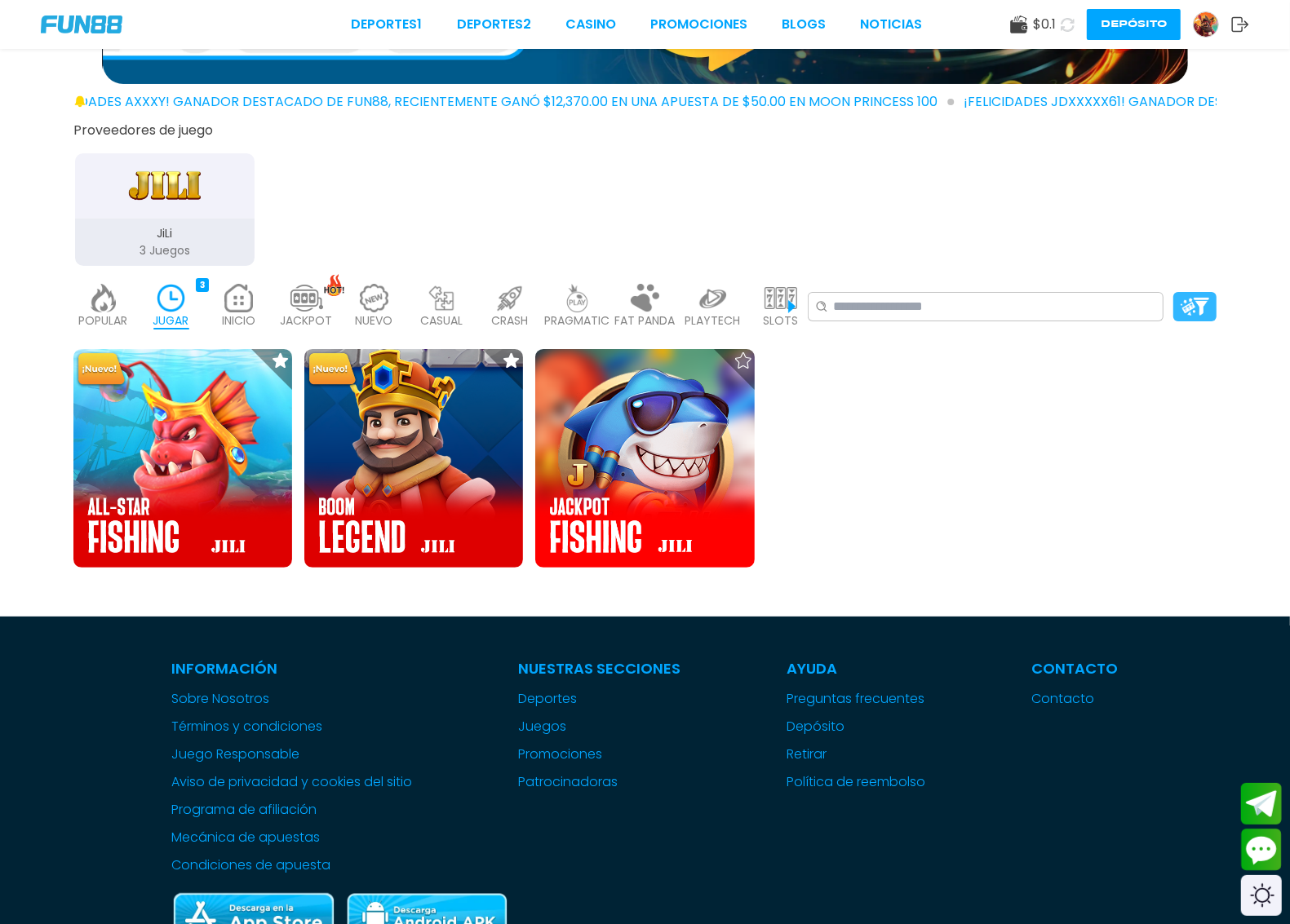 click at bounding box center [1195, 306] 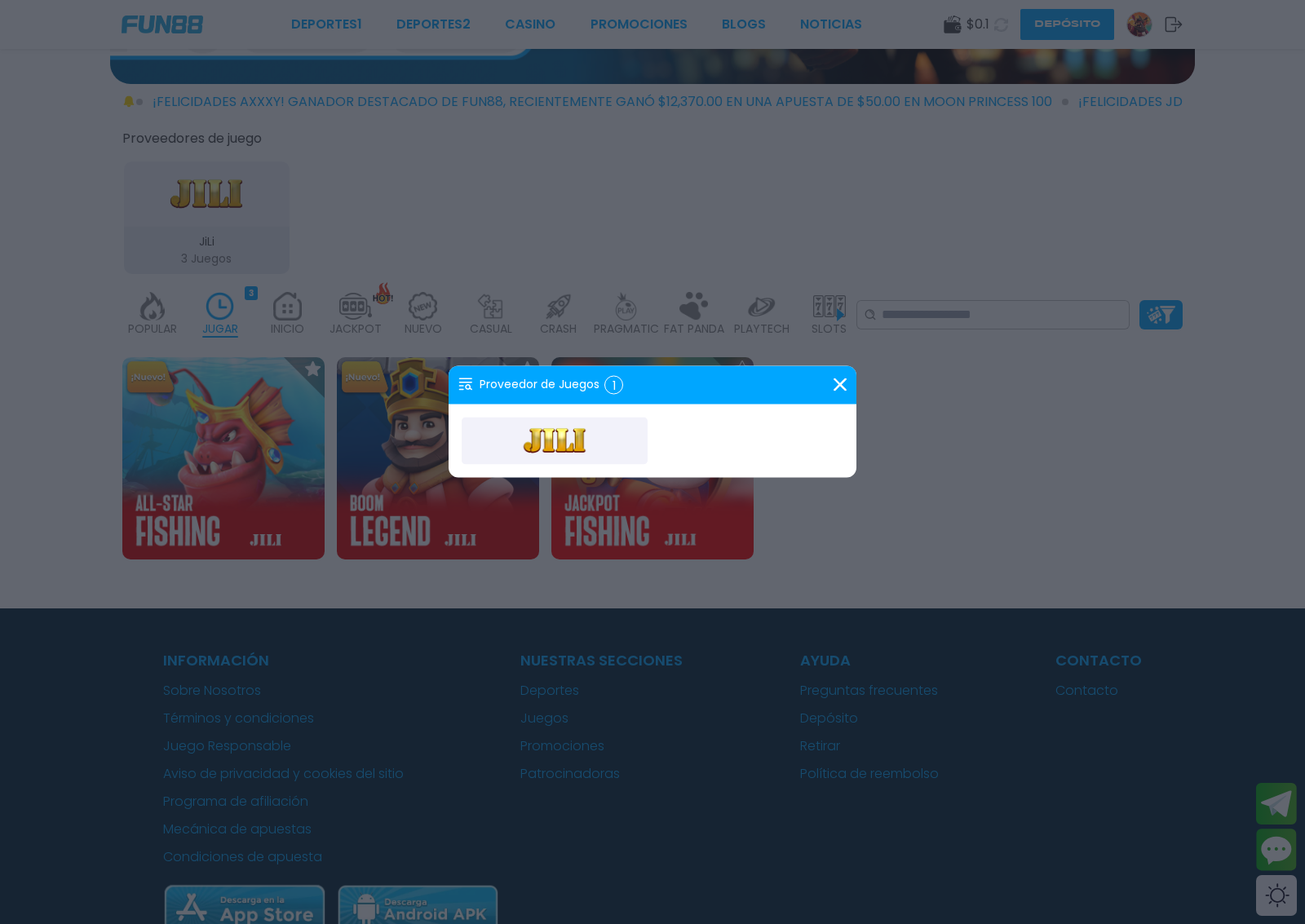 click at bounding box center (652, 462) 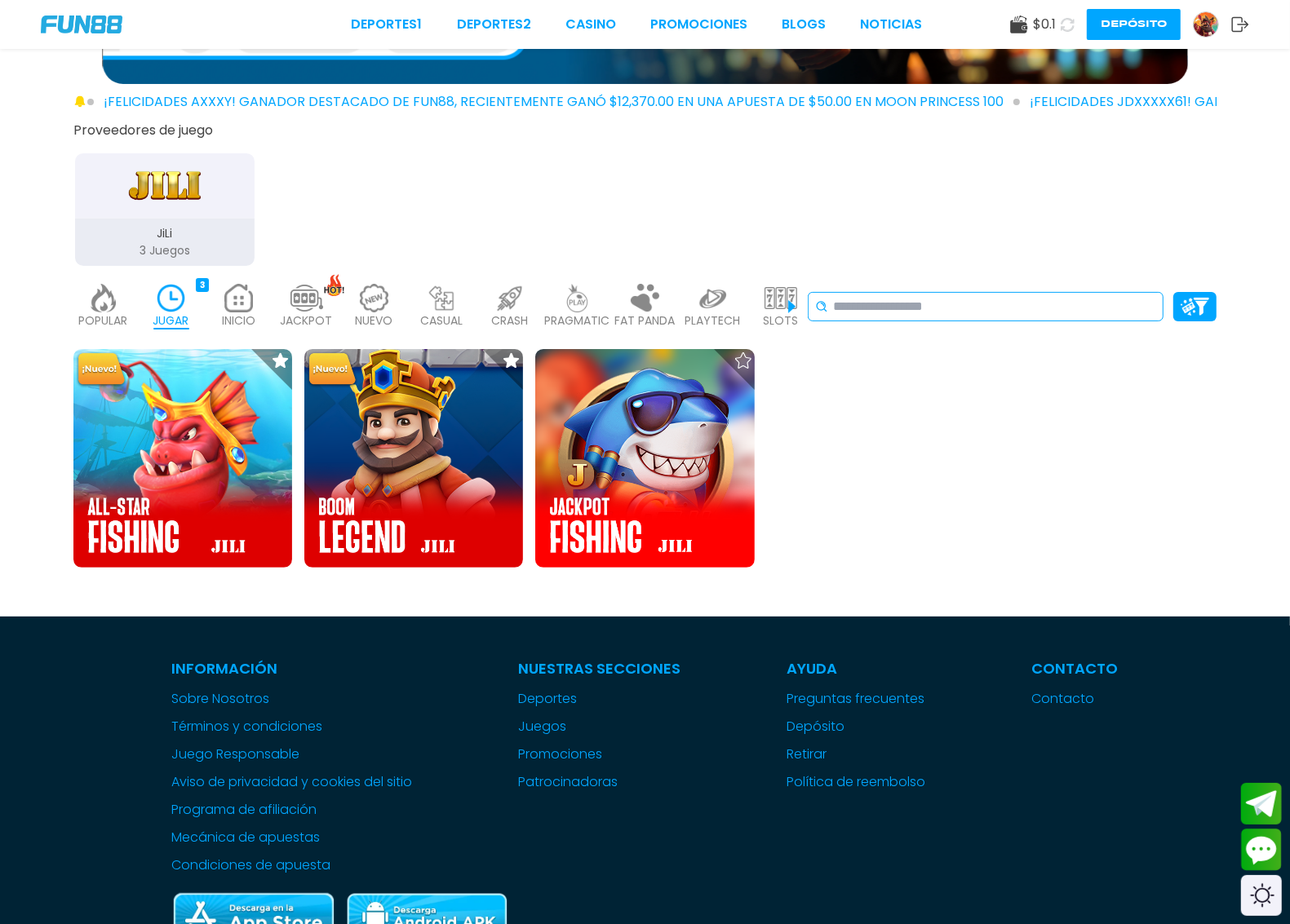 click at bounding box center [995, 307] 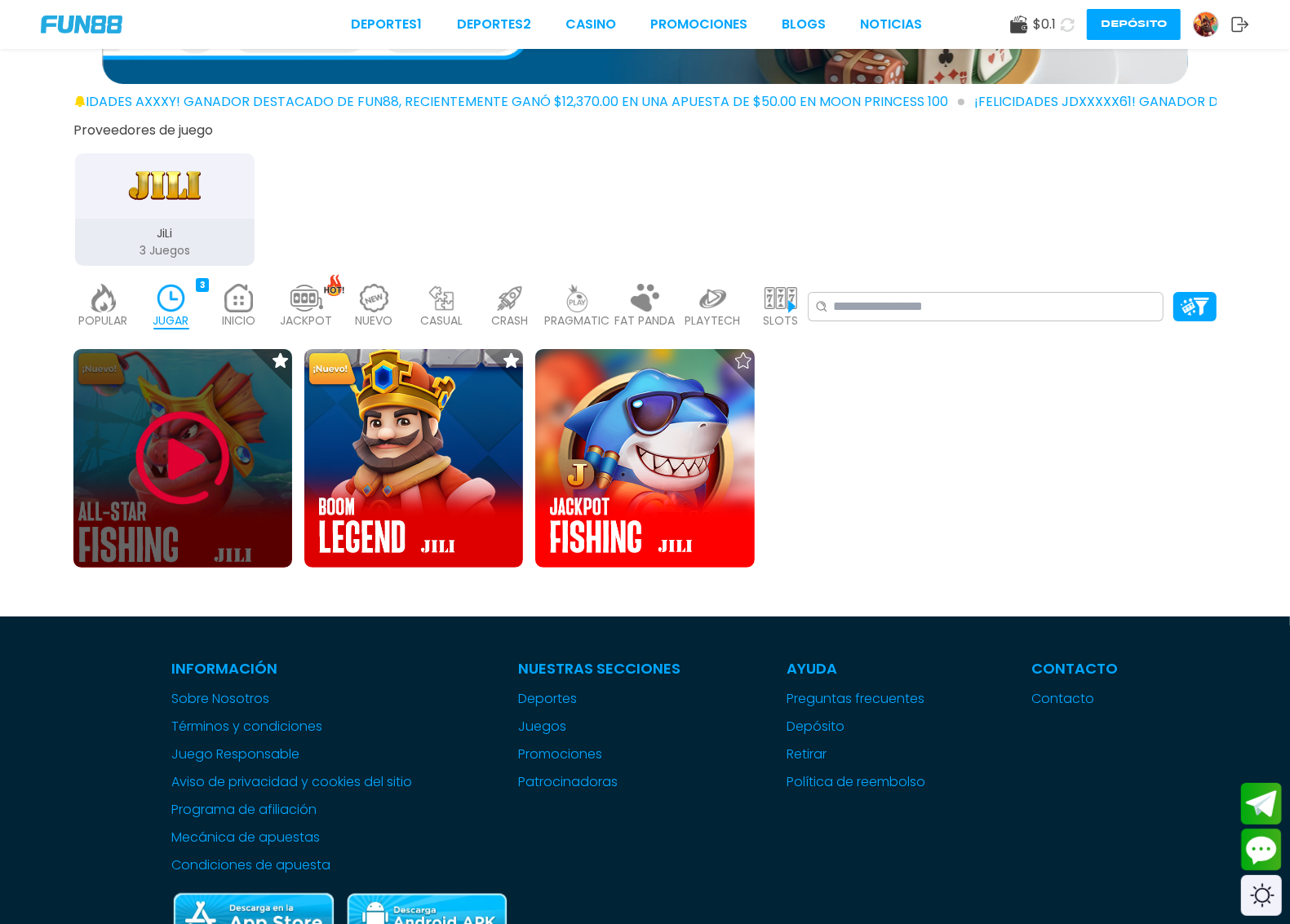 click at bounding box center (183, 458) 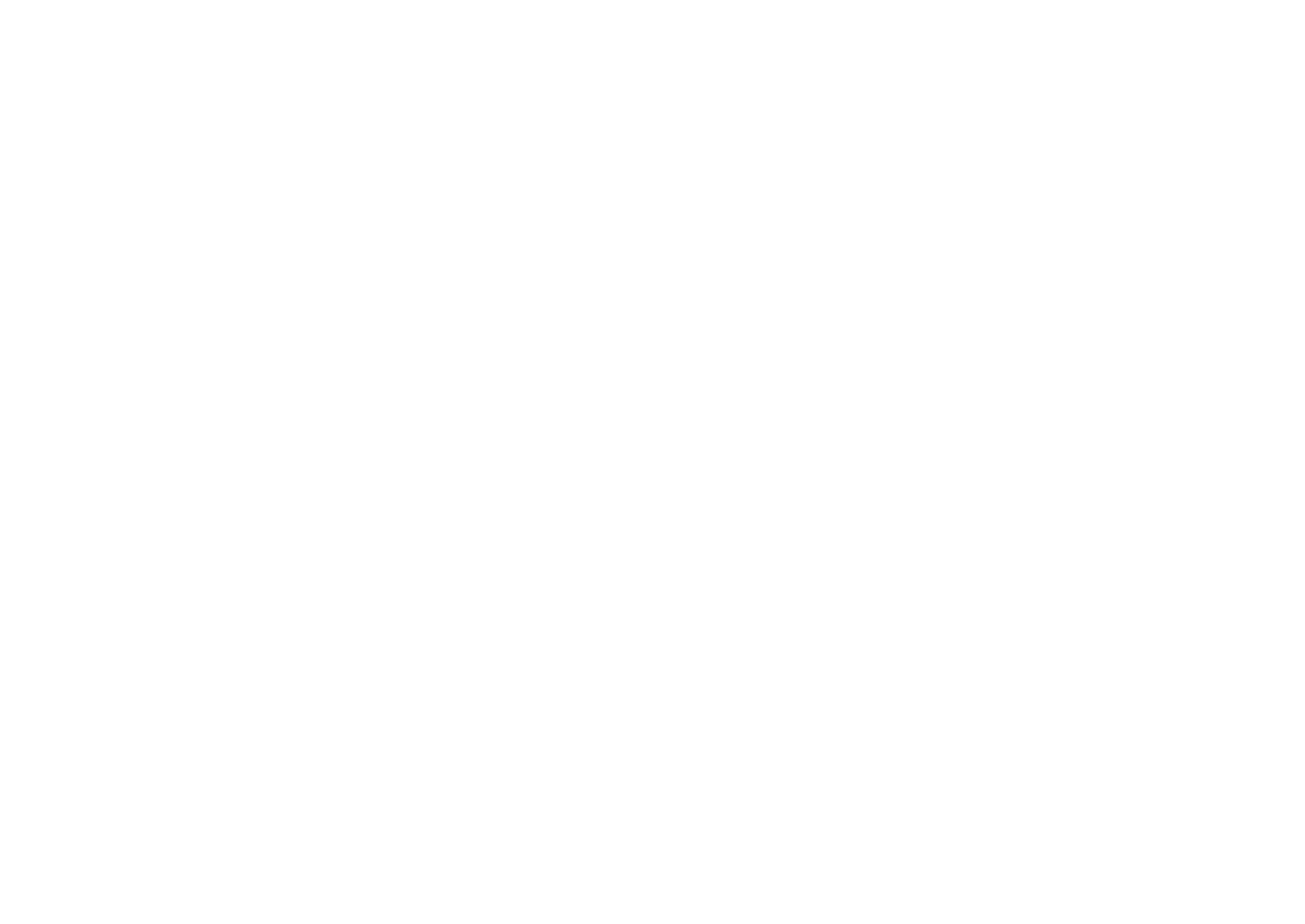 scroll, scrollTop: 0, scrollLeft: 0, axis: both 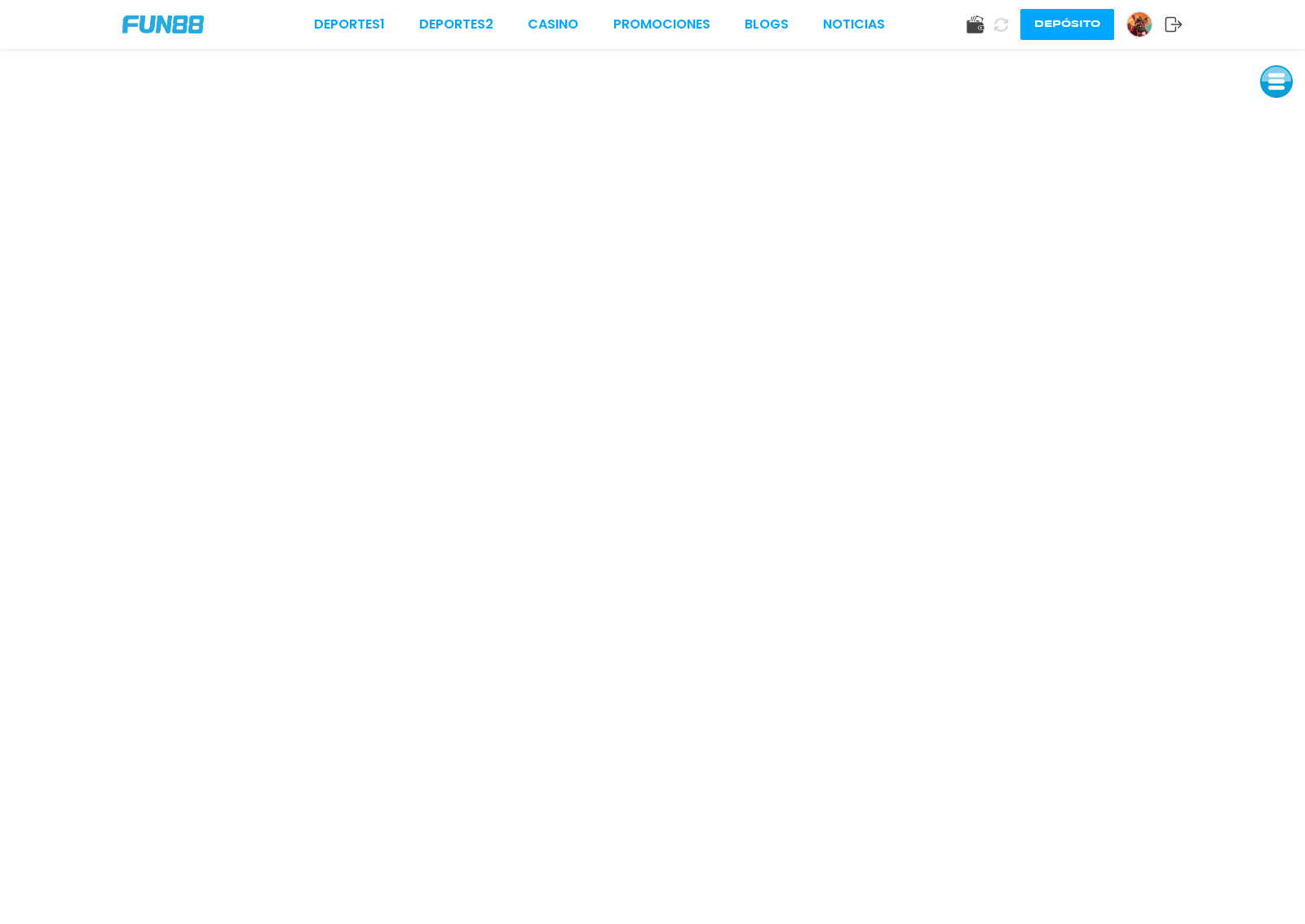 click 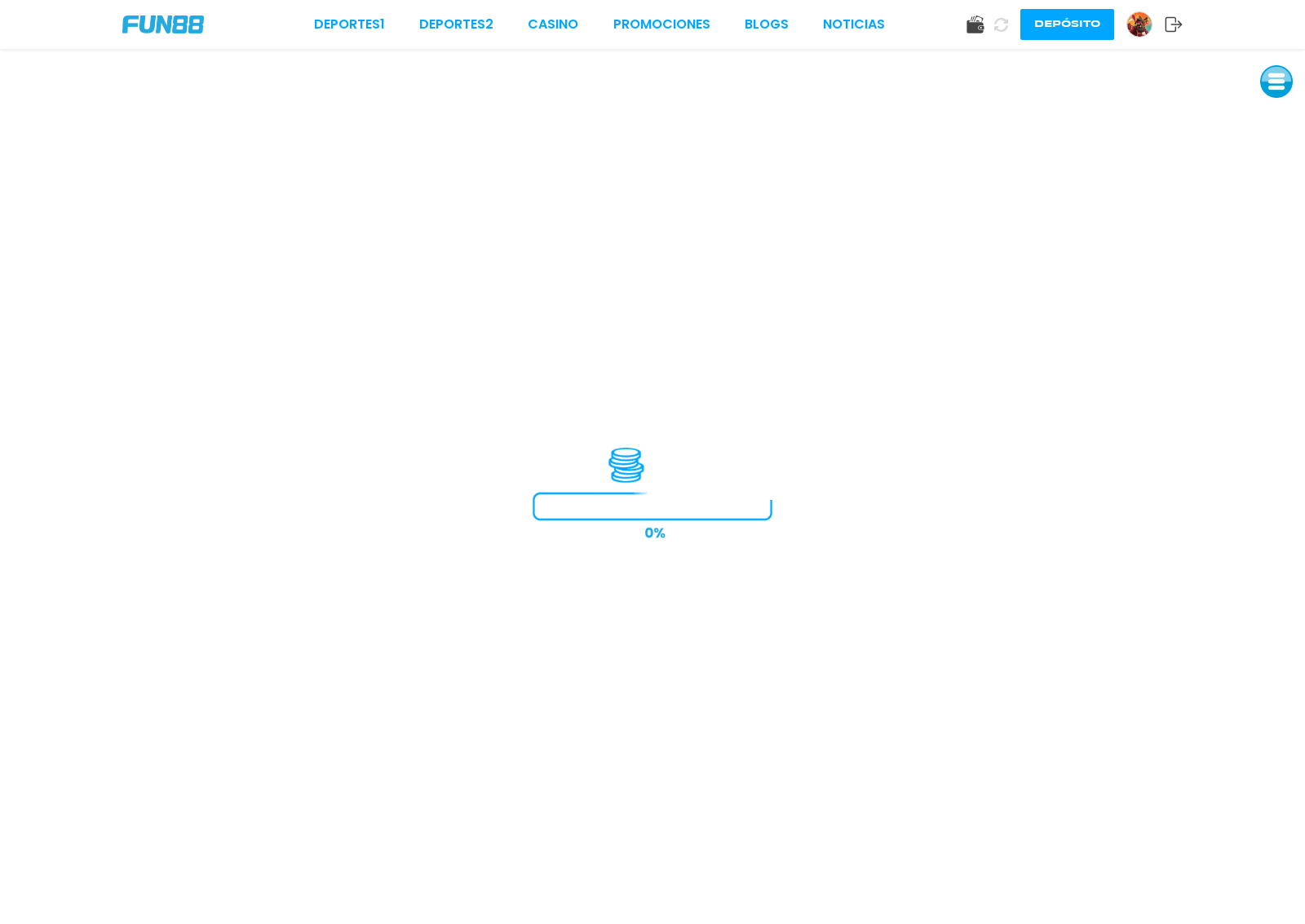 scroll, scrollTop: 0, scrollLeft: 0, axis: both 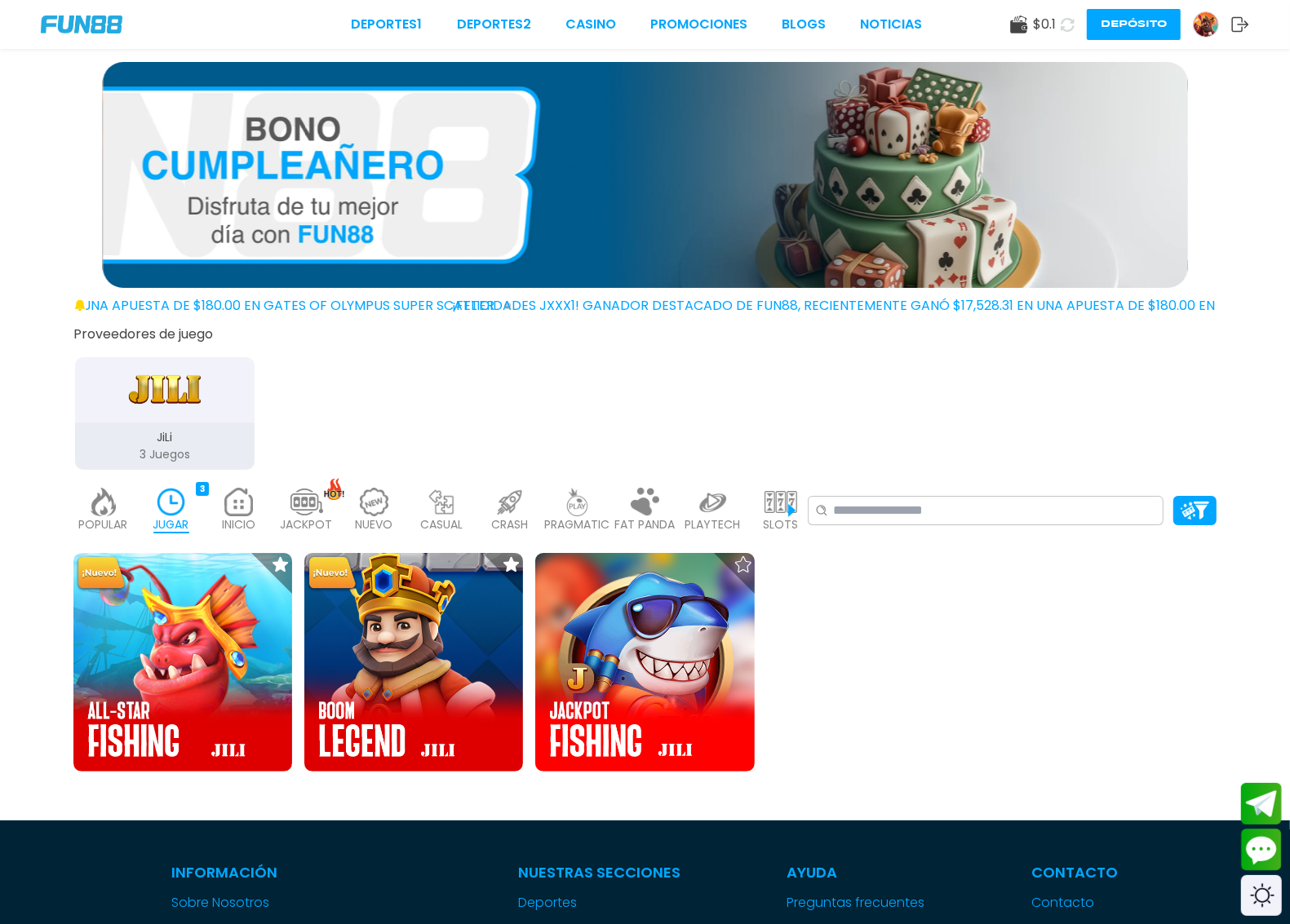 drag, startPoint x: 0, startPoint y: 705, endPoint x: 0, endPoint y: 724, distance: 19 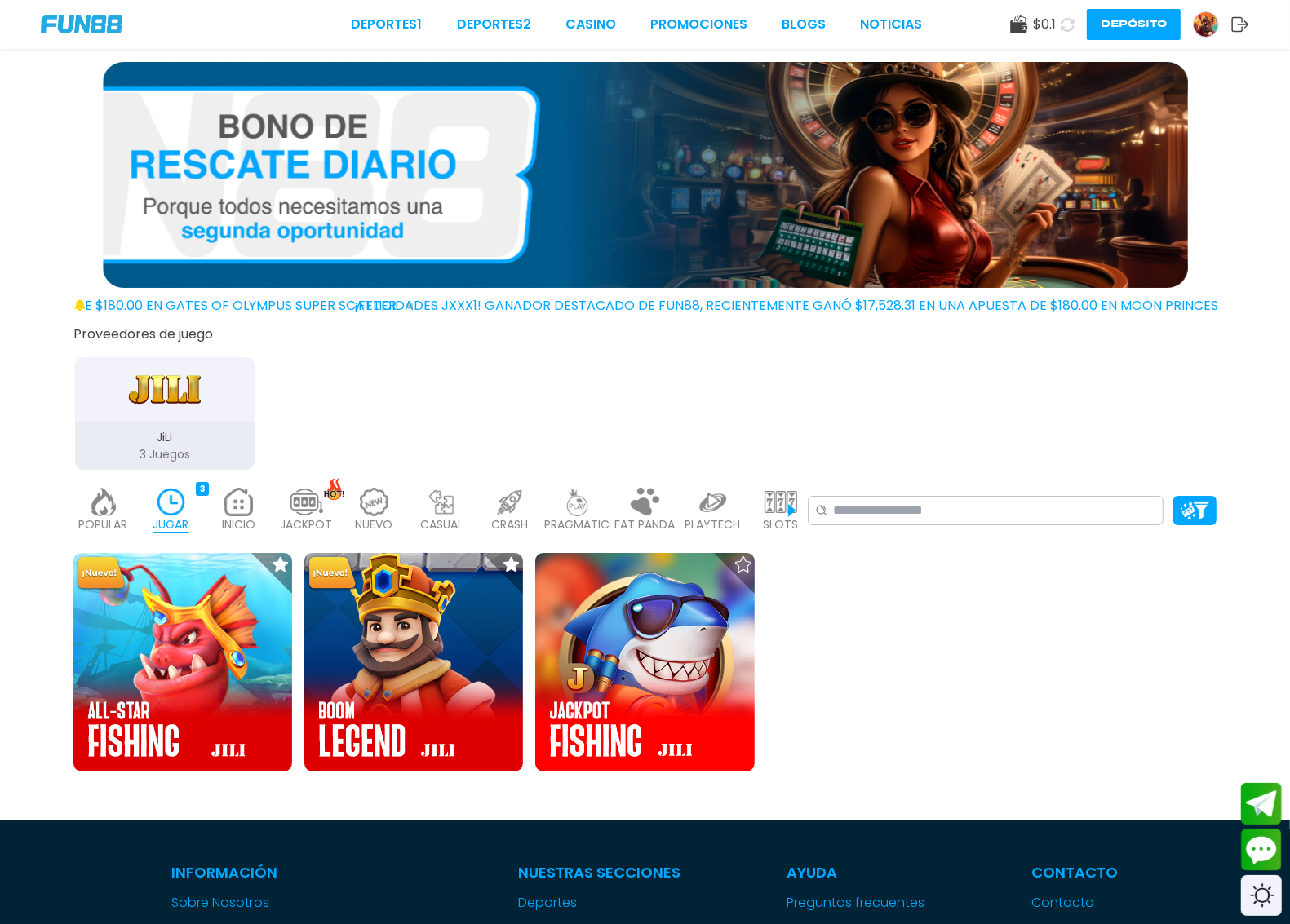 click 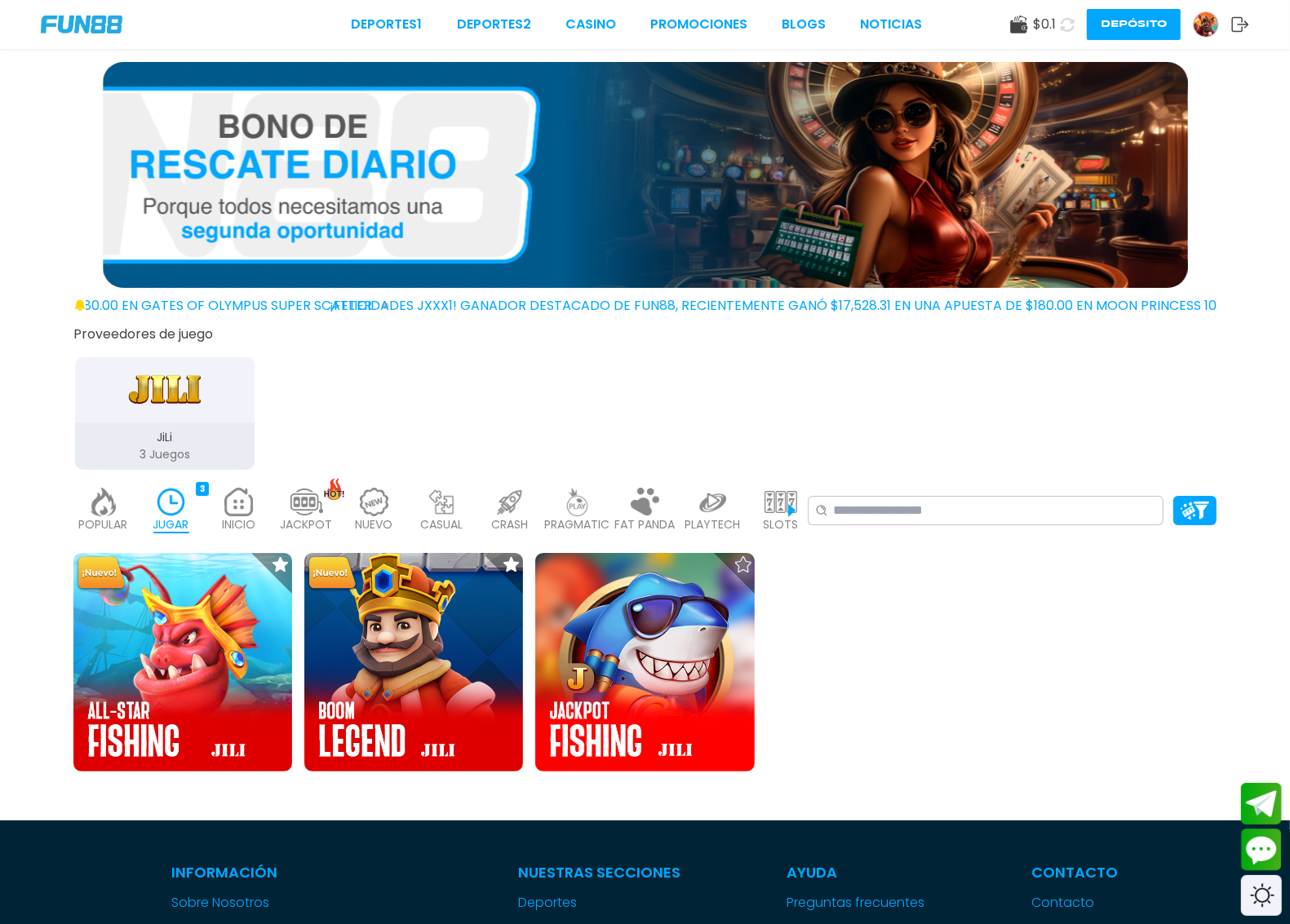 click 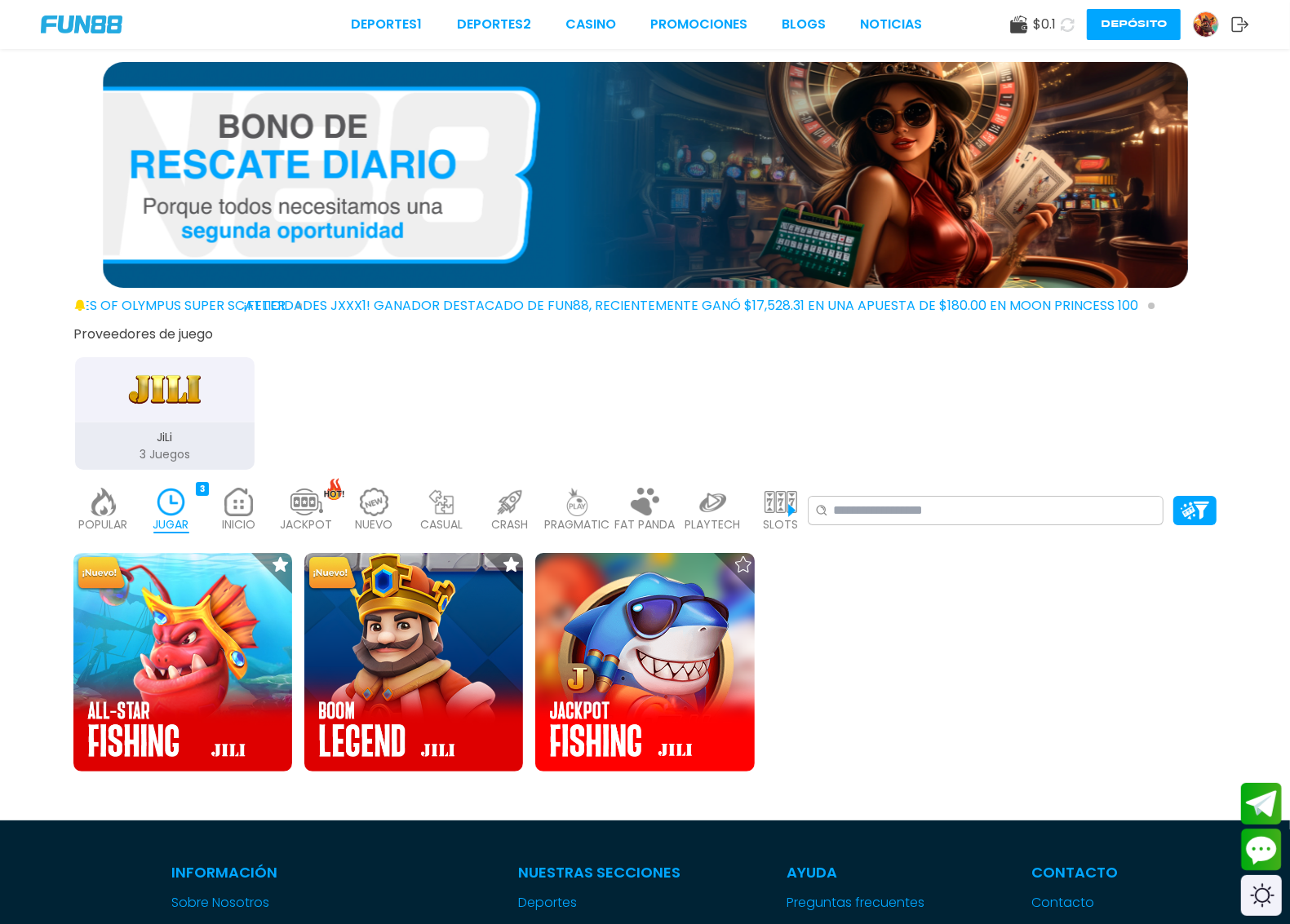 click 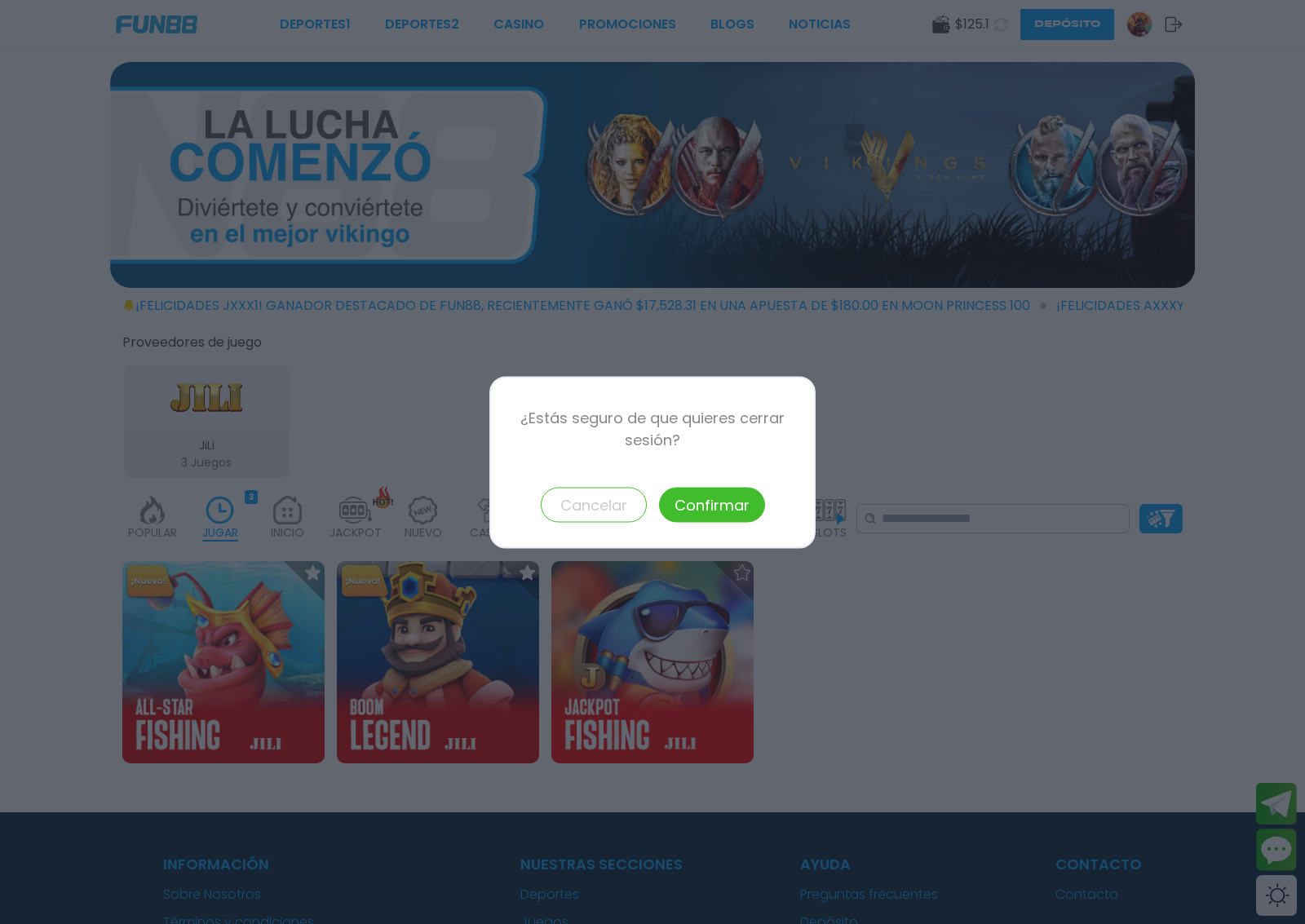 drag, startPoint x: 701, startPoint y: 503, endPoint x: 588, endPoint y: 318, distance: 216.781 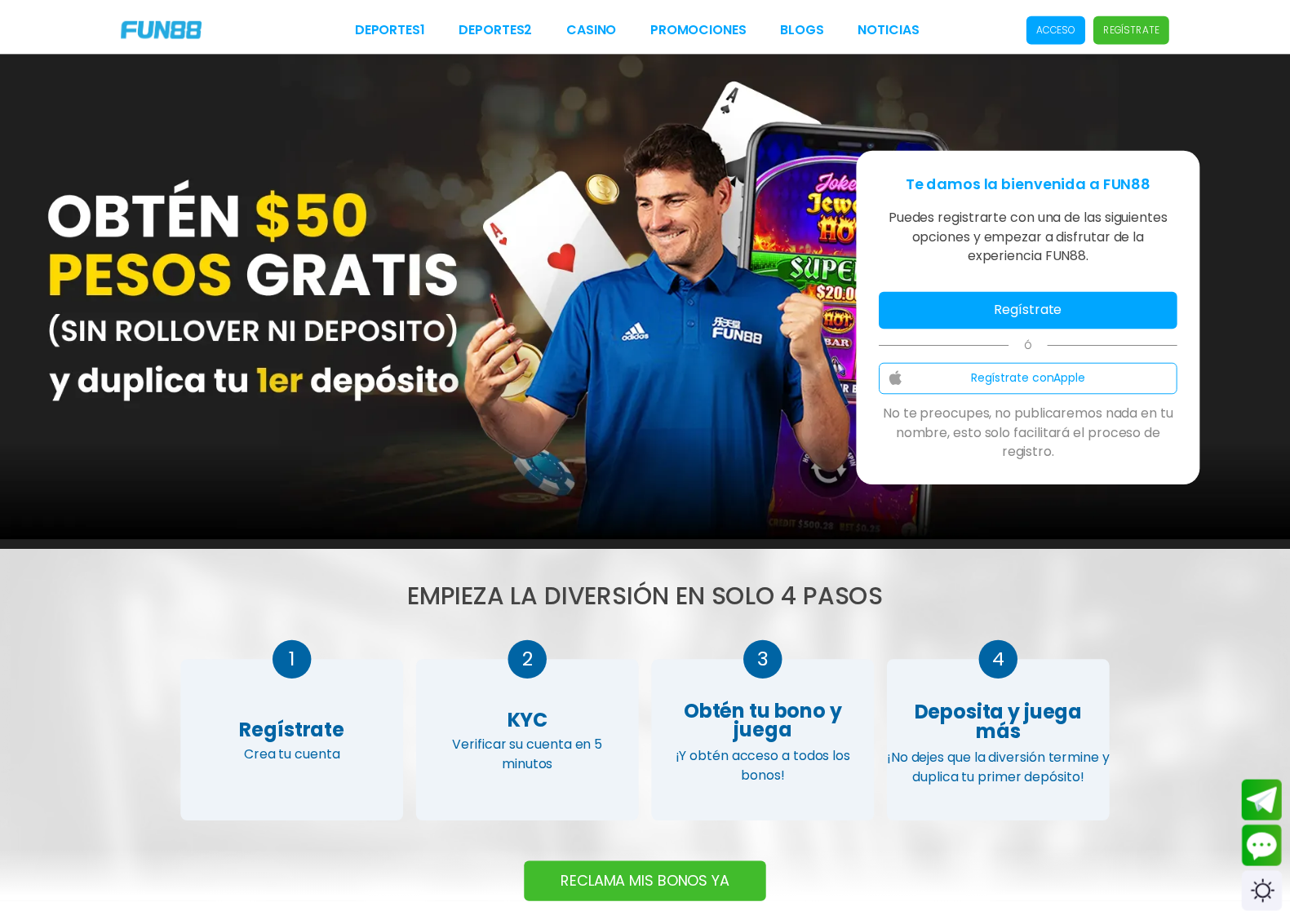 scroll, scrollTop: 0, scrollLeft: 0, axis: both 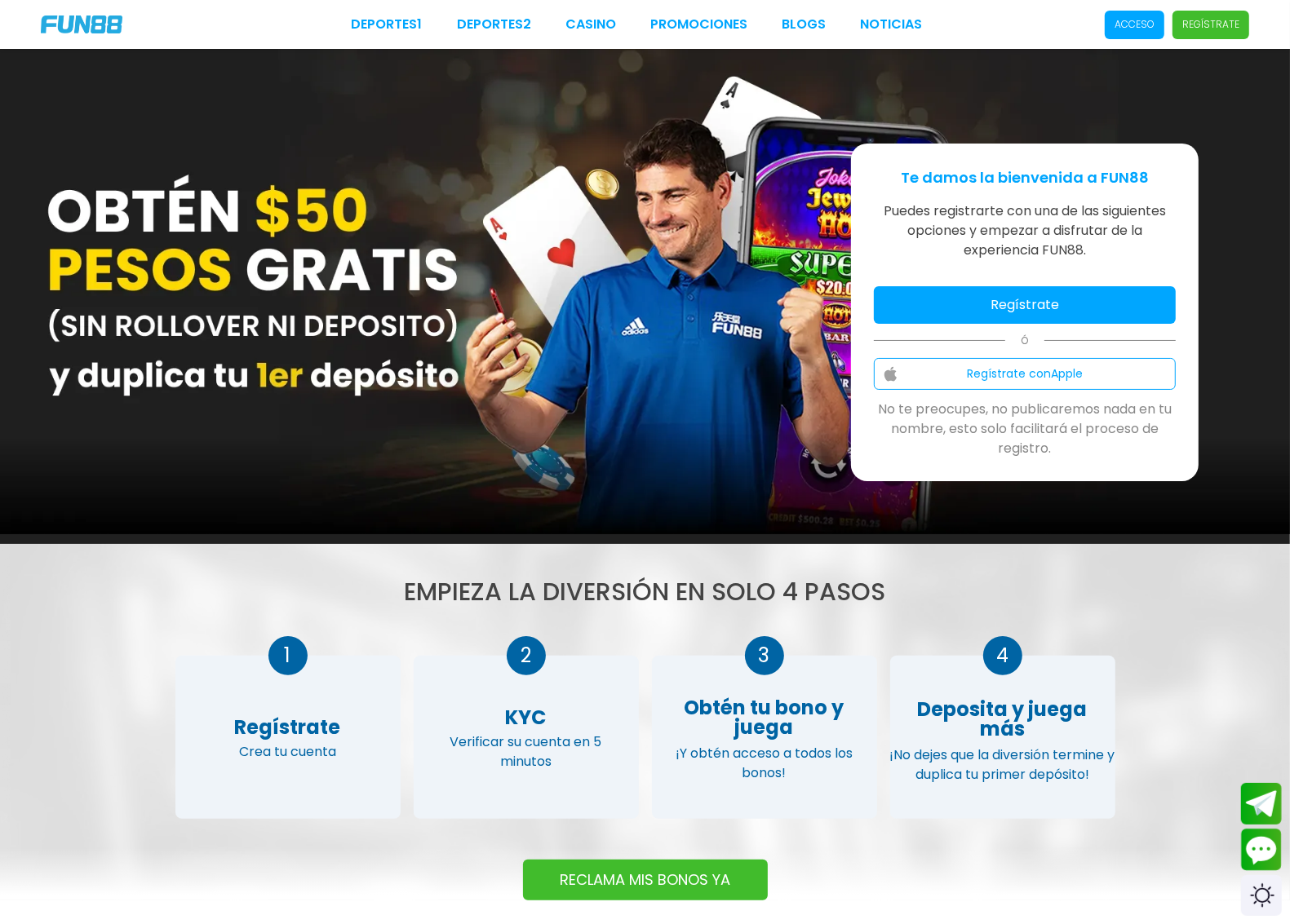 click on "Acceso" at bounding box center [1134, 24] 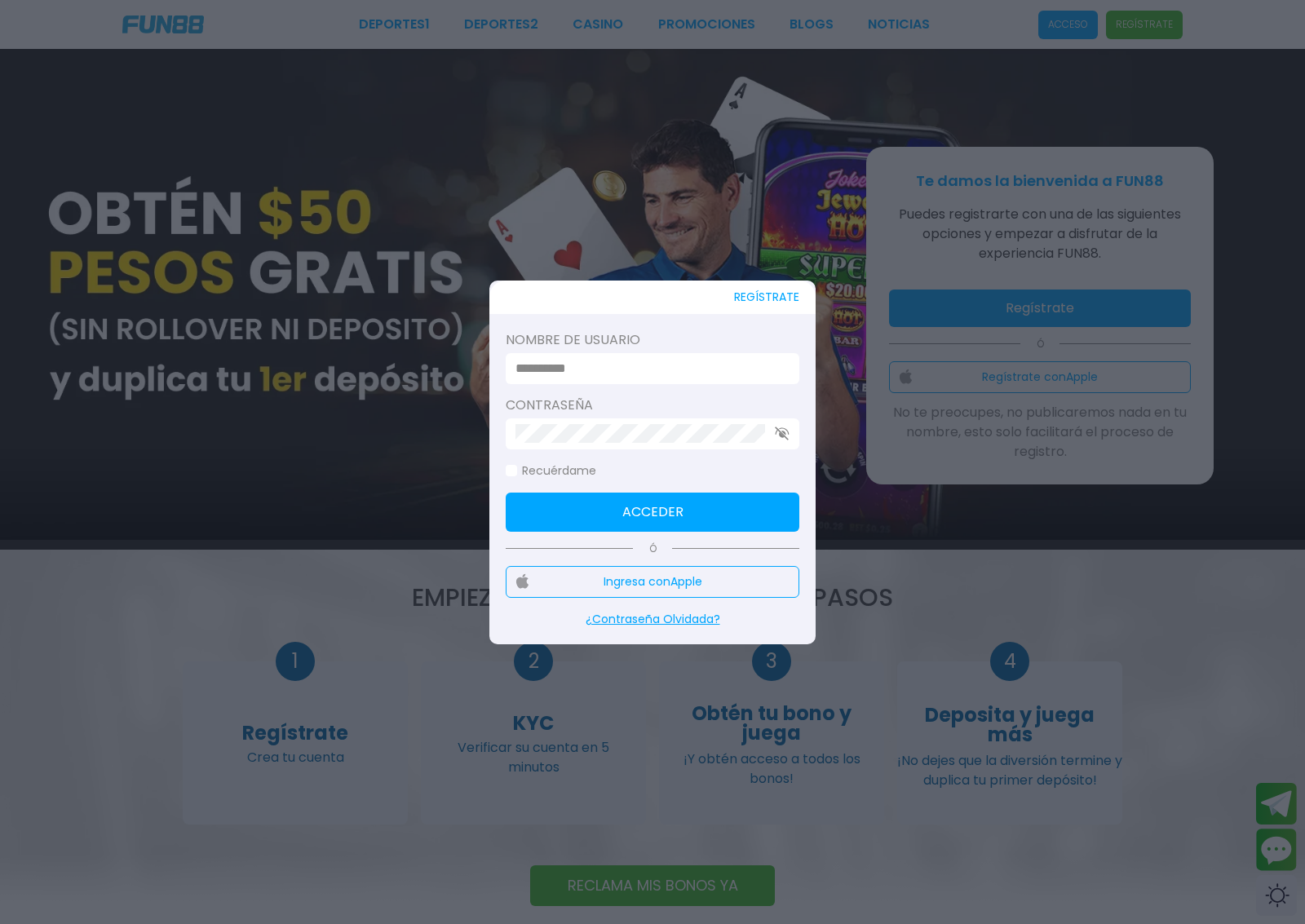 type on "**********" 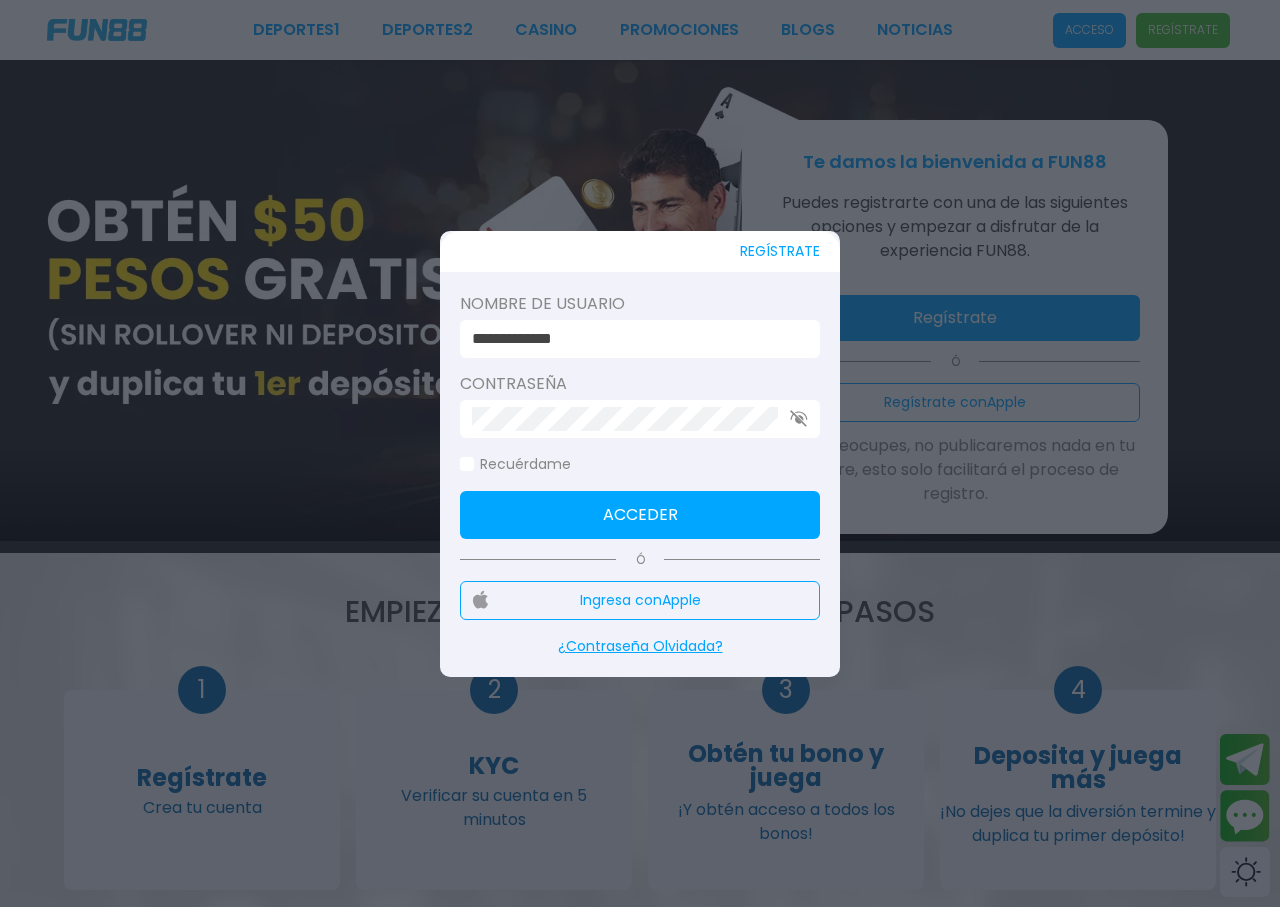 click on "Acceder" at bounding box center [640, 515] 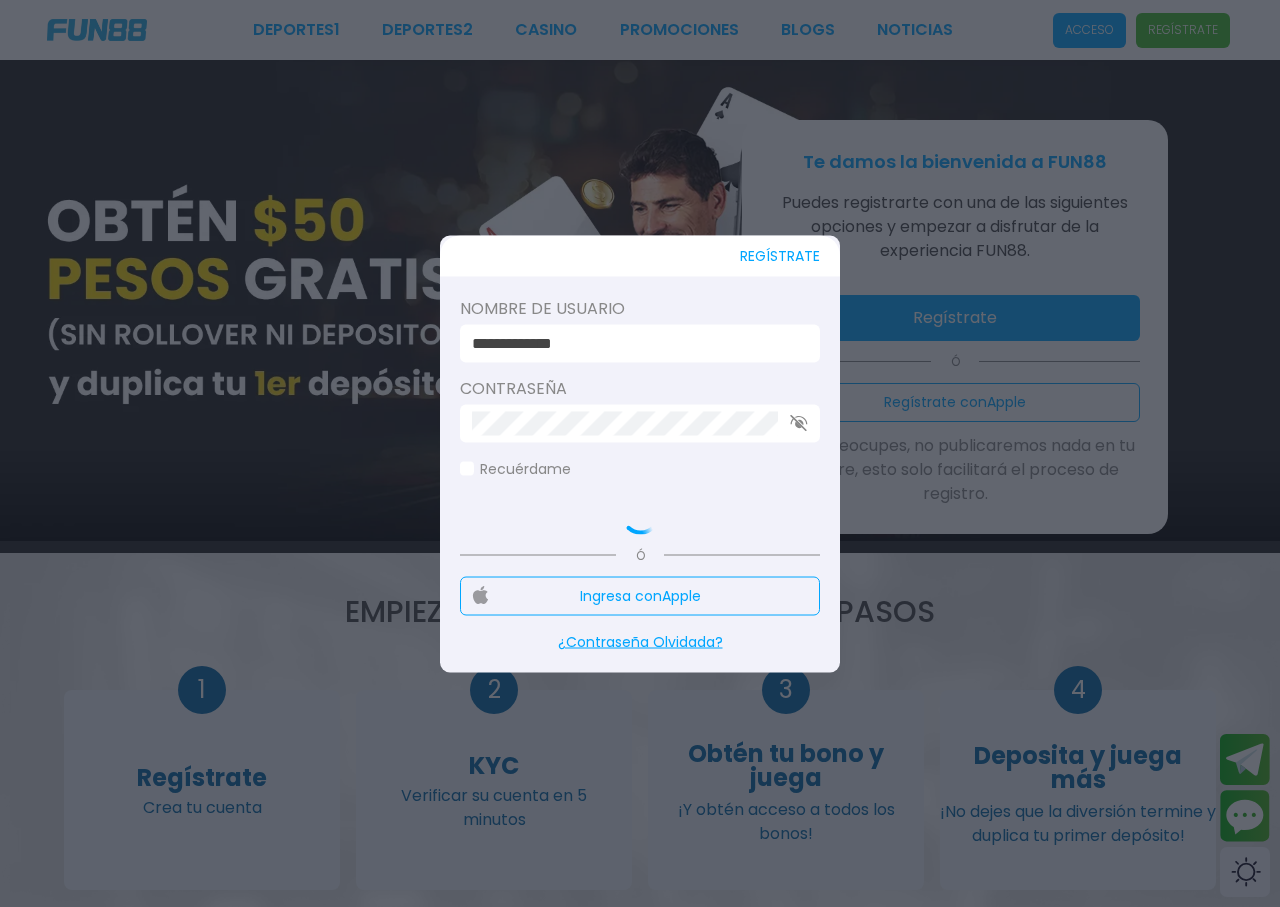 click at bounding box center [467, 469] 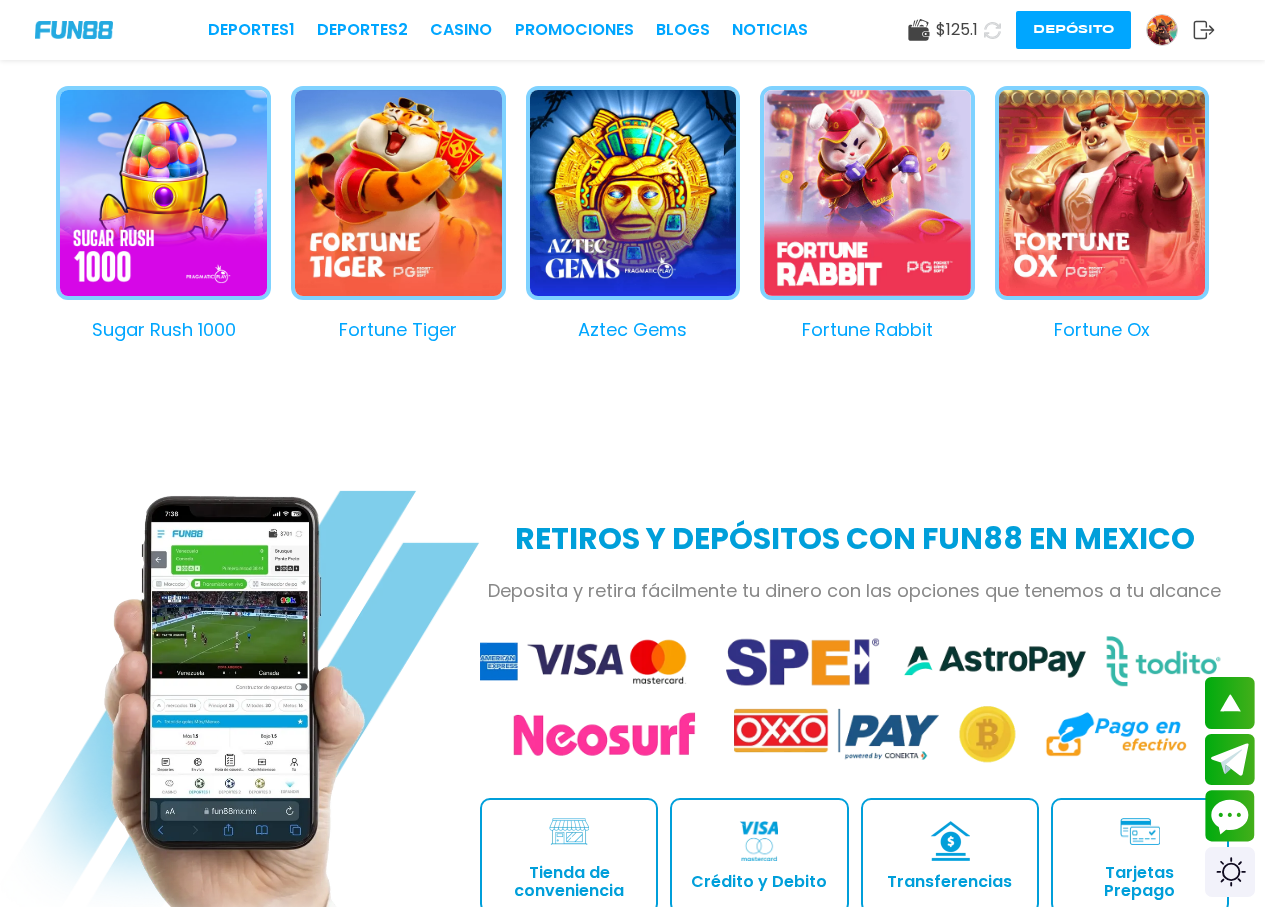 scroll, scrollTop: 1900, scrollLeft: 0, axis: vertical 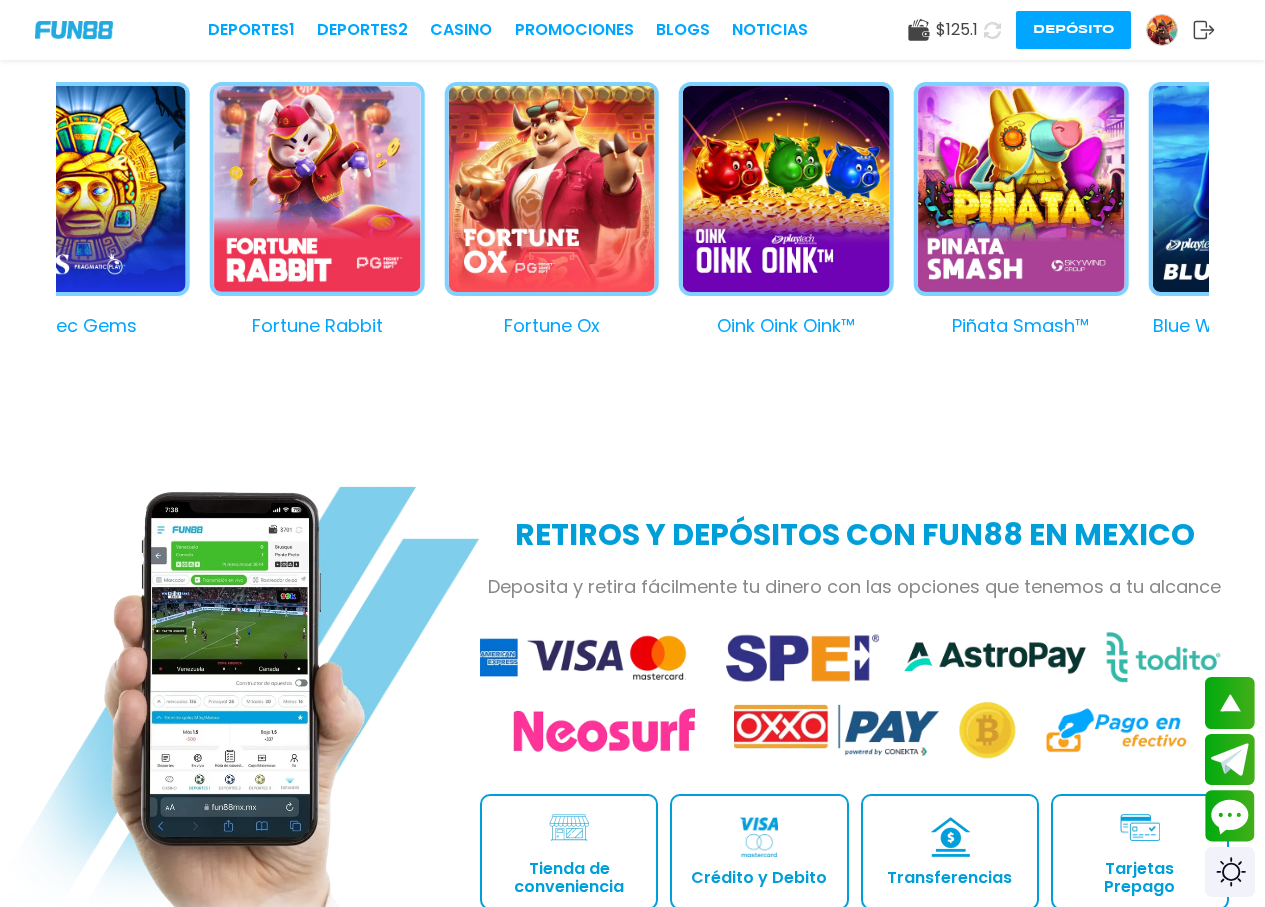 drag, startPoint x: 925, startPoint y: 242, endPoint x: 295, endPoint y: 326, distance: 635.5753 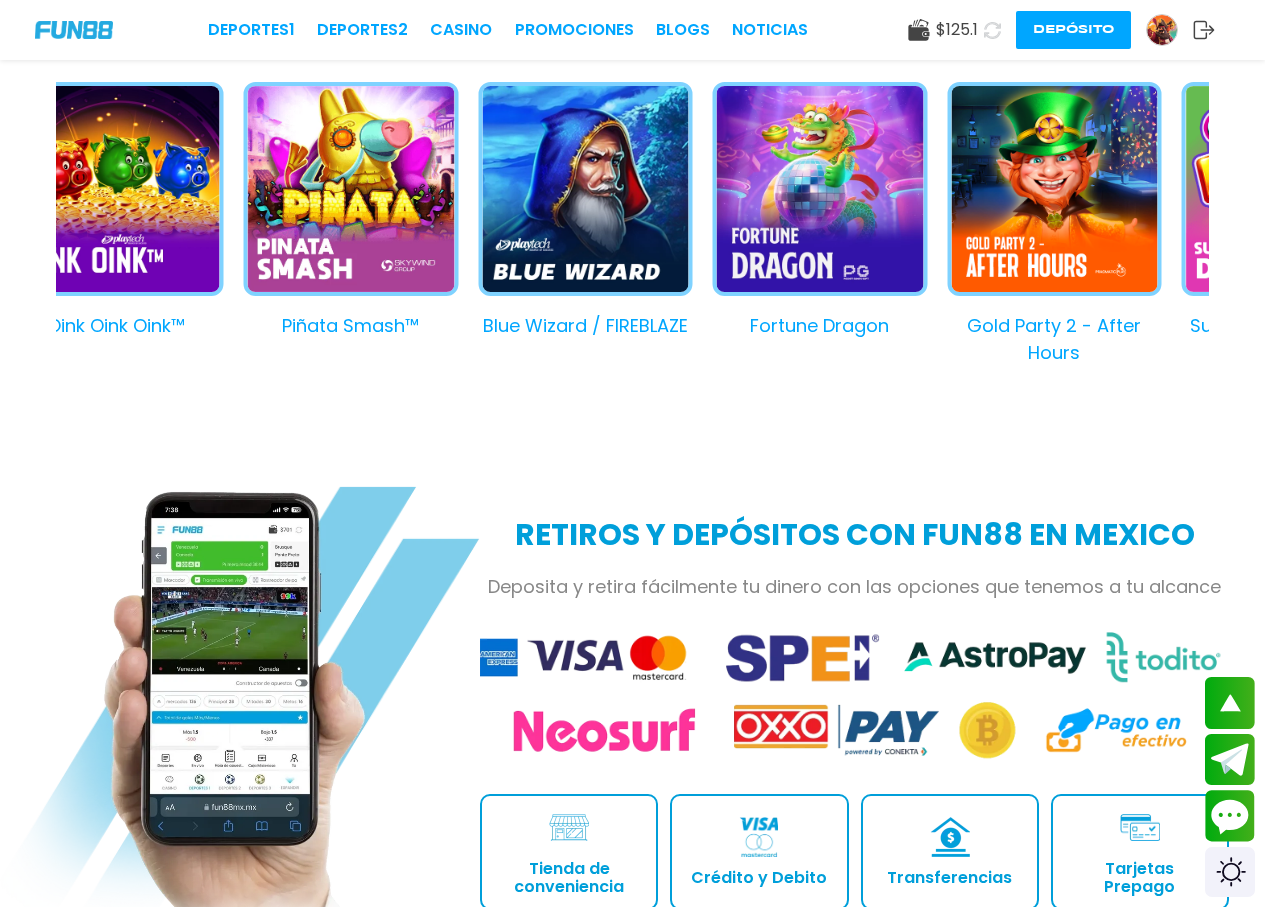 drag, startPoint x: 578, startPoint y: 271, endPoint x: 357, endPoint y: 287, distance: 221.57843 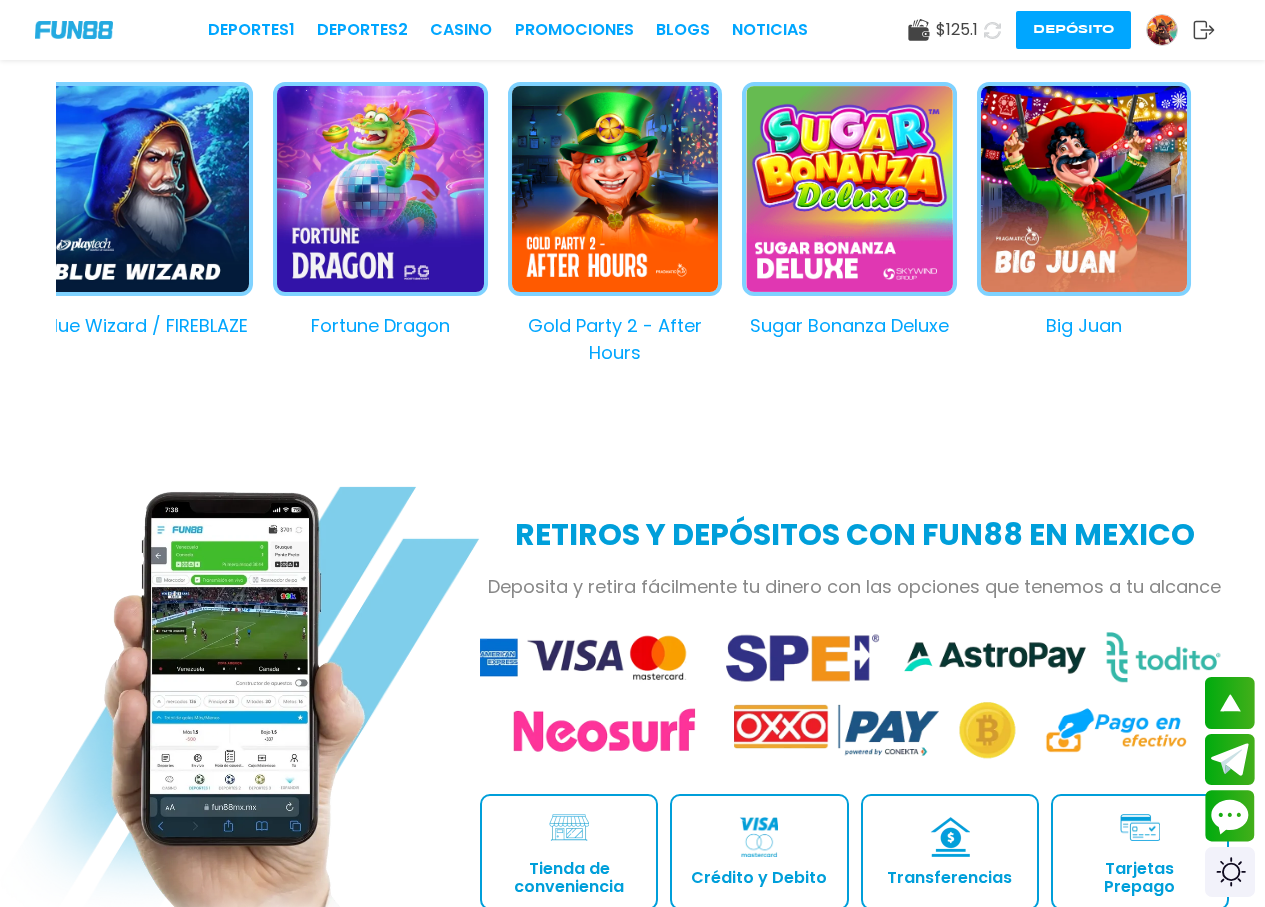 drag, startPoint x: 755, startPoint y: 233, endPoint x: 310, endPoint y: 288, distance: 448.386 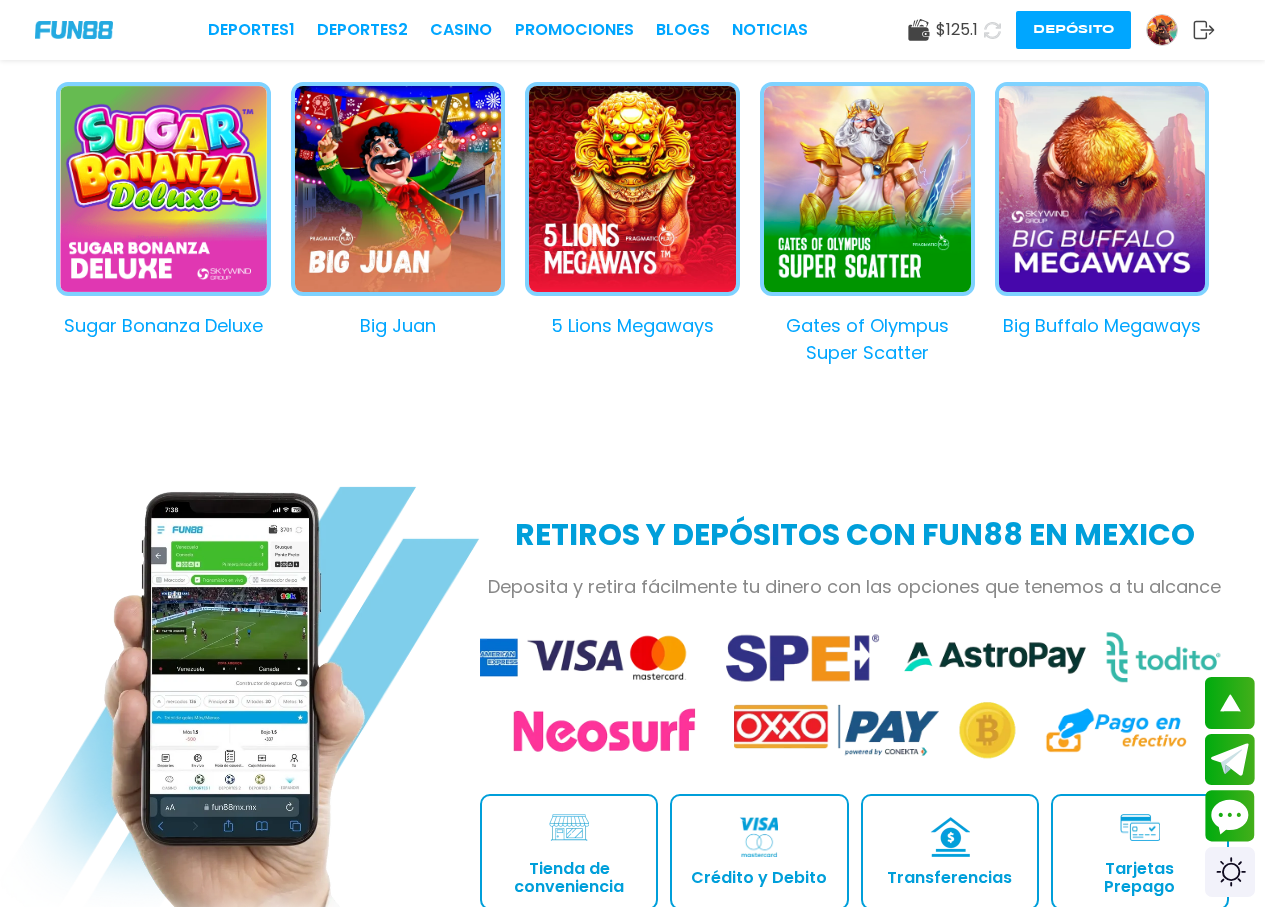 drag, startPoint x: 631, startPoint y: 257, endPoint x: 189, endPoint y: 258, distance: 442.00113 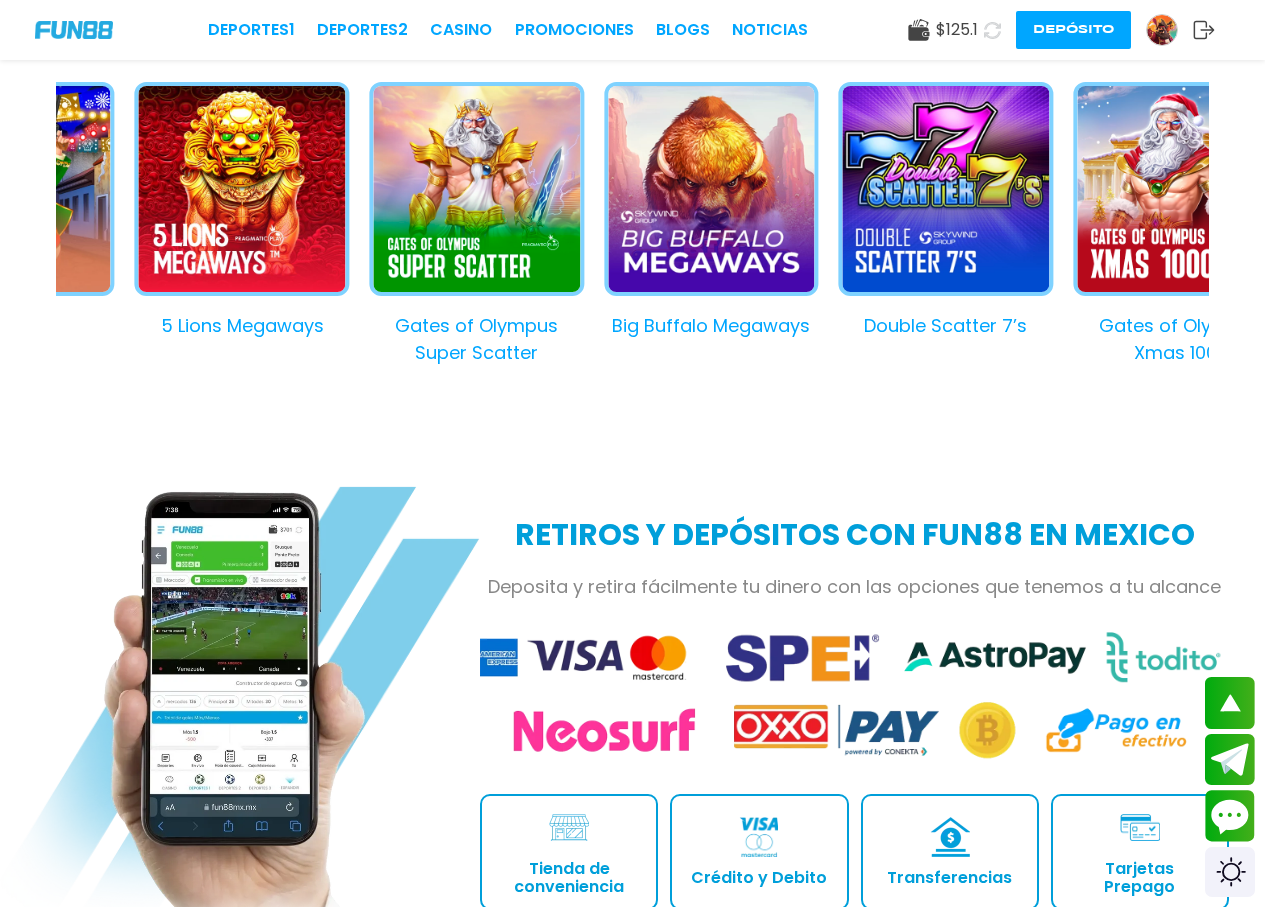 drag, startPoint x: 318, startPoint y: 237, endPoint x: 1242, endPoint y: 253, distance: 924.1385 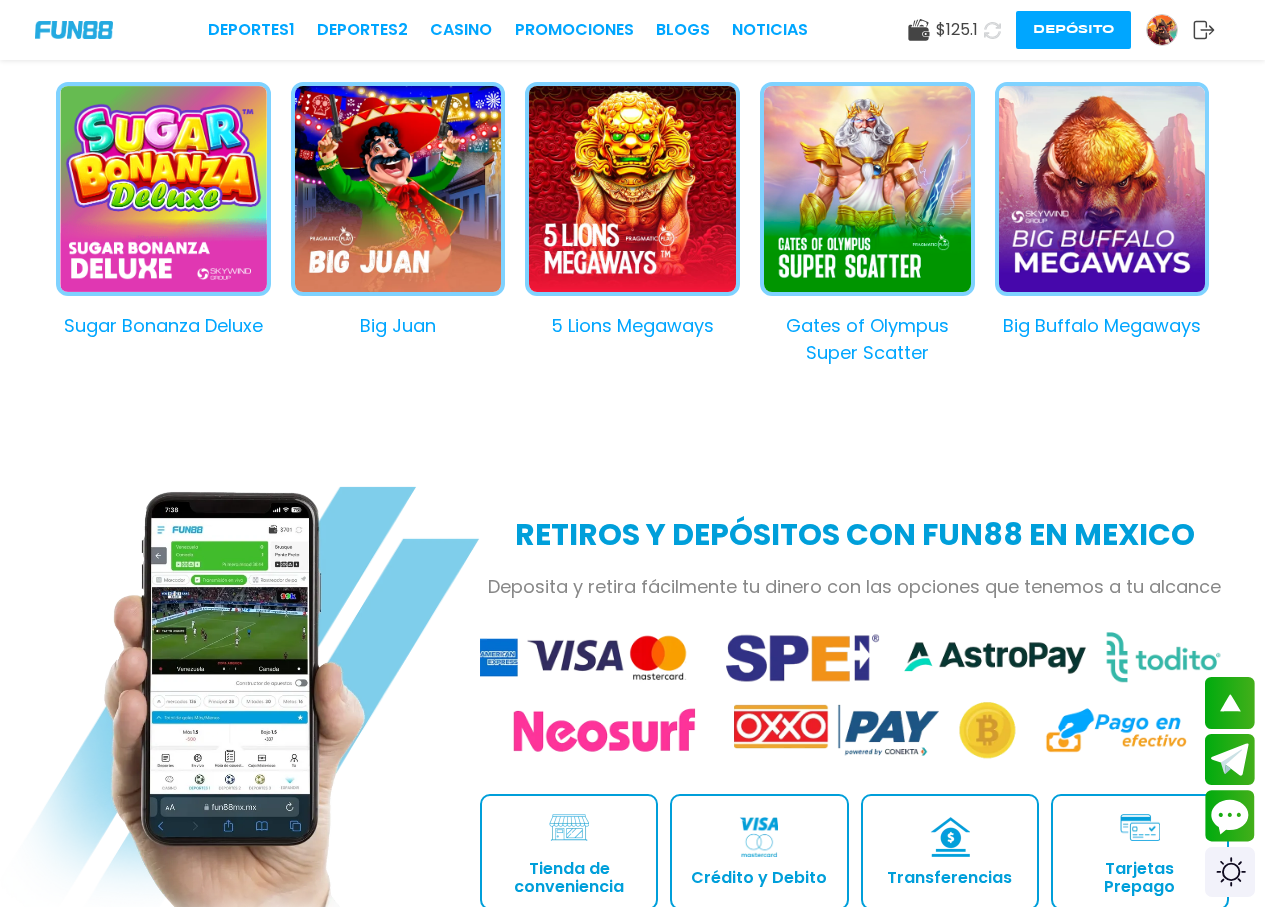 drag, startPoint x: 159, startPoint y: 283, endPoint x: 0, endPoint y: 336, distance: 167.60072 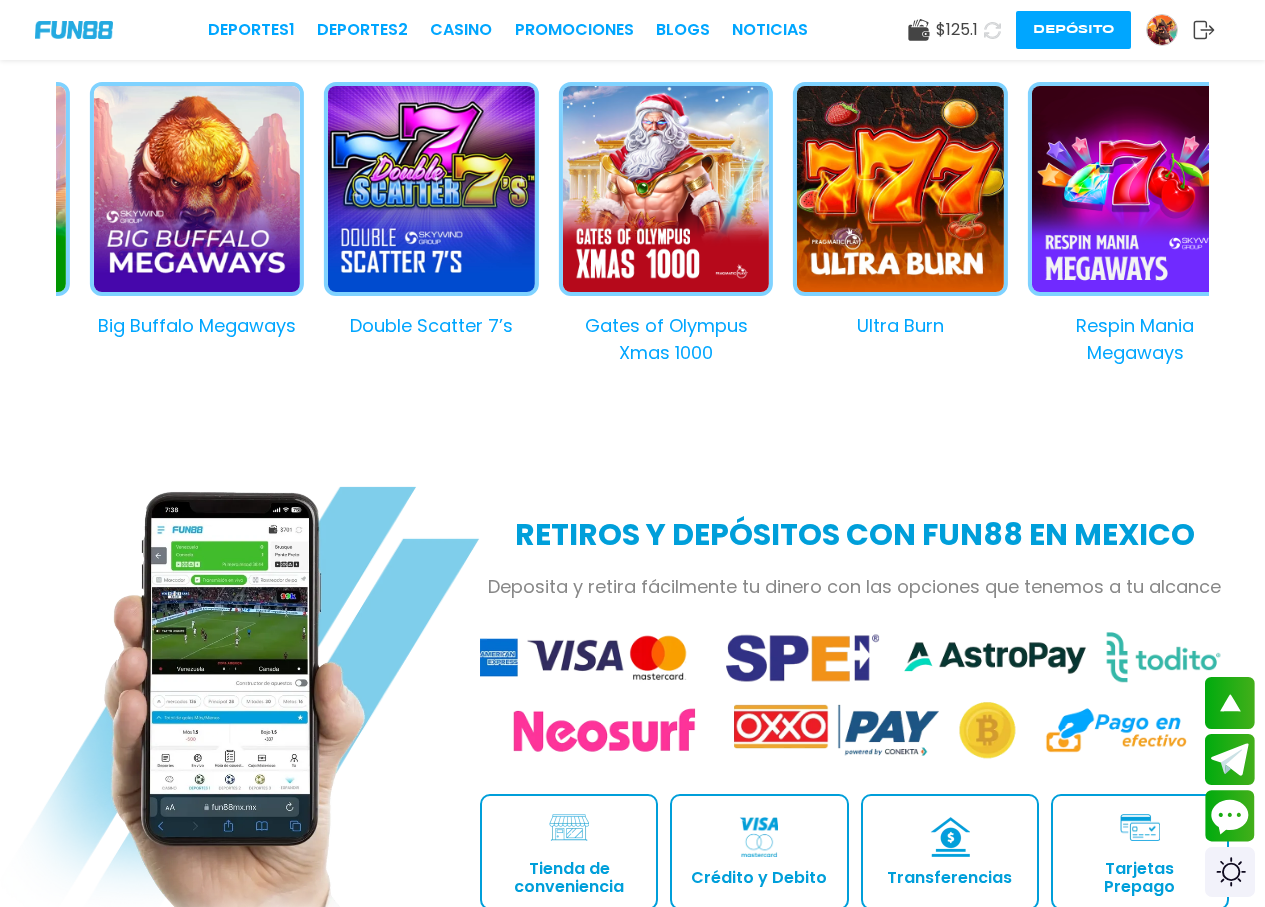drag, startPoint x: 825, startPoint y: 279, endPoint x: 525, endPoint y: 272, distance: 300.08167 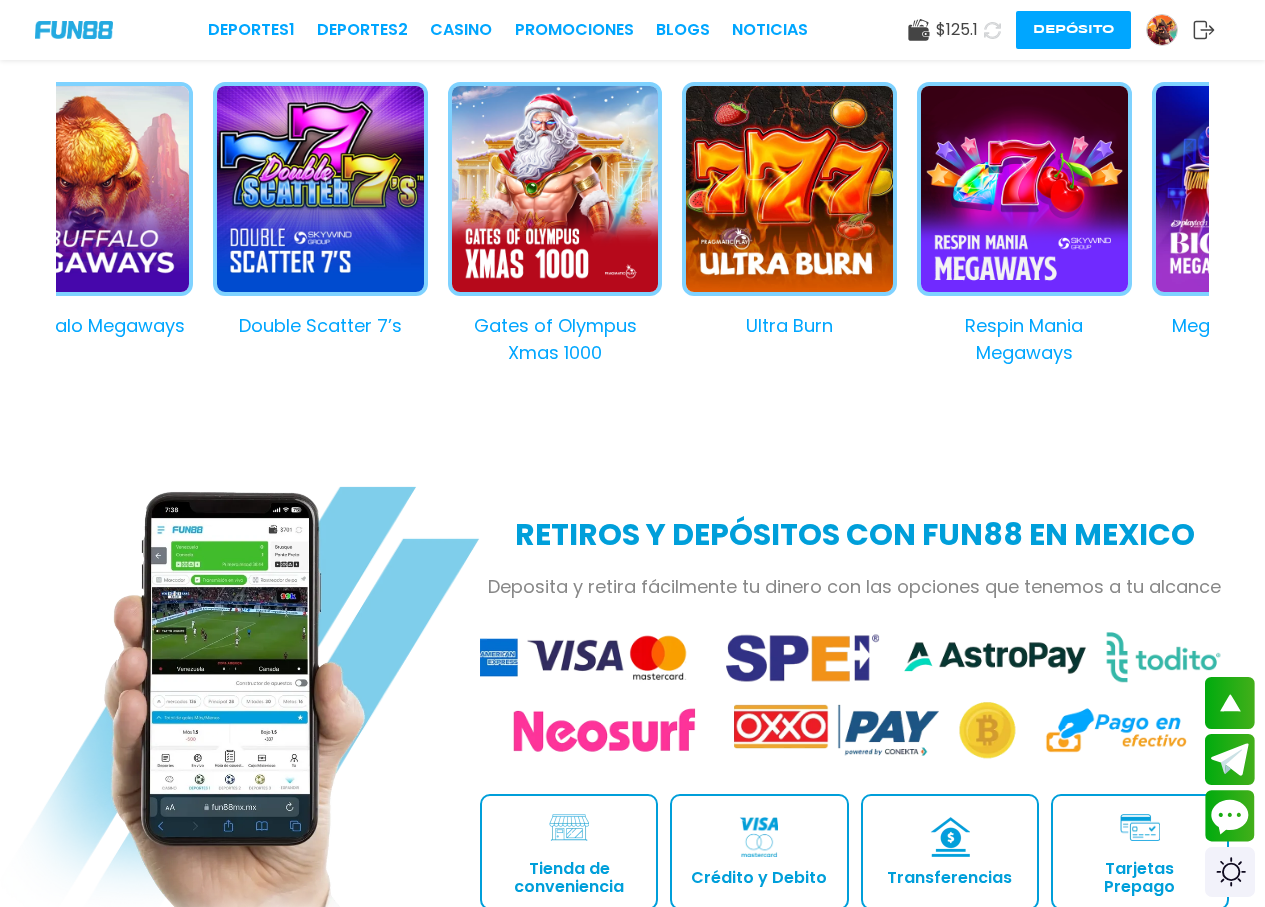 drag, startPoint x: 800, startPoint y: 279, endPoint x: 573, endPoint y: 279, distance: 227 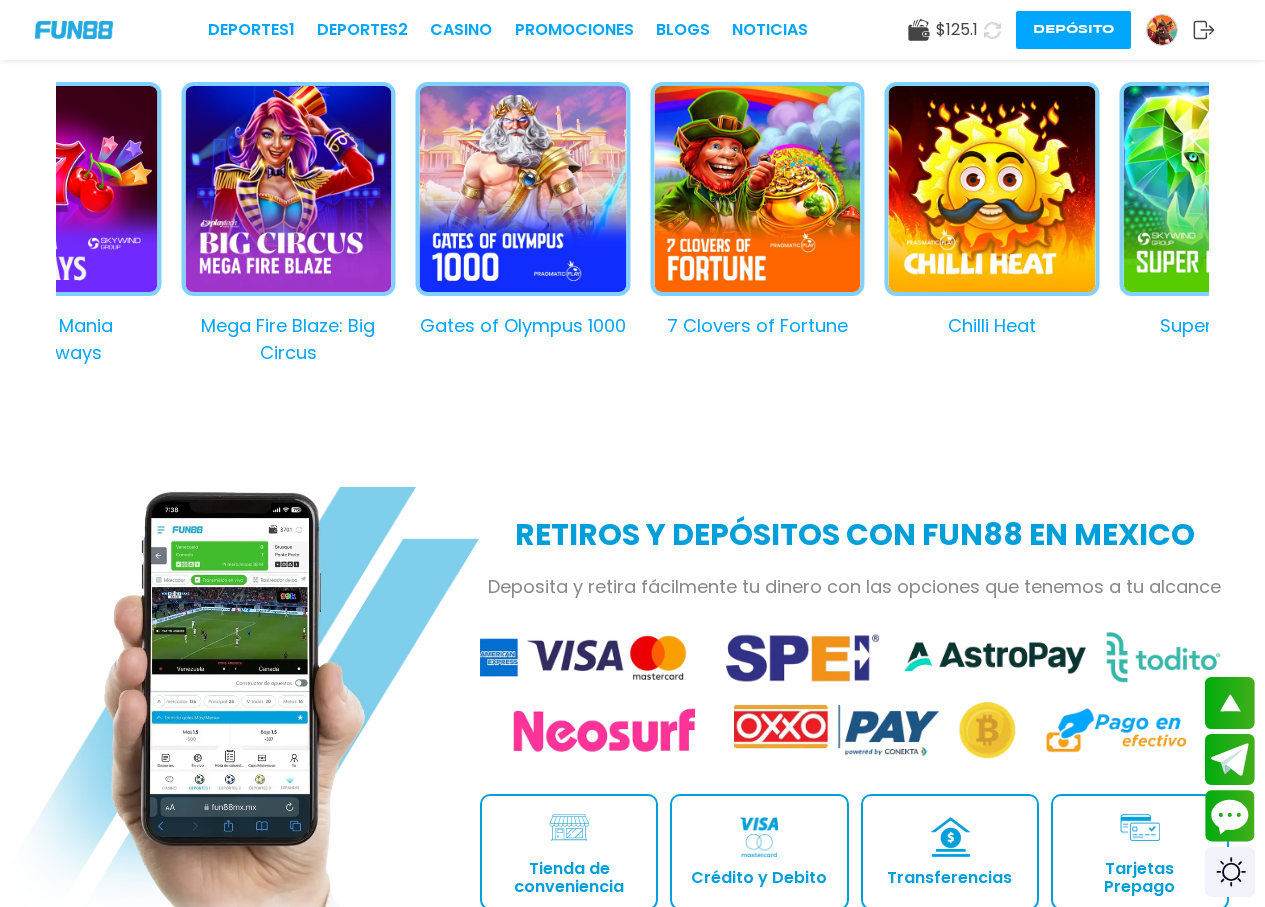 drag, startPoint x: 959, startPoint y: 223, endPoint x: 225, endPoint y: 220, distance: 734.0061 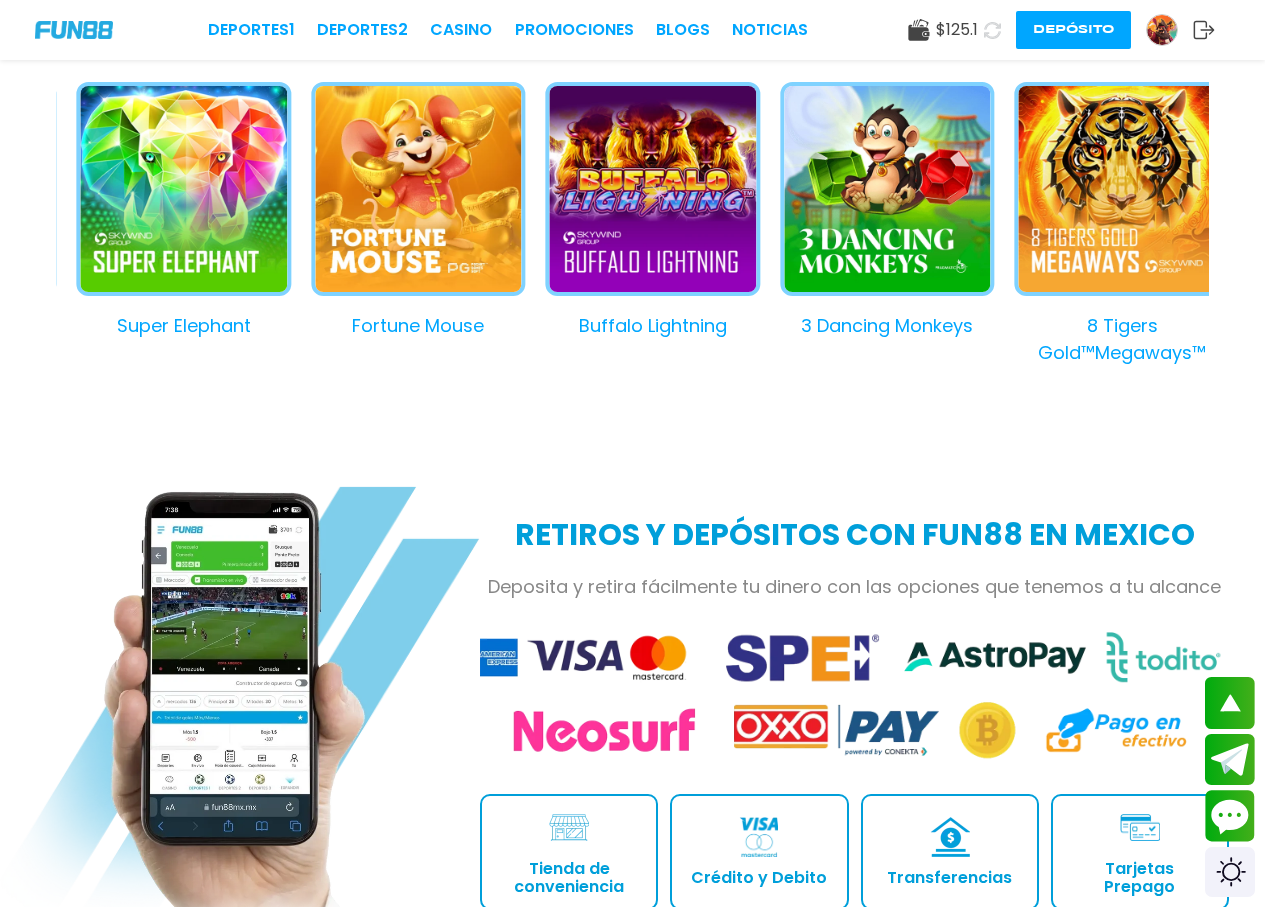 drag, startPoint x: 705, startPoint y: 220, endPoint x: 129, endPoint y: 242, distance: 576.42 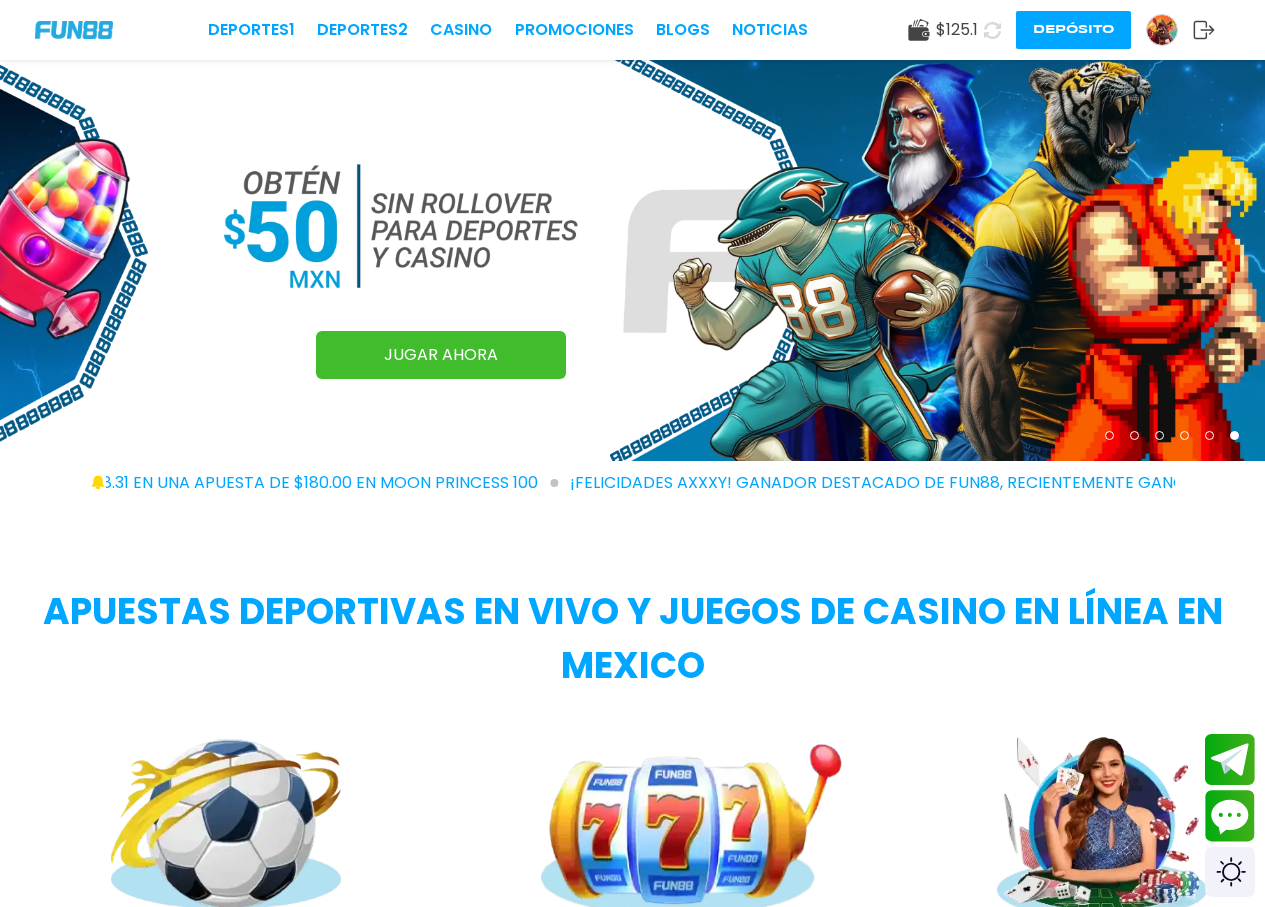 scroll, scrollTop: 0, scrollLeft: 0, axis: both 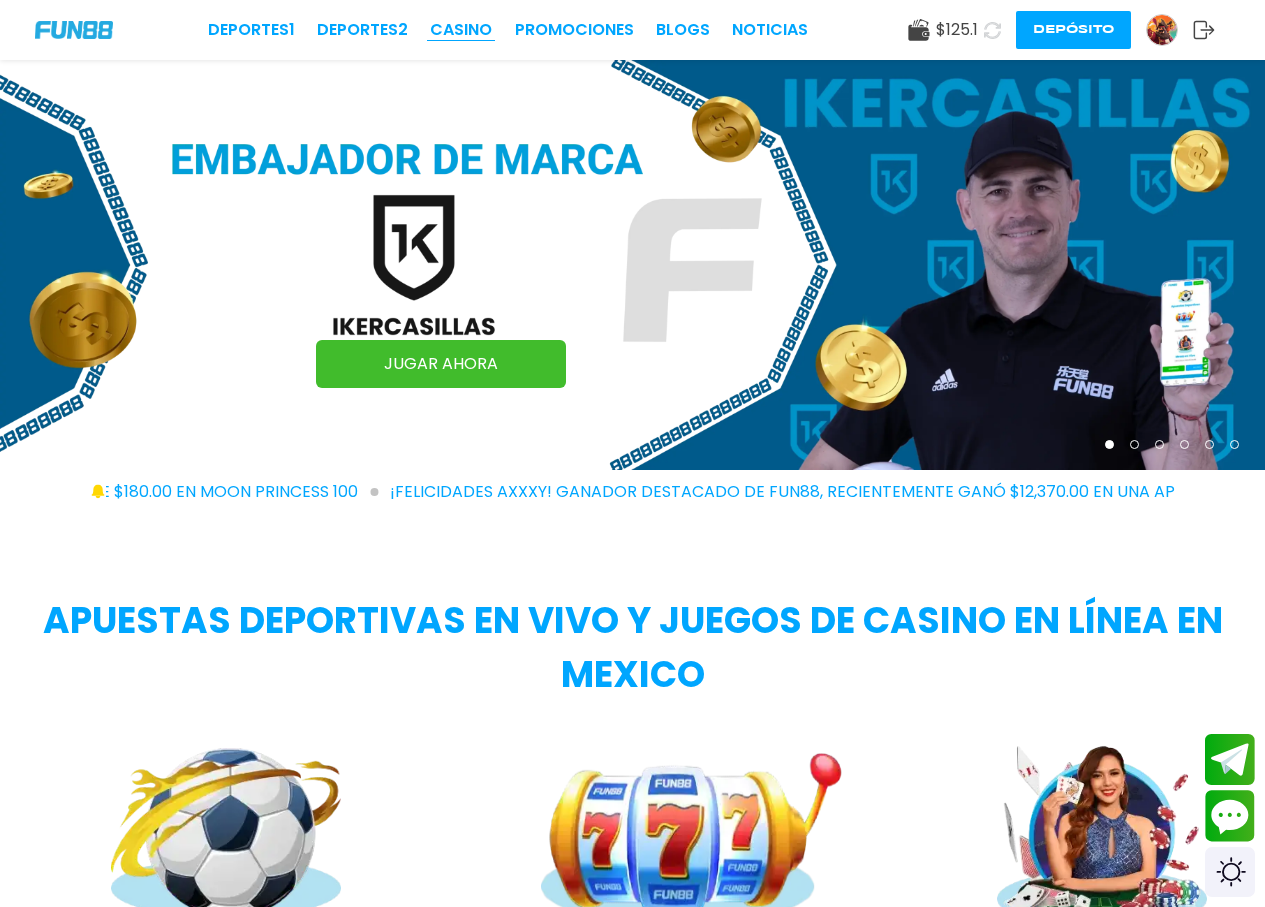 click on "CASINO" at bounding box center [461, 30] 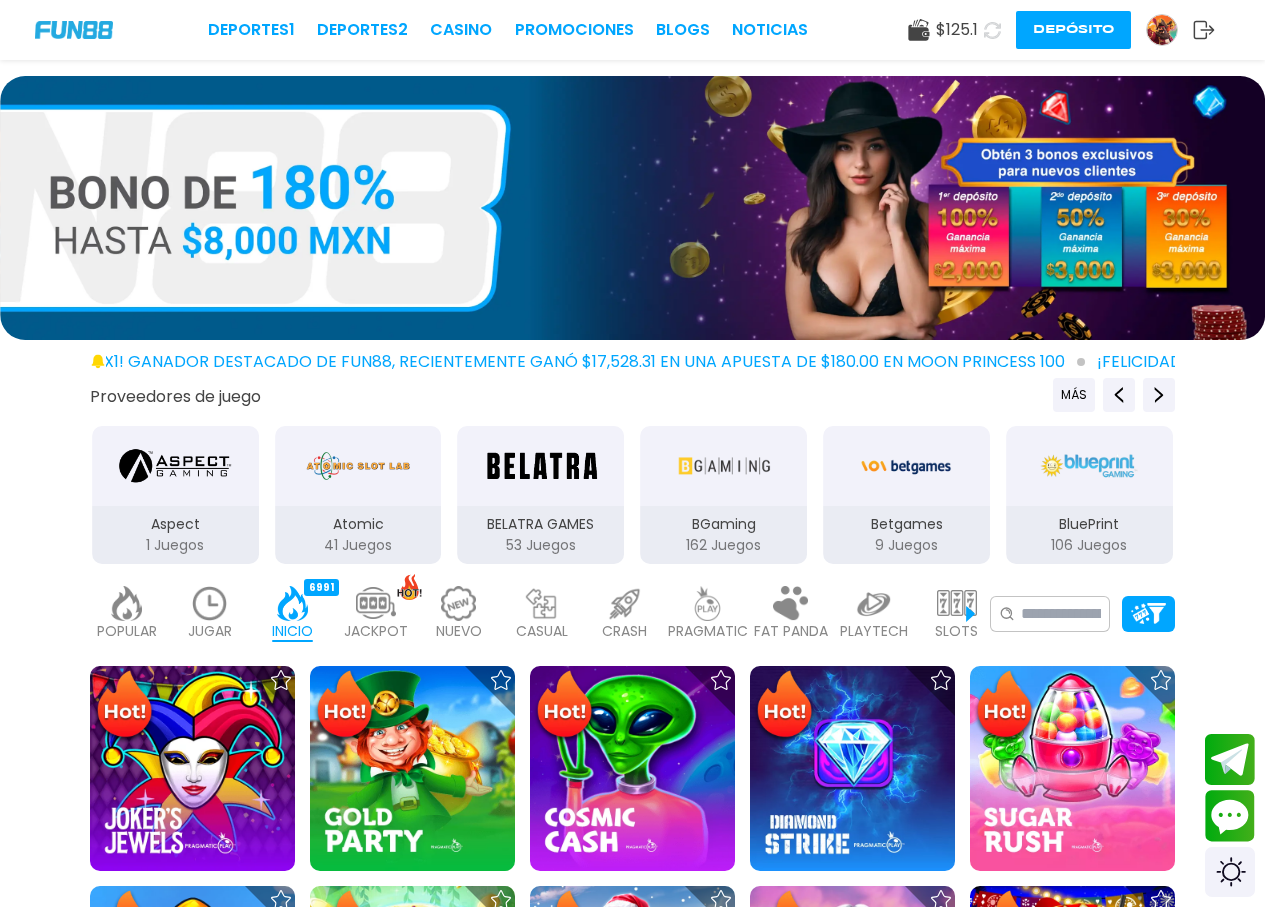 click at bounding box center [127, 603] 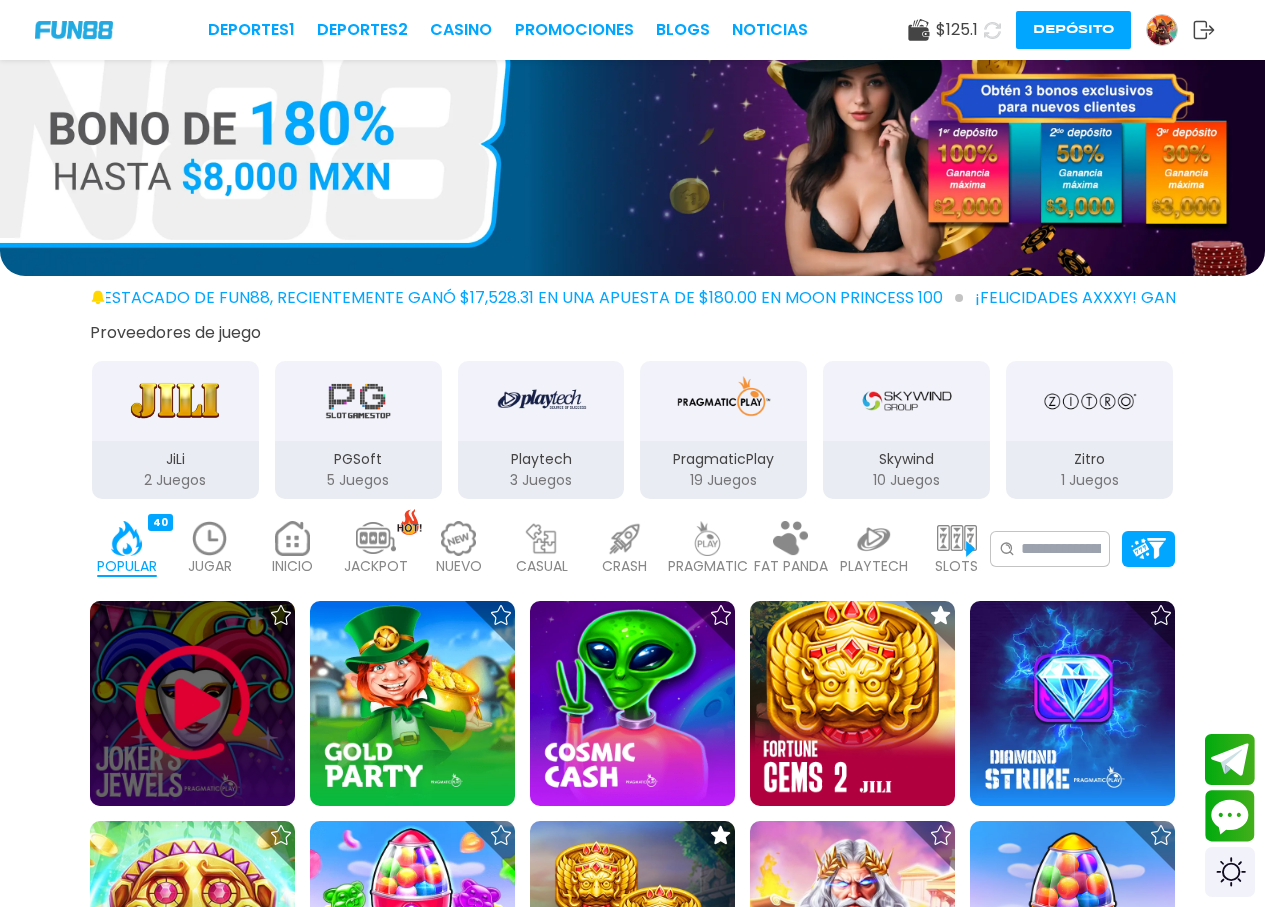 scroll, scrollTop: 100, scrollLeft: 0, axis: vertical 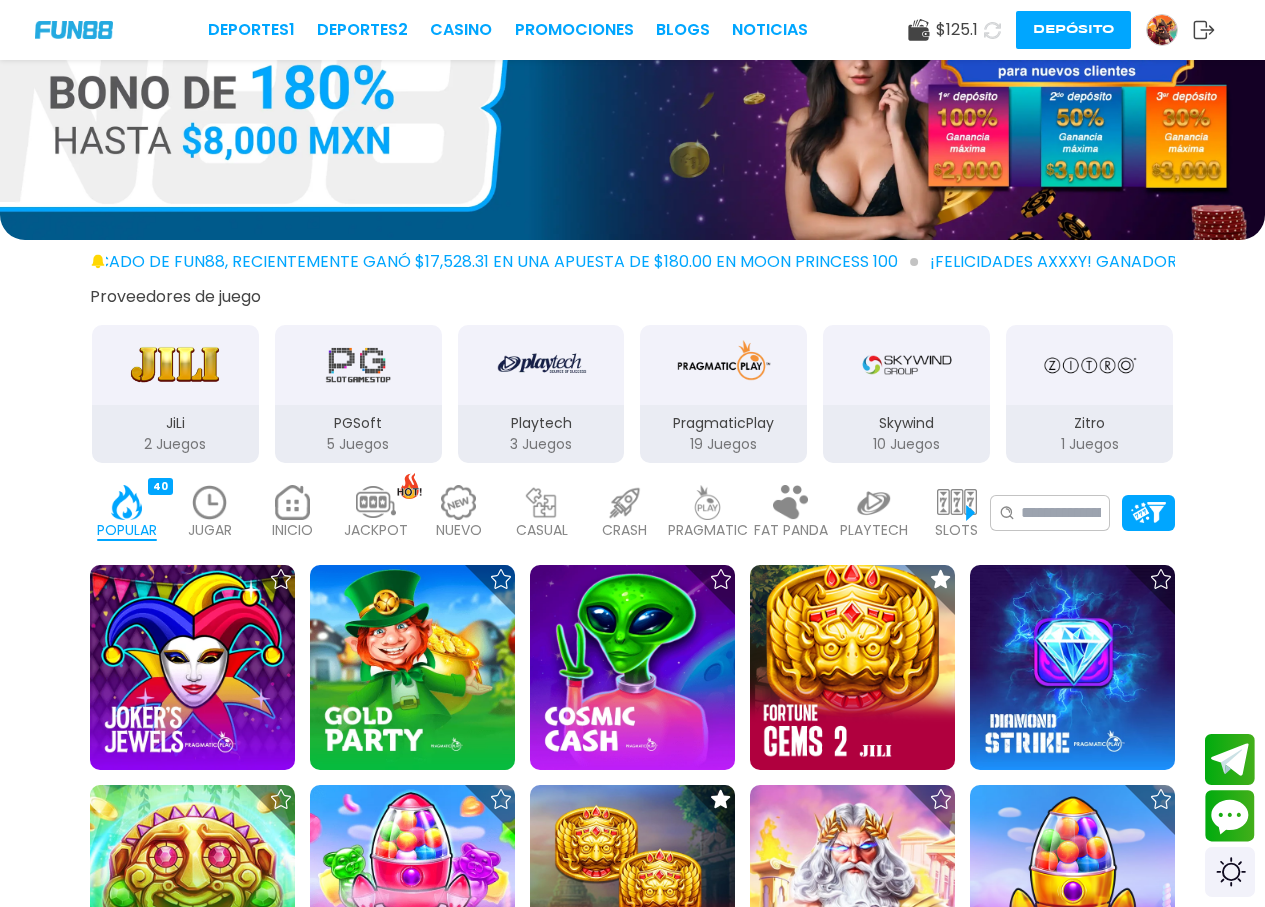 click on "JUGAR" at bounding box center [210, 530] 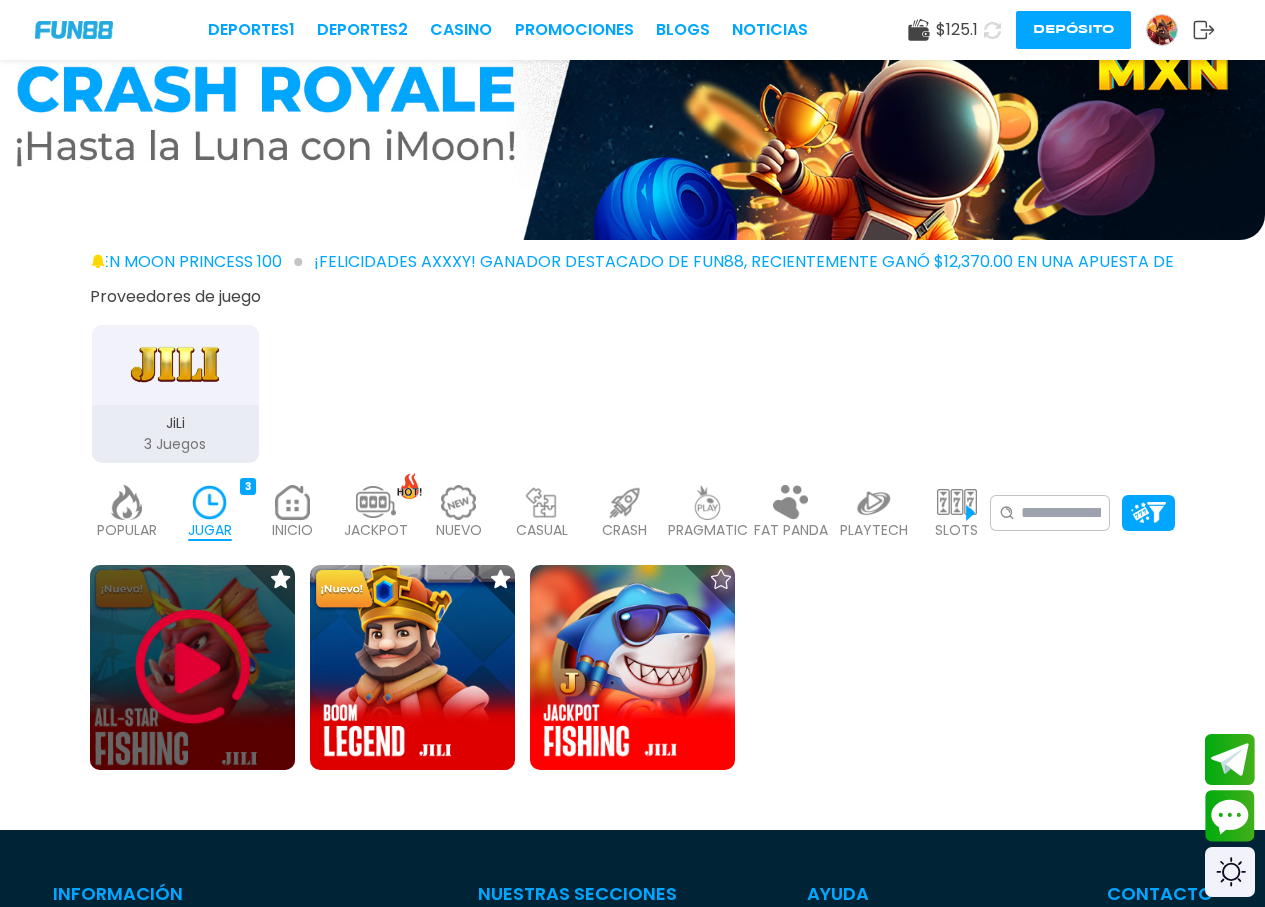 click at bounding box center [193, 667] 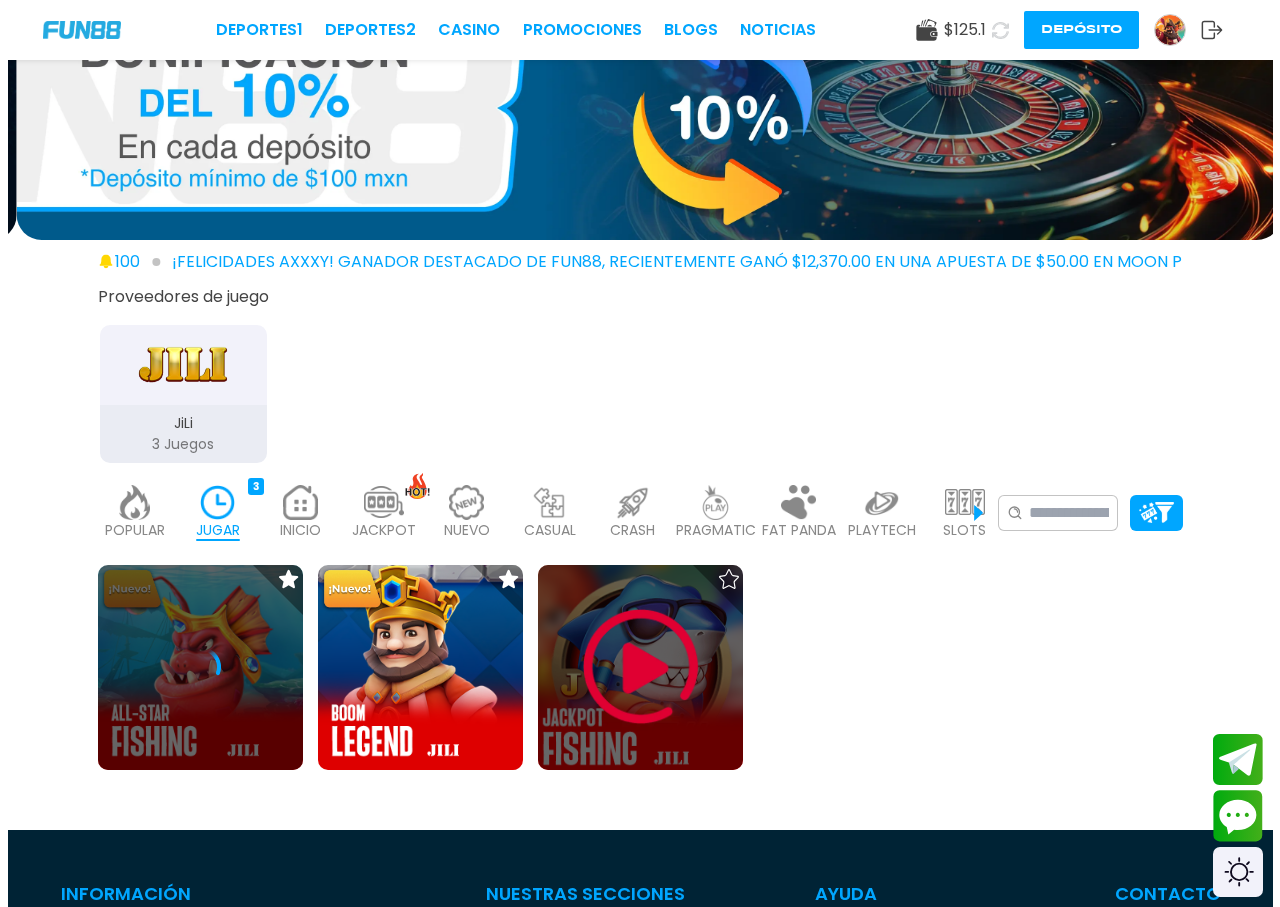 scroll, scrollTop: 0, scrollLeft: 0, axis: both 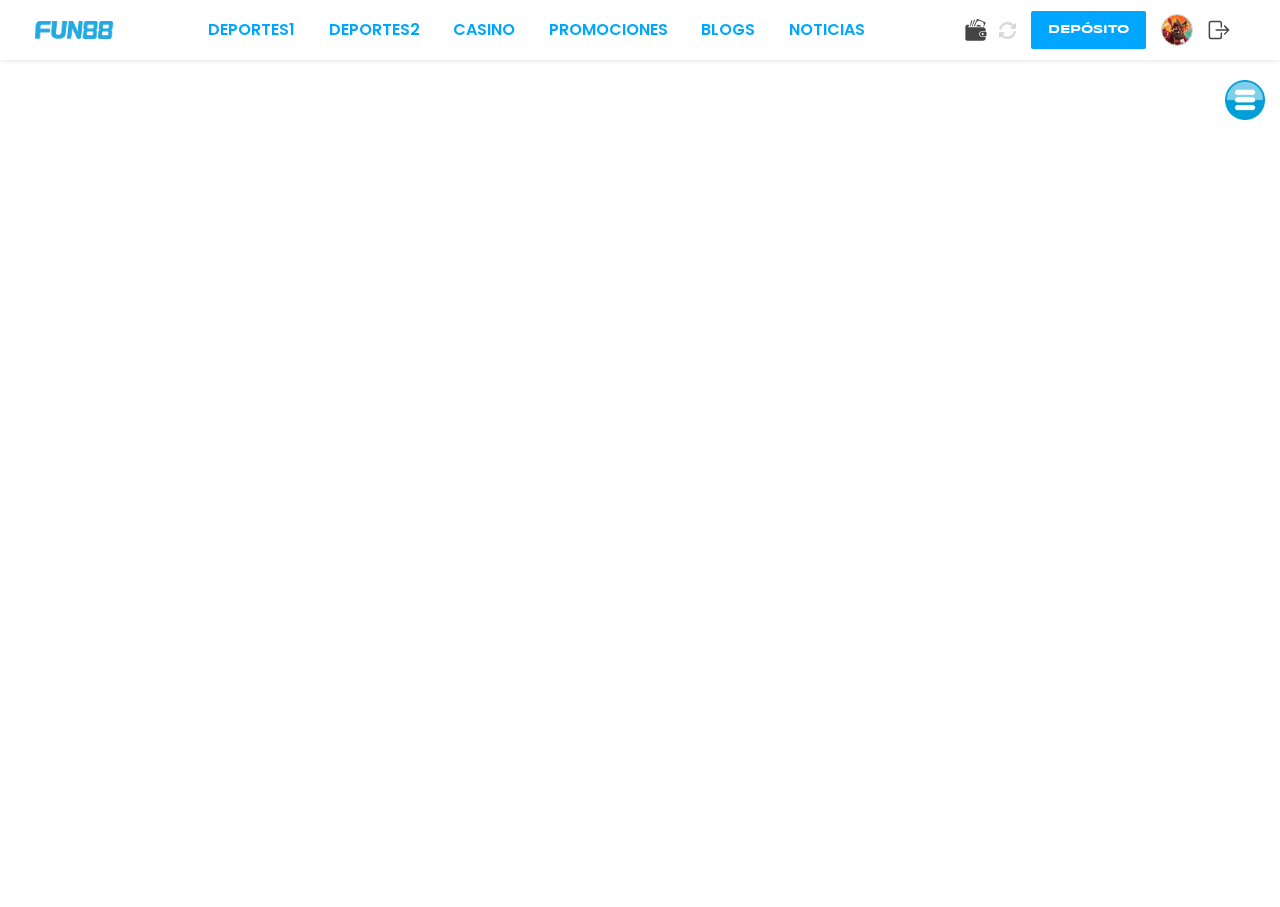 click 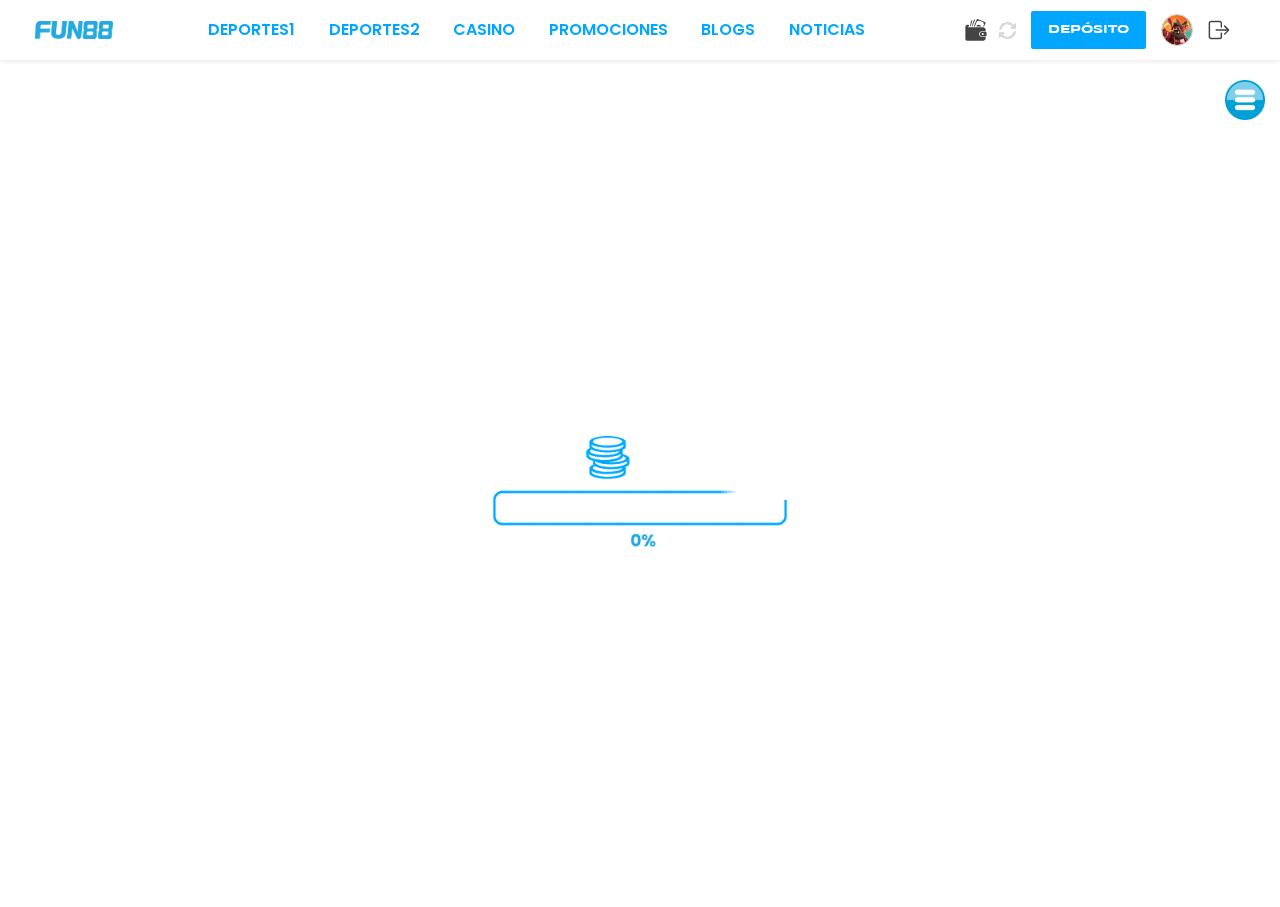 scroll, scrollTop: 0, scrollLeft: 0, axis: both 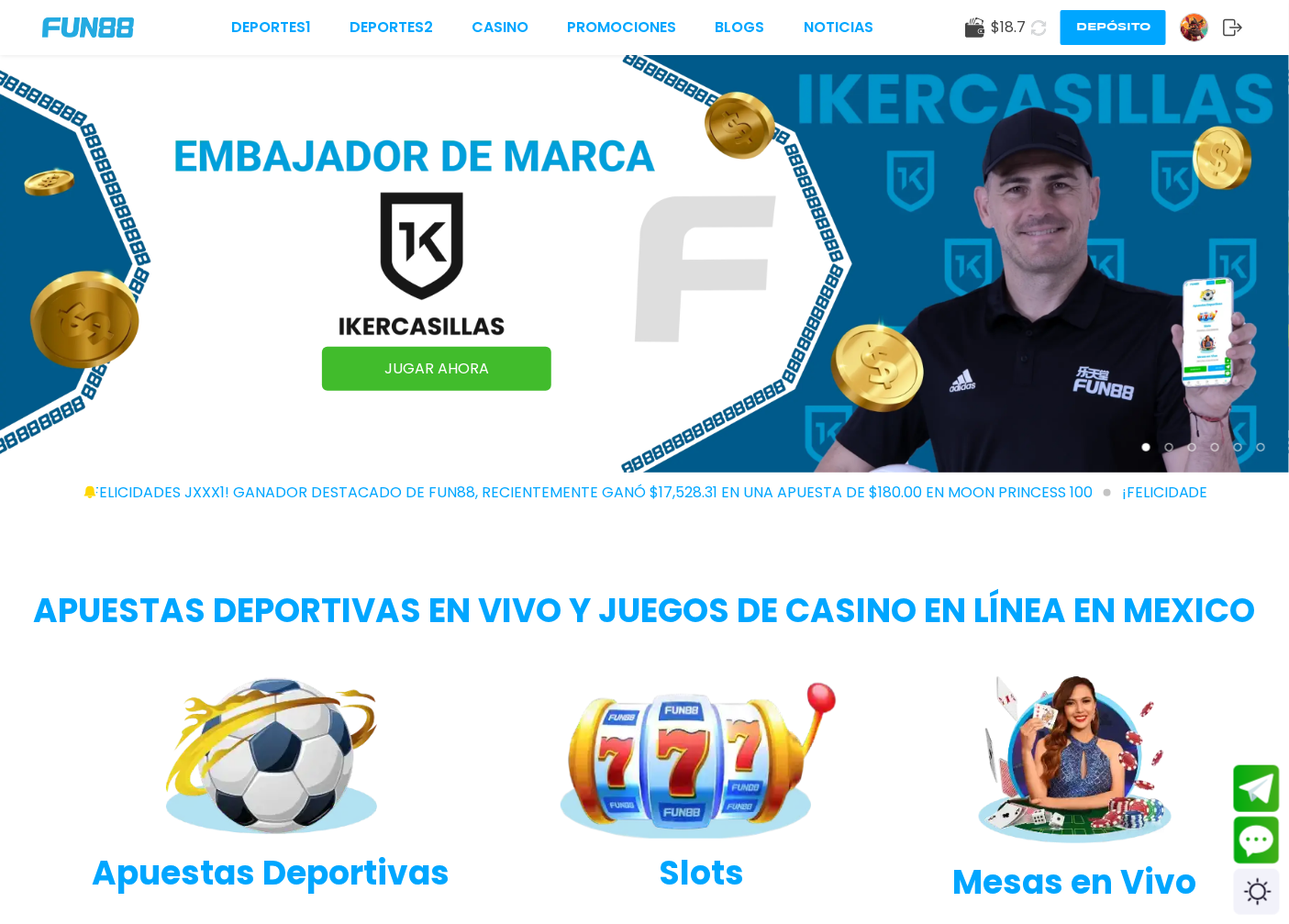 click 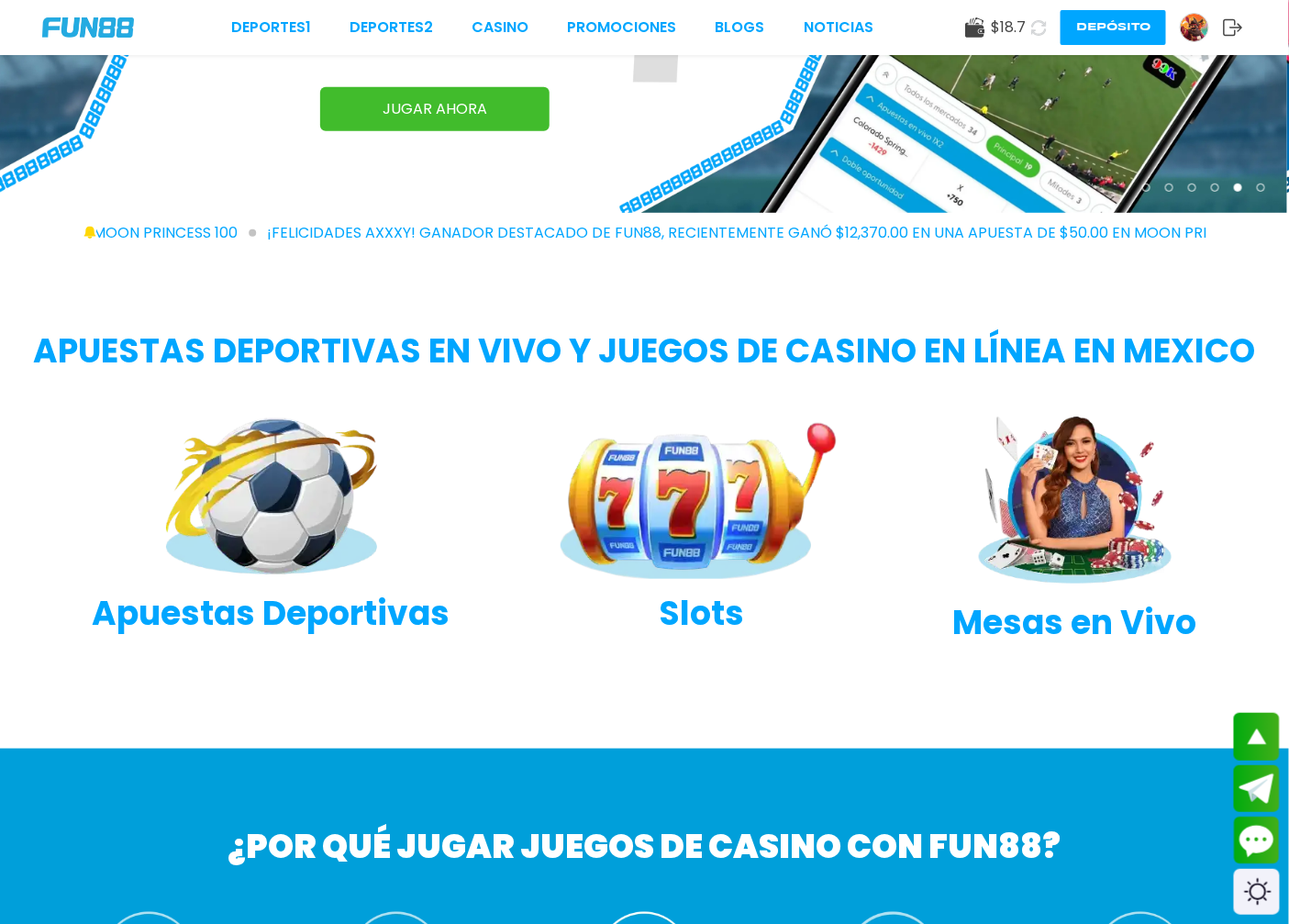 scroll, scrollTop: 0, scrollLeft: 0, axis: both 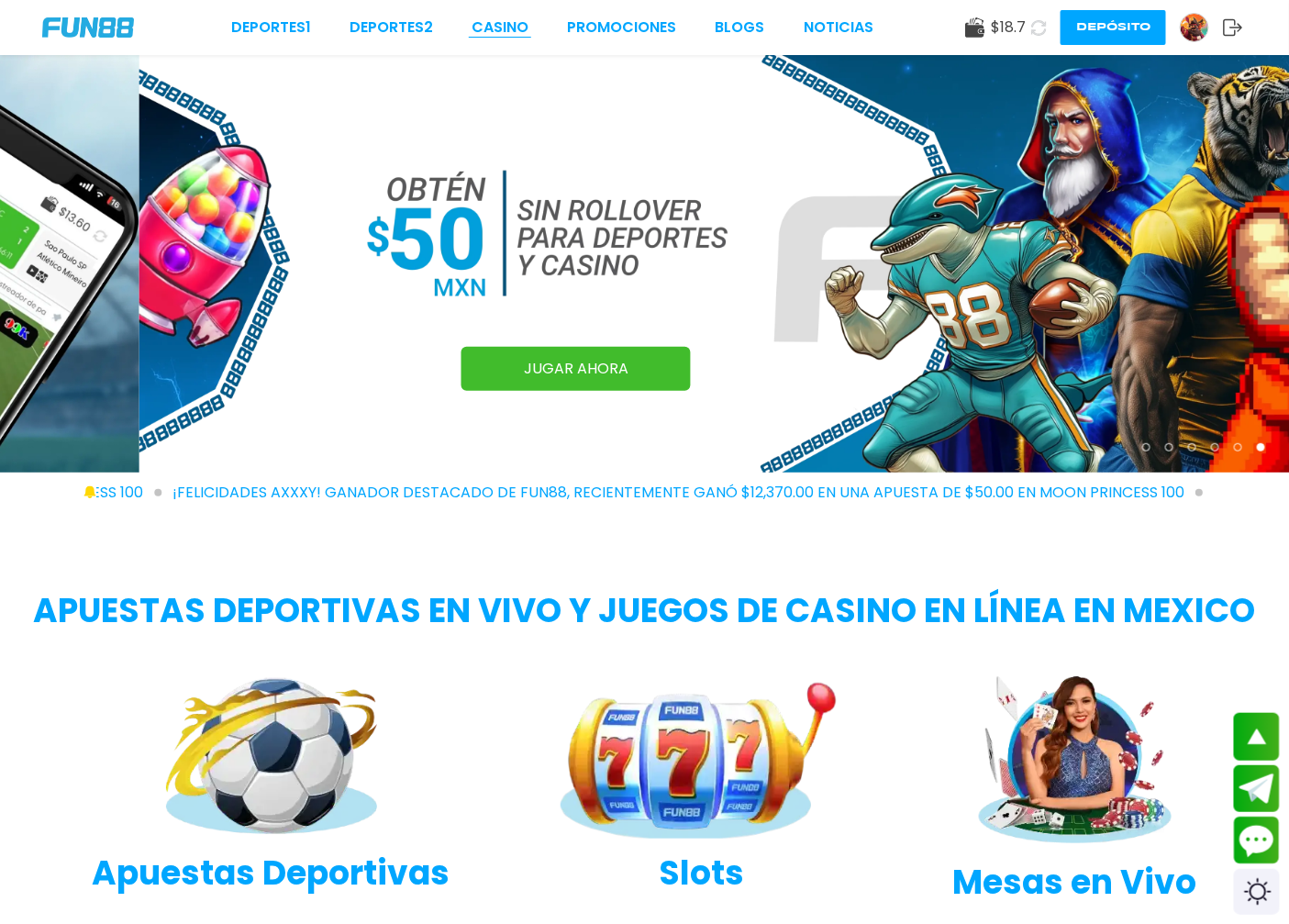 click on "CASINO" at bounding box center [500, 28] 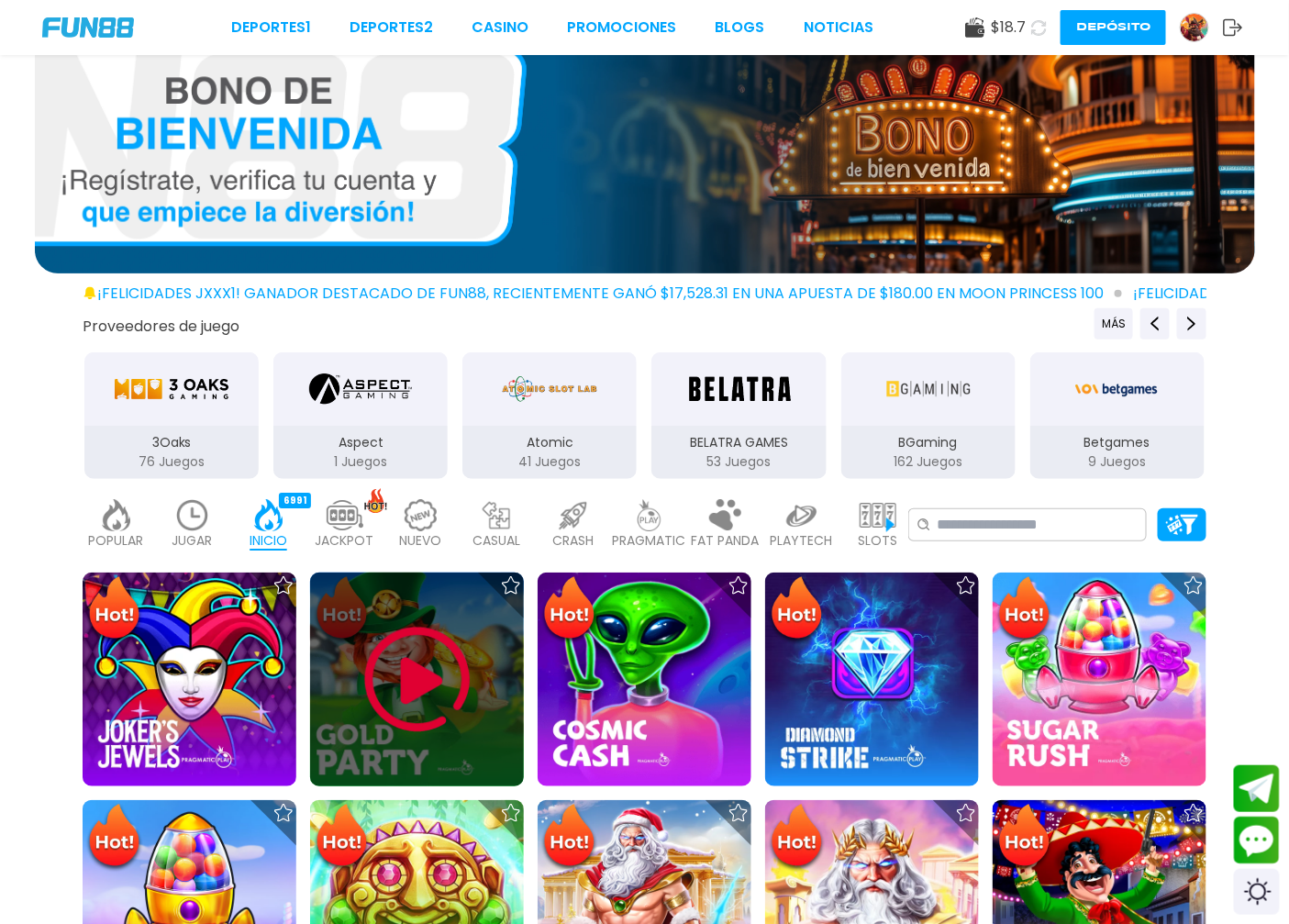 scroll, scrollTop: 204, scrollLeft: 0, axis: vertical 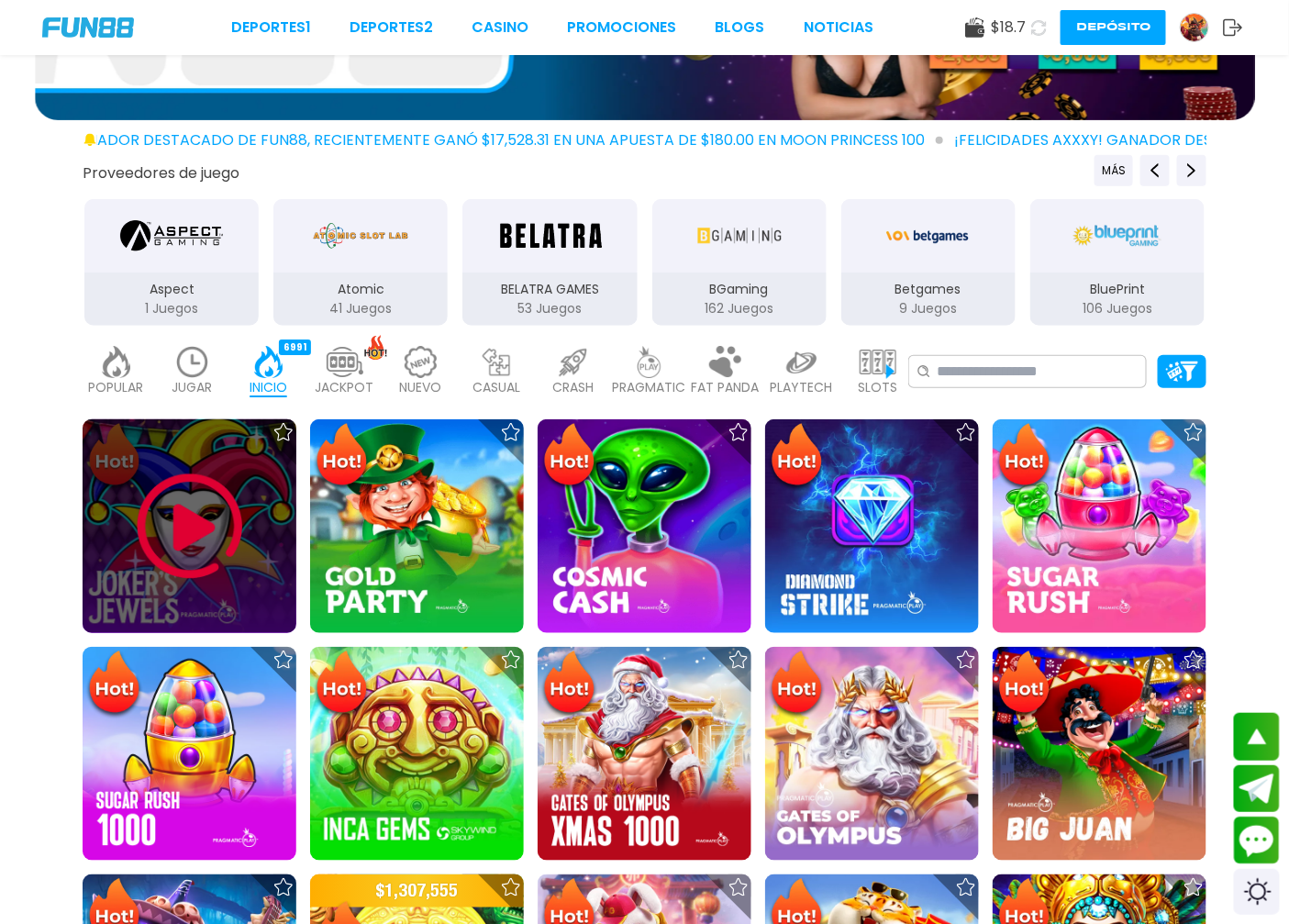 click at bounding box center (190, 527) 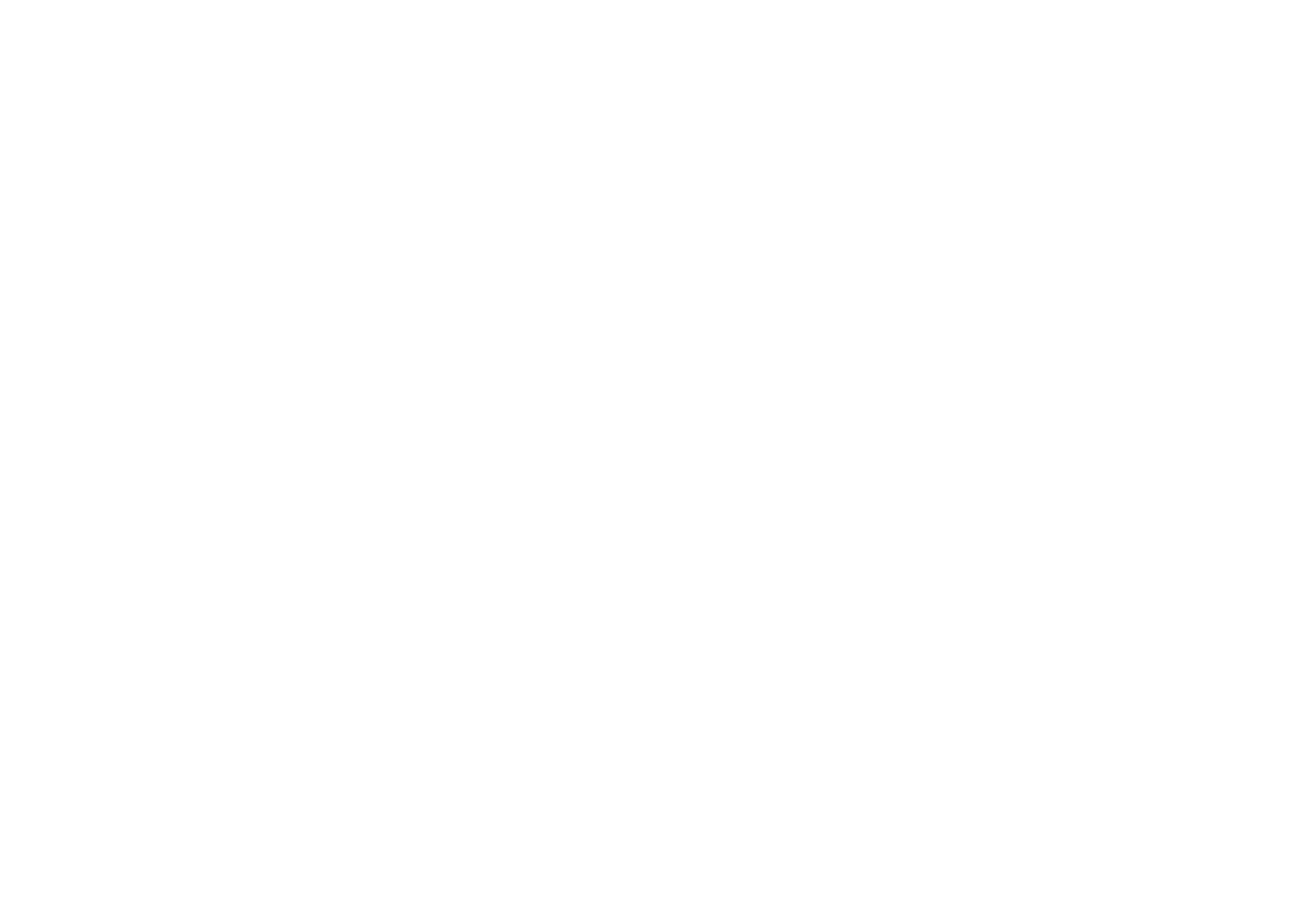scroll, scrollTop: 0, scrollLeft: 0, axis: both 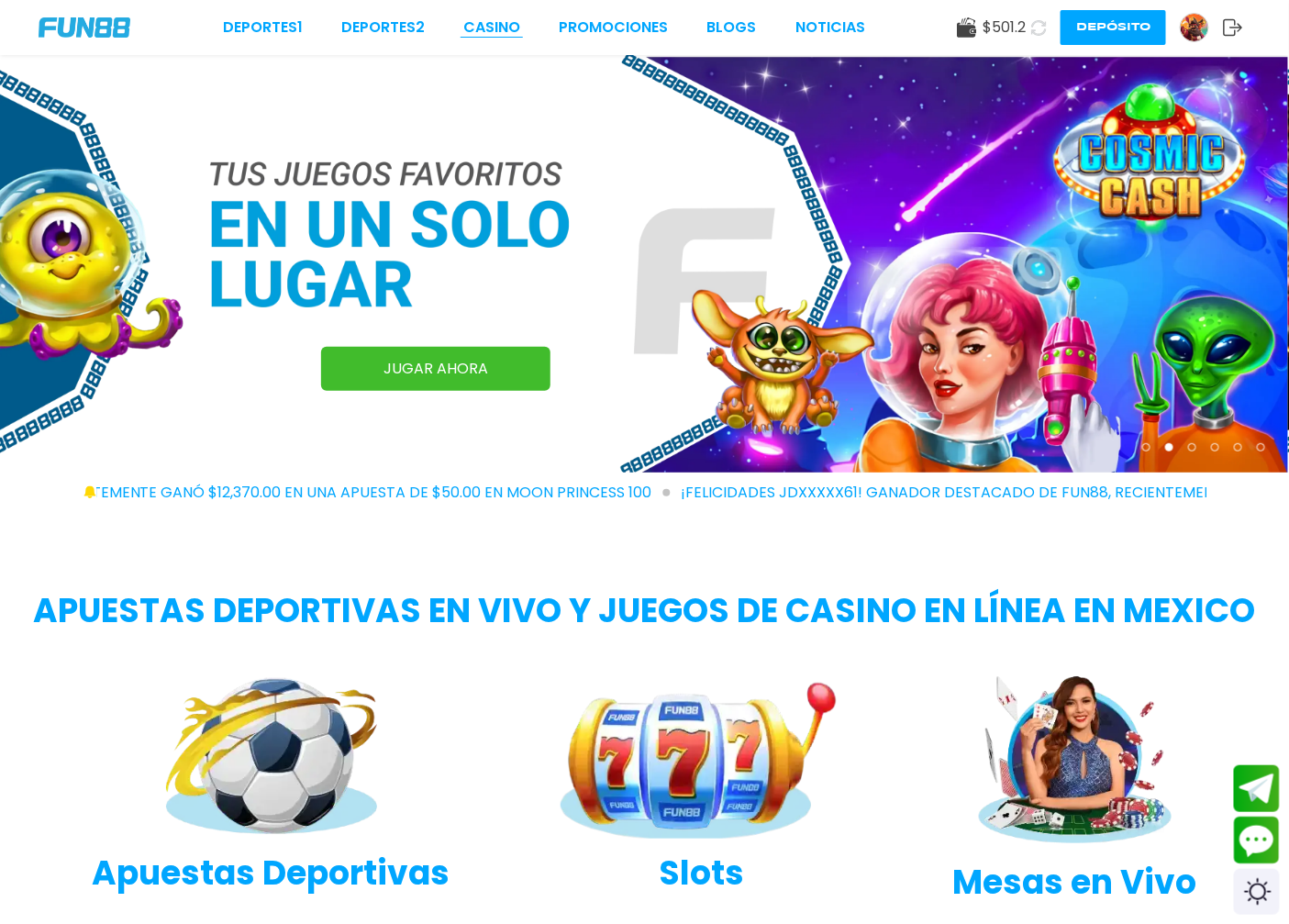 click on "CASINO" at bounding box center (492, 28) 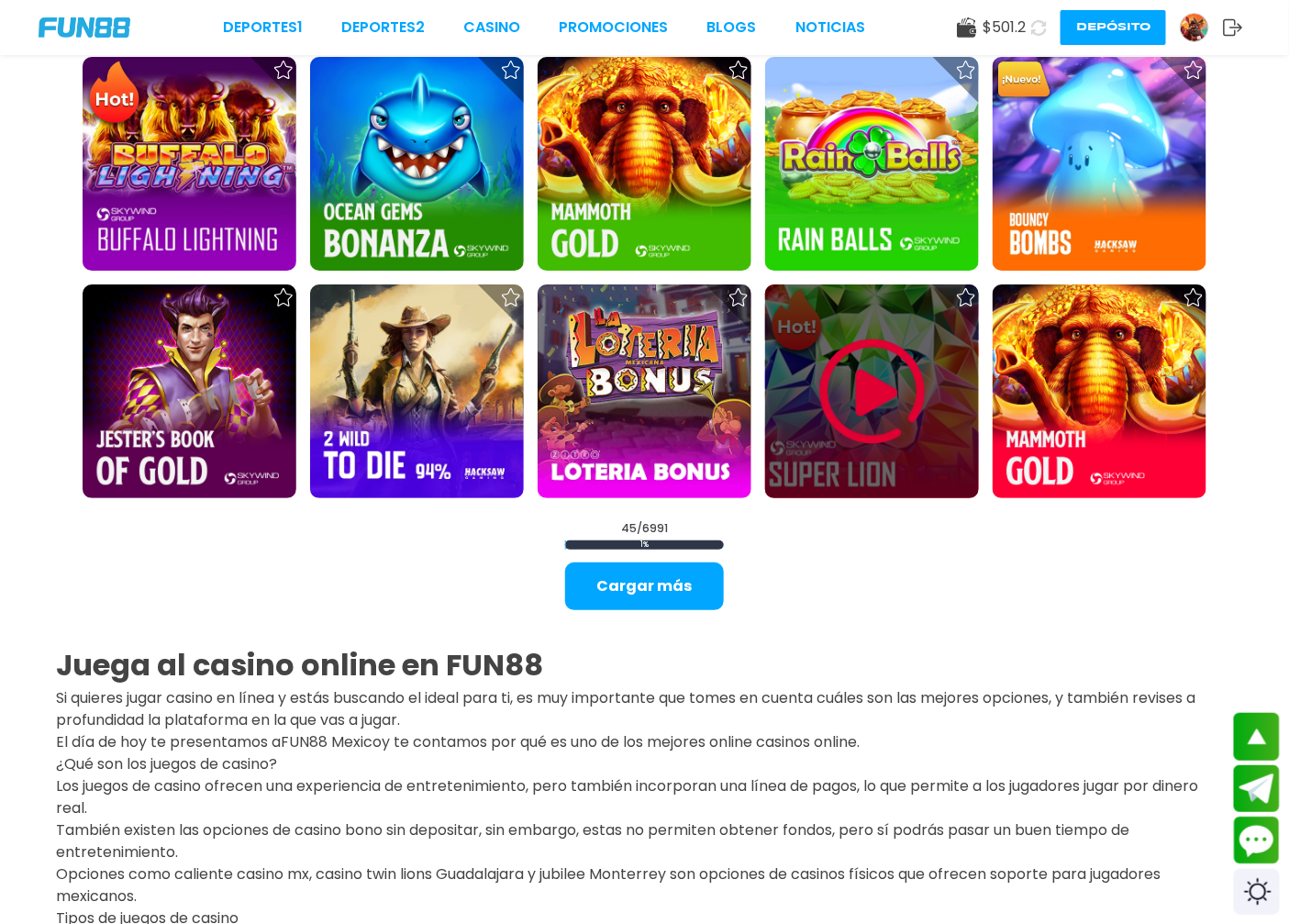 scroll, scrollTop: 2243, scrollLeft: 0, axis: vertical 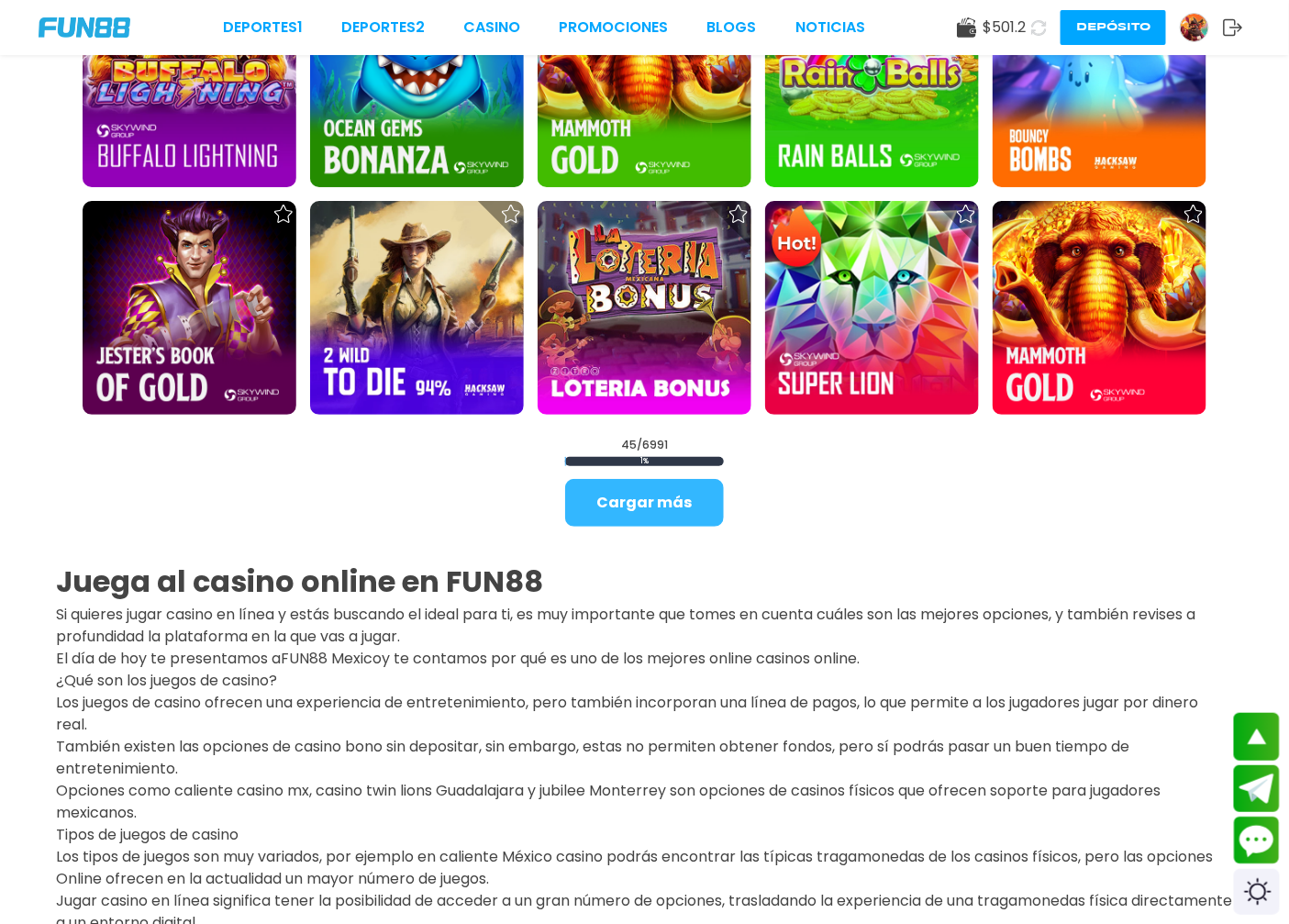 click on "Cargar más" at bounding box center (644, 503) 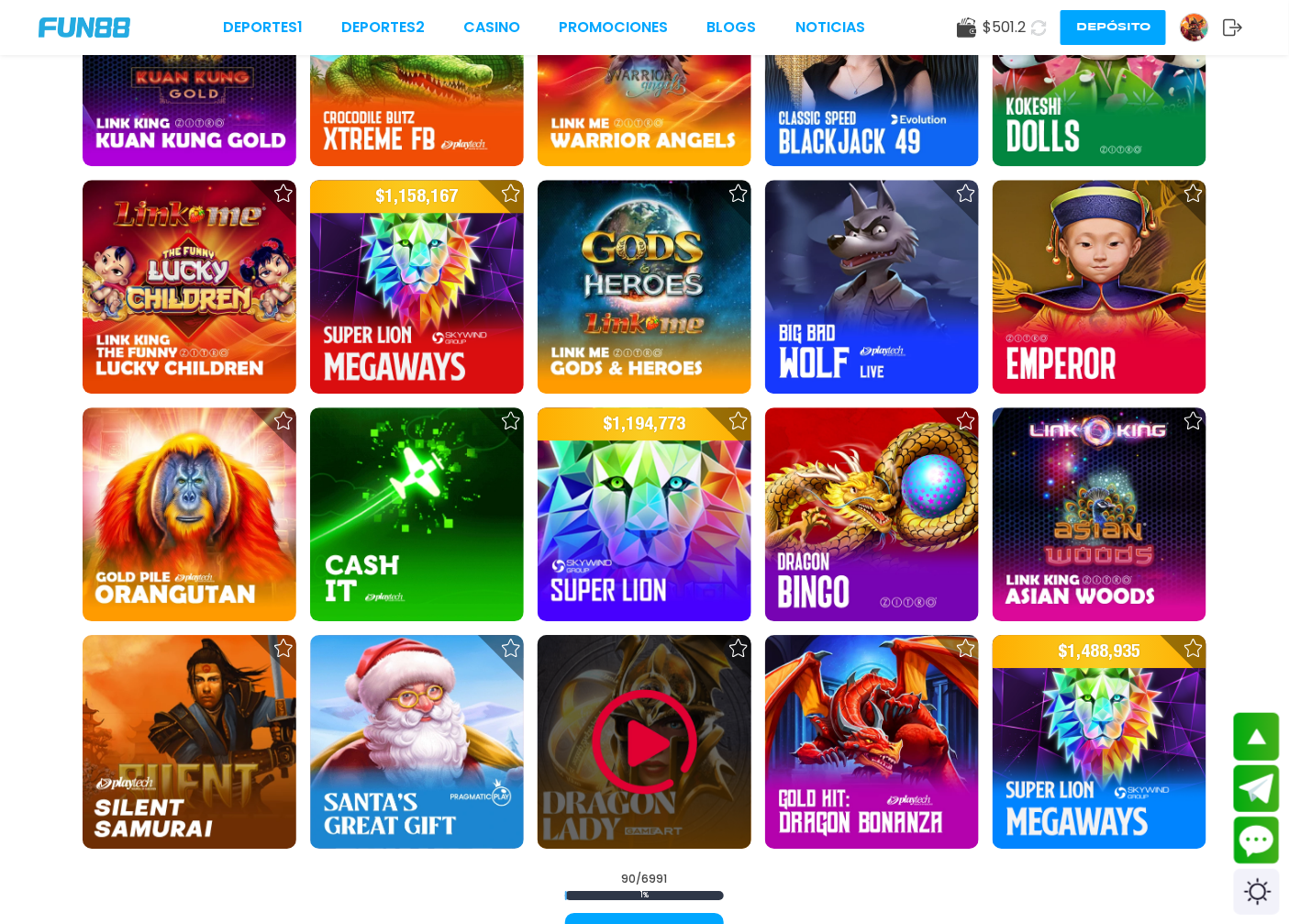 scroll, scrollTop: 4078, scrollLeft: 0, axis: vertical 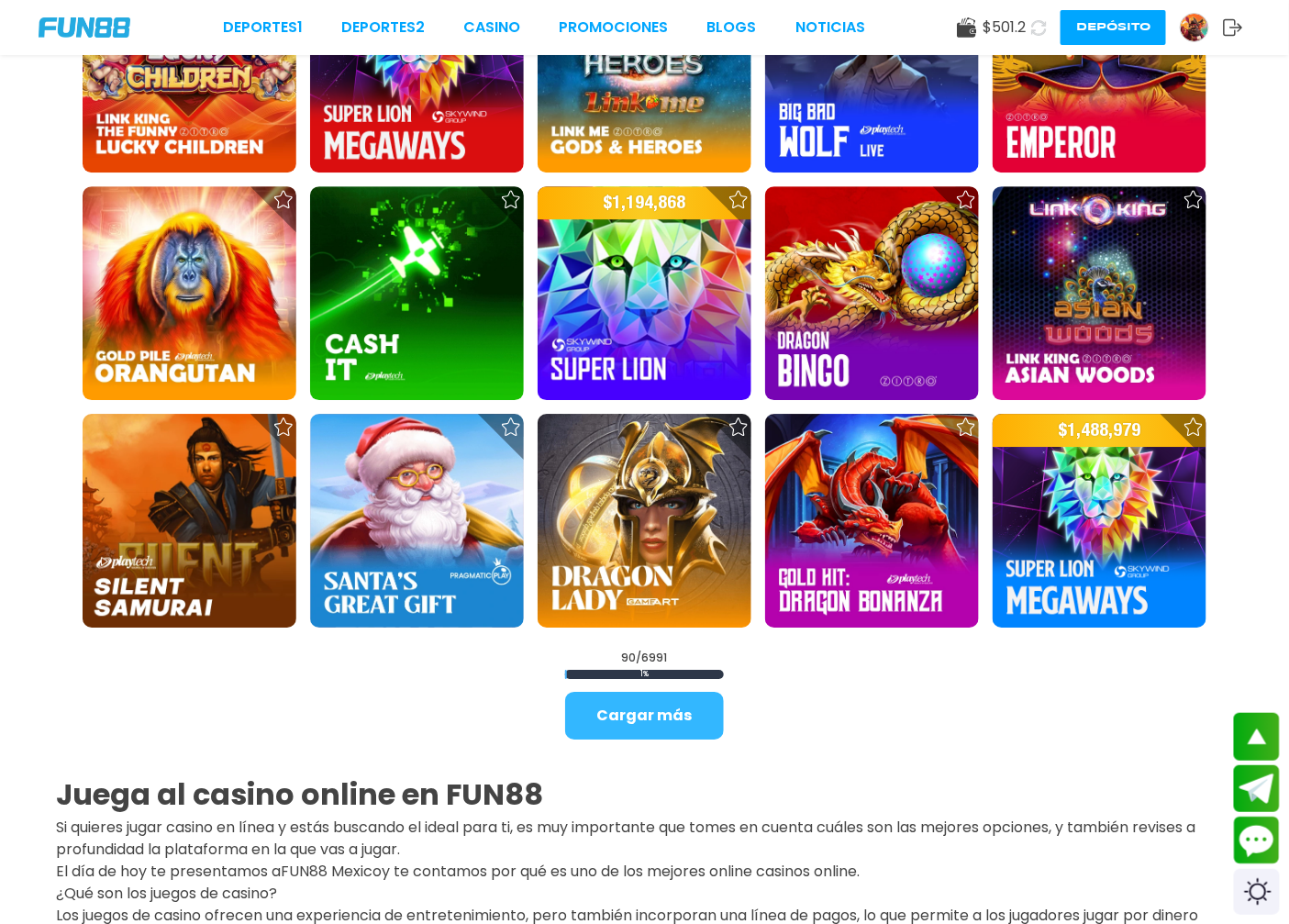 click on "Cargar más" at bounding box center (644, 716) 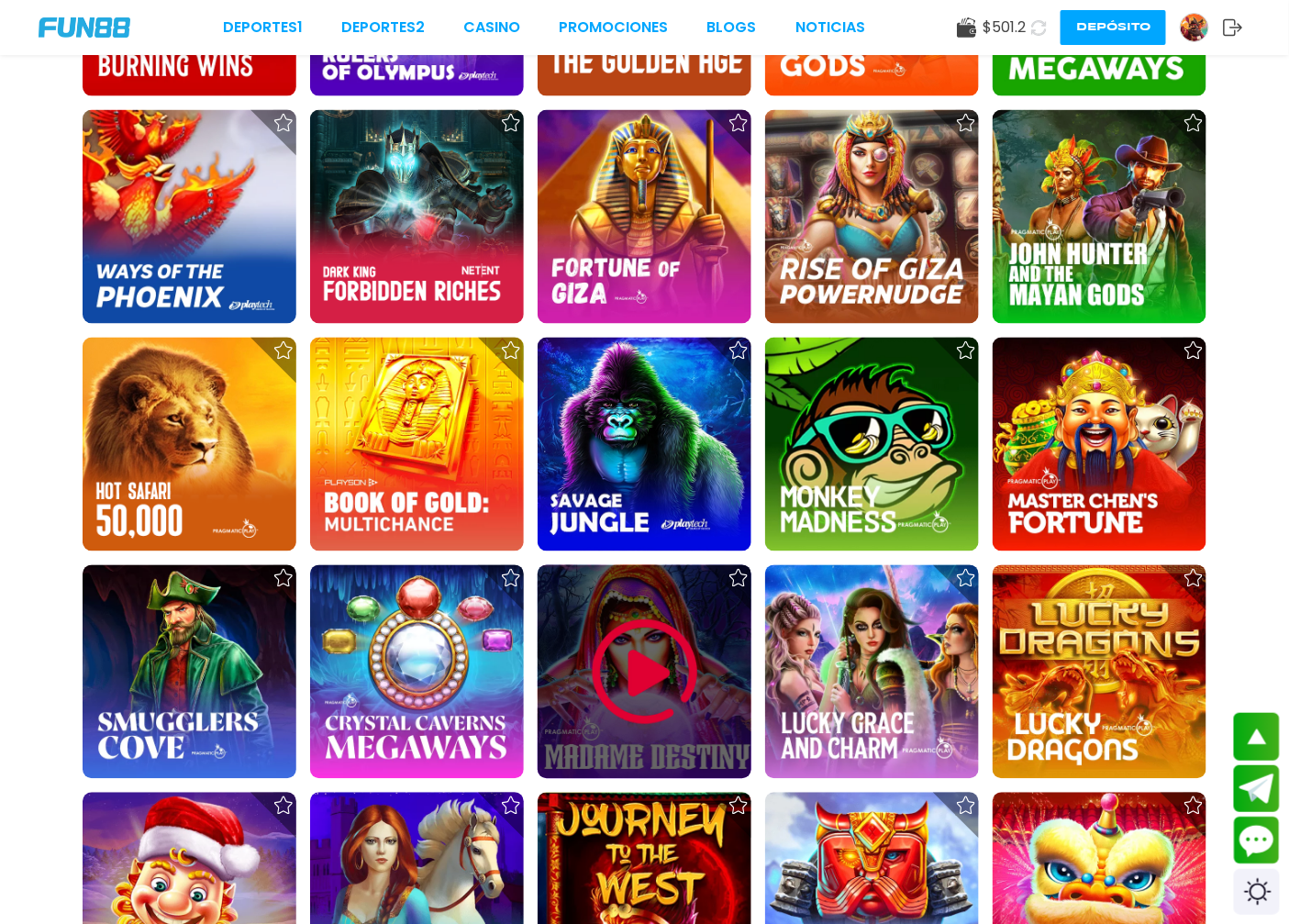 scroll, scrollTop: 5607, scrollLeft: 0, axis: vertical 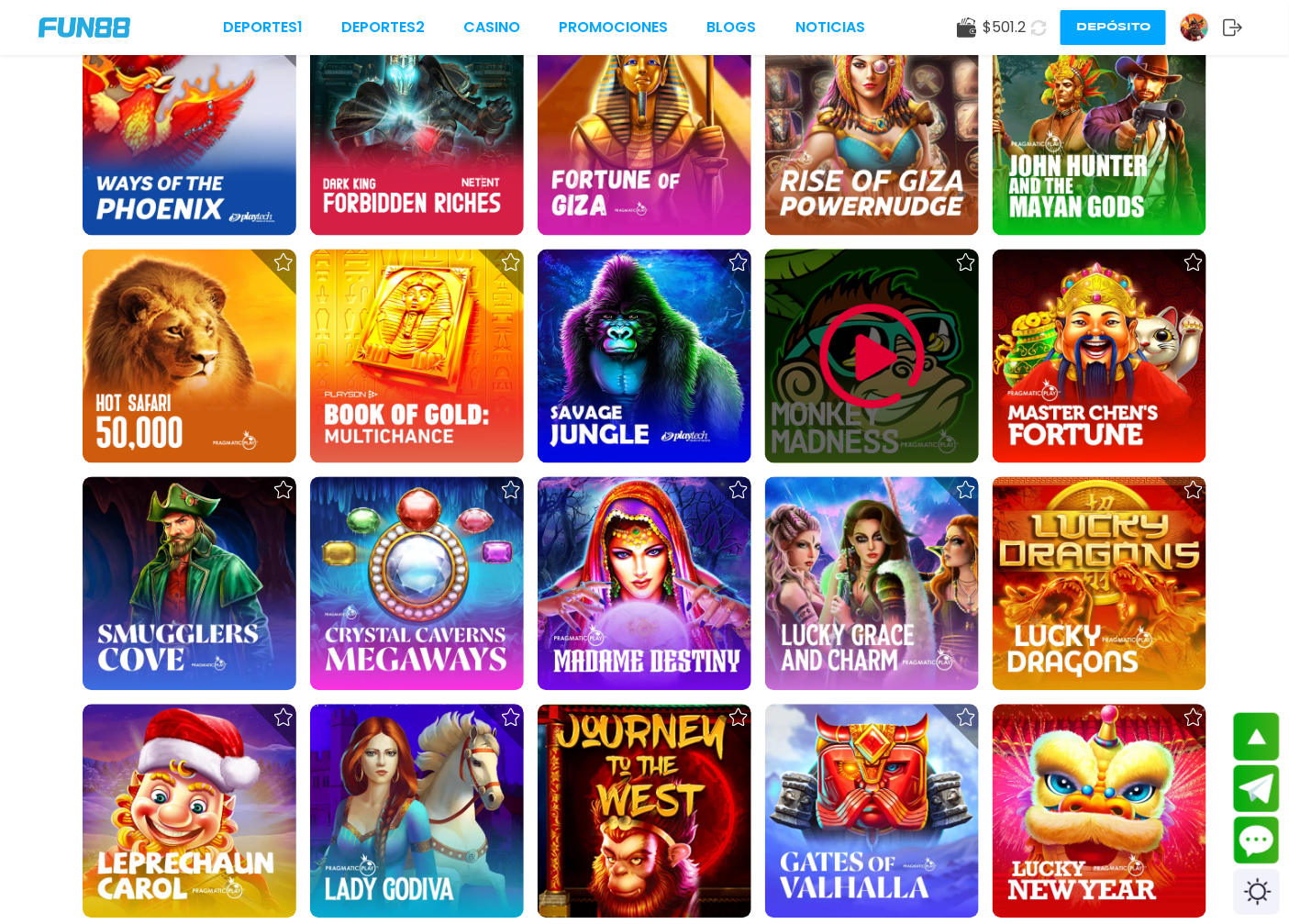 click at bounding box center (872, 357) 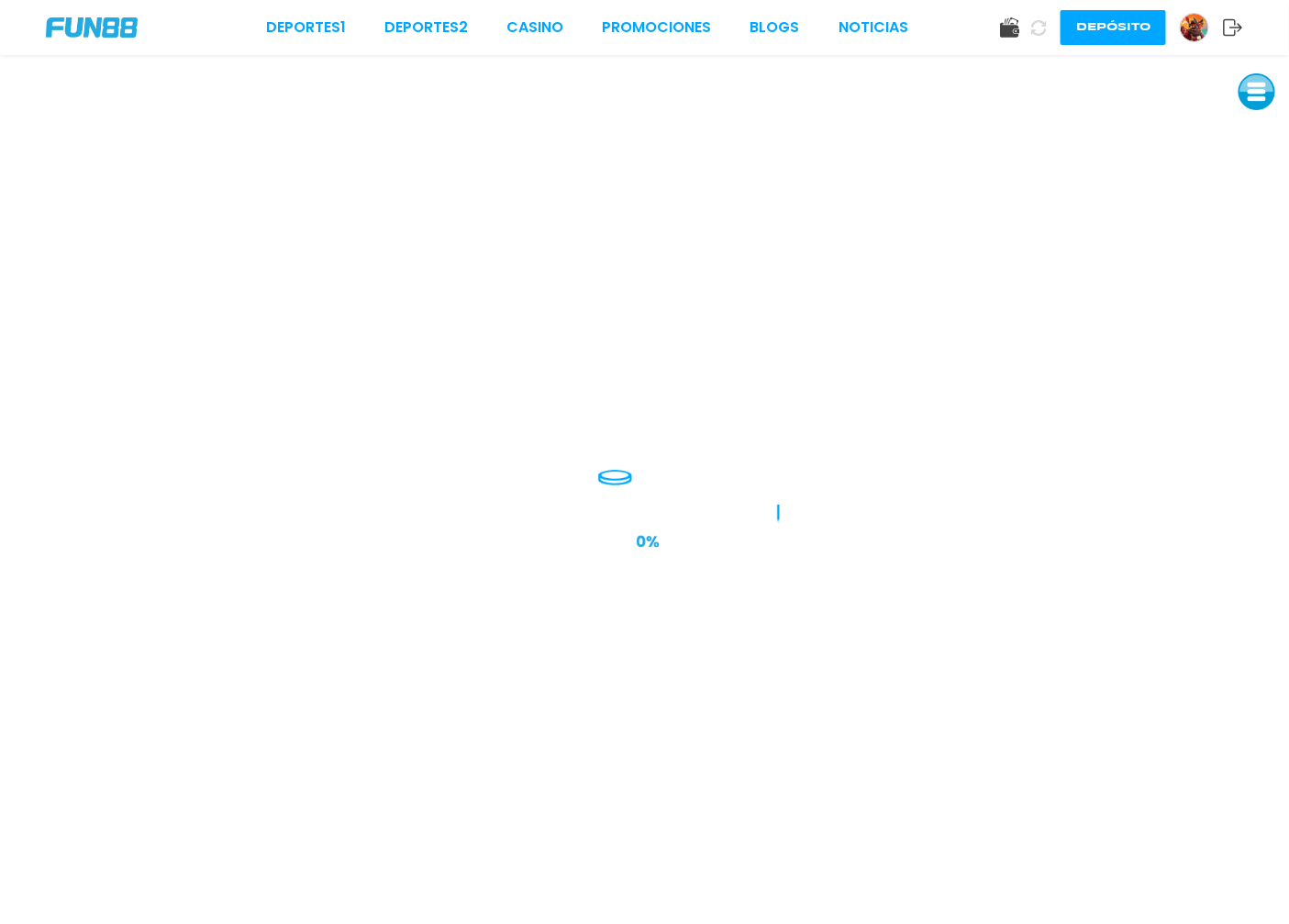 scroll, scrollTop: 0, scrollLeft: 0, axis: both 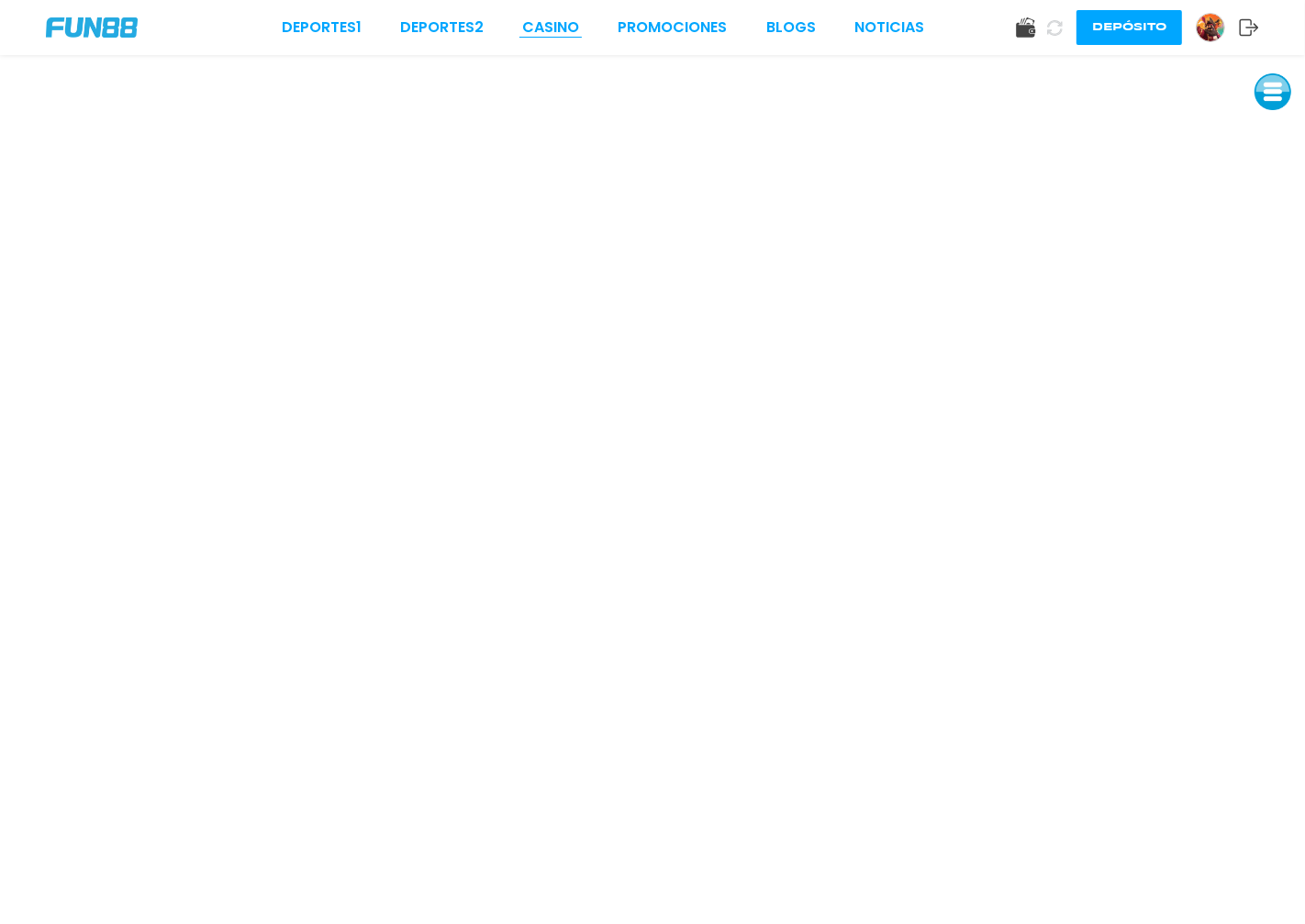 click on "CASINO" at bounding box center [551, 28] 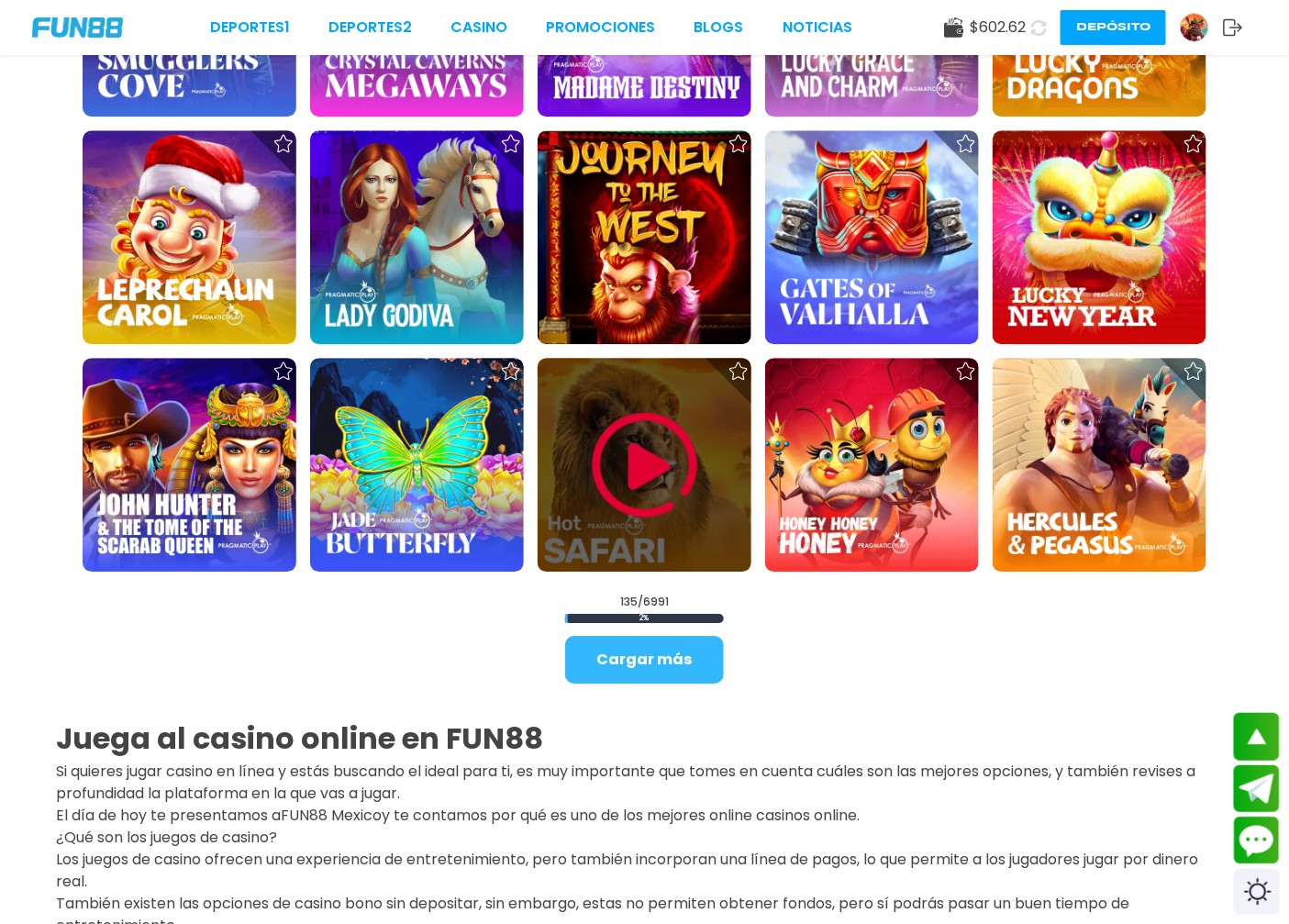 scroll, scrollTop: 6218, scrollLeft: 0, axis: vertical 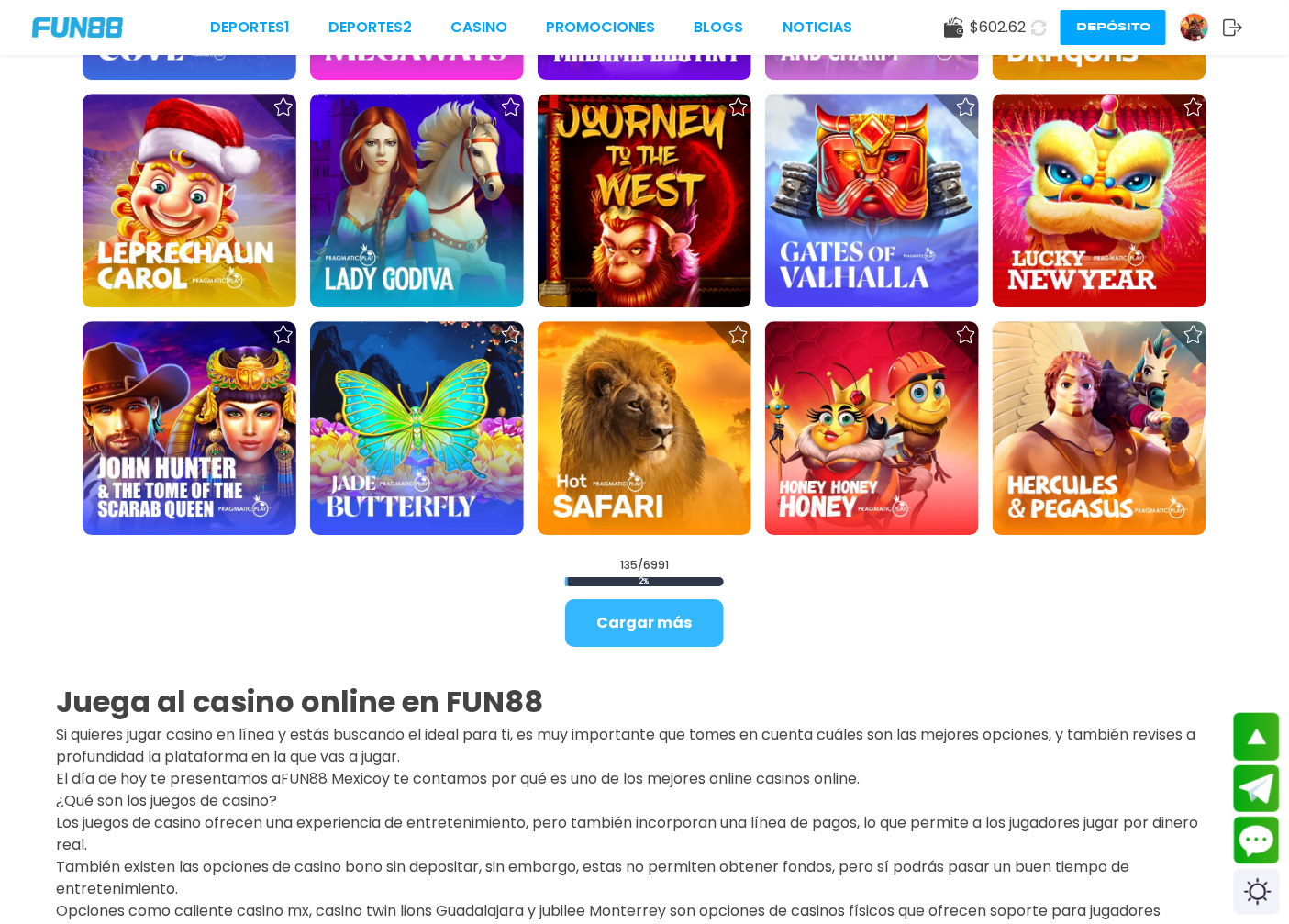 click on "Cargar más" at bounding box center [644, 623] 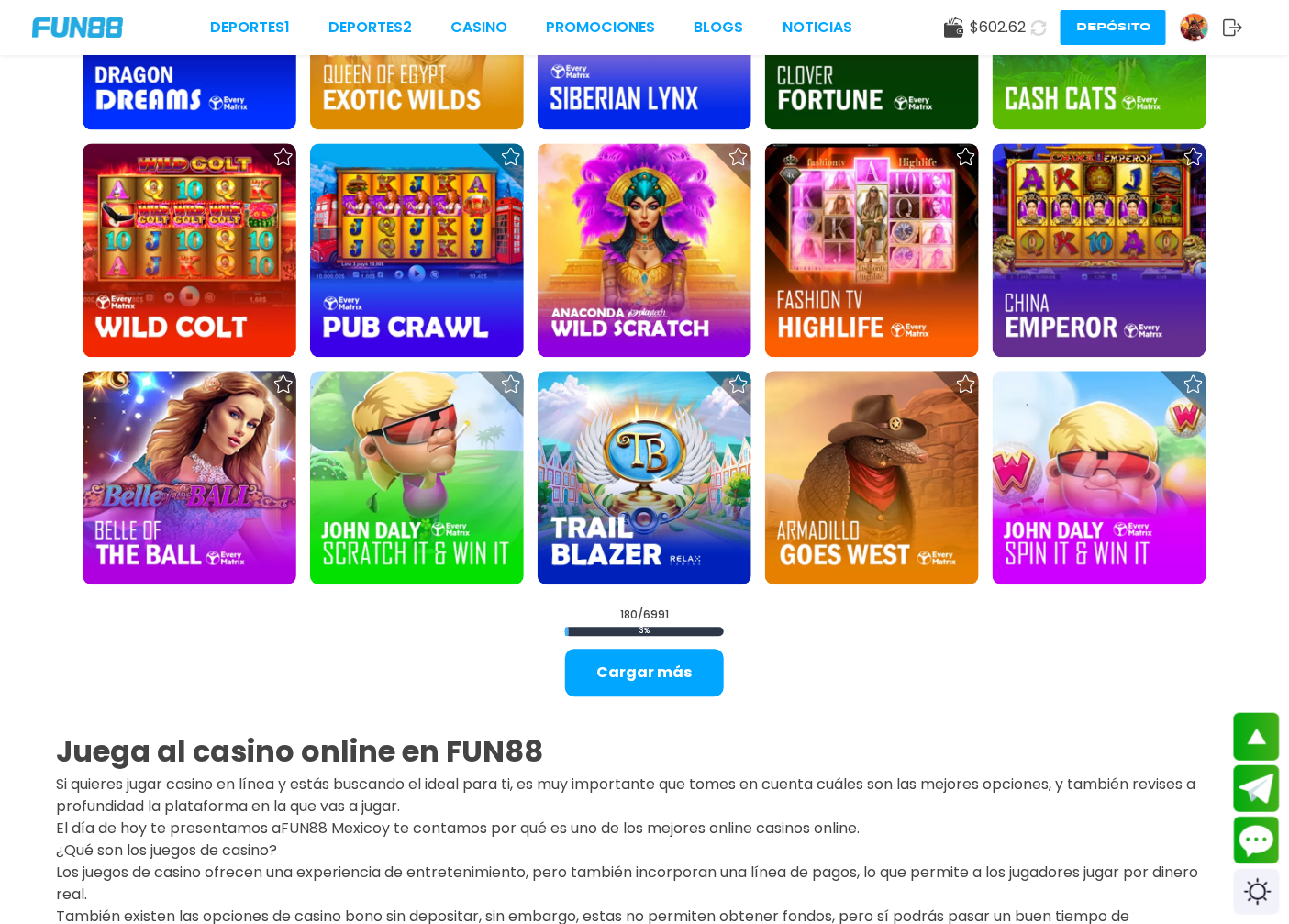 scroll, scrollTop: 8462, scrollLeft: 0, axis: vertical 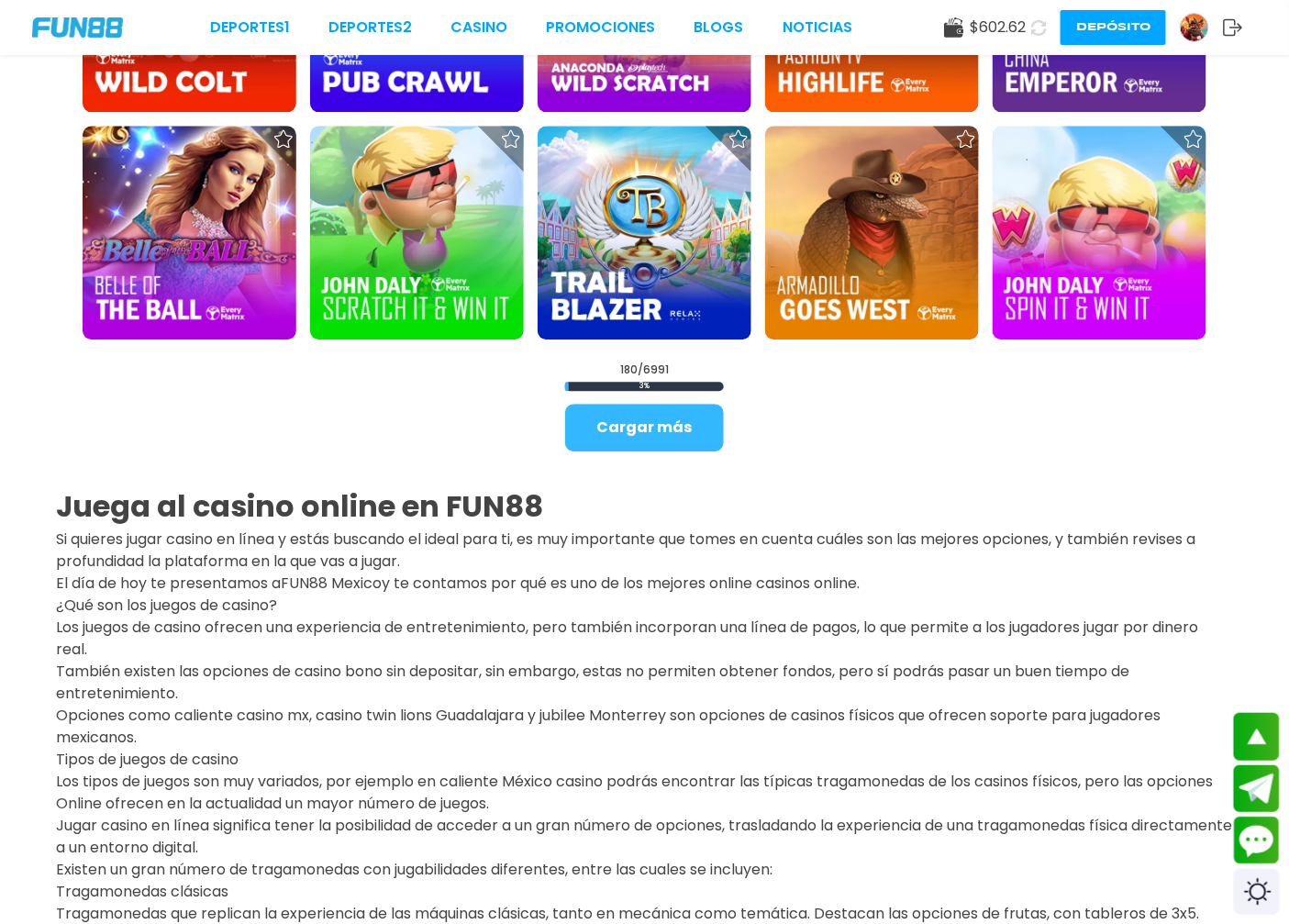 click on "Cargar más" at bounding box center (644, 428) 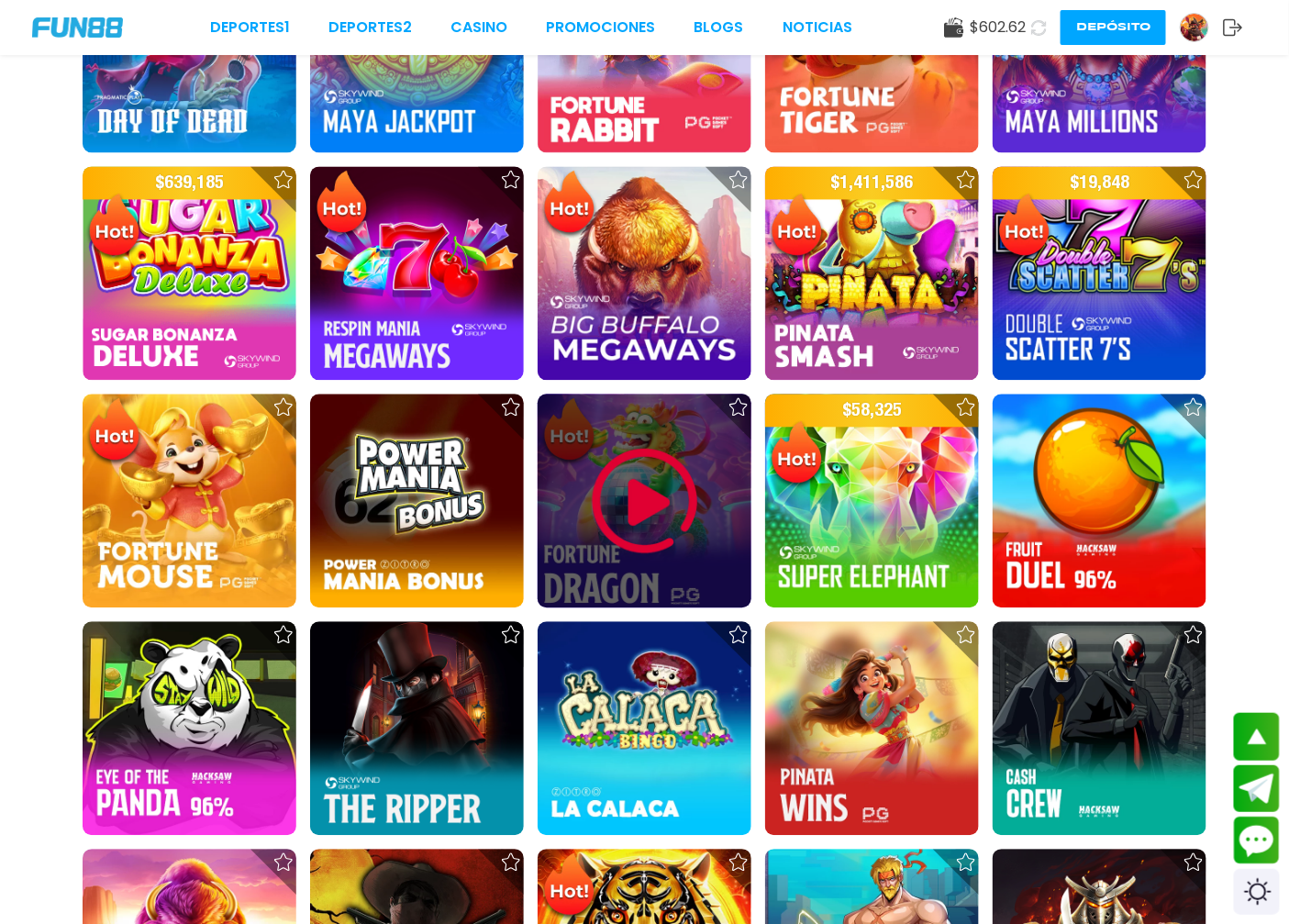 scroll, scrollTop: 1121, scrollLeft: 0, axis: vertical 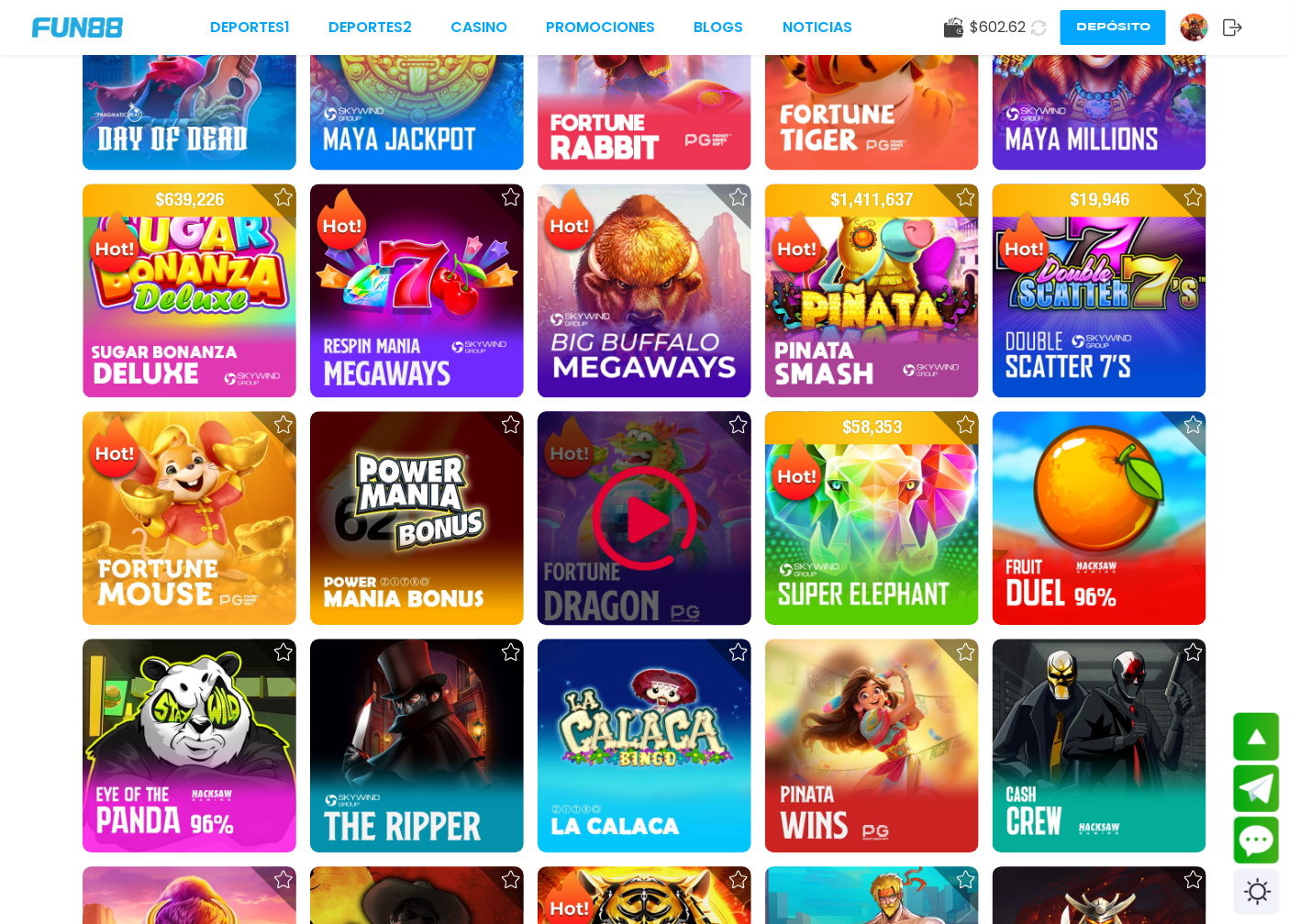 click at bounding box center [645, 519] 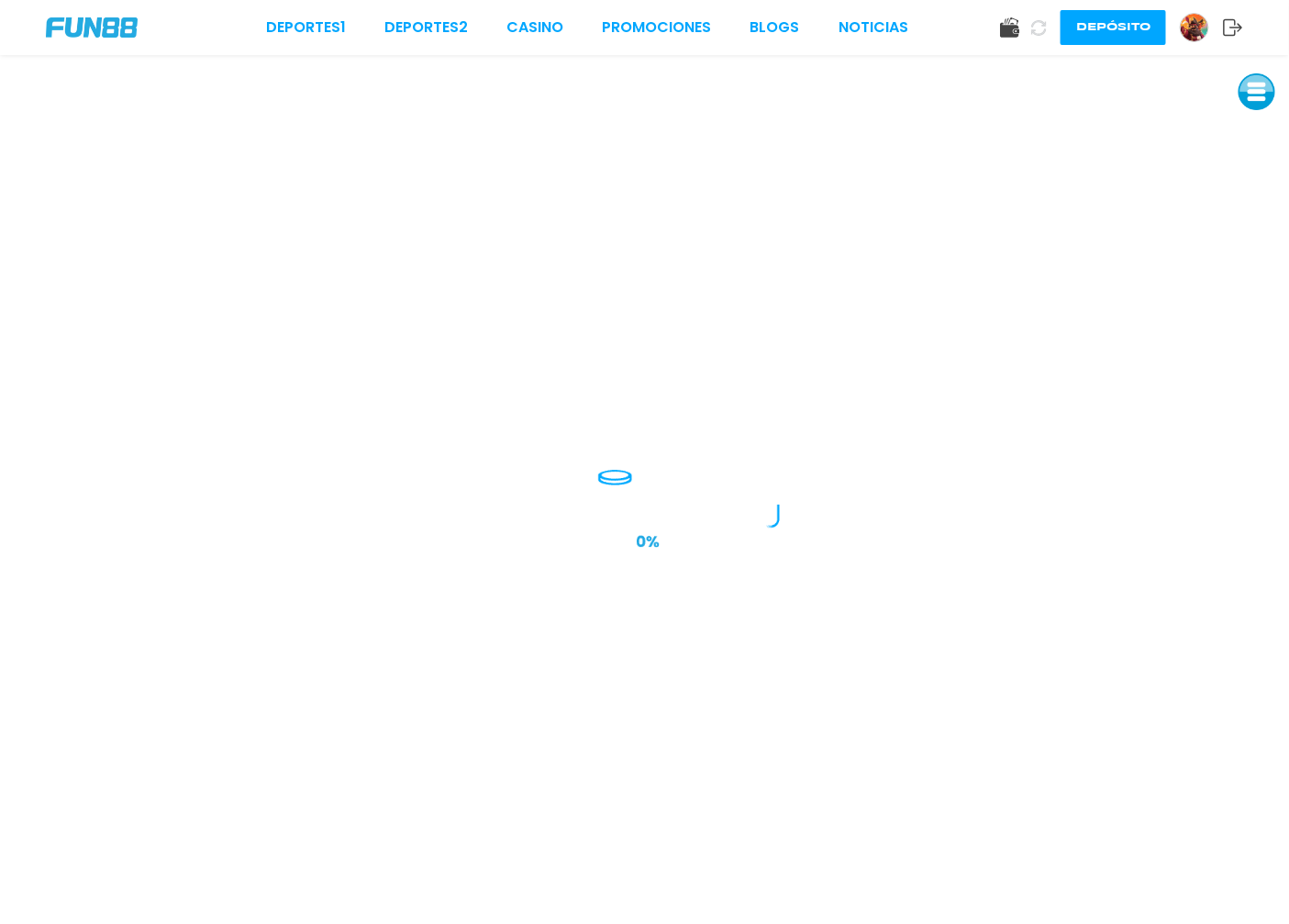 scroll, scrollTop: 0, scrollLeft: 0, axis: both 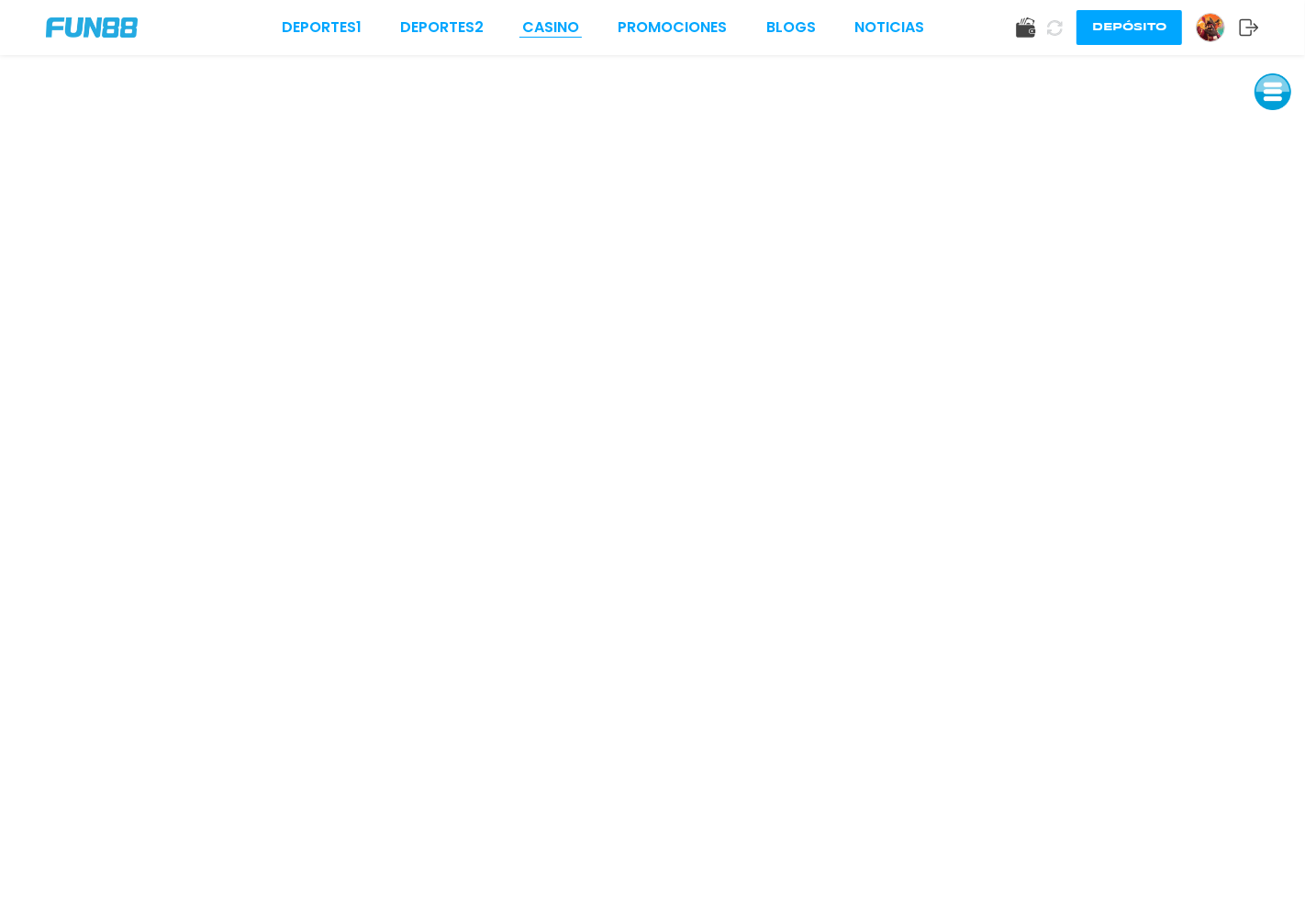click on "CASINO" at bounding box center [551, 28] 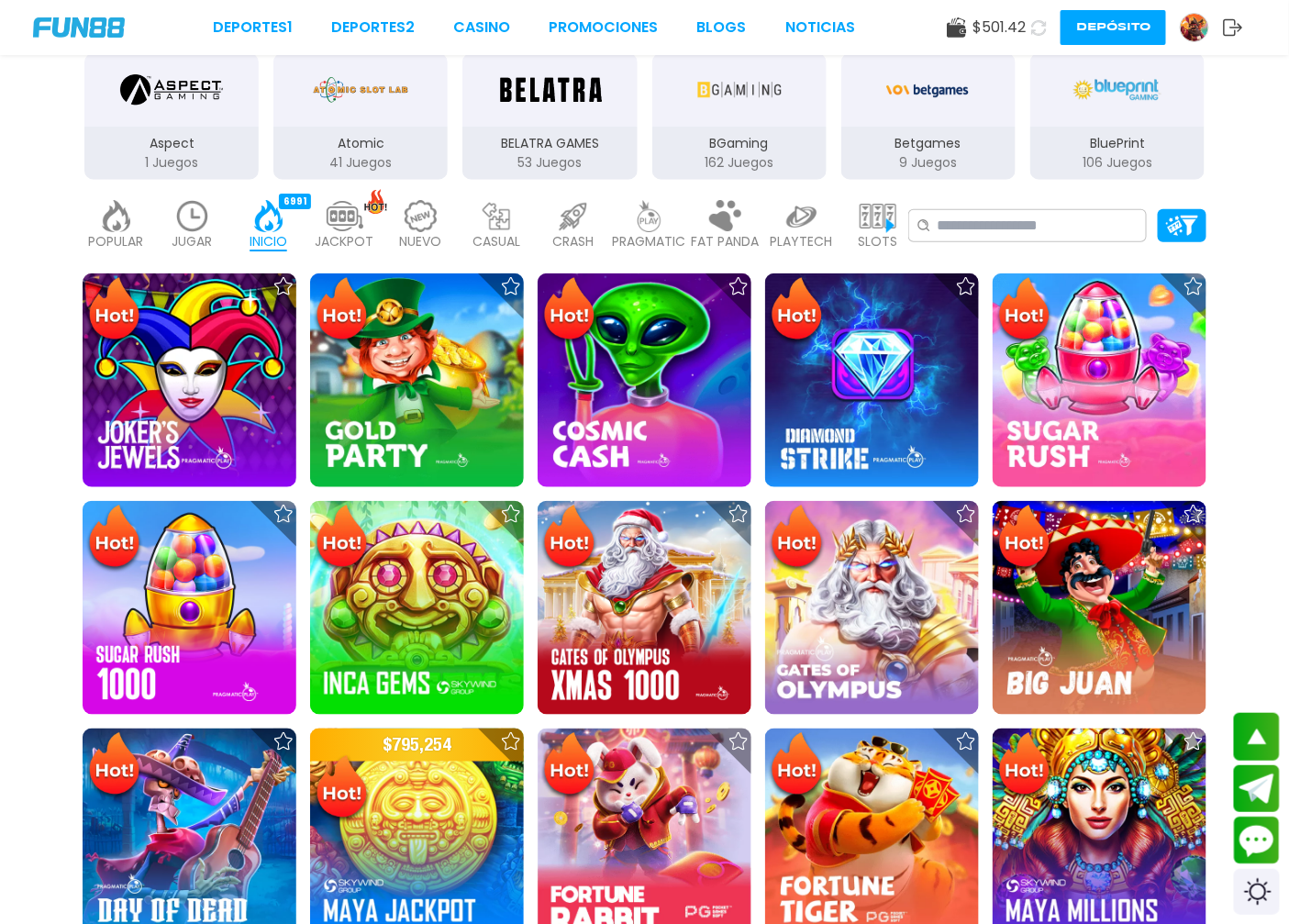 scroll, scrollTop: 306, scrollLeft: 0, axis: vertical 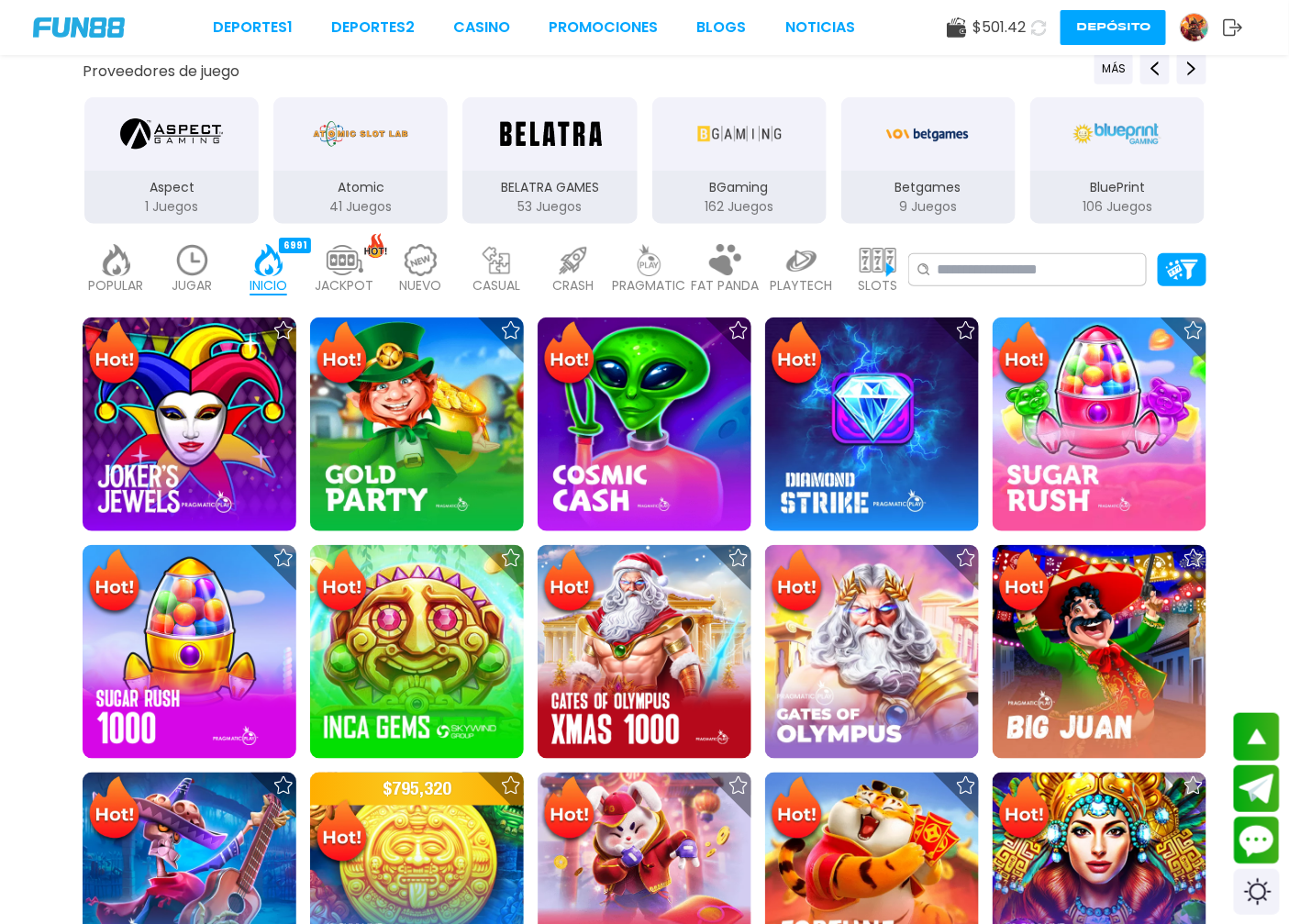 click at bounding box center (345, 260) 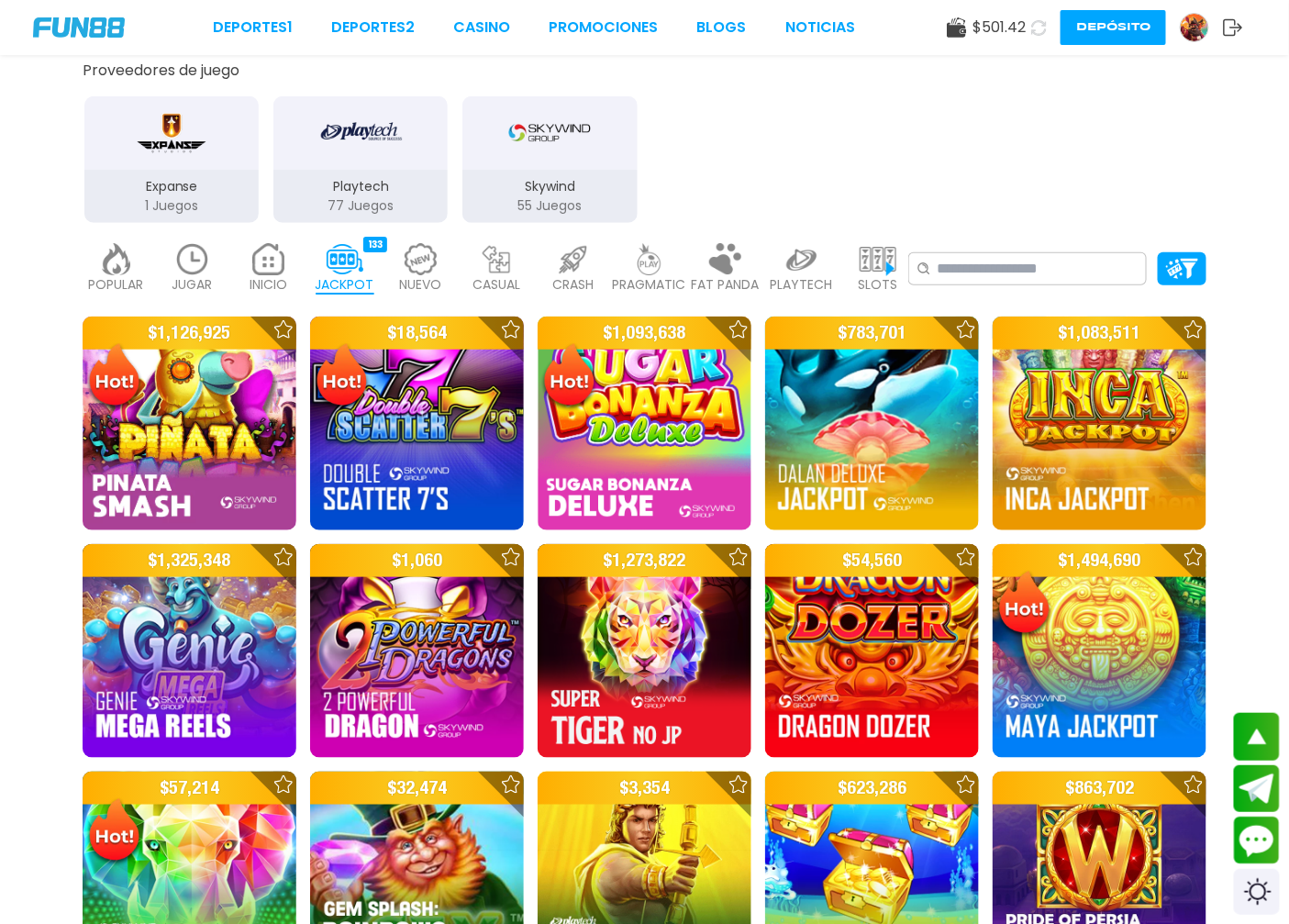 click on "NUEVO" at bounding box center [421, 284] 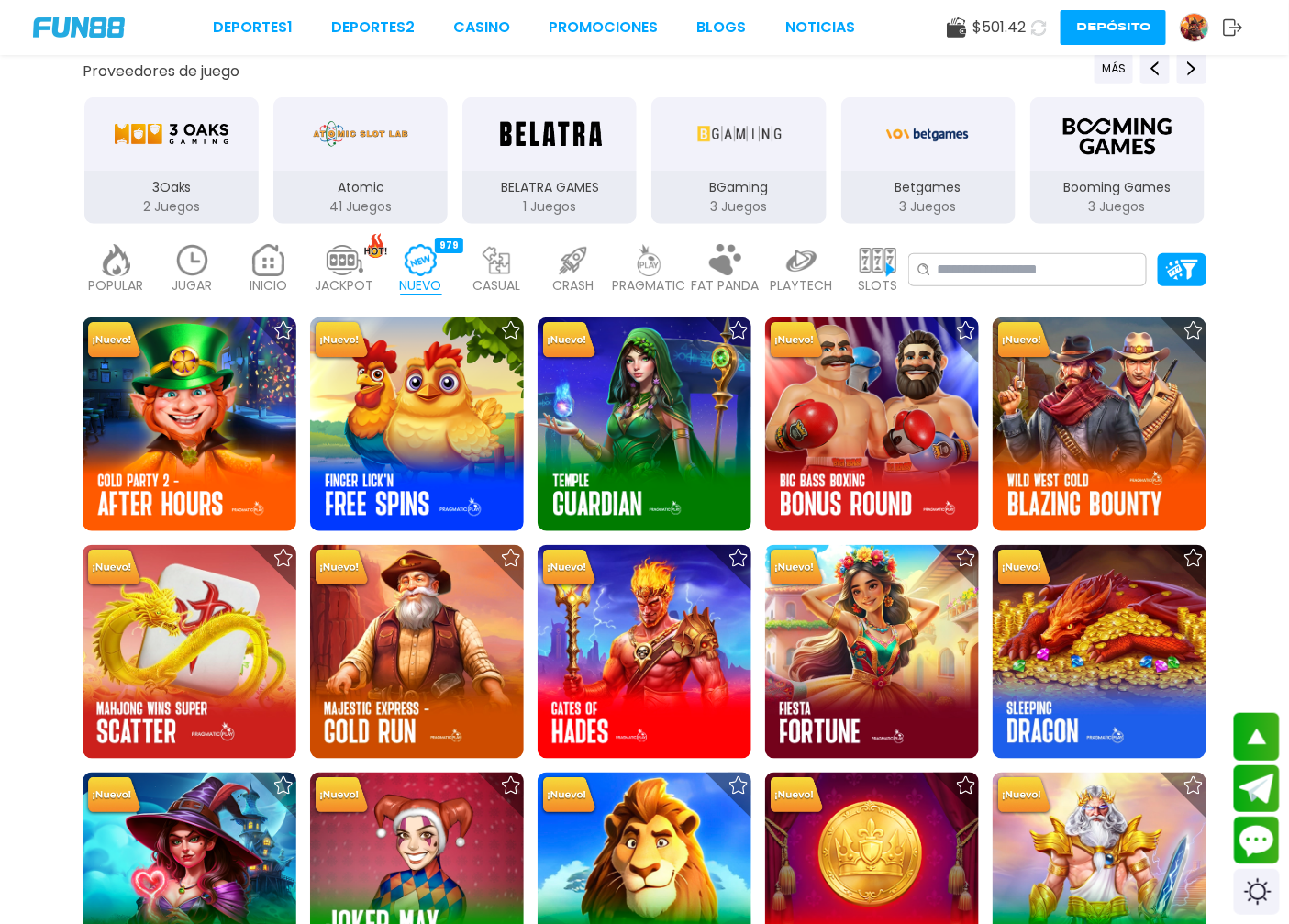 click on "CASUAL" at bounding box center [497, 285] 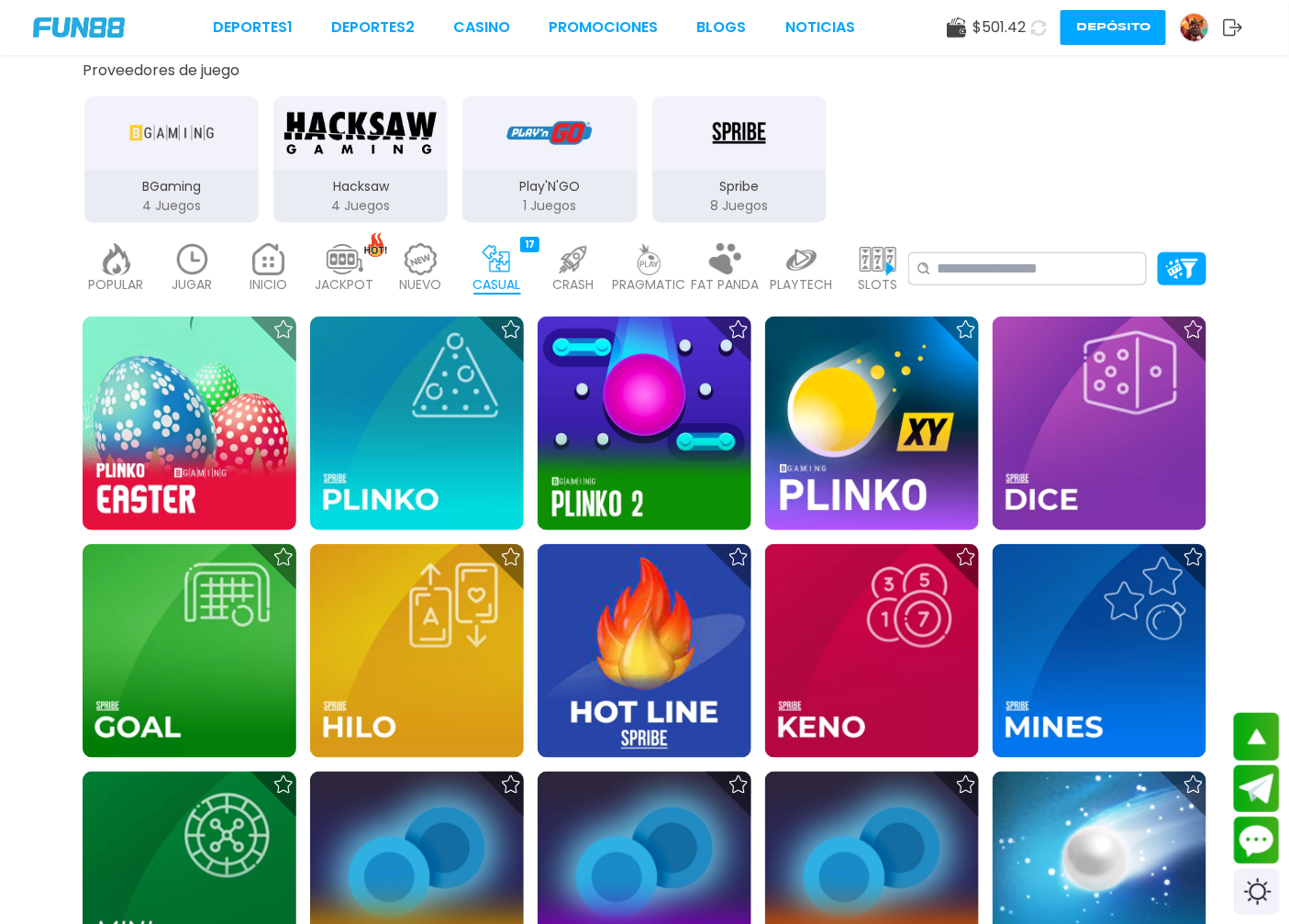 click on "CRASH" at bounding box center (572, 284) 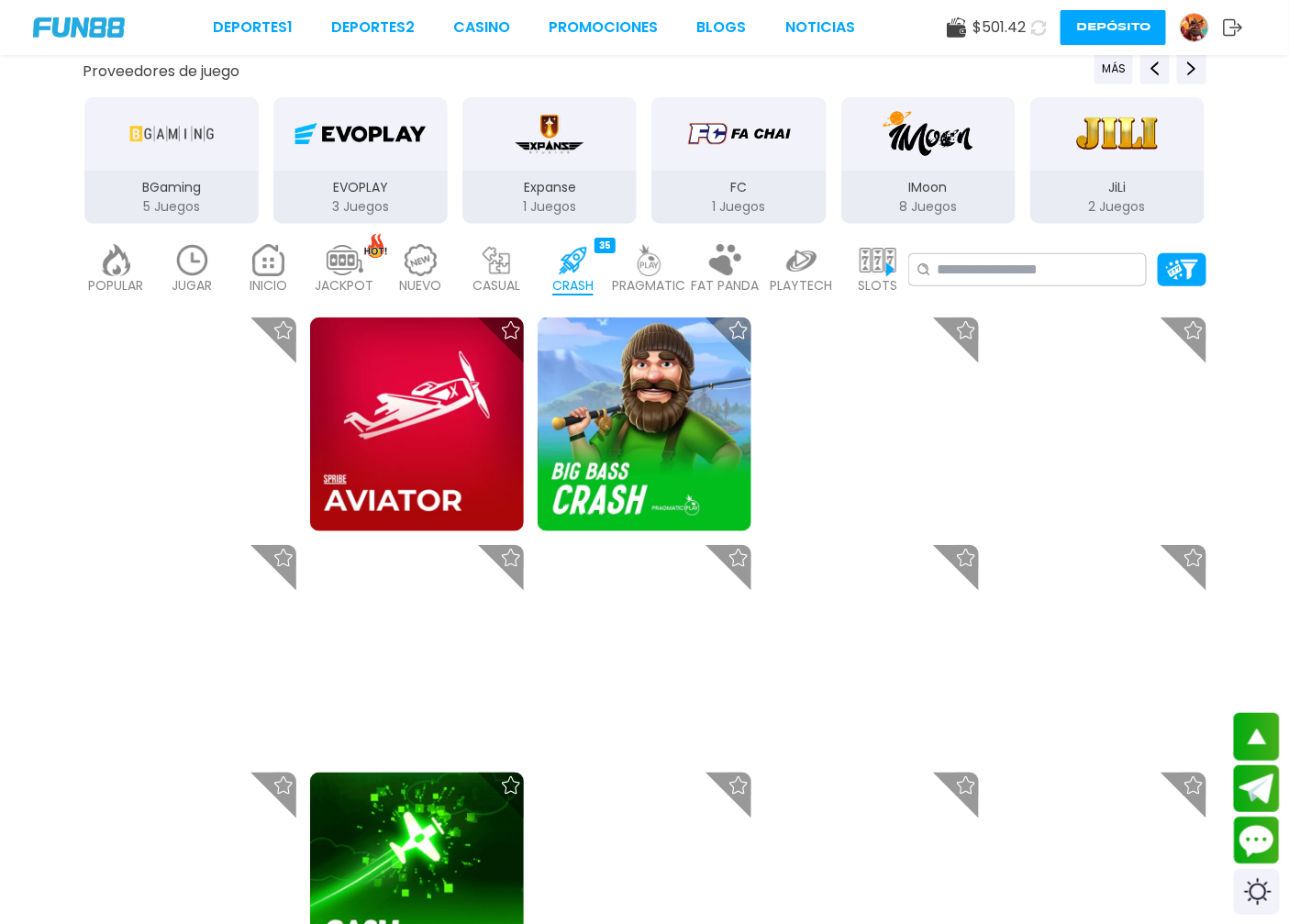click on "PRAGMATIC" at bounding box center [650, 285] 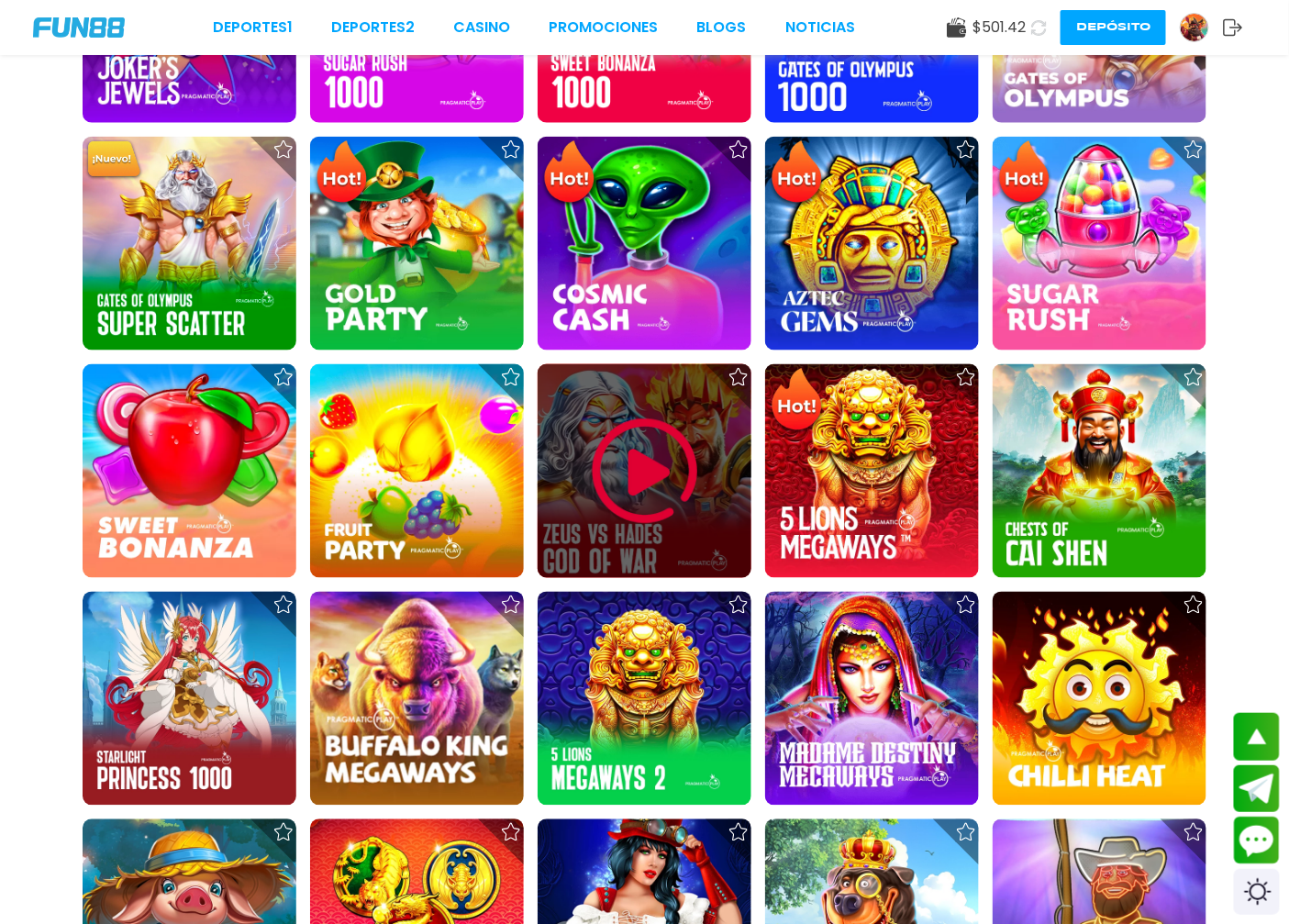 scroll, scrollTop: 815, scrollLeft: 0, axis: vertical 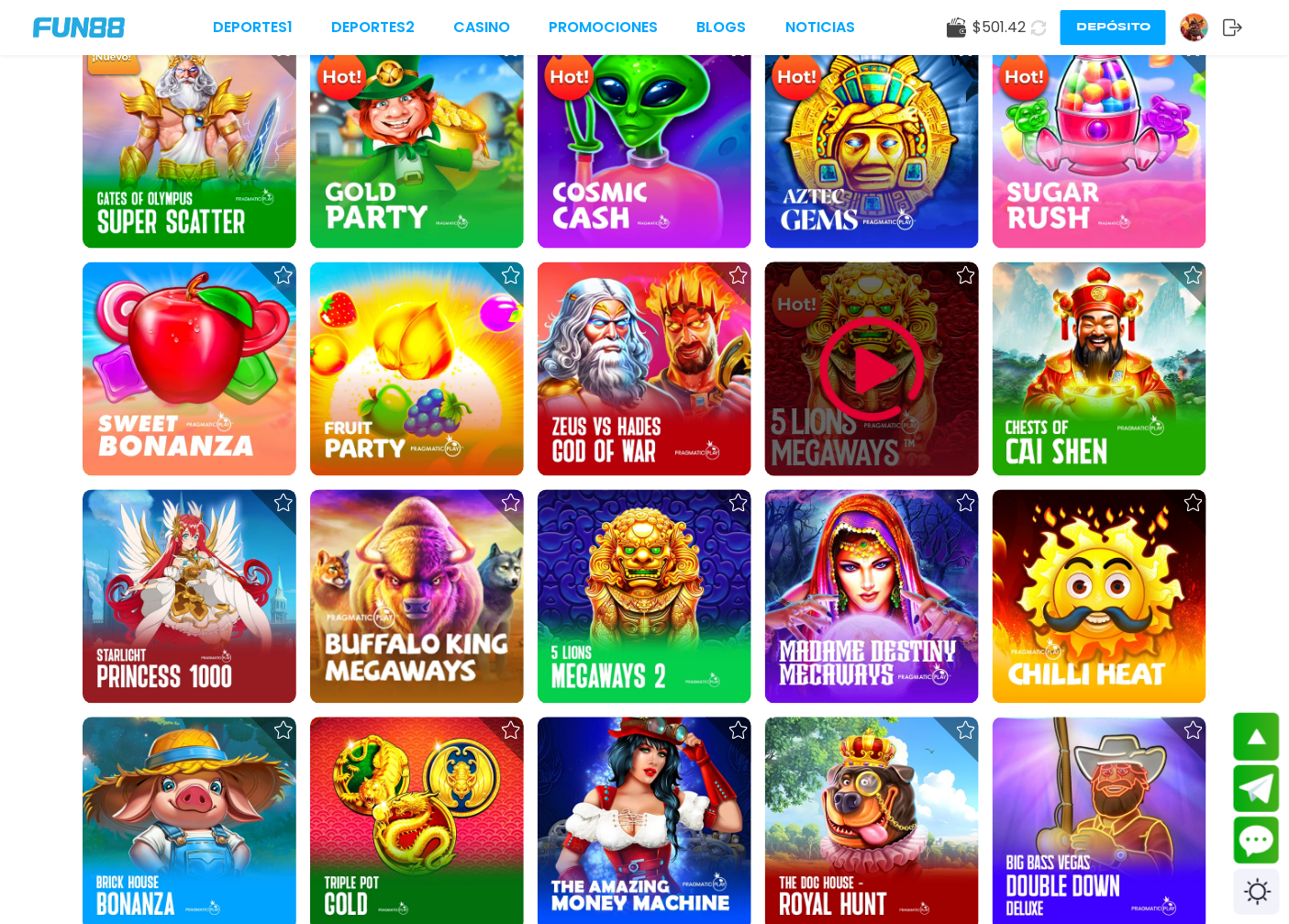 click at bounding box center (872, 370) 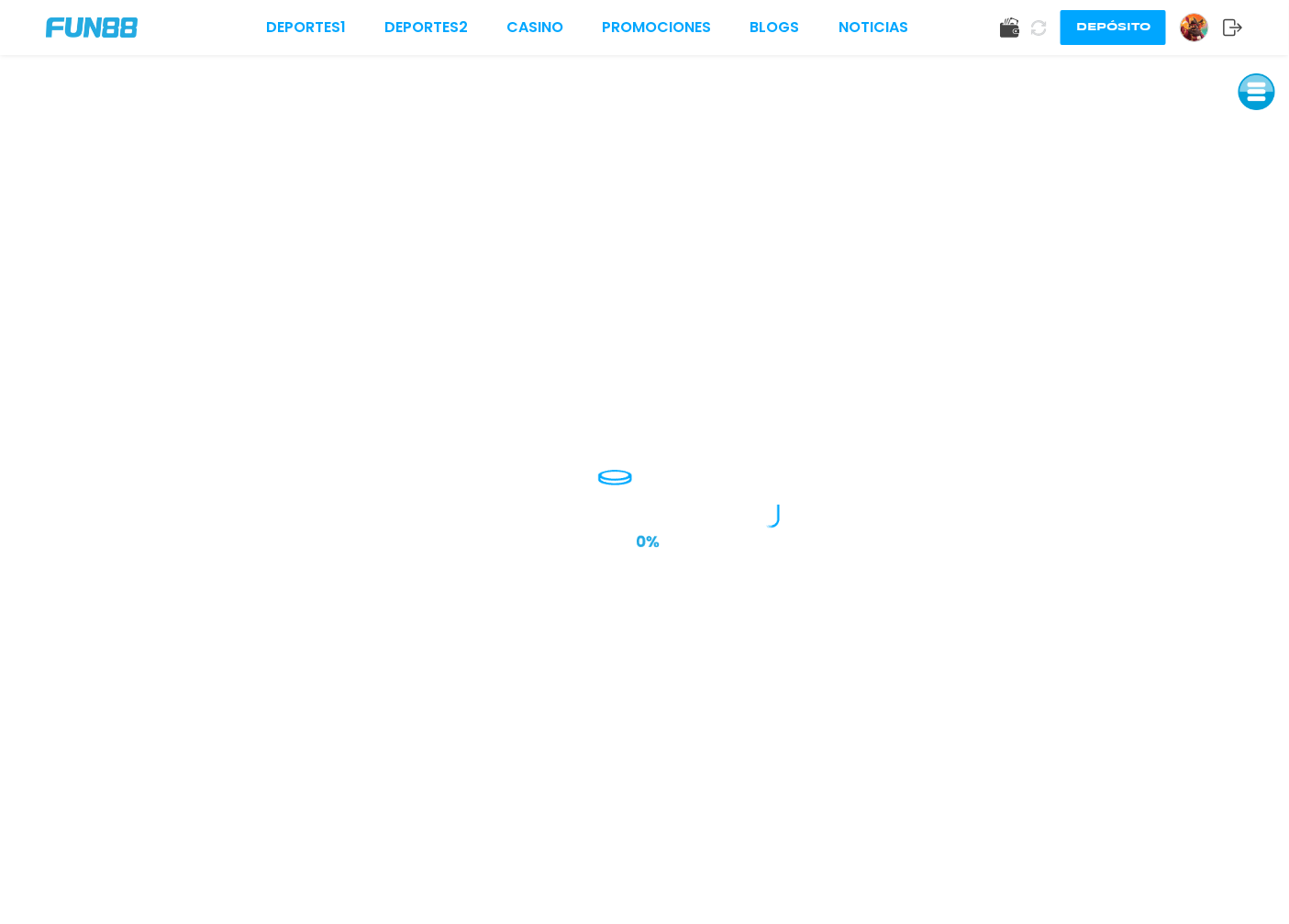 scroll, scrollTop: 0, scrollLeft: 0, axis: both 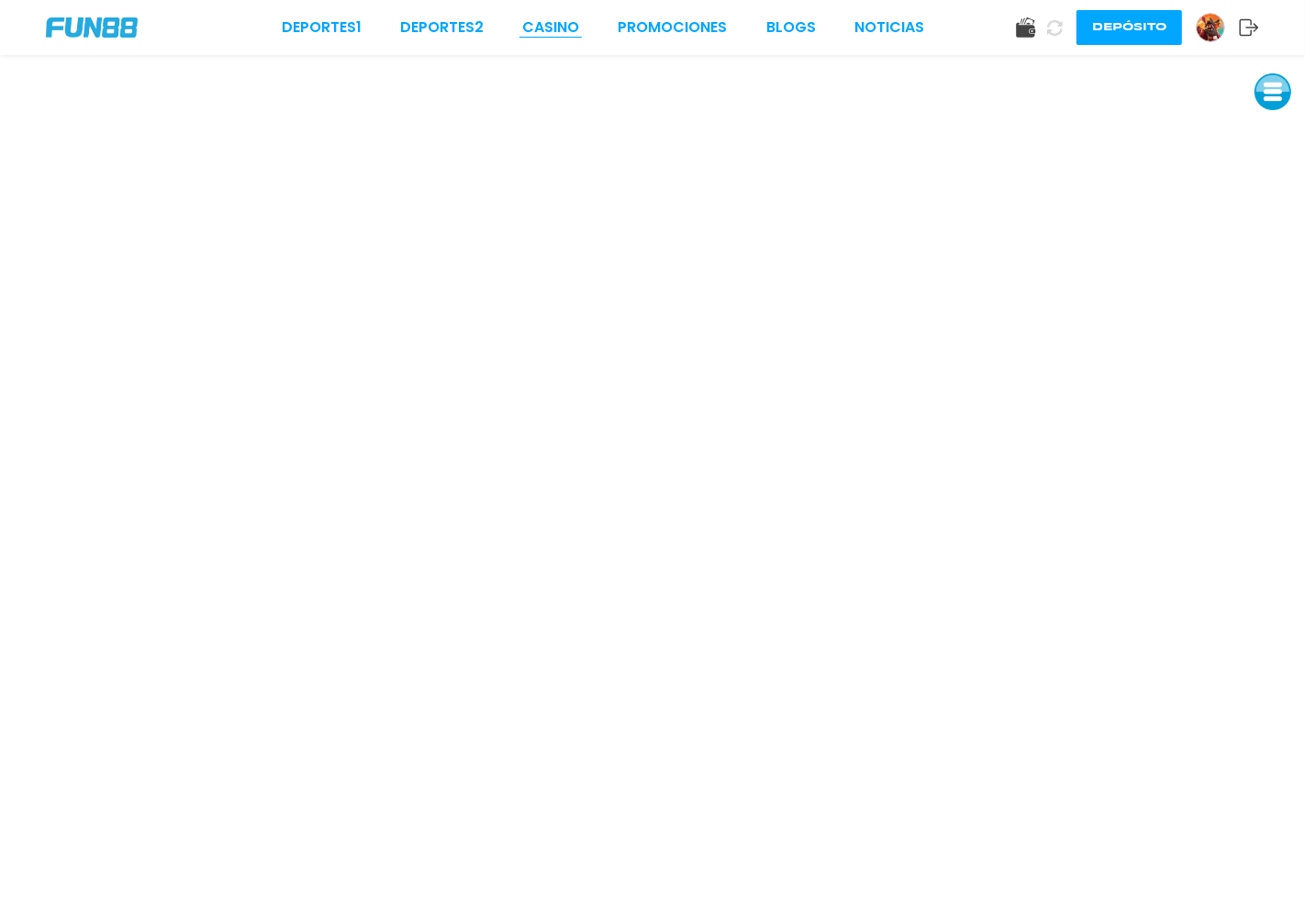 click on "CASINO" at bounding box center [551, 28] 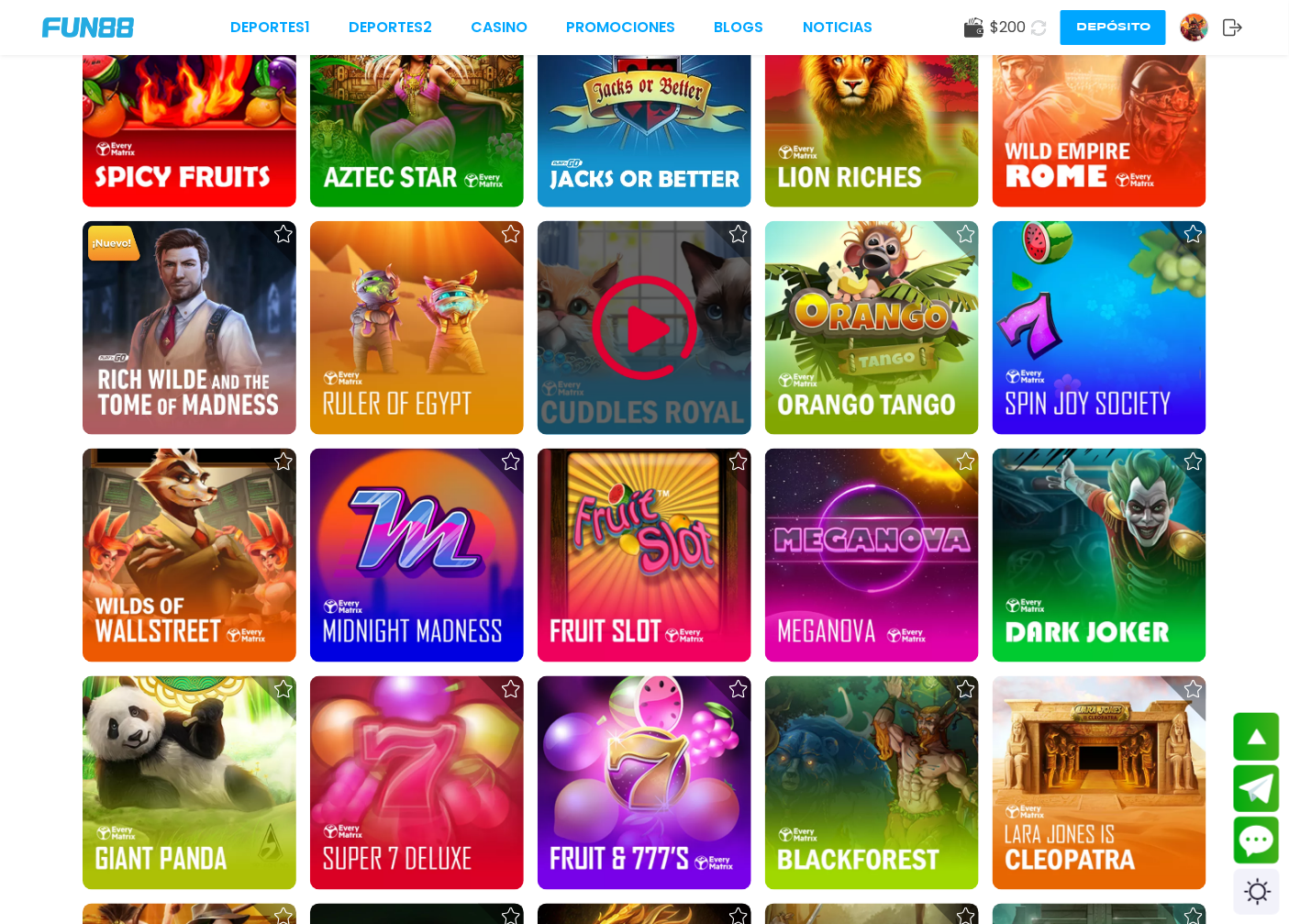 scroll, scrollTop: 9481, scrollLeft: 0, axis: vertical 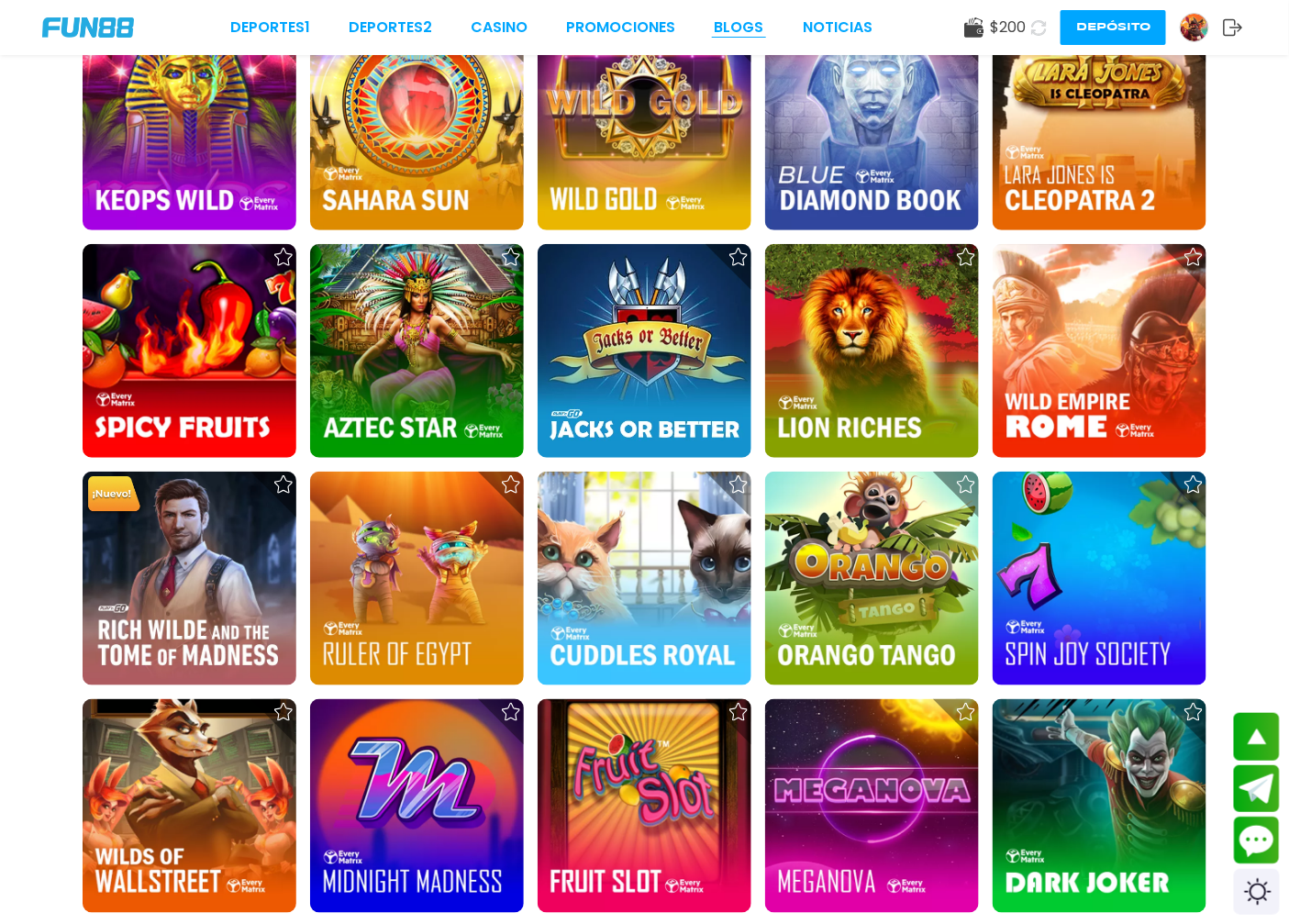 click on "BLOGS" at bounding box center [739, 28] 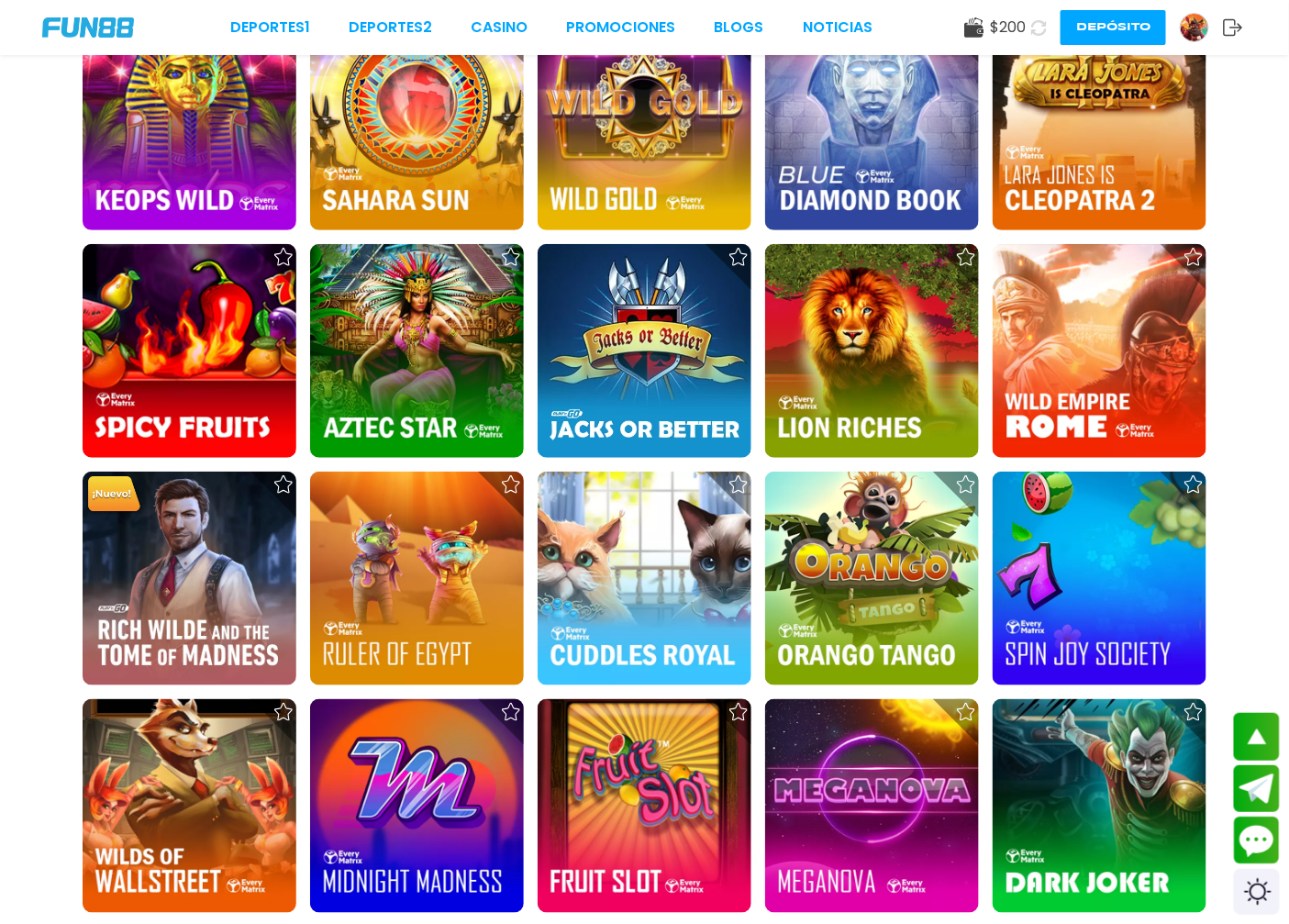 scroll, scrollTop: 0, scrollLeft: 0, axis: both 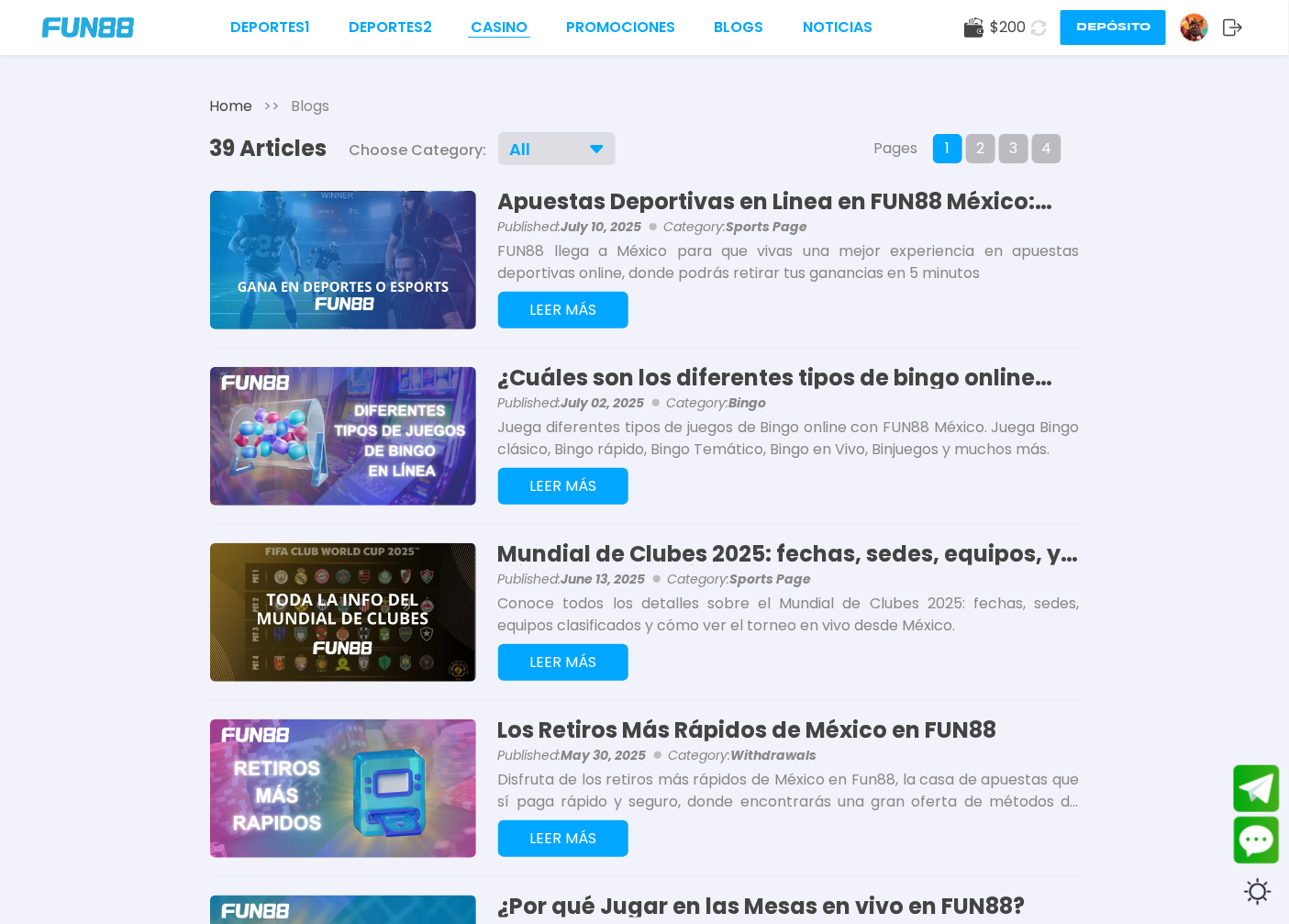click on "CASINO" at bounding box center (499, 28) 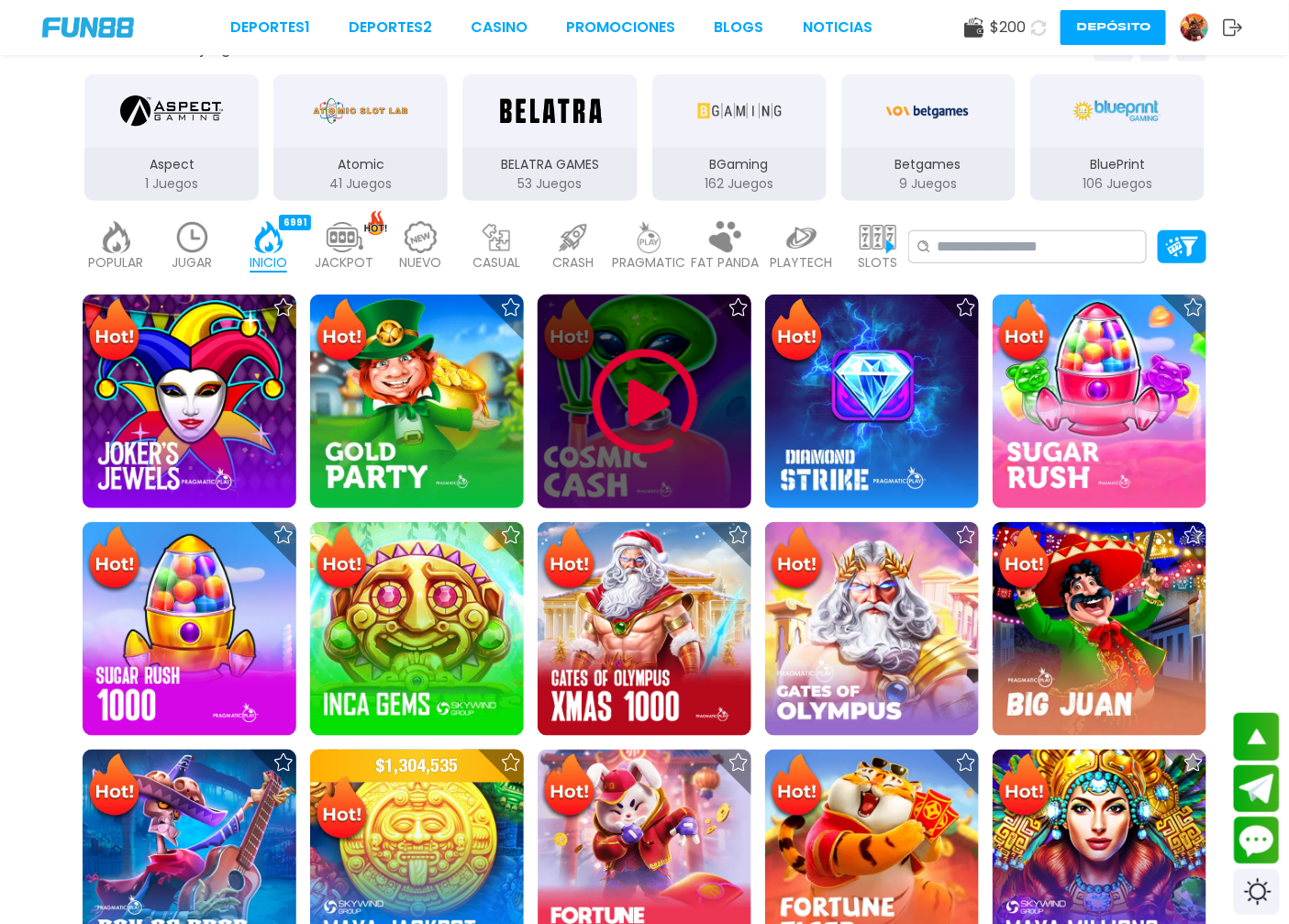scroll, scrollTop: 306, scrollLeft: 0, axis: vertical 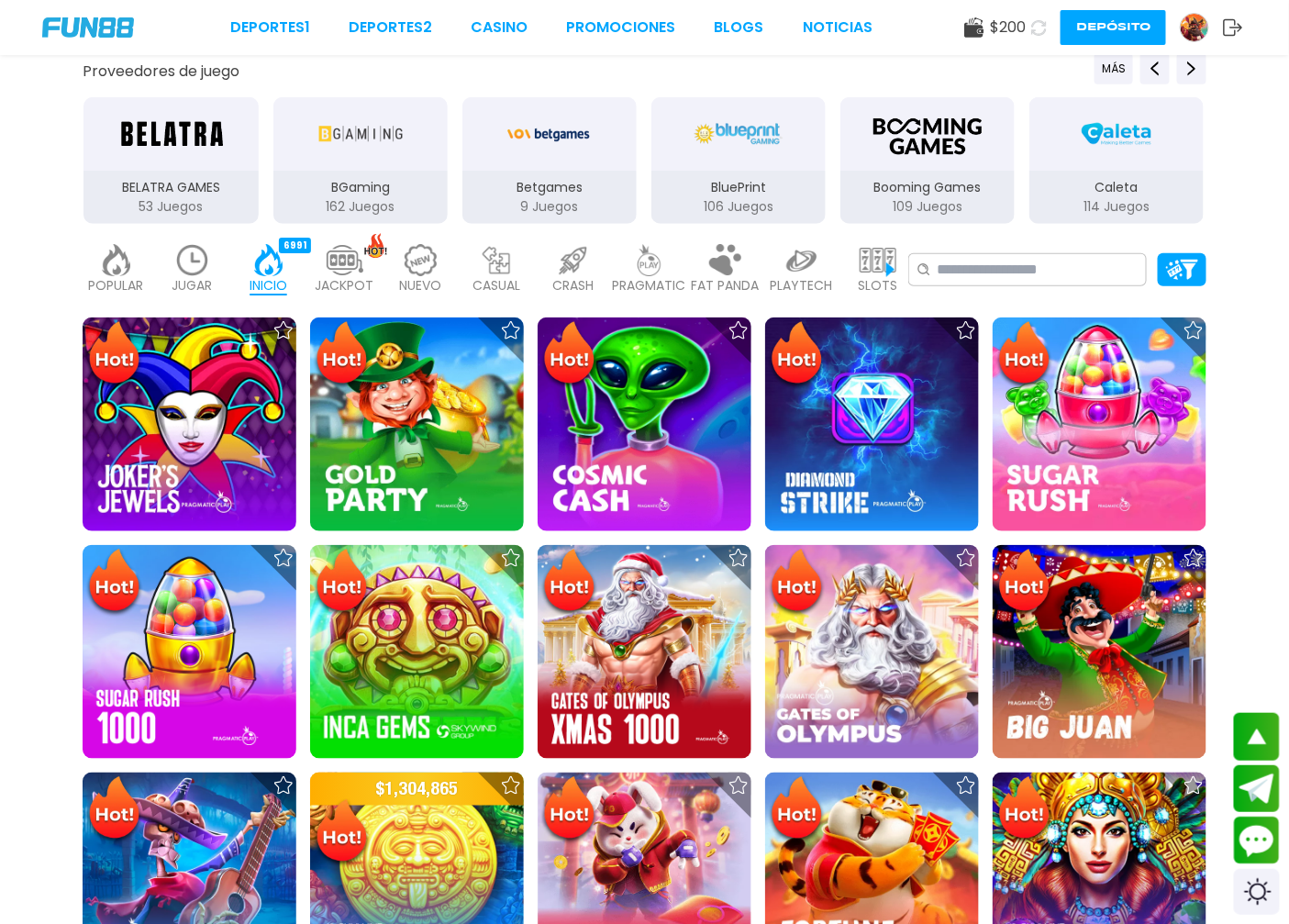 click on "PRAGMATIC" at bounding box center [650, 285] 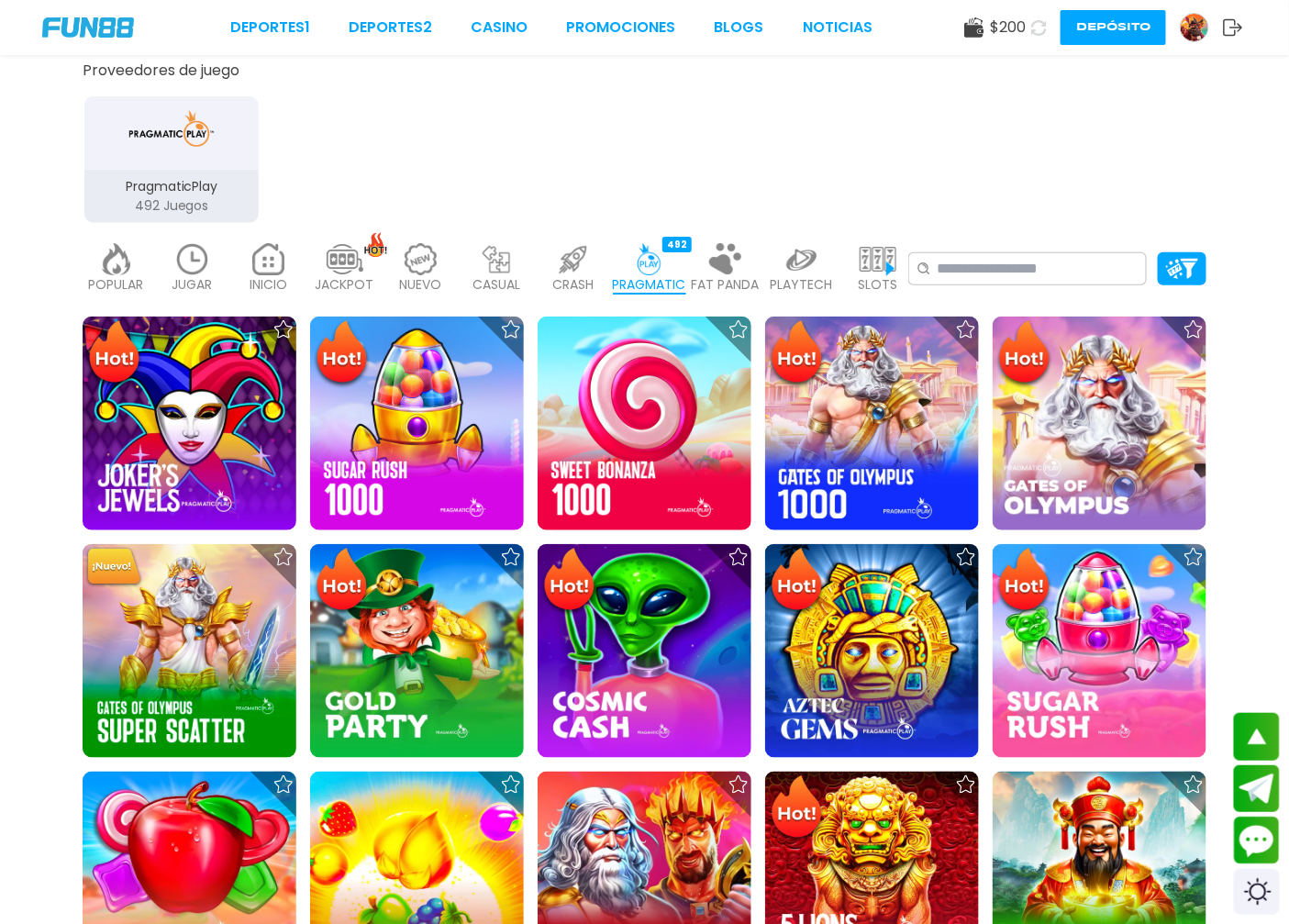 click on "FAT PANDA 9" at bounding box center (725, 269) 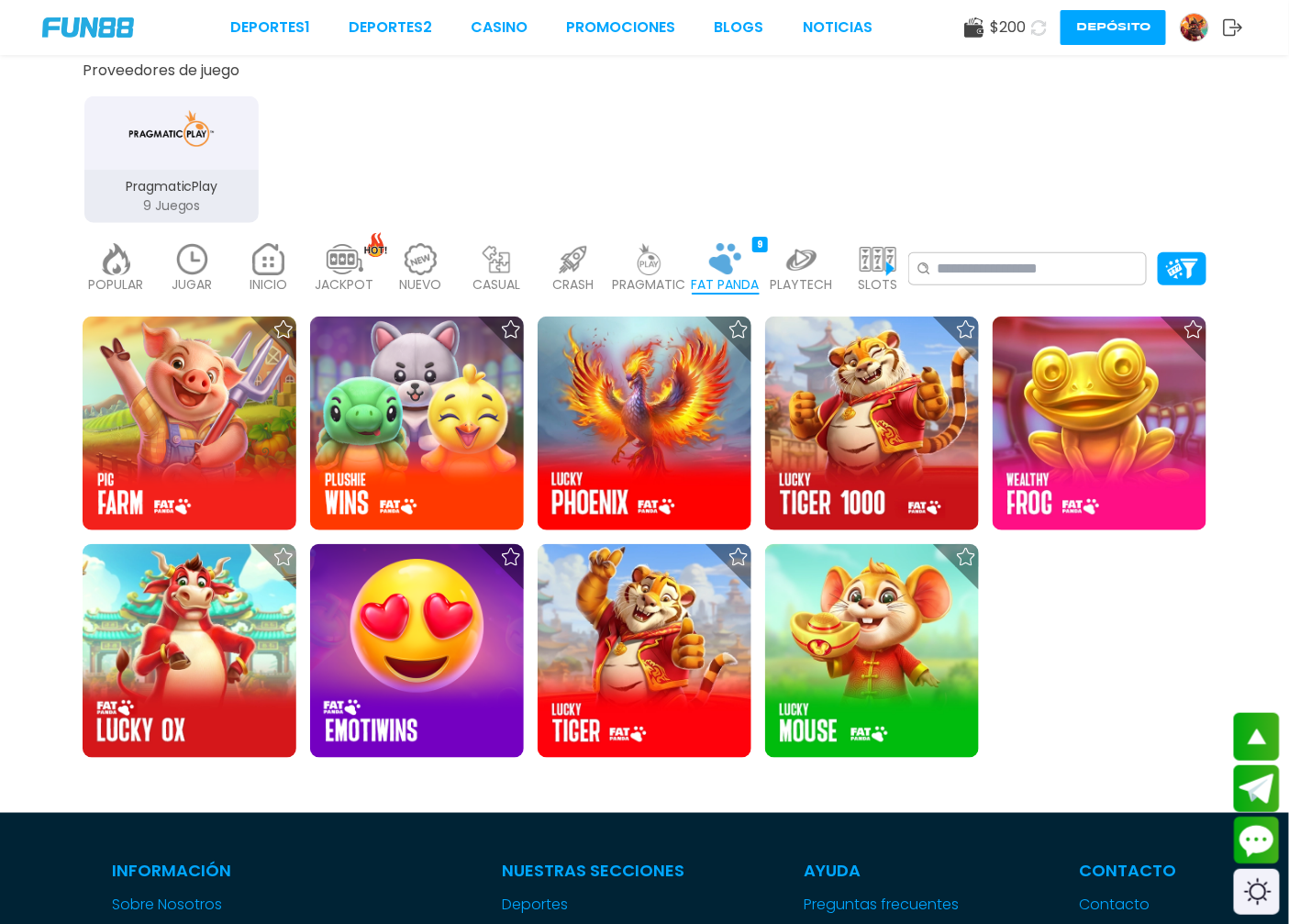 click at bounding box center (802, 259) 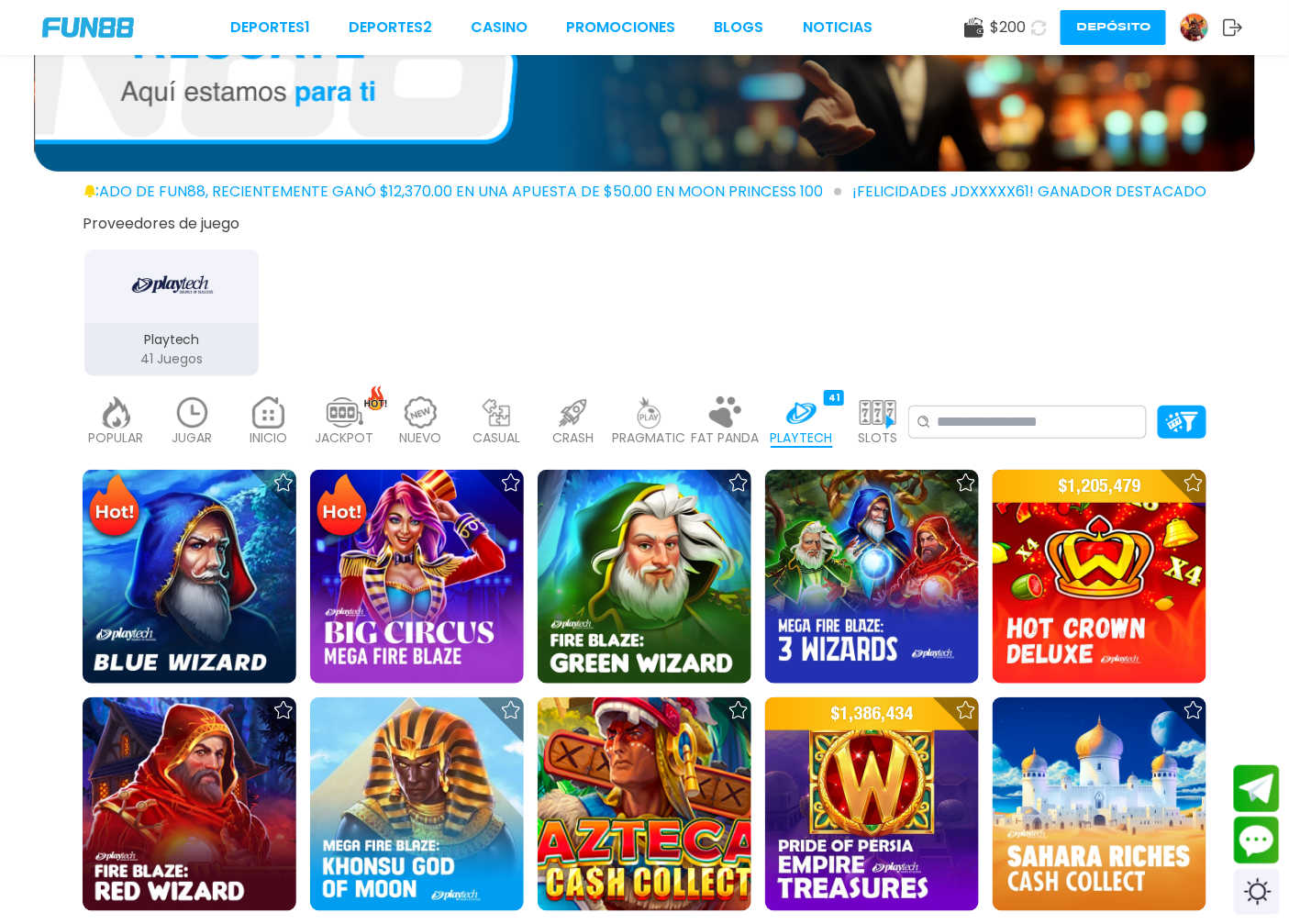 scroll, scrollTop: 0, scrollLeft: 0, axis: both 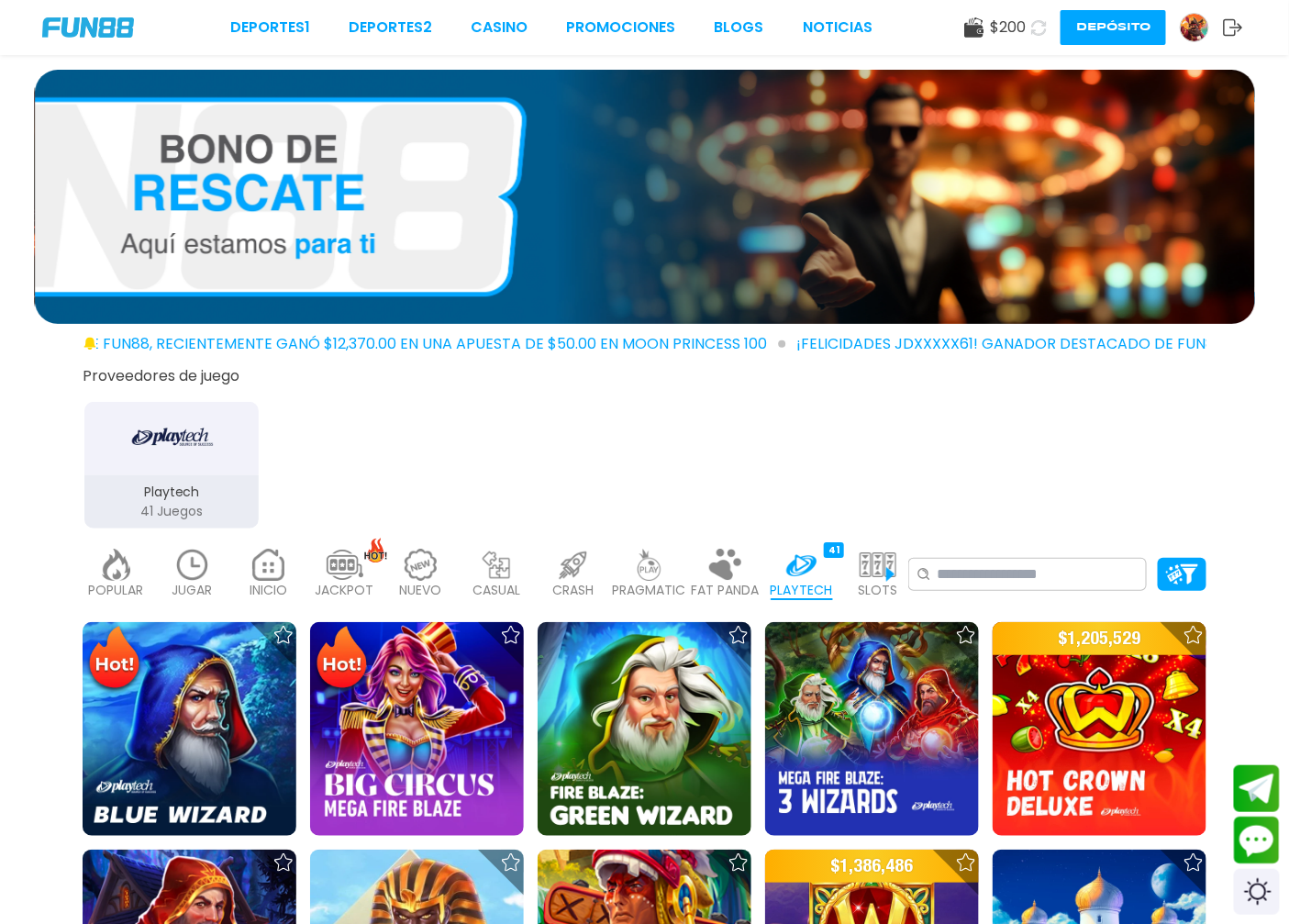 click at bounding box center (421, 564) 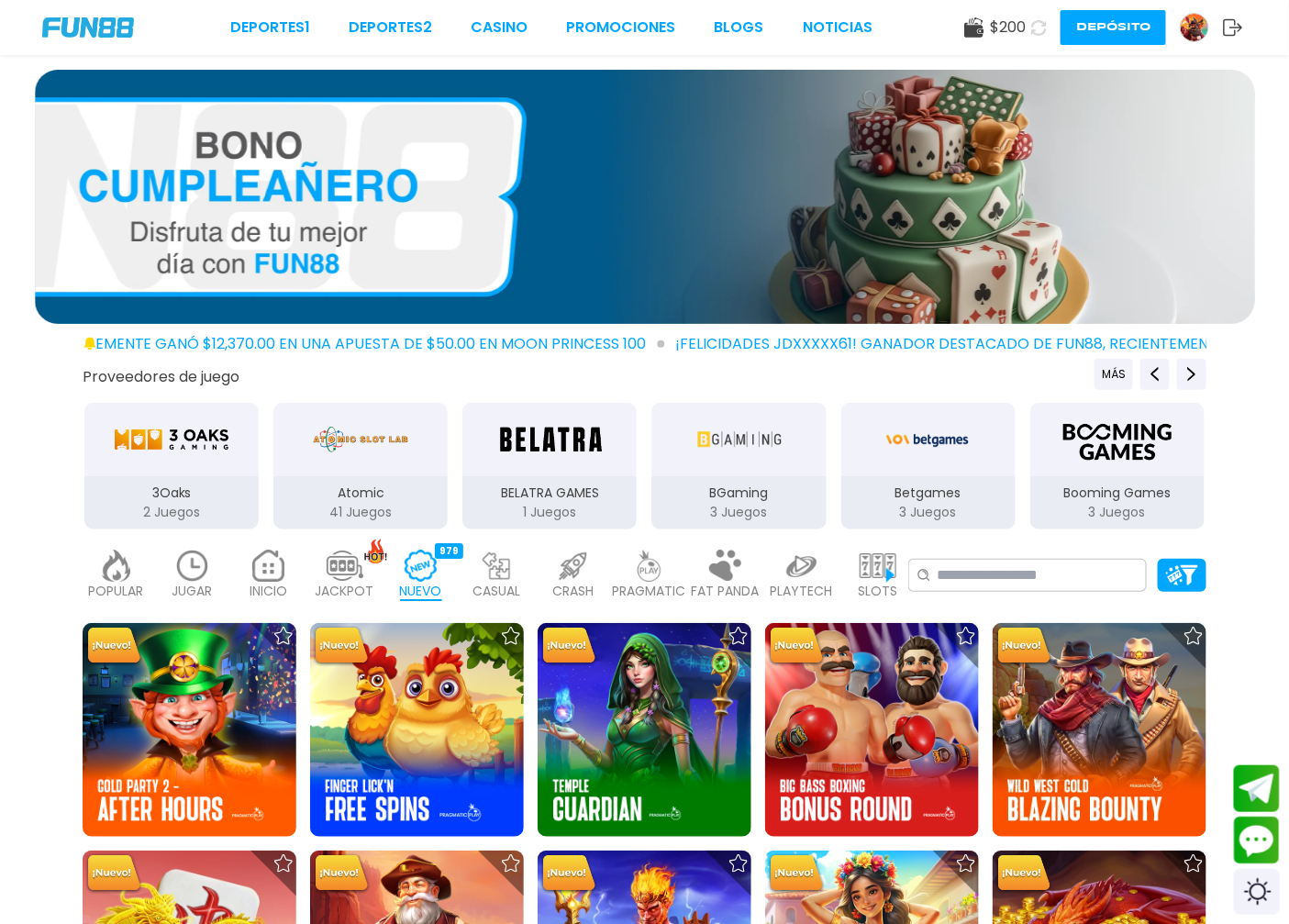 click on "JACKPOT" at bounding box center (345, 591) 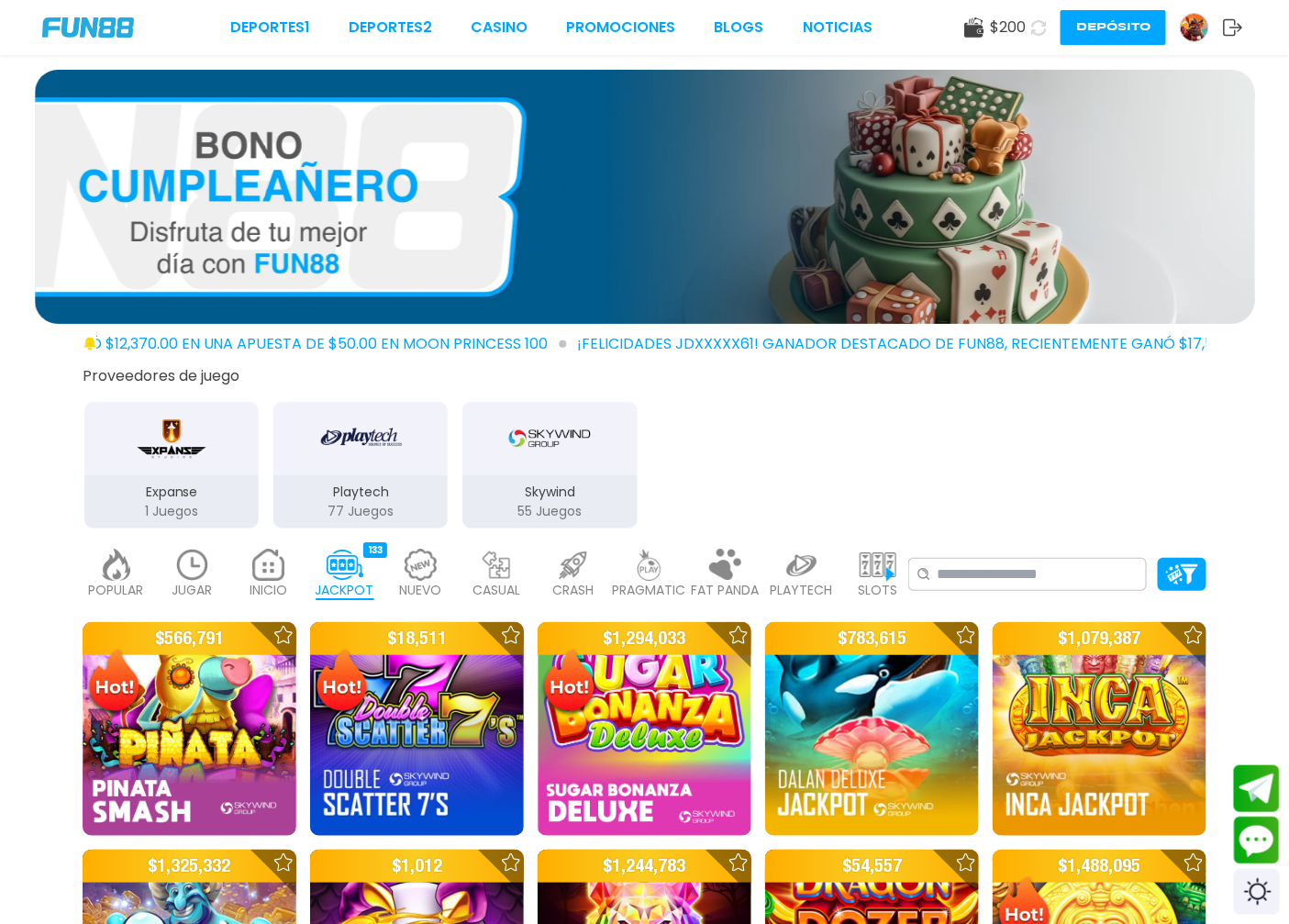 click at bounding box center (269, 564) 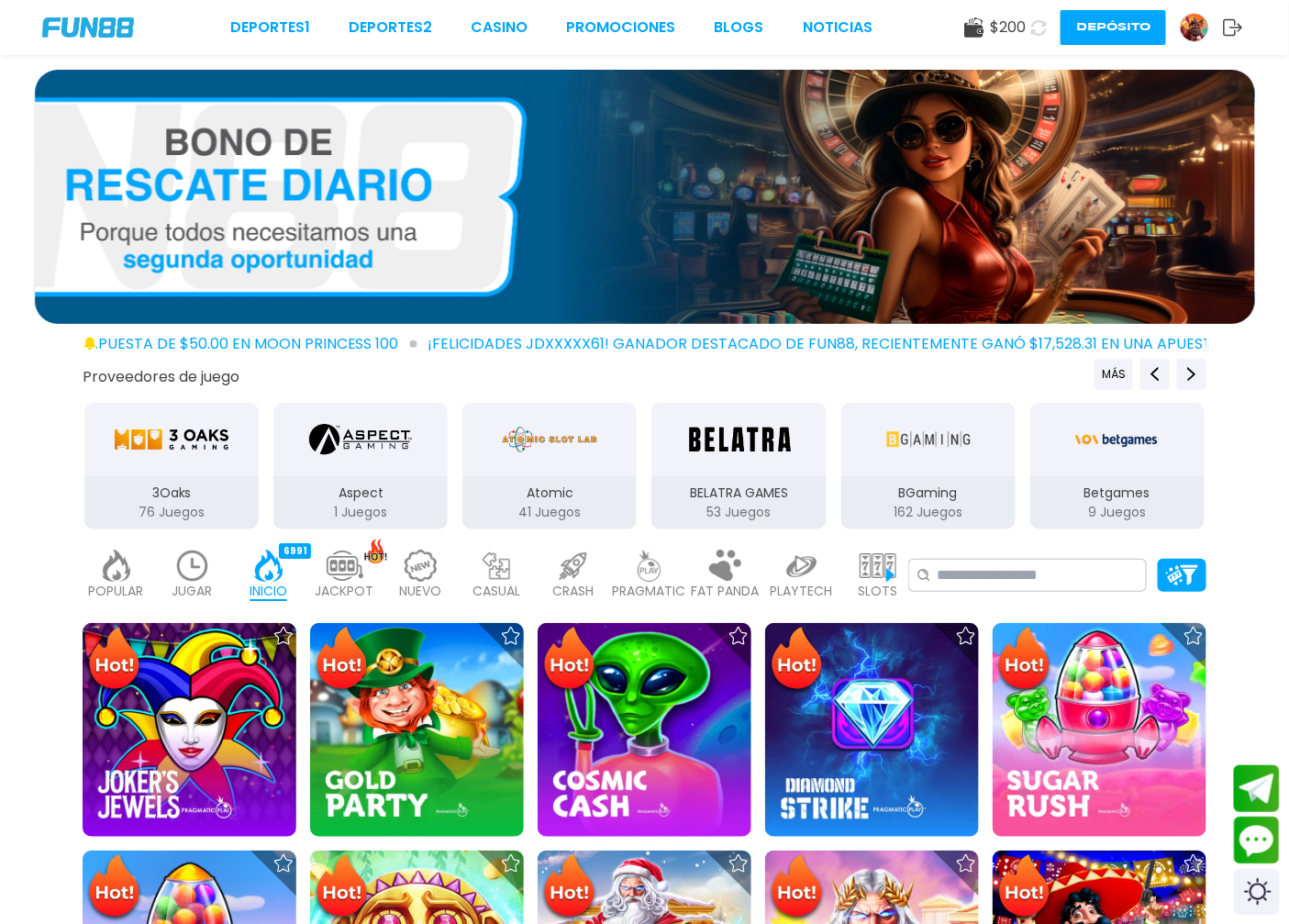click on "JUGAR" at bounding box center (193, 591) 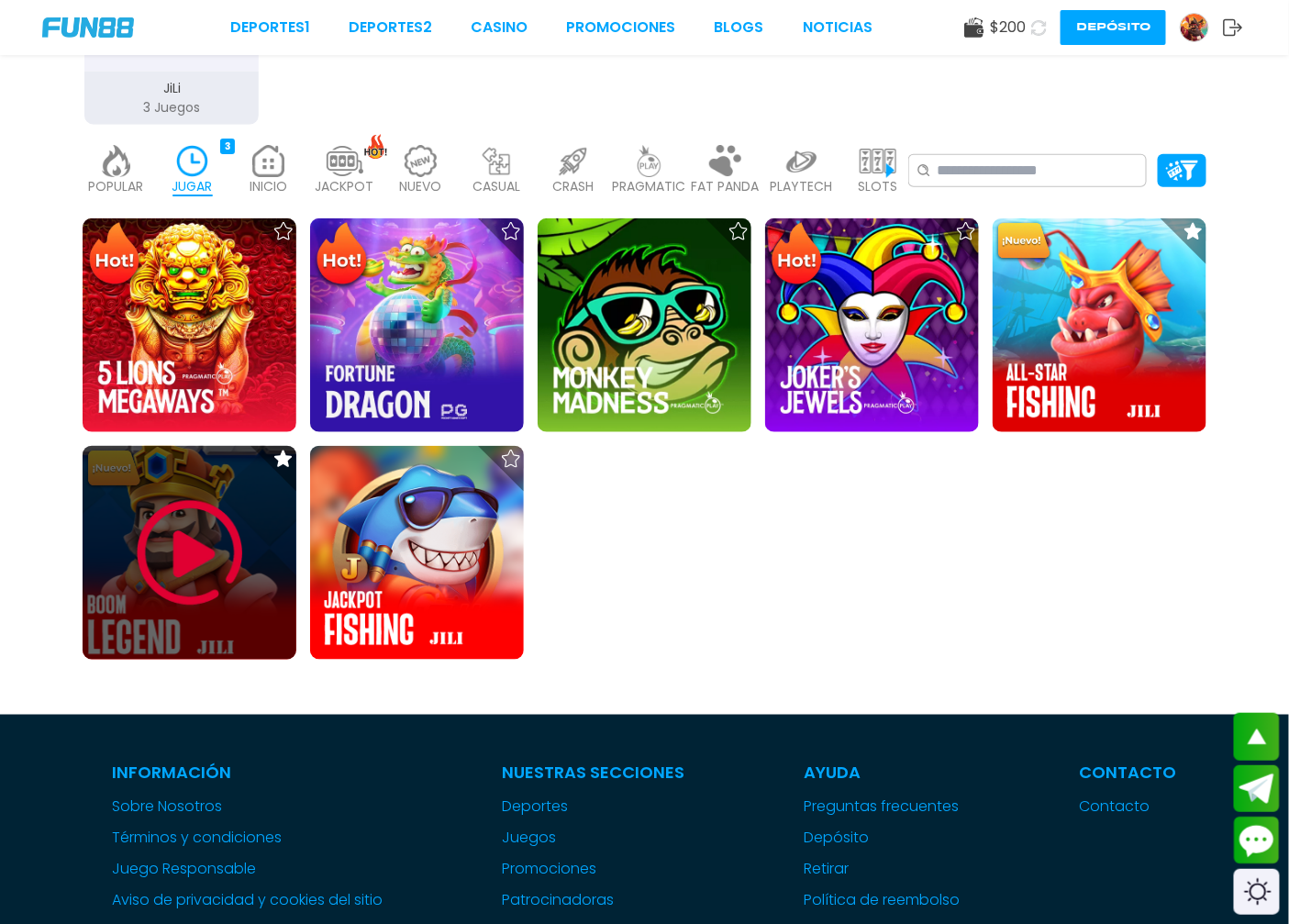 scroll, scrollTop: 407, scrollLeft: 0, axis: vertical 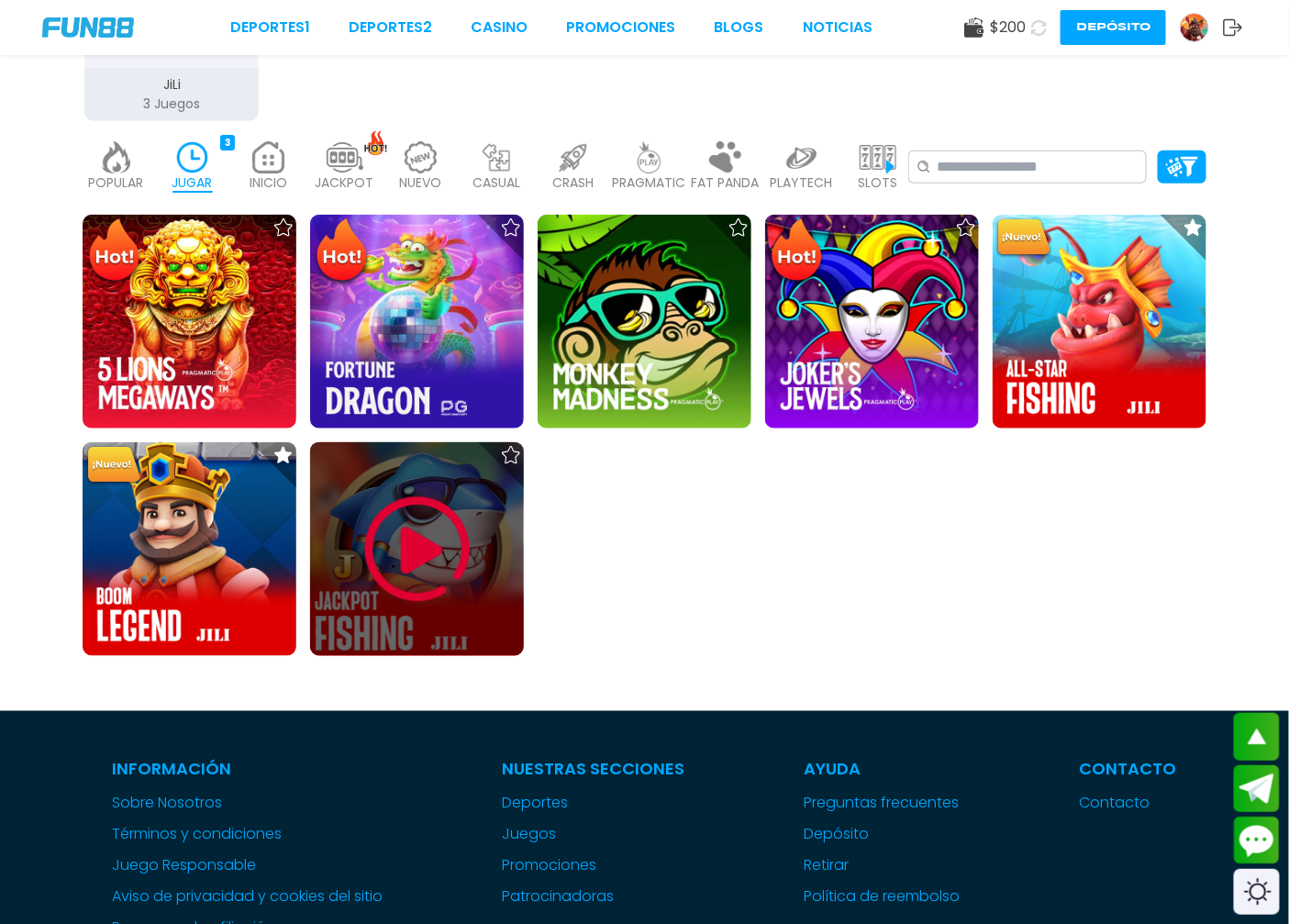 click at bounding box center [417, 550] 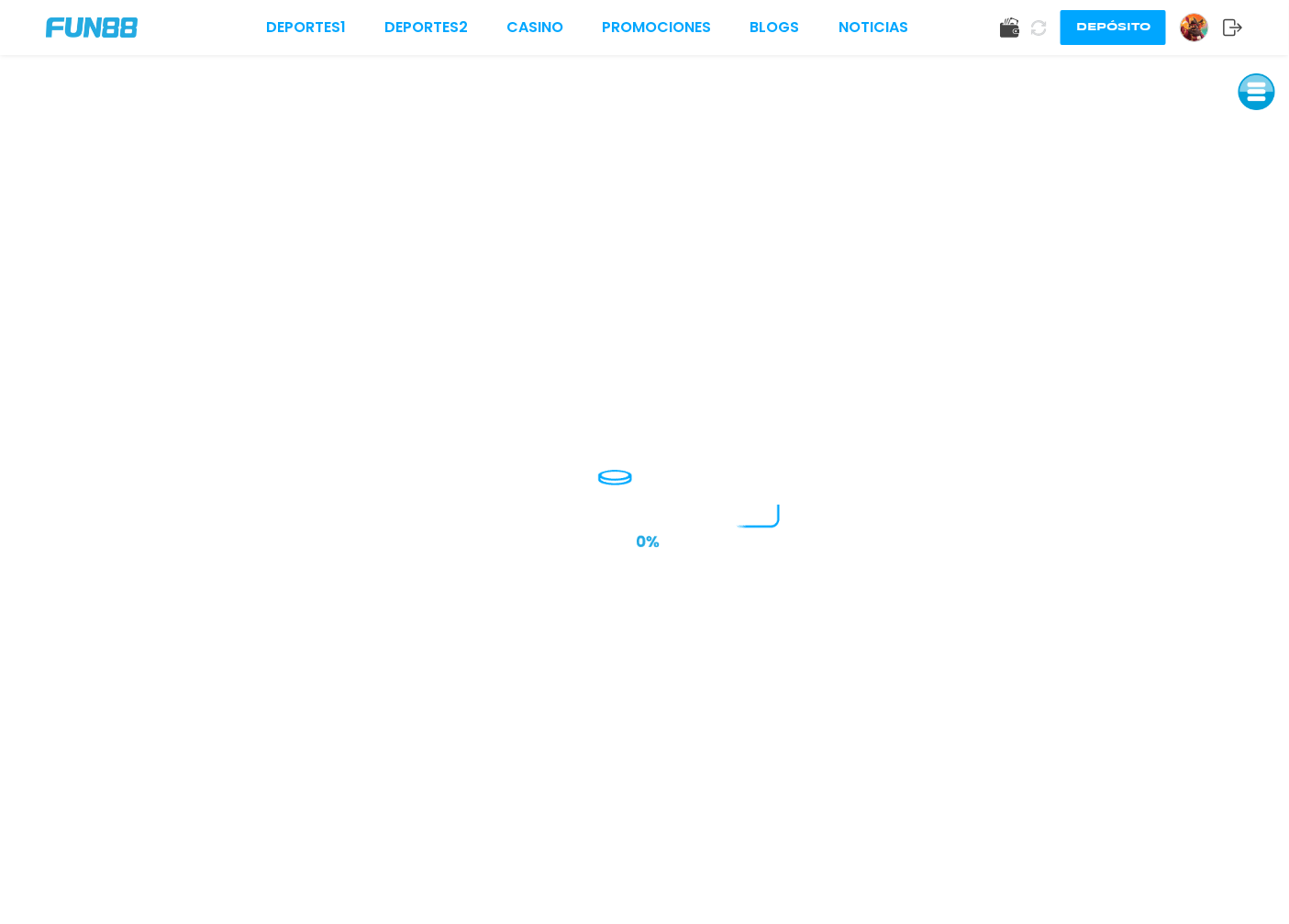 scroll, scrollTop: 0, scrollLeft: 0, axis: both 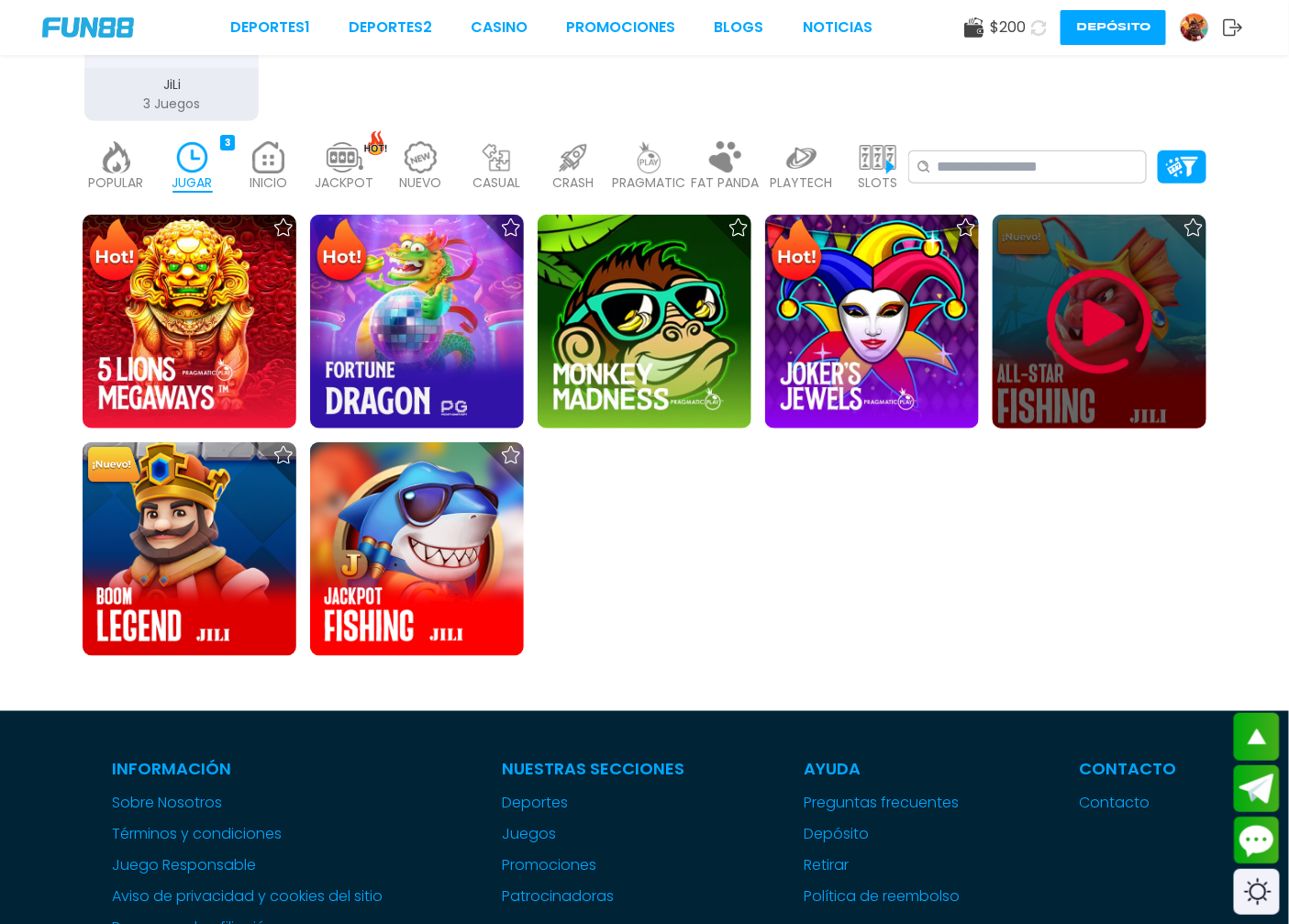 click at bounding box center [1100, 322] 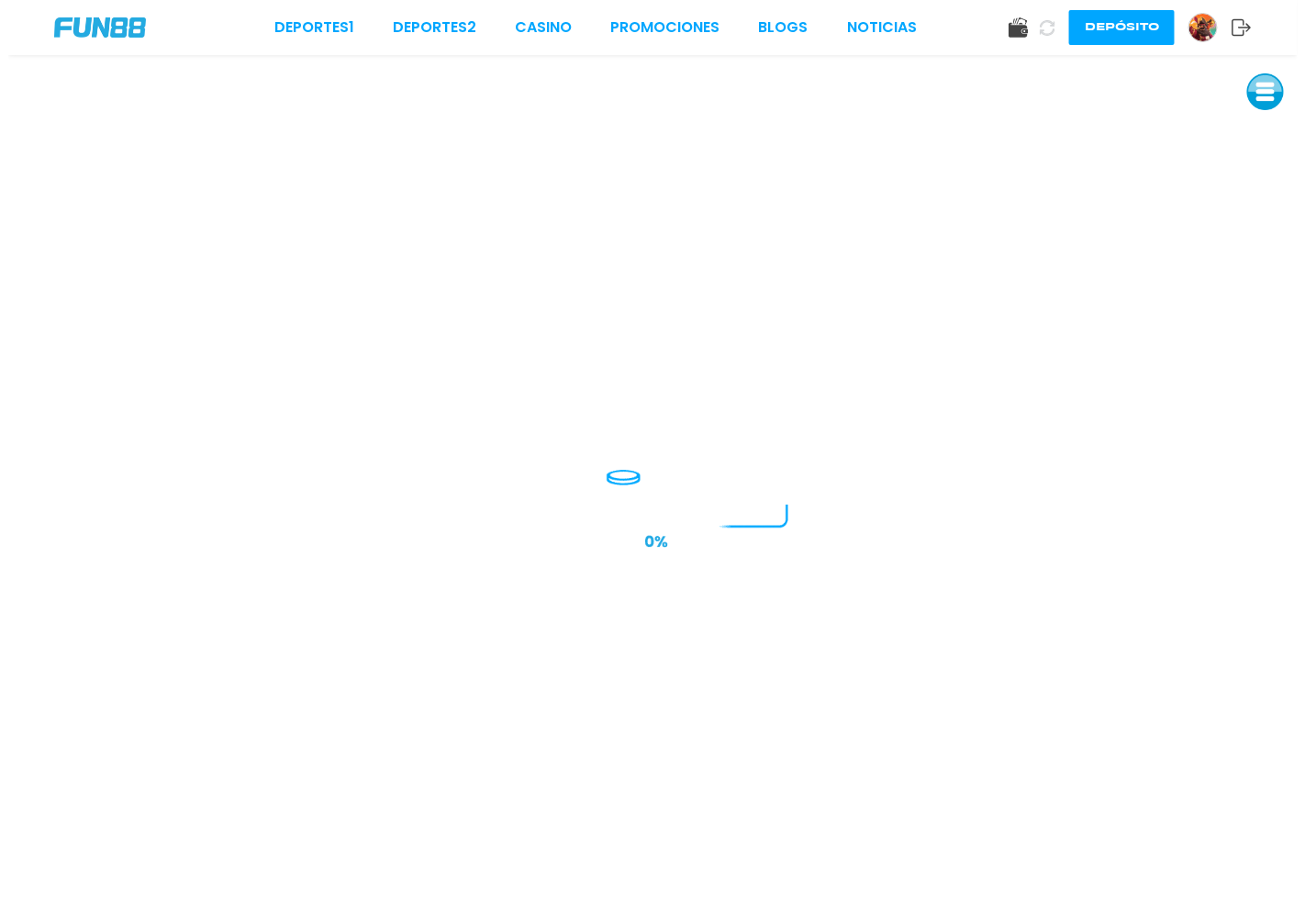 scroll, scrollTop: 0, scrollLeft: 0, axis: both 